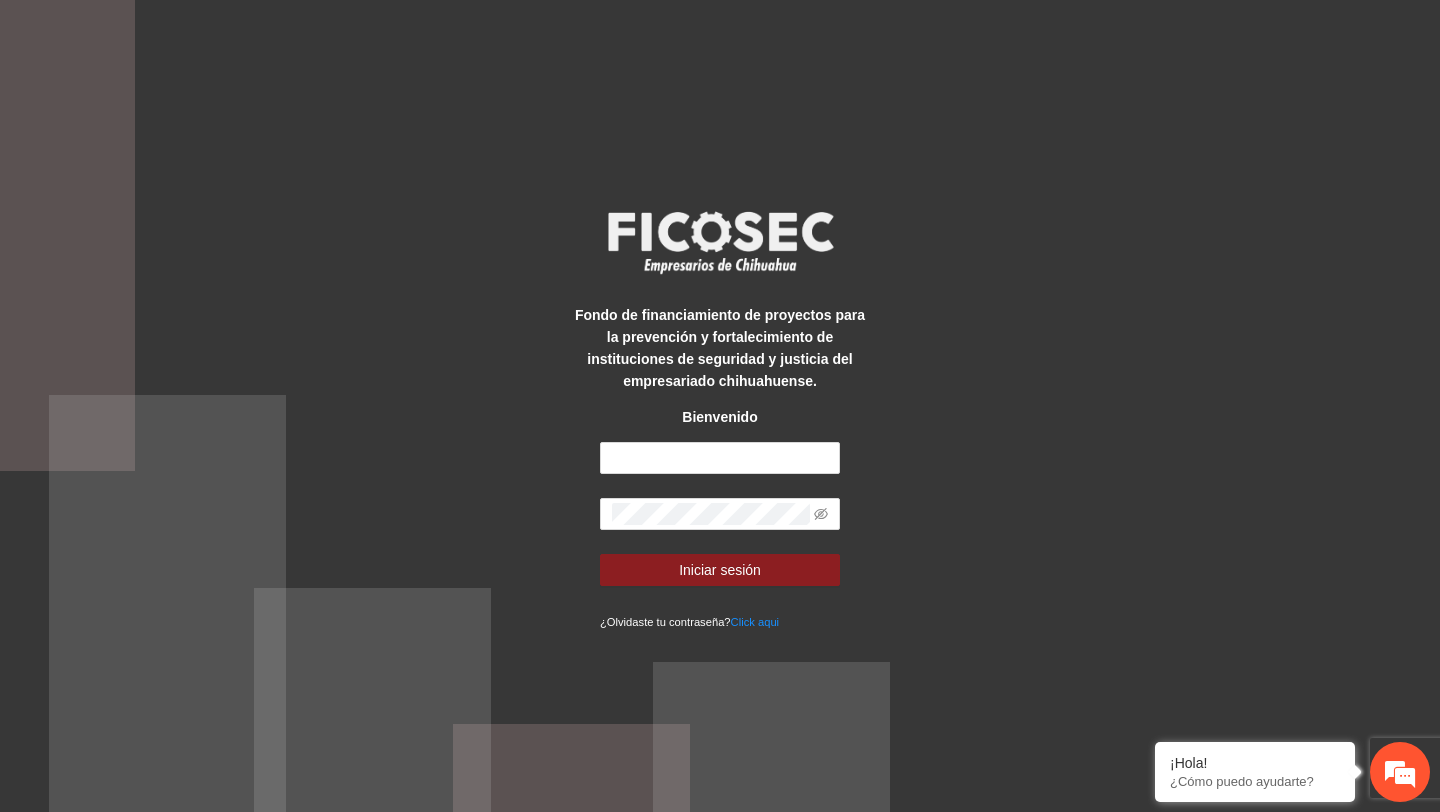 scroll, scrollTop: 0, scrollLeft: 0, axis: both 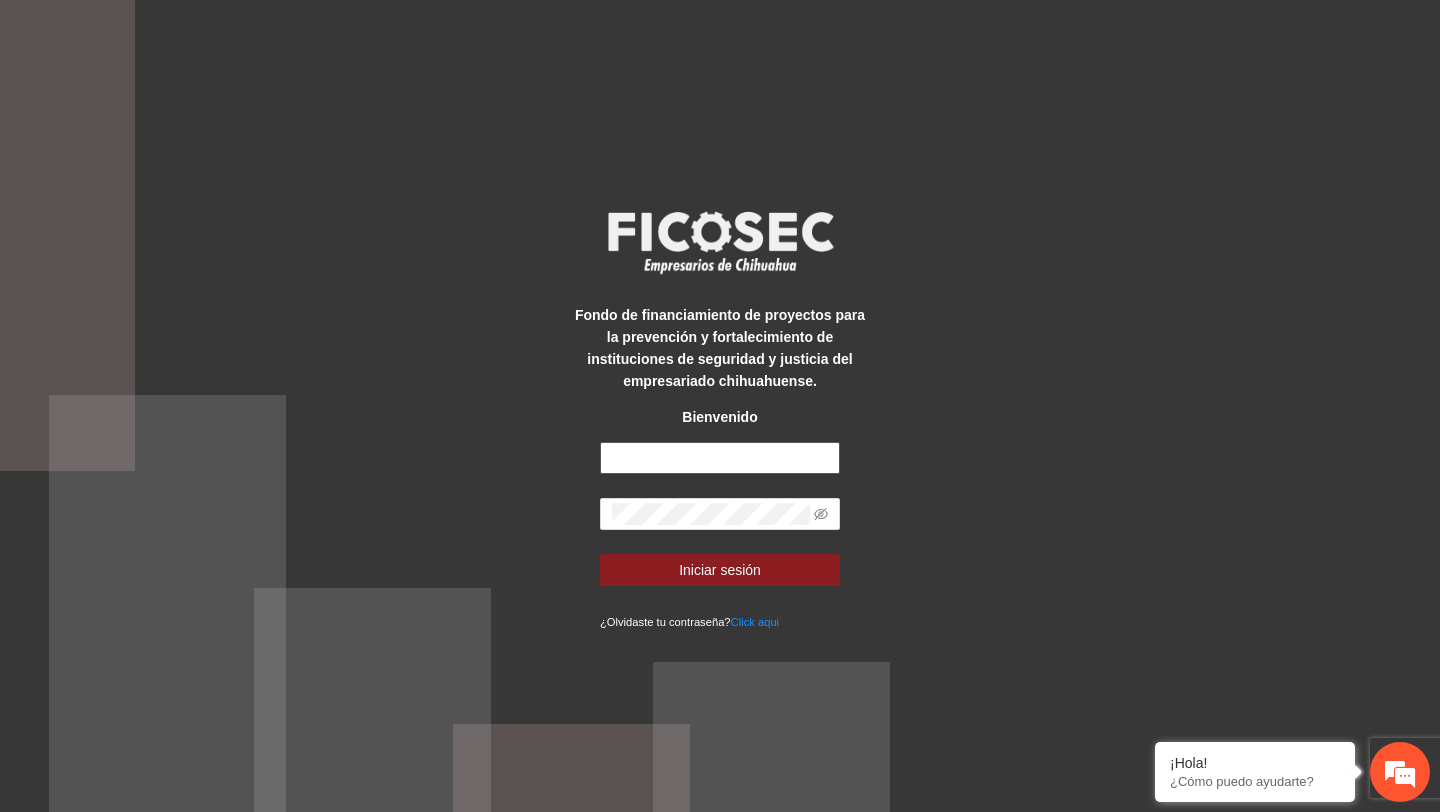click at bounding box center (720, 458) 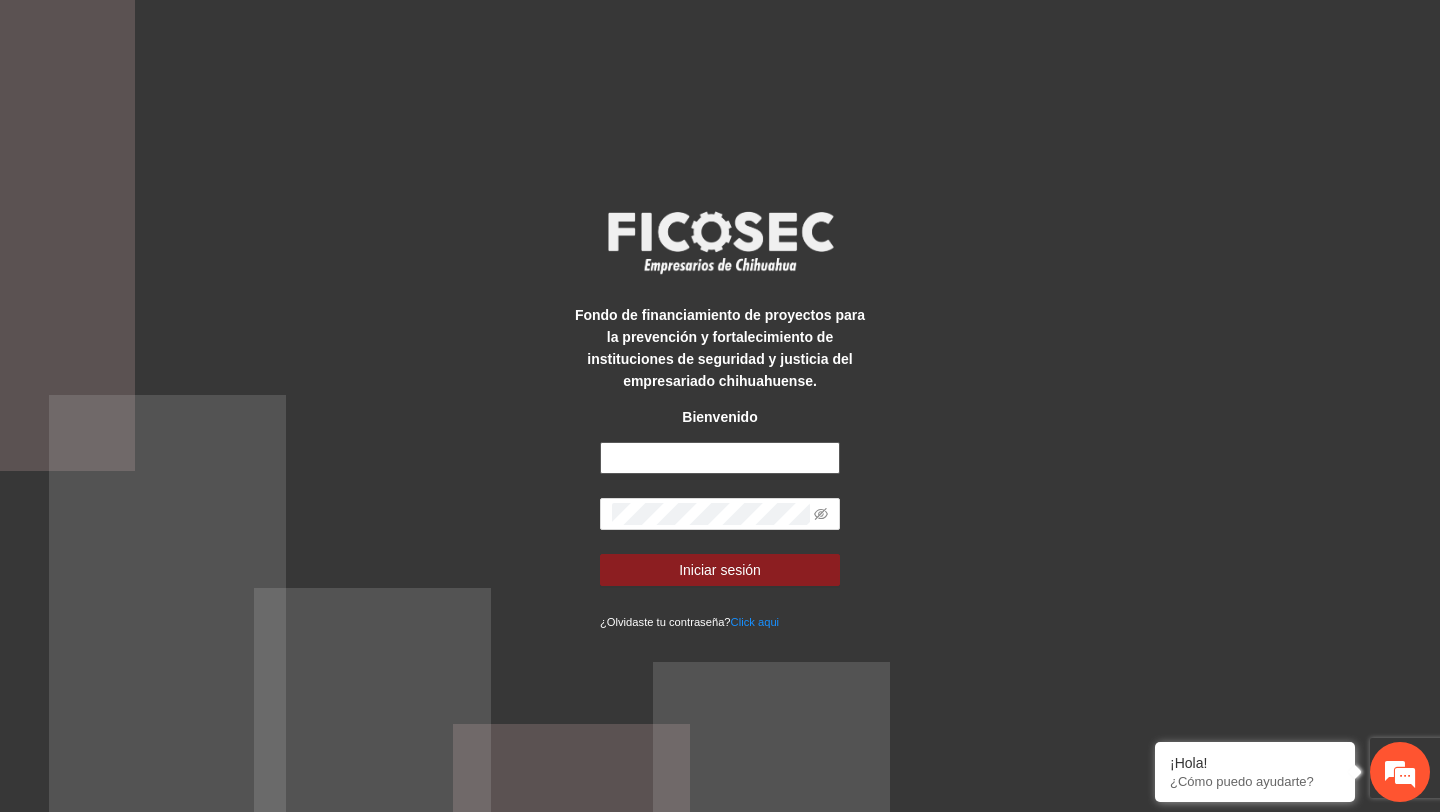 type on "**********" 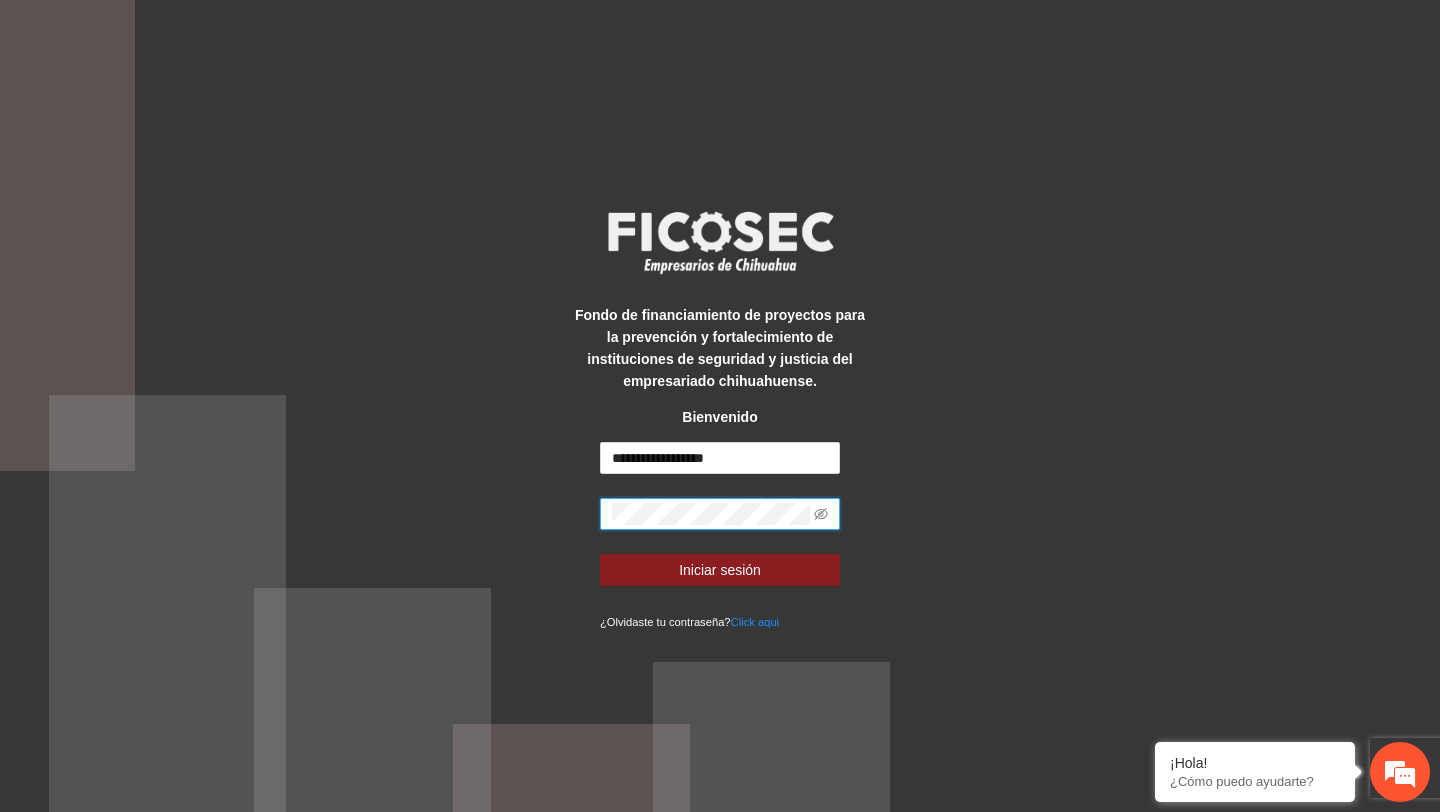 click on "Iniciar sesión" at bounding box center [720, 570] 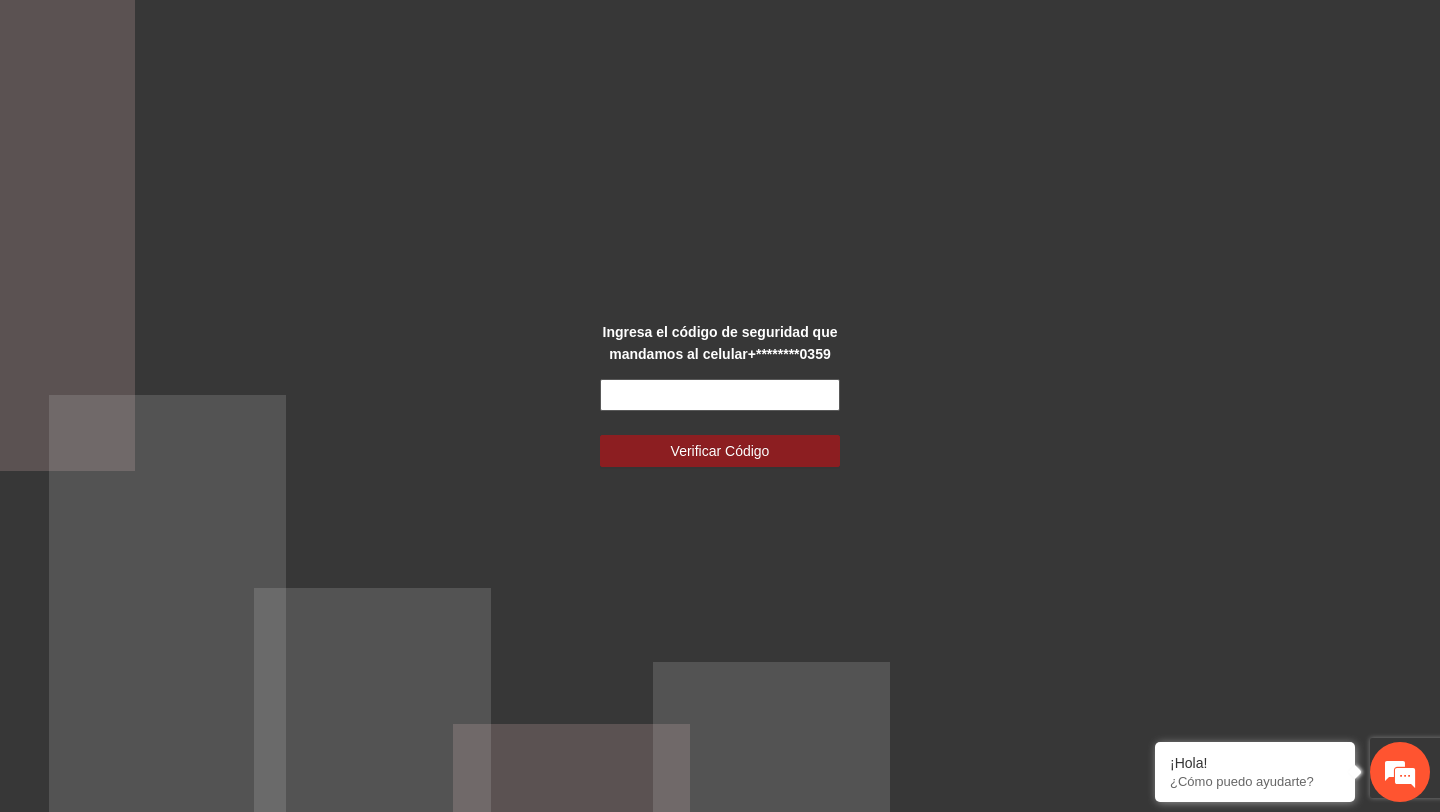 click at bounding box center (720, 395) 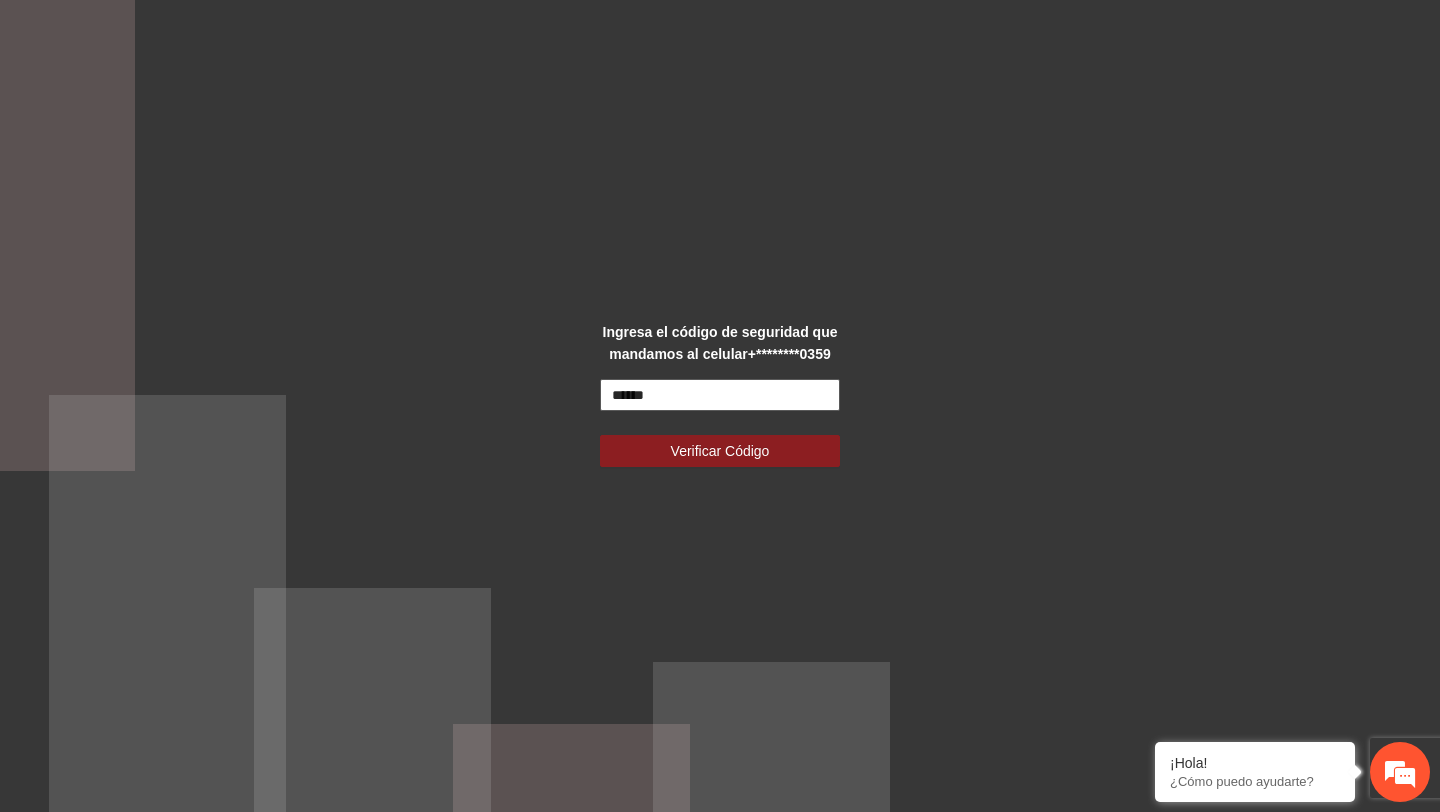type on "******" 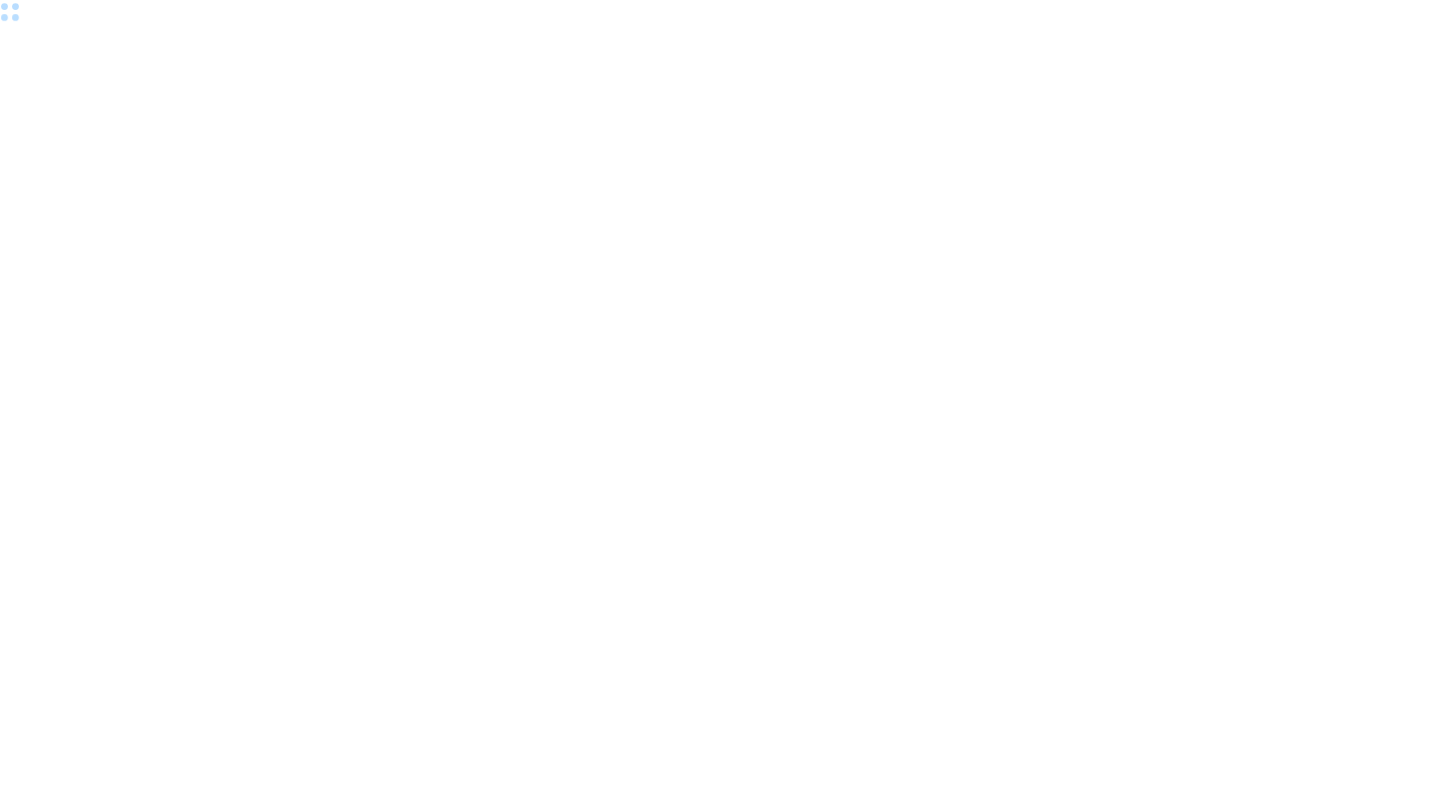 scroll, scrollTop: 0, scrollLeft: 0, axis: both 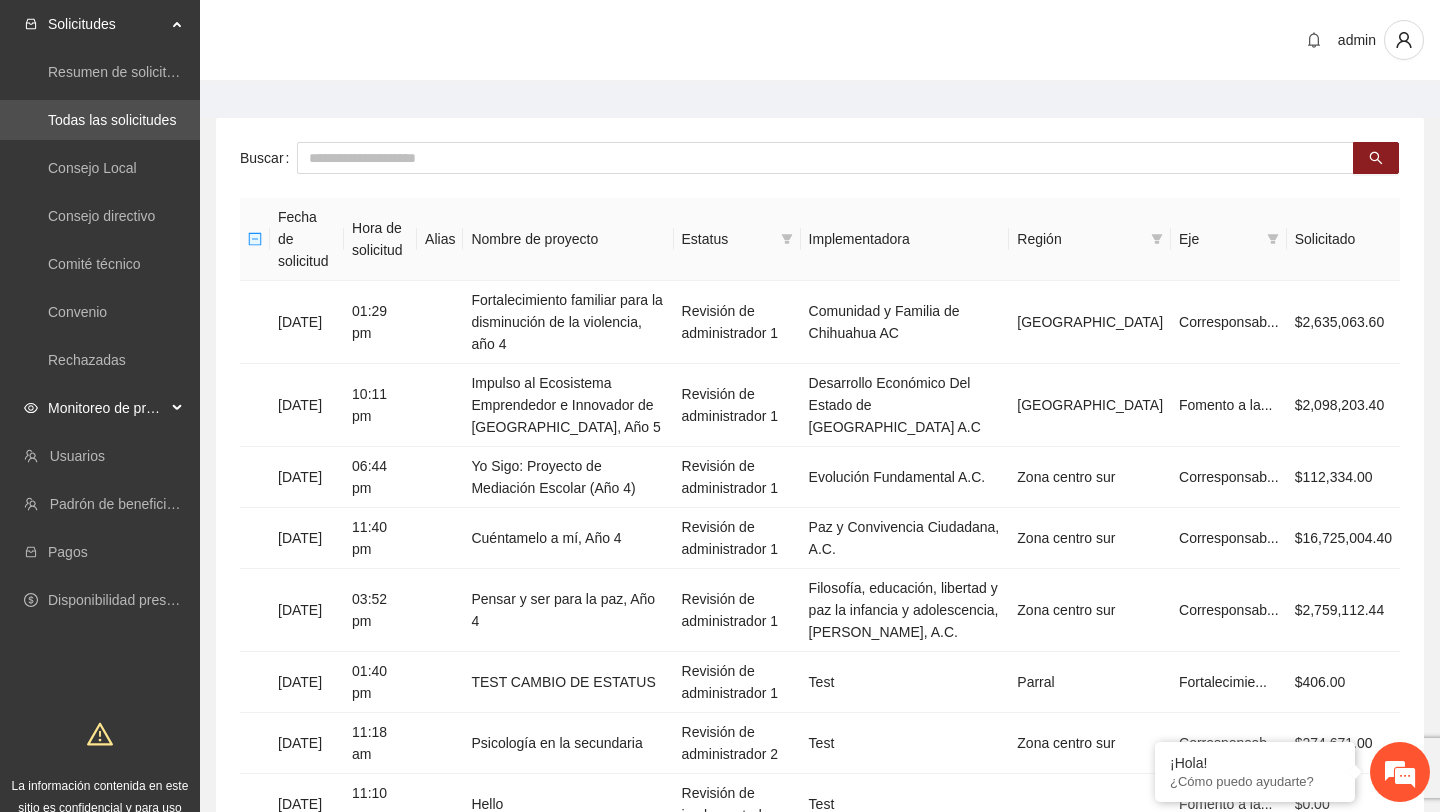 click on "Monitoreo de proyectos" at bounding box center (107, 408) 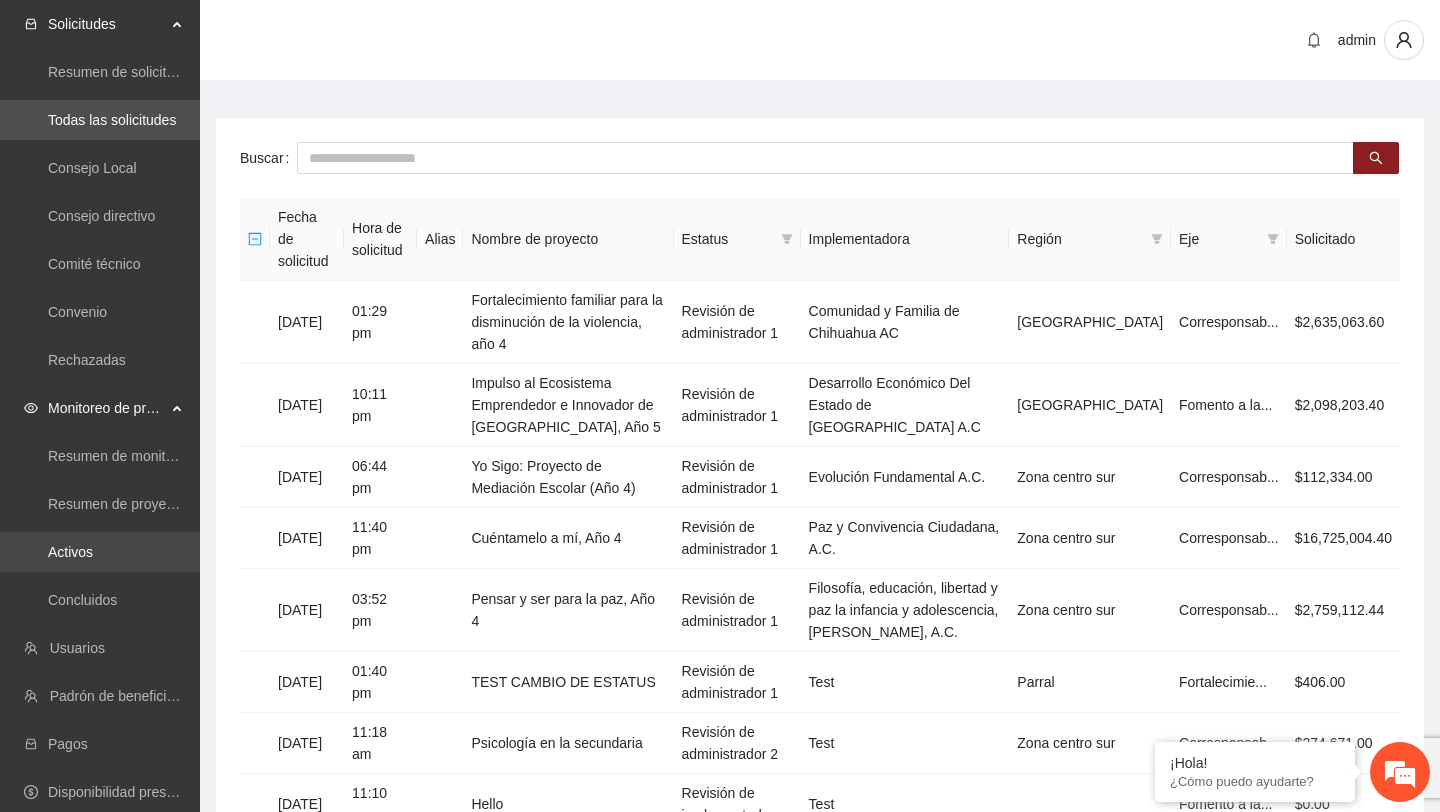 click on "Activos" at bounding box center [70, 552] 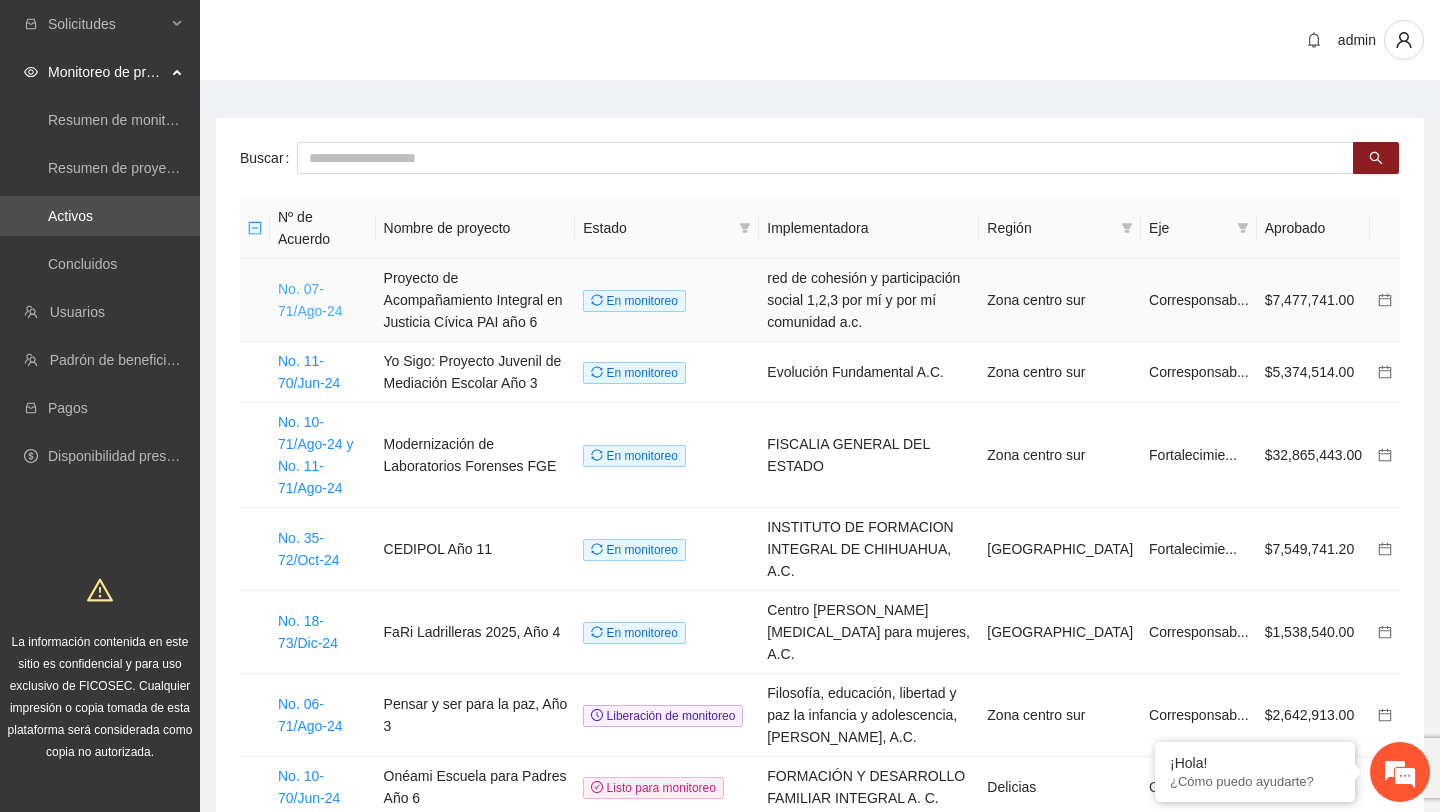 click on "No. 07-71/Ago-24" at bounding box center [310, 300] 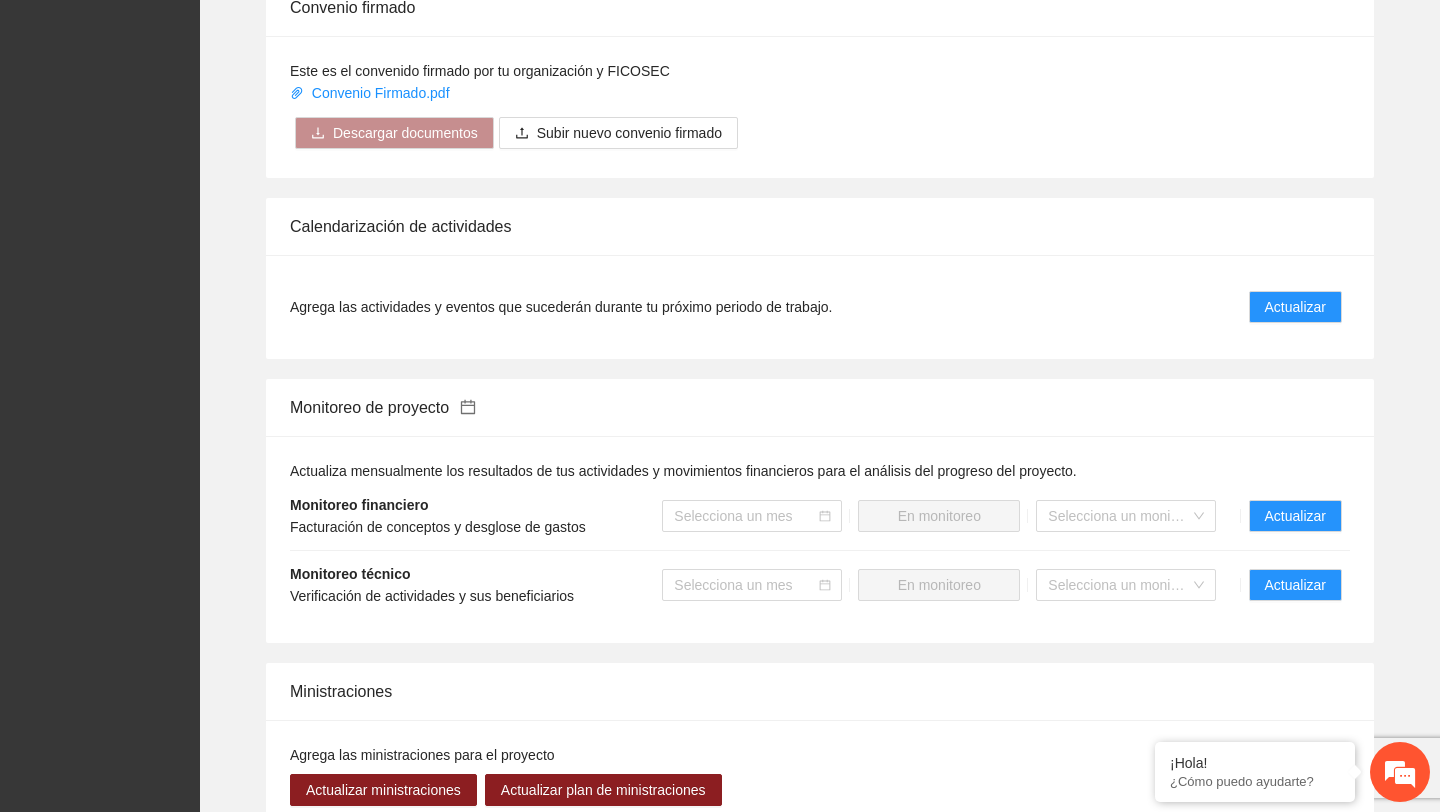 scroll, scrollTop: 1980, scrollLeft: 0, axis: vertical 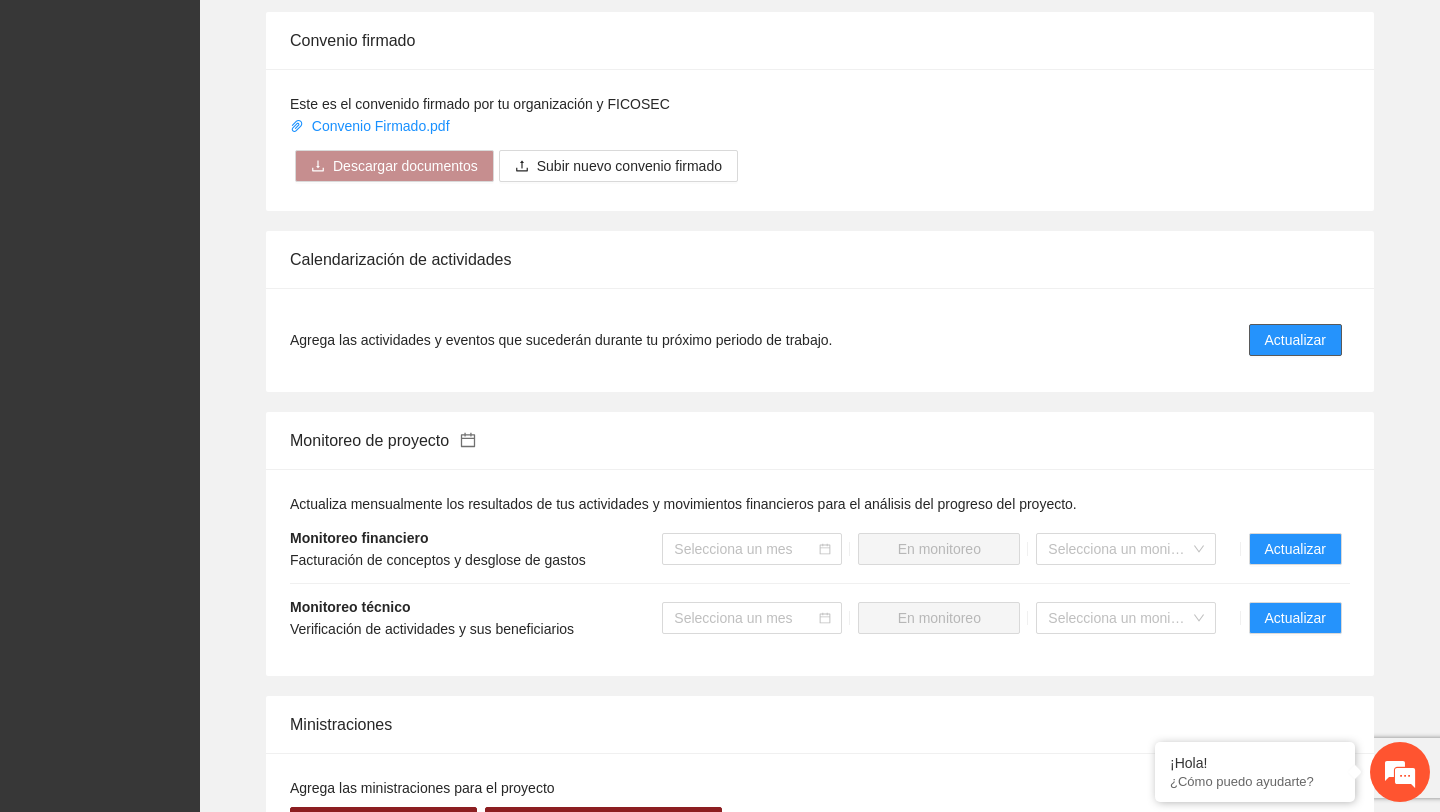 click on "Actualizar" at bounding box center (1295, 340) 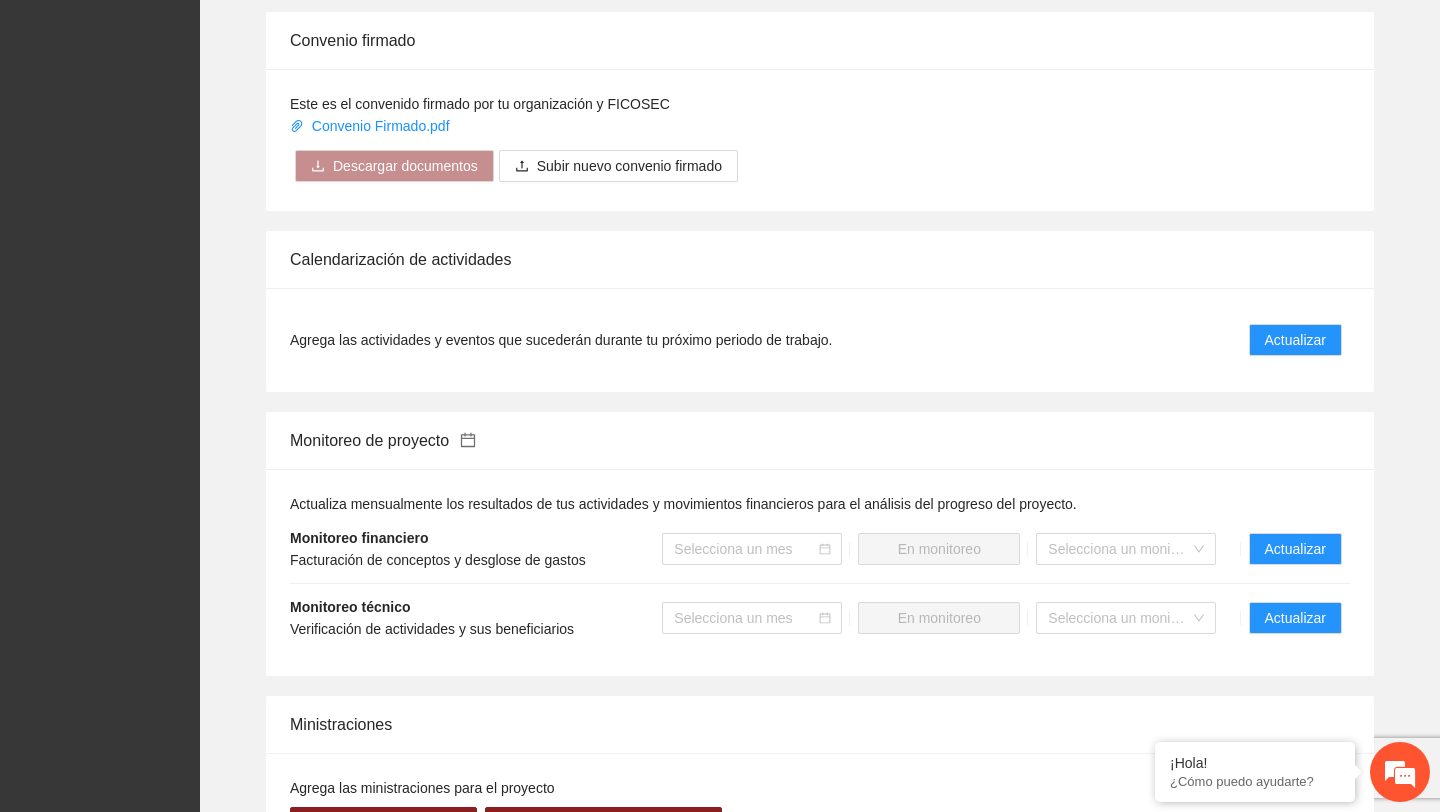 scroll, scrollTop: 0, scrollLeft: 0, axis: both 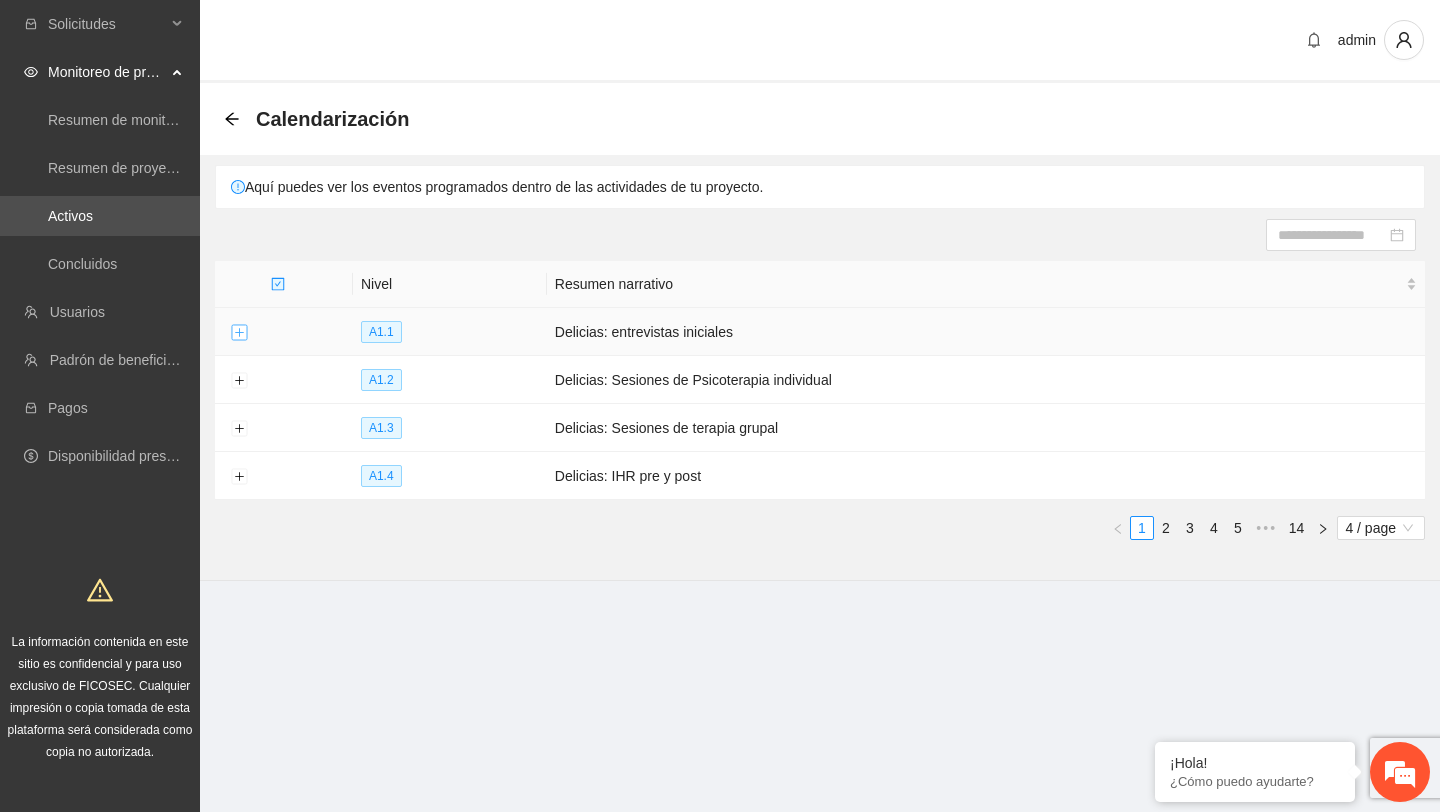 click at bounding box center [239, 333] 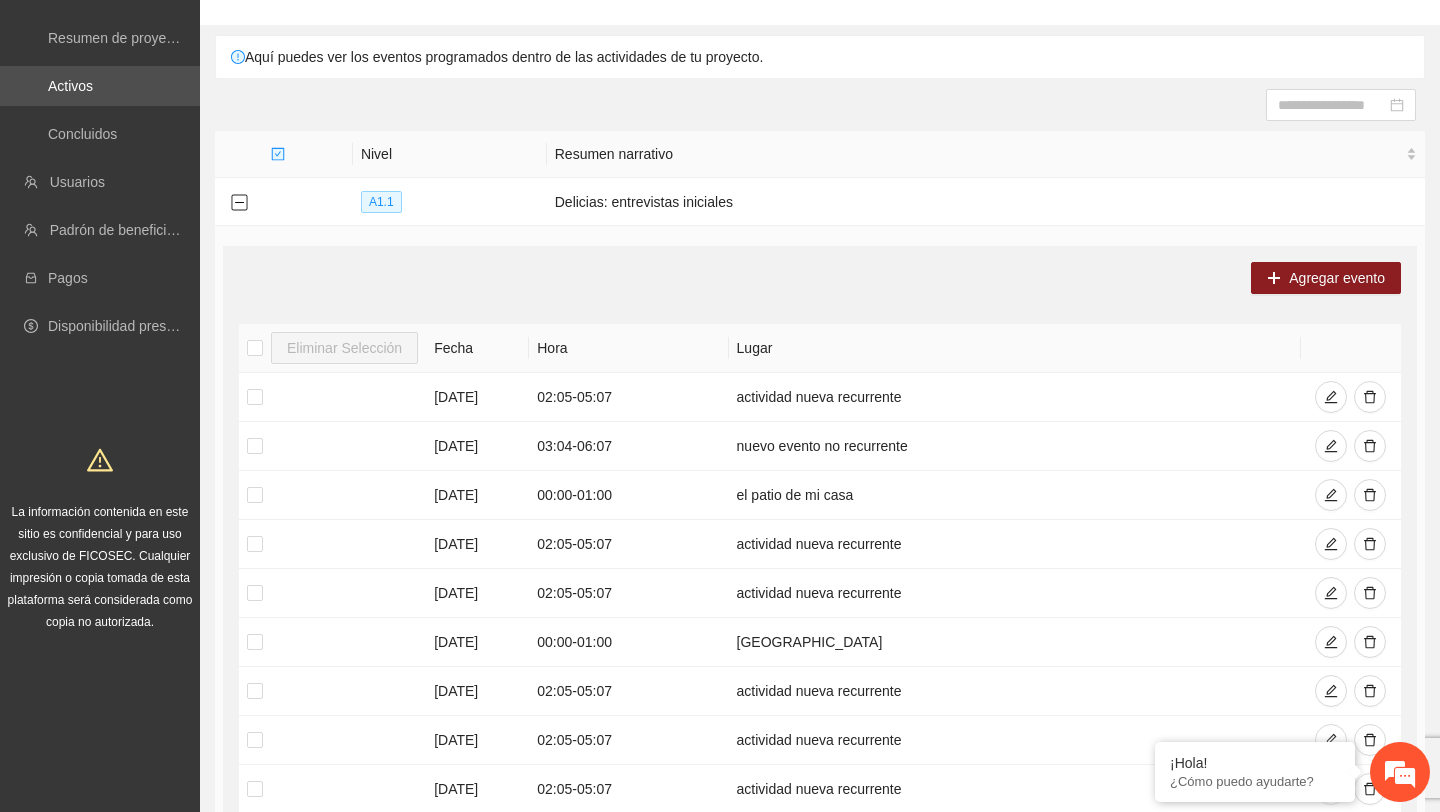 scroll, scrollTop: 80, scrollLeft: 0, axis: vertical 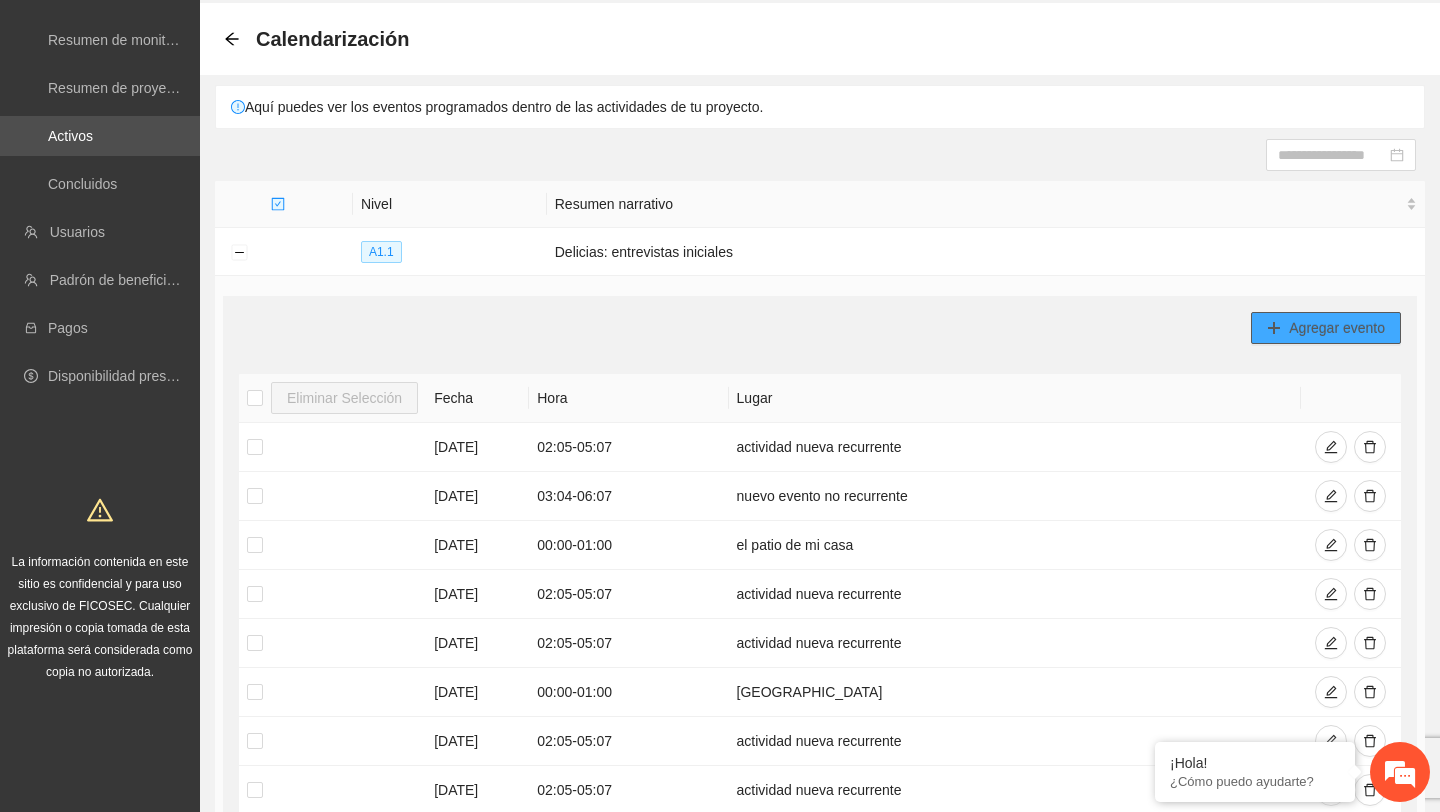 click 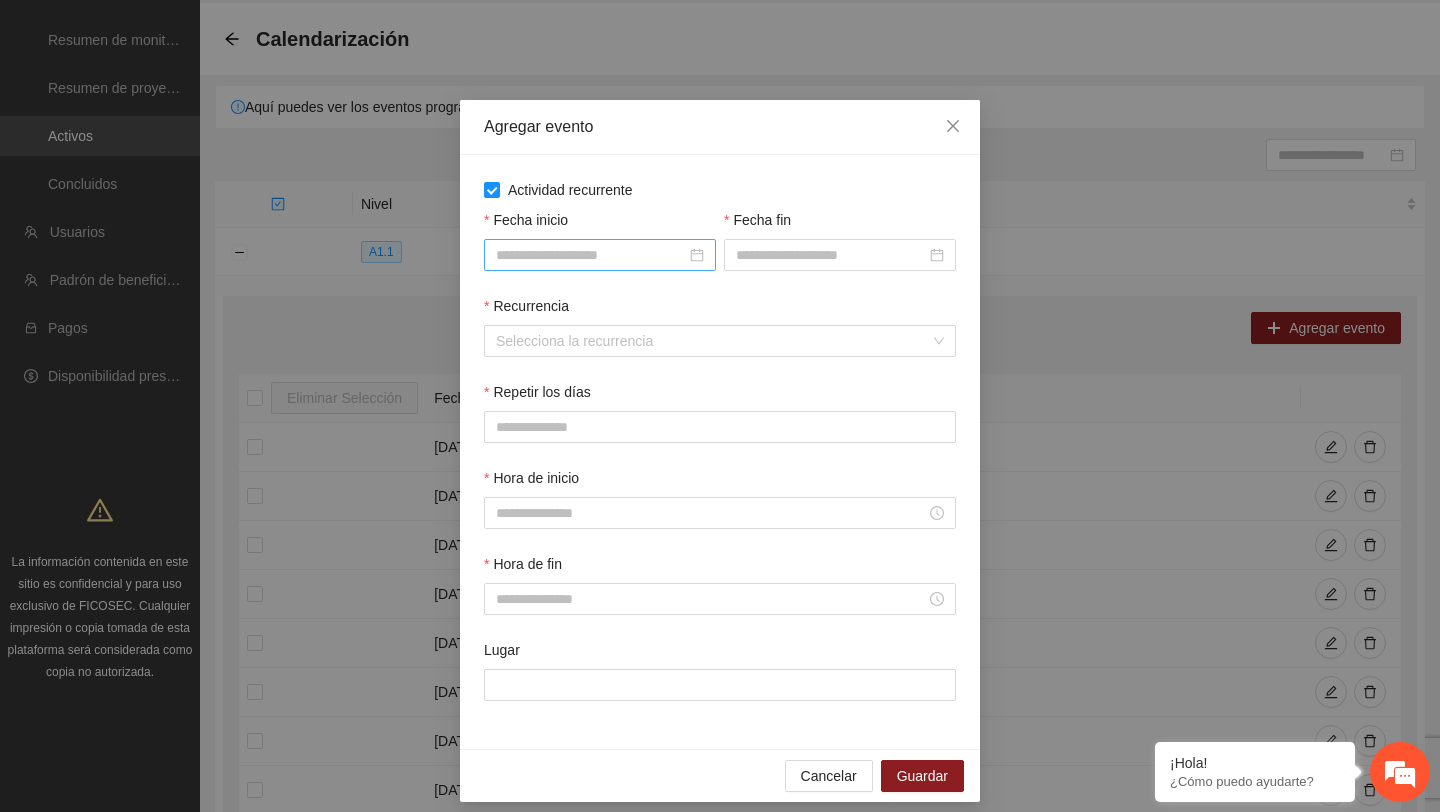 click on "Fecha inicio" at bounding box center (591, 255) 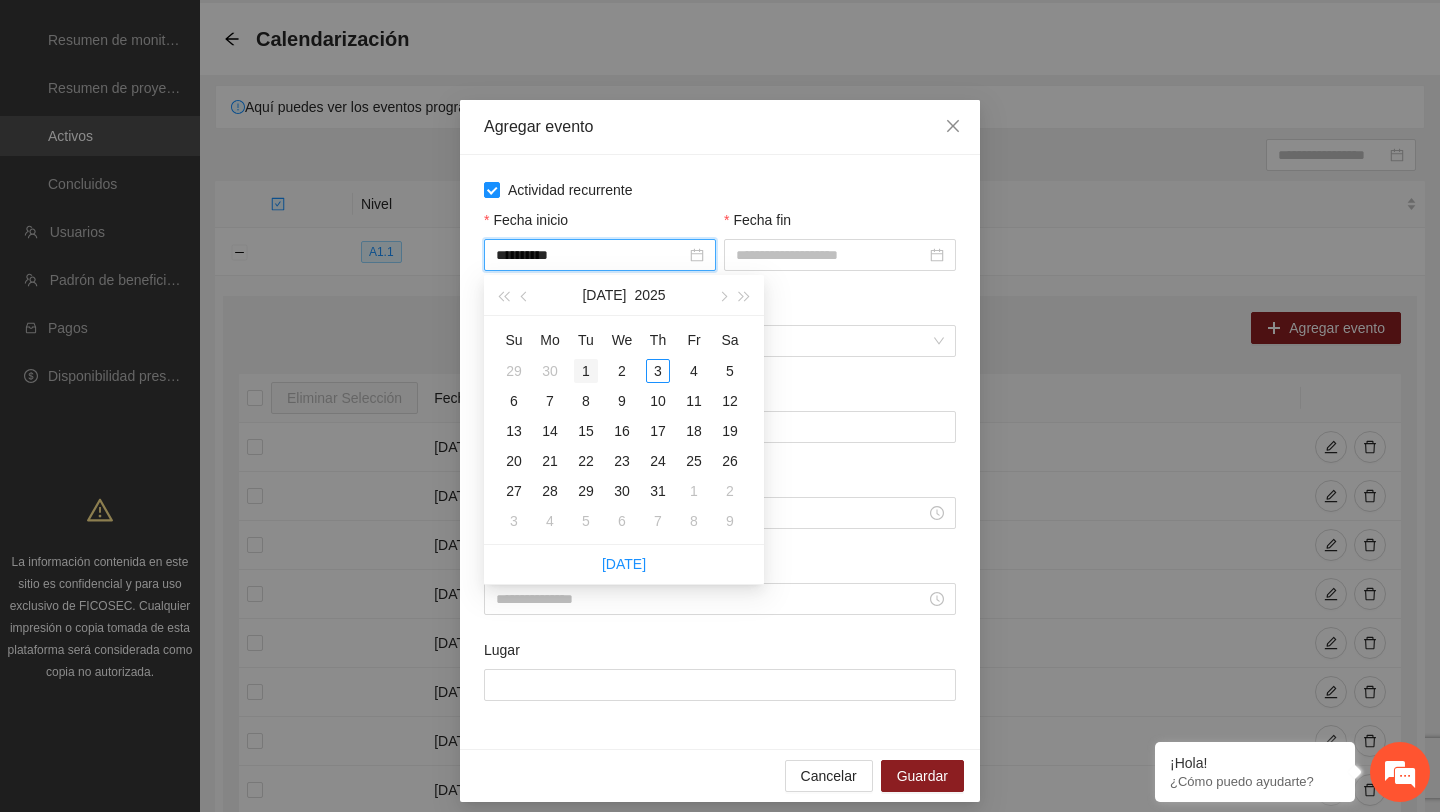 type on "**********" 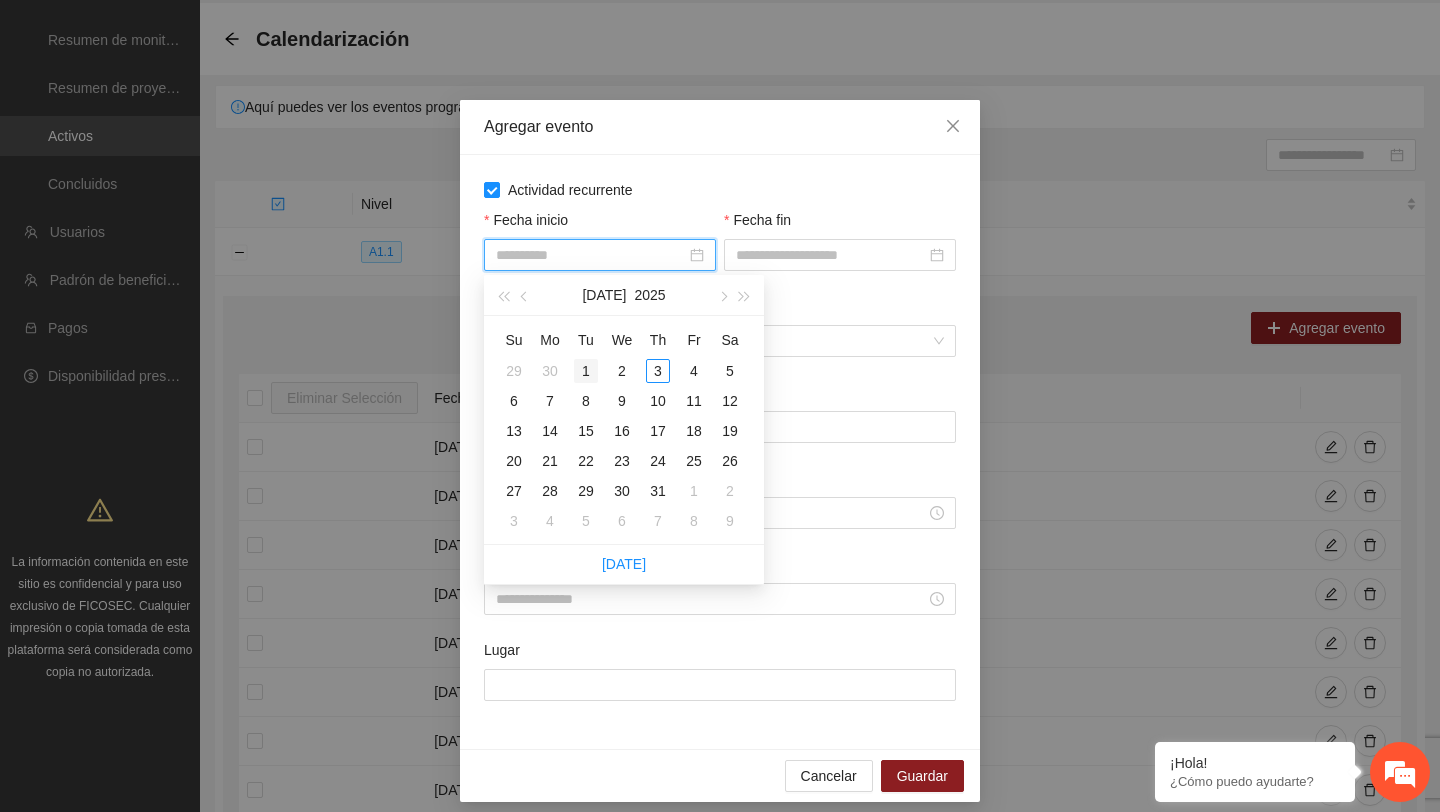 click on "1" at bounding box center (586, 371) 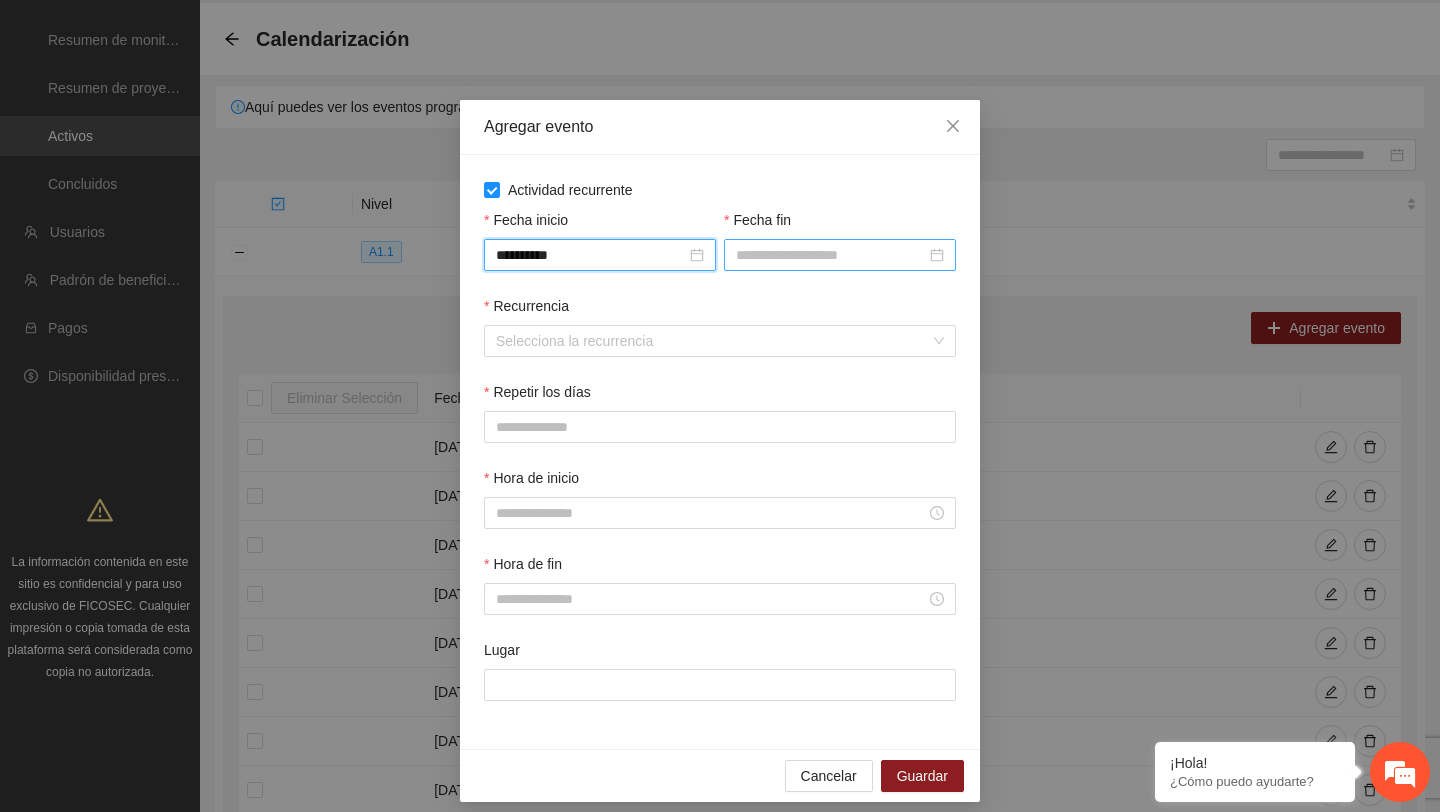 click on "Fecha fin" at bounding box center (831, 255) 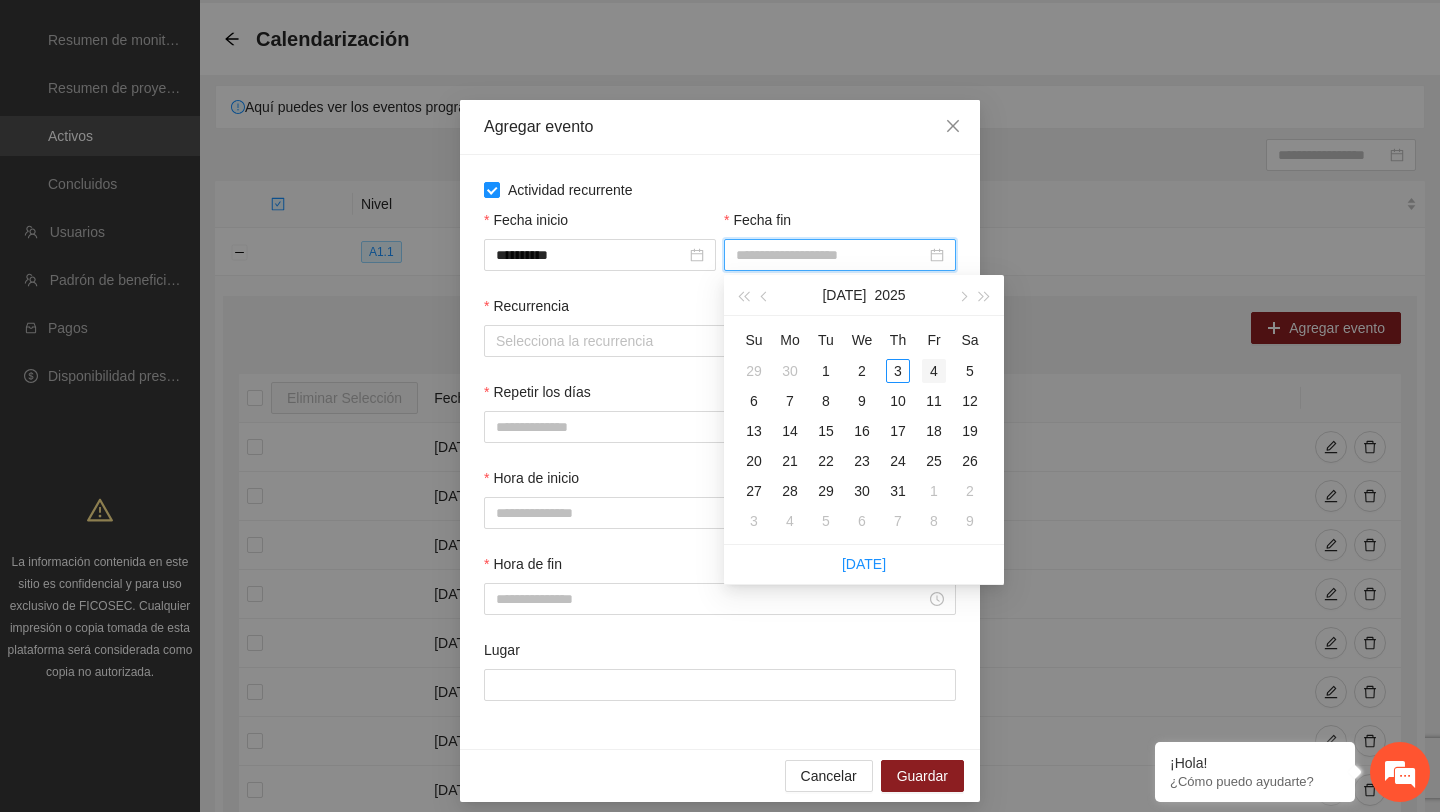 type on "**********" 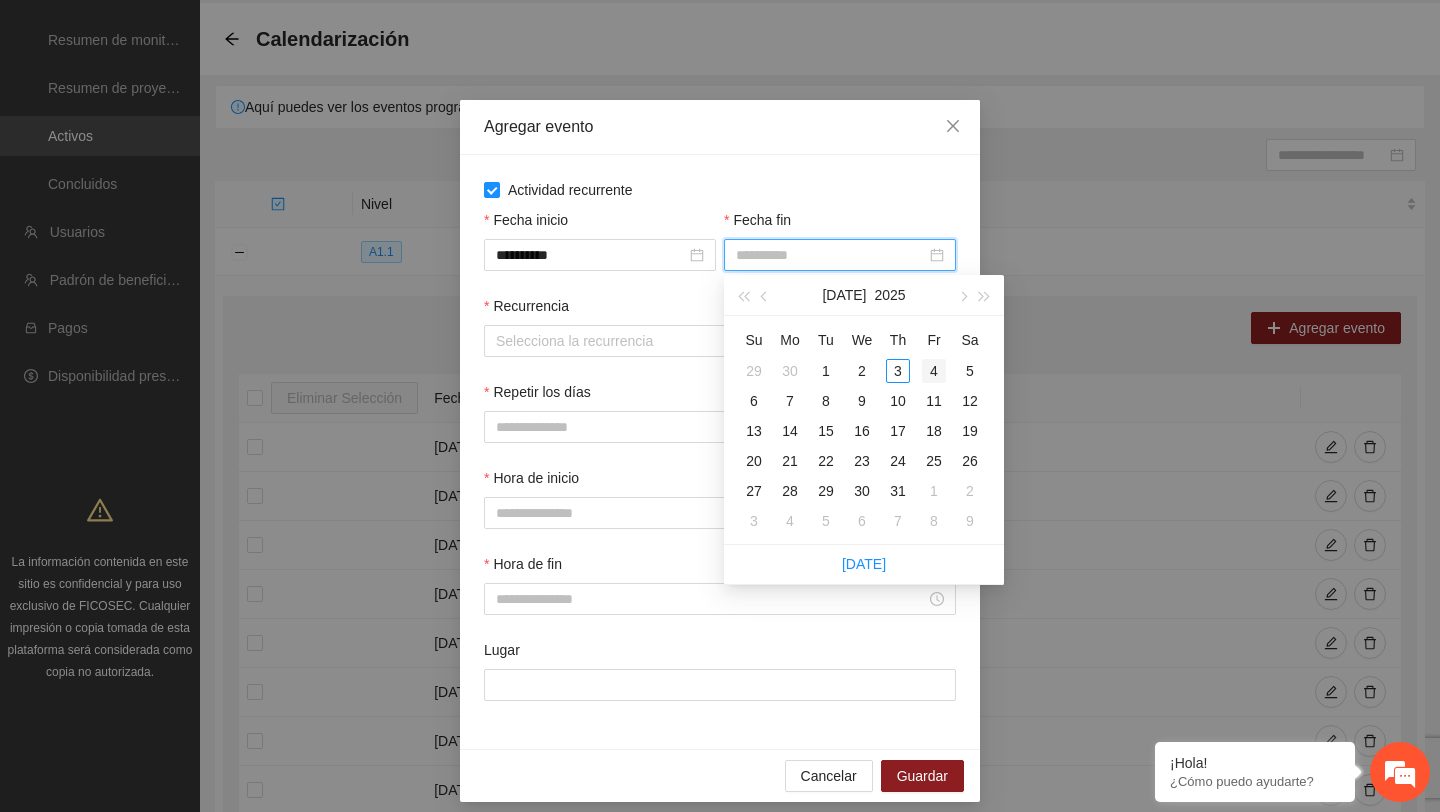 click on "4" at bounding box center [934, 371] 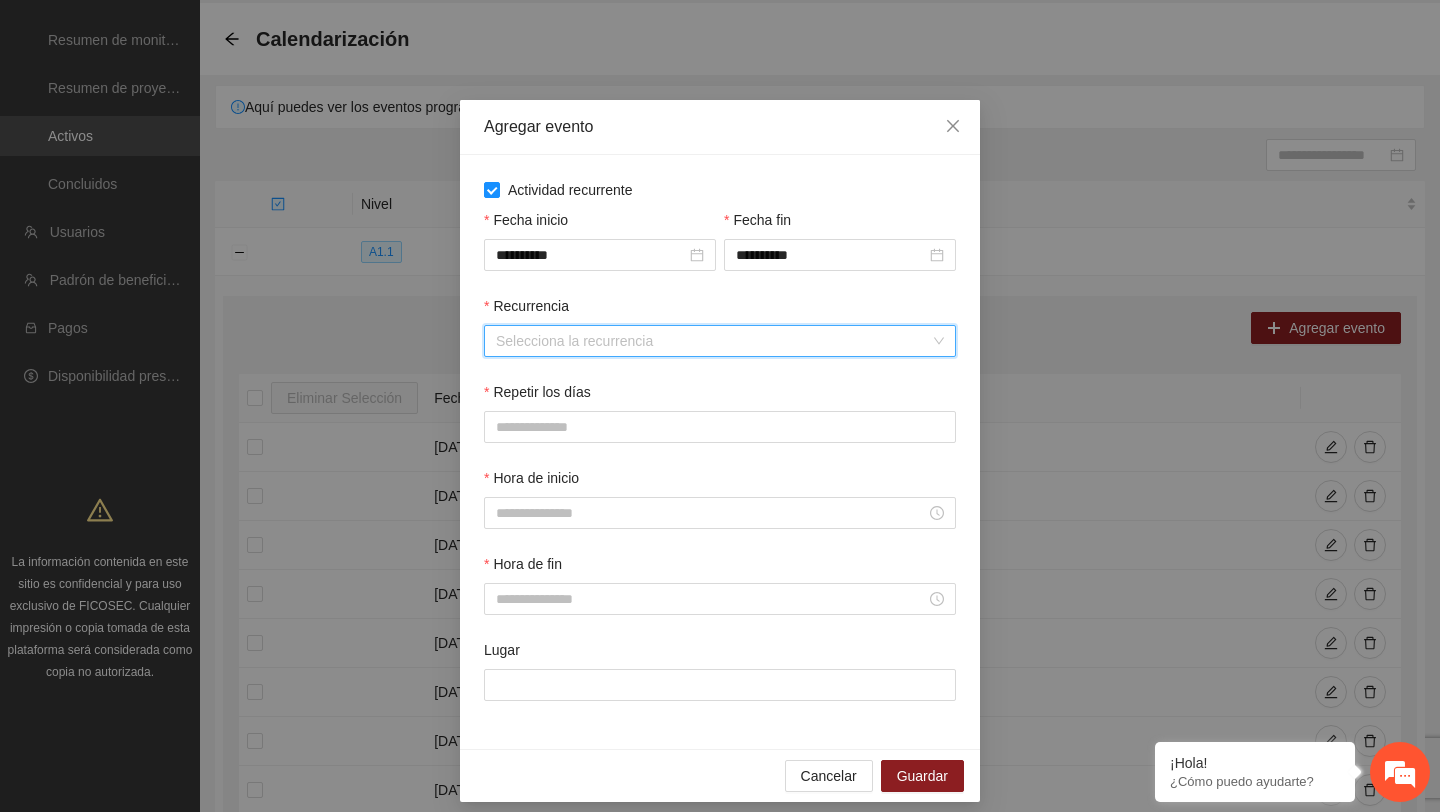 click on "Recurrencia" at bounding box center [713, 341] 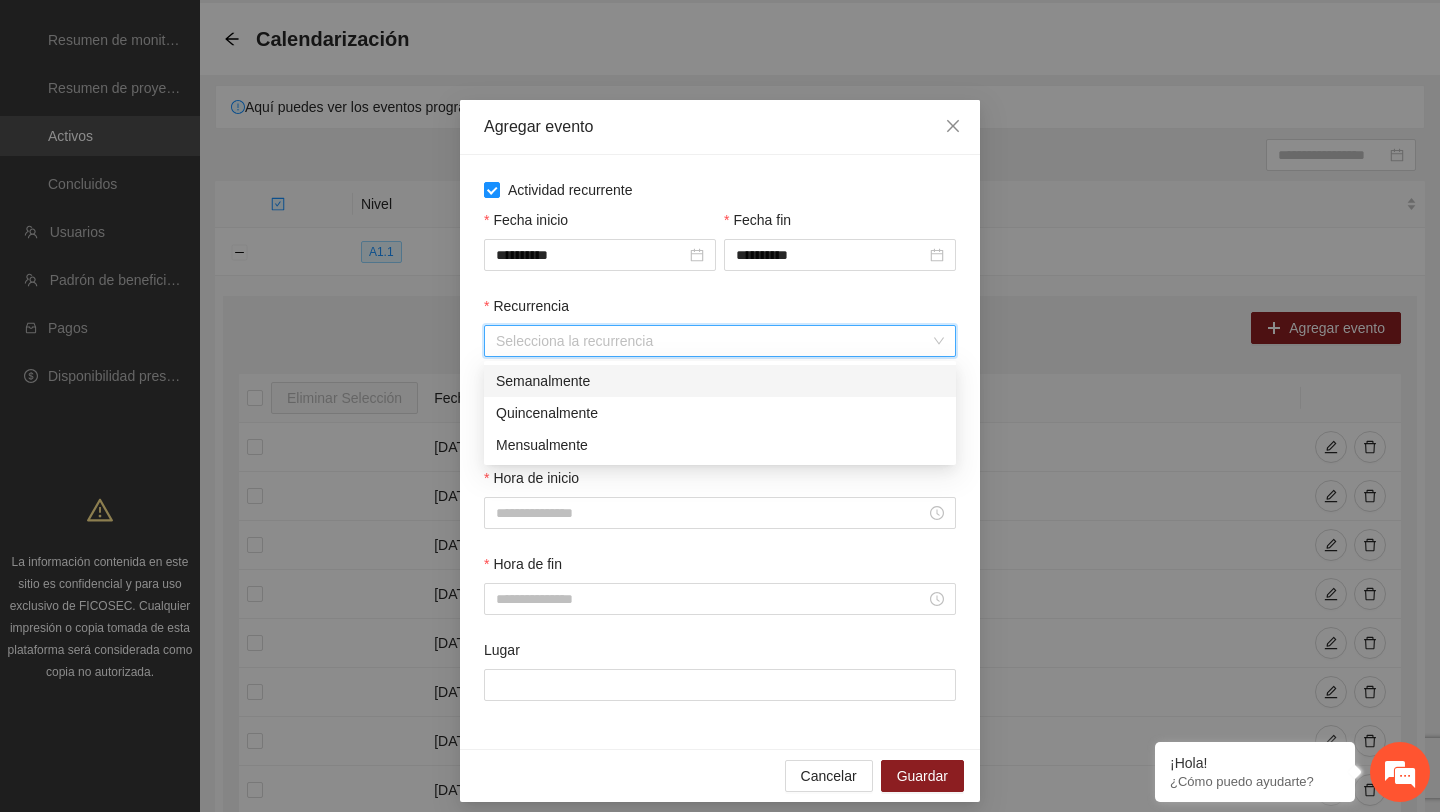 click on "Semanalmente" at bounding box center [720, 381] 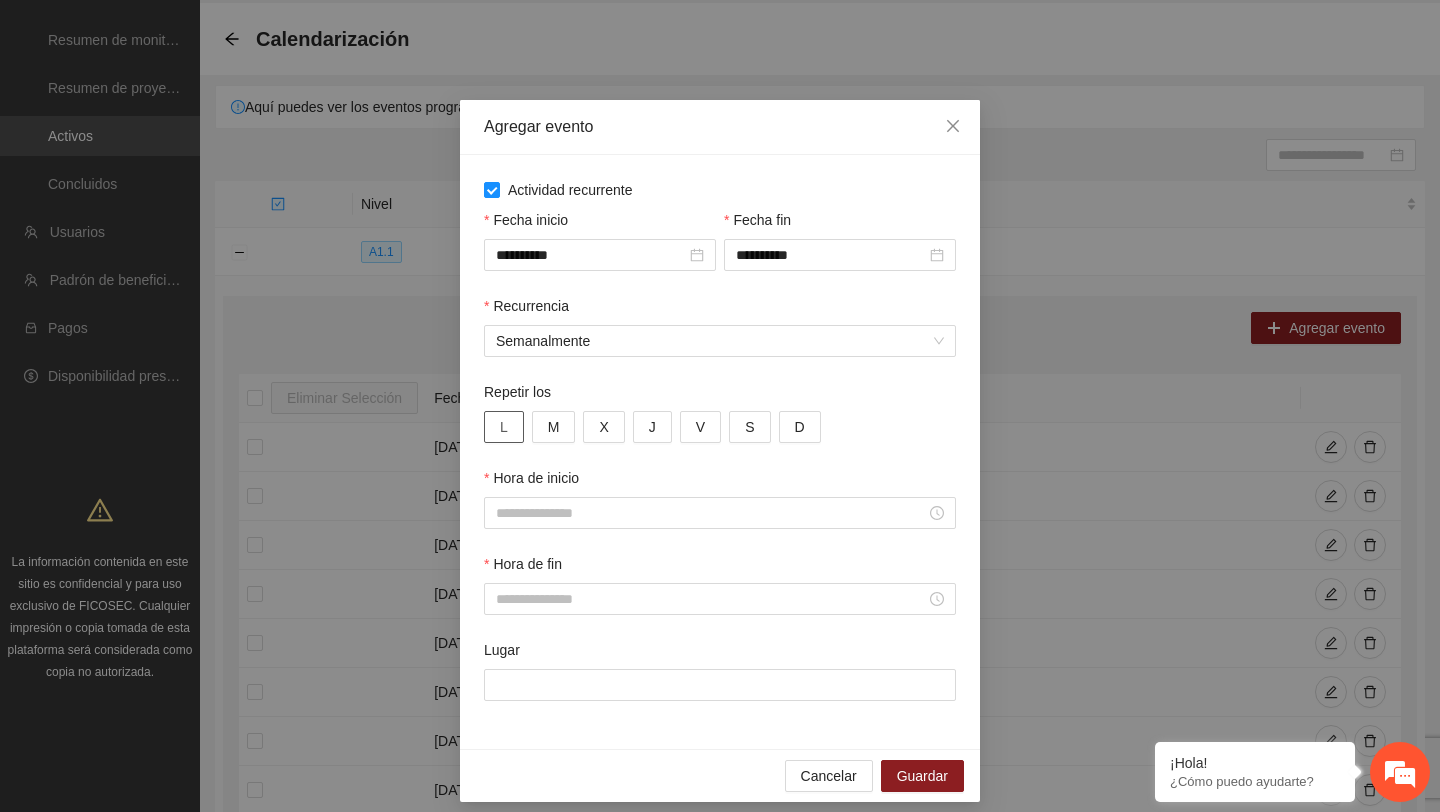 click on "L" at bounding box center (504, 427) 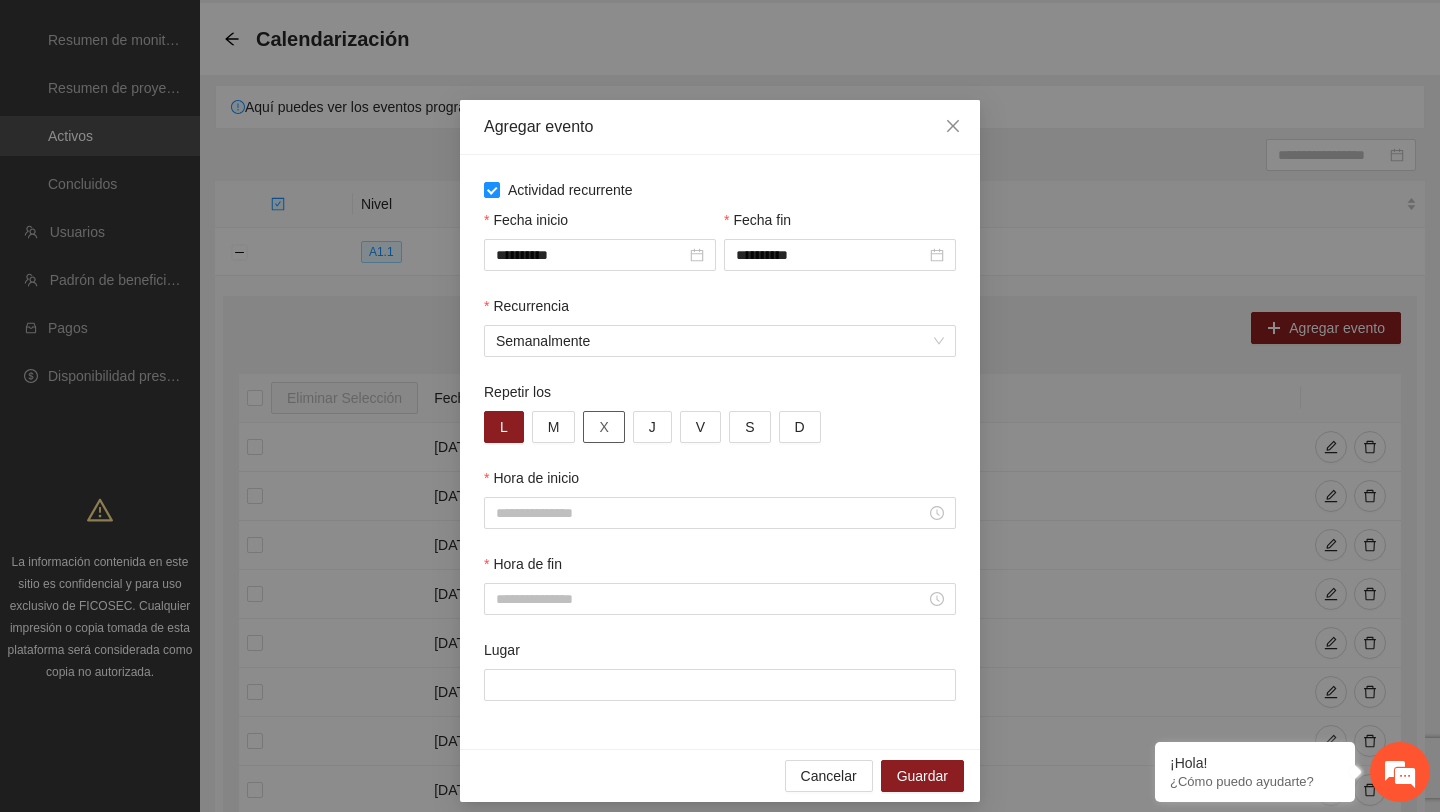 click on "X" at bounding box center [603, 427] 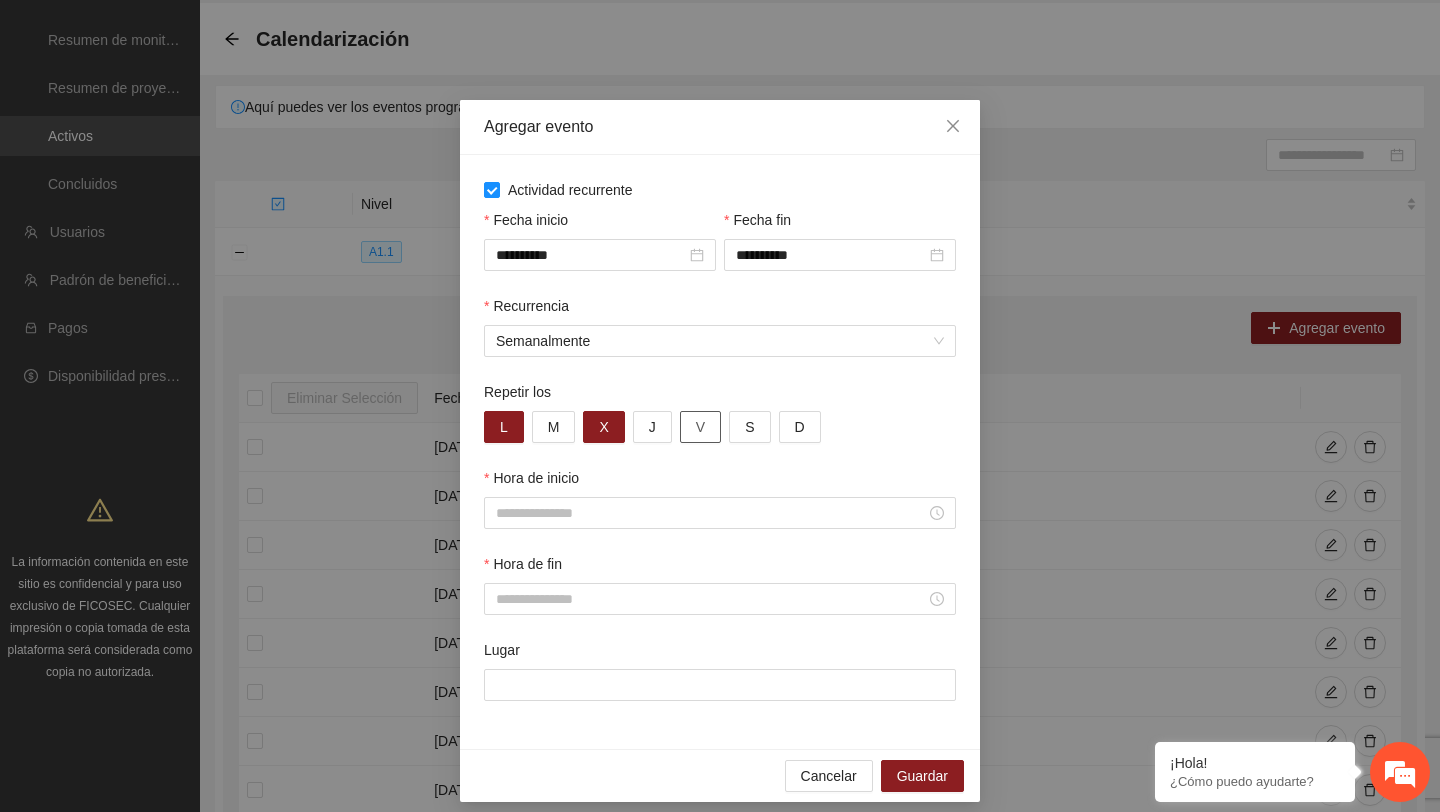 click on "V" at bounding box center (700, 427) 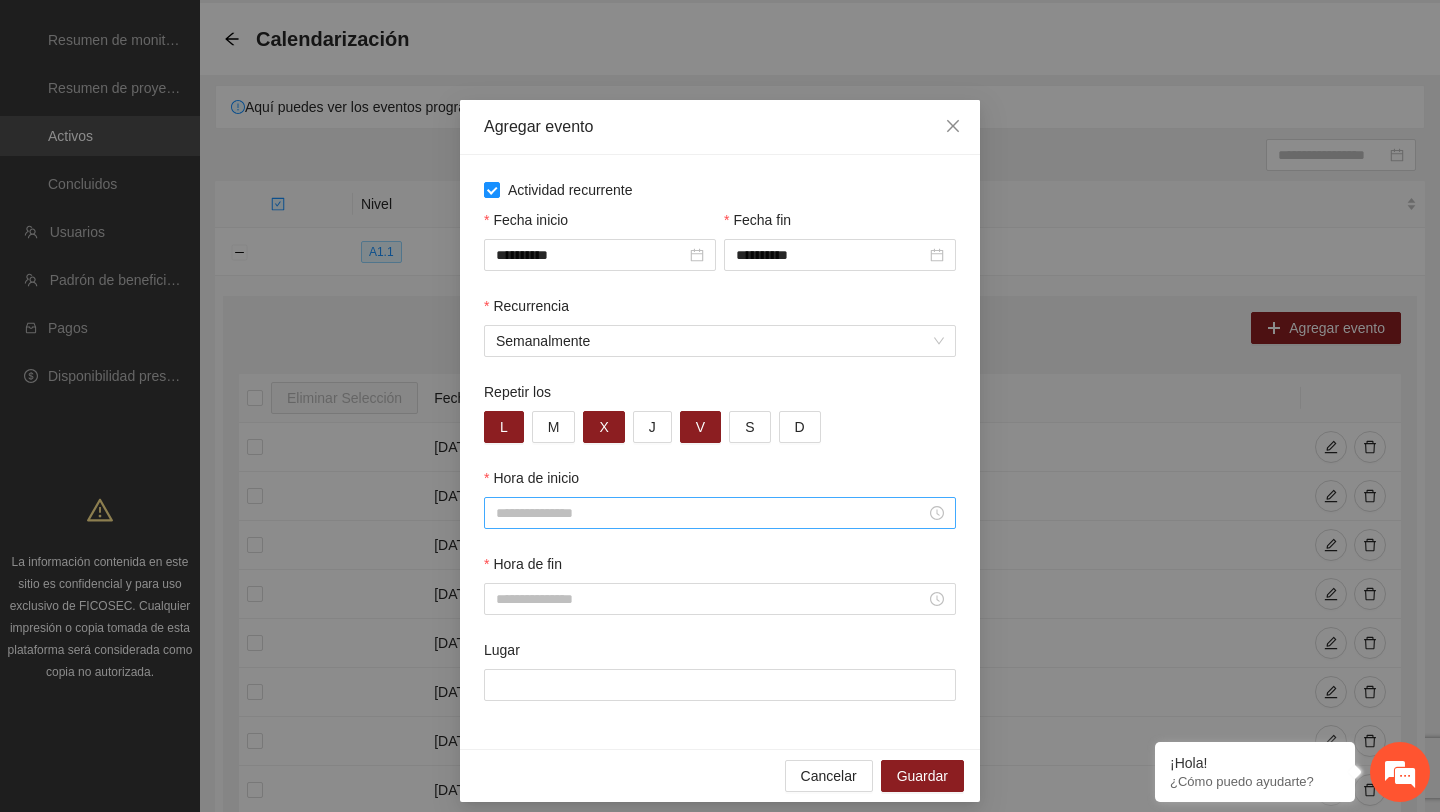 click on "Hora de inicio" at bounding box center (711, 513) 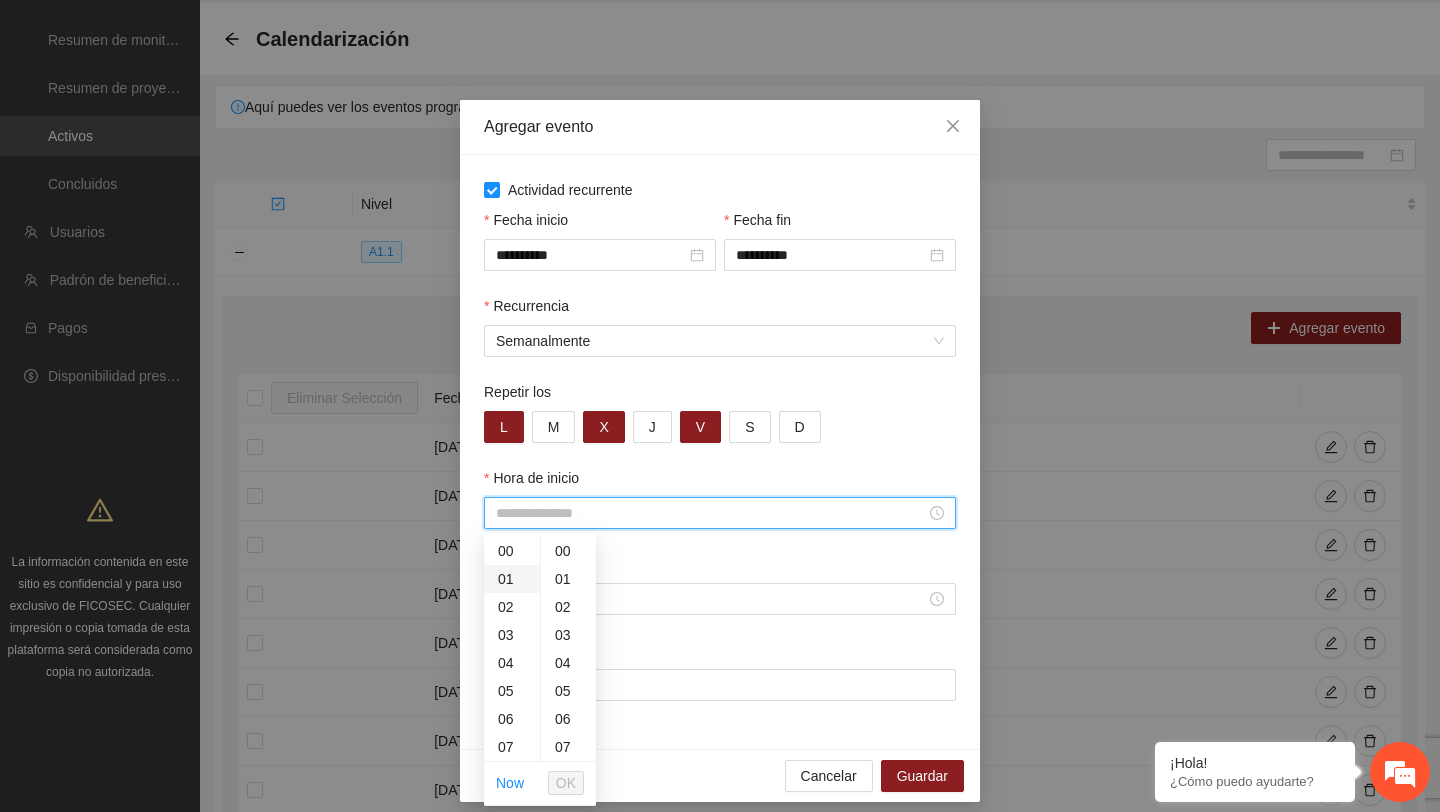 click on "01" at bounding box center (512, 579) 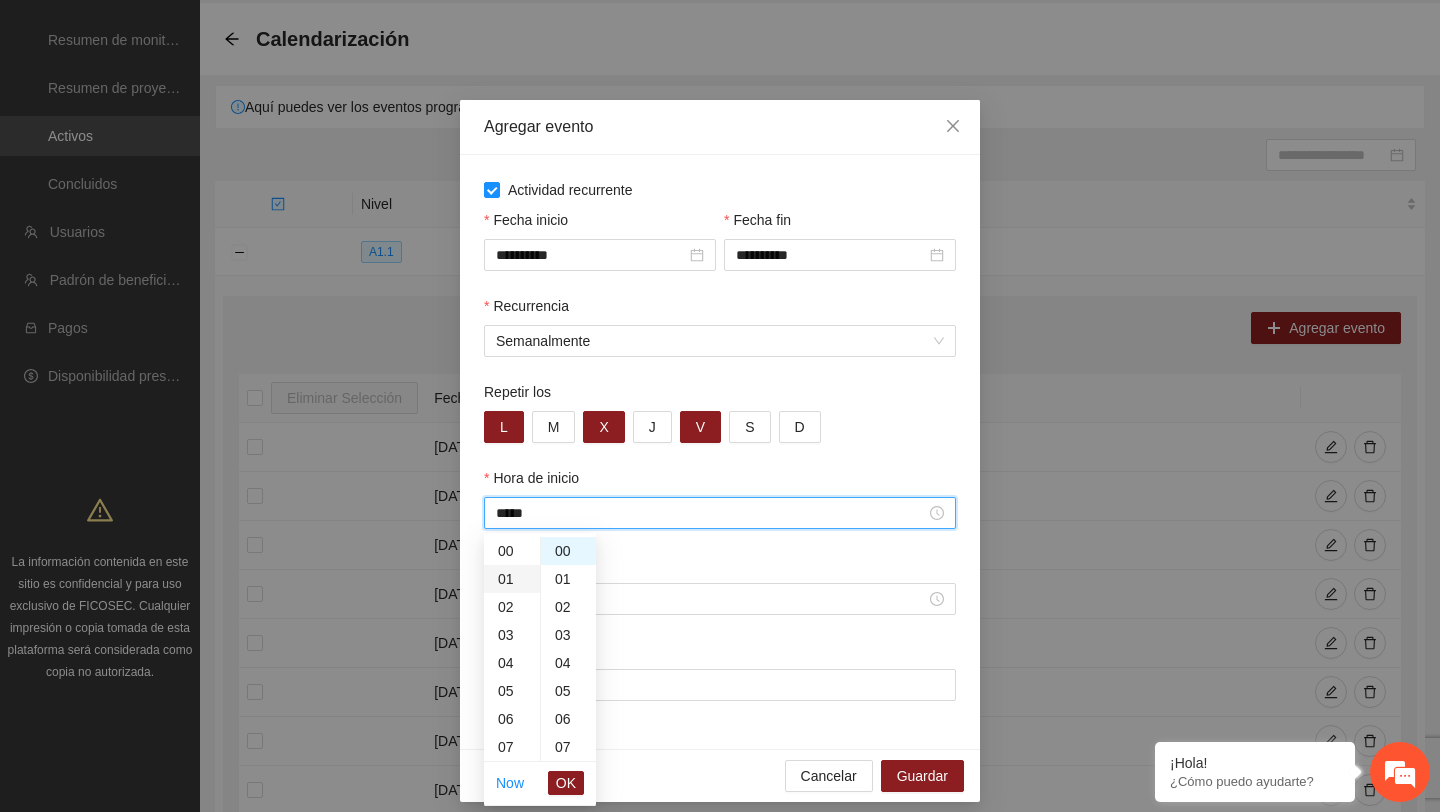 scroll, scrollTop: 28, scrollLeft: 0, axis: vertical 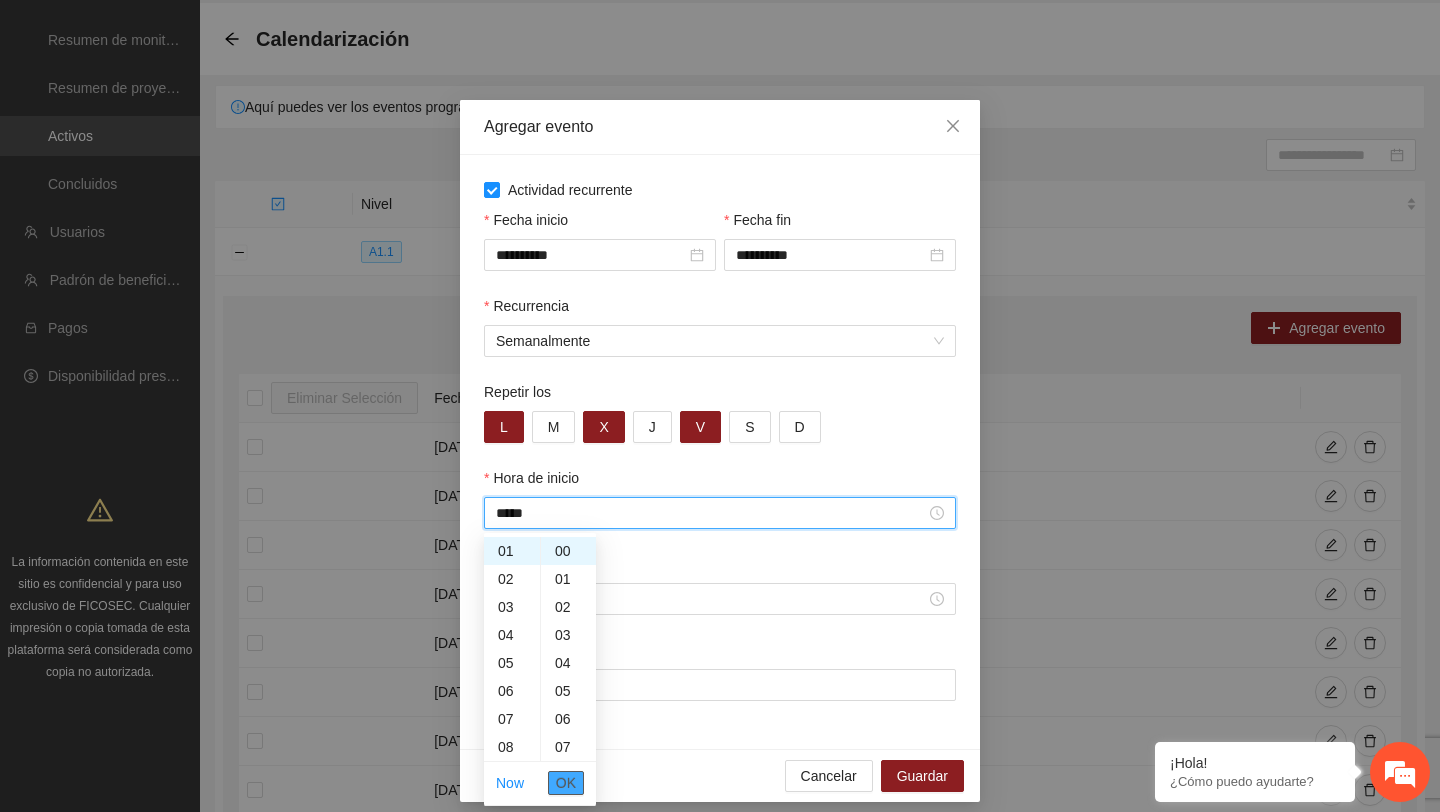 click on "OK" at bounding box center [566, 783] 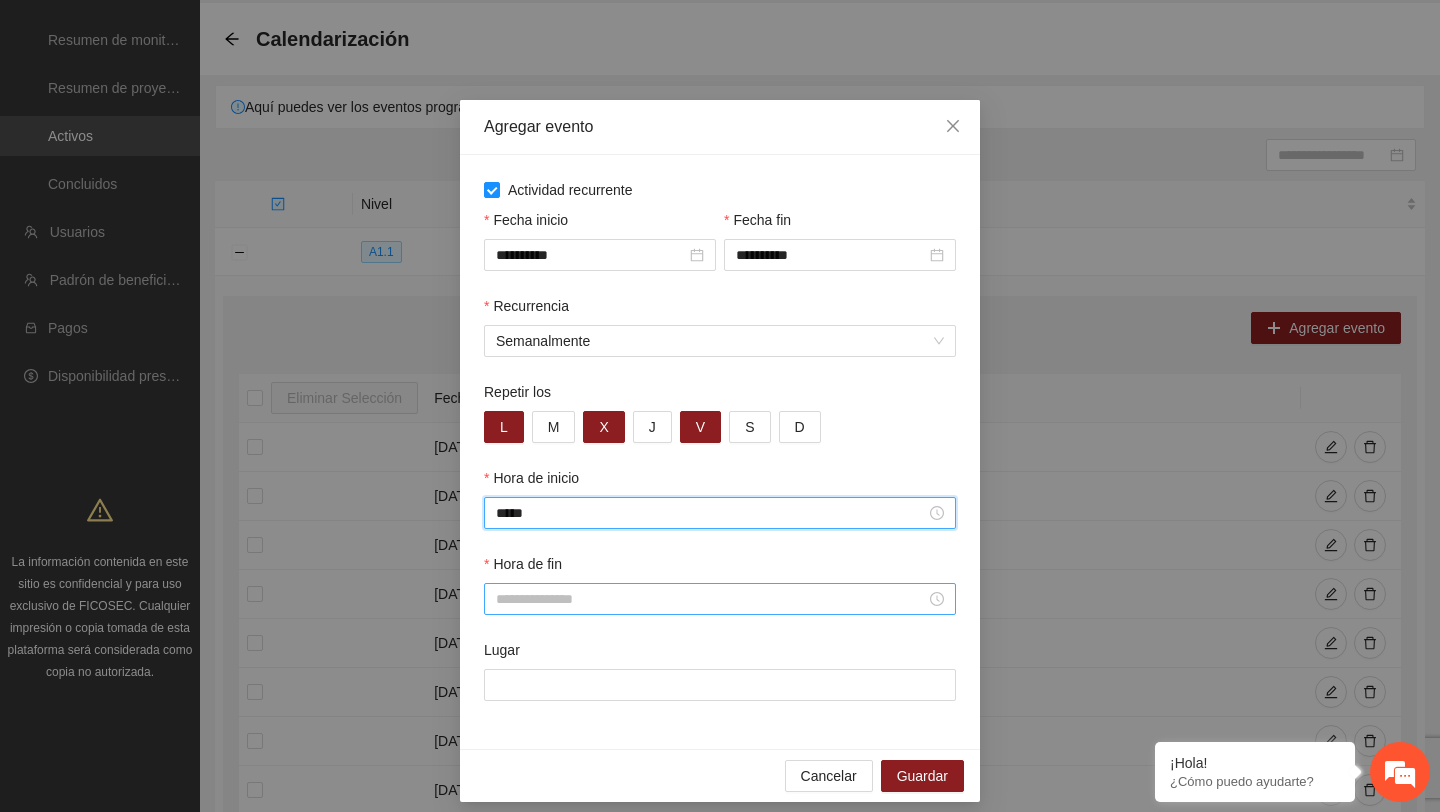 click on "Hora de fin" at bounding box center [711, 599] 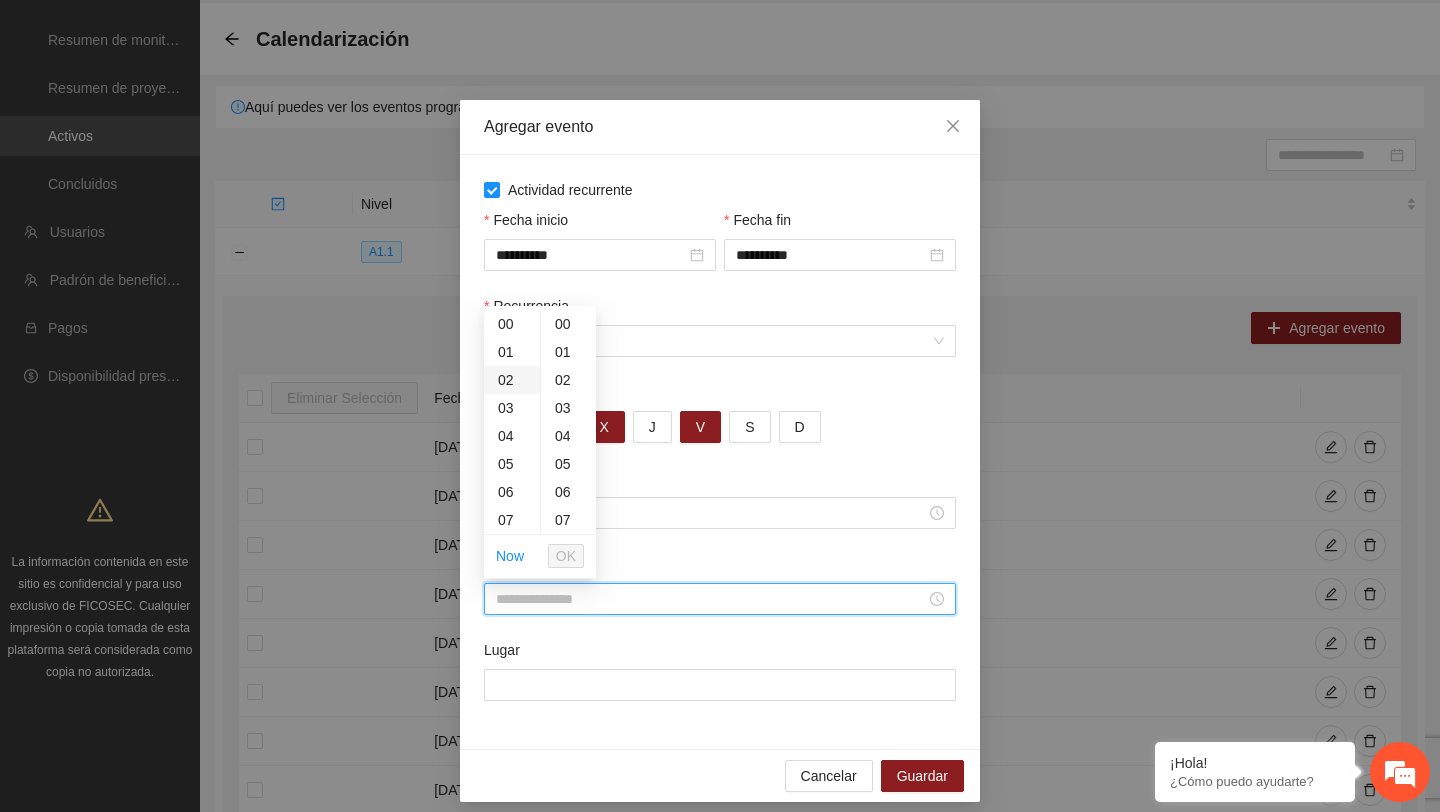 click on "02" at bounding box center (512, 380) 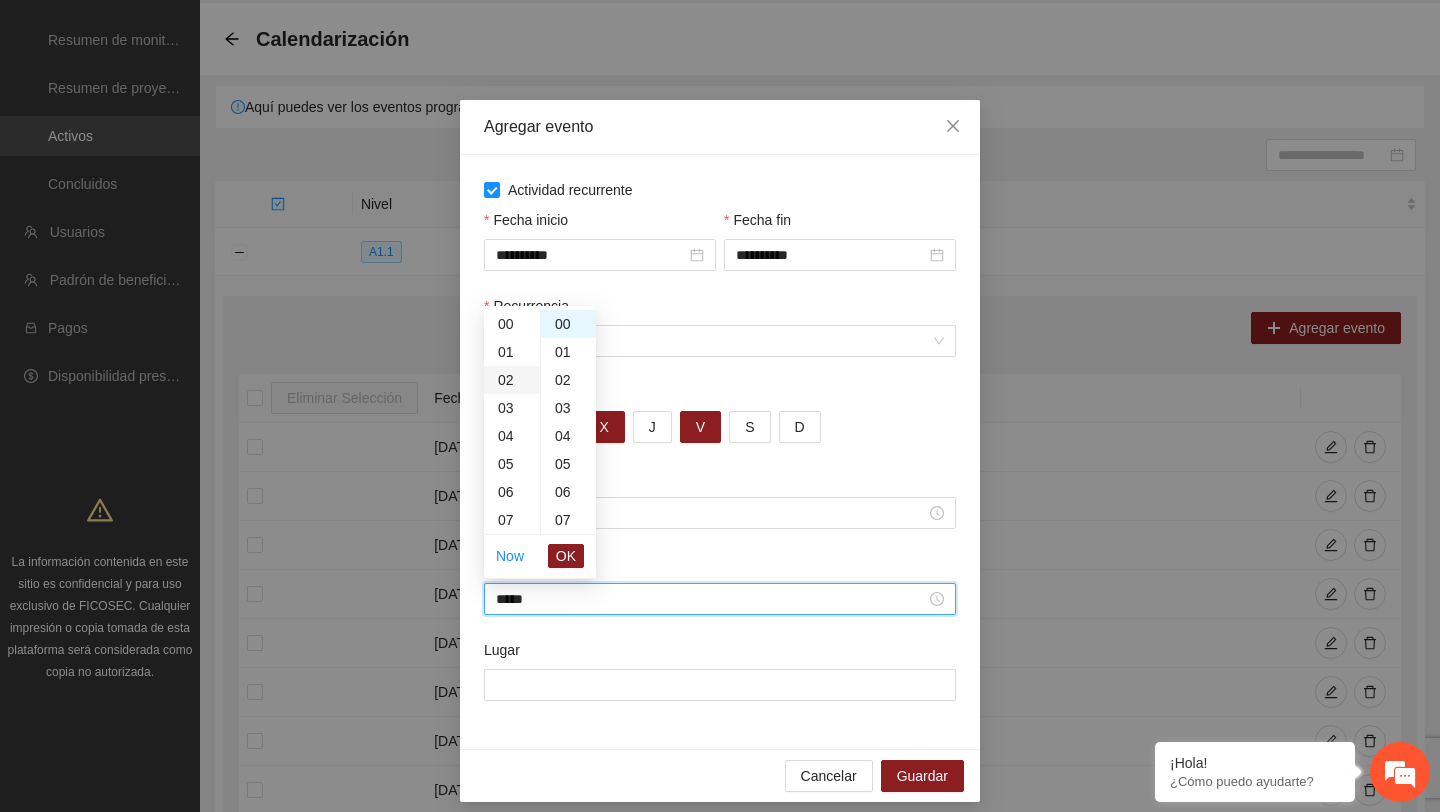 type on "*****" 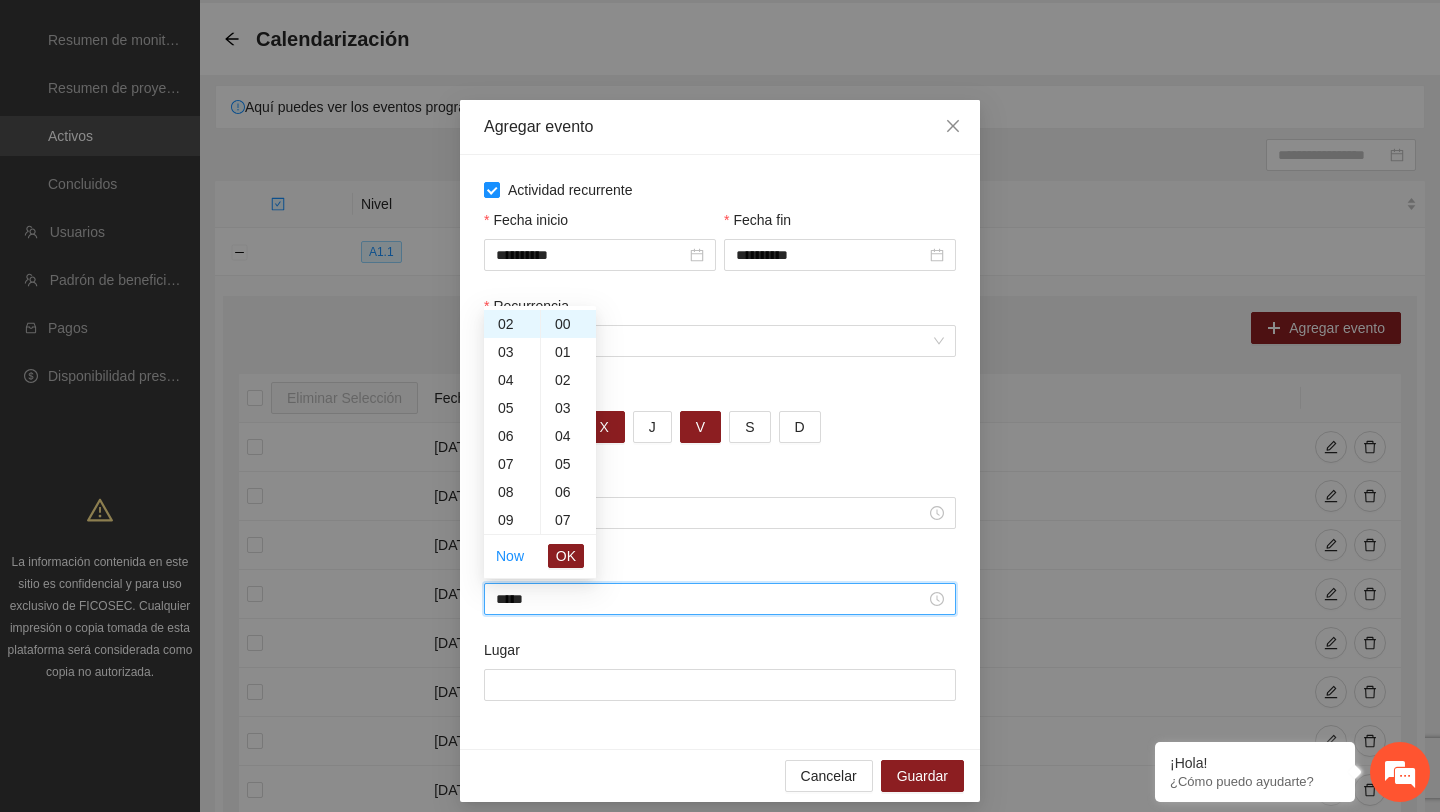 click on "OK" at bounding box center (566, 556) 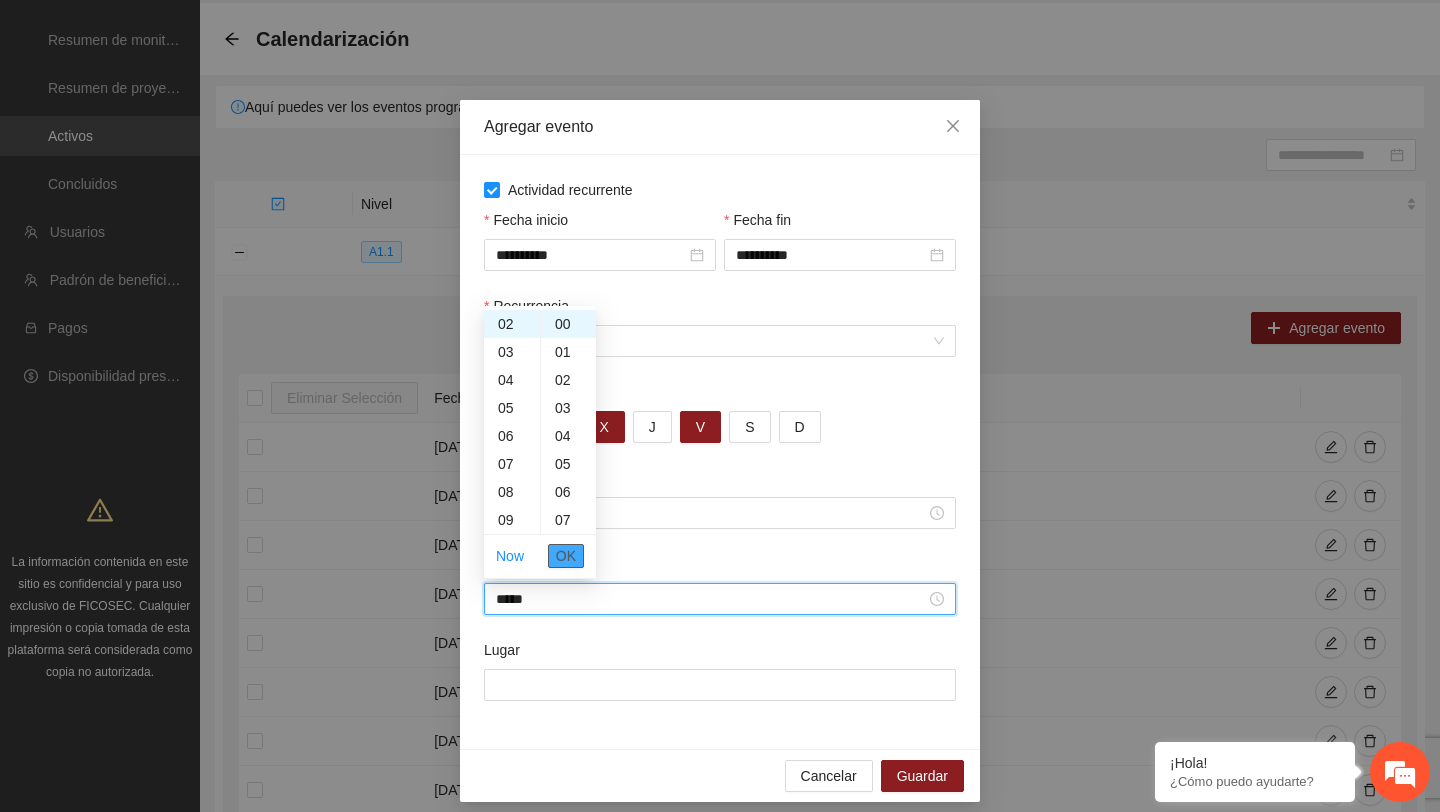 click on "OK" at bounding box center (566, 556) 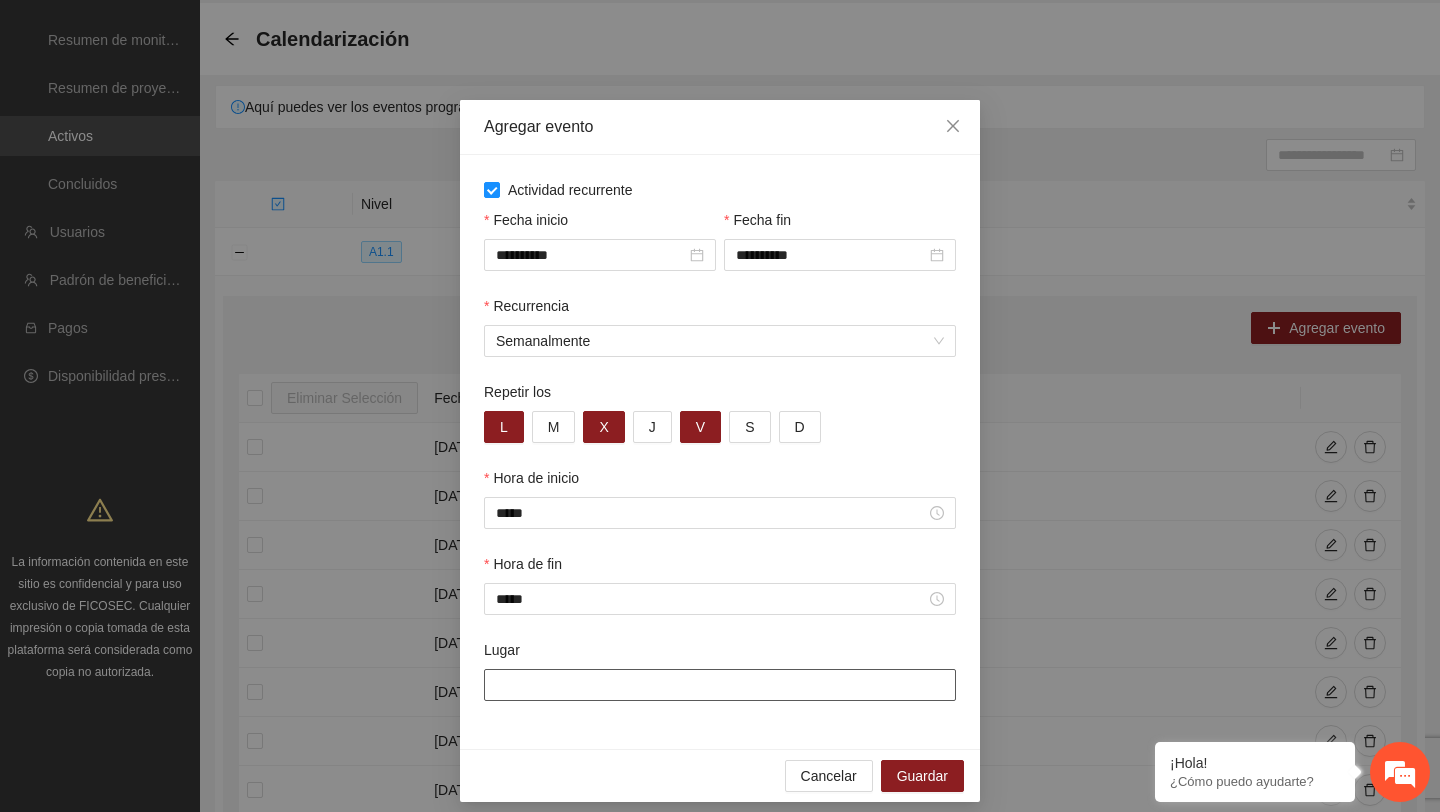 click on "Lugar" at bounding box center (720, 685) 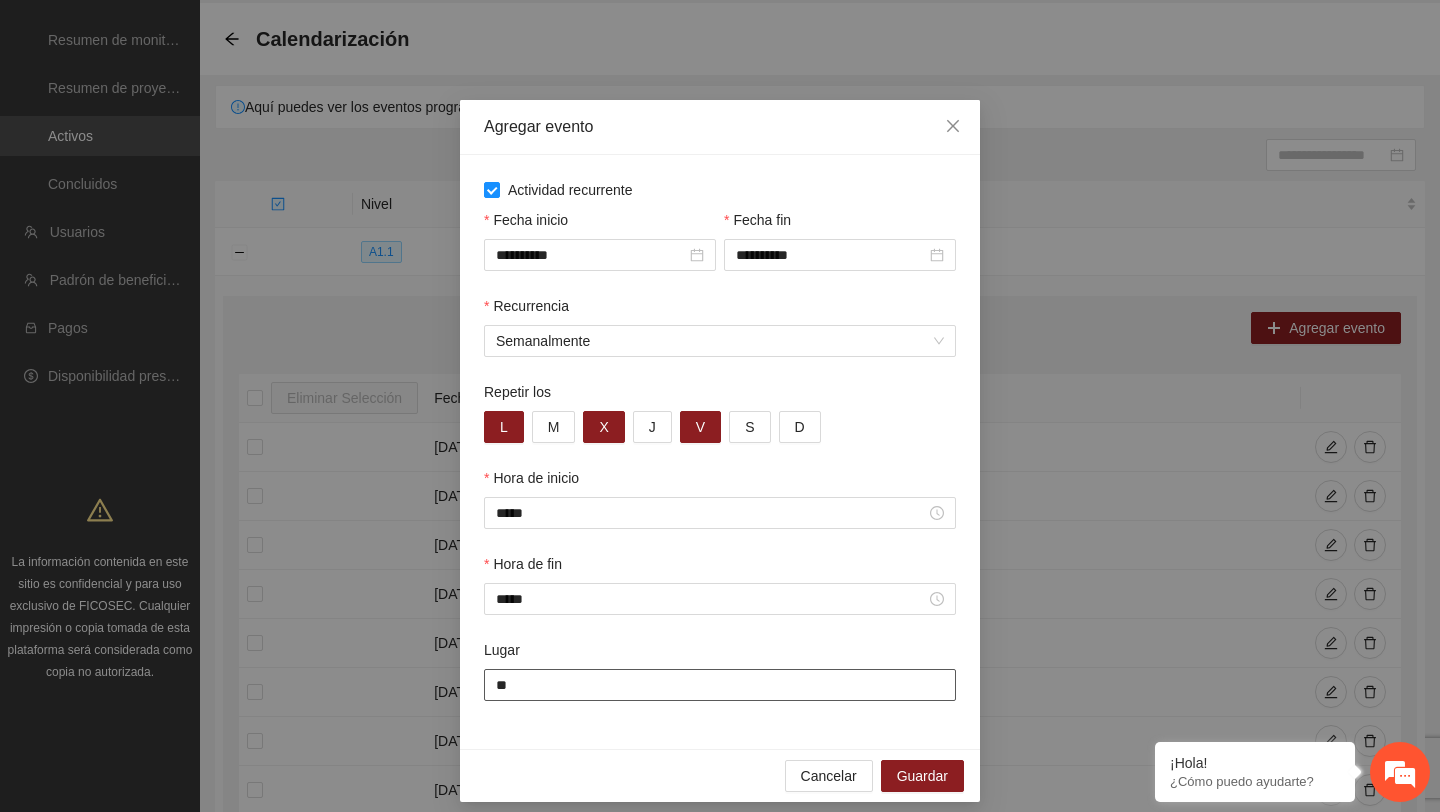type on "*" 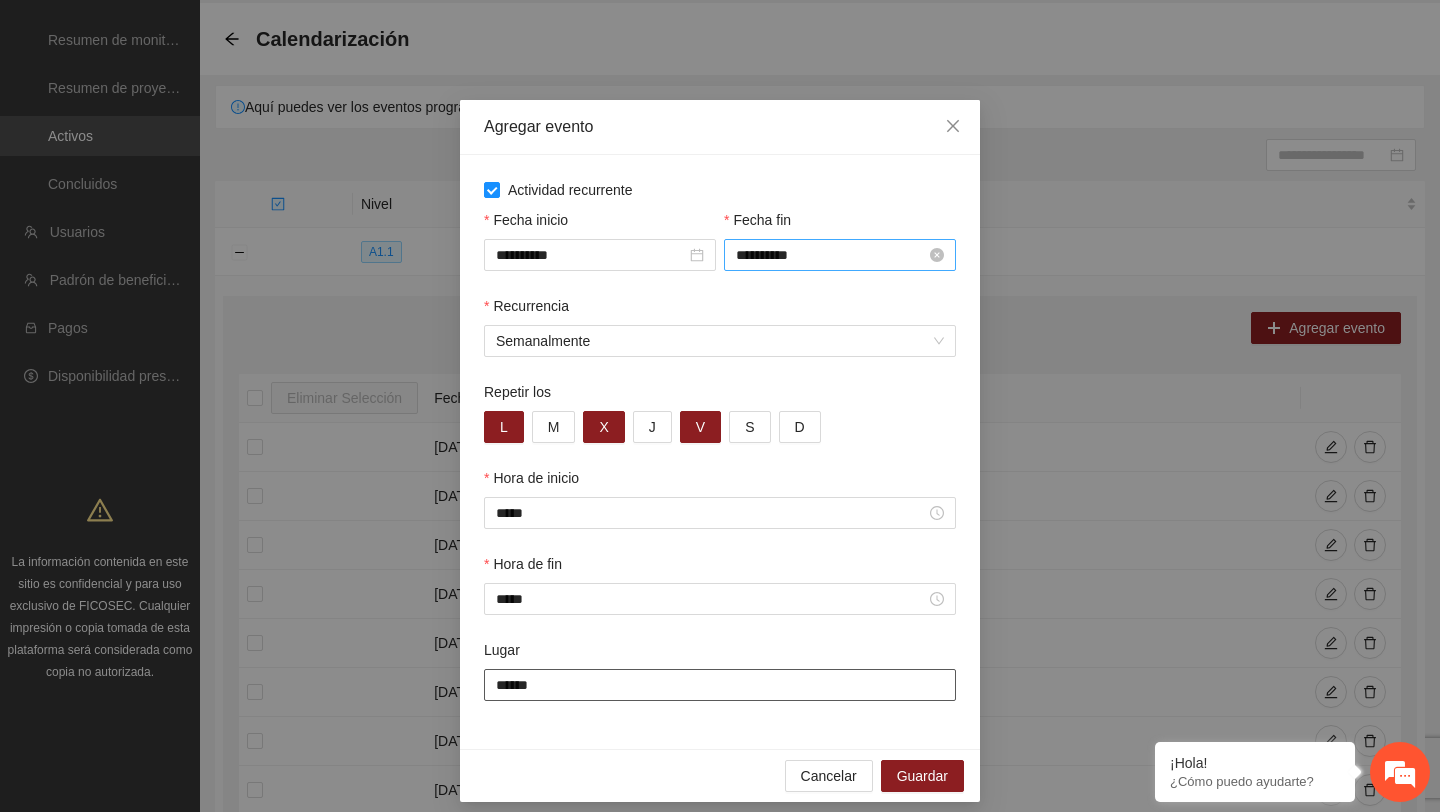 type on "******" 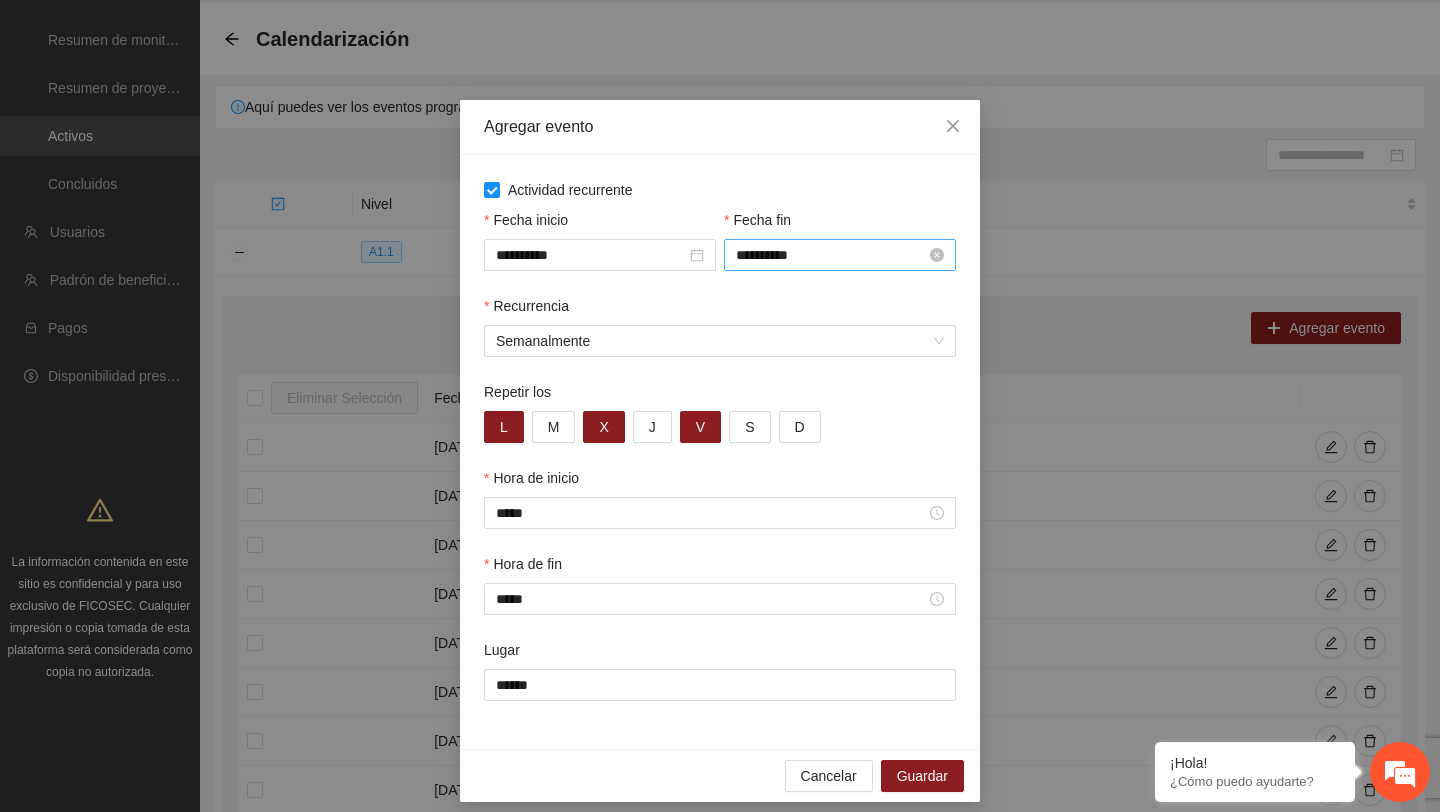 click on "**********" at bounding box center (831, 255) 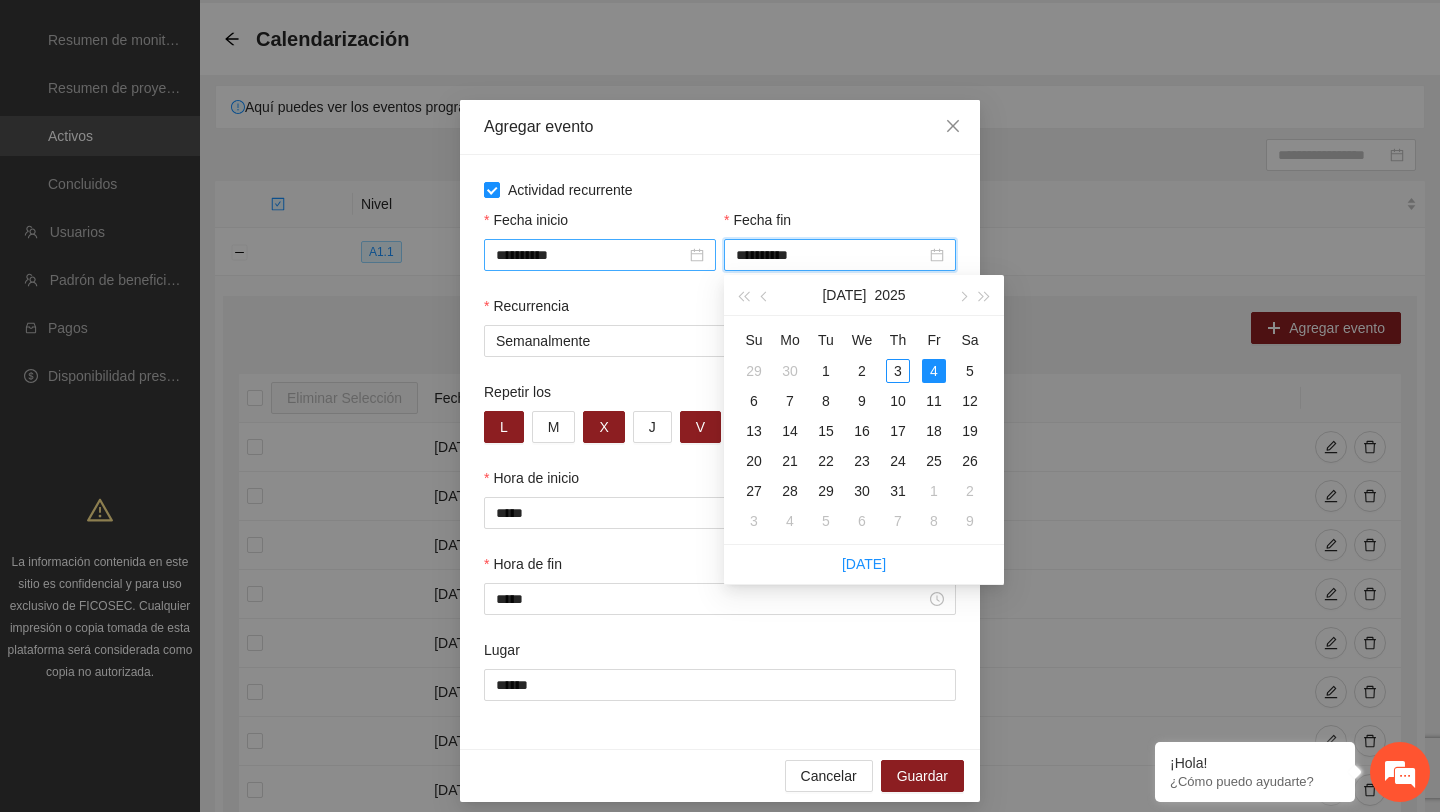 click on "**********" at bounding box center [600, 255] 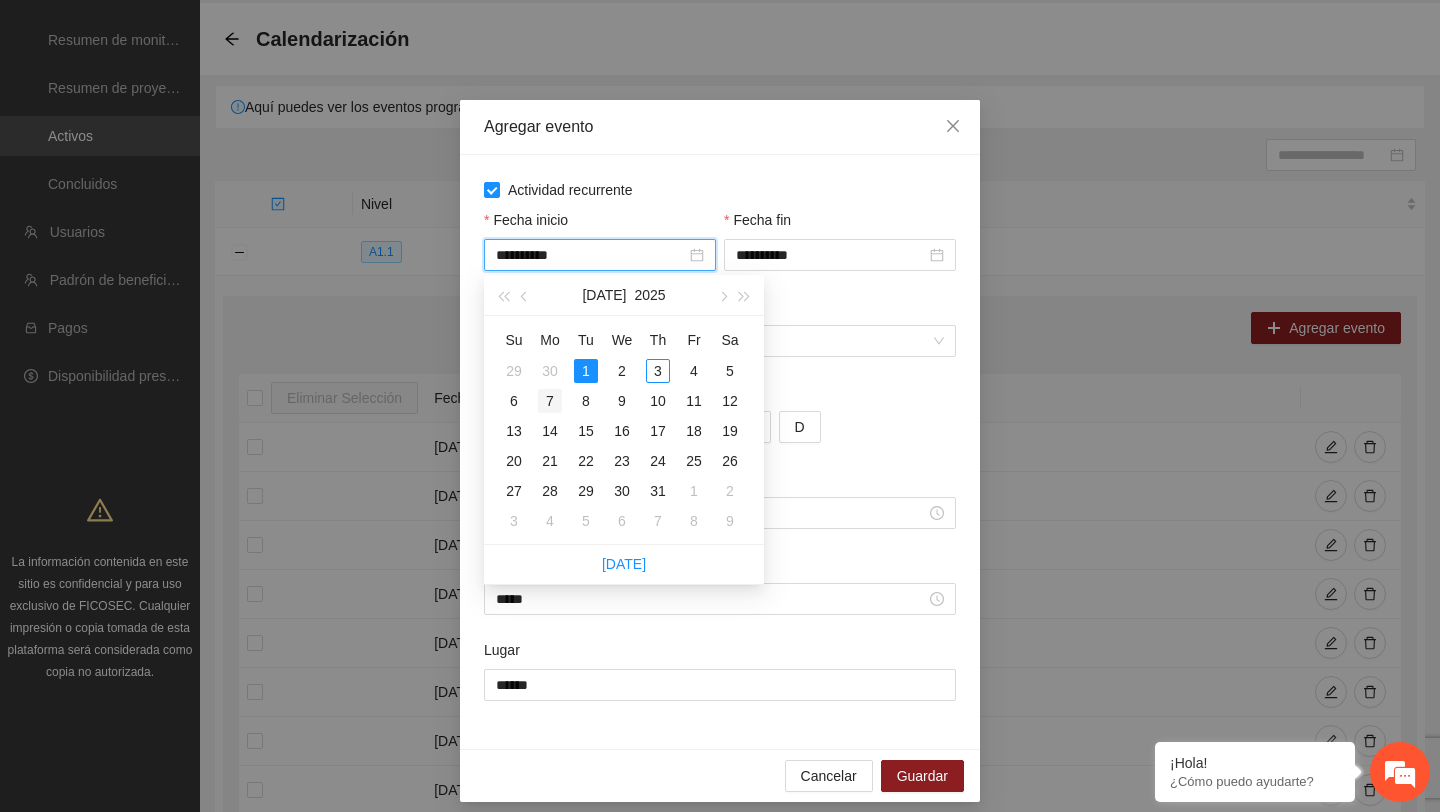type on "**********" 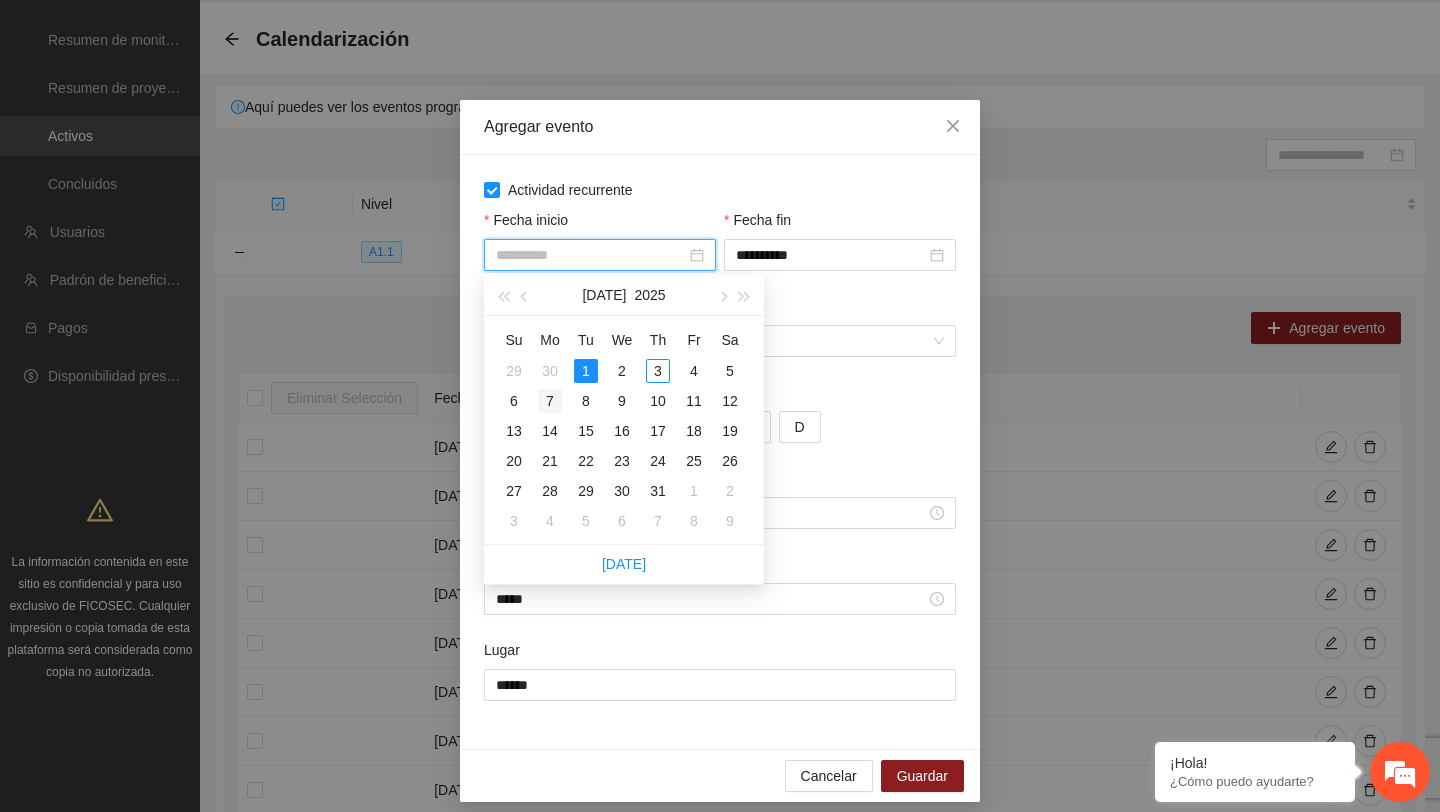 click on "7" at bounding box center (550, 401) 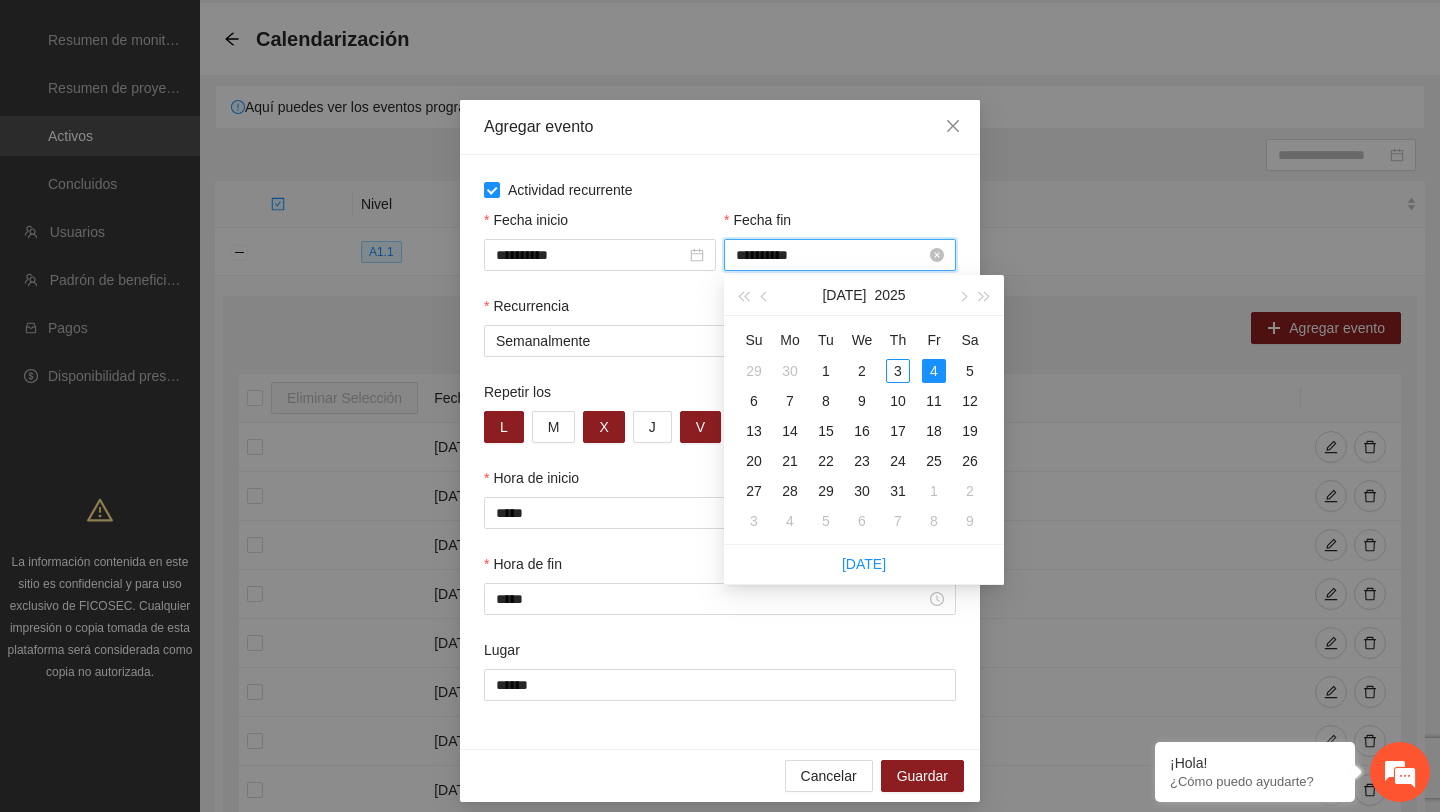 click on "**********" at bounding box center (831, 255) 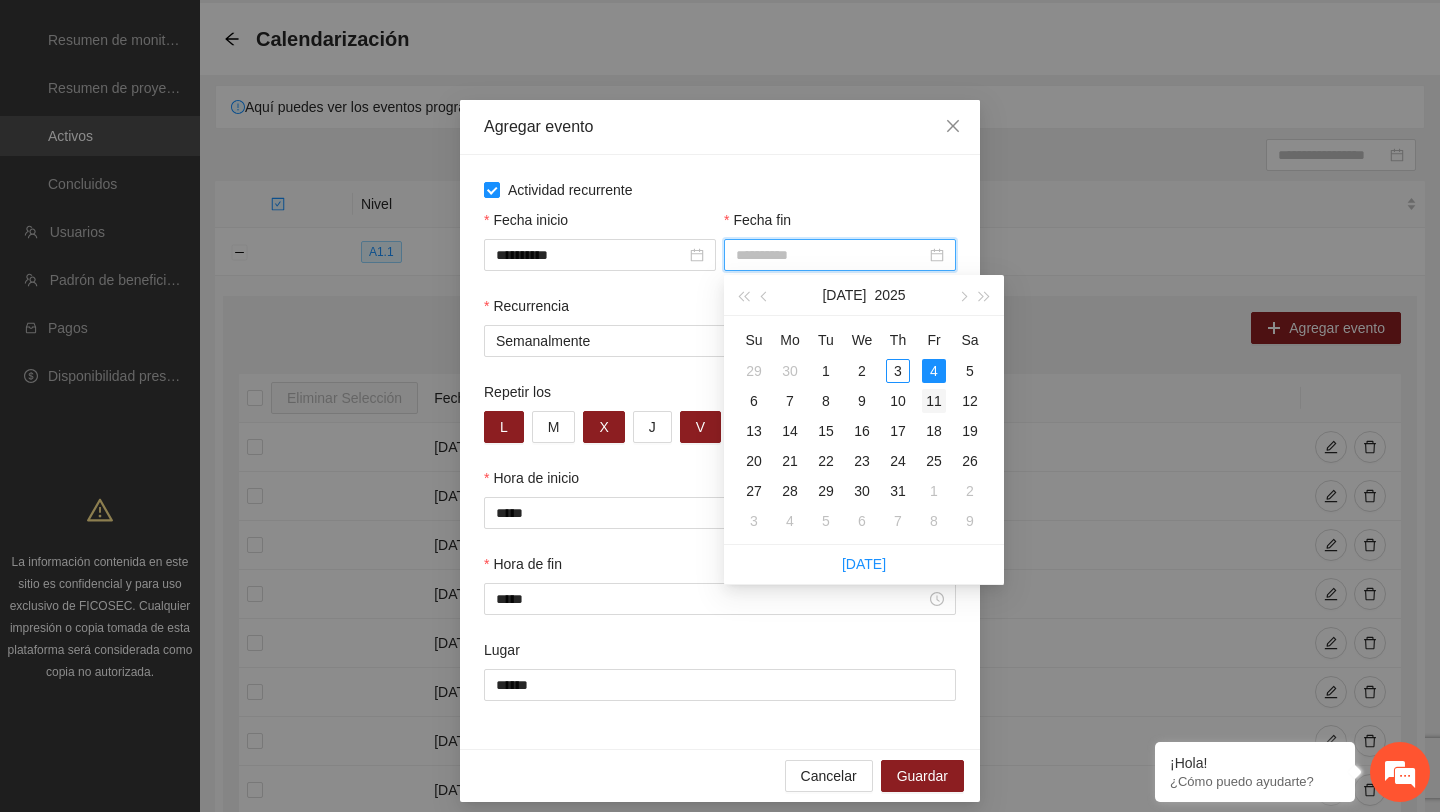 type on "**********" 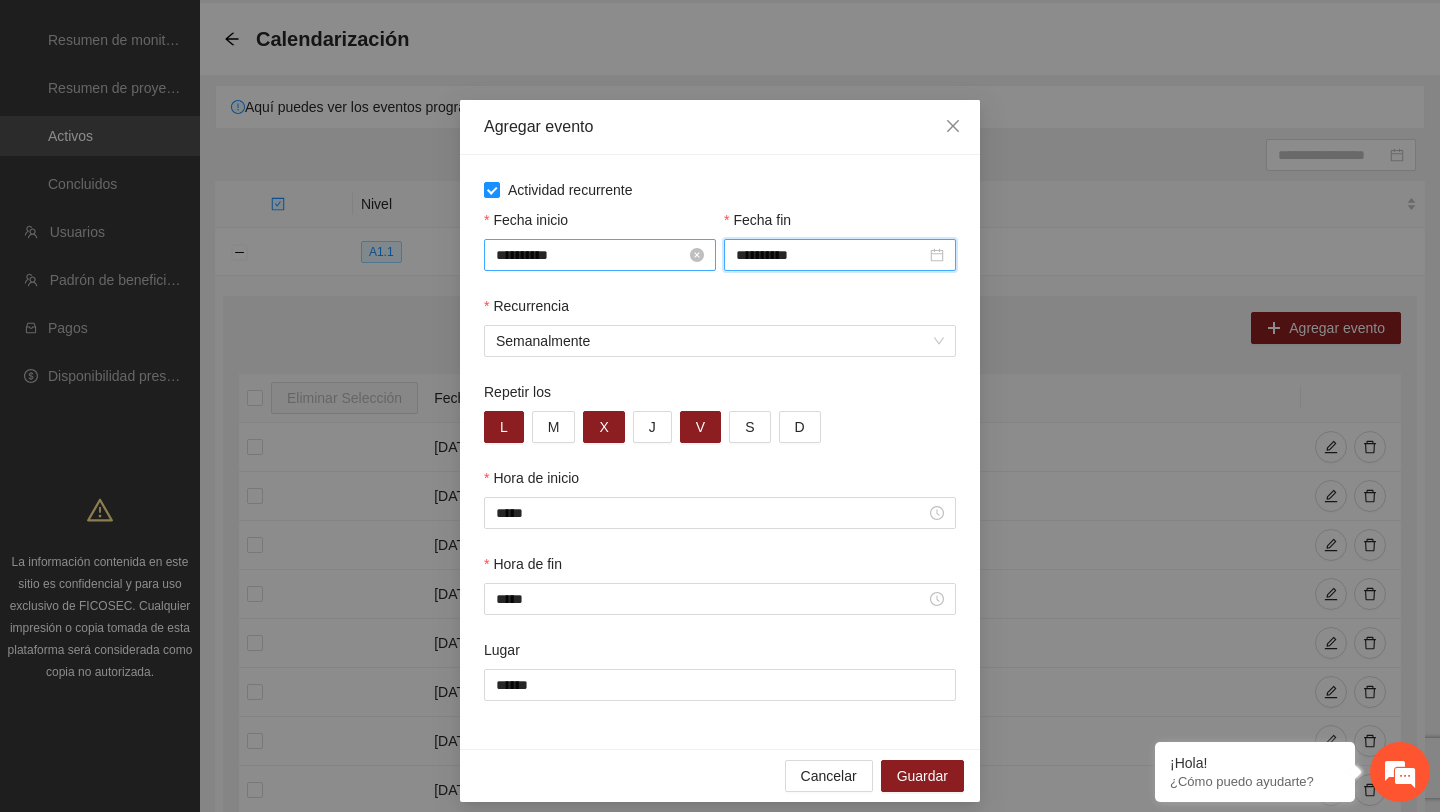 click on "**********" at bounding box center (591, 255) 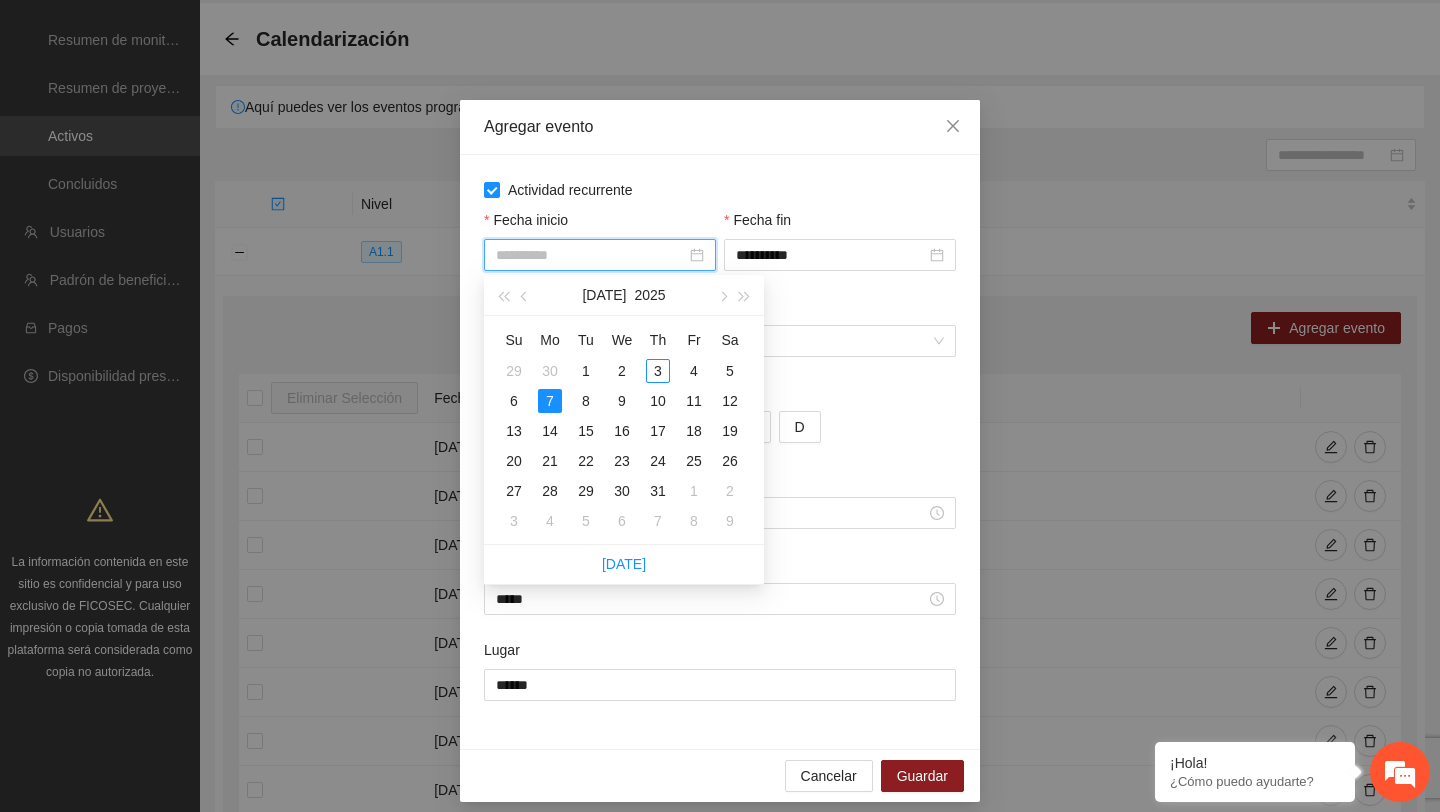 type on "**********" 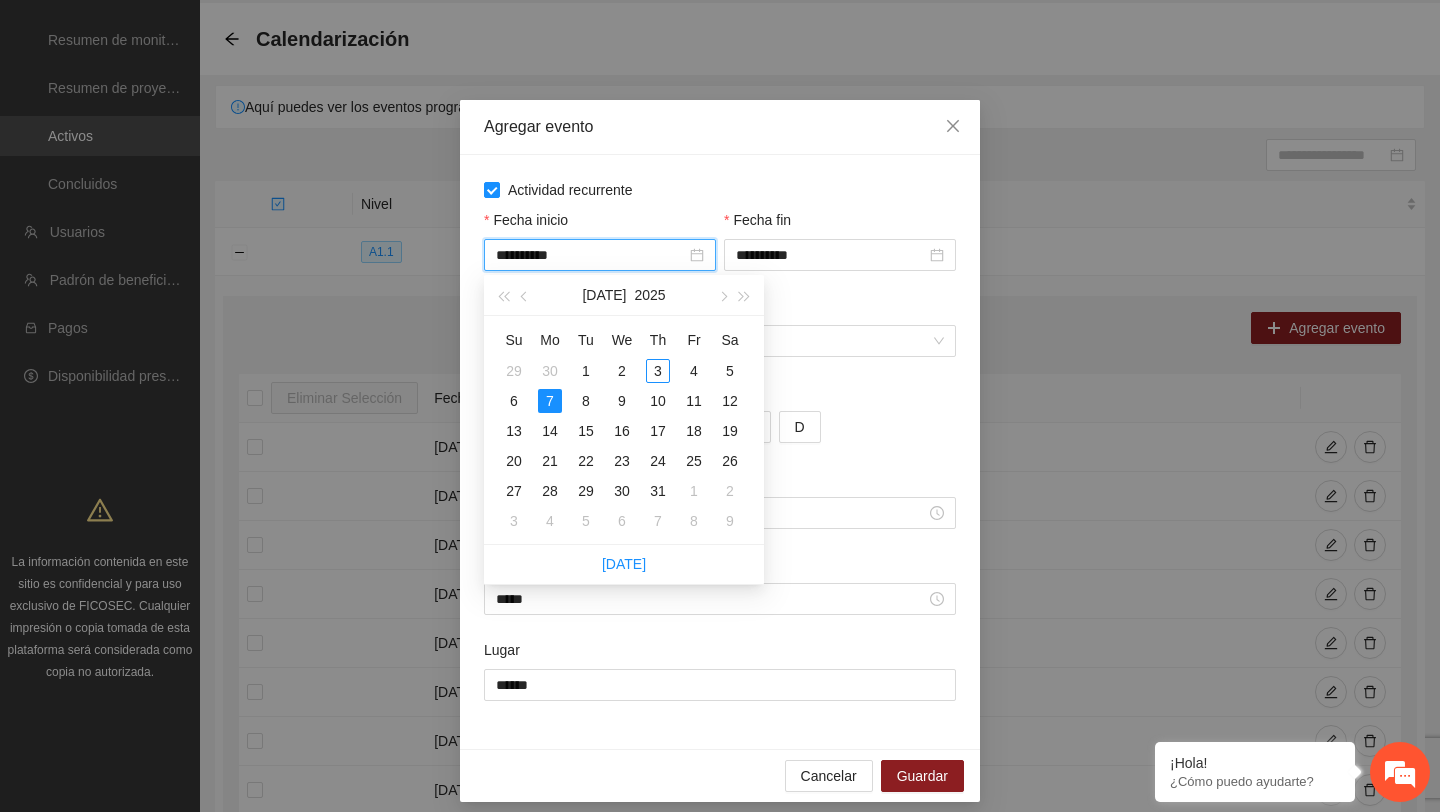 click on "**********" at bounding box center [840, 252] 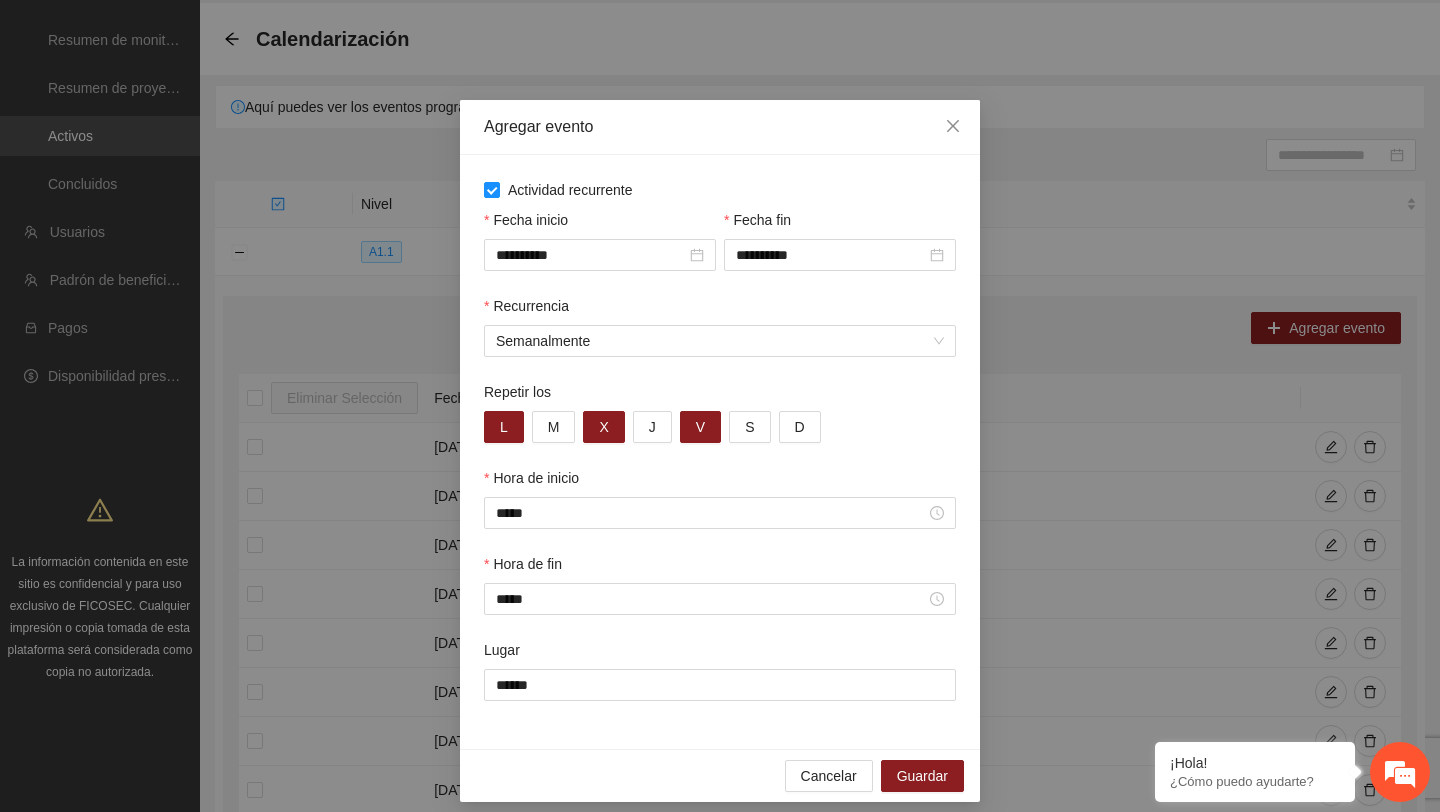 scroll, scrollTop: 14, scrollLeft: 0, axis: vertical 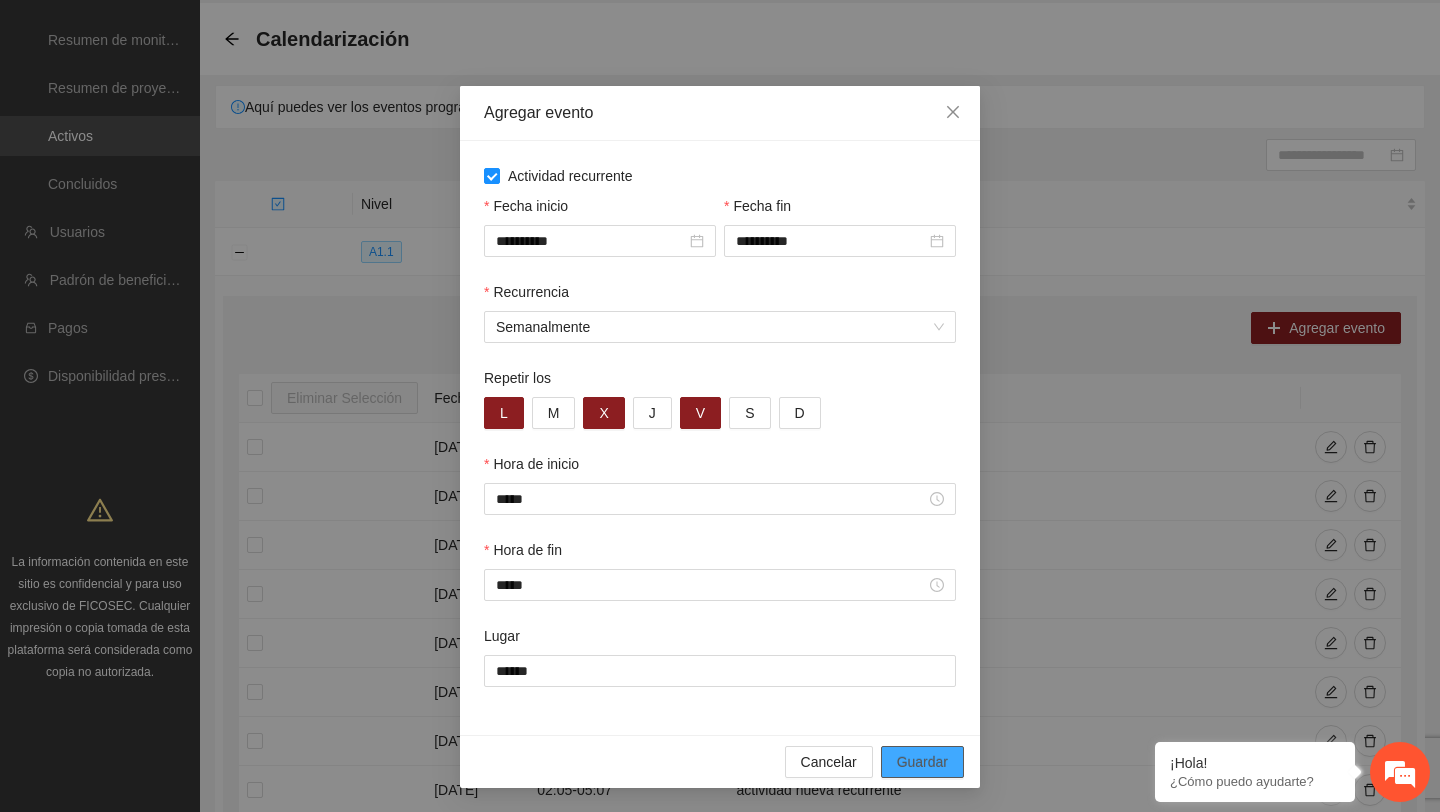 click on "Guardar" at bounding box center [922, 762] 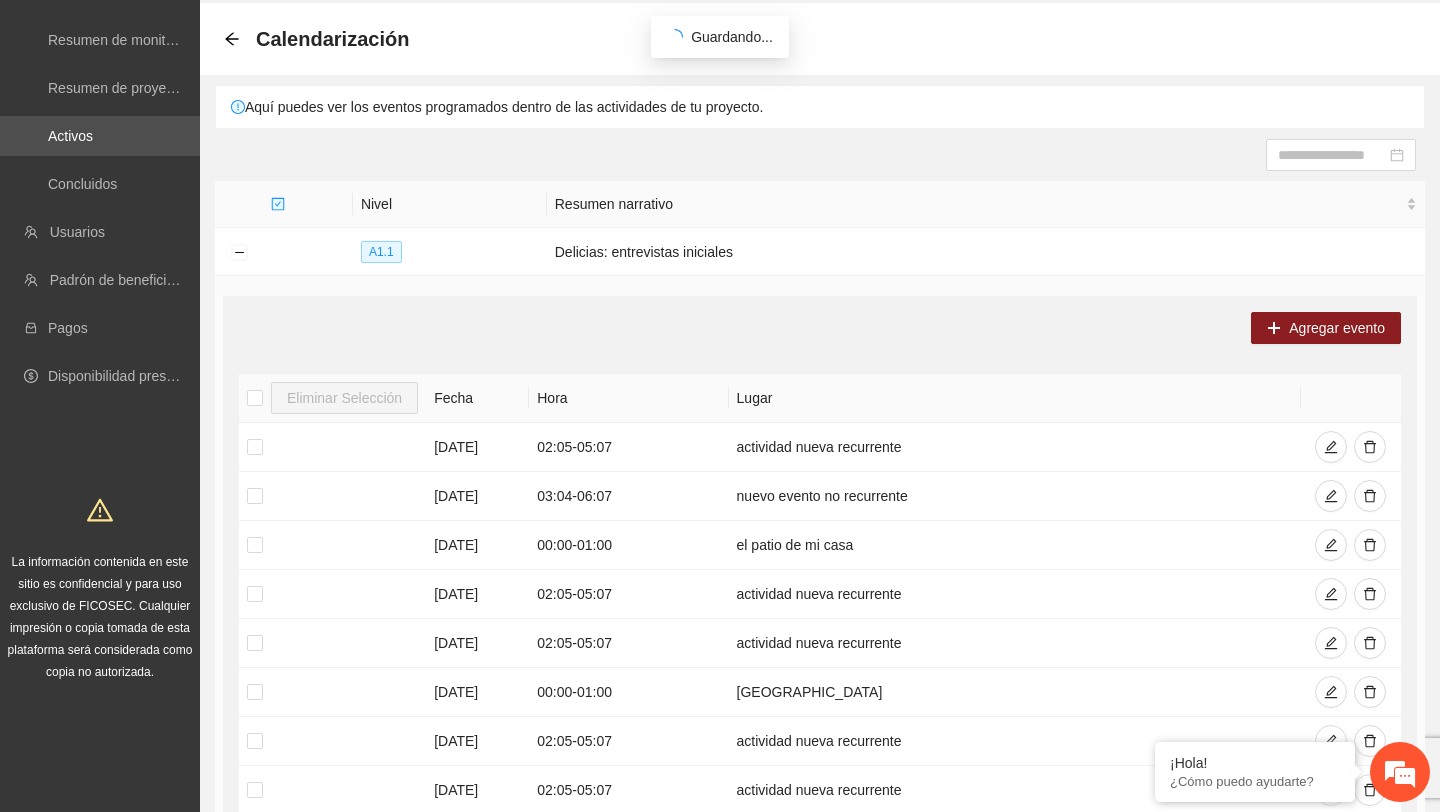 scroll, scrollTop: 0, scrollLeft: 0, axis: both 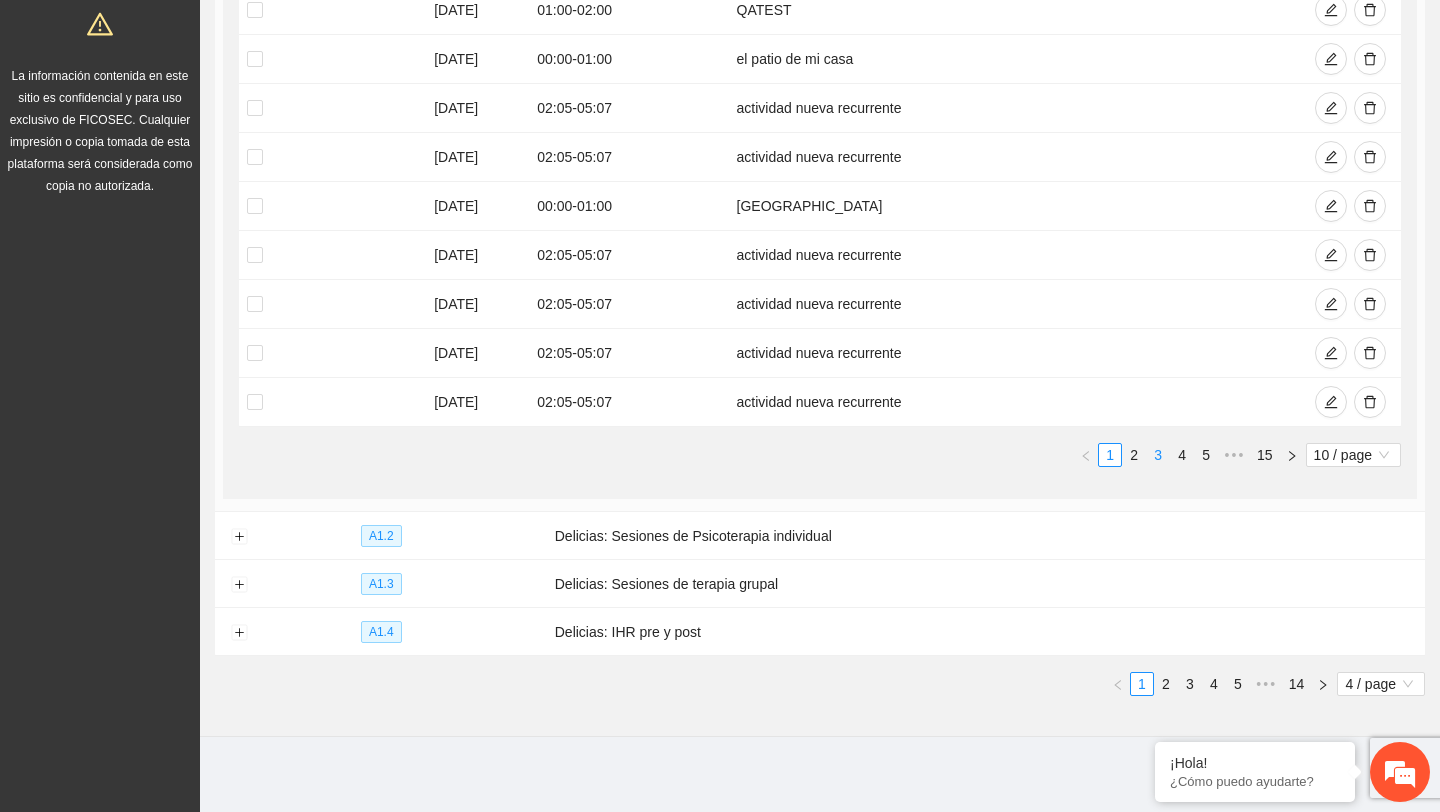 click on "3" at bounding box center (1158, 455) 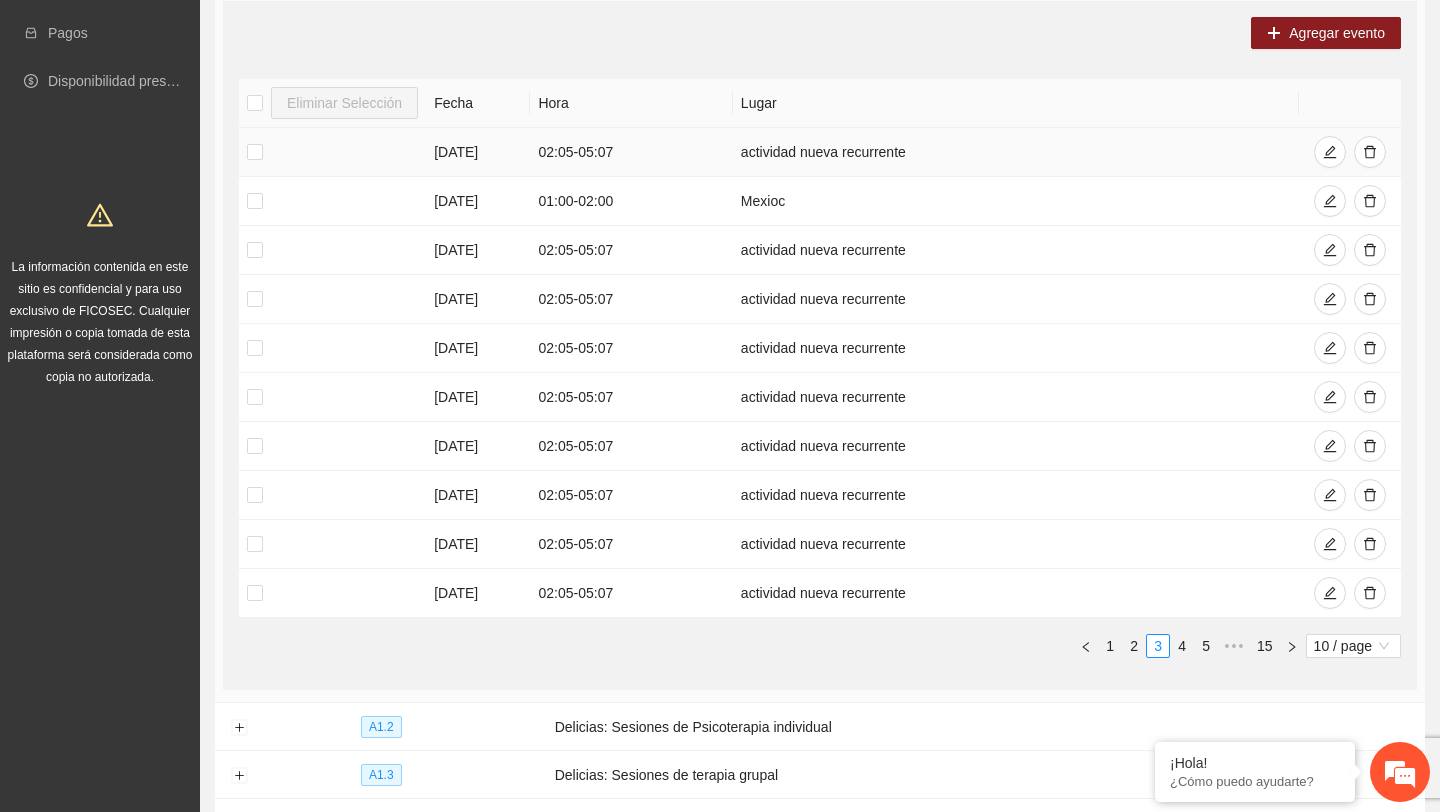scroll, scrollTop: 476, scrollLeft: 0, axis: vertical 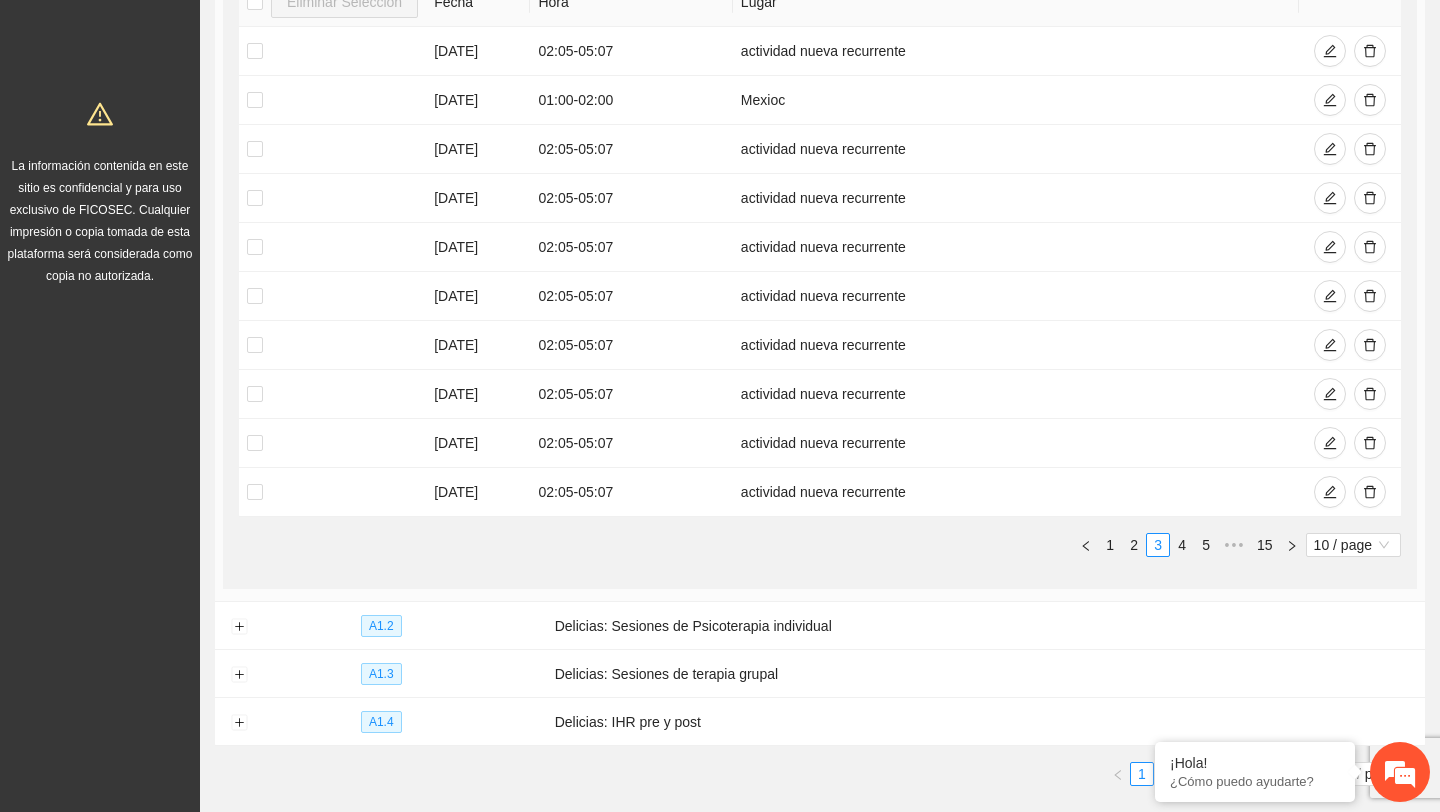 click on "Eliminar Selección Fecha Hora Lugar 27/05/2025 02:05  -  05:07 actividad nueva recurrente 01/06/2025 01:00  -  02:00 Mexioc 02/06/2025 02:05  -  05:07 actividad nueva recurrente 03/06/2025 02:05  -  05:07 actividad nueva recurrente 09/06/2025 02:05  -  05:07 actividad nueva recurrente 10/06/2025 02:05  -  05:07 actividad nueva recurrente 16/06/2025 02:05  -  05:07 actividad nueva recurrente 17/06/2025 02:05  -  05:07 actividad nueva recurrente 23/06/2025 02:05  -  05:07 actividad nueva recurrente 24/06/2025 02:05  -  05:07 actividad nueva recurrente 1 2 3 4 5 ••• 15 10 / page" at bounding box center [820, 275] 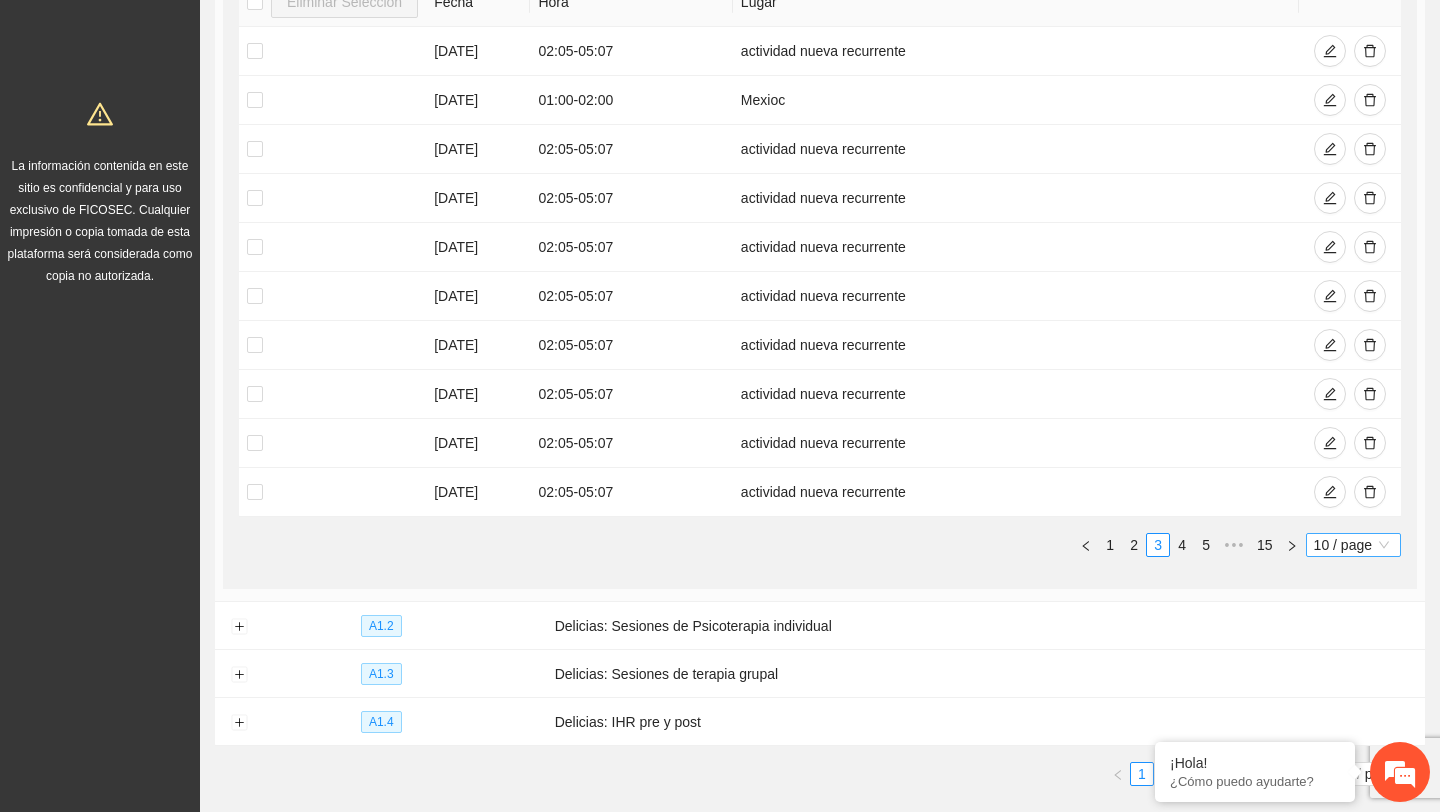 click on "10 / page" at bounding box center [1353, 545] 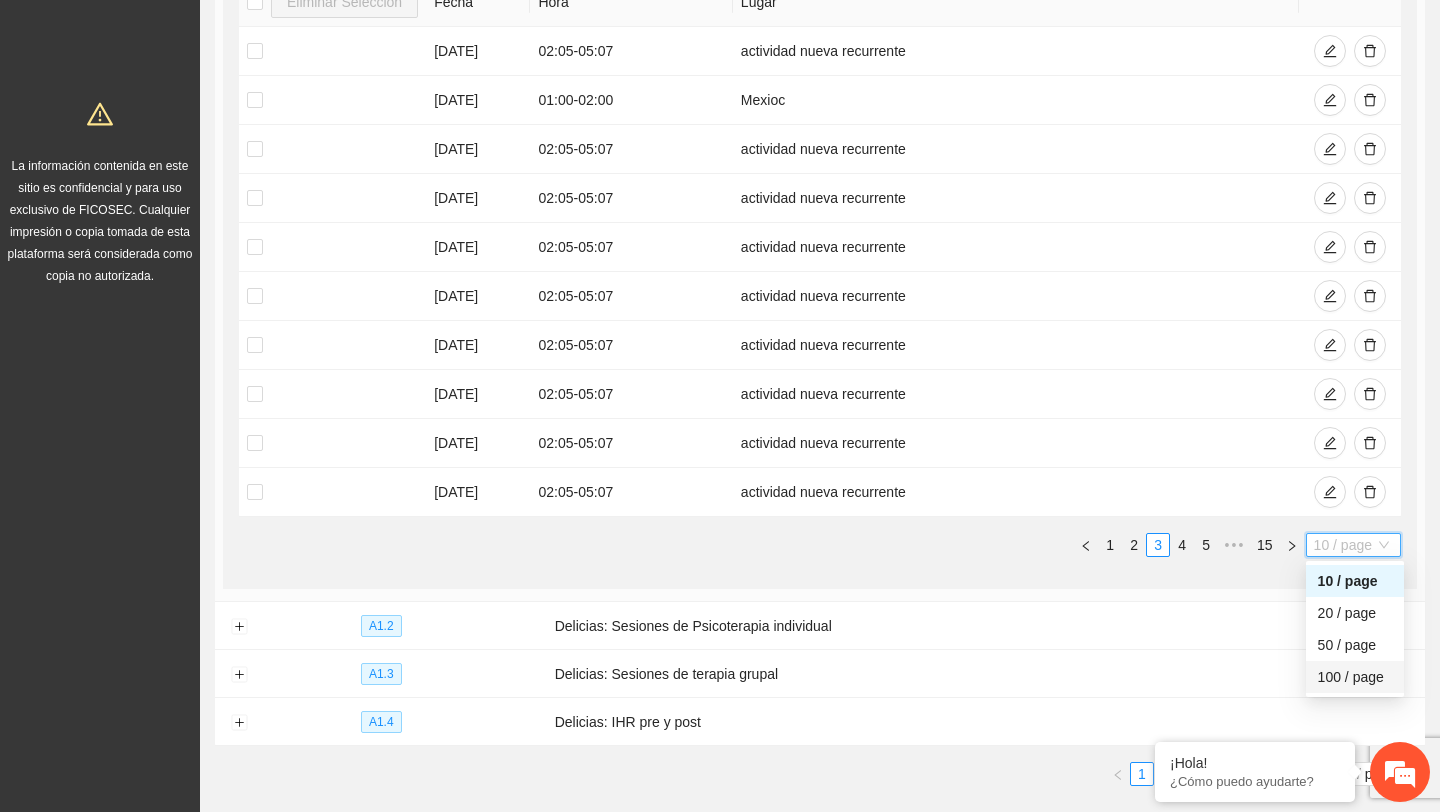 click on "100 / page" at bounding box center [1355, 677] 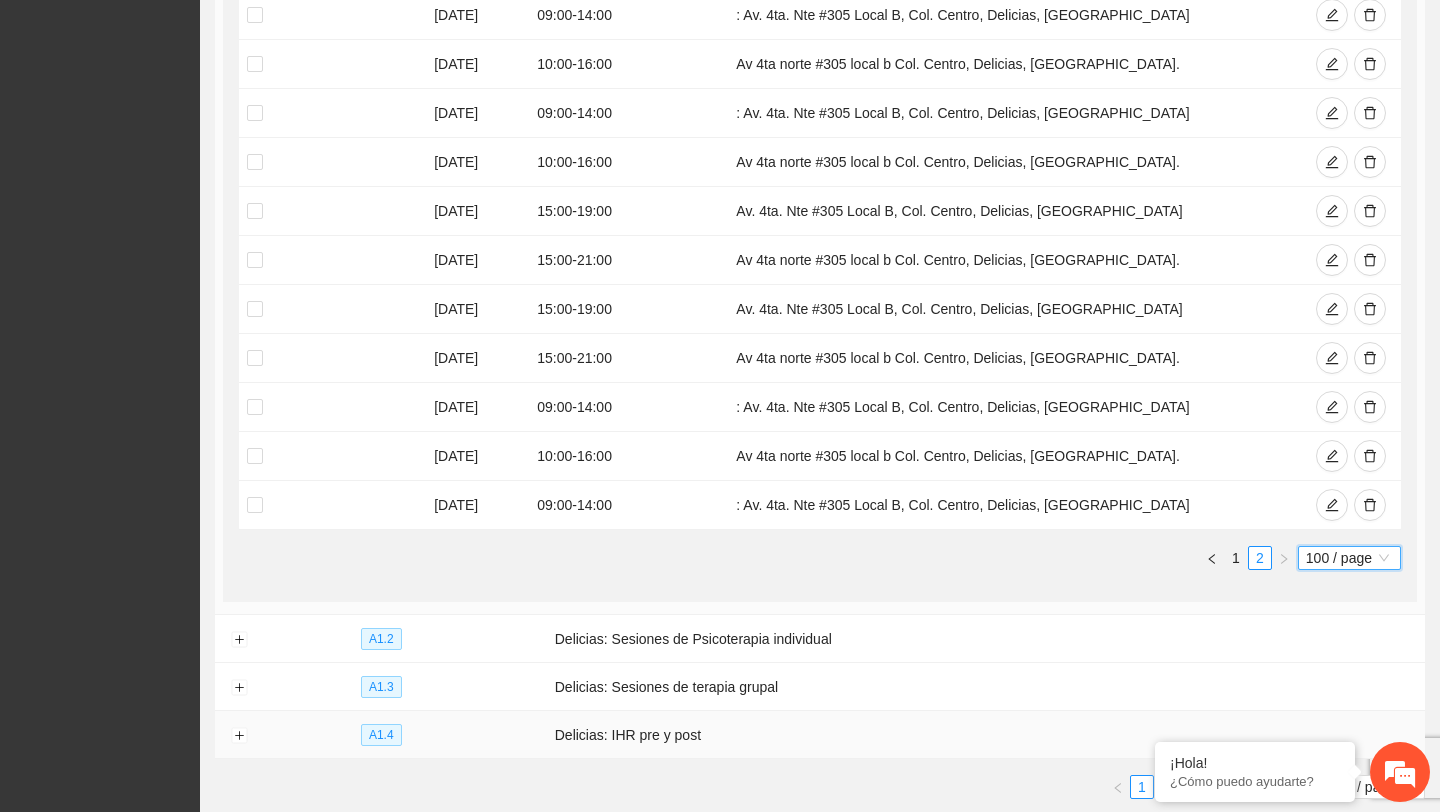scroll, scrollTop: 2181, scrollLeft: 0, axis: vertical 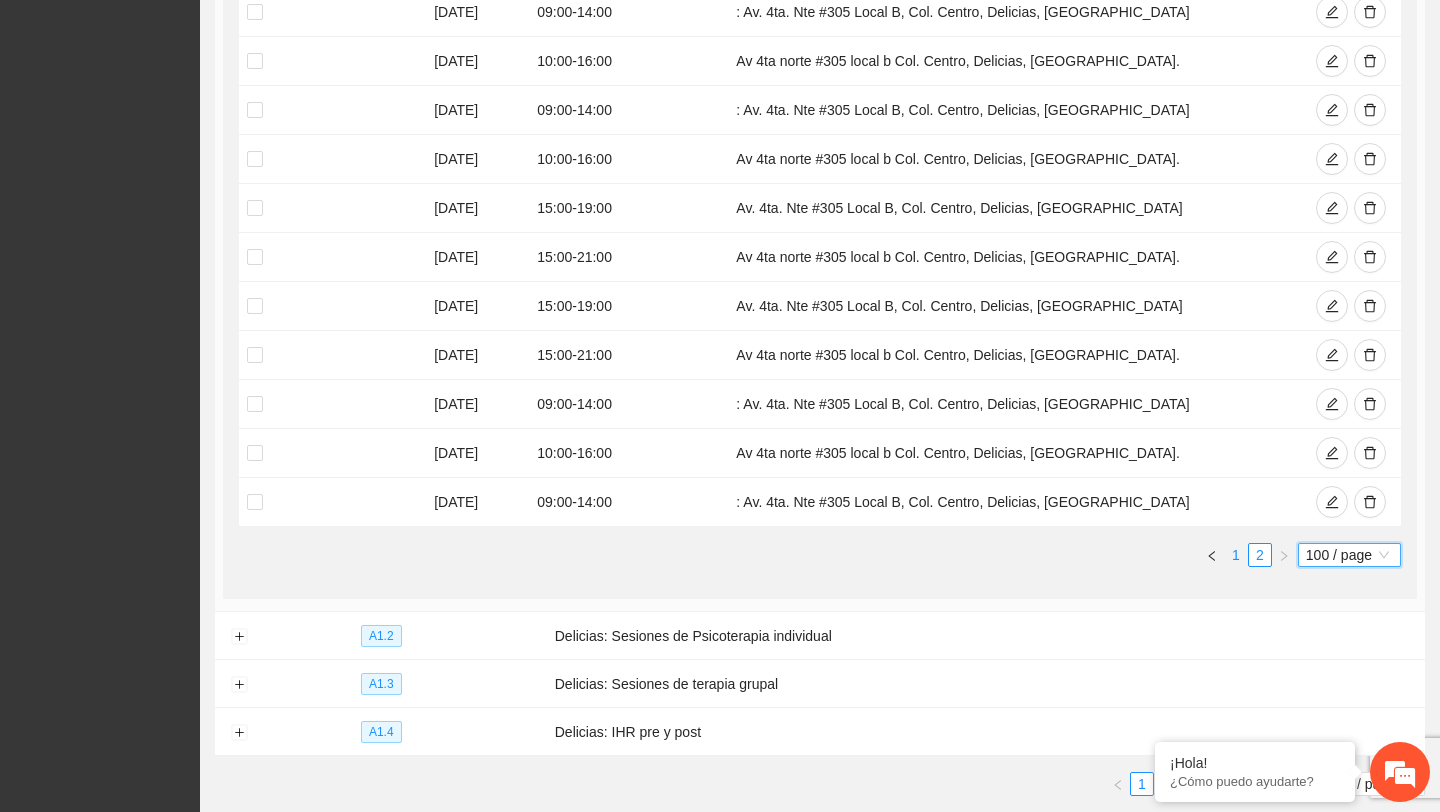 click on "1" at bounding box center (1236, 555) 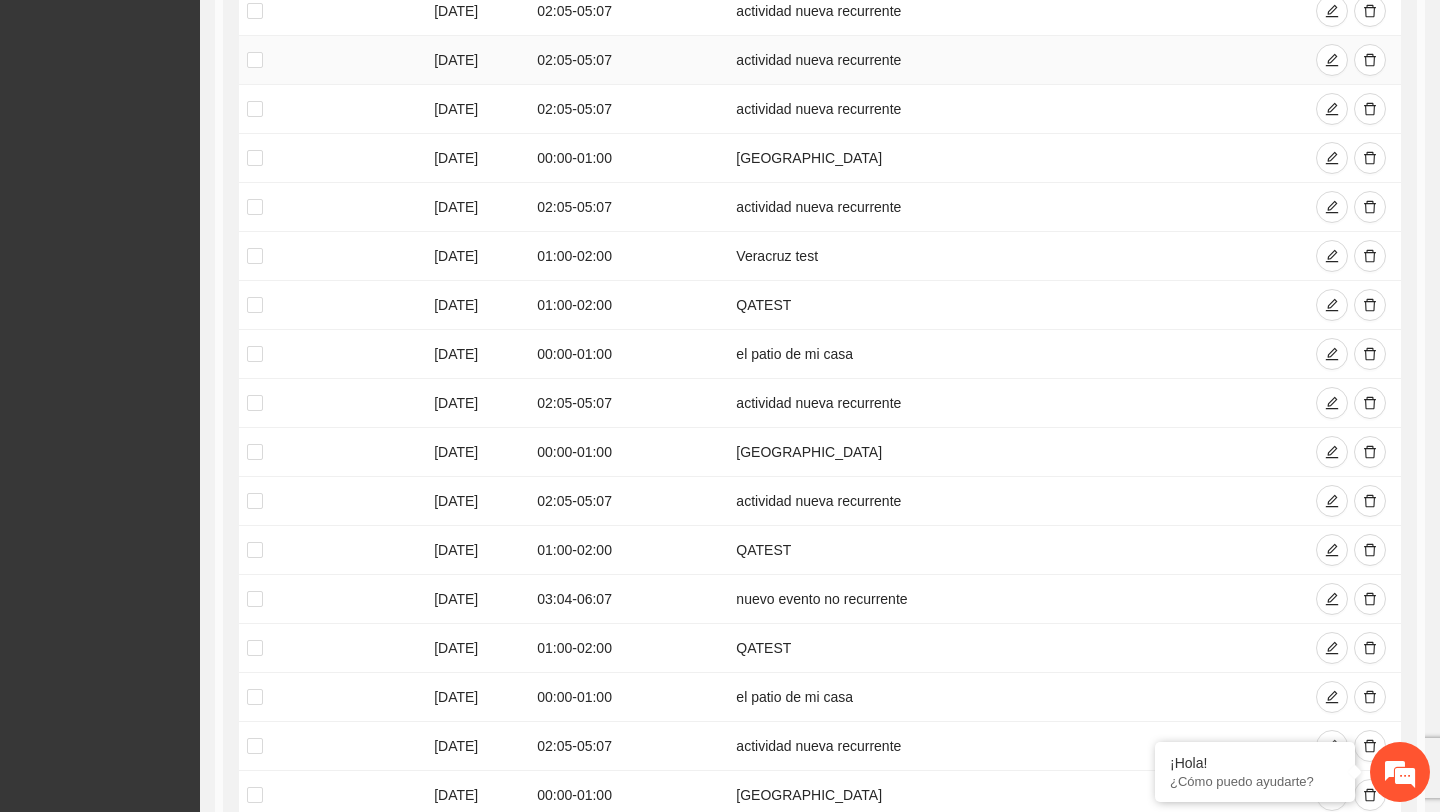 scroll, scrollTop: 4355, scrollLeft: 0, axis: vertical 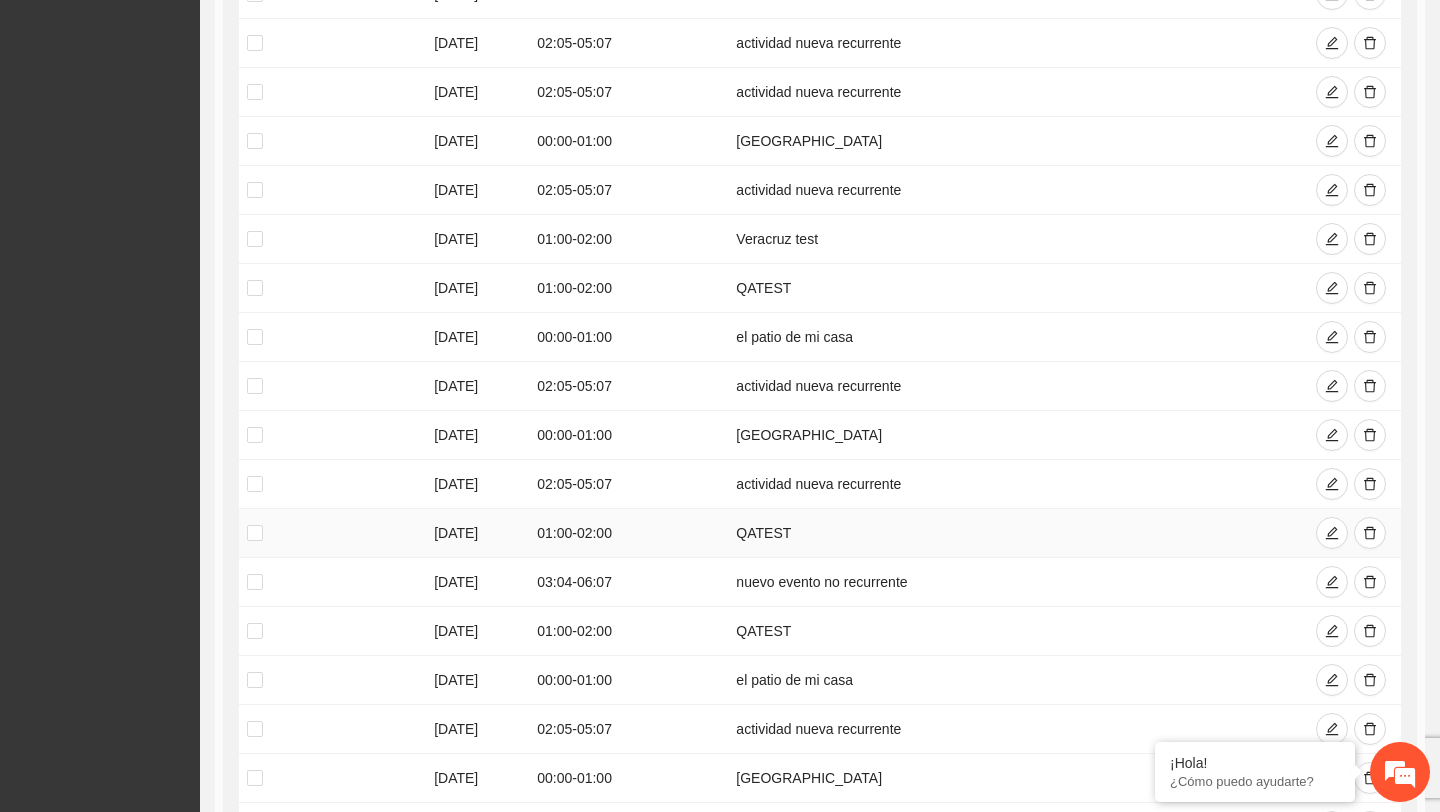 click on "09/07/2025" at bounding box center (477, 533) 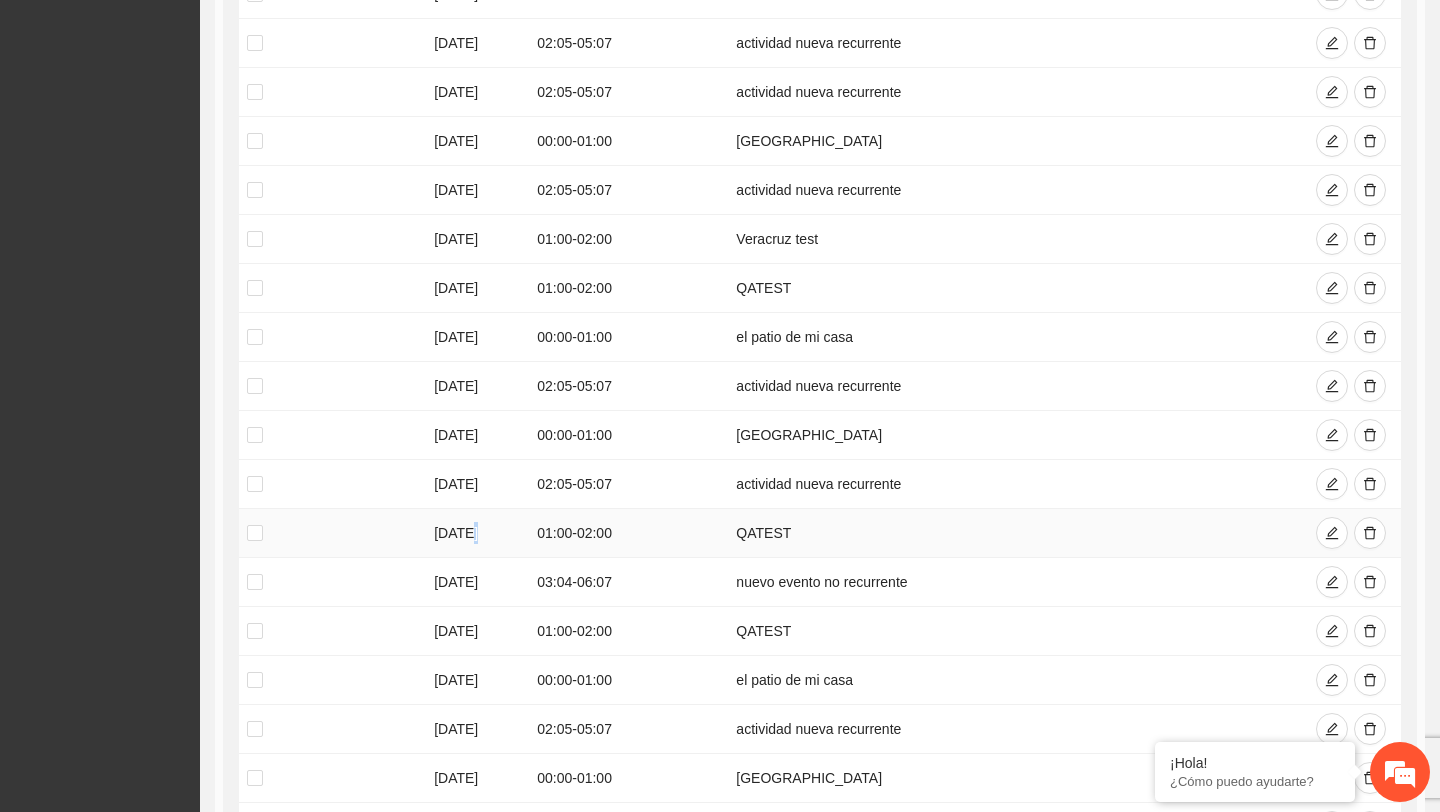 click on "09/07/2025" at bounding box center (477, 533) 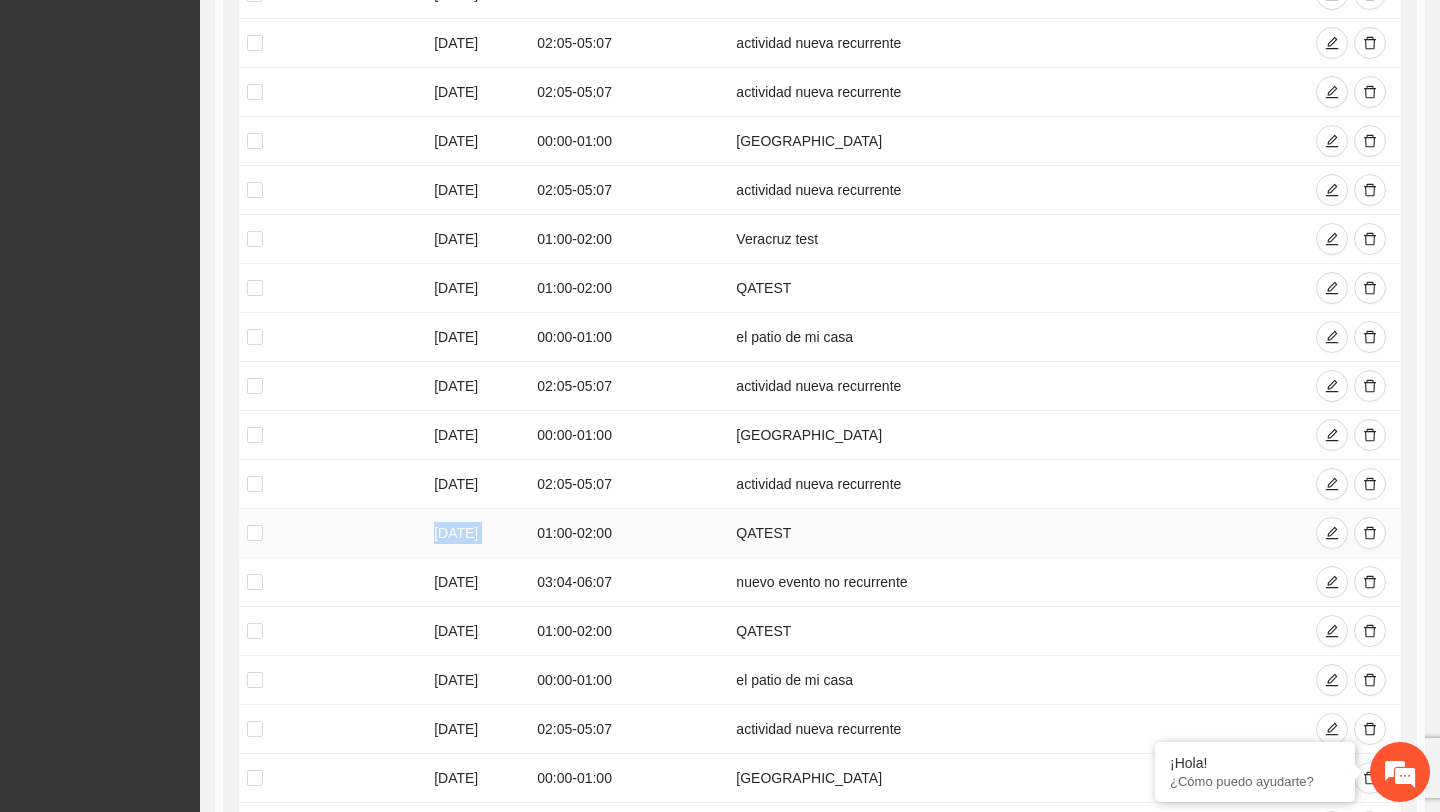 click on "09/07/2025" at bounding box center [477, 533] 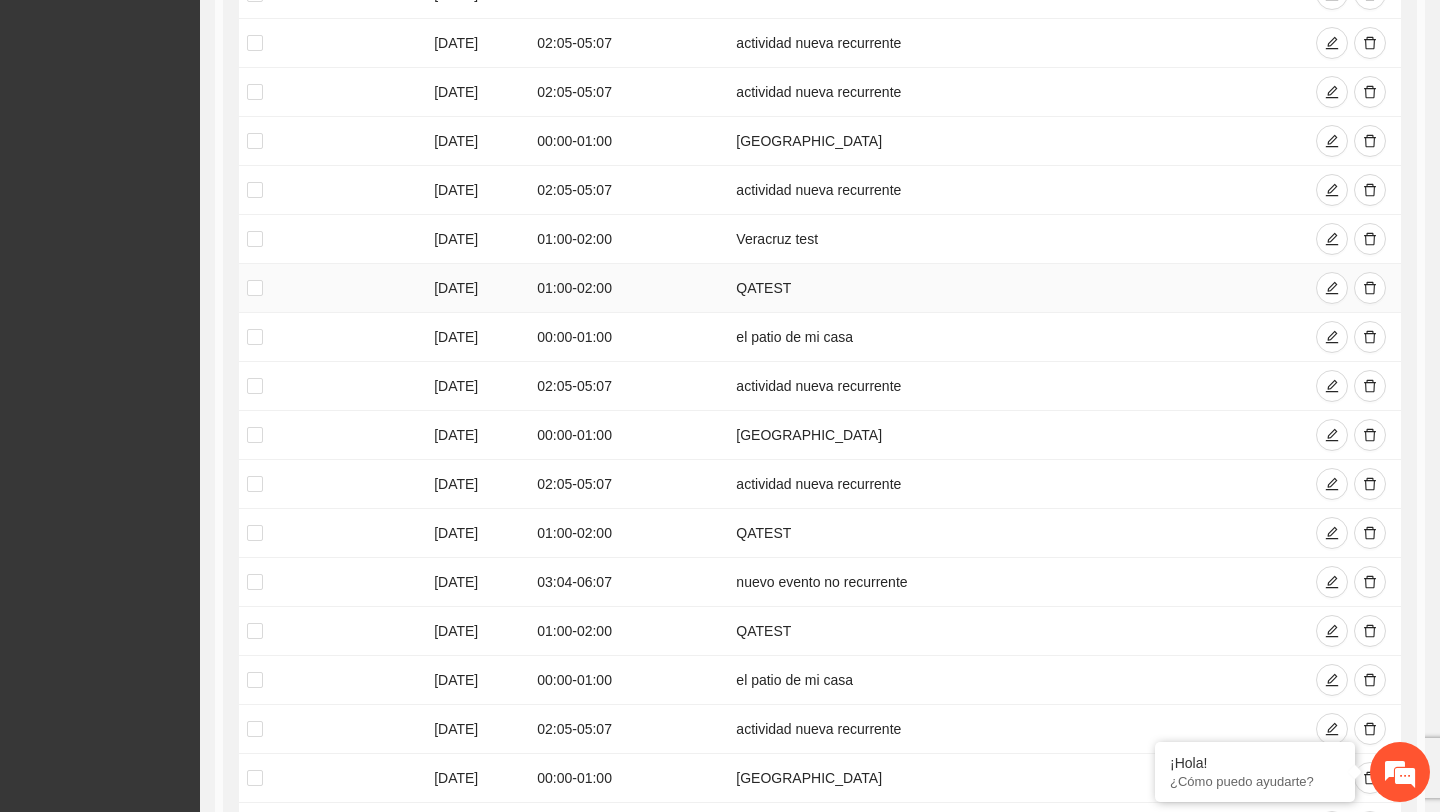 click on "07/07/2025" at bounding box center [477, 288] 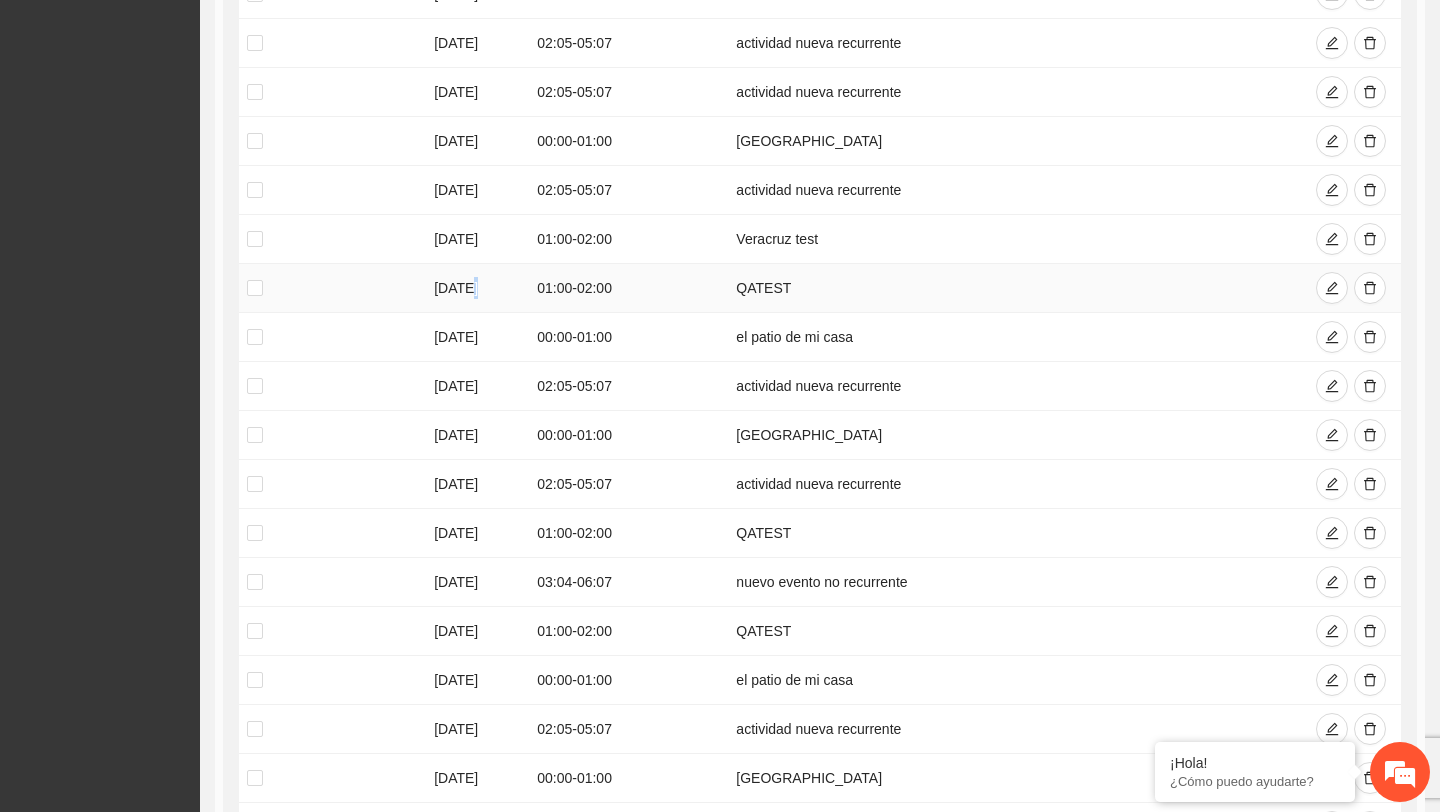 click on "07/07/2025" at bounding box center (477, 288) 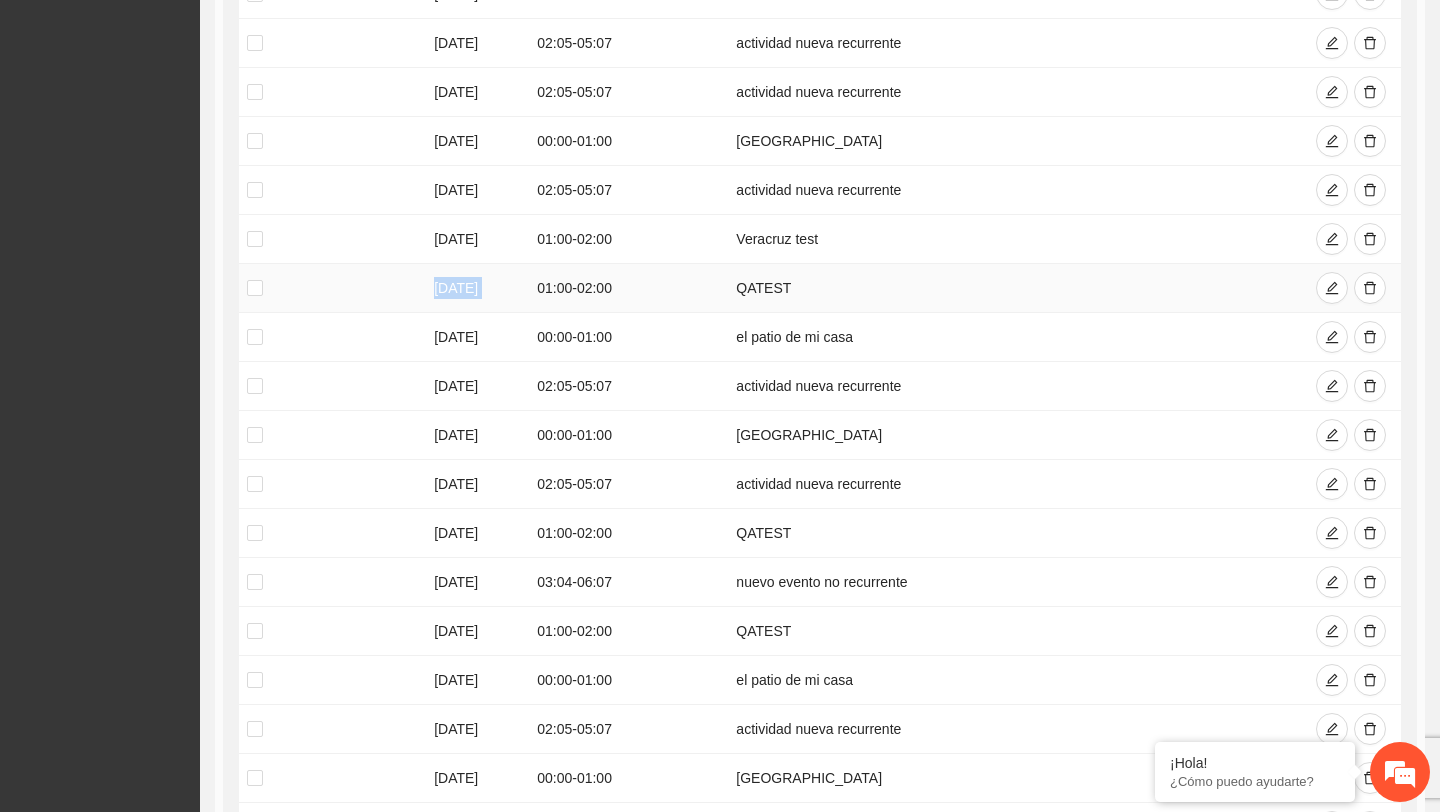 click on "07/07/2025" at bounding box center [477, 288] 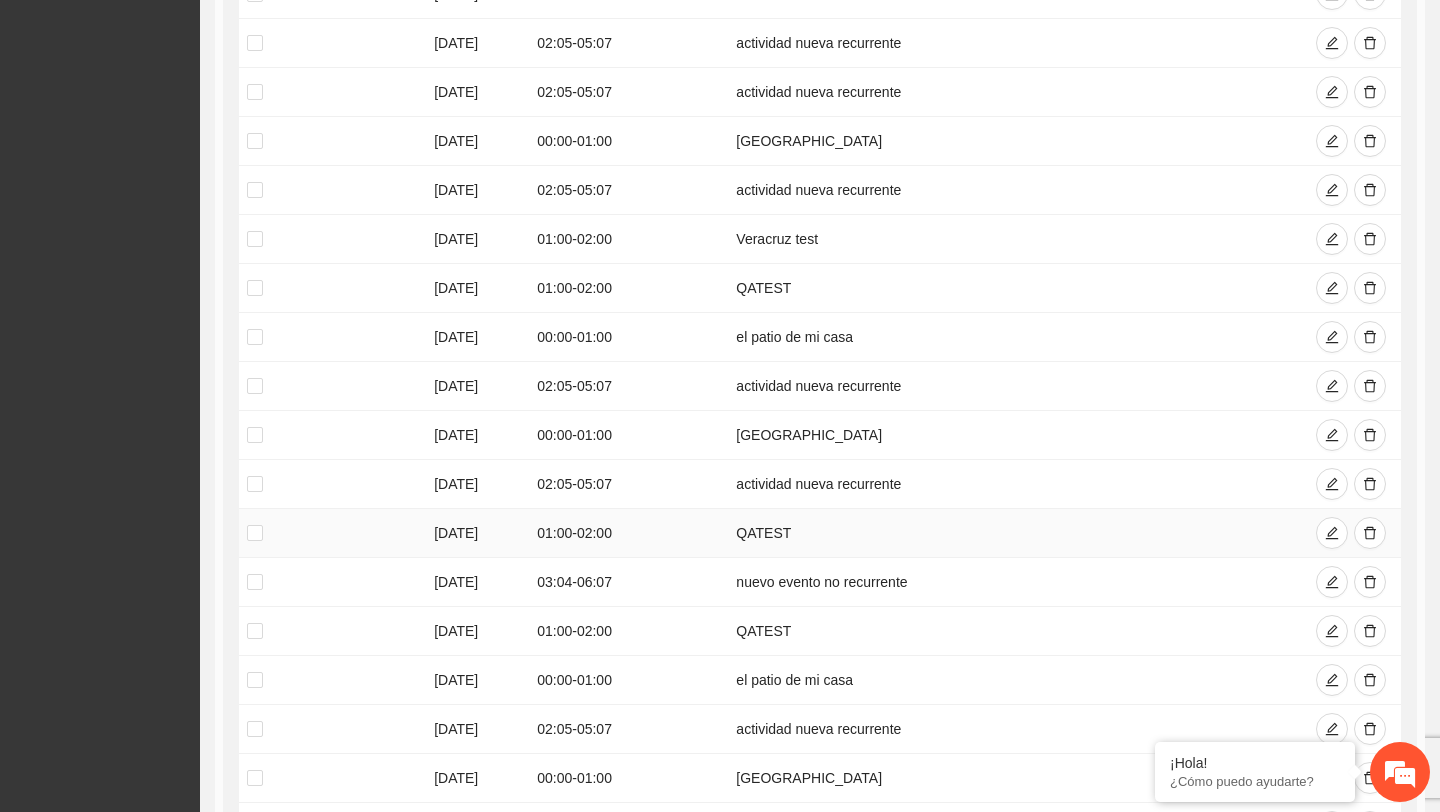 click on "09/07/2025" at bounding box center [477, 533] 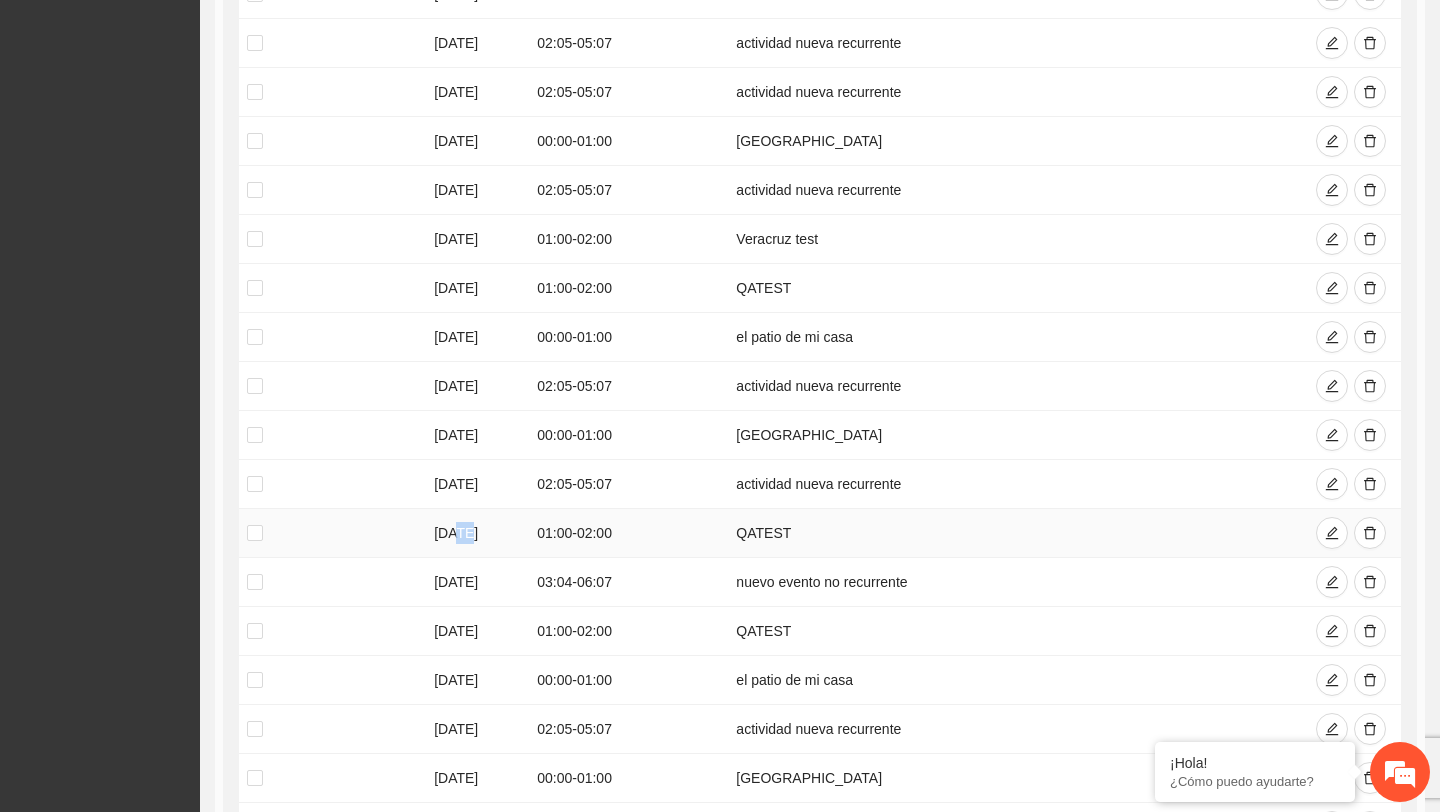 click on "09/07/2025" at bounding box center (477, 533) 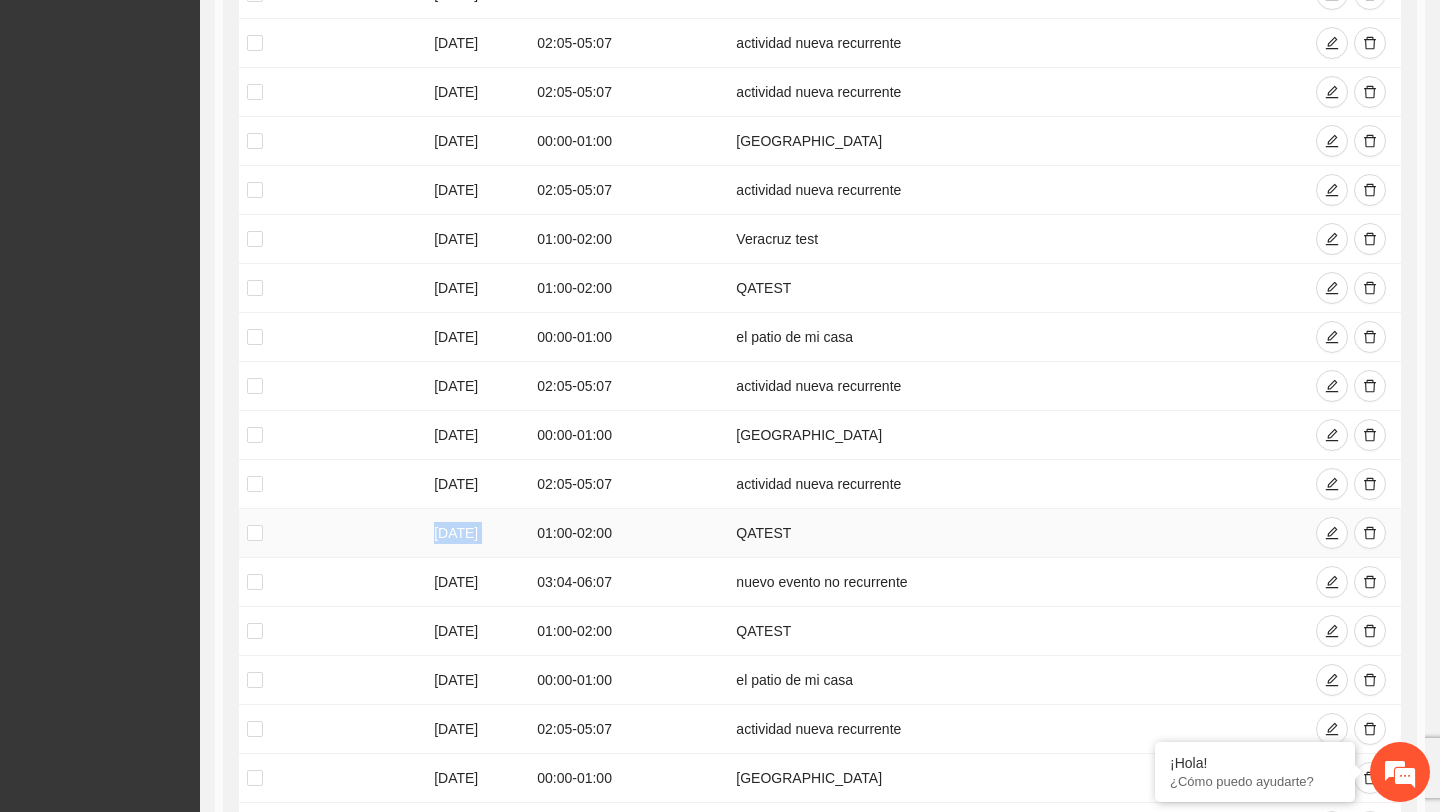 click on "09/07/2025" at bounding box center (477, 533) 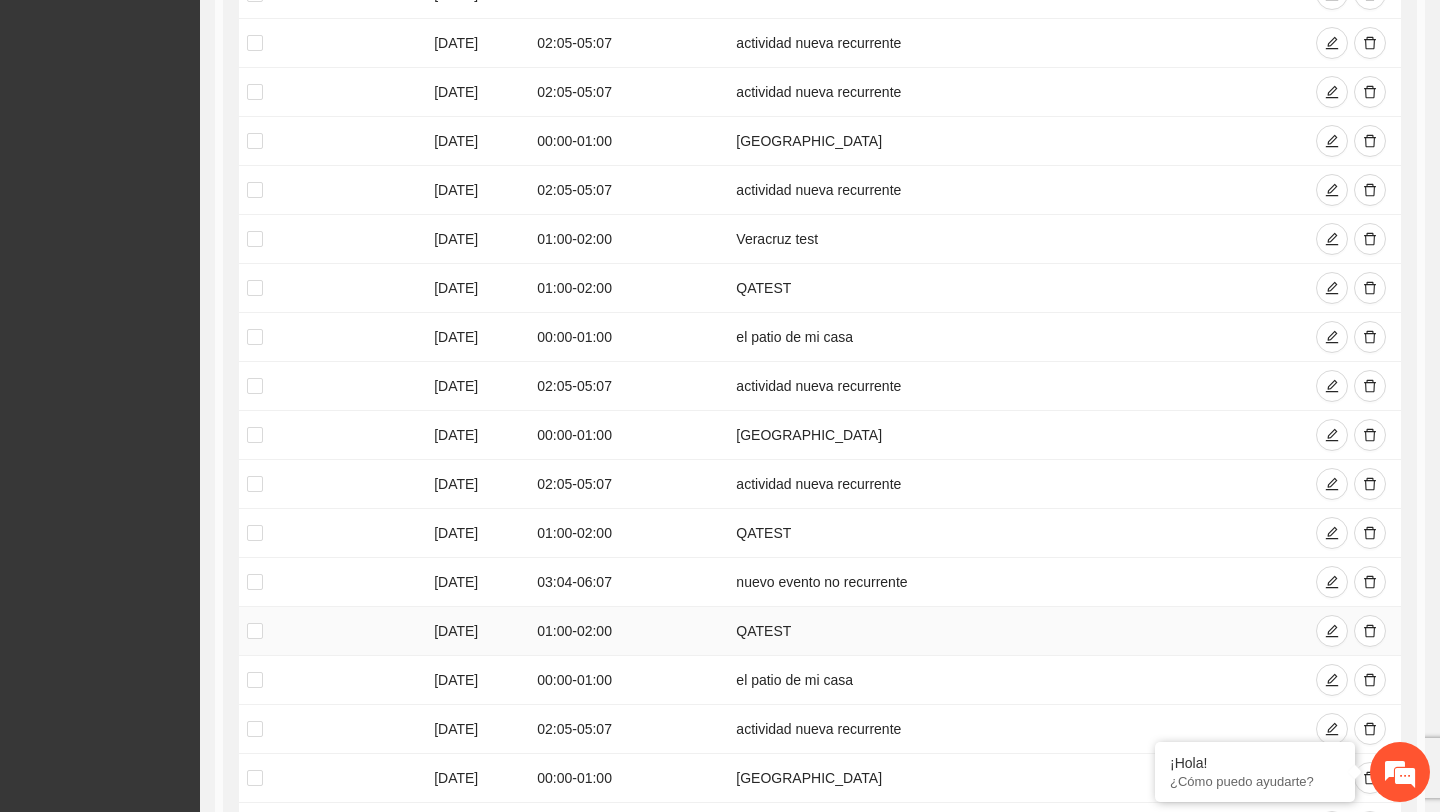 click on "11/07/2025" at bounding box center (477, 631) 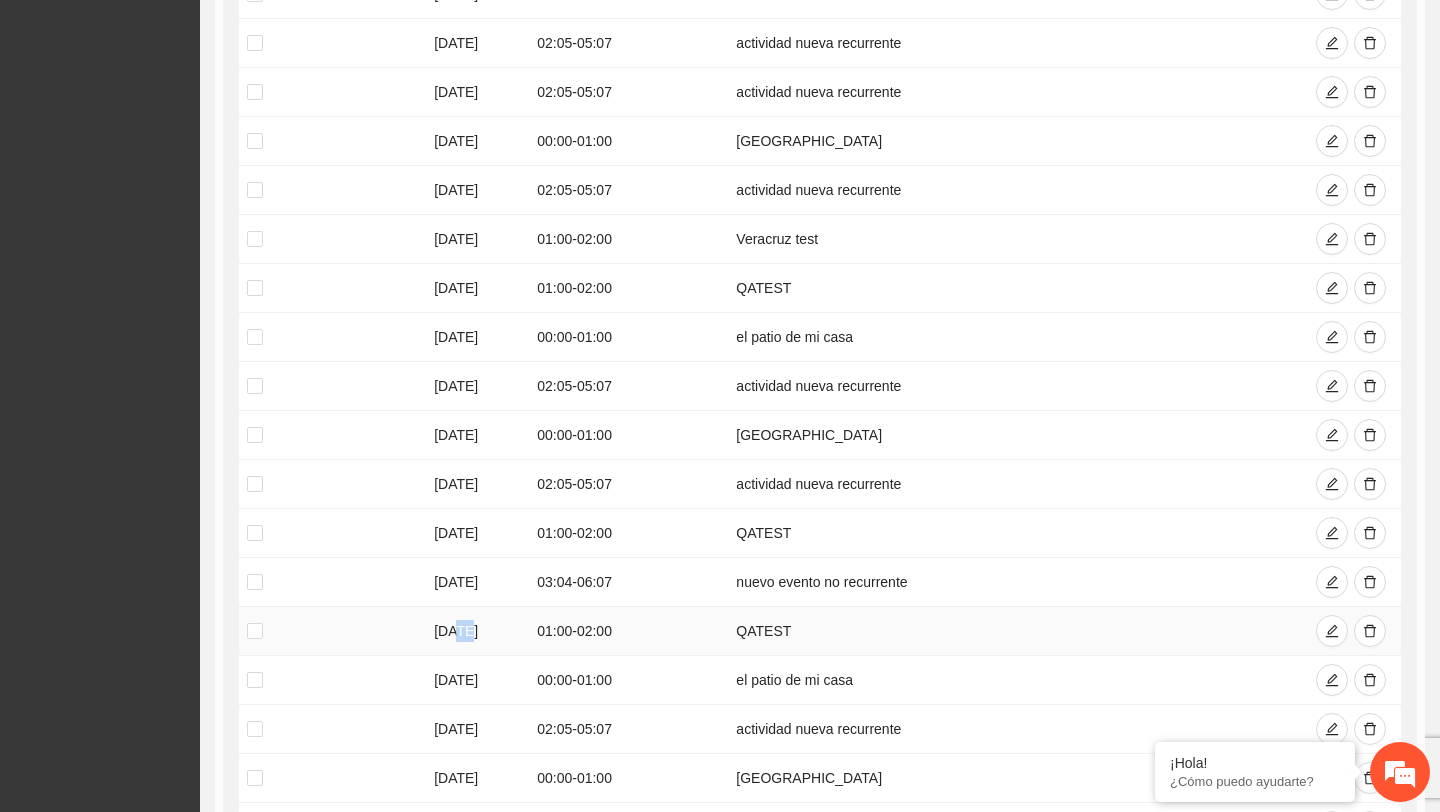 click on "11/07/2025" at bounding box center (477, 631) 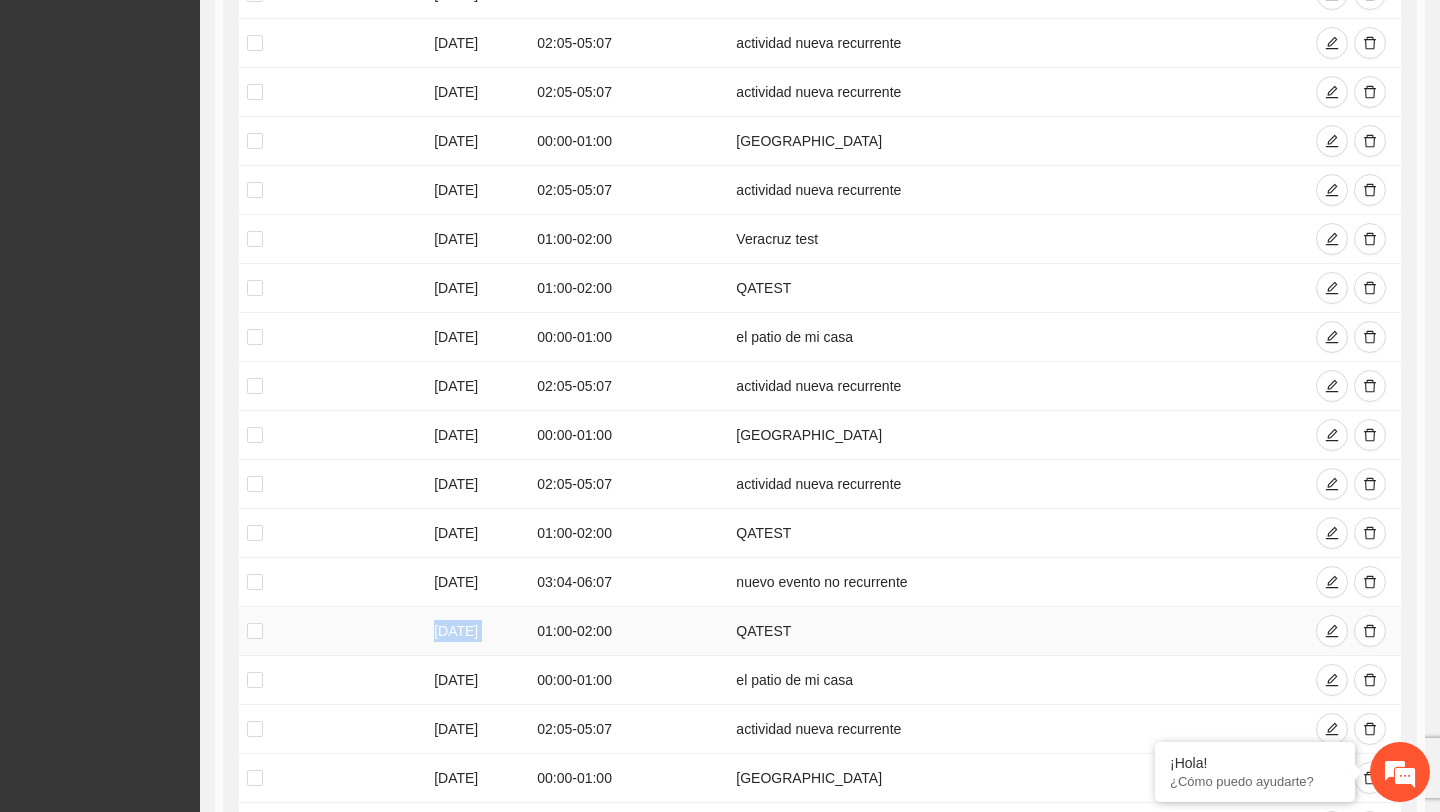 click on "11/07/2025" at bounding box center [477, 631] 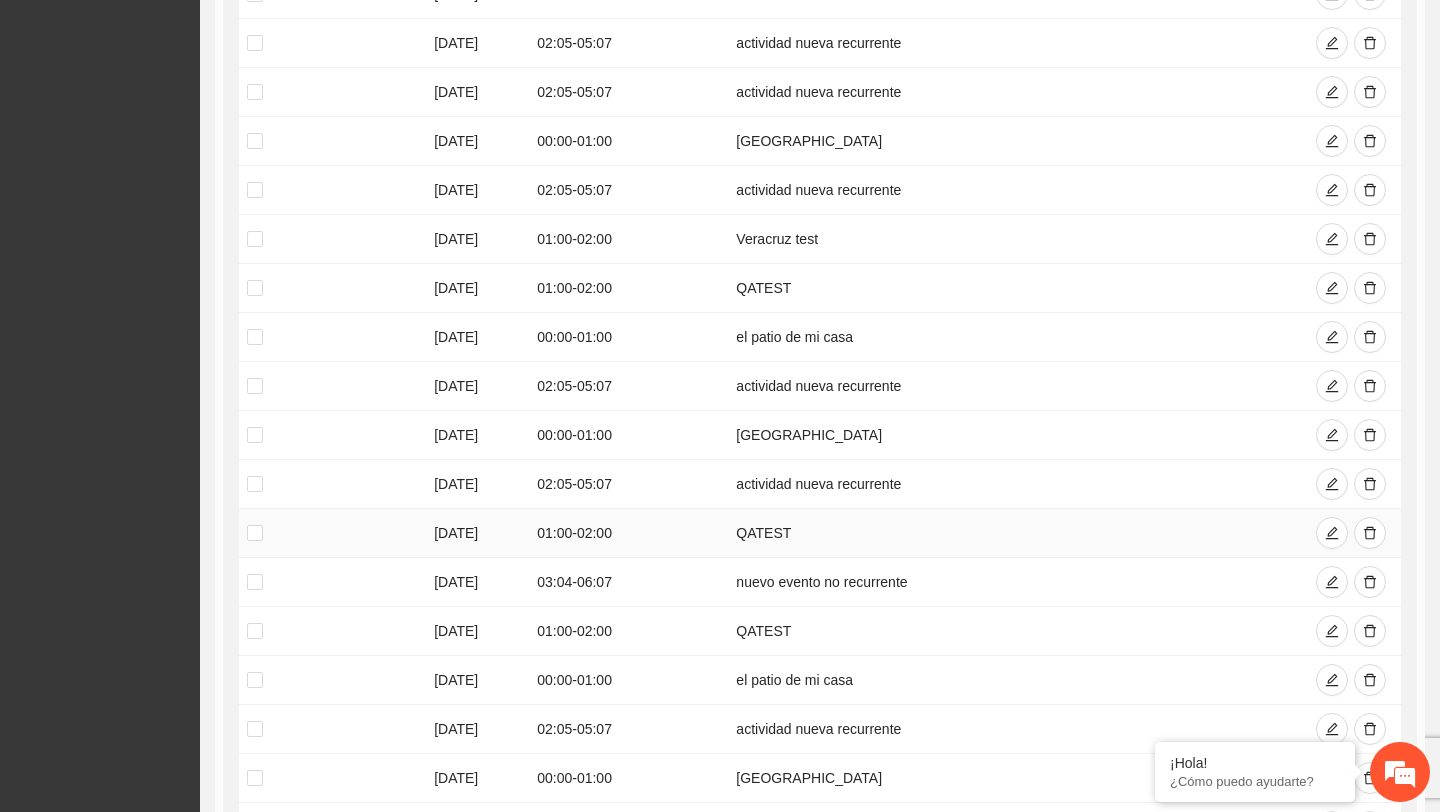 click on "09/07/2025" at bounding box center [477, 533] 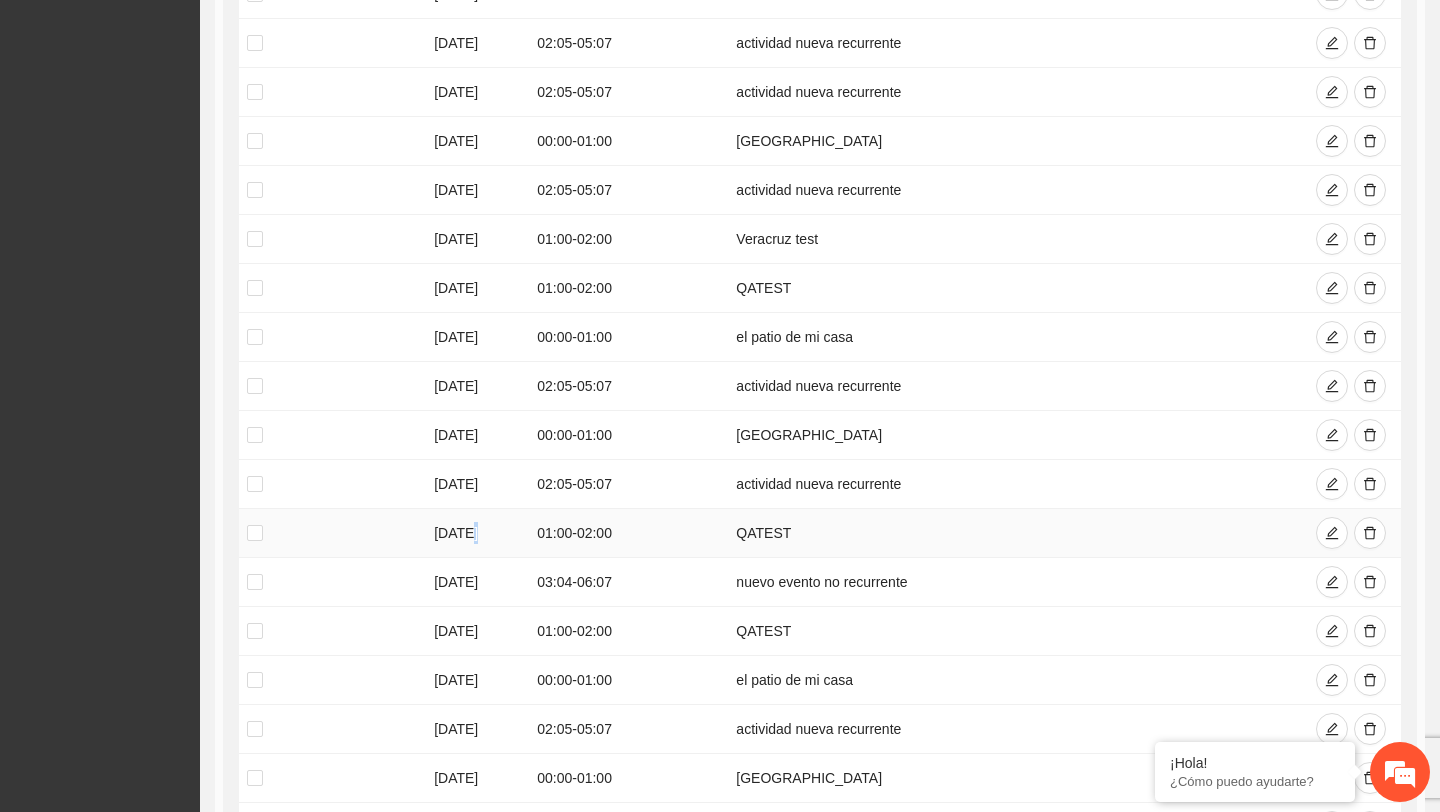 click on "09/07/2025" at bounding box center (477, 533) 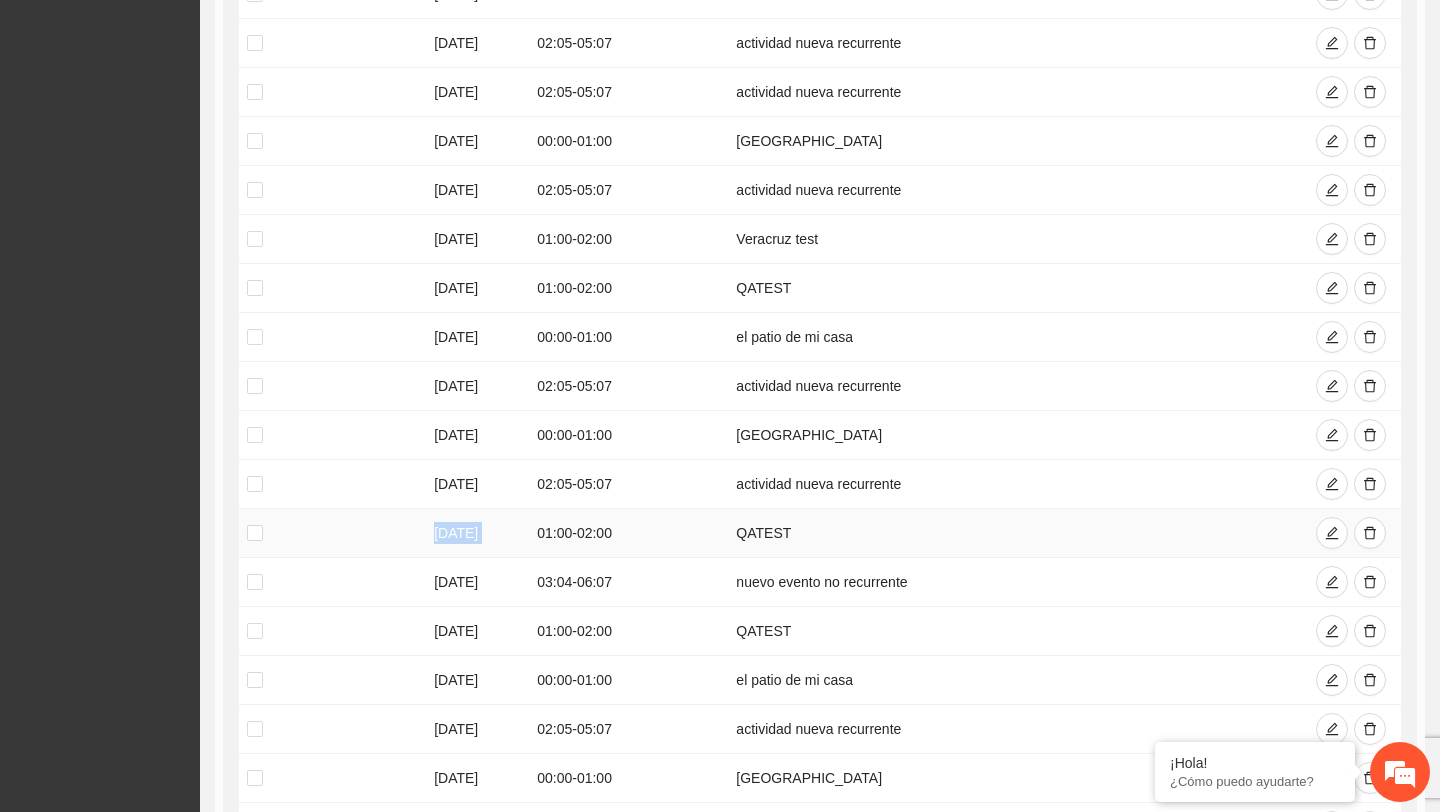click on "09/07/2025" at bounding box center [477, 533] 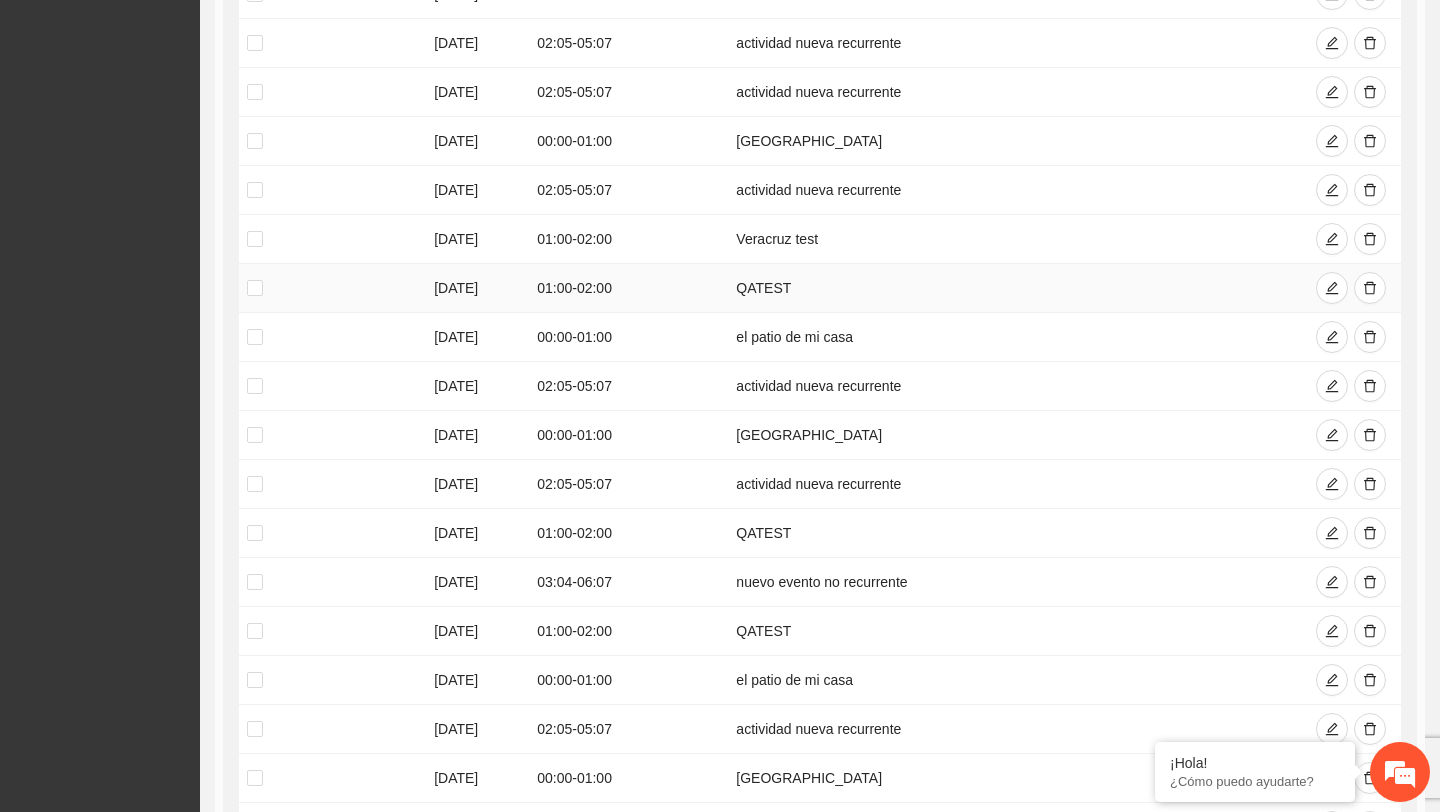 click on "07/07/2025" at bounding box center [477, 288] 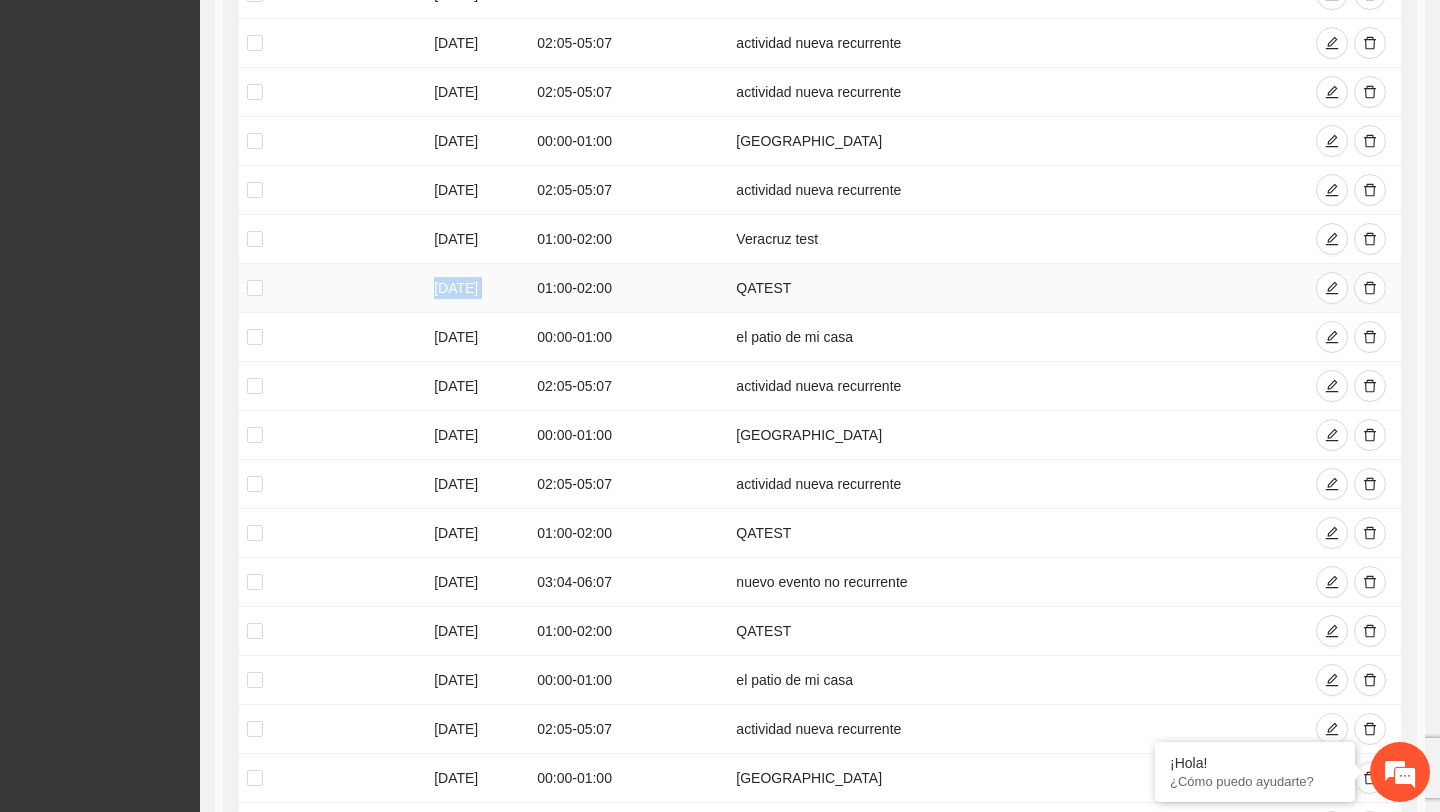click on "07/07/2025" at bounding box center [477, 288] 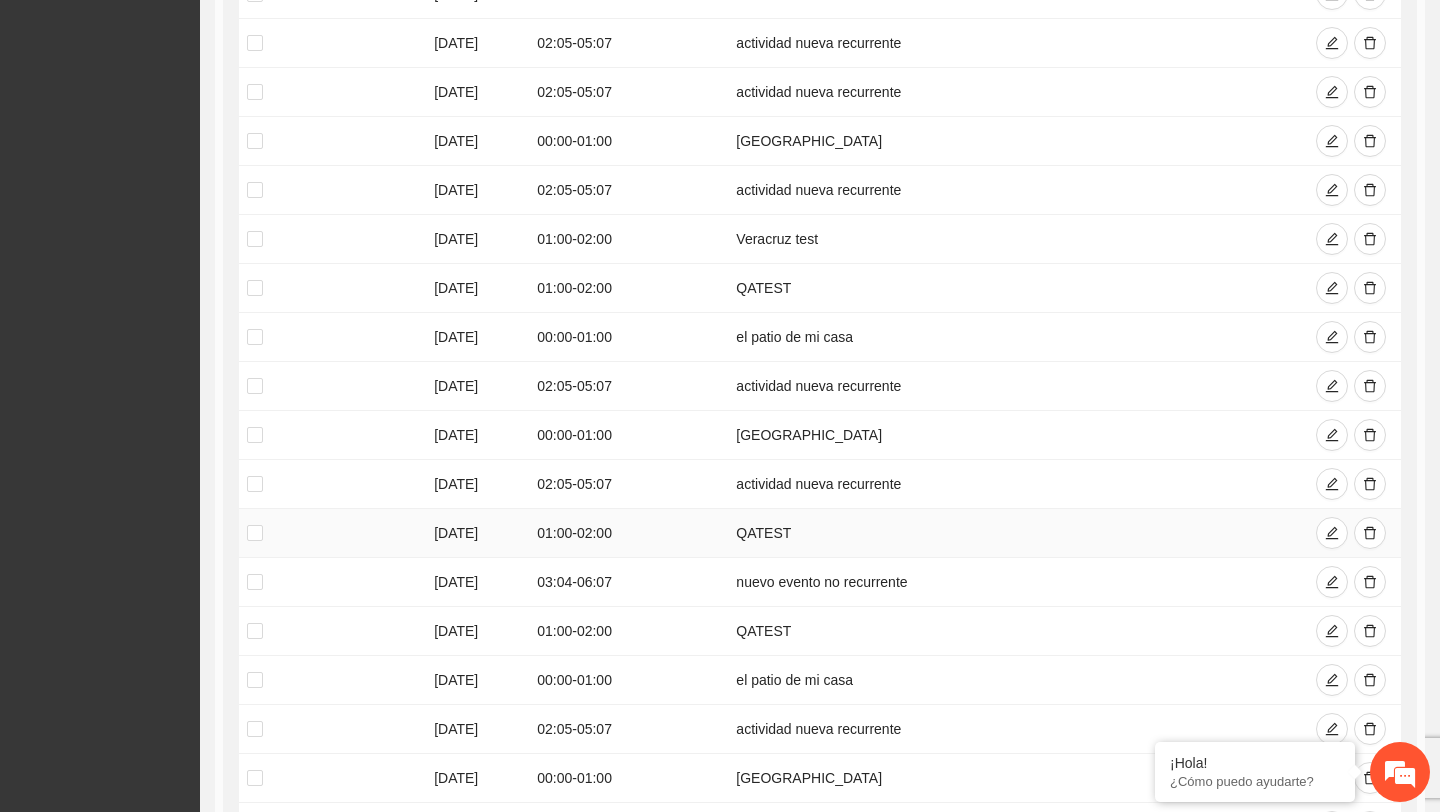 click on "09/07/2025" at bounding box center (477, 533) 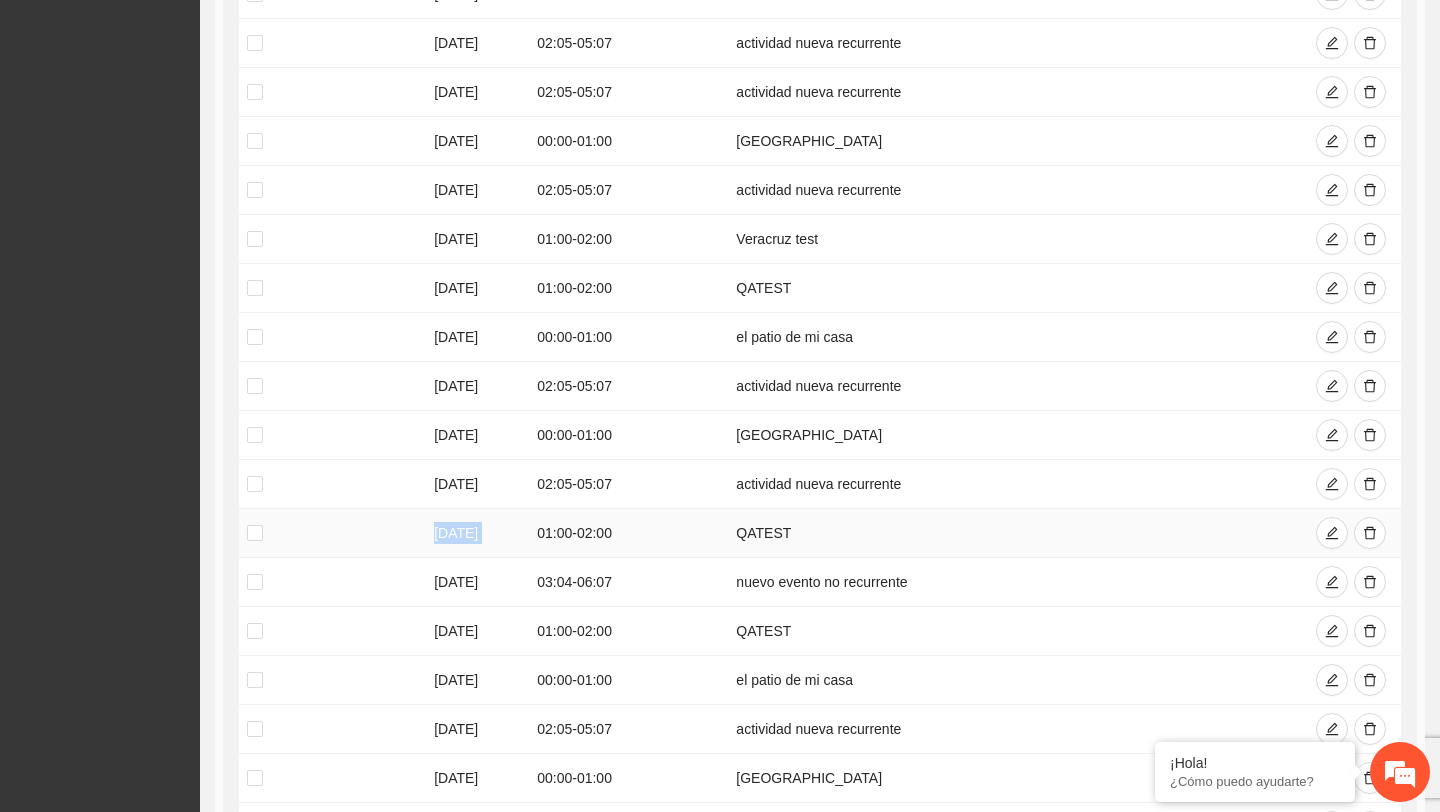 click on "09/07/2025" at bounding box center (477, 533) 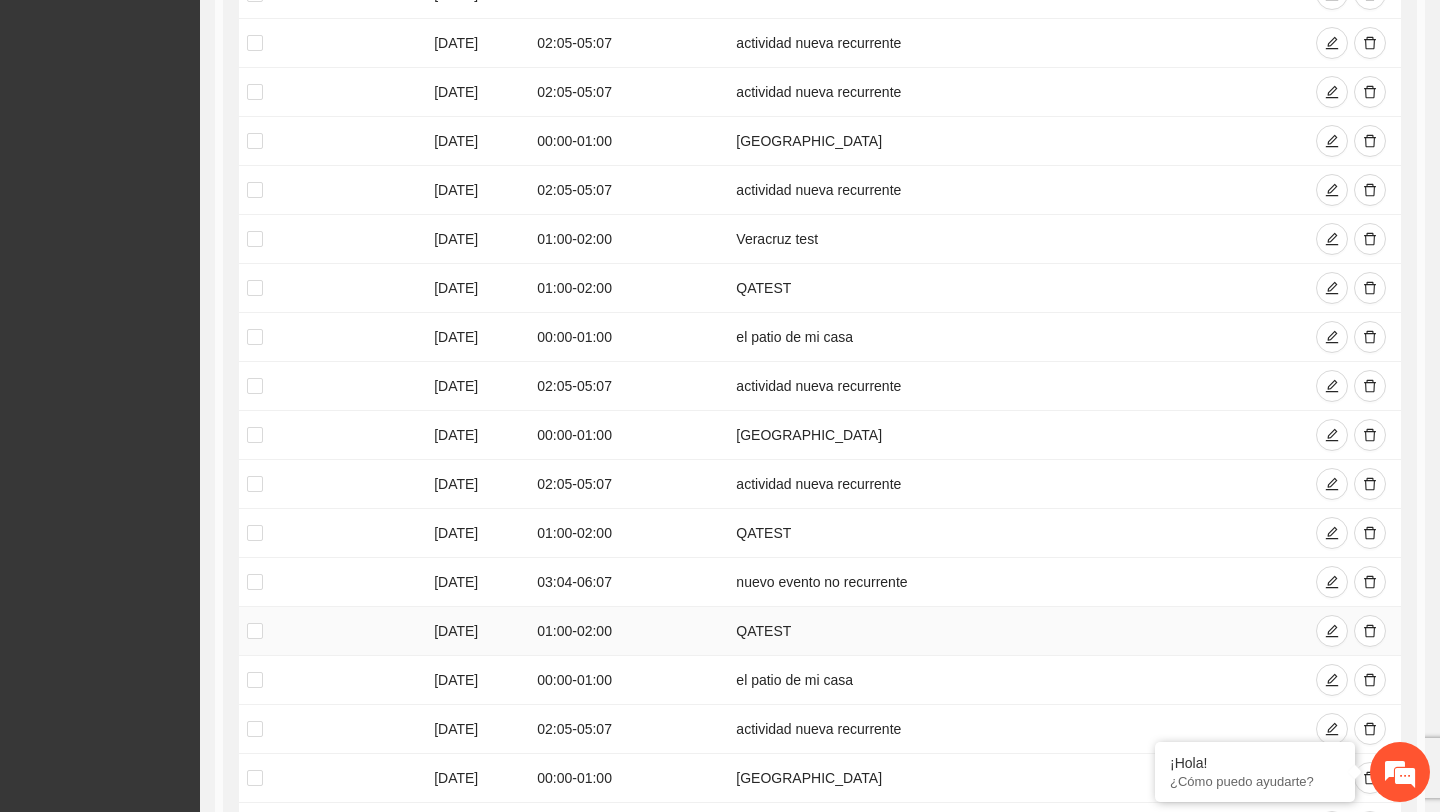click on "11/07/2025" at bounding box center [477, 631] 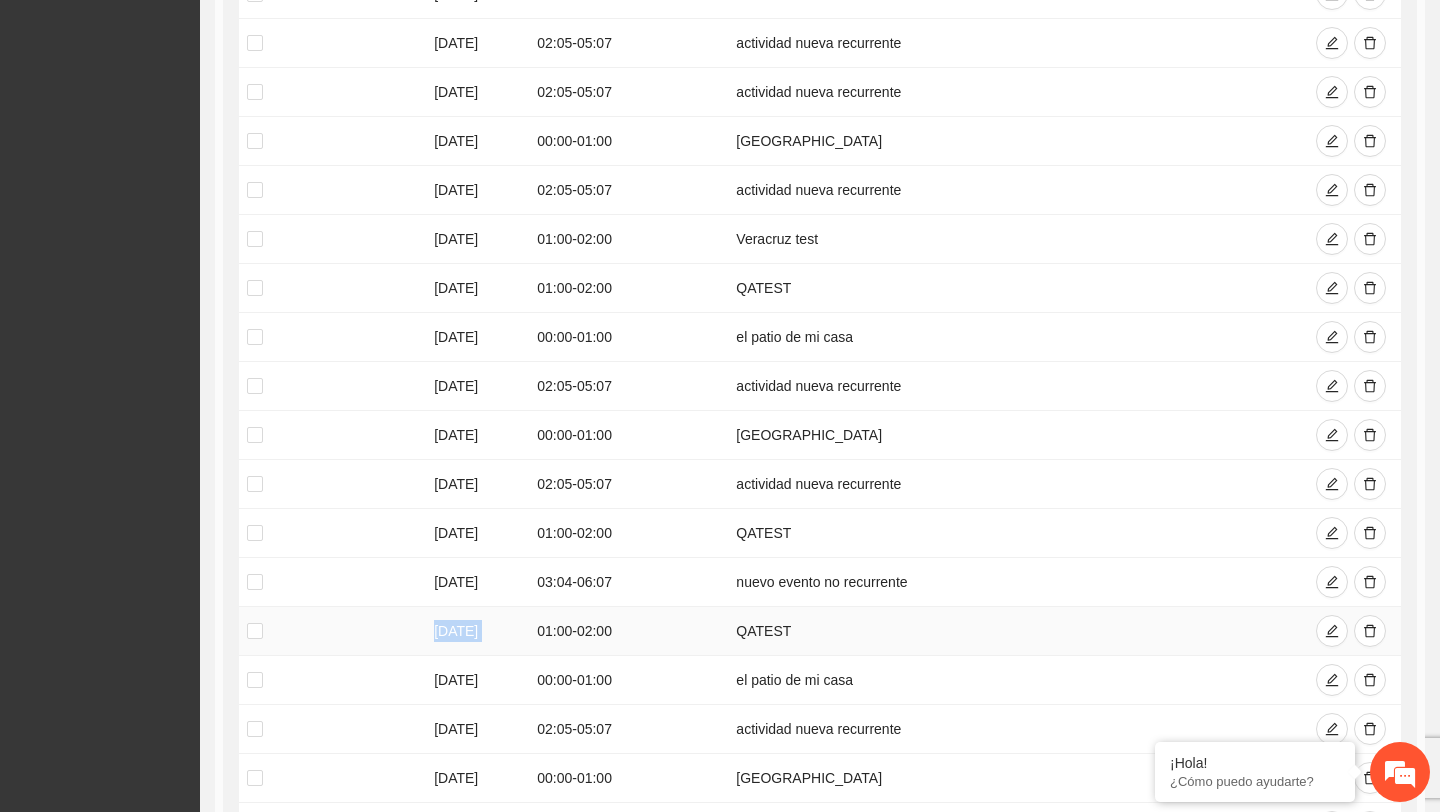 click on "11/07/2025" at bounding box center [477, 631] 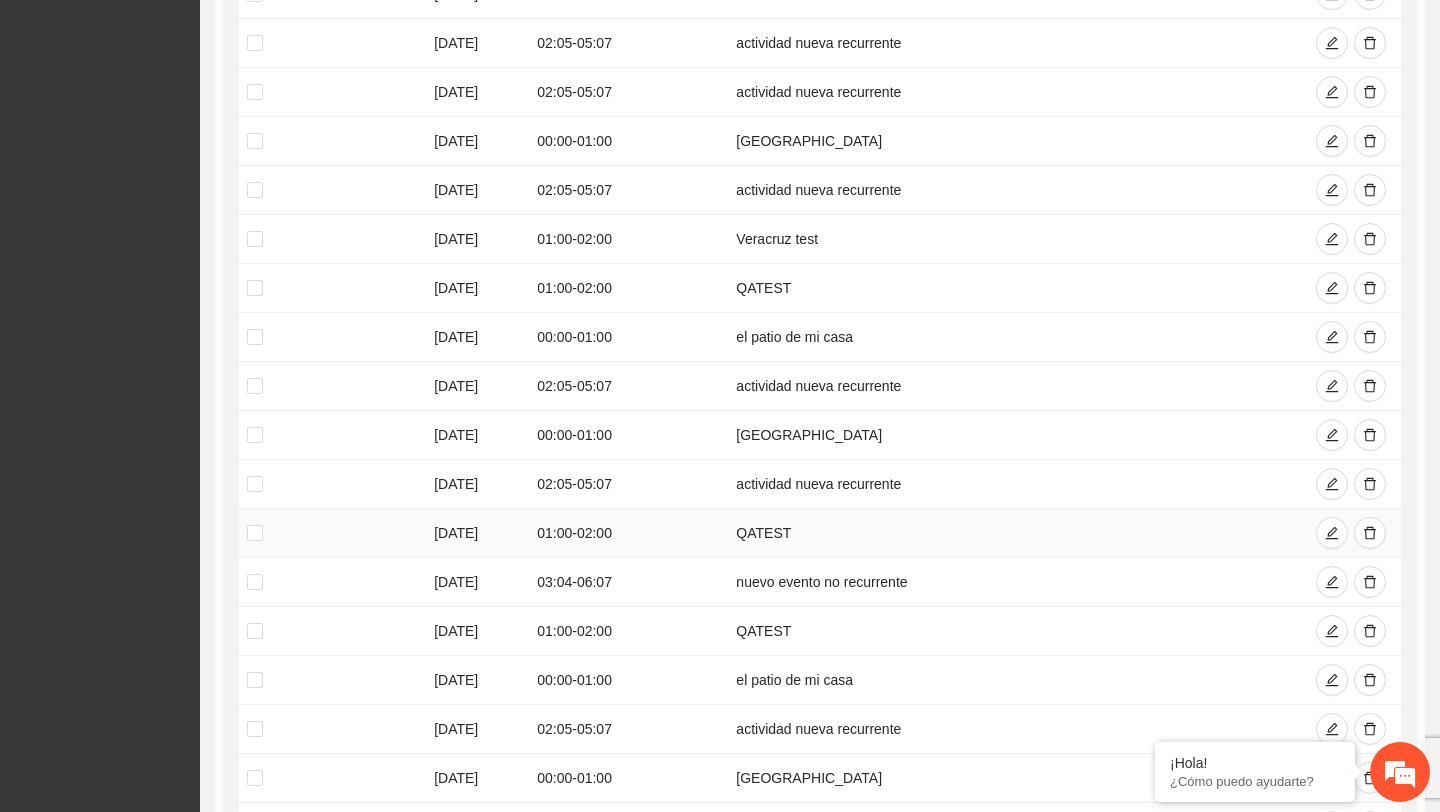 click on "09/07/2025" at bounding box center (477, 533) 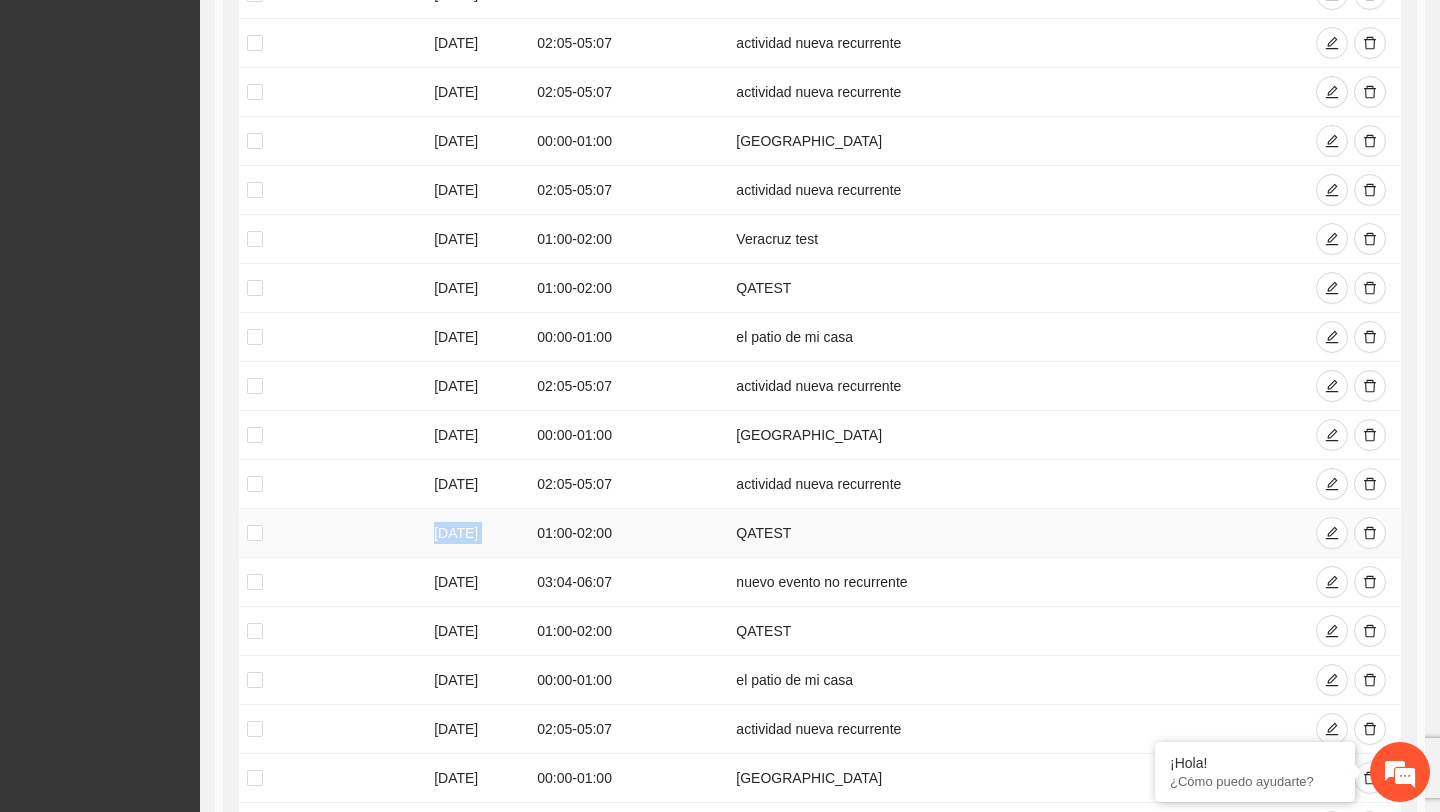 click on "09/07/2025" at bounding box center (477, 533) 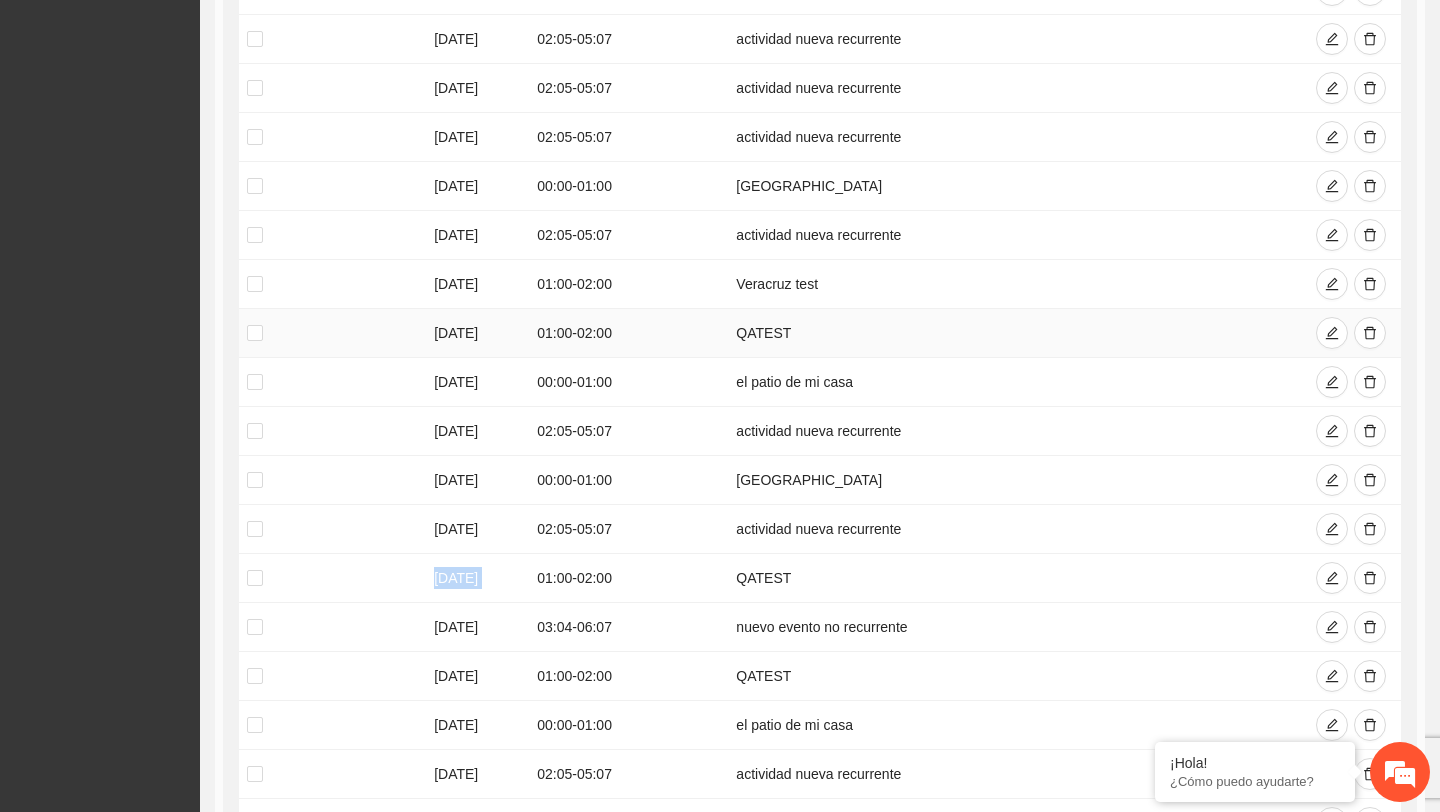 scroll, scrollTop: 4308, scrollLeft: 0, axis: vertical 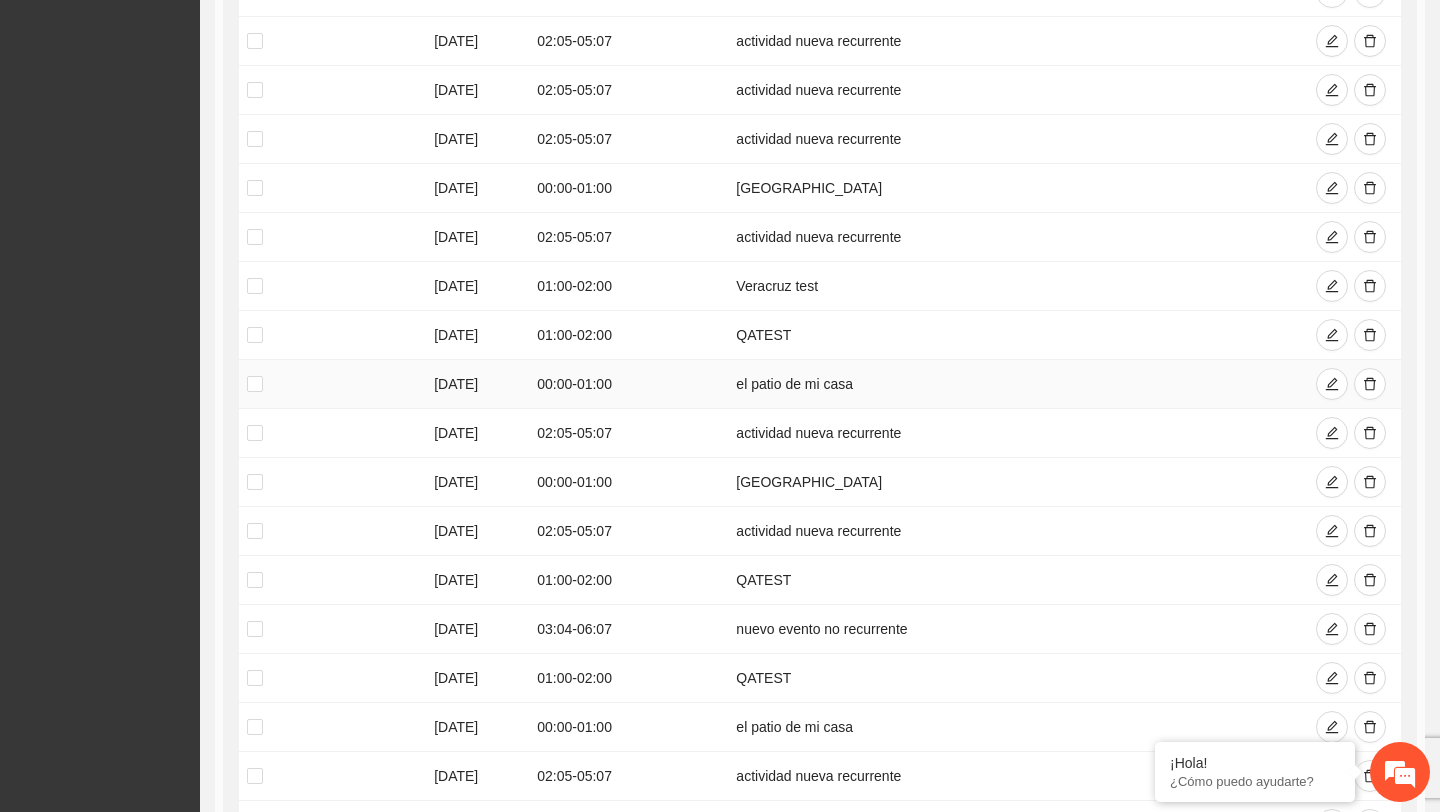 click on "07/07/2025" at bounding box center (477, 384) 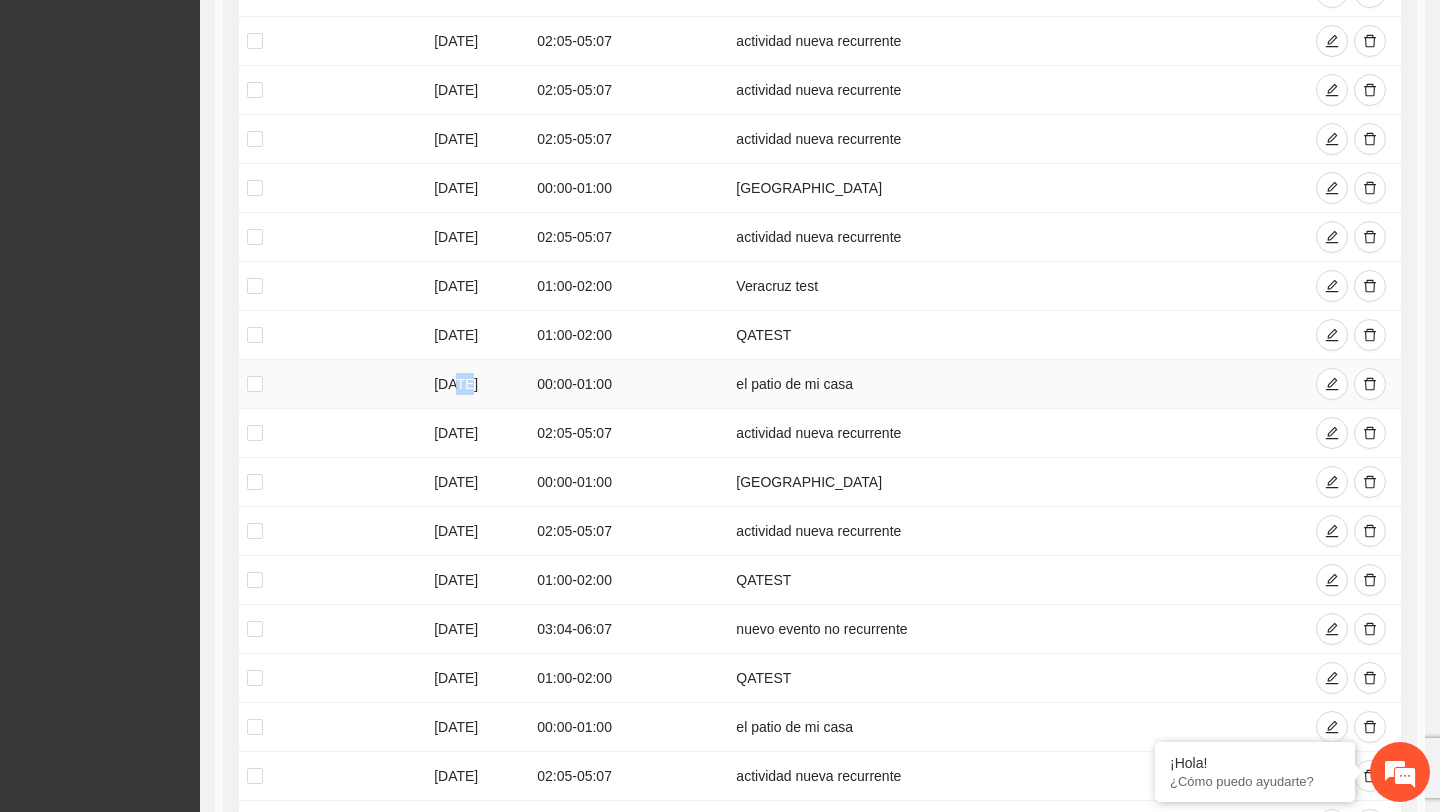 click on "07/07/2025" at bounding box center [477, 384] 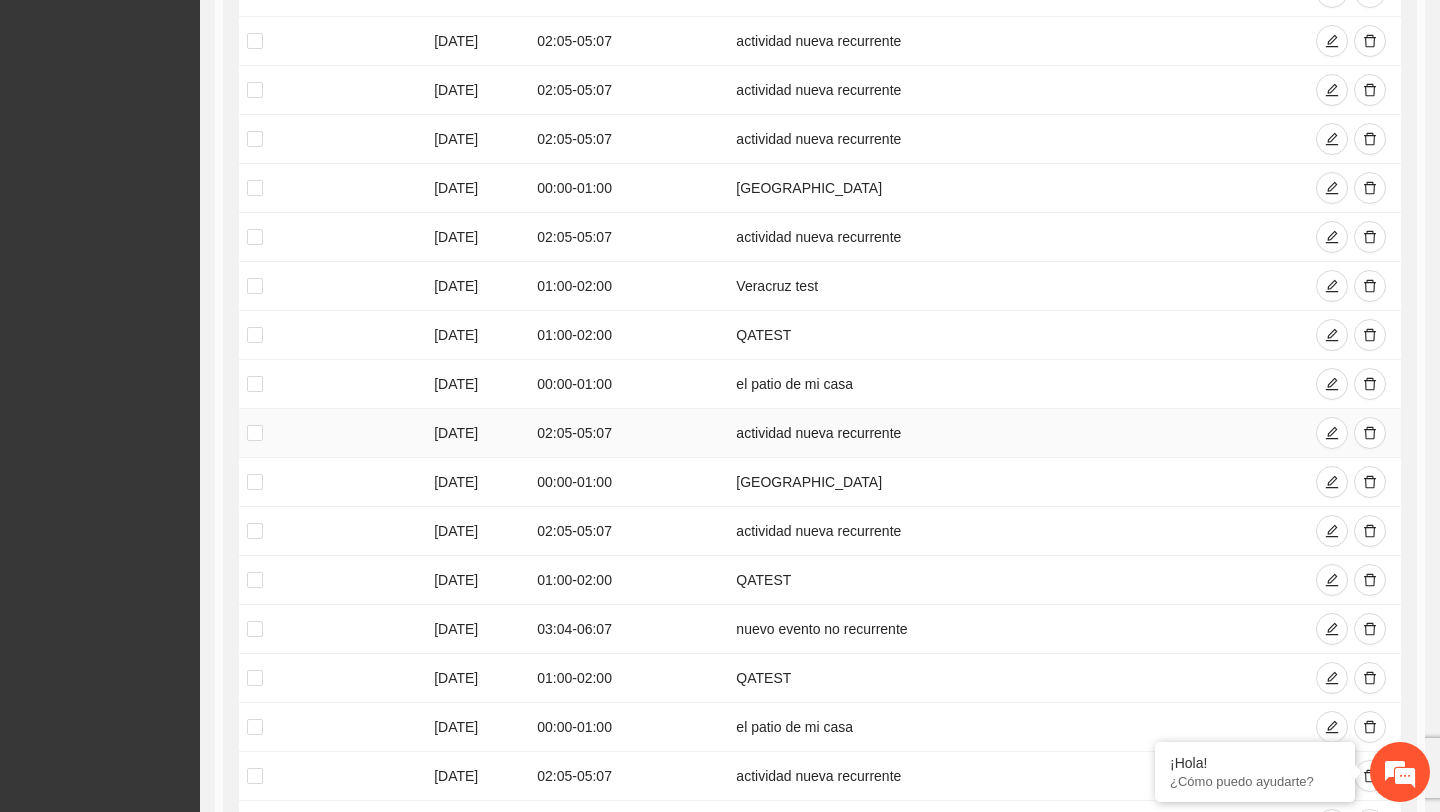 click on "07/07/2025" at bounding box center (477, 433) 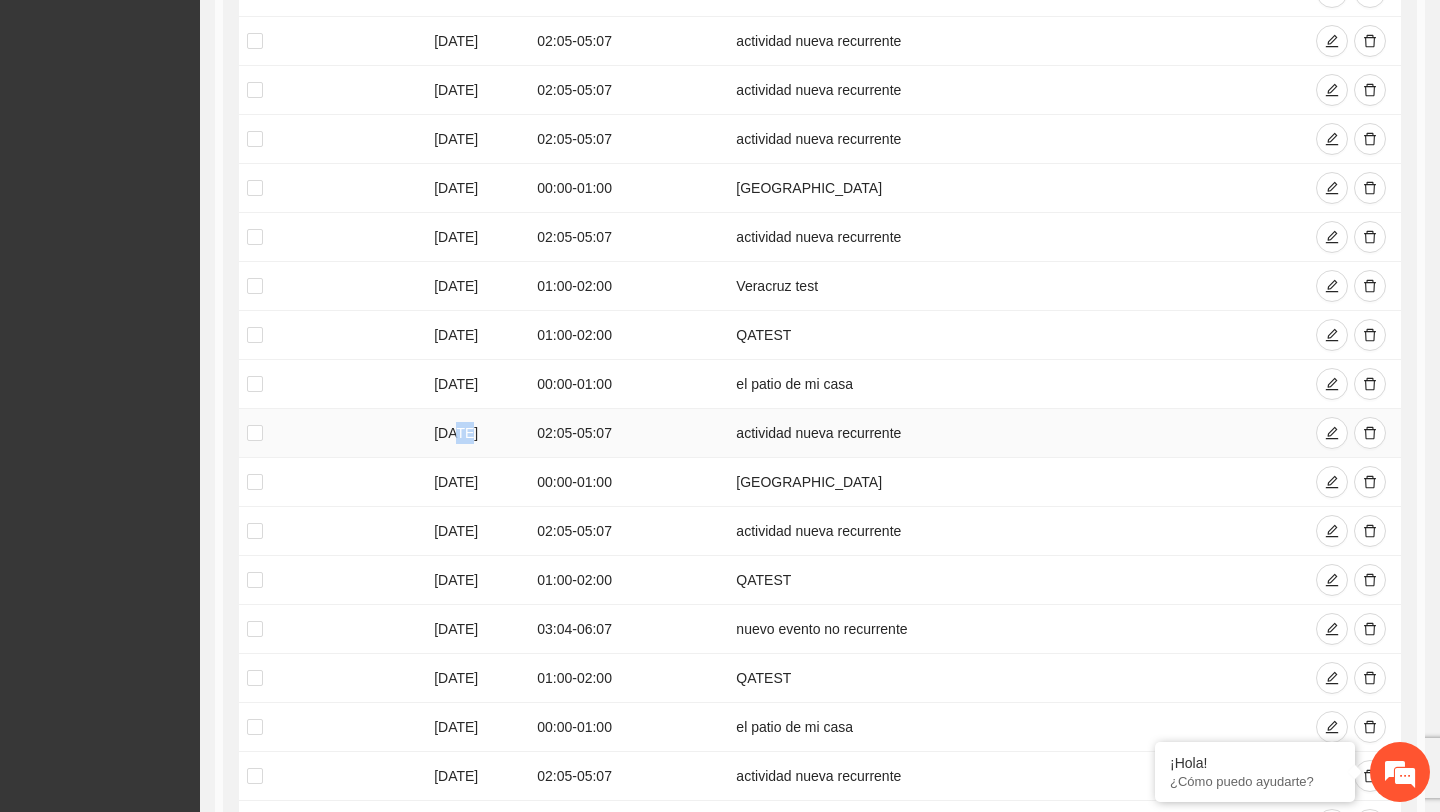 click on "07/07/2025" at bounding box center [477, 433] 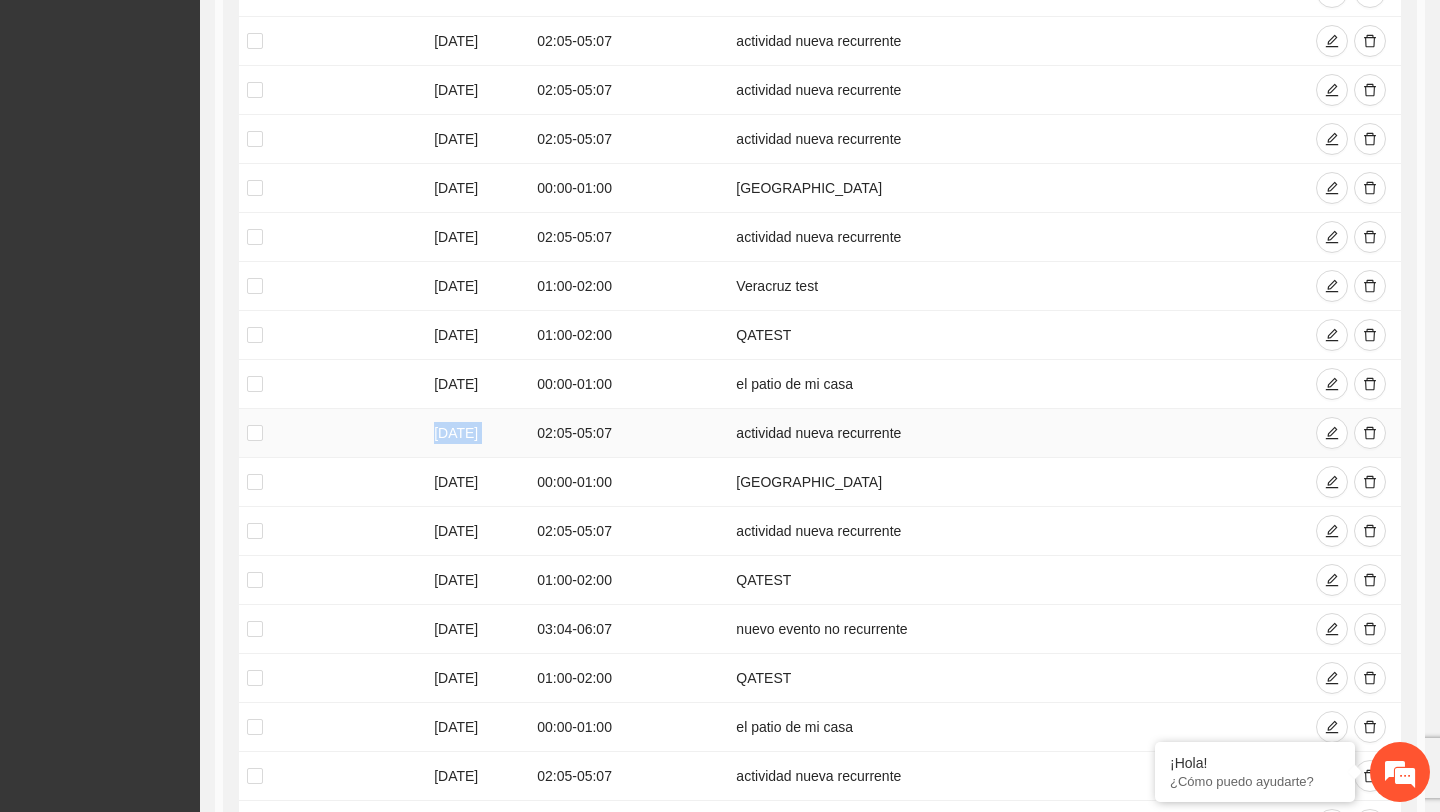 click on "07/07/2025" at bounding box center [477, 433] 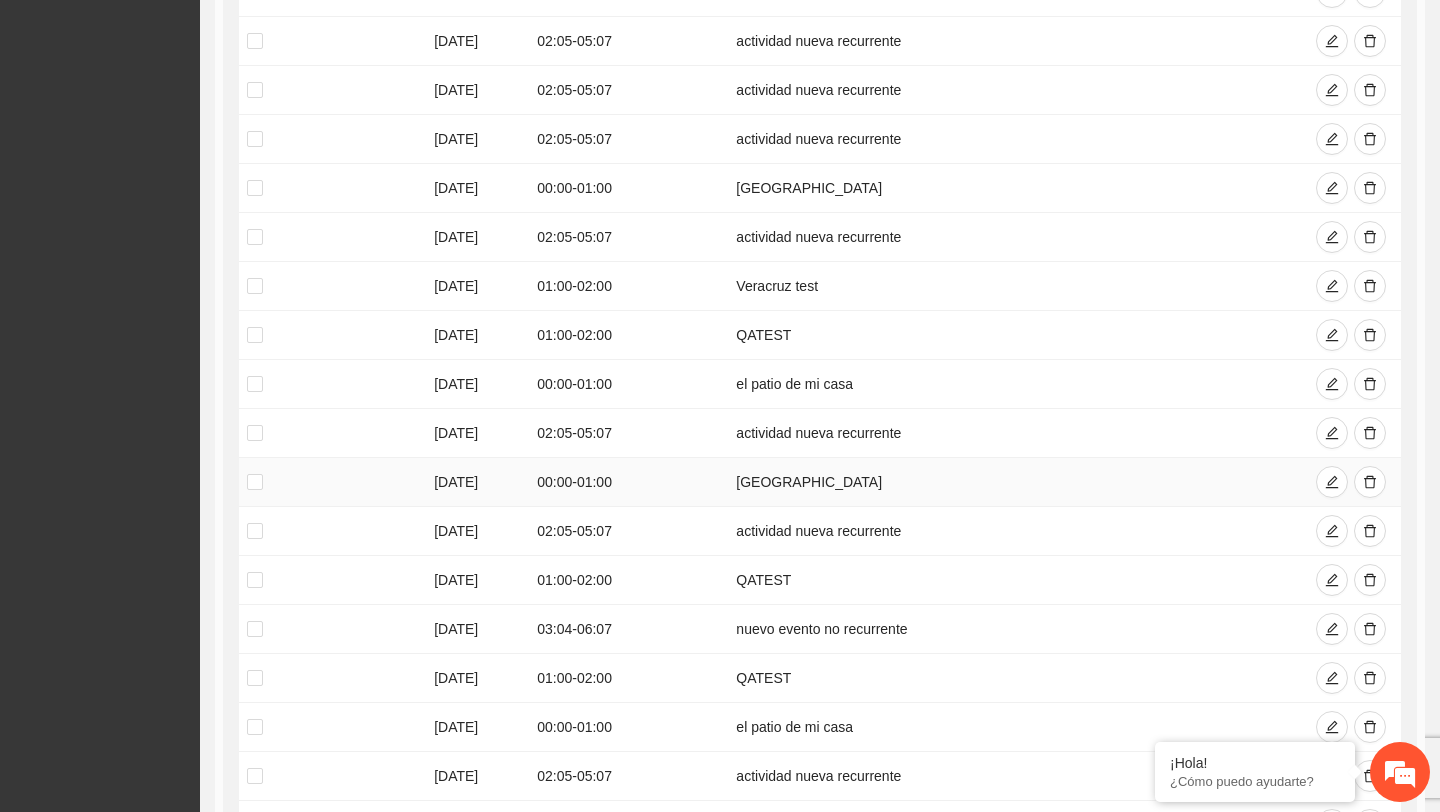 click on "08/07/2025" at bounding box center (477, 482) 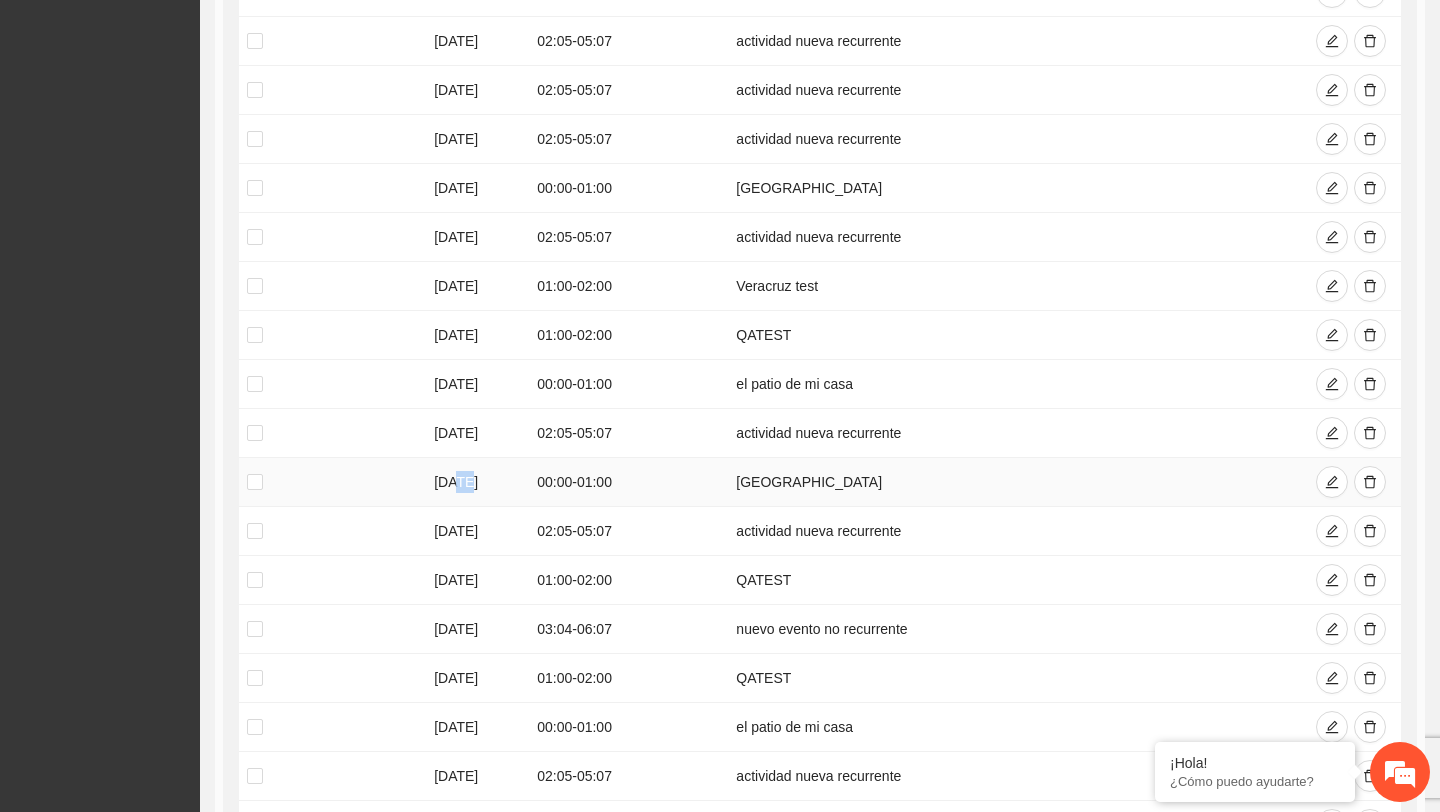 click on "08/07/2025" at bounding box center (477, 482) 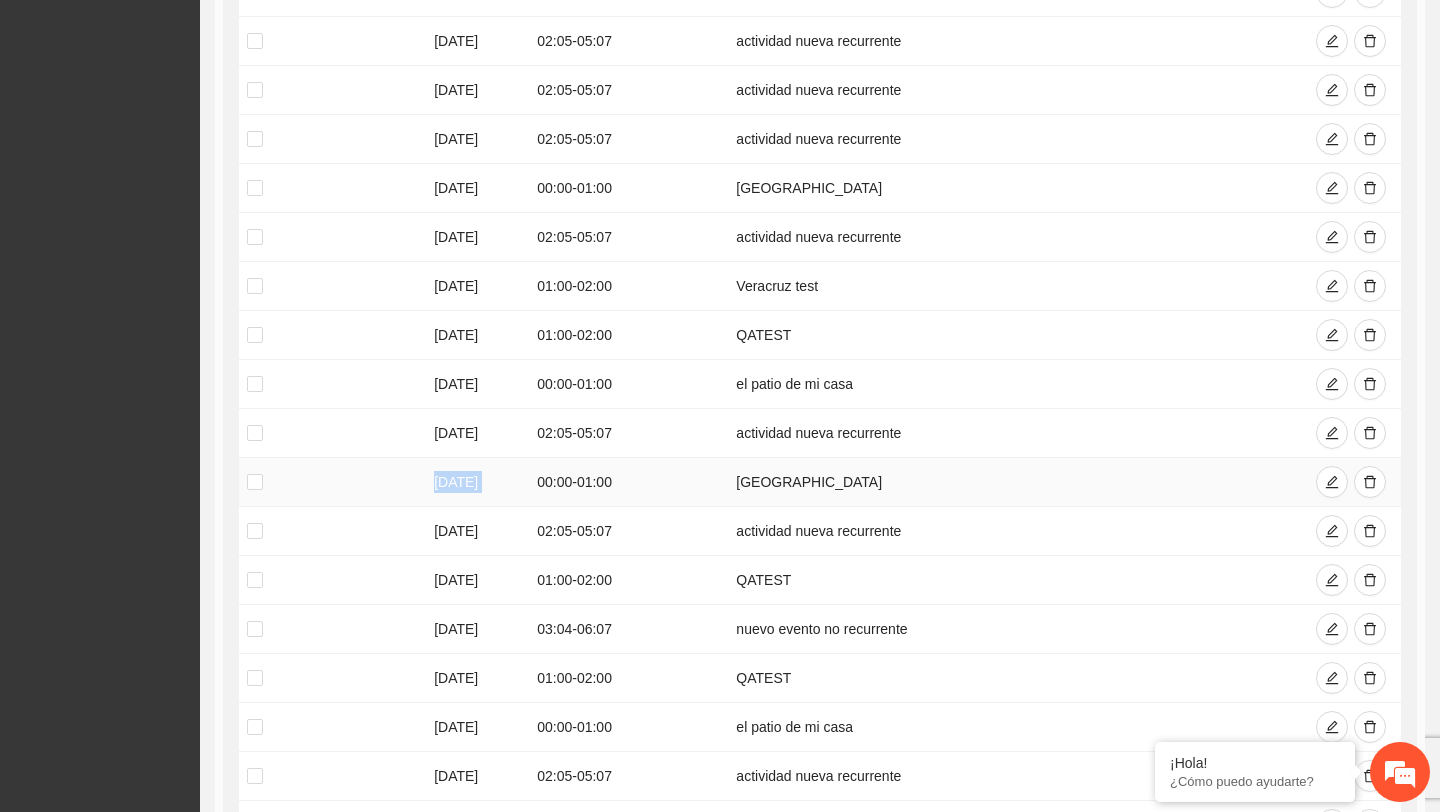 click on "08/07/2025" at bounding box center (477, 482) 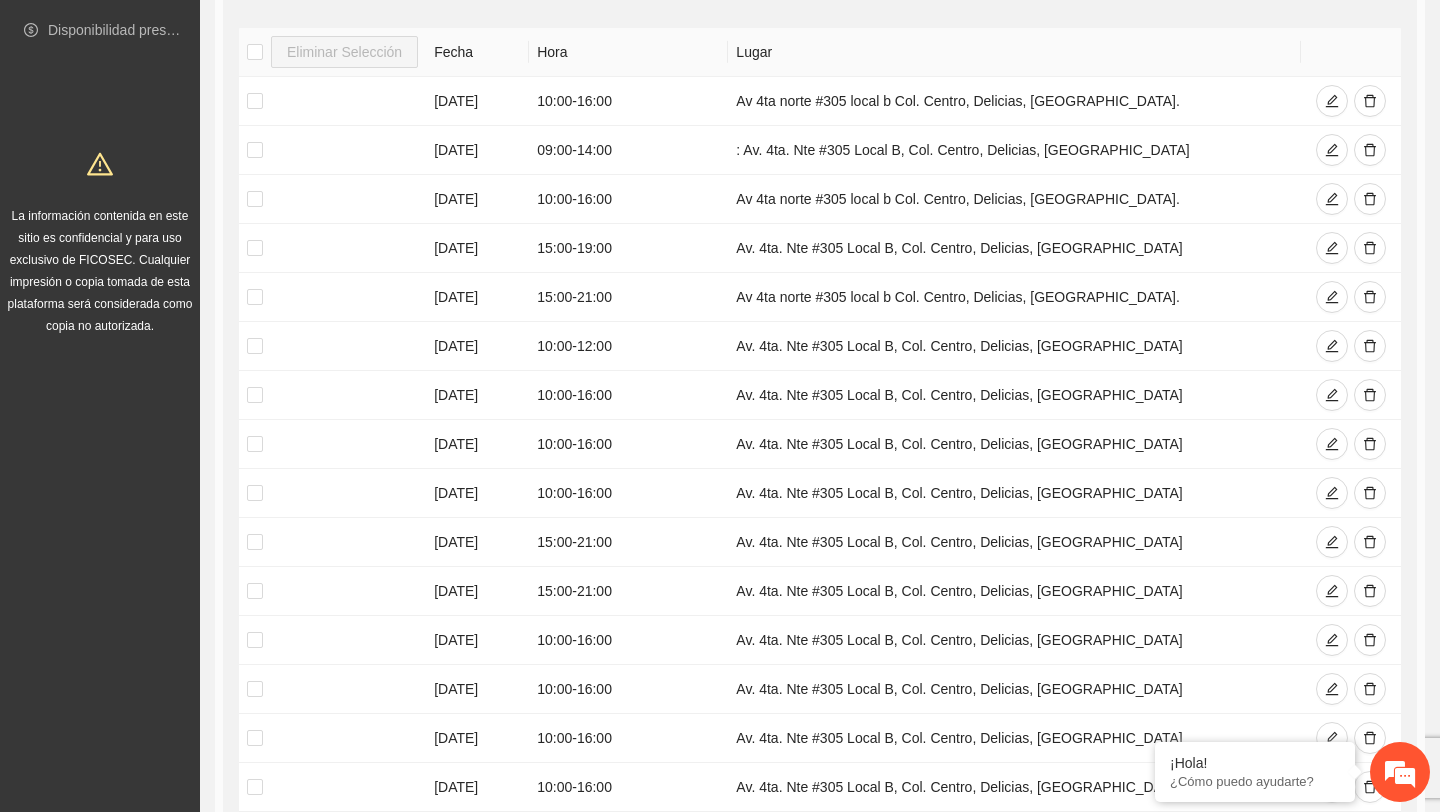 scroll, scrollTop: 0, scrollLeft: 0, axis: both 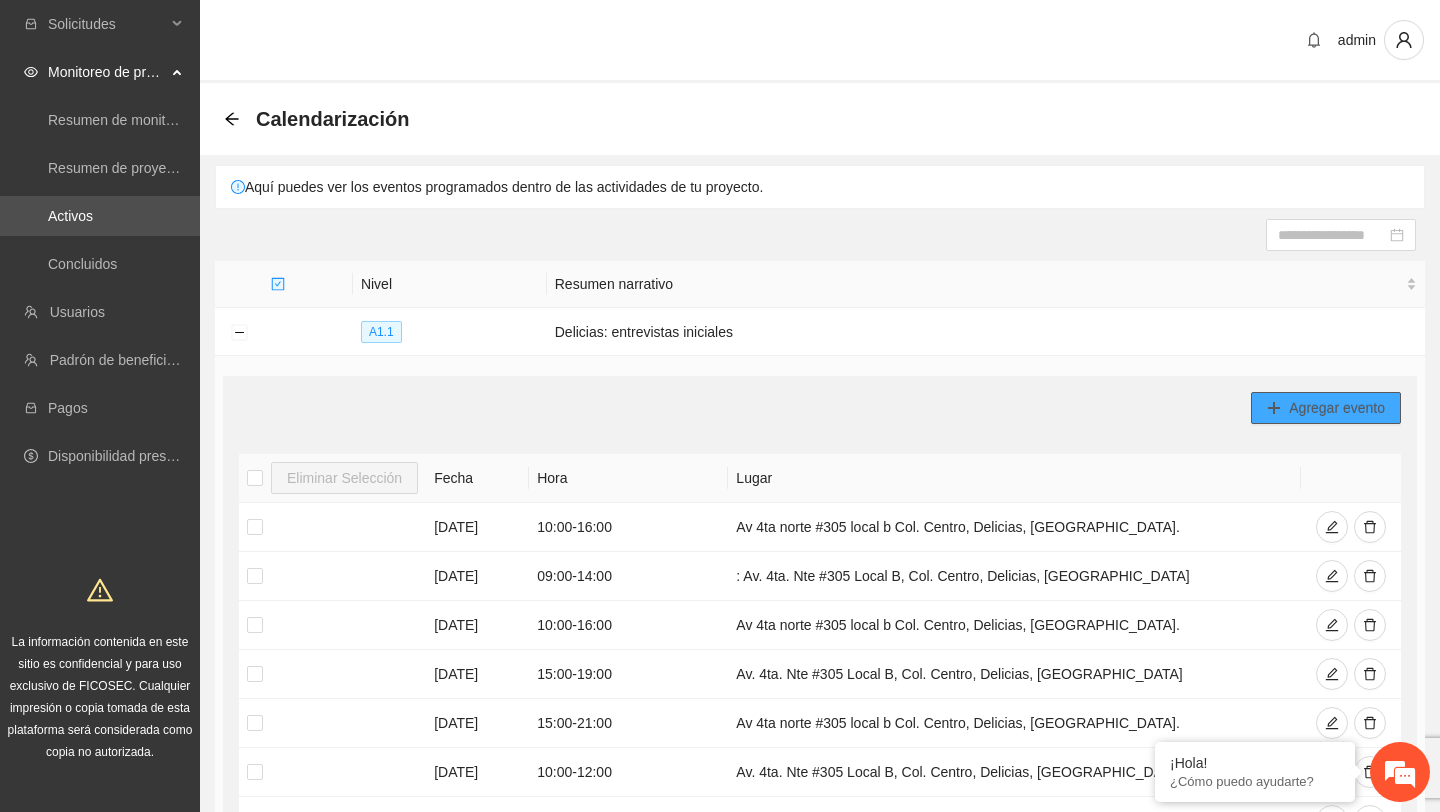 click 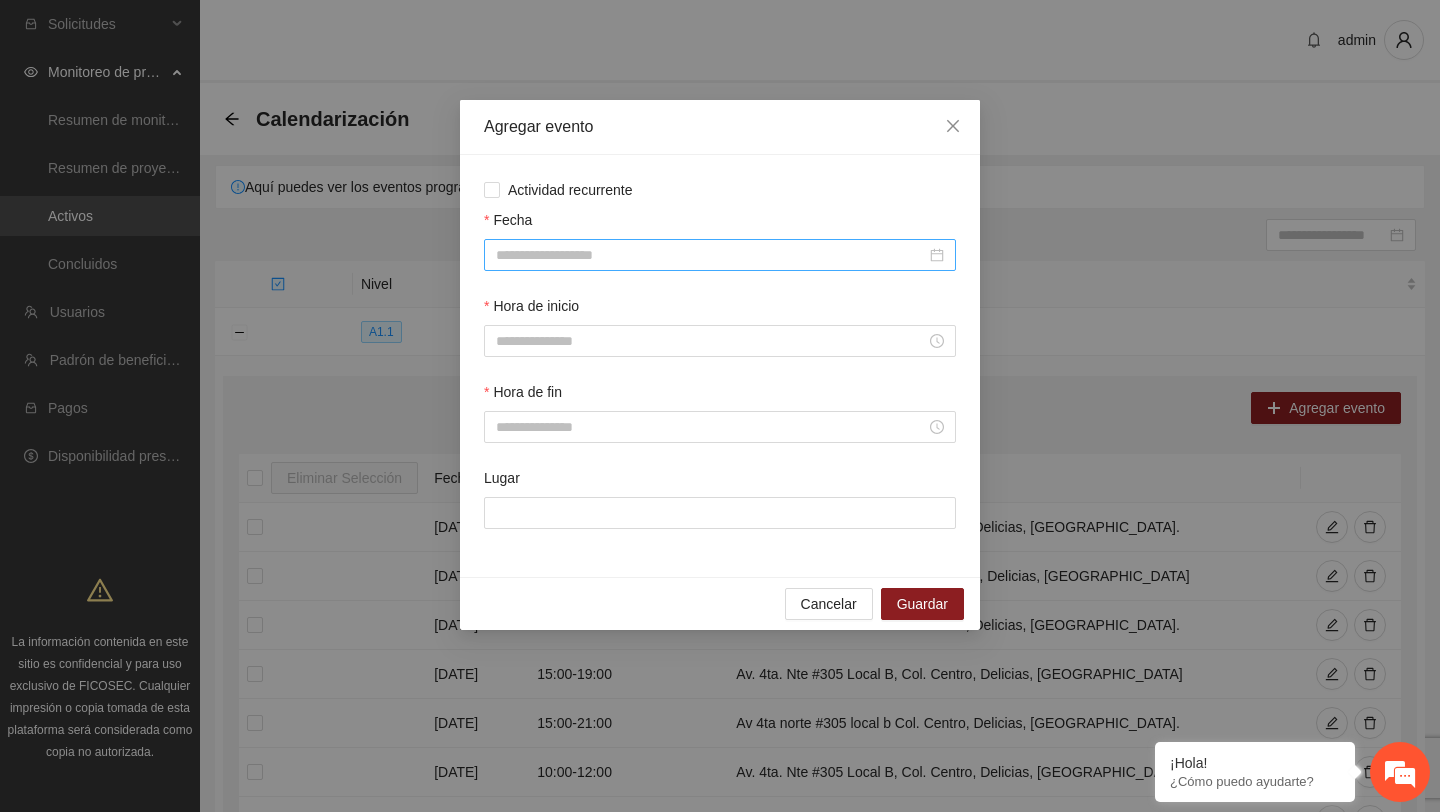 click on "Fecha" at bounding box center [711, 255] 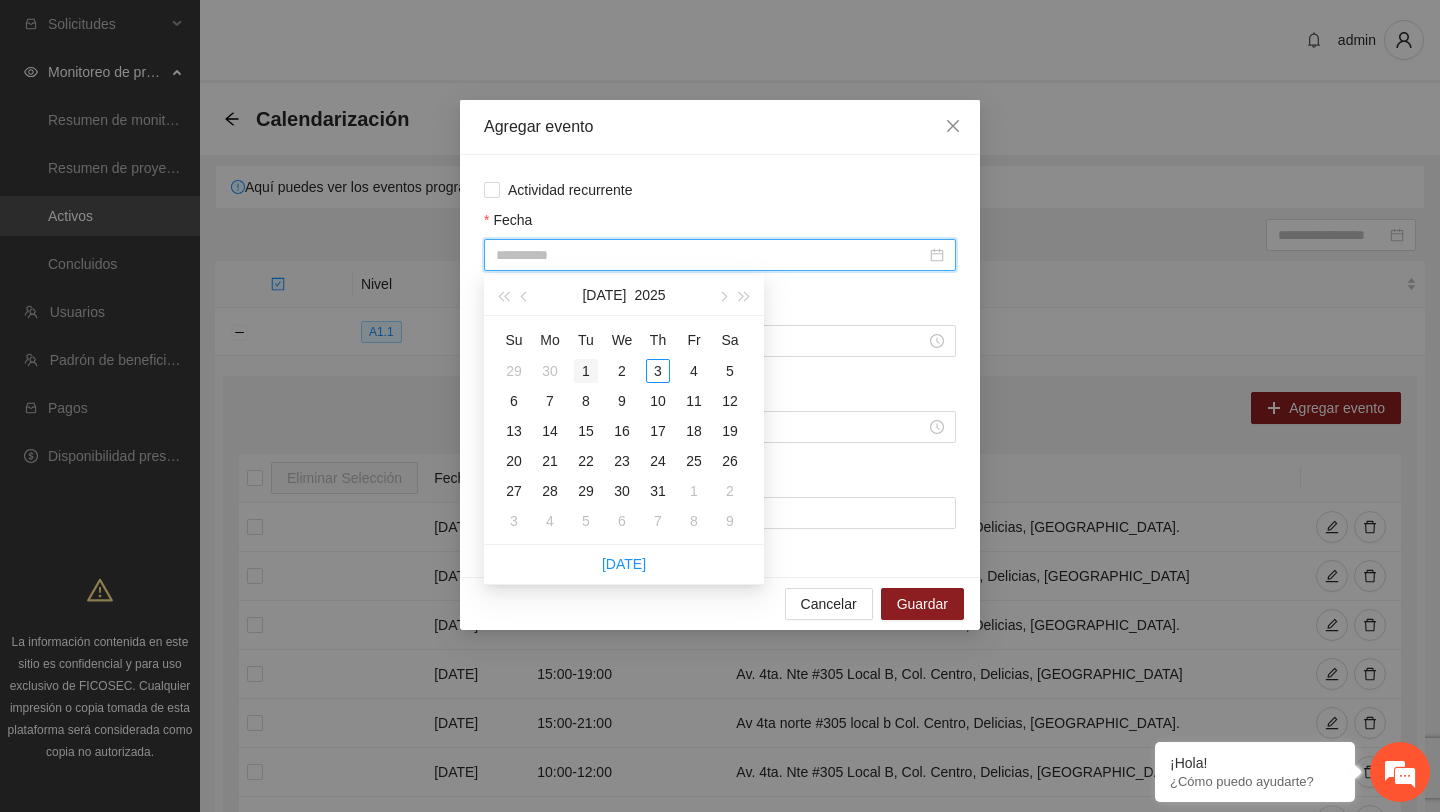 type on "**********" 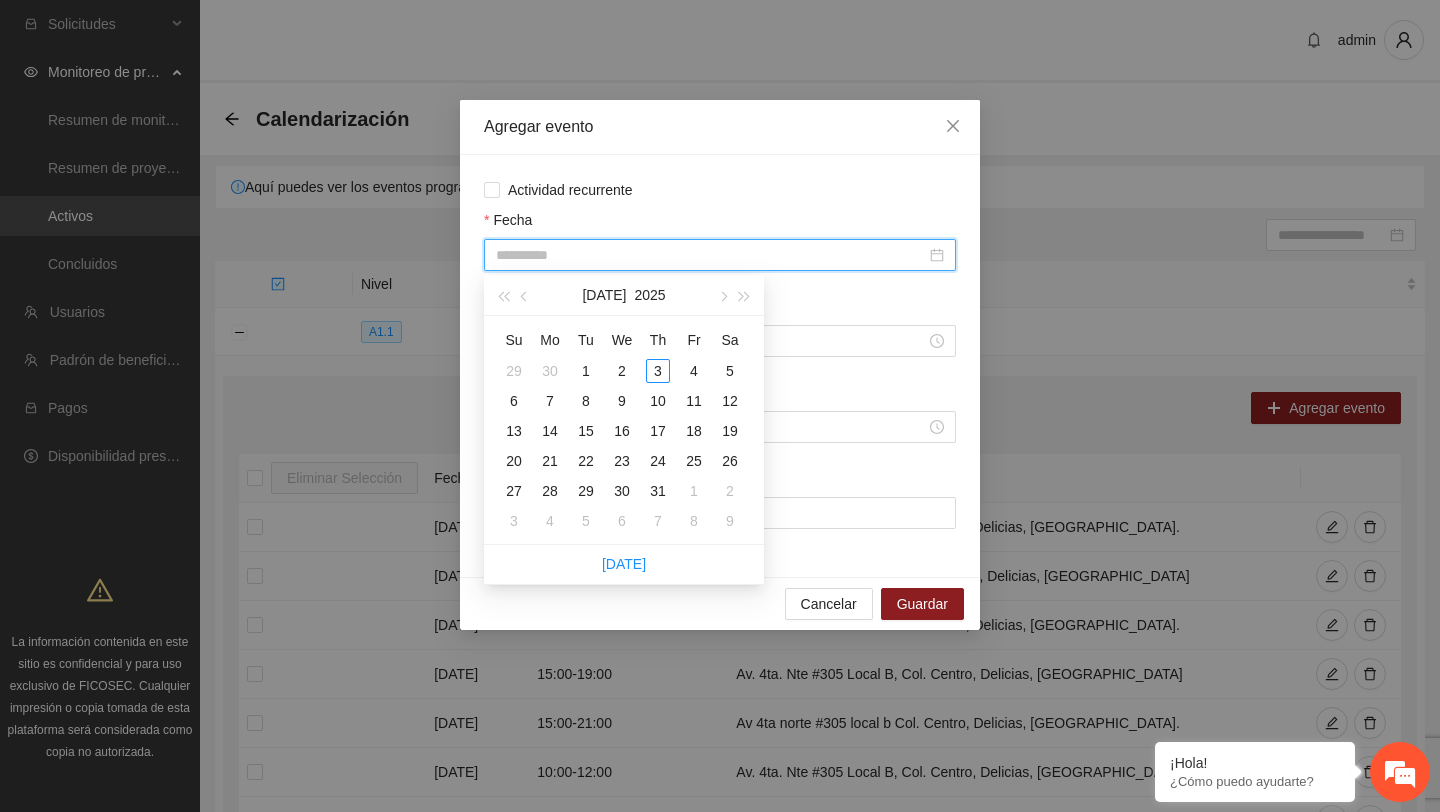 type 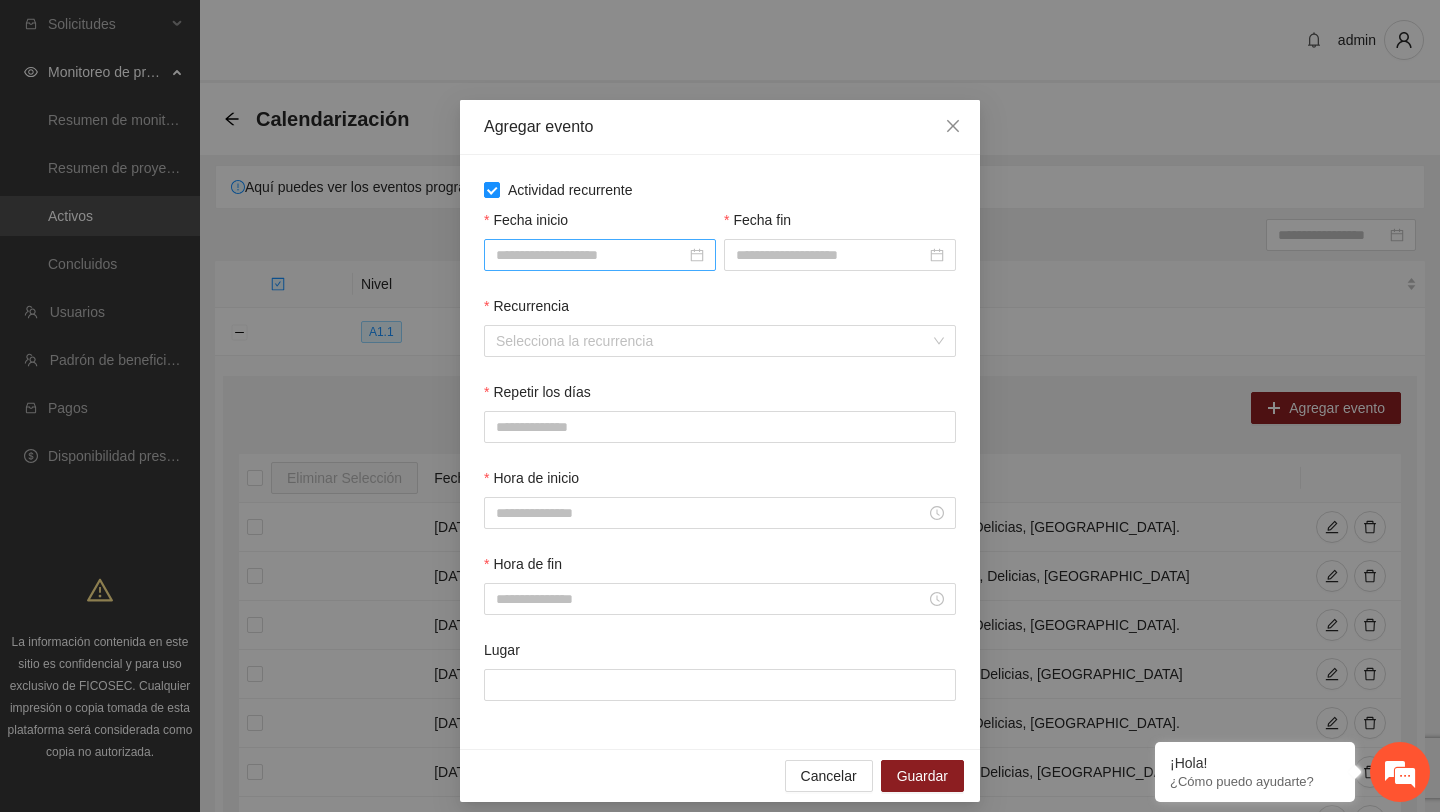 click on "Fecha inicio" at bounding box center (591, 255) 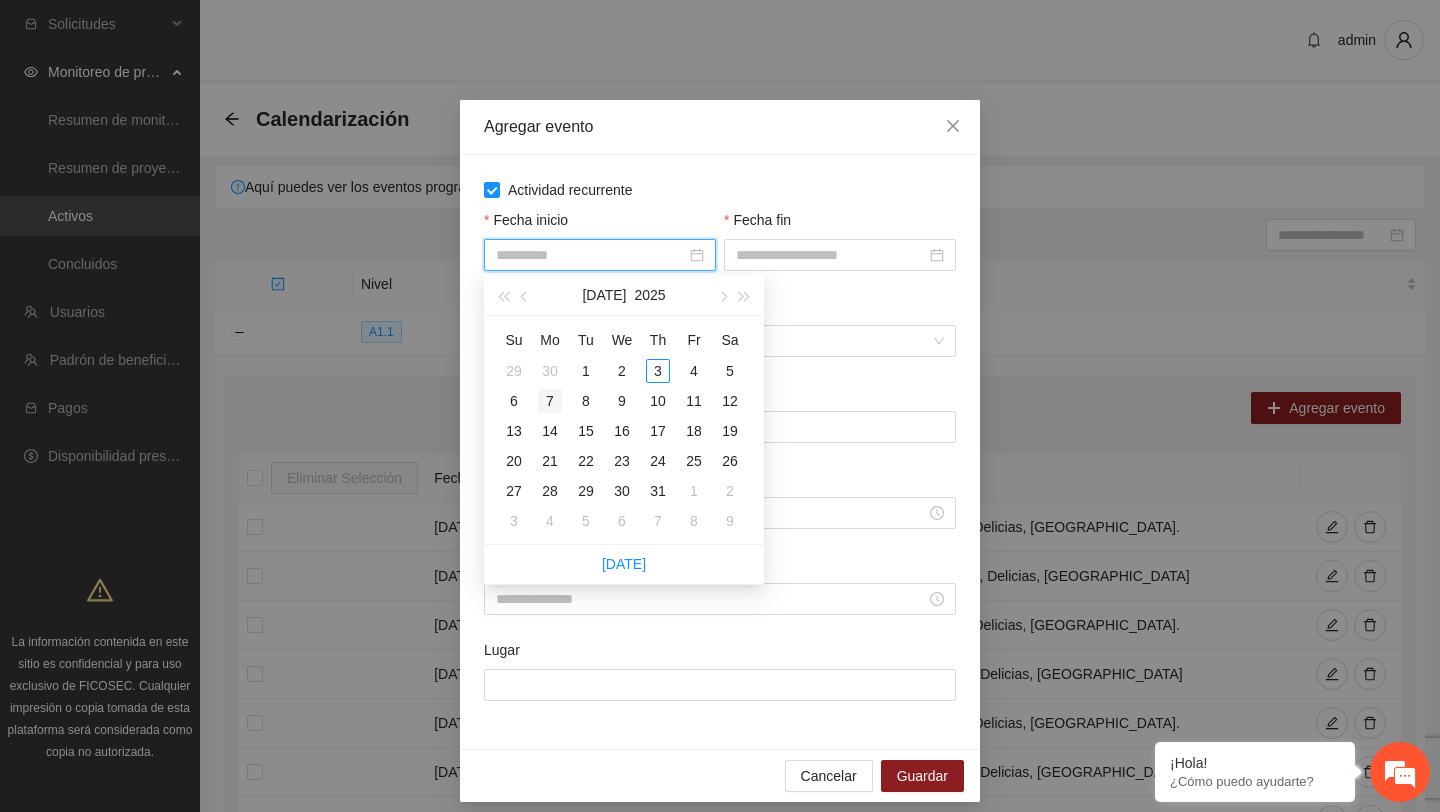 type on "**********" 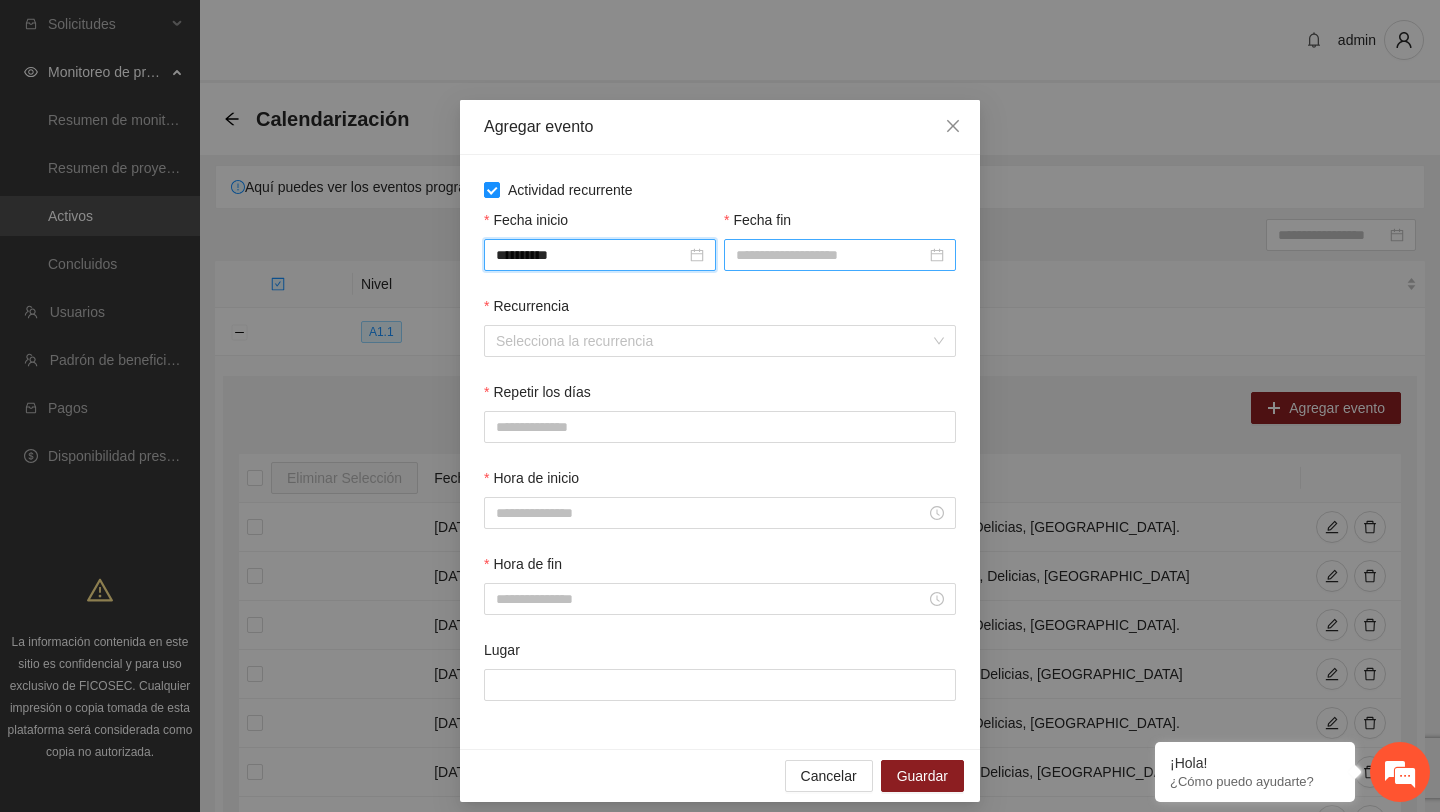 click on "Fecha fin" at bounding box center [831, 255] 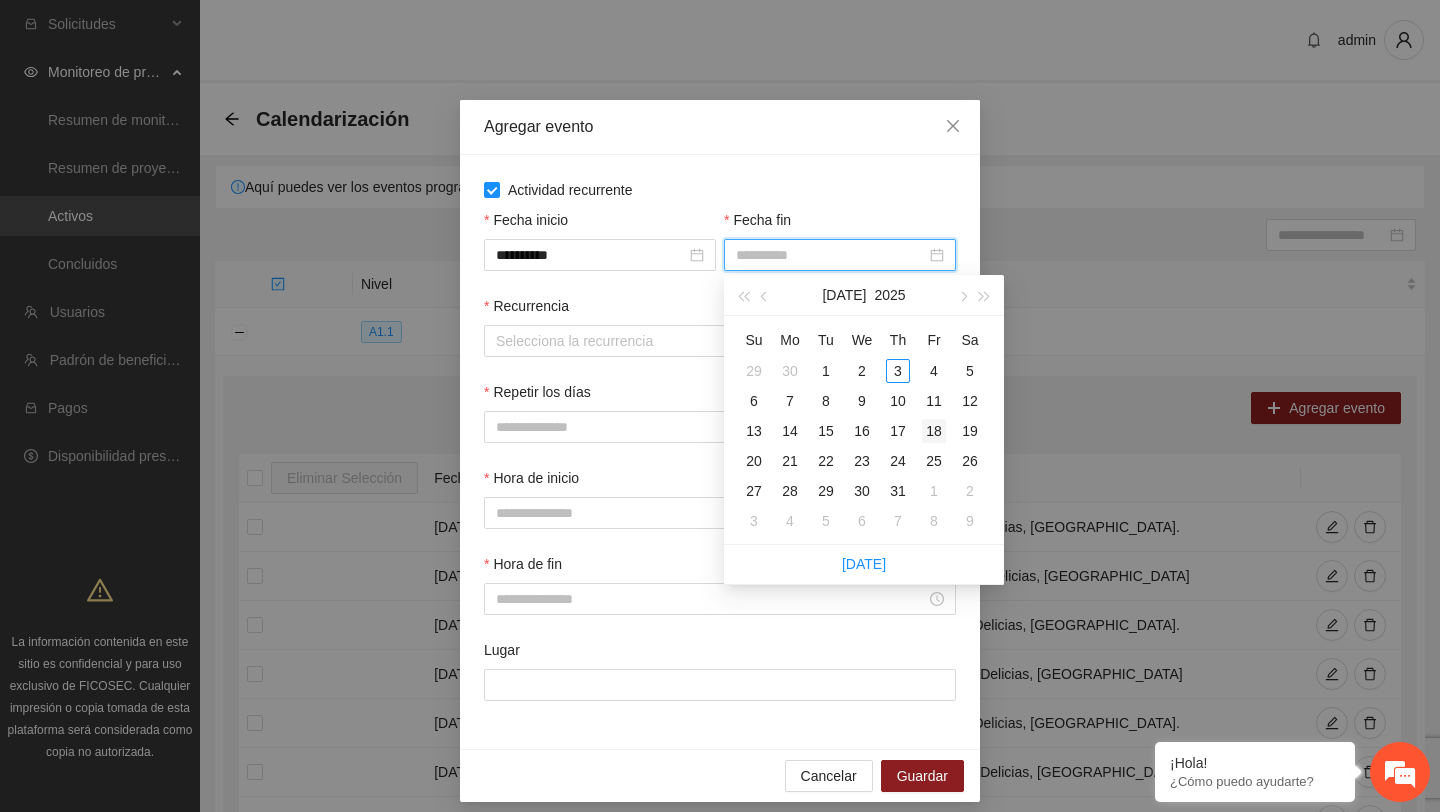 type on "**********" 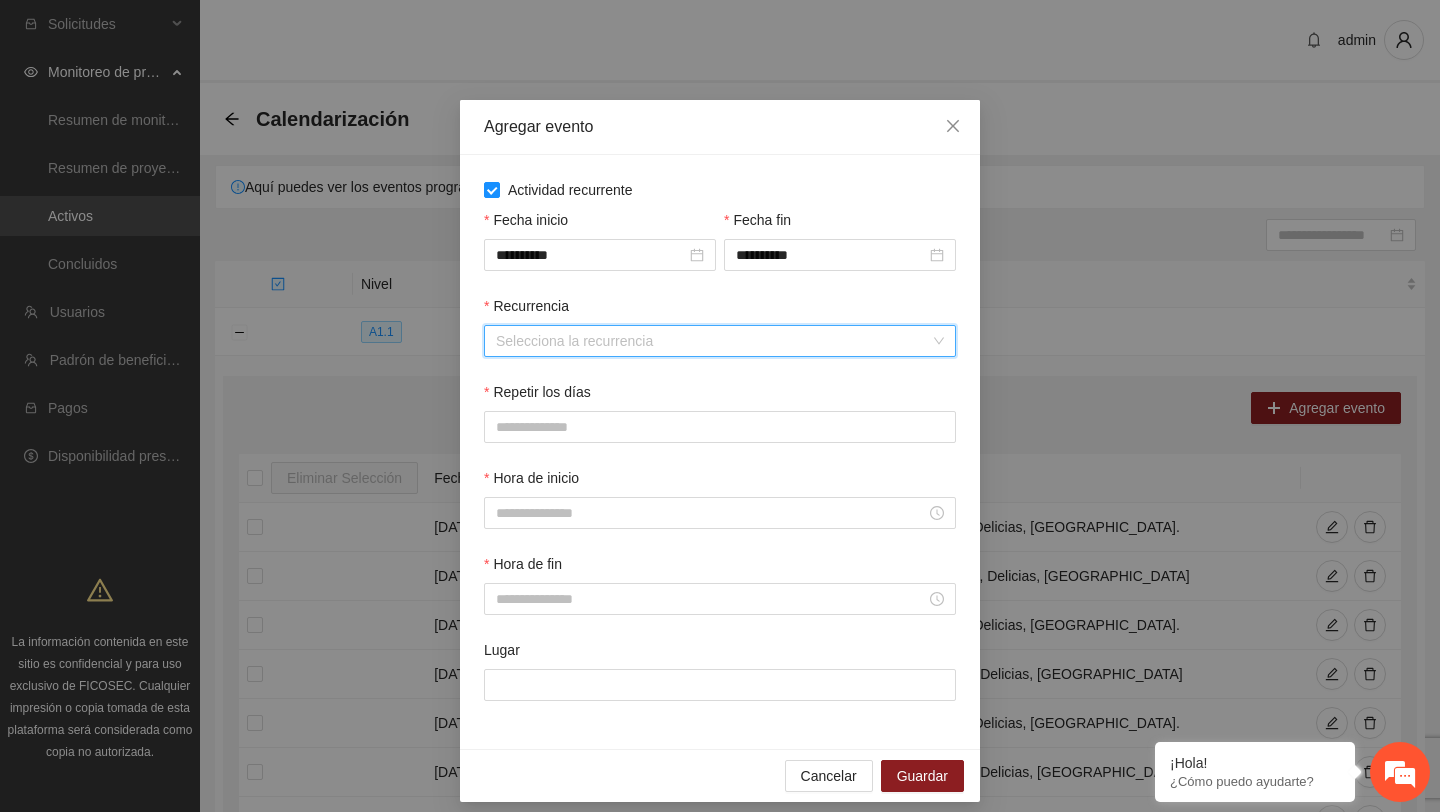 click on "Recurrencia" at bounding box center [713, 341] 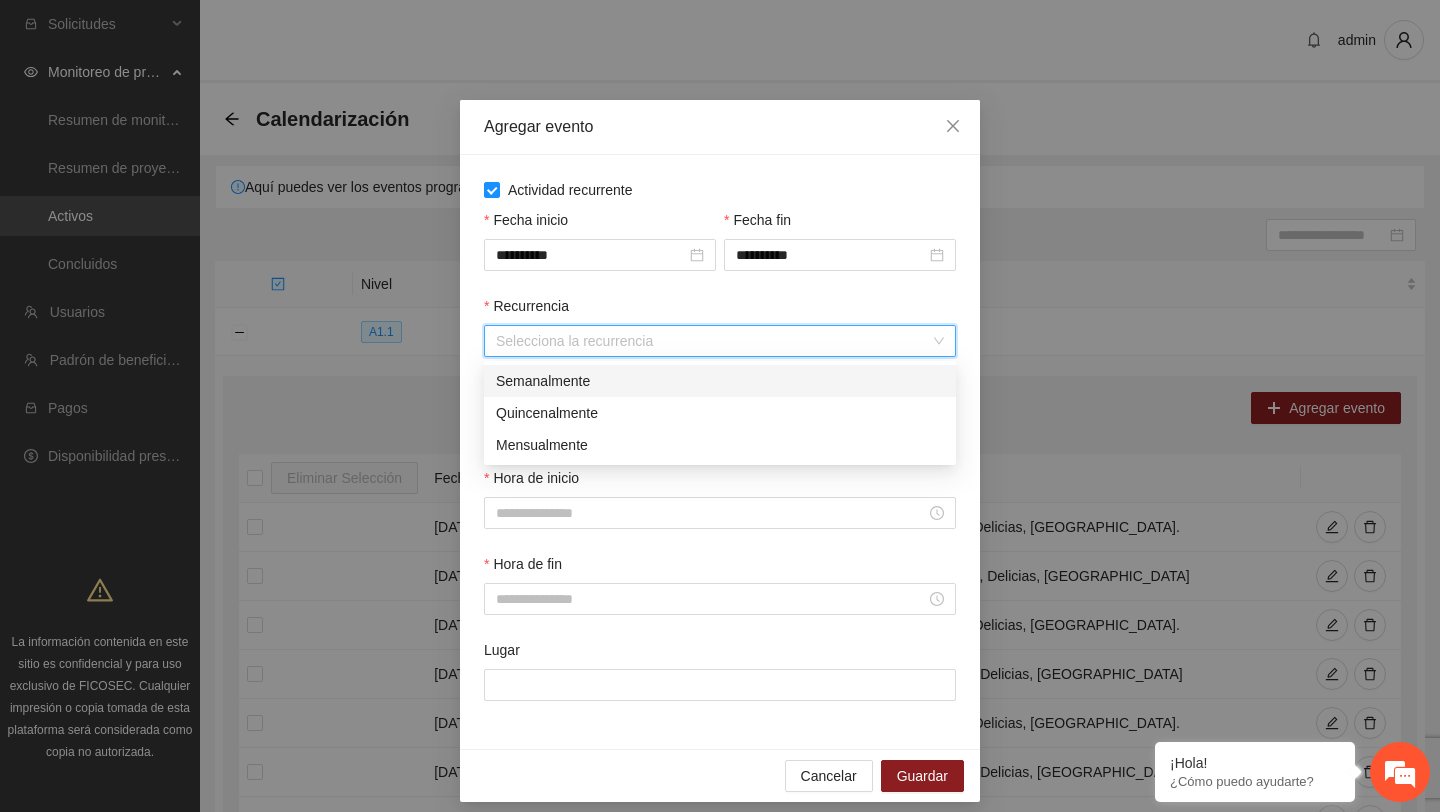 click on "Semanalmente" at bounding box center [720, 381] 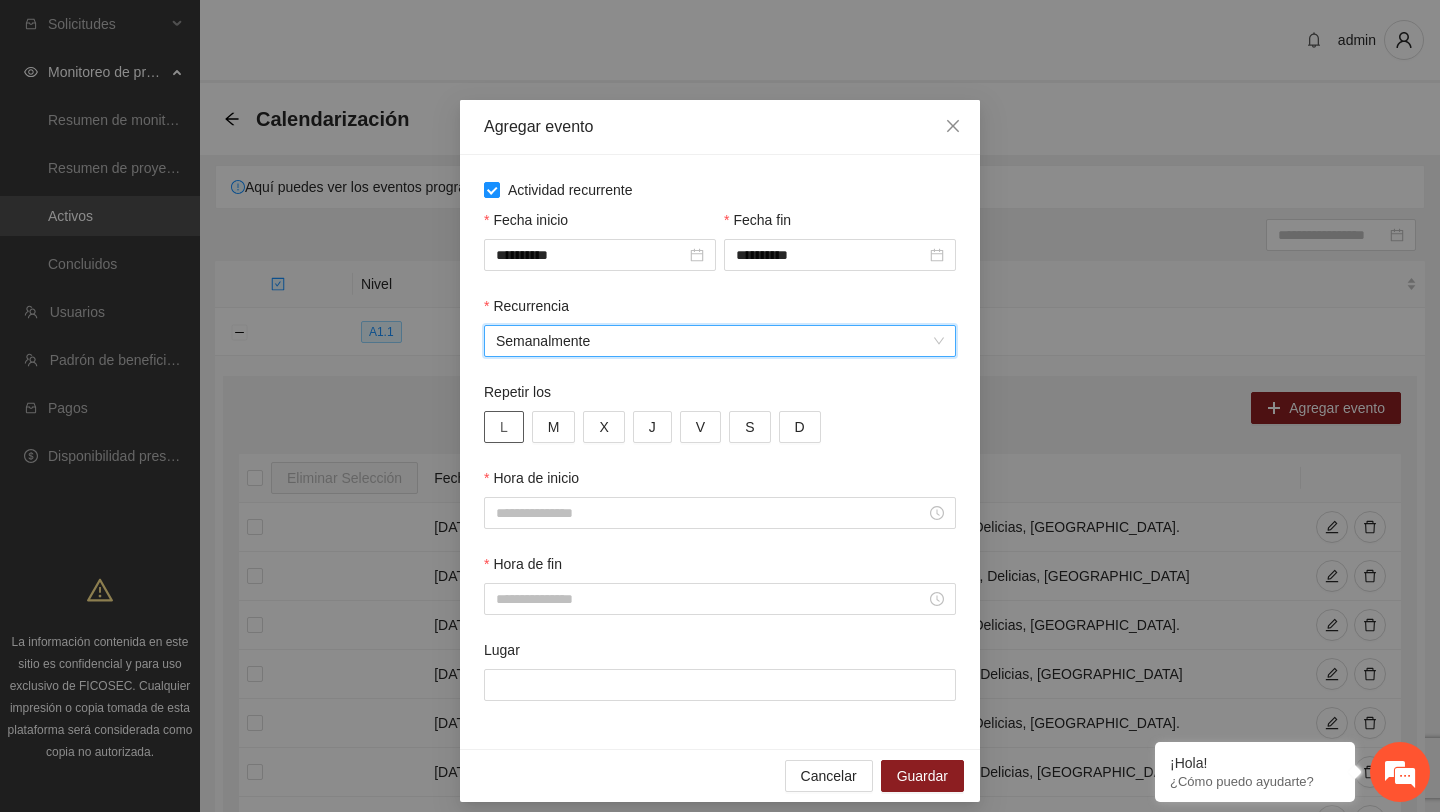 click on "L" at bounding box center (504, 427) 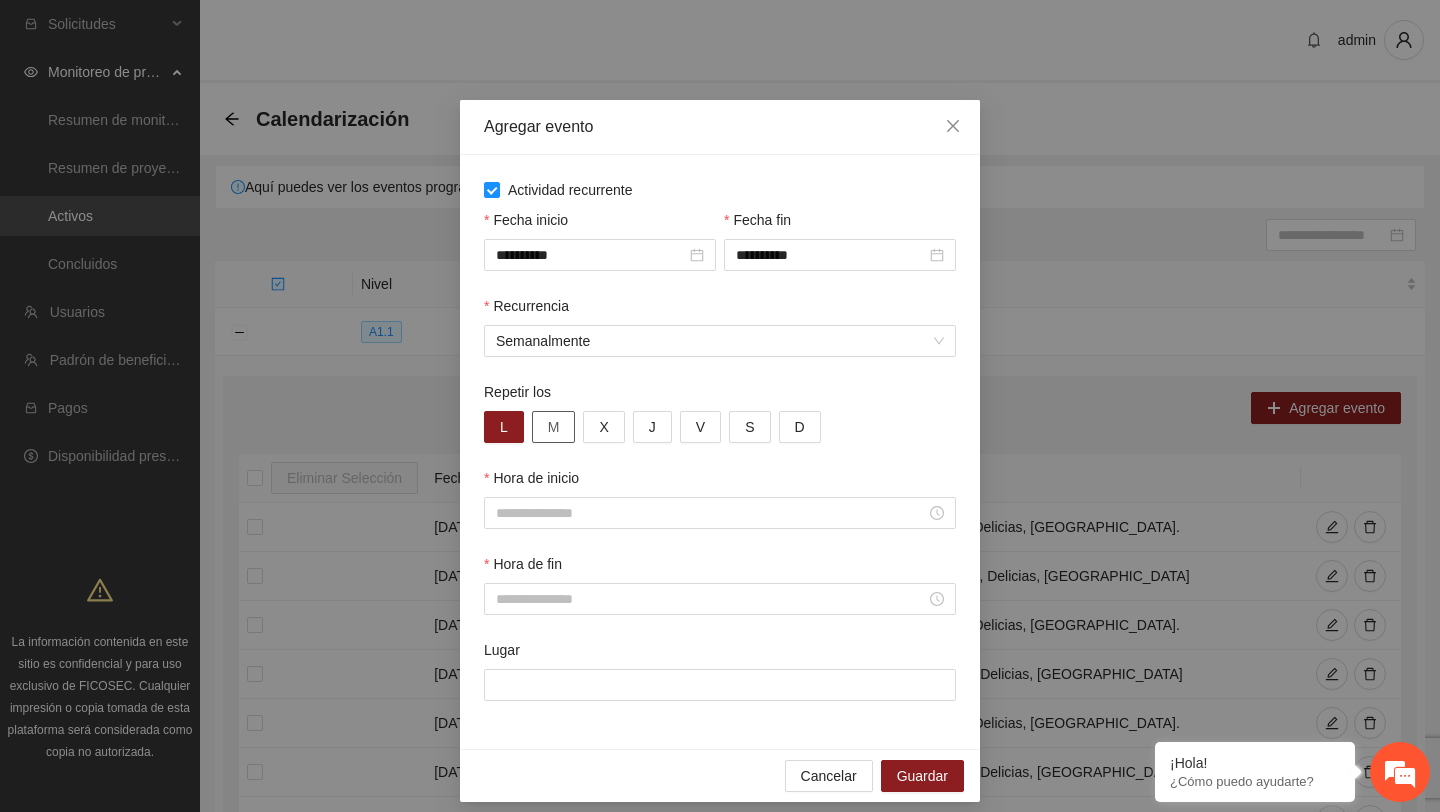 click on "M" at bounding box center (554, 427) 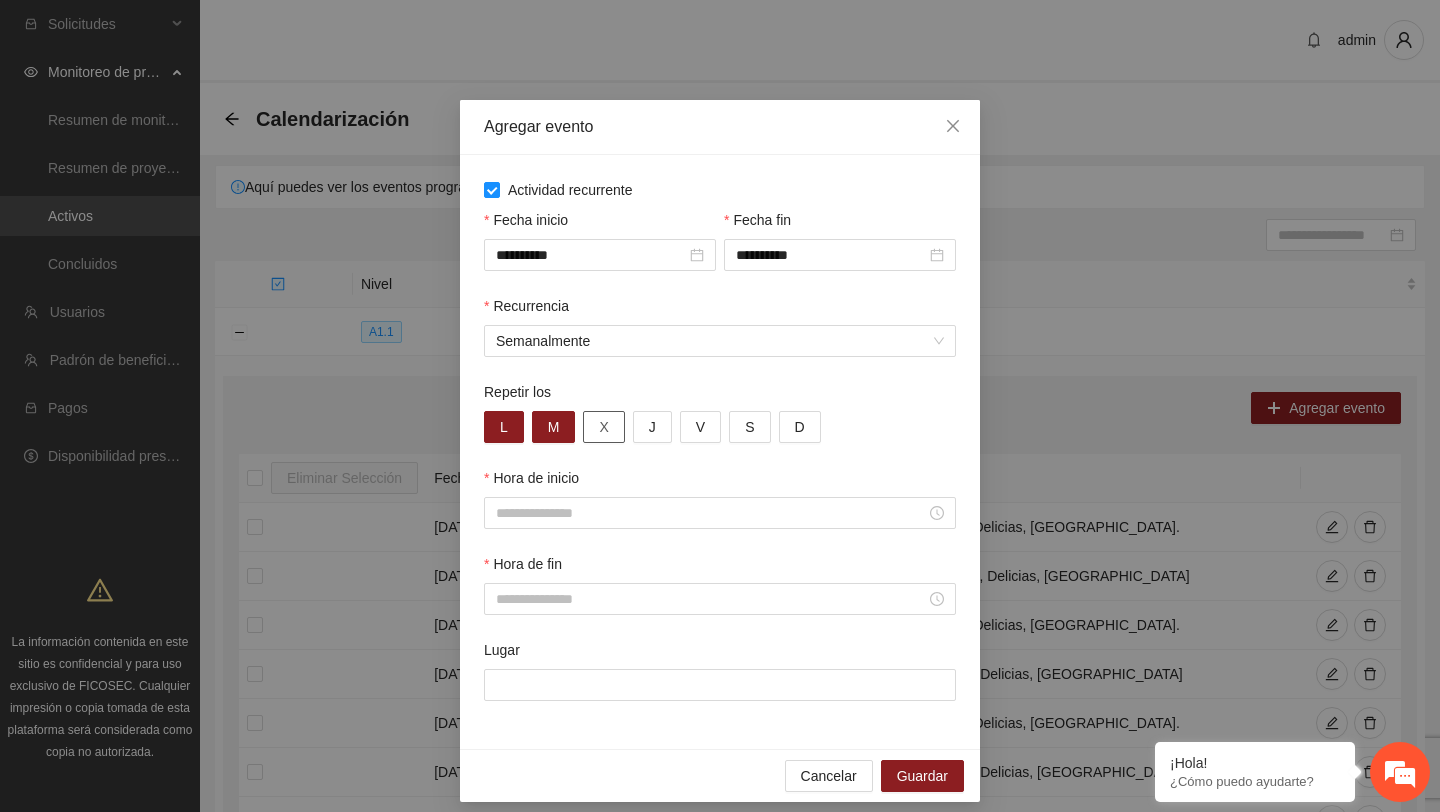 click on "X" at bounding box center [603, 427] 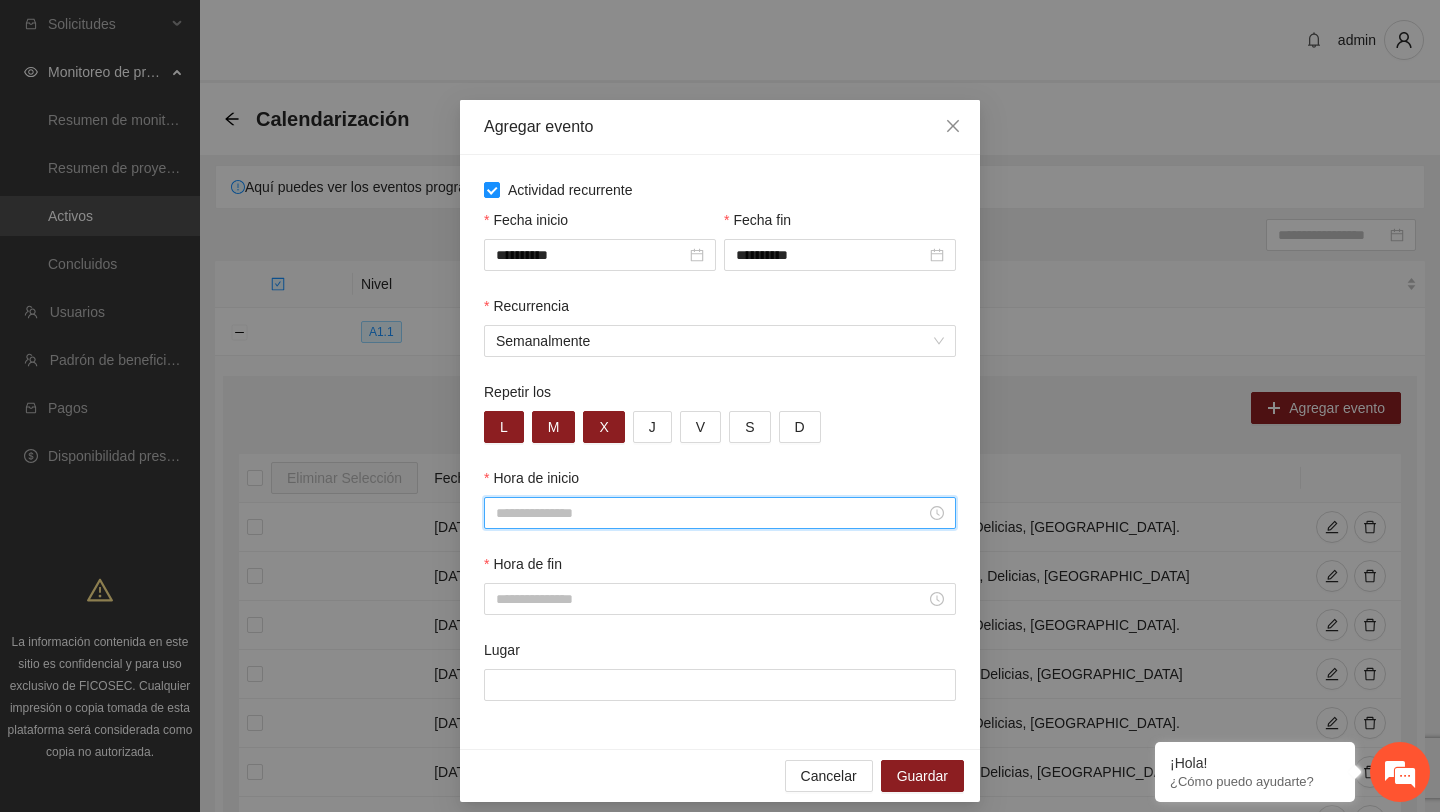 click on "Hora de inicio" at bounding box center (711, 513) 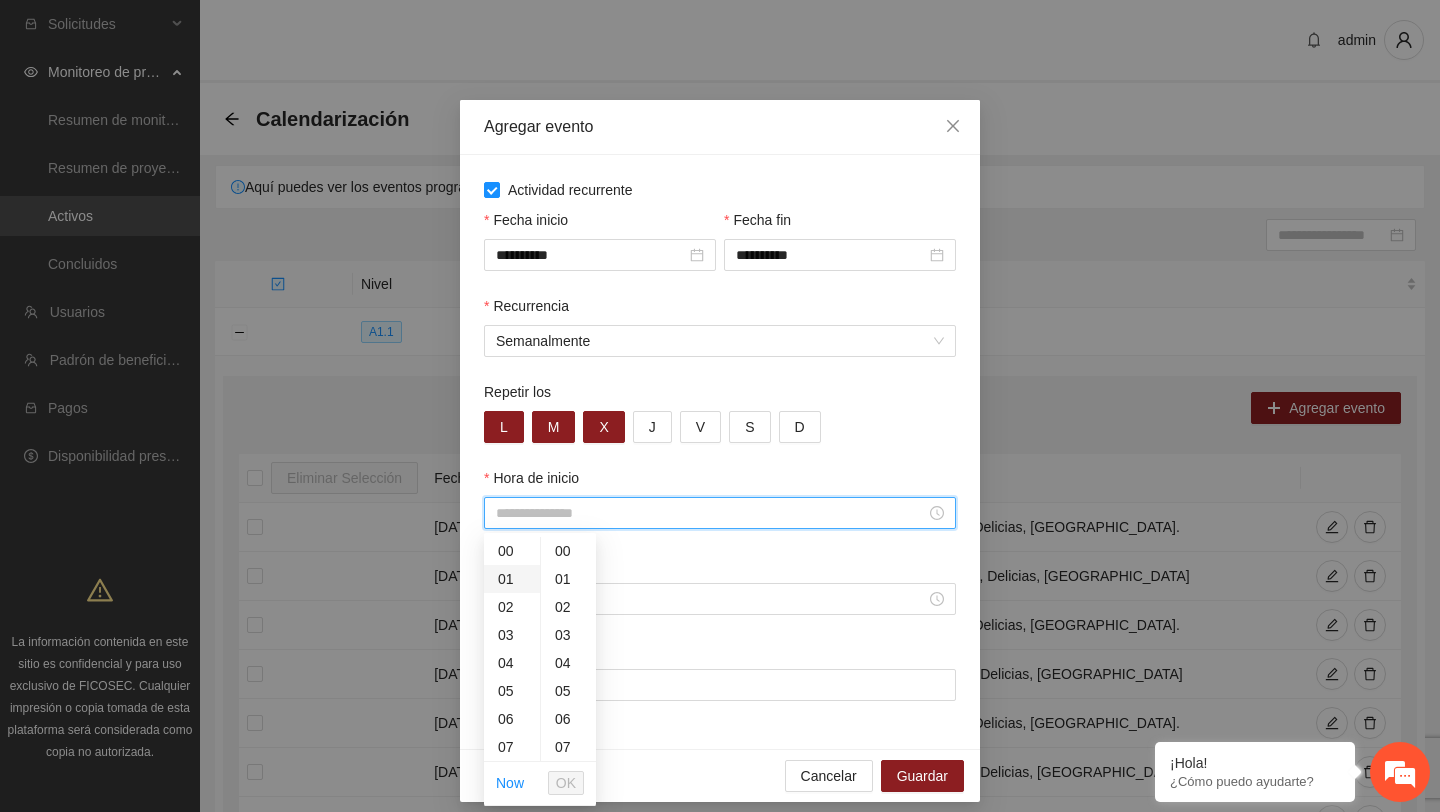 click on "01" at bounding box center [512, 579] 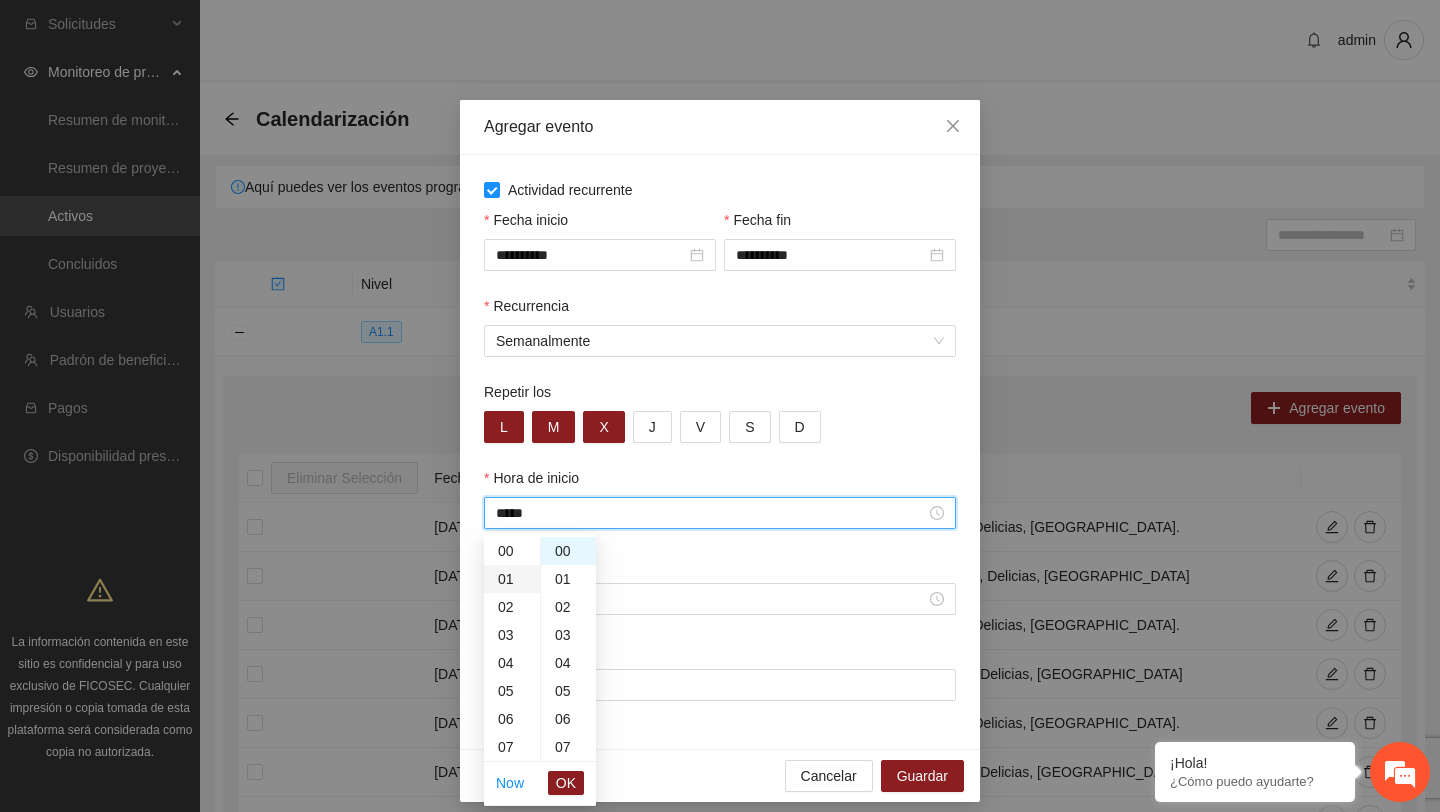 scroll, scrollTop: 28, scrollLeft: 0, axis: vertical 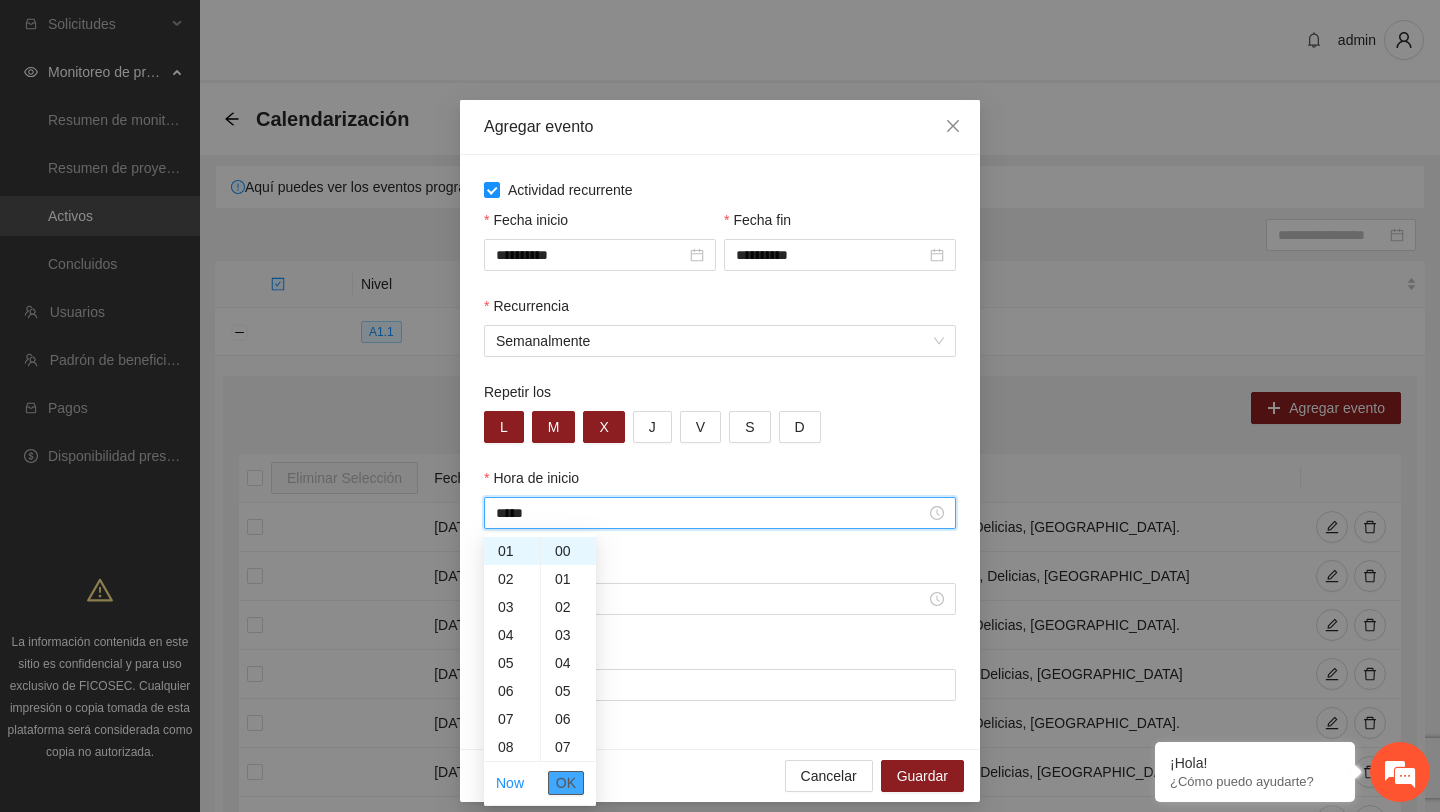 click on "OK" at bounding box center (566, 783) 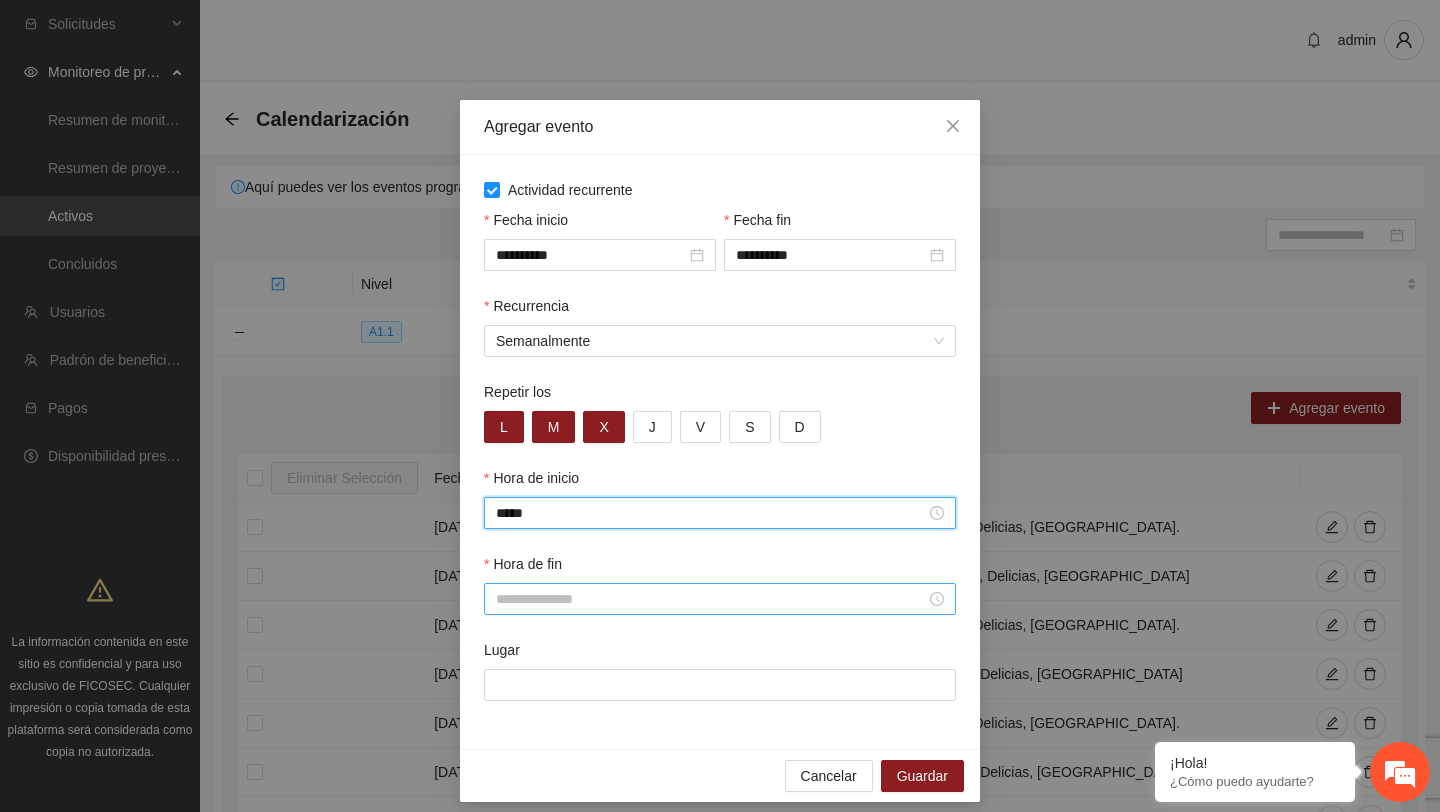 click on "Hora de fin" at bounding box center (711, 599) 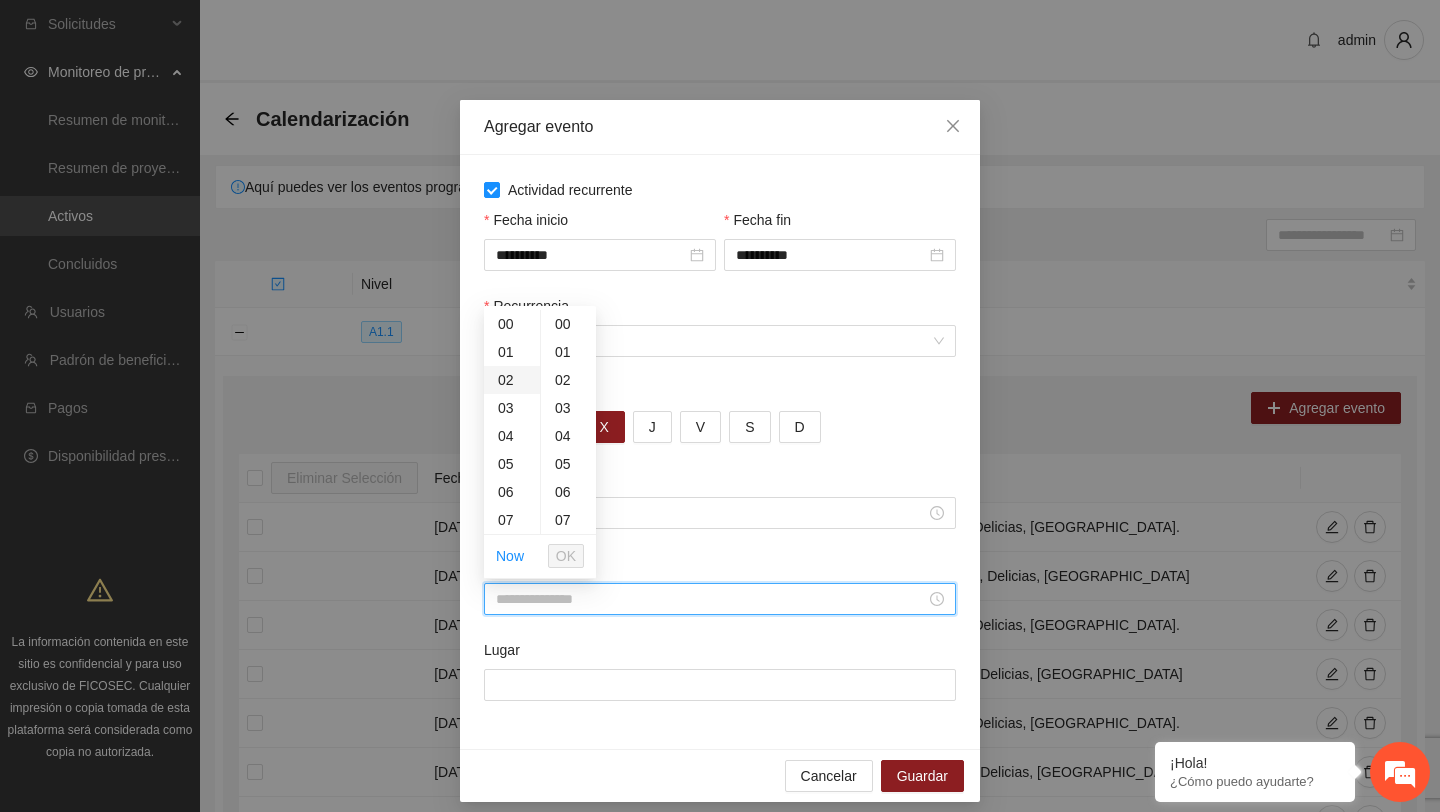 click on "02" at bounding box center [512, 380] 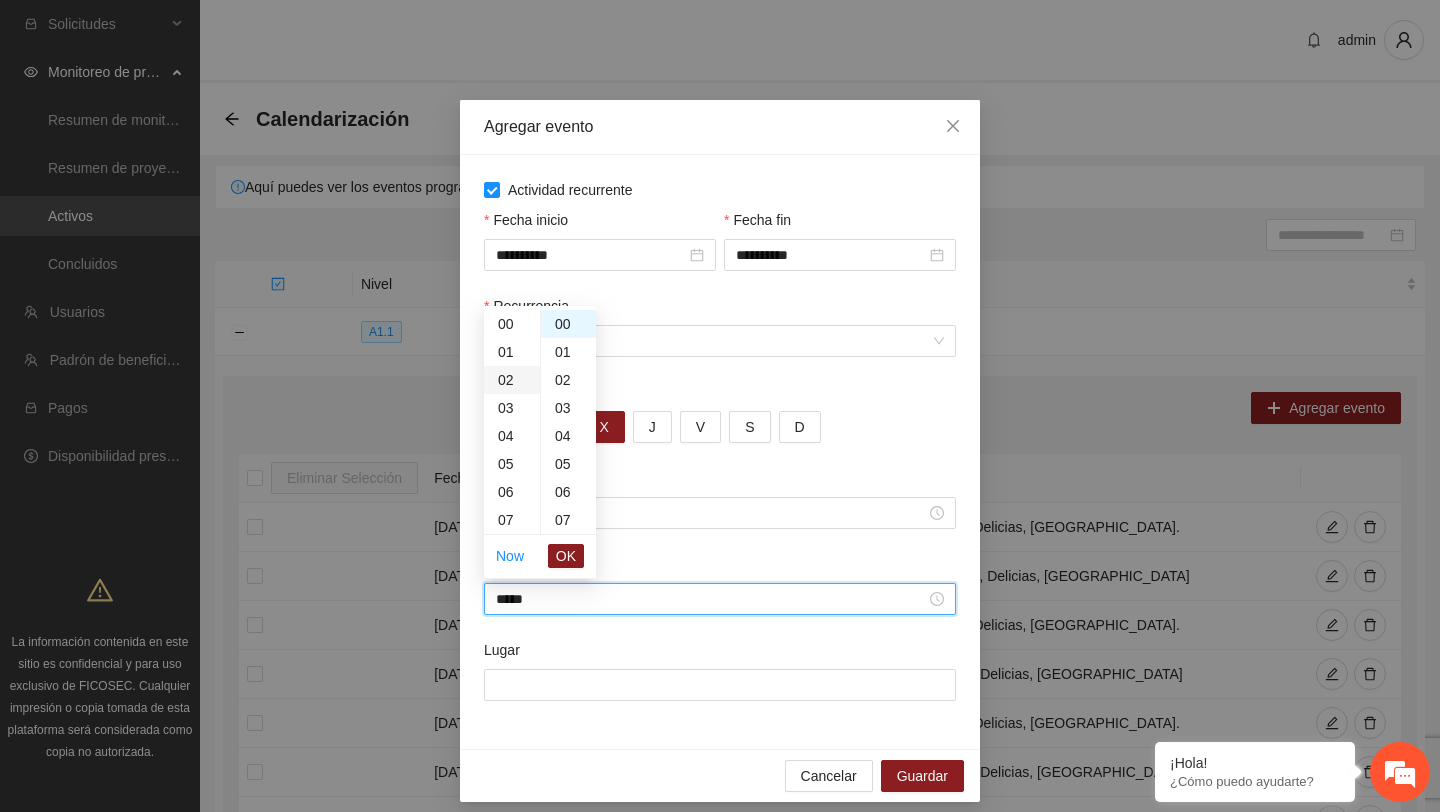 scroll, scrollTop: 56, scrollLeft: 0, axis: vertical 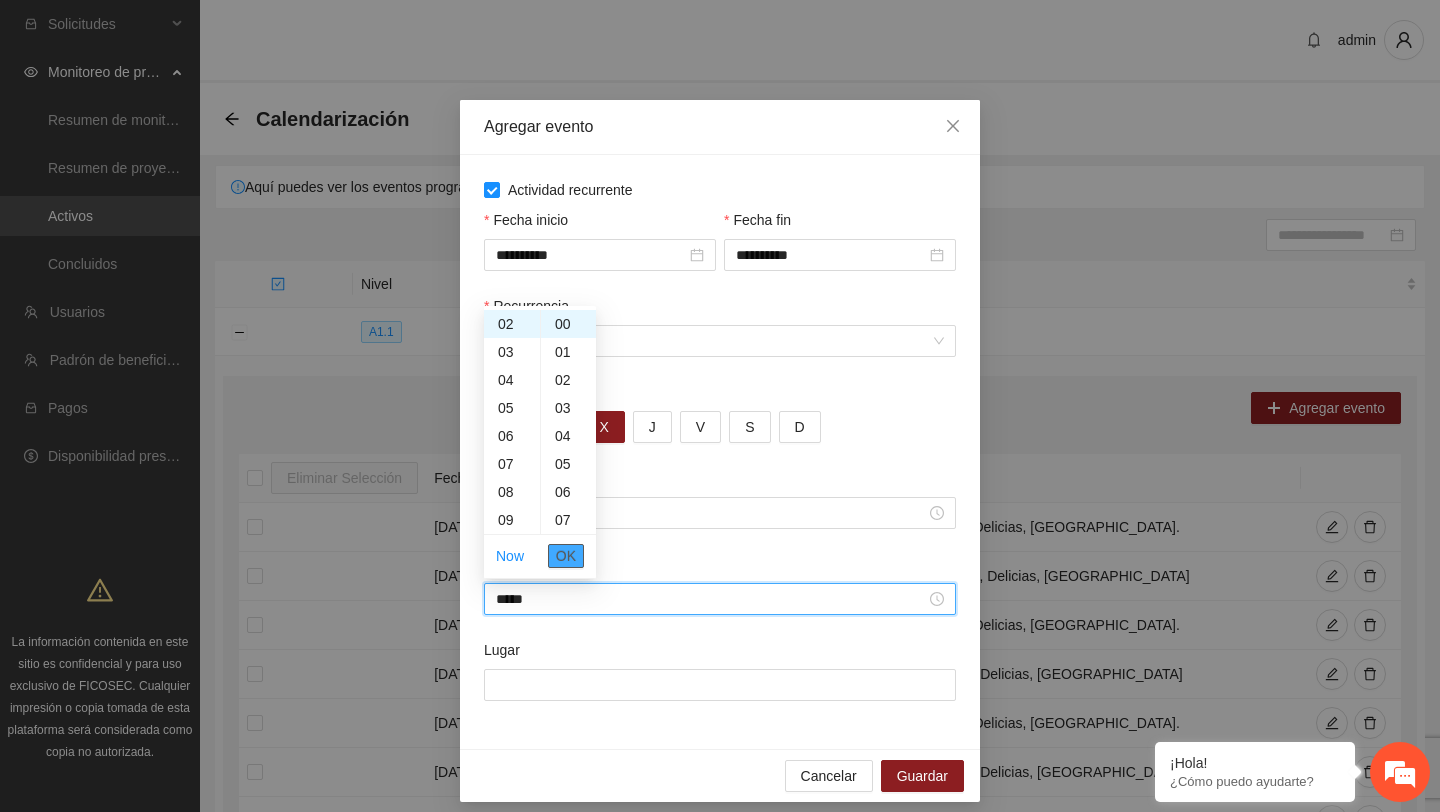 click on "OK" at bounding box center (566, 556) 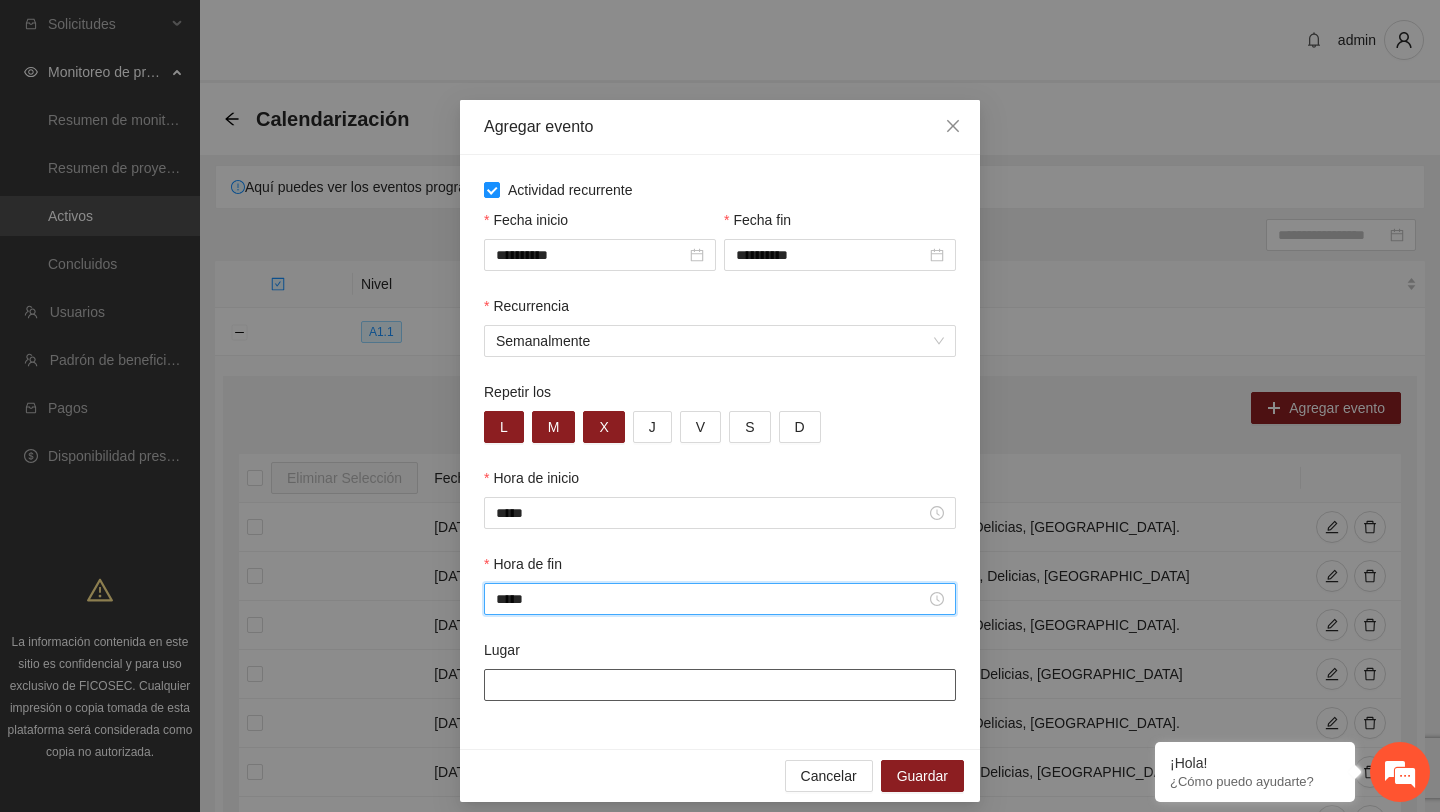 click on "Lugar" at bounding box center (720, 685) 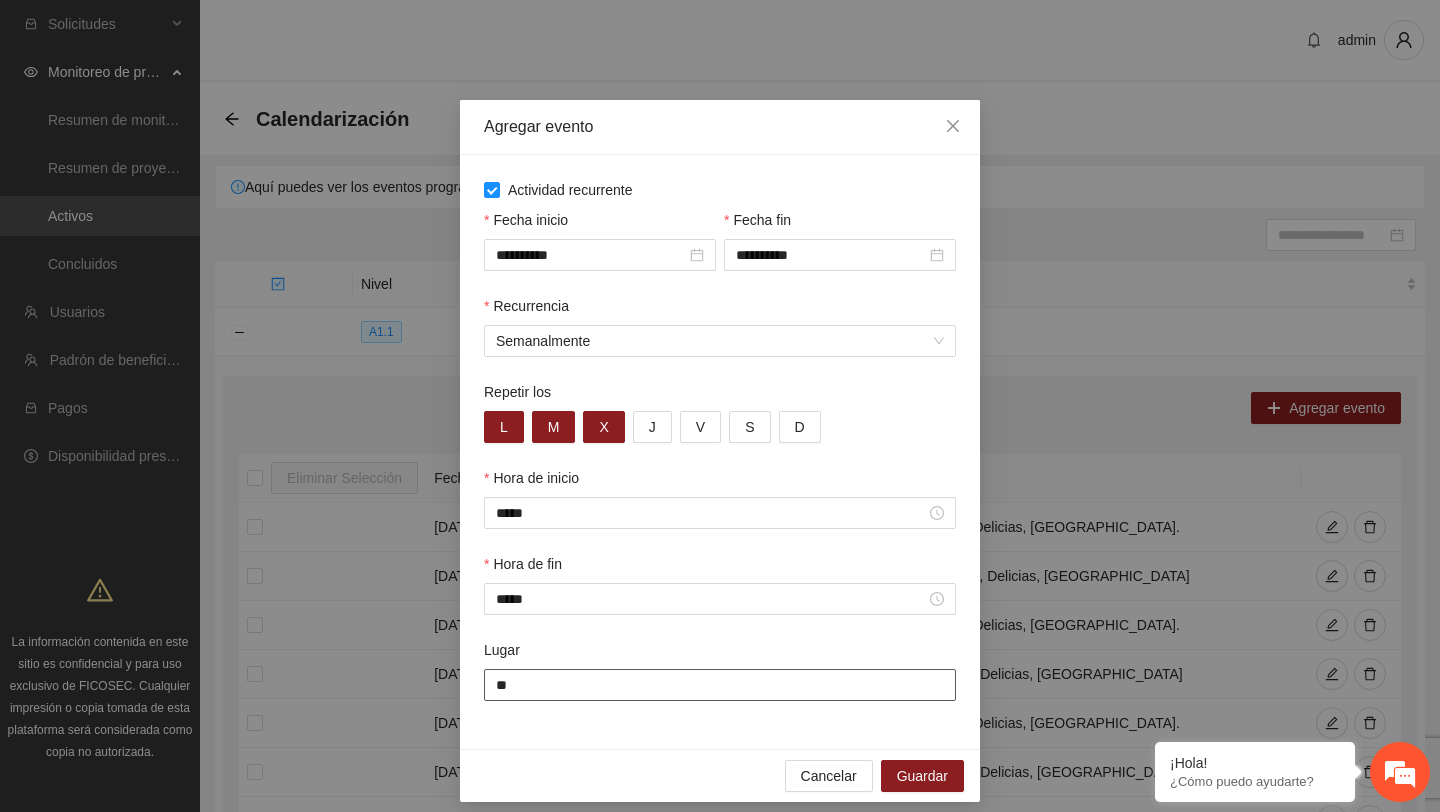 type on "*" 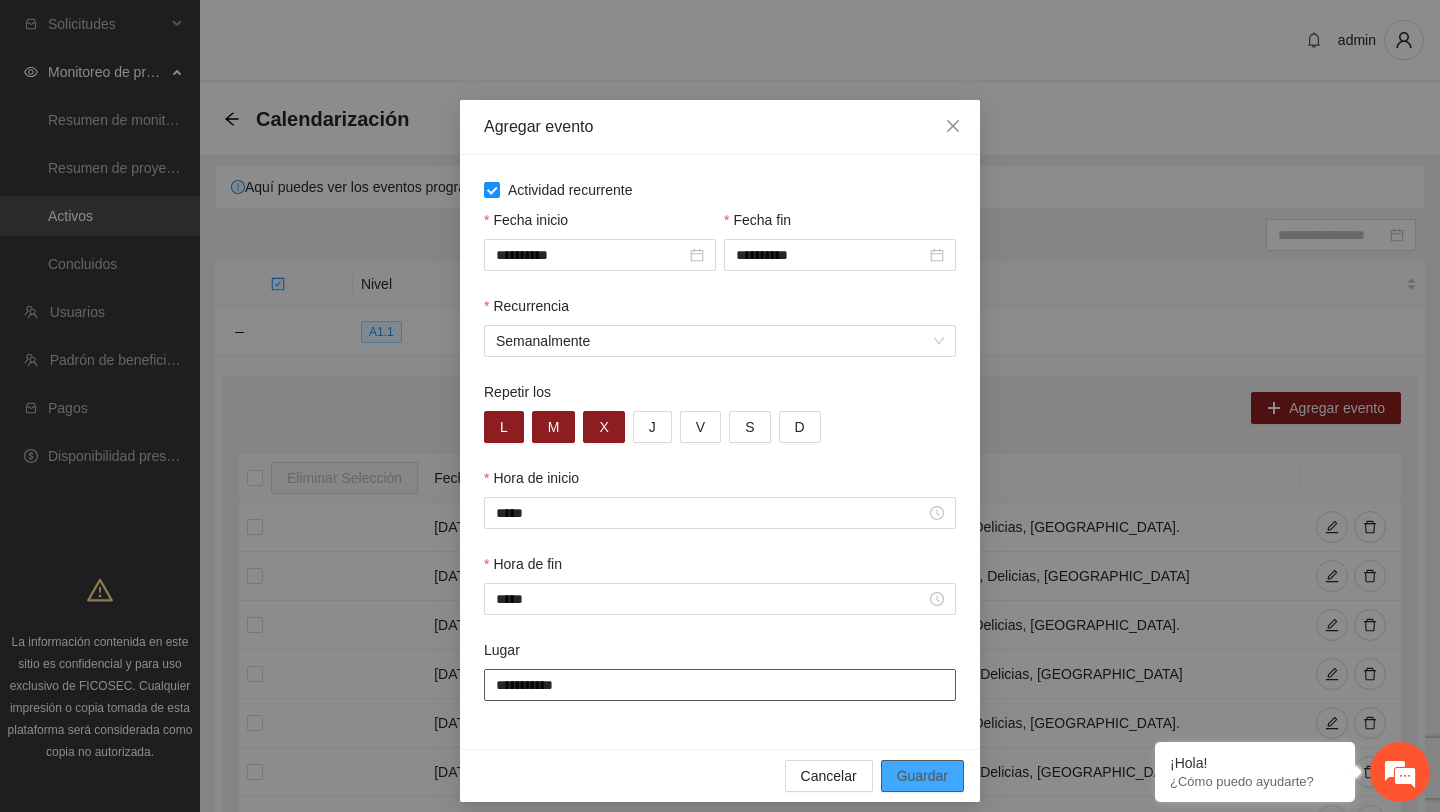 type on "**********" 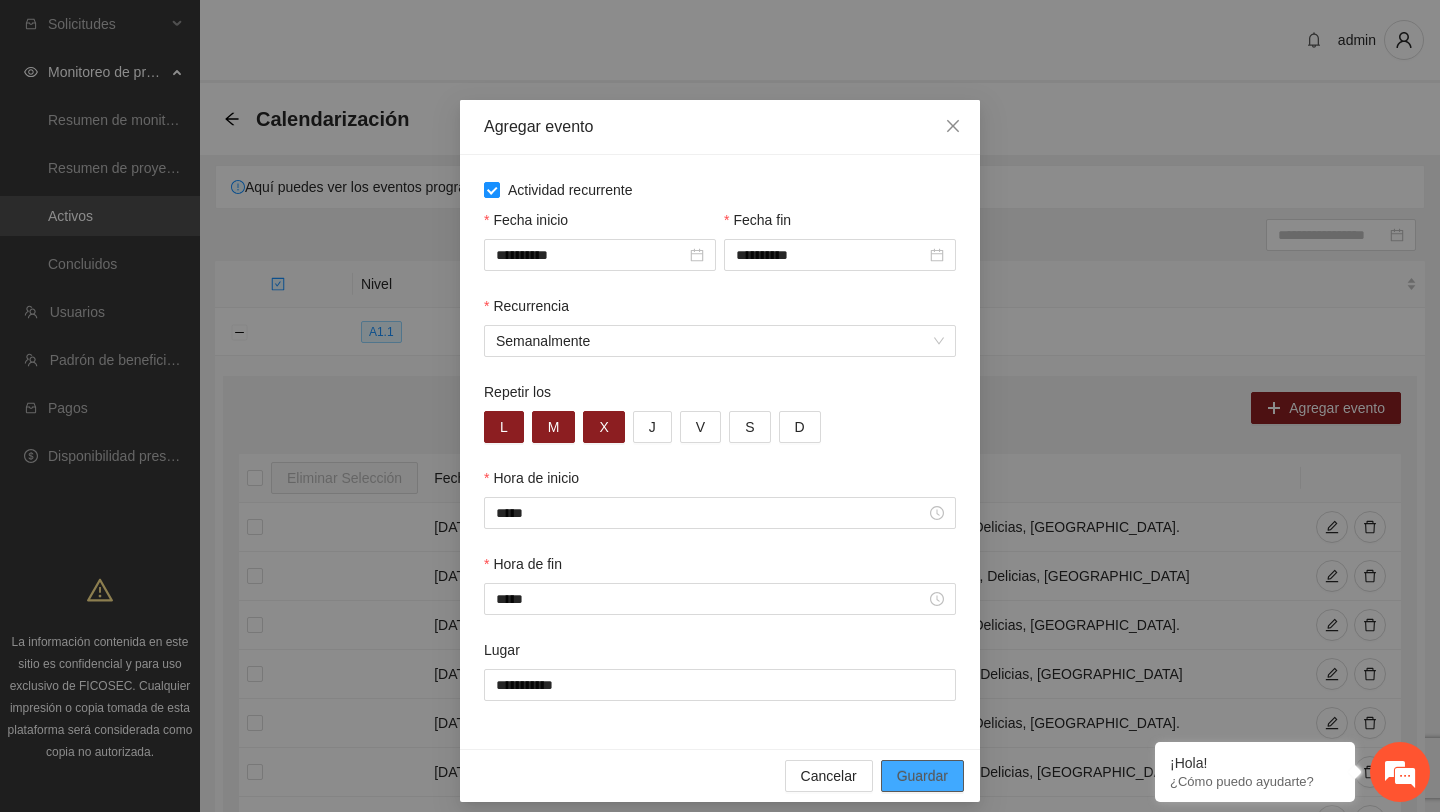 click on "Guardar" at bounding box center (922, 776) 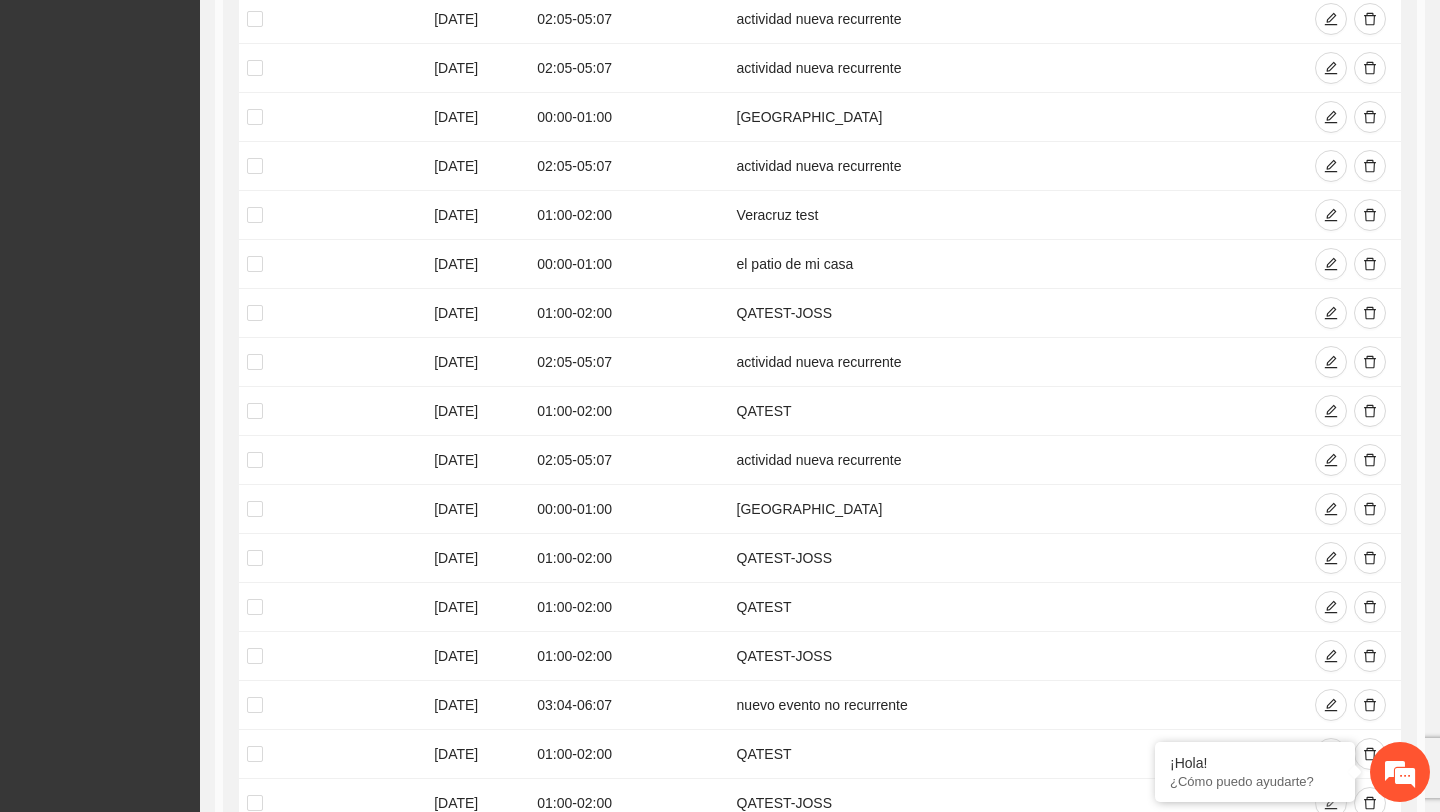 scroll, scrollTop: 4052, scrollLeft: 0, axis: vertical 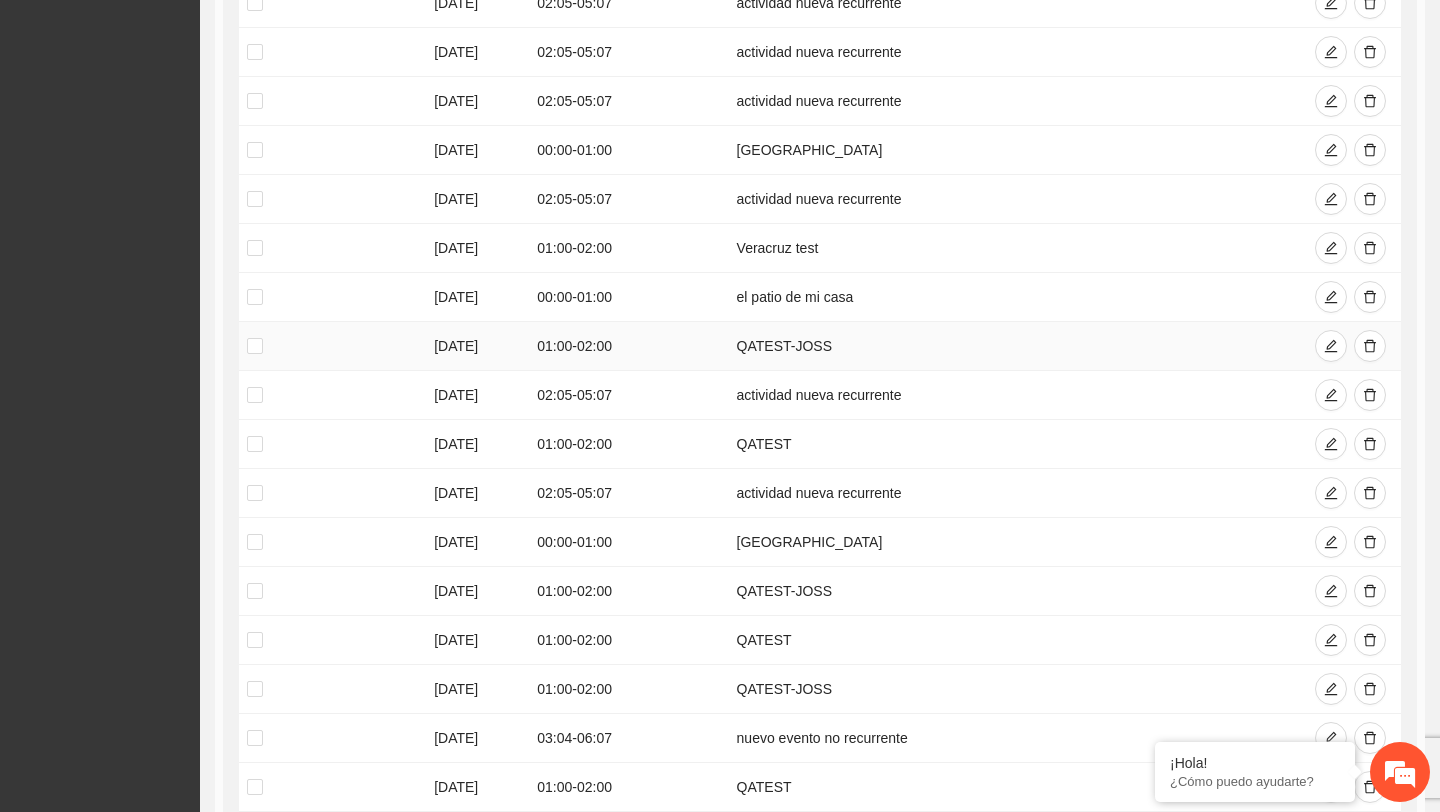 click on "07/07/2025" at bounding box center (477, 346) 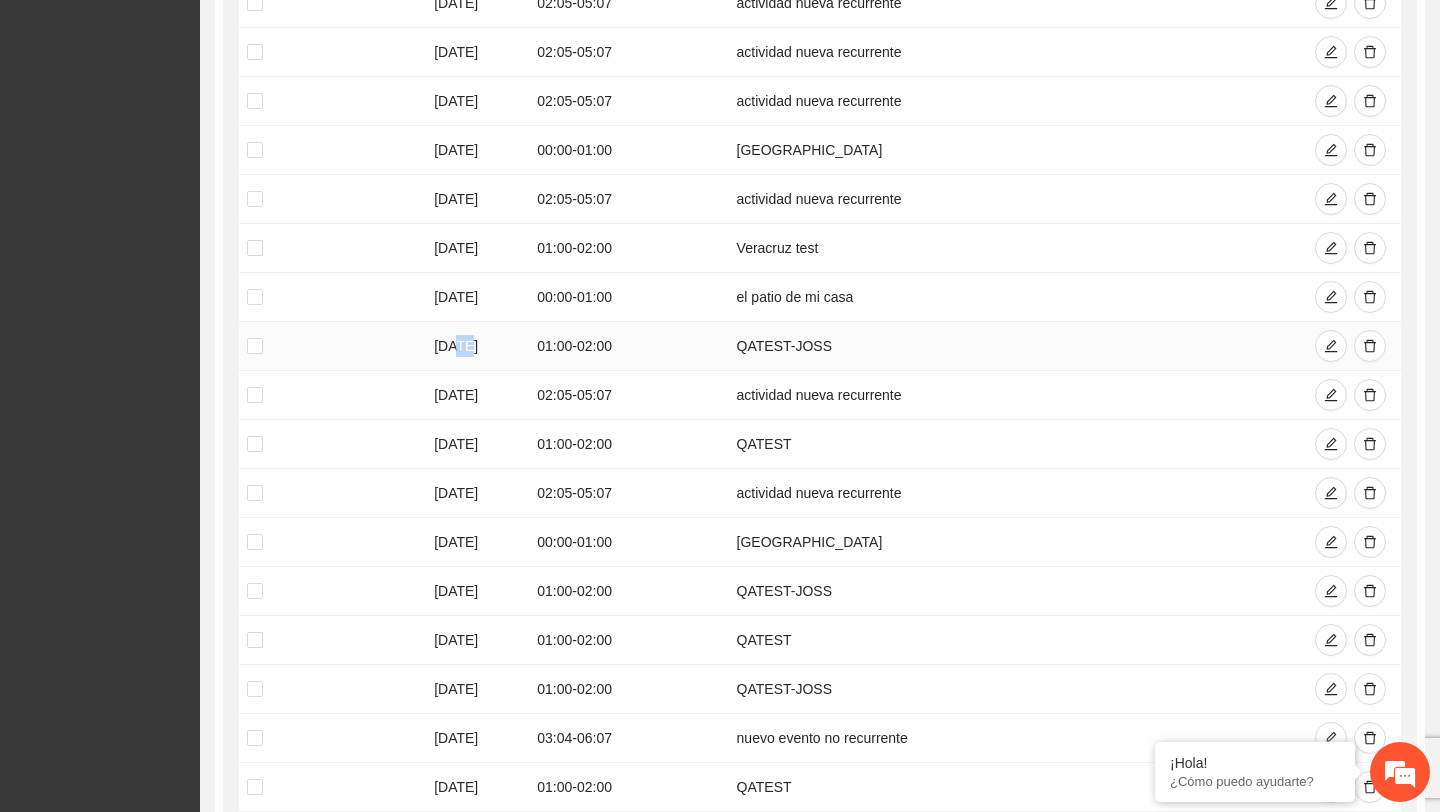click on "07/07/2025" at bounding box center [477, 346] 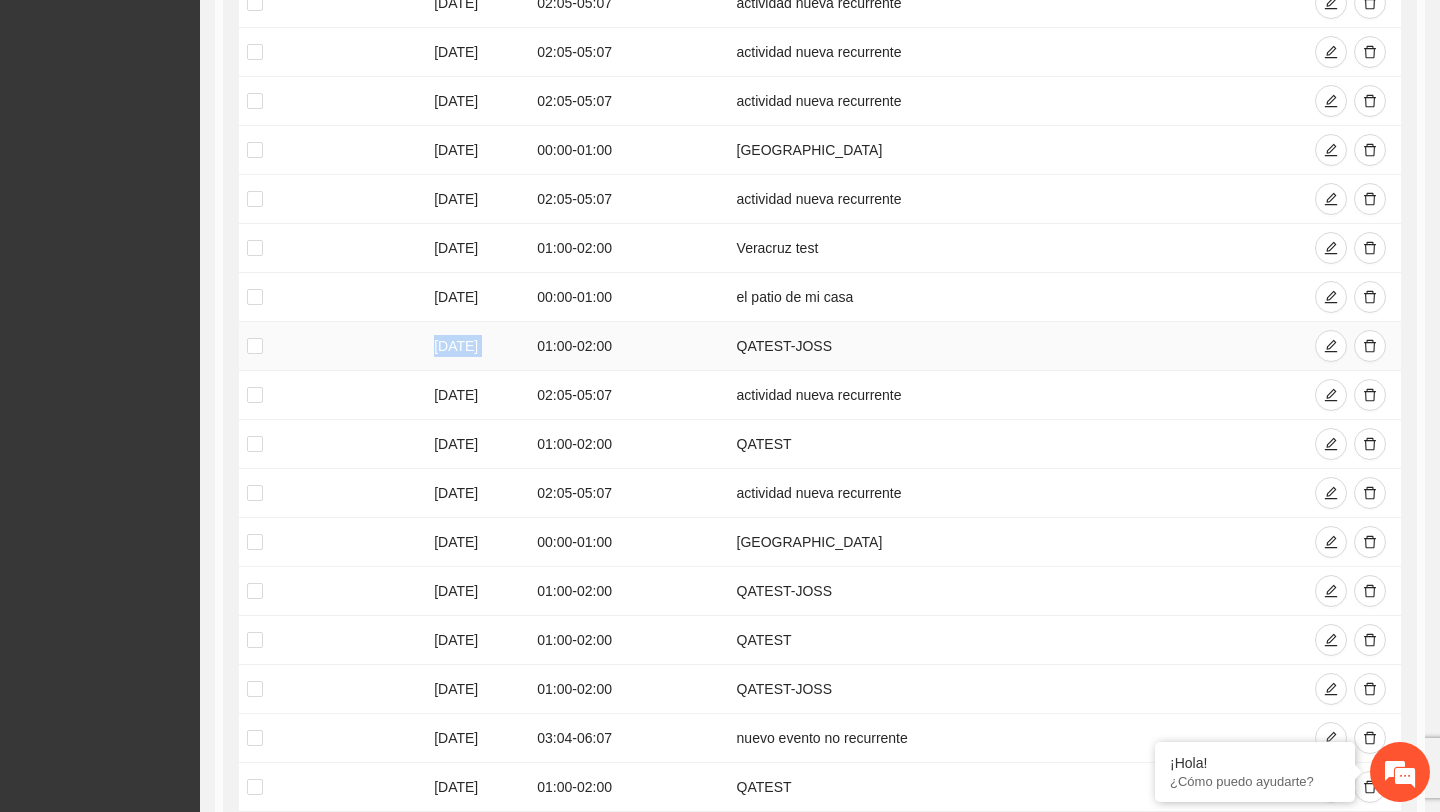 click on "07/07/2025" at bounding box center (477, 346) 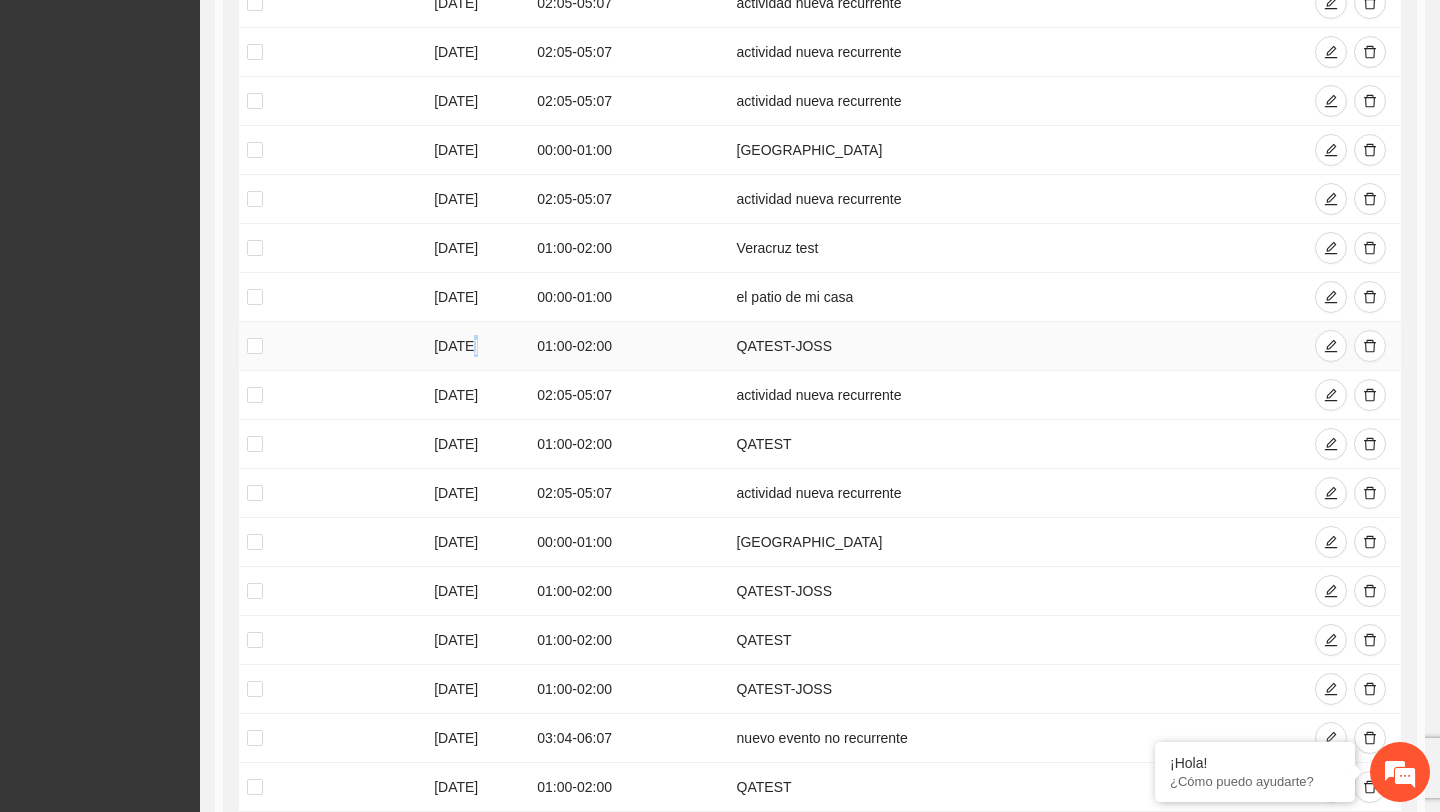click on "07/07/2025" at bounding box center [477, 346] 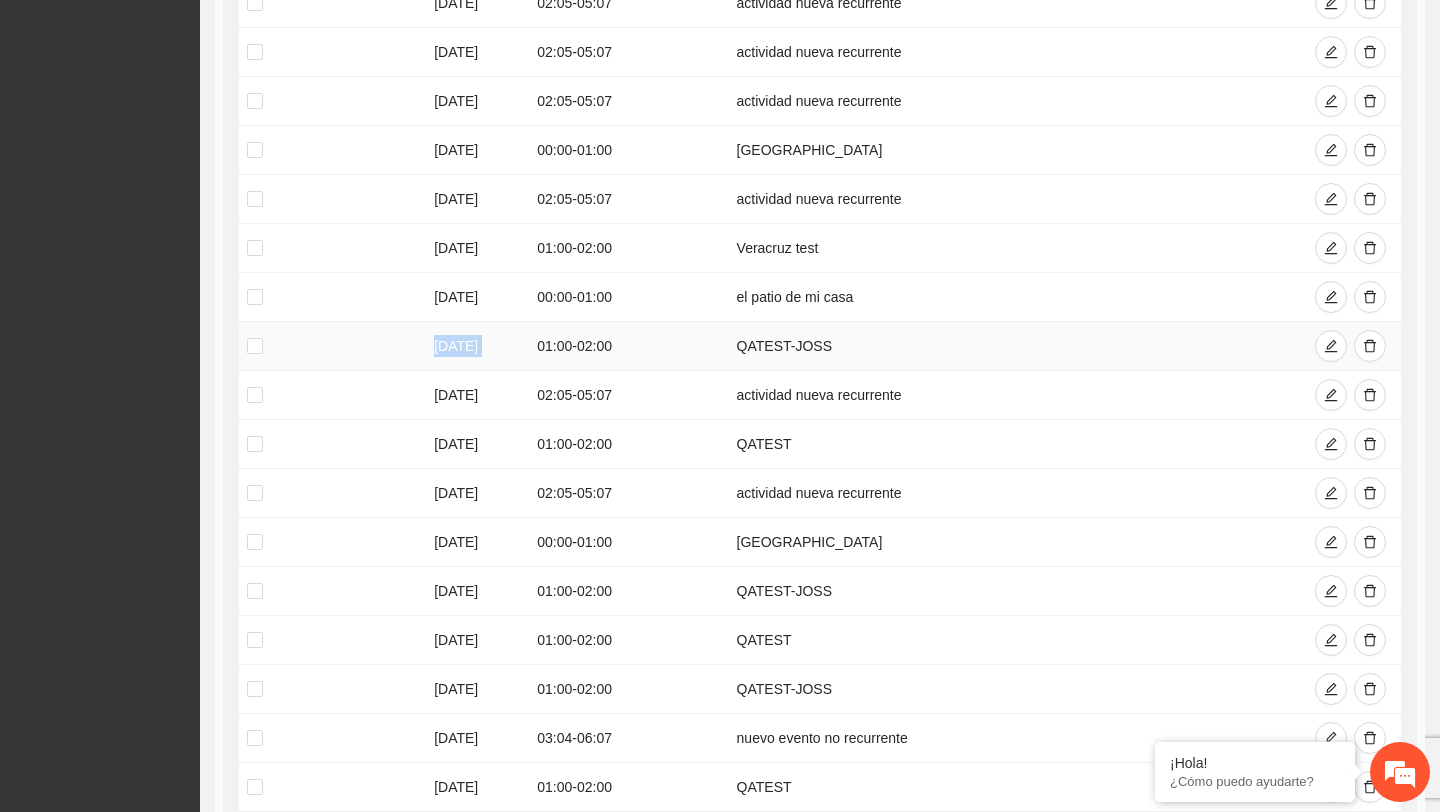click on "07/07/2025" at bounding box center (477, 346) 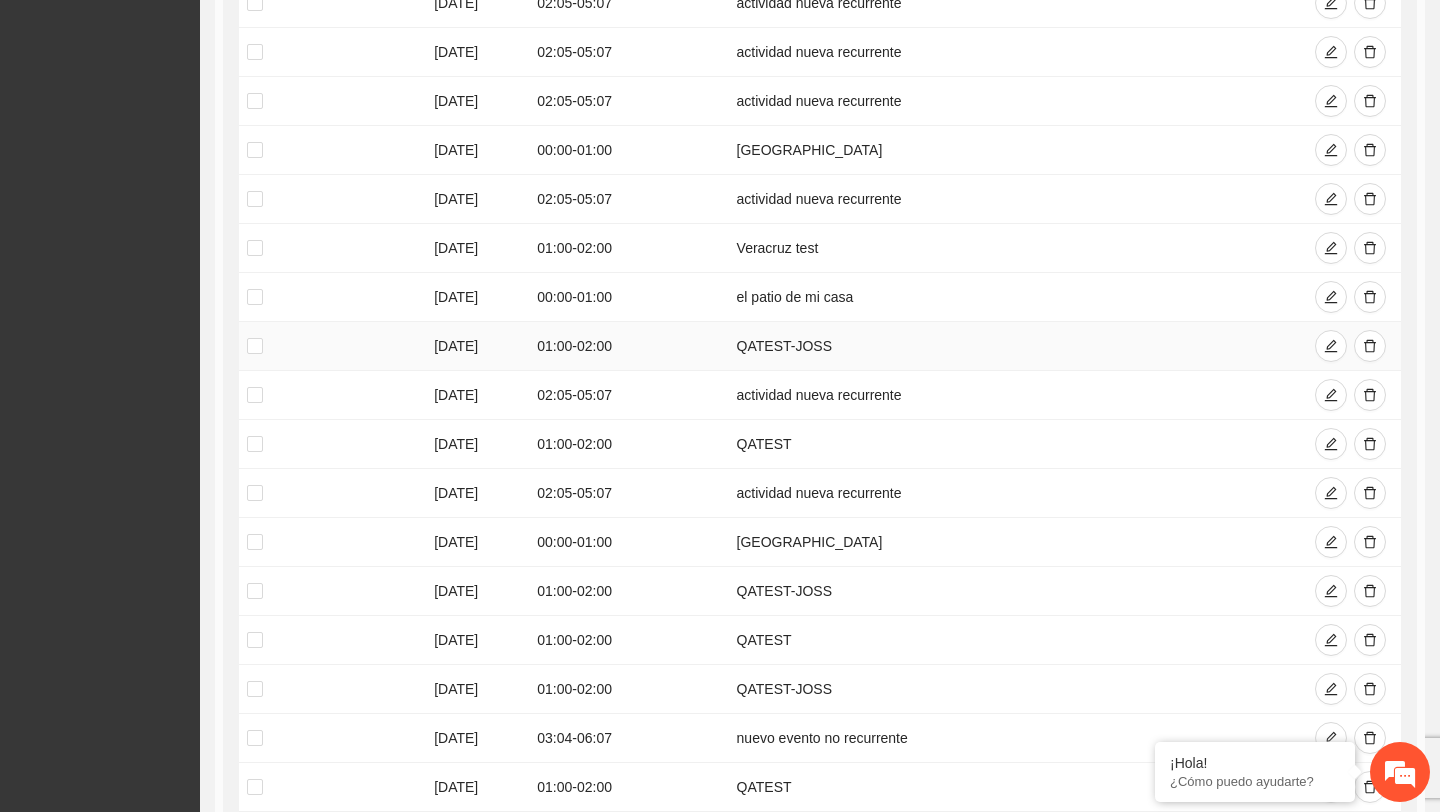 click on "QATEST-JOSS" at bounding box center [1015, 346] 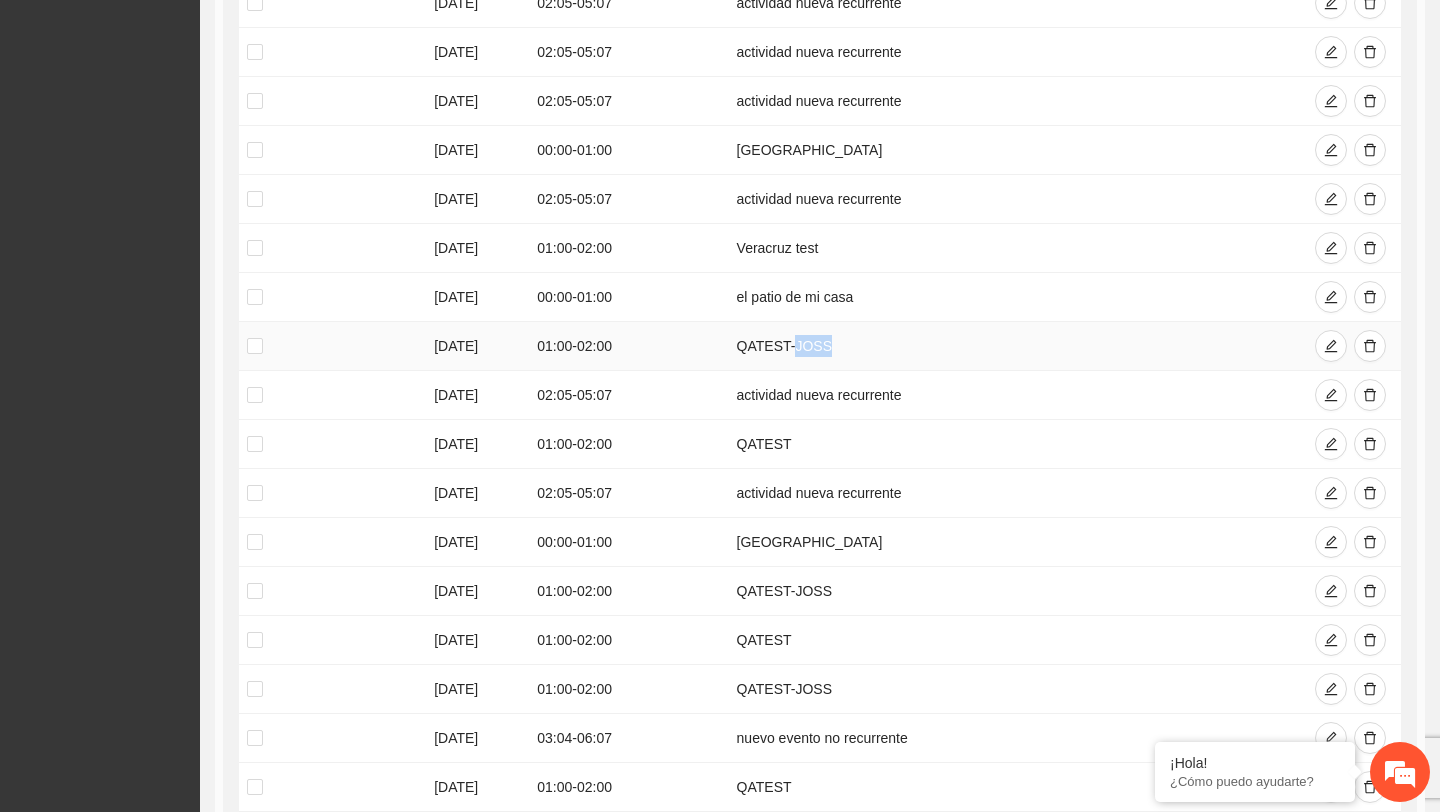 click on "QATEST-JOSS" at bounding box center (1015, 346) 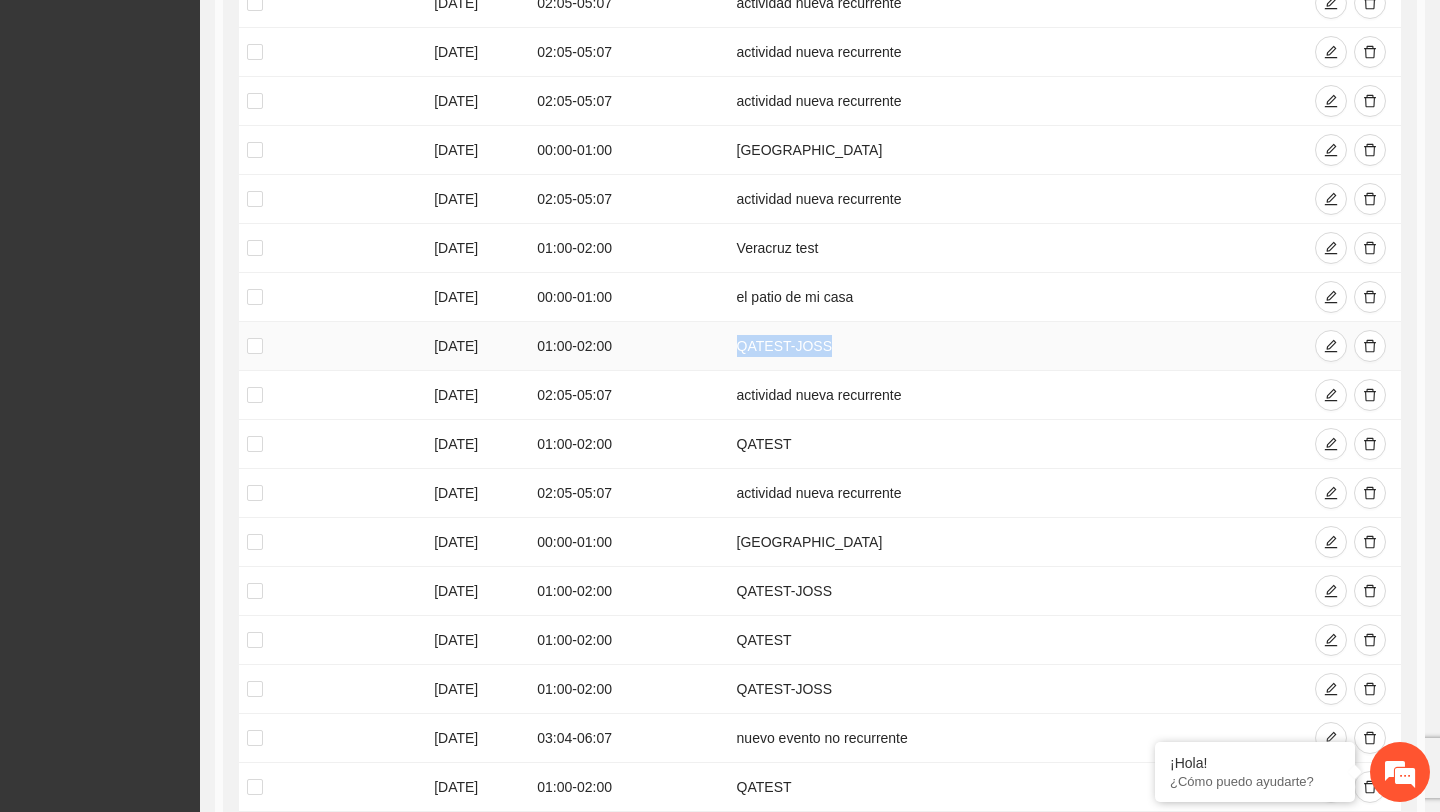 click on "QATEST-JOSS" at bounding box center [1015, 346] 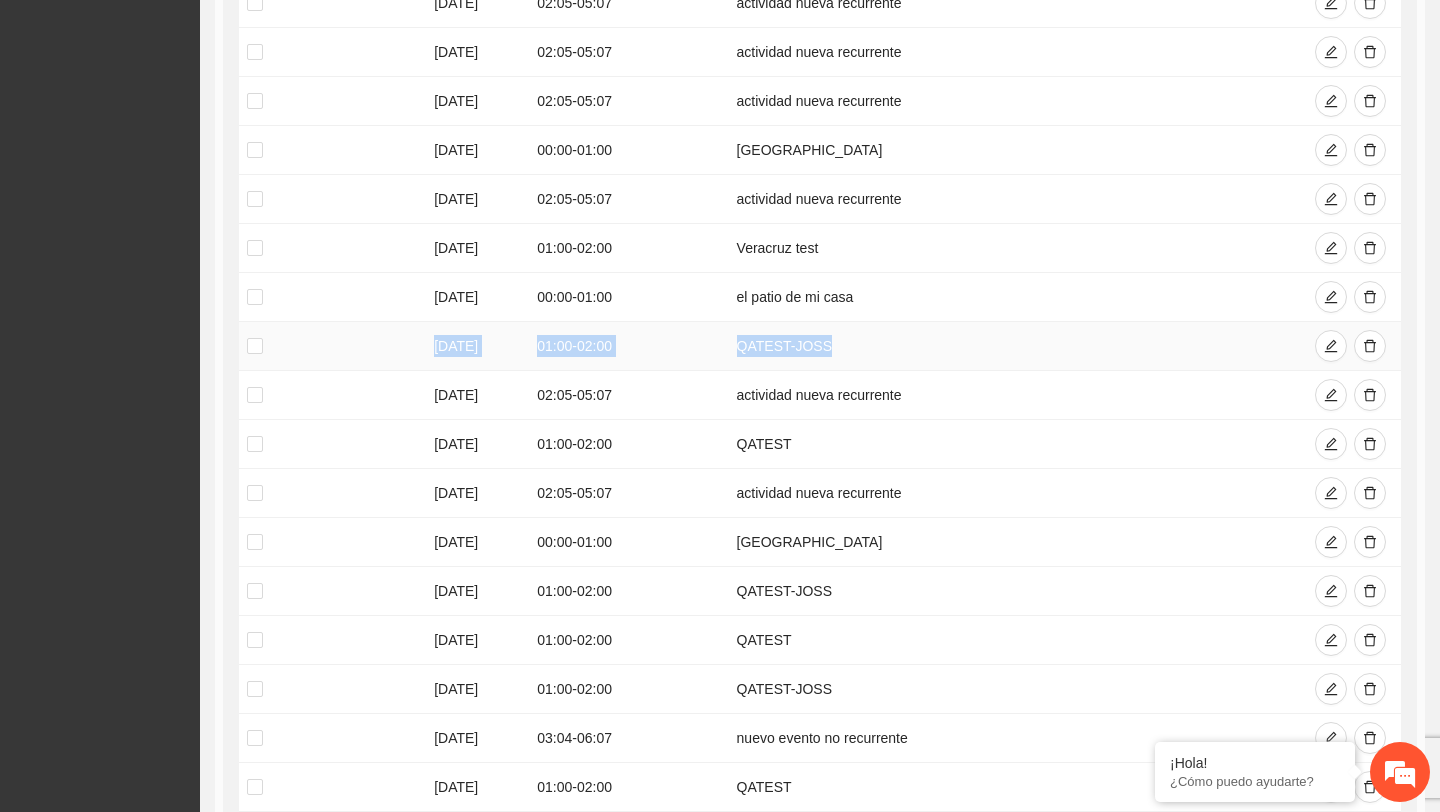 drag, startPoint x: 431, startPoint y: 347, endPoint x: 866, endPoint y: 347, distance: 435 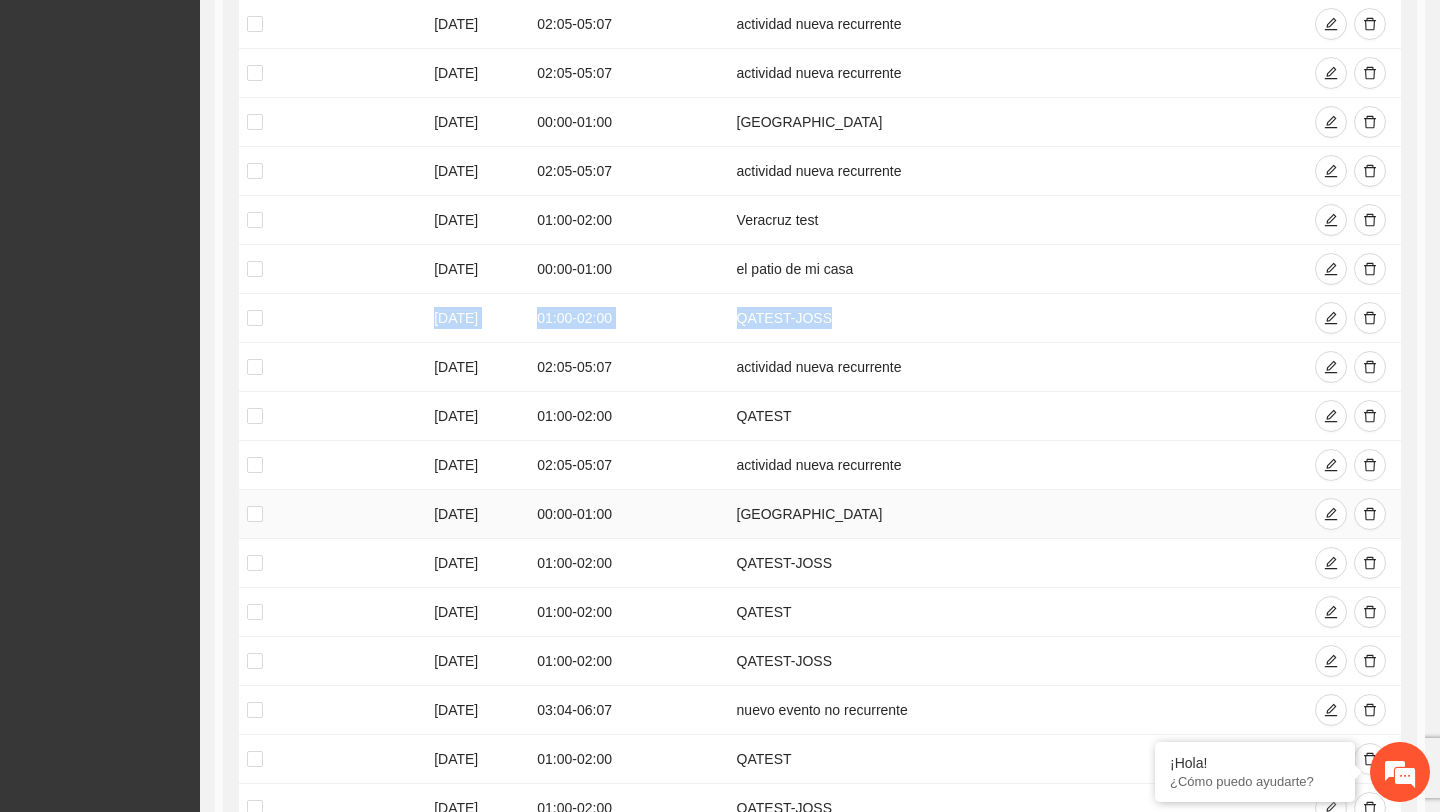 scroll, scrollTop: 4097, scrollLeft: 0, axis: vertical 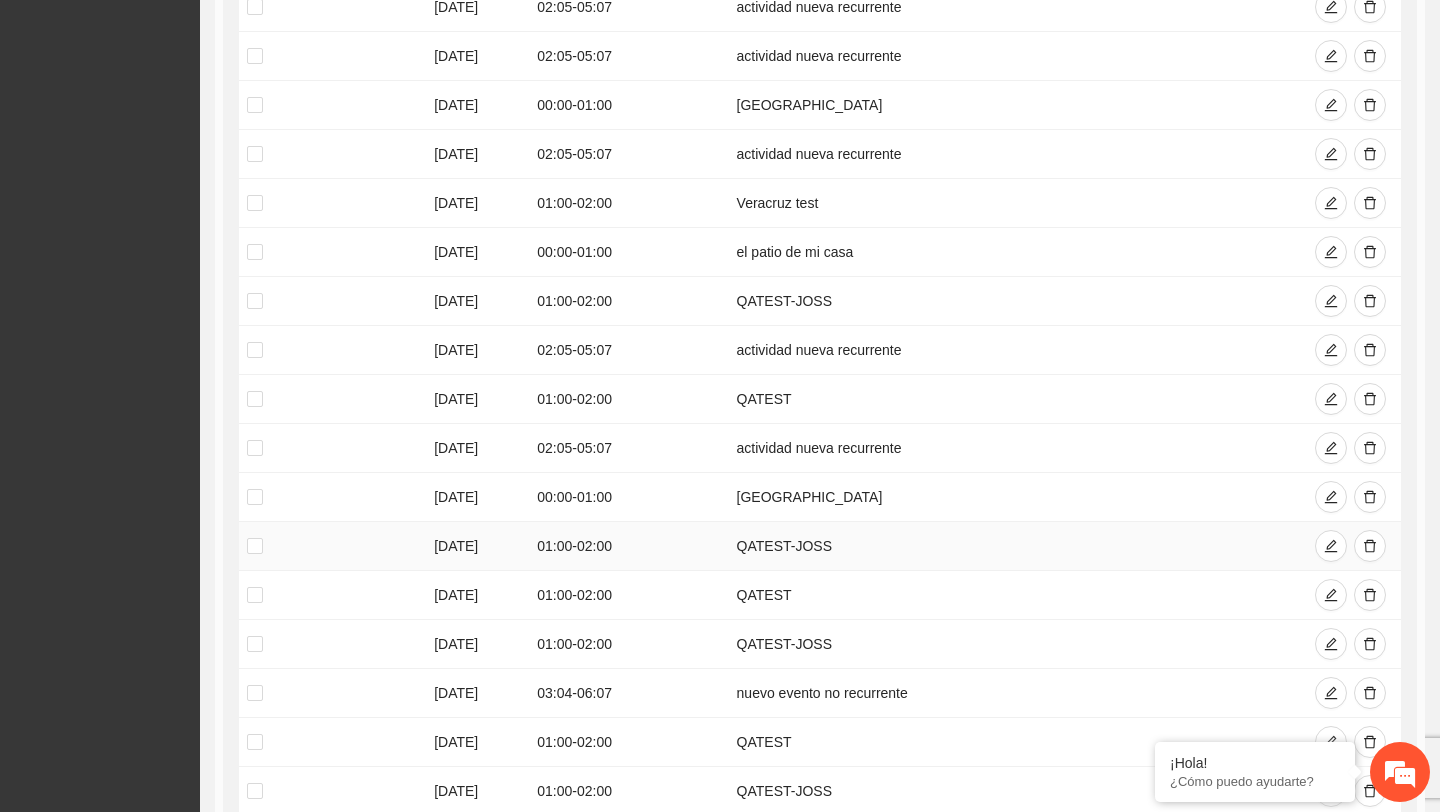 click on "08/07/2025" at bounding box center [477, 546] 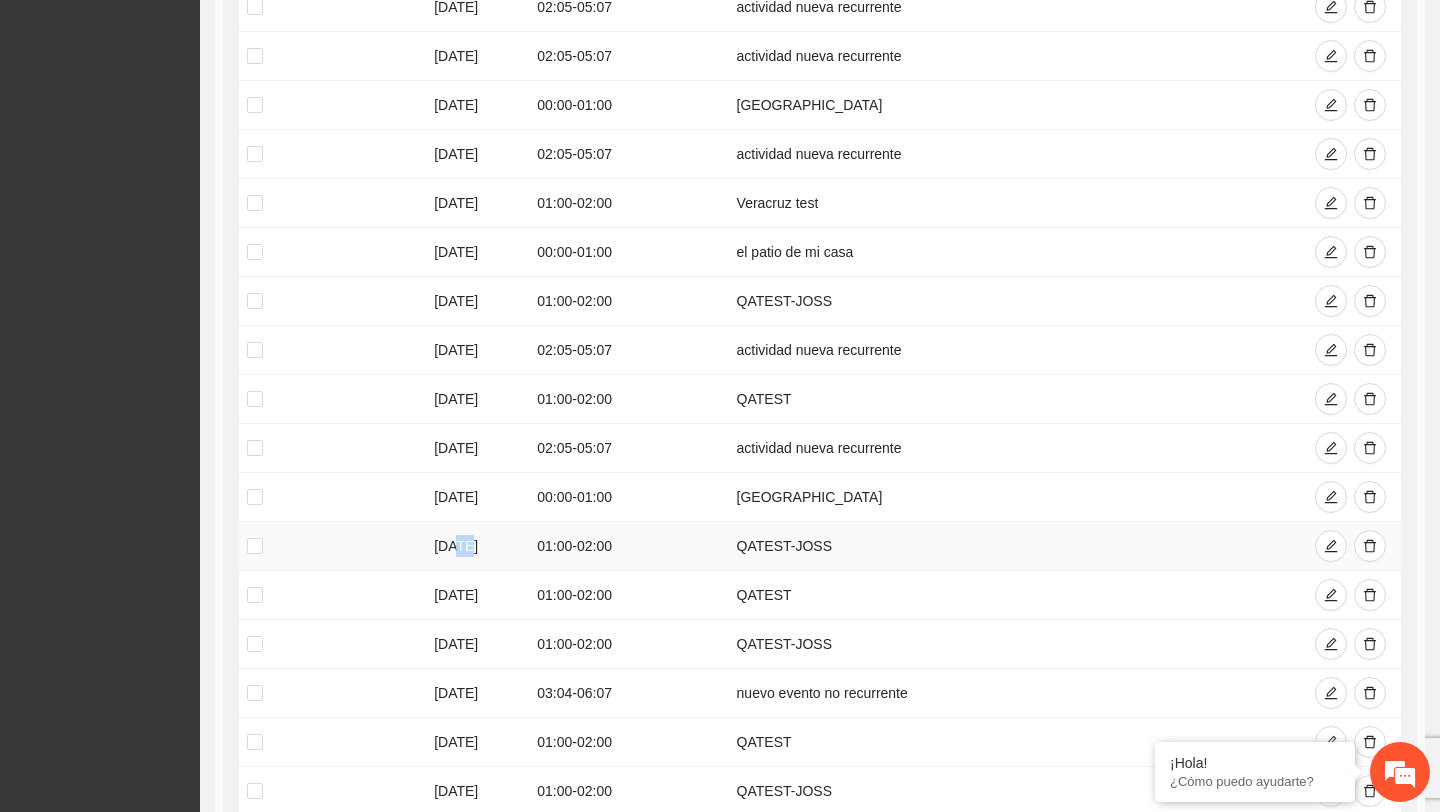 click on "08/07/2025" at bounding box center (477, 546) 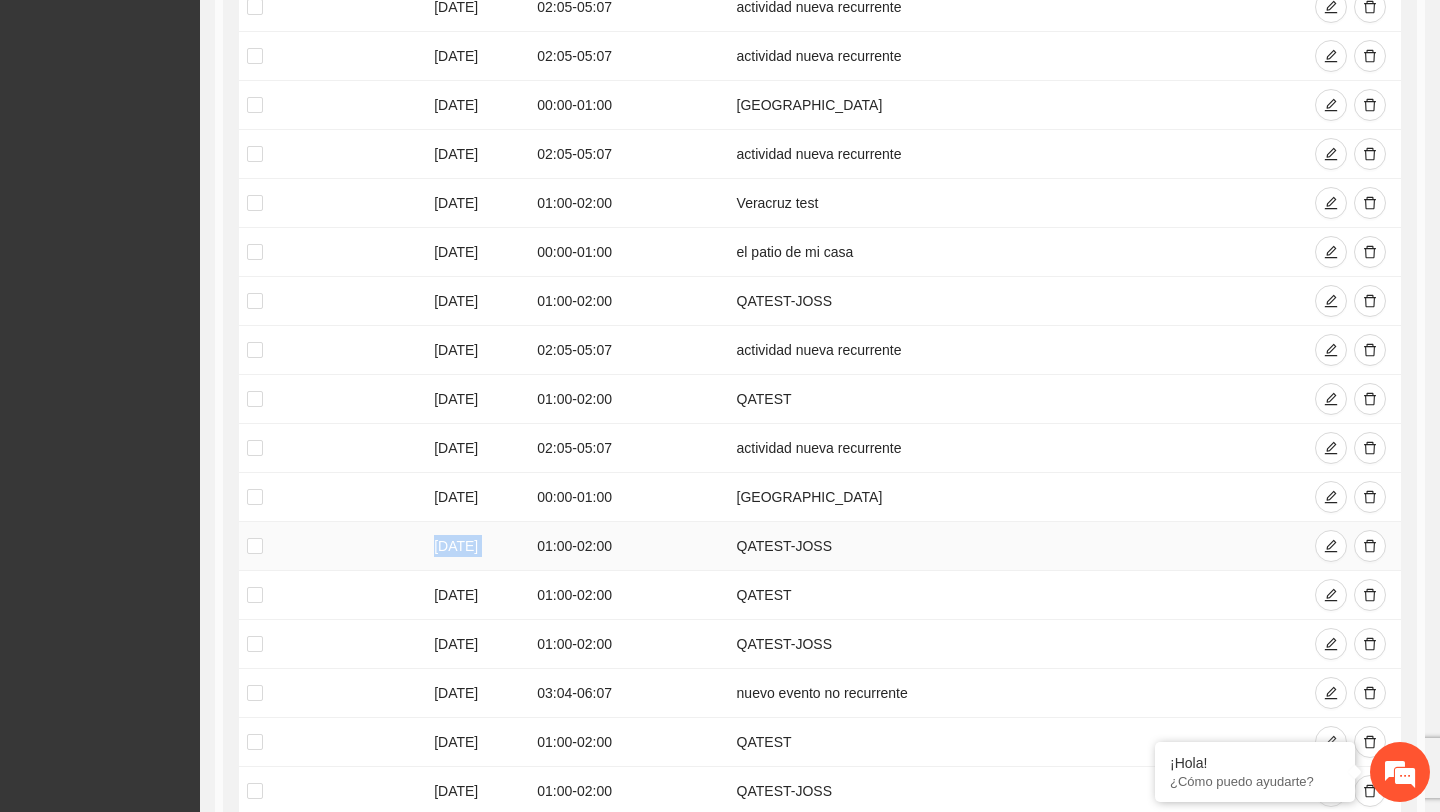 click on "08/07/2025" at bounding box center [477, 546] 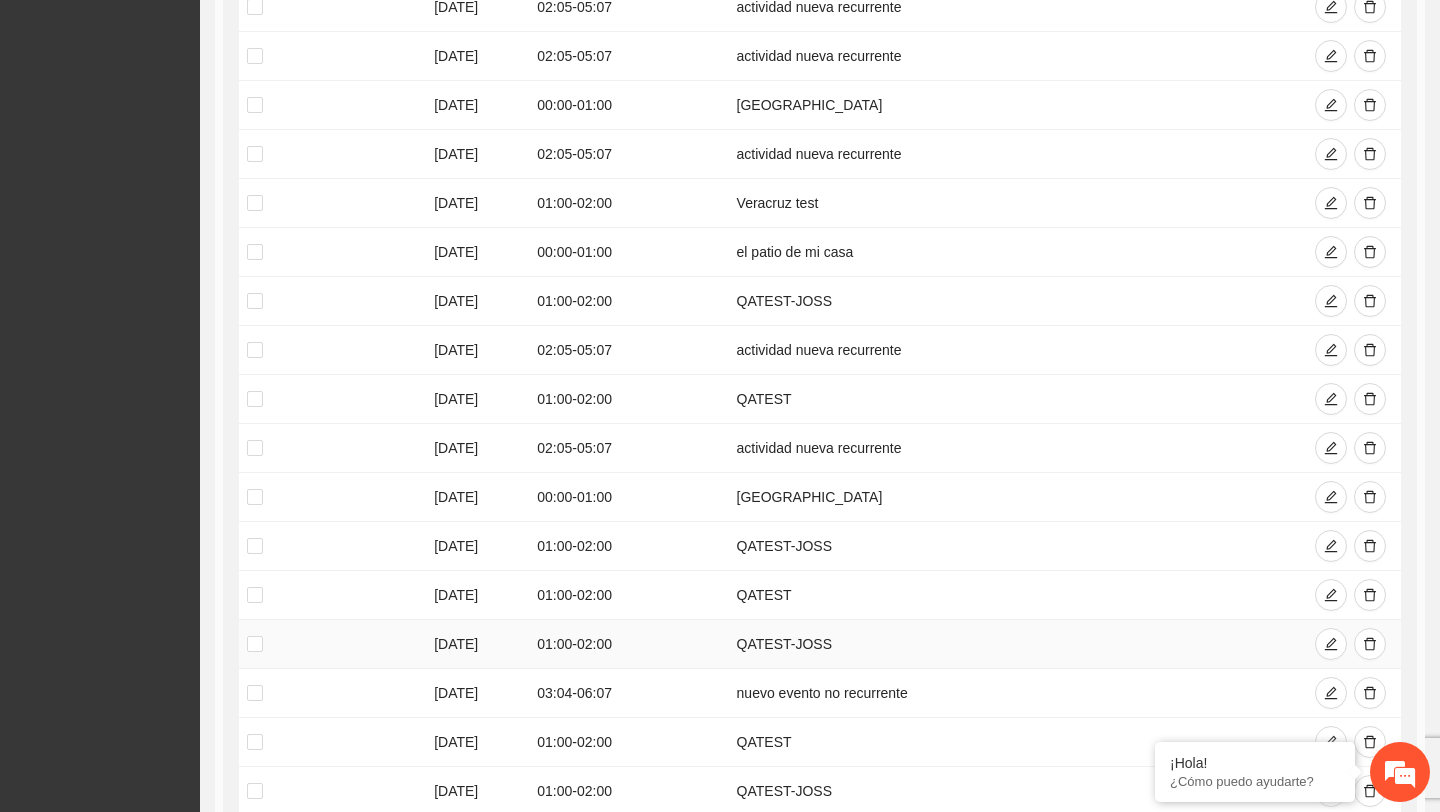 click on "09/07/2025" at bounding box center (477, 644) 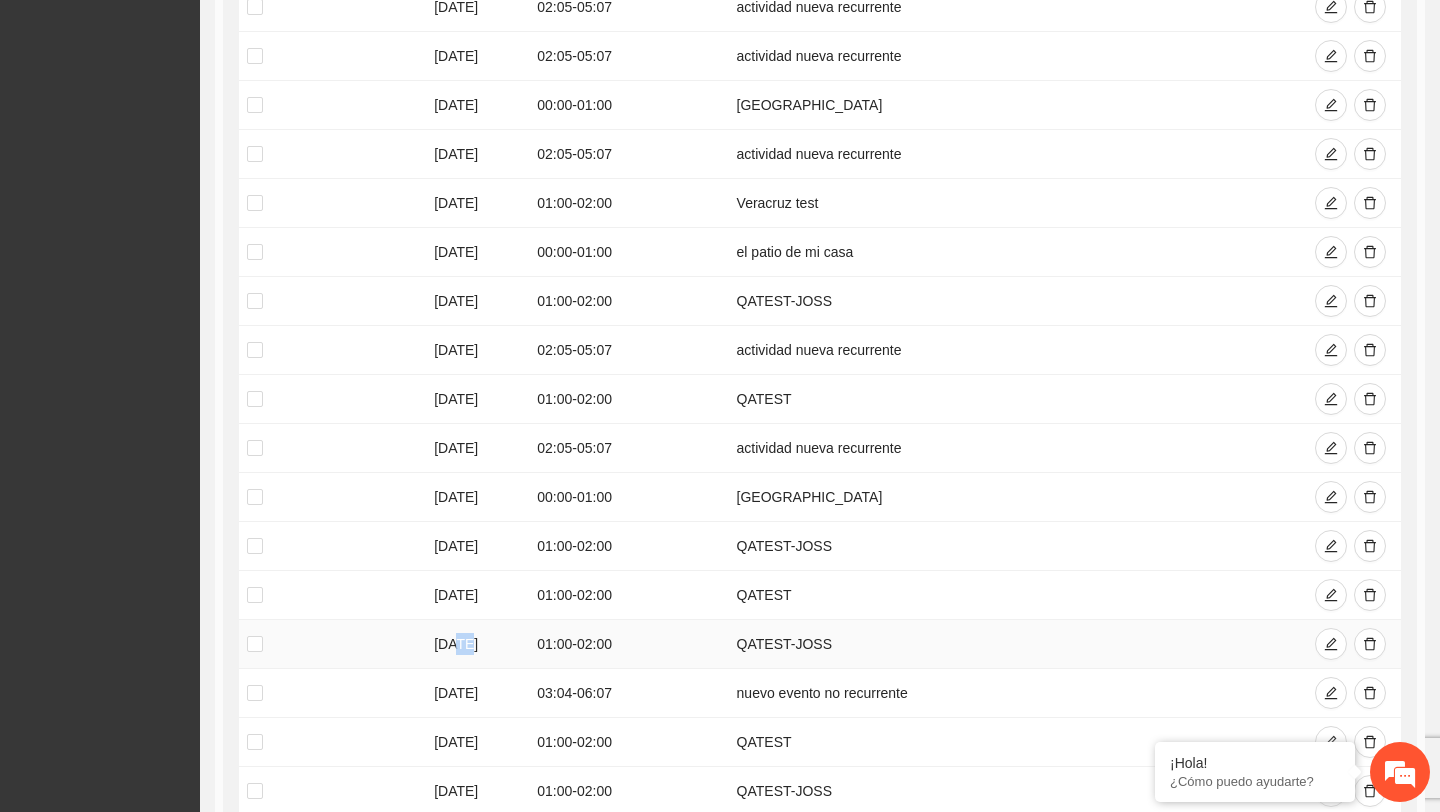 click on "09/07/2025" at bounding box center (477, 644) 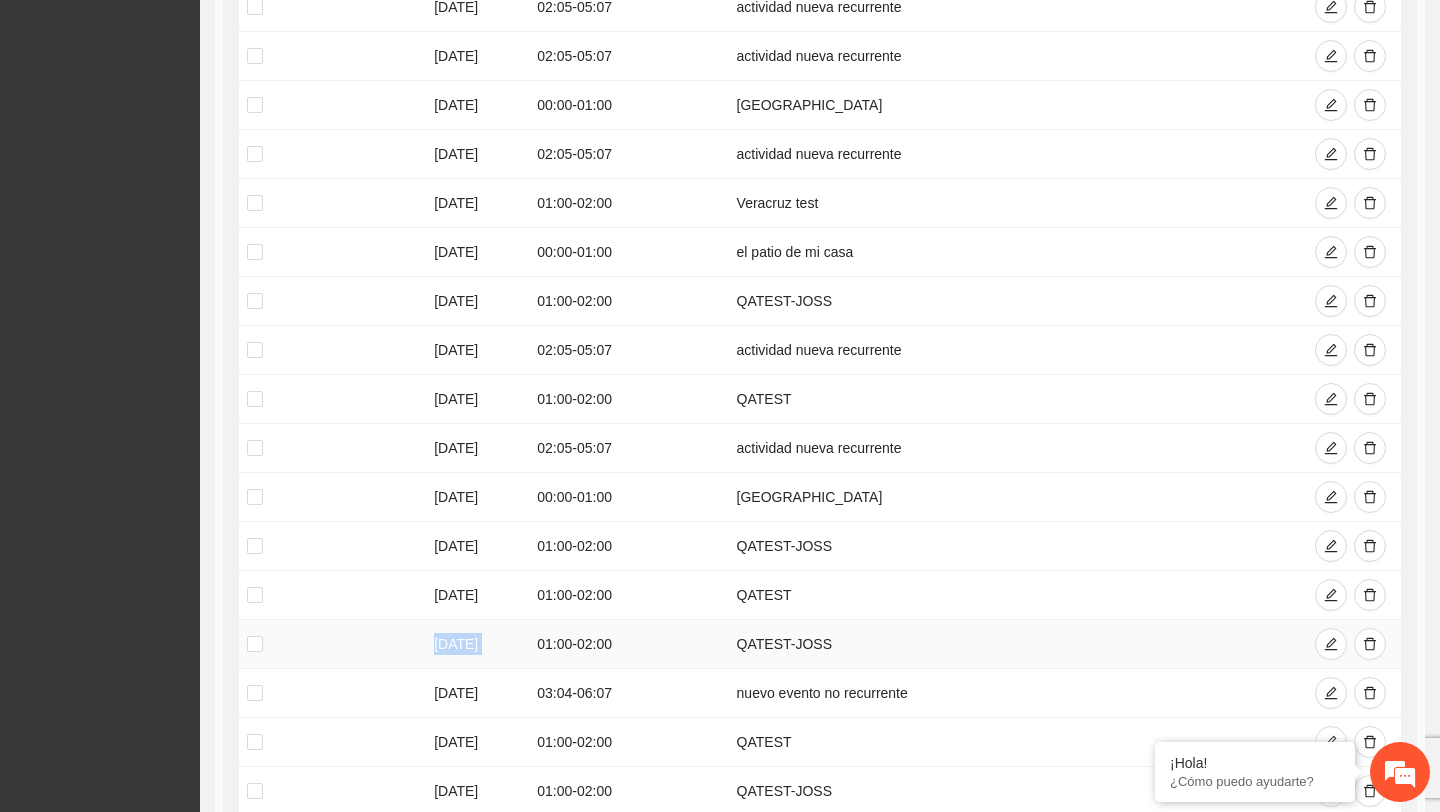 click on "09/07/2025" at bounding box center (477, 644) 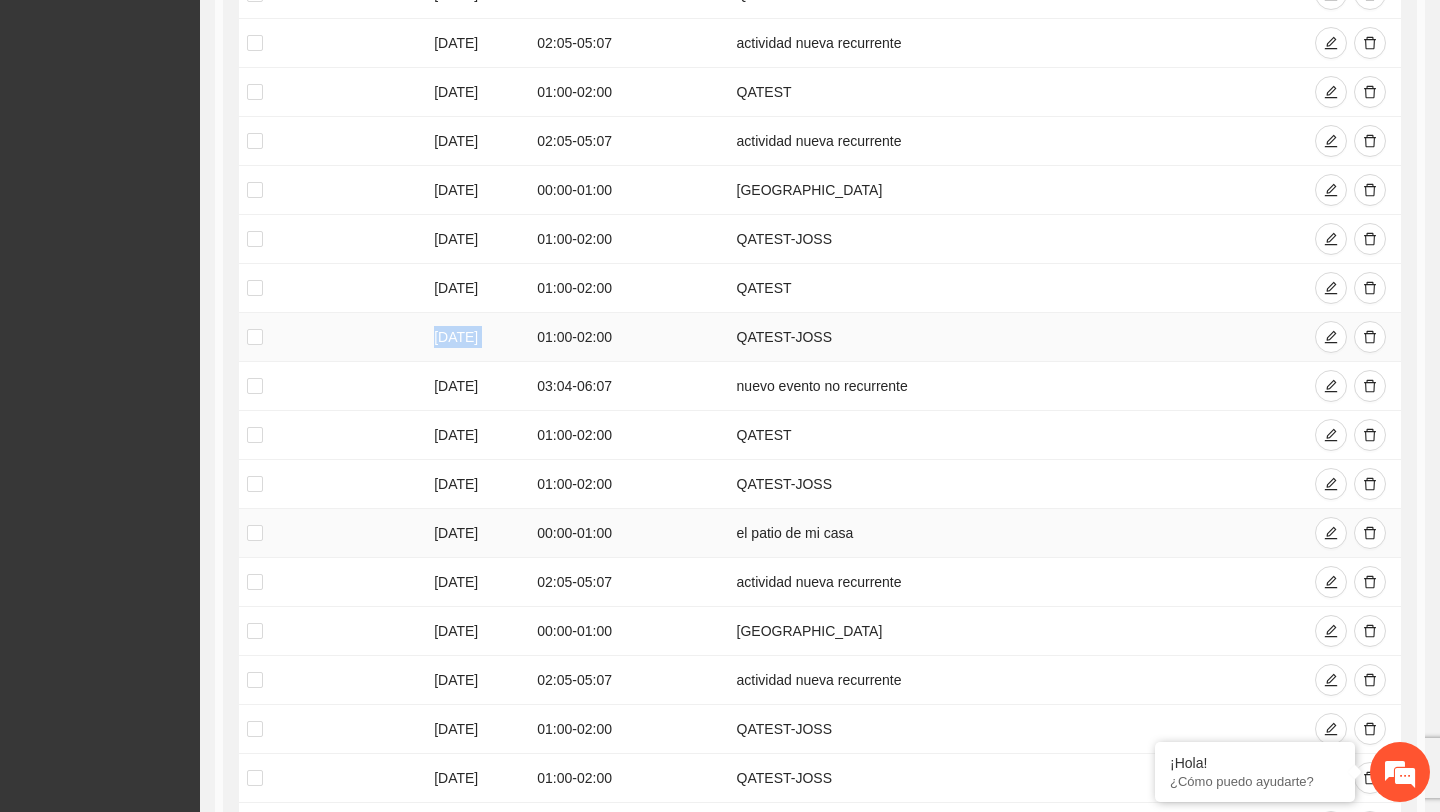 scroll, scrollTop: 4412, scrollLeft: 0, axis: vertical 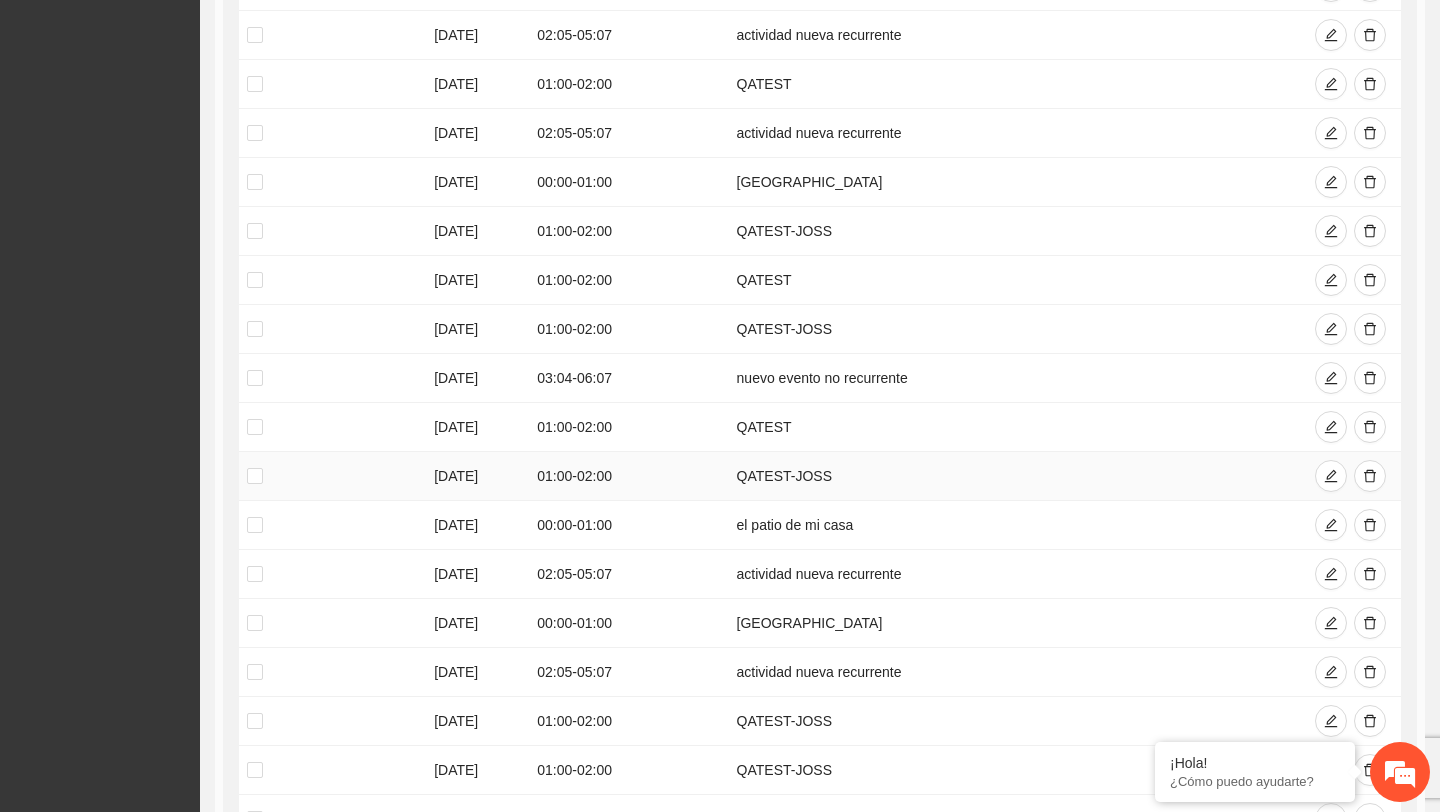 click on "[DATE]" at bounding box center (477, 476) 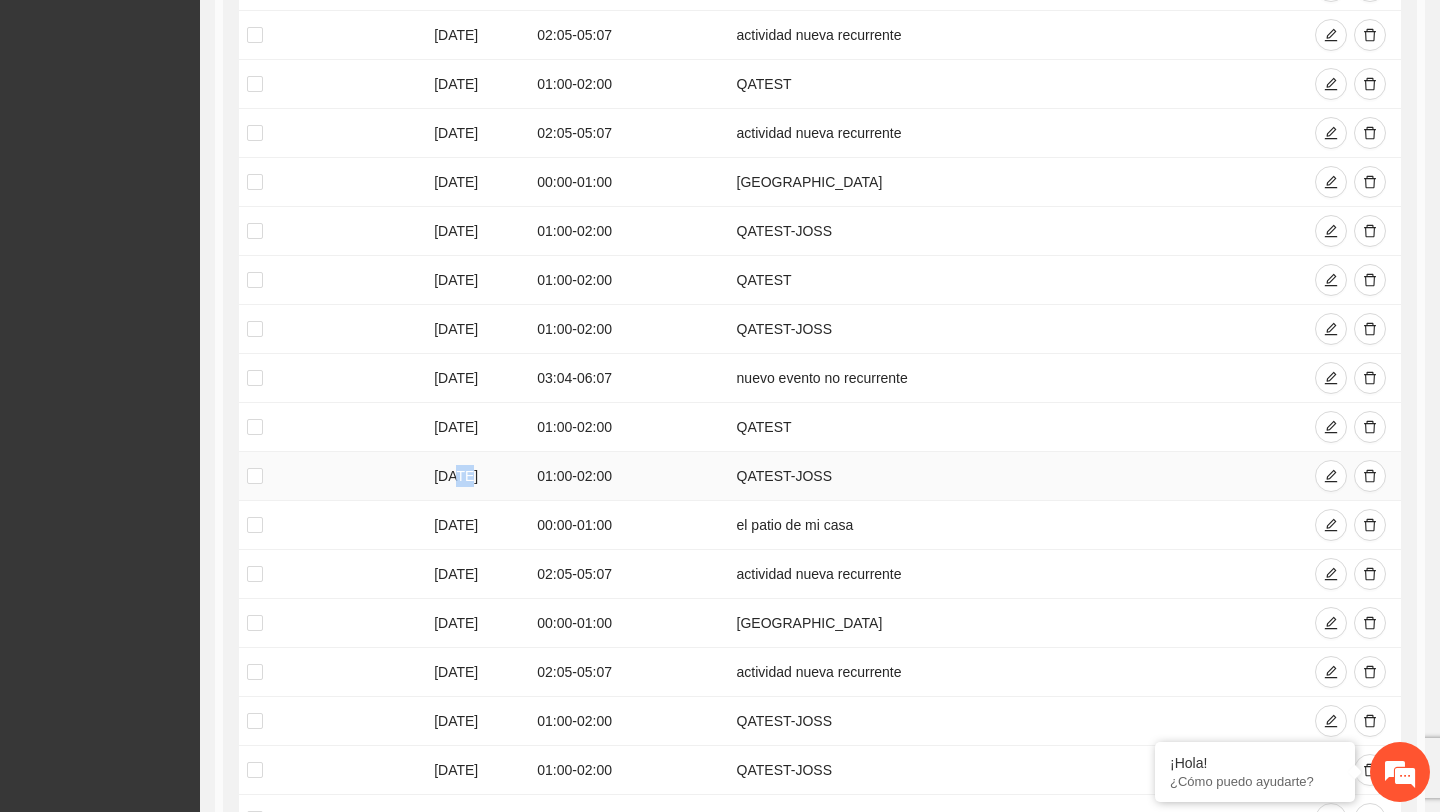 click on "[DATE]" at bounding box center (477, 476) 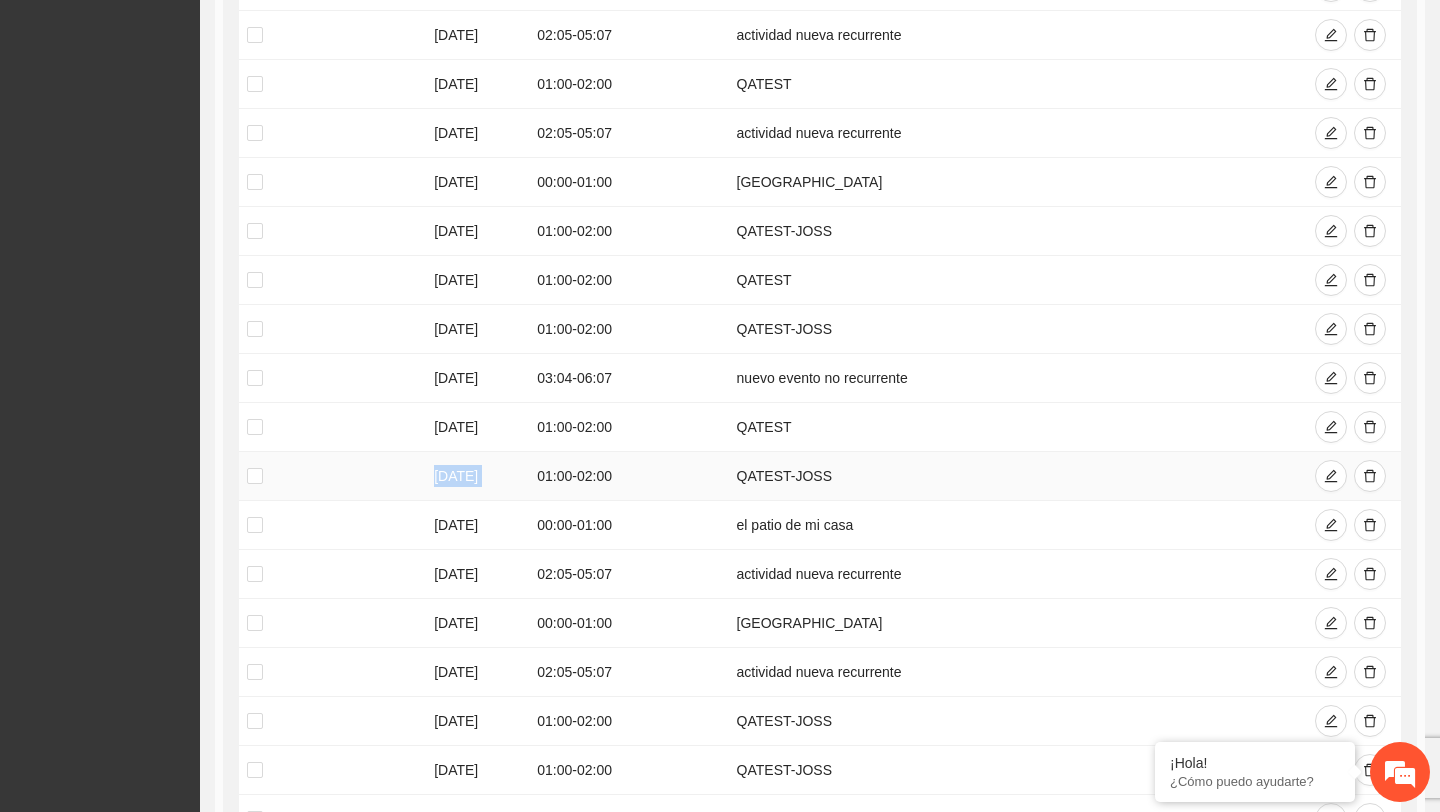 click on "[DATE]" at bounding box center (477, 476) 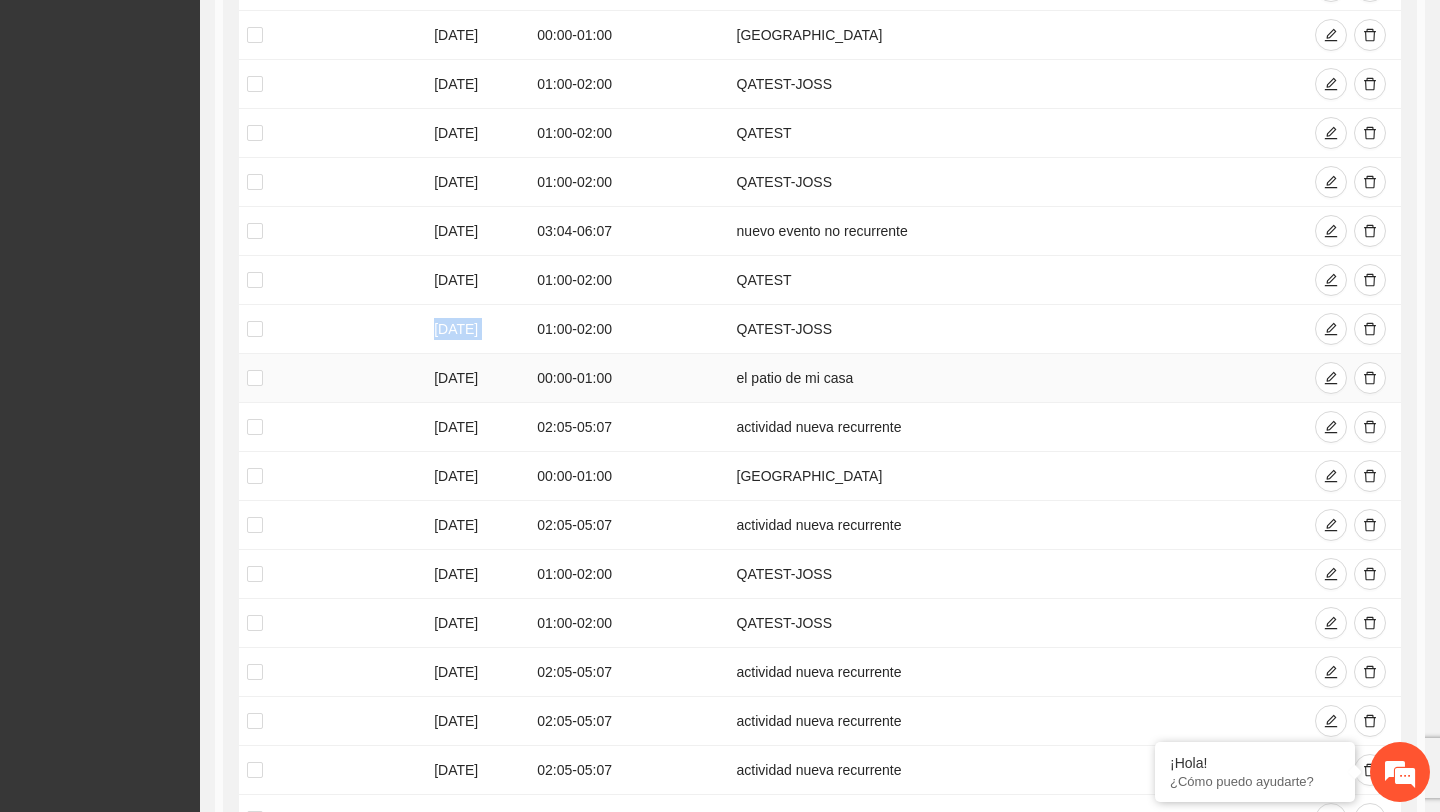 scroll, scrollTop: 4561, scrollLeft: 0, axis: vertical 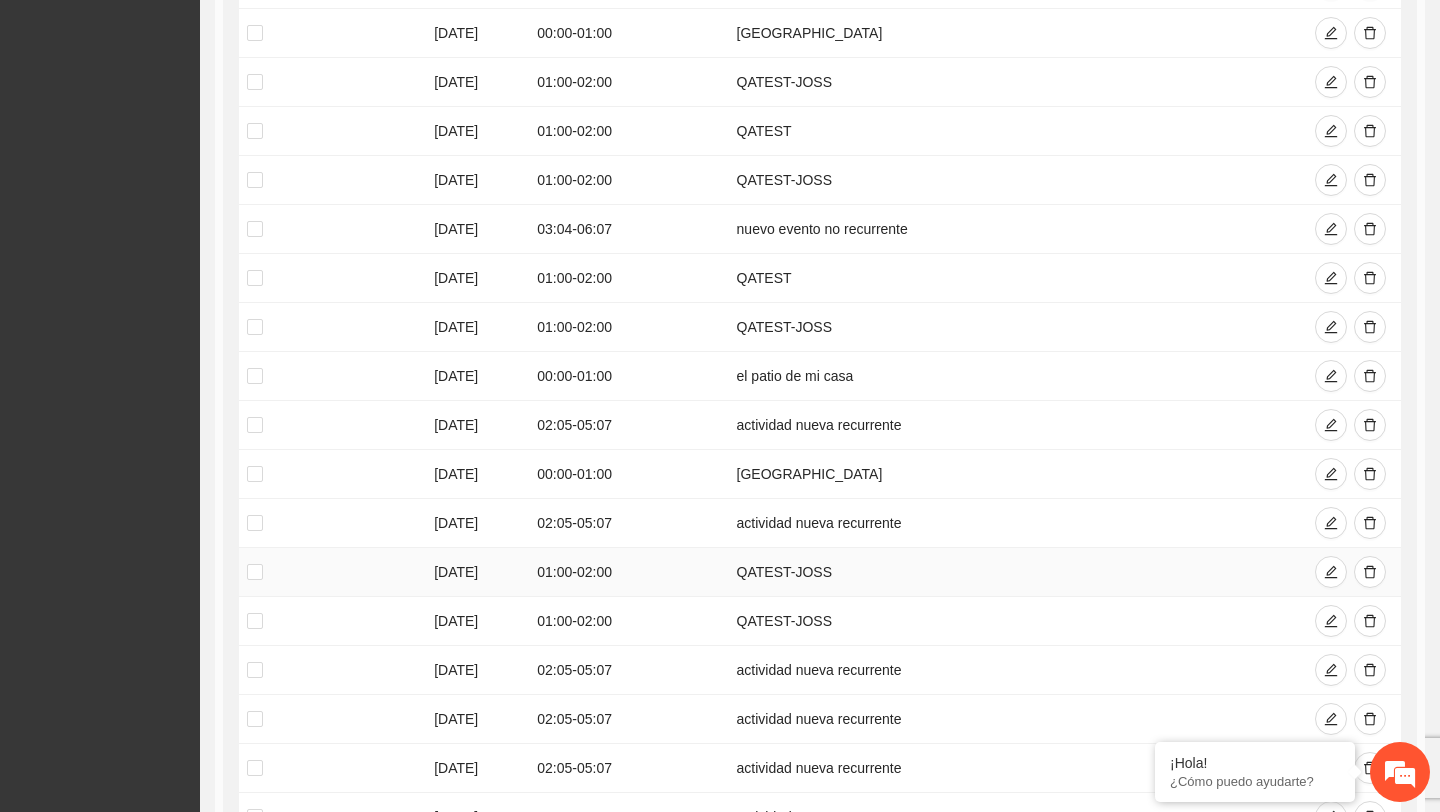 click on "15/07/2025" at bounding box center [477, 572] 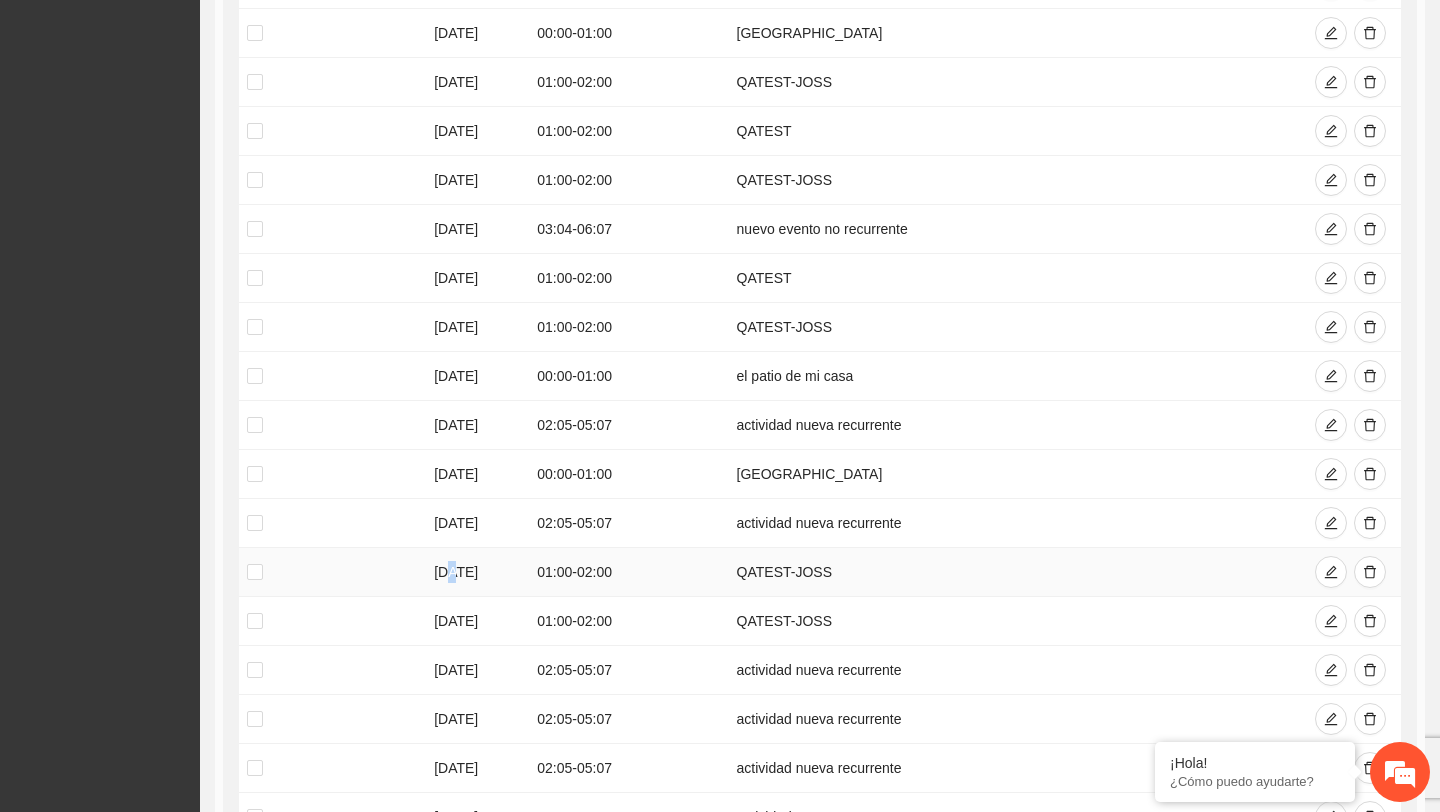 click on "15/07/2025" at bounding box center [477, 572] 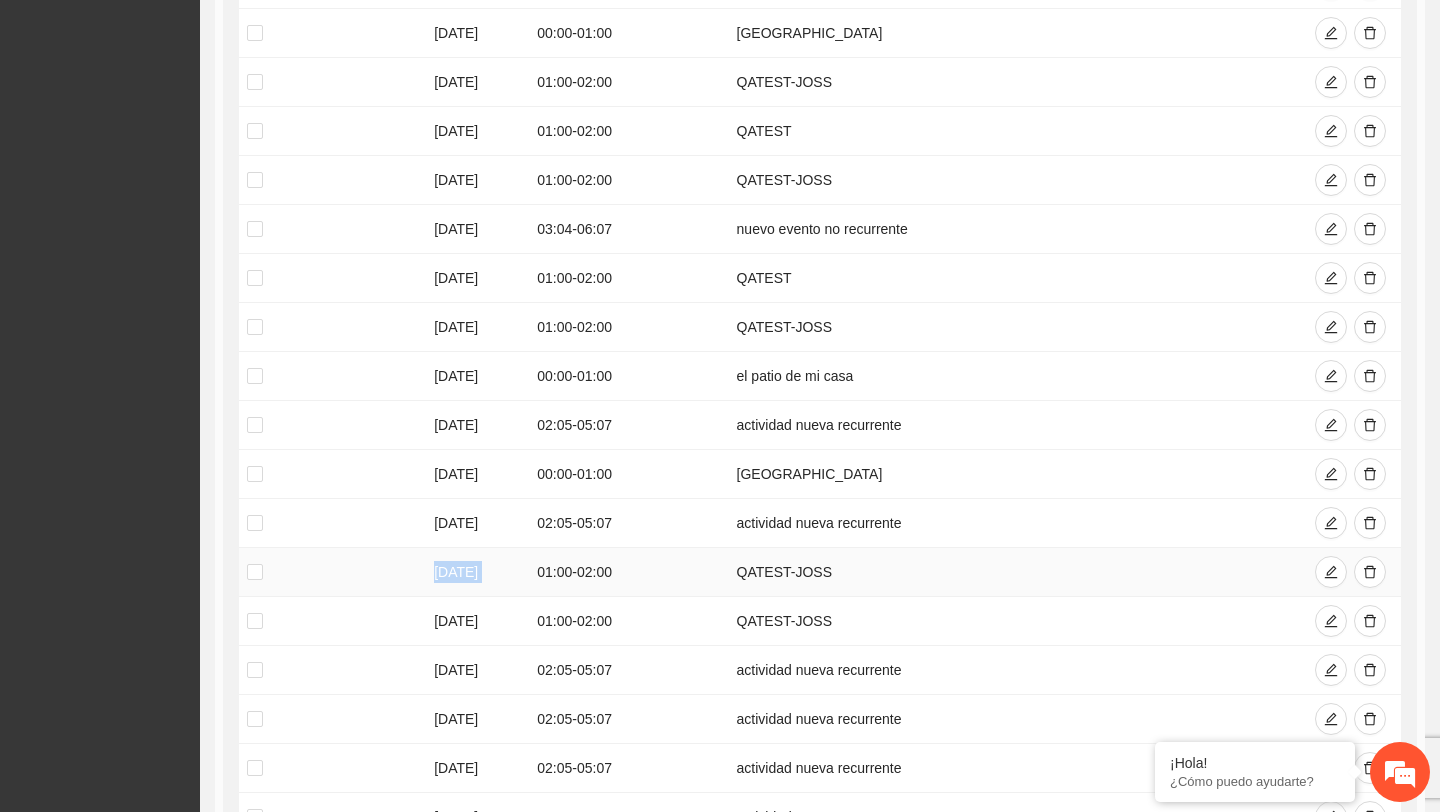 click on "15/07/2025" at bounding box center [477, 572] 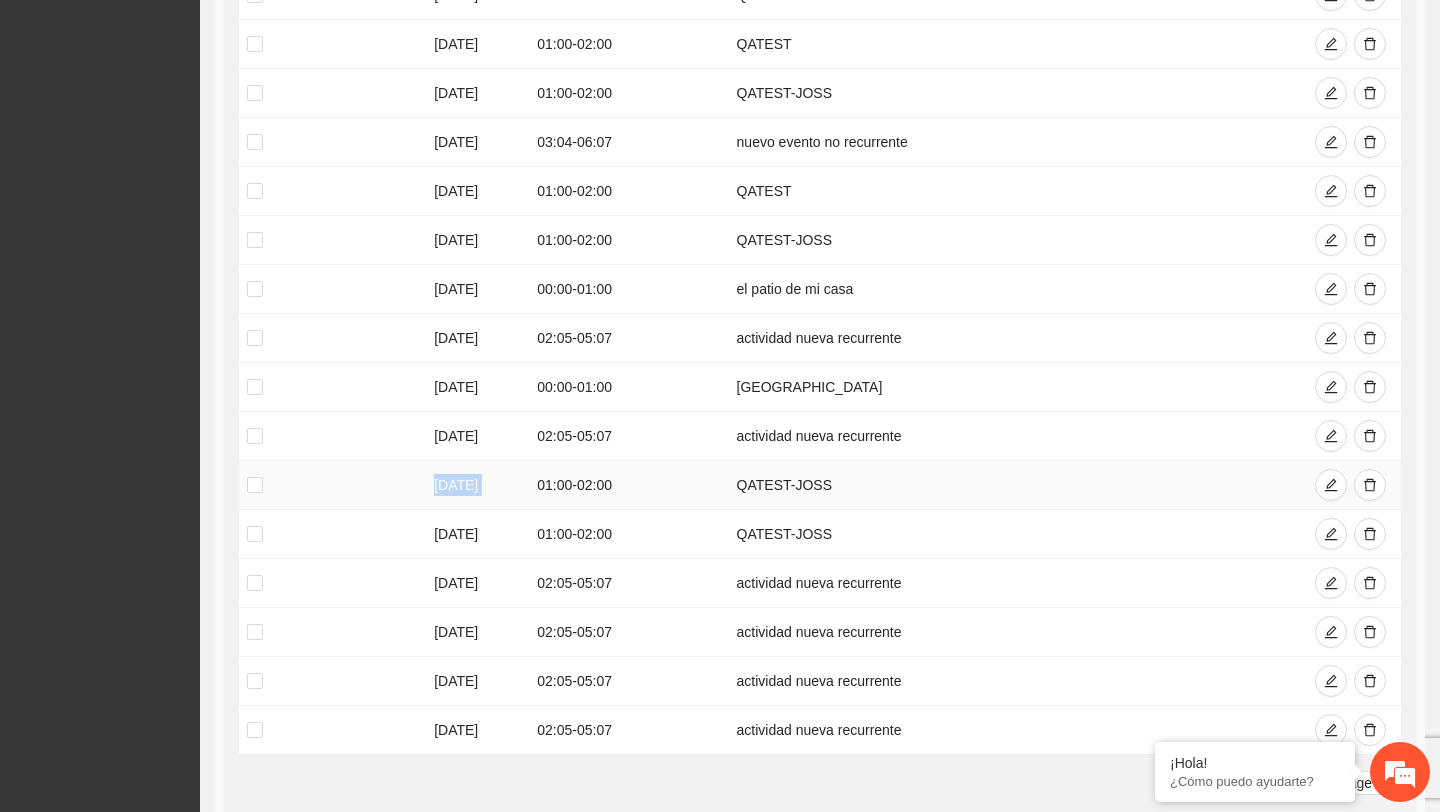 scroll, scrollTop: 4654, scrollLeft: 0, axis: vertical 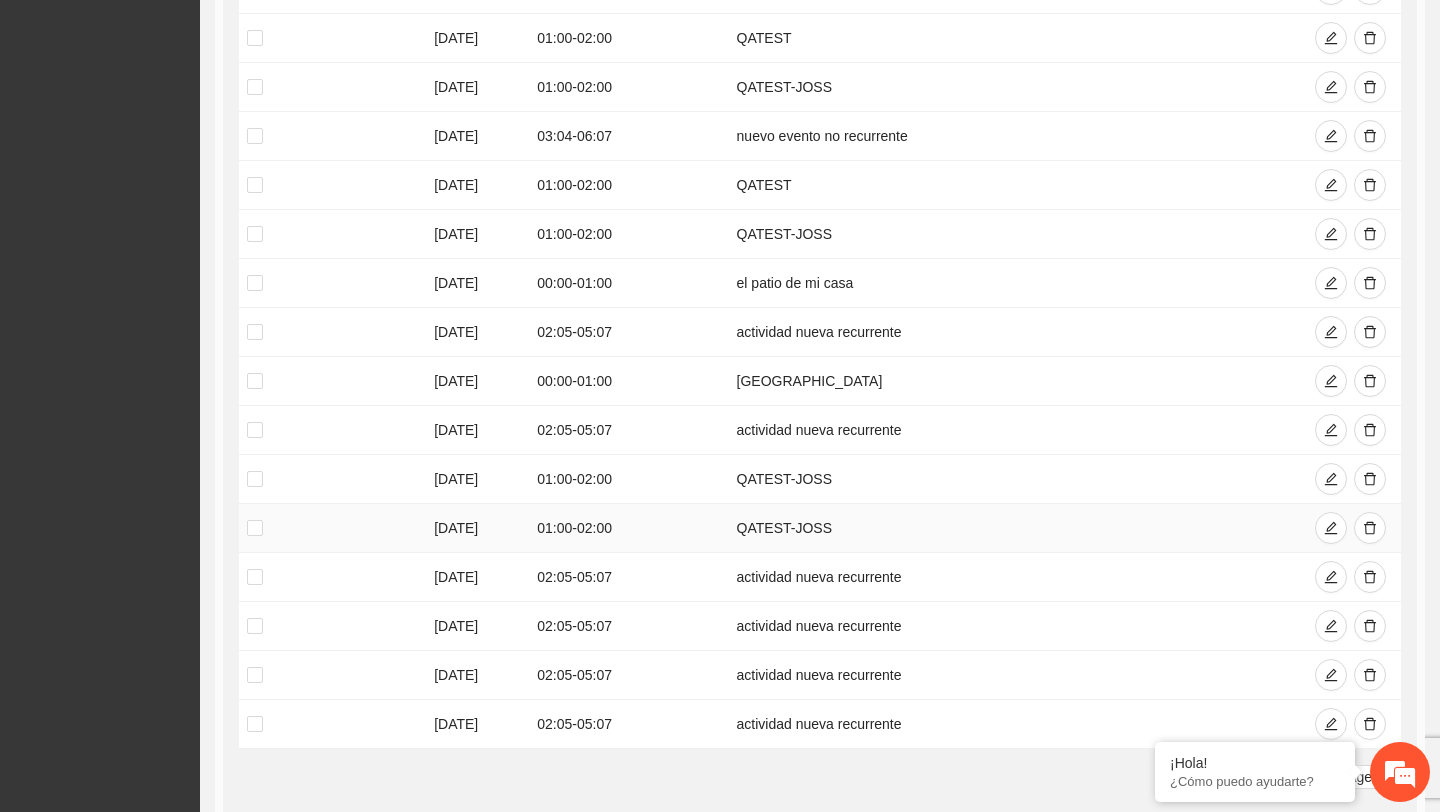 click on "16/07/2025" at bounding box center (477, 528) 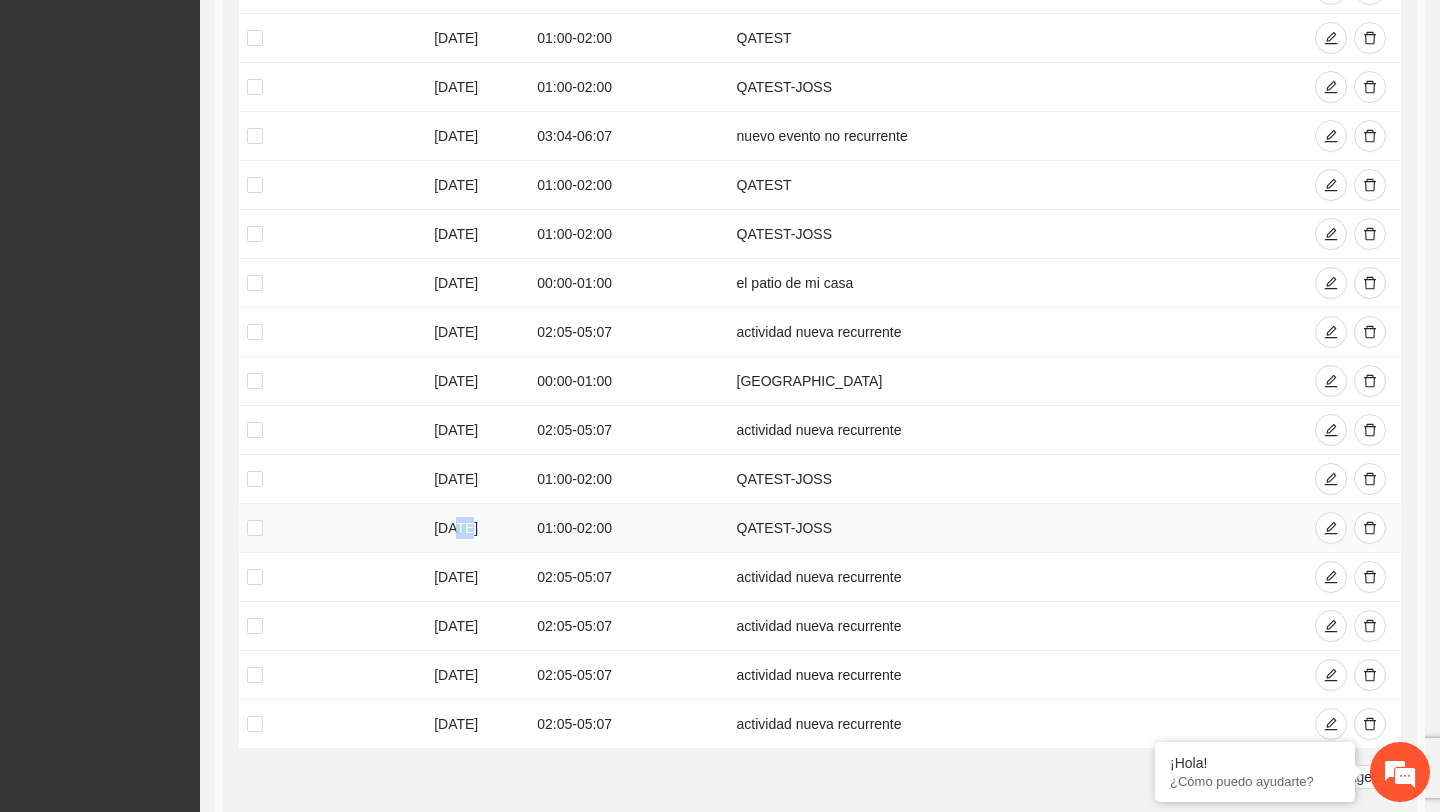 click on "16/07/2025" at bounding box center [477, 528] 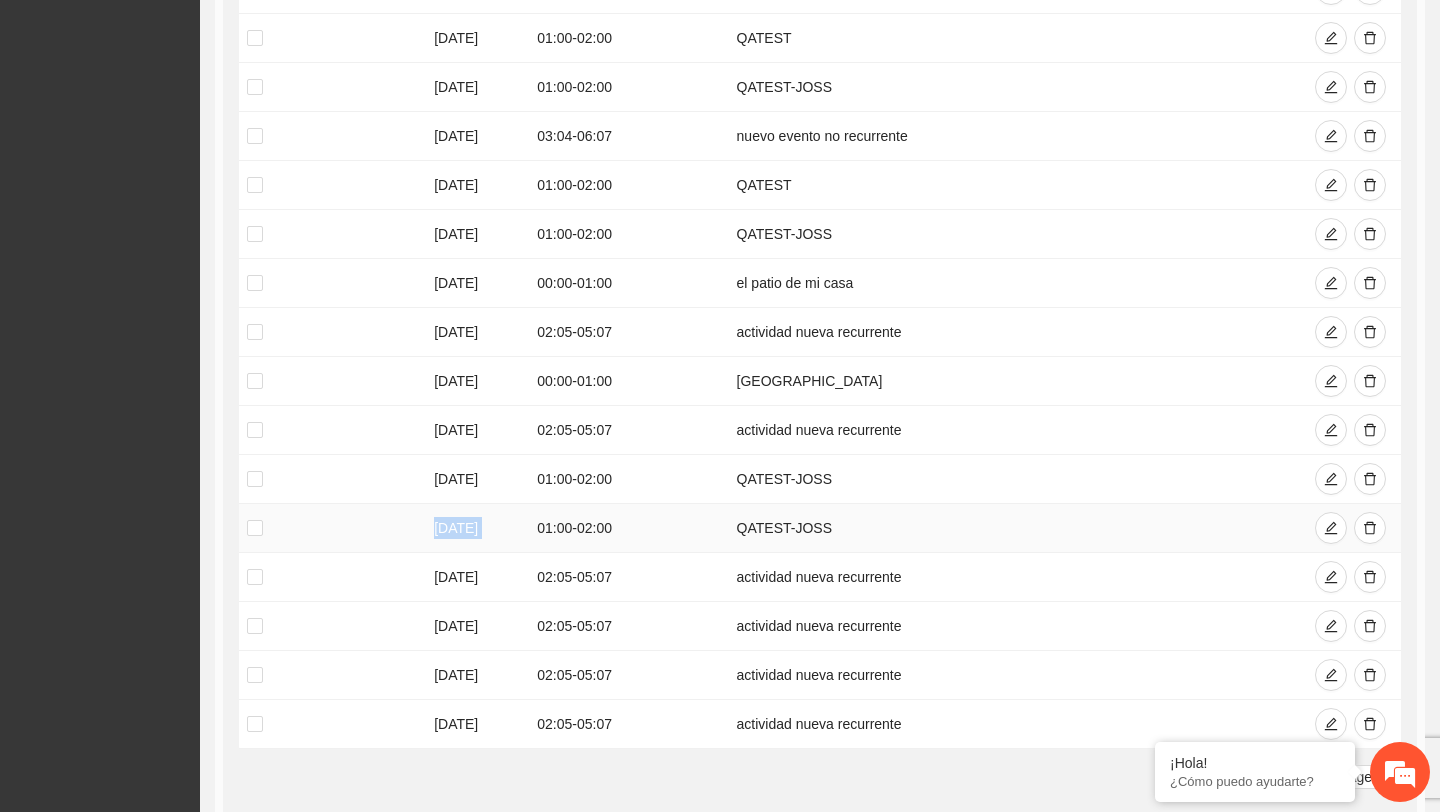 click on "16/07/2025" at bounding box center (477, 528) 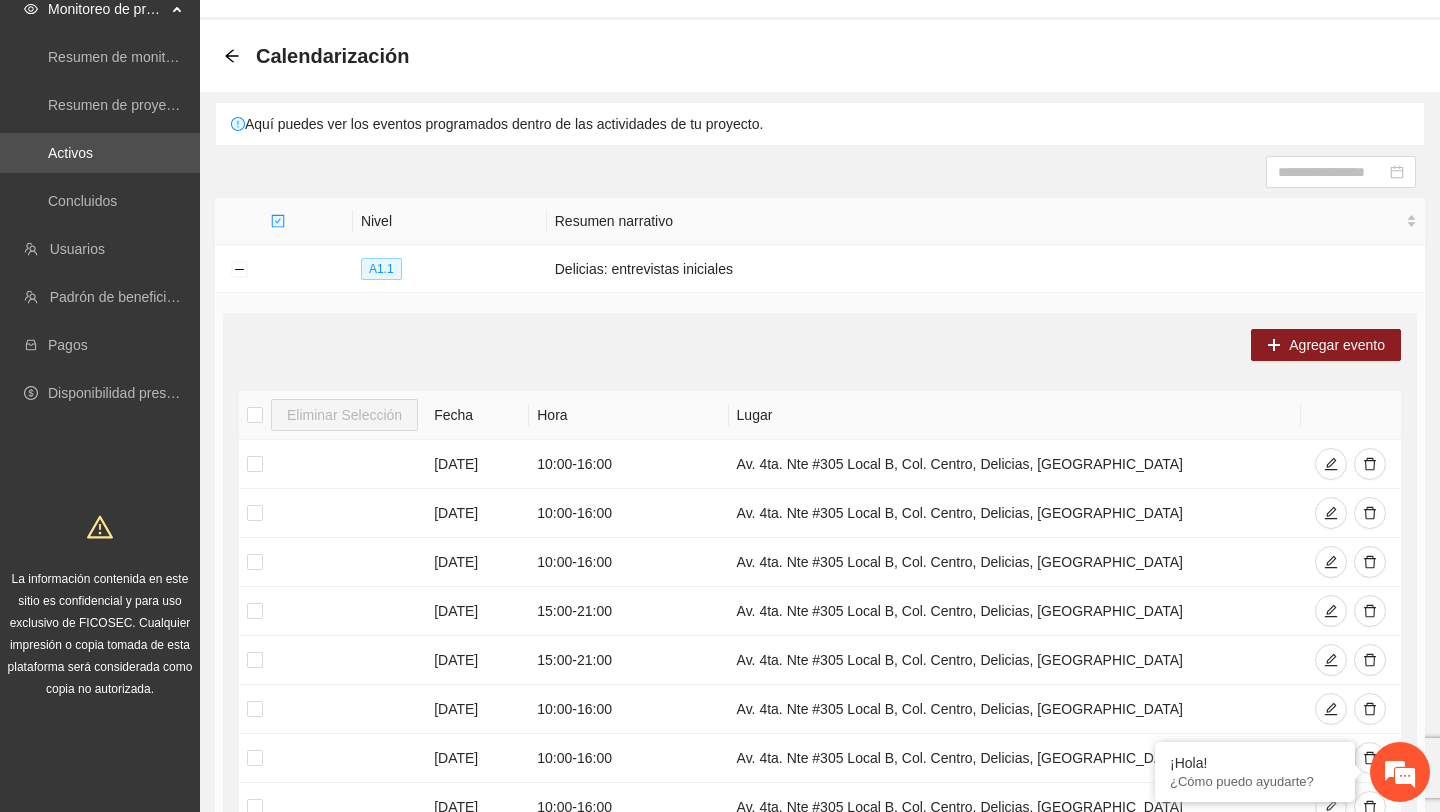 scroll, scrollTop: 0, scrollLeft: 0, axis: both 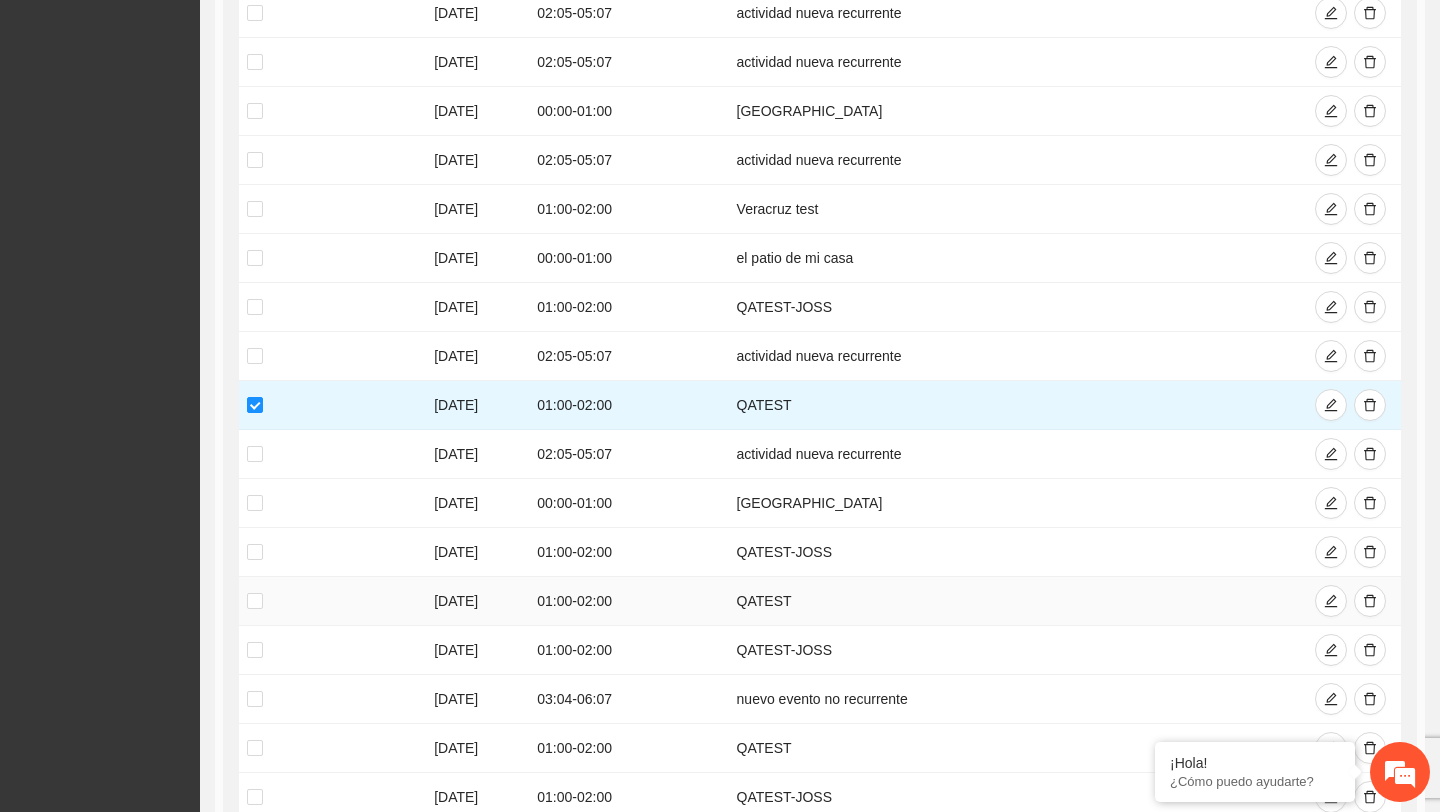 click at bounding box center [332, 601] 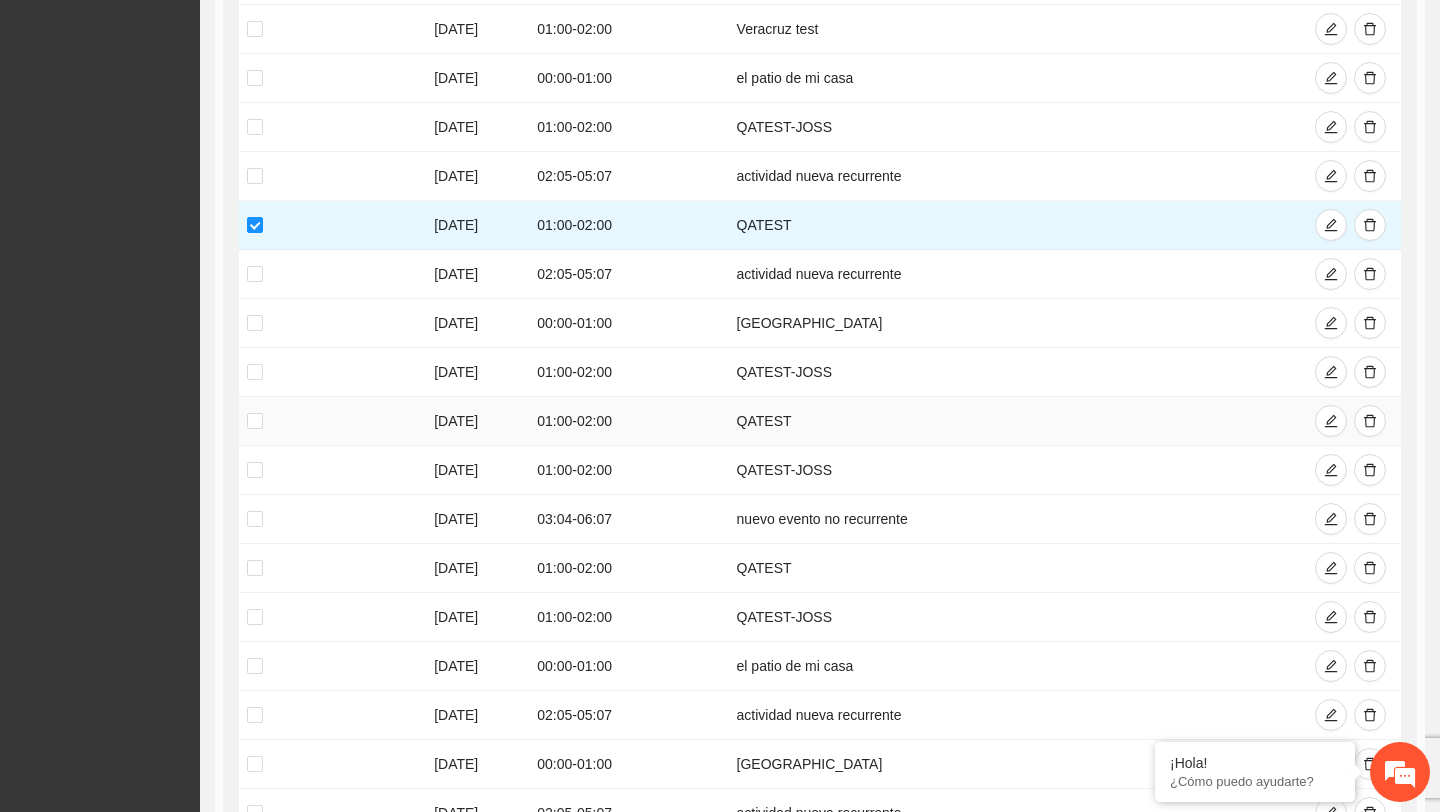scroll, scrollTop: 4278, scrollLeft: 0, axis: vertical 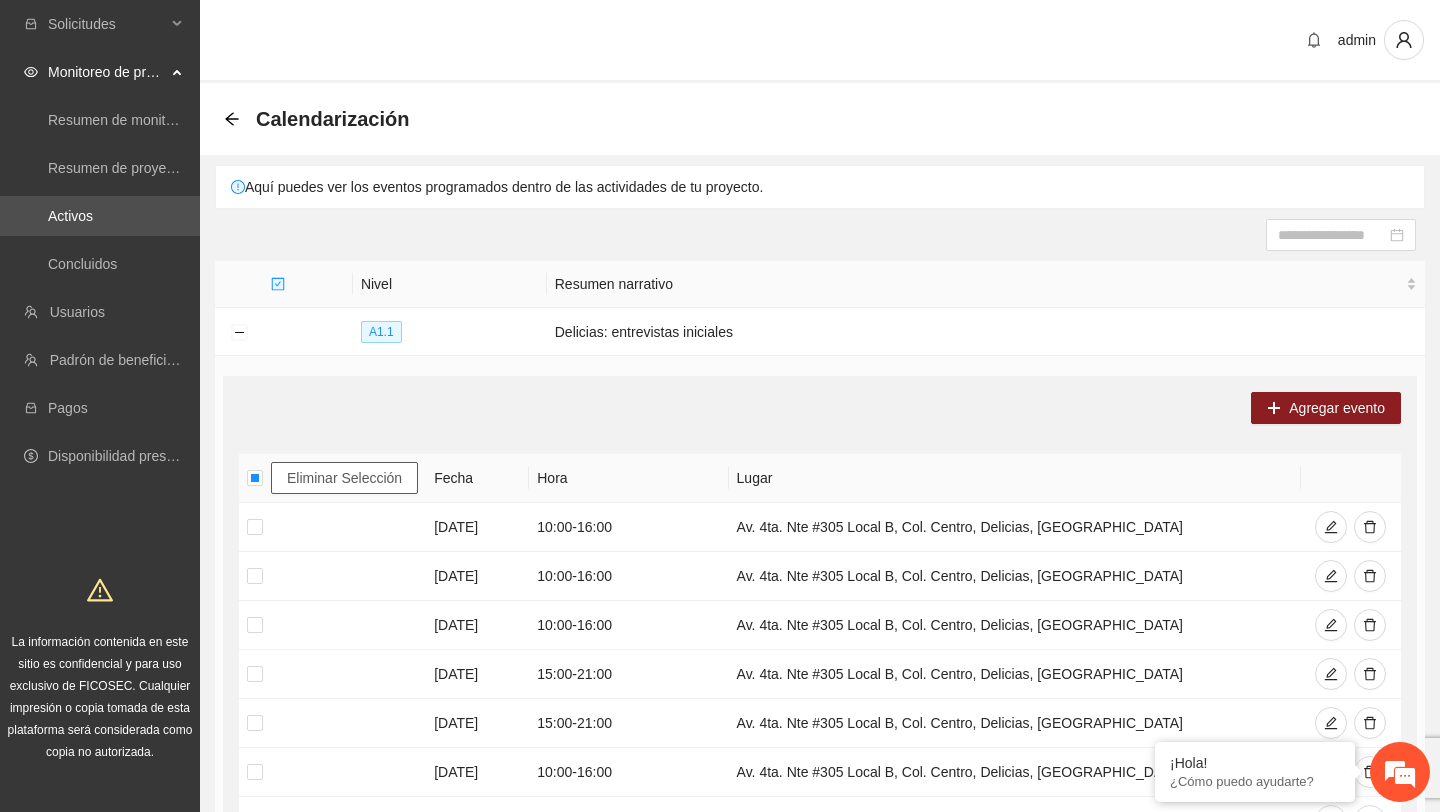 click on "Eliminar Selección" at bounding box center [344, 478] 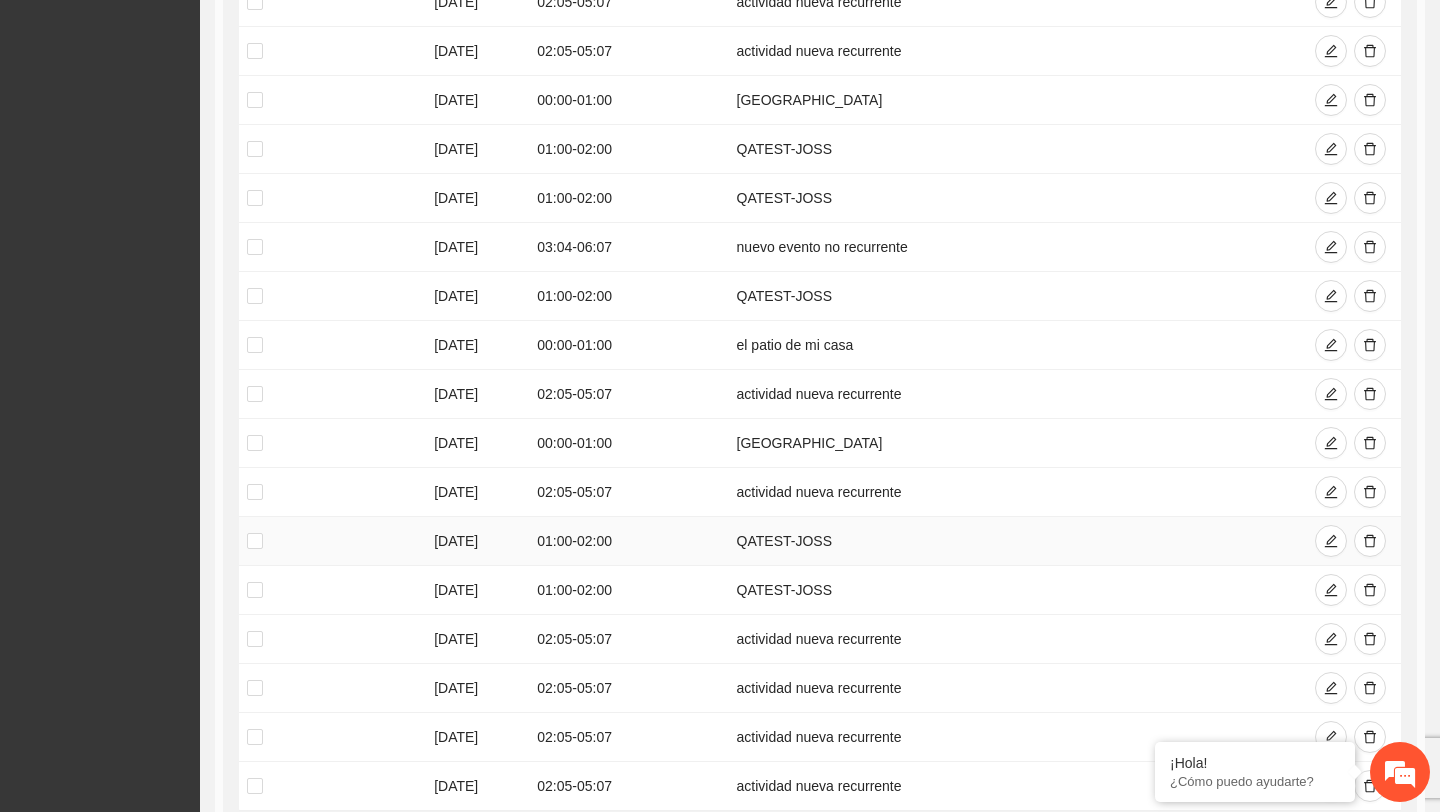 scroll, scrollTop: 4442, scrollLeft: 0, axis: vertical 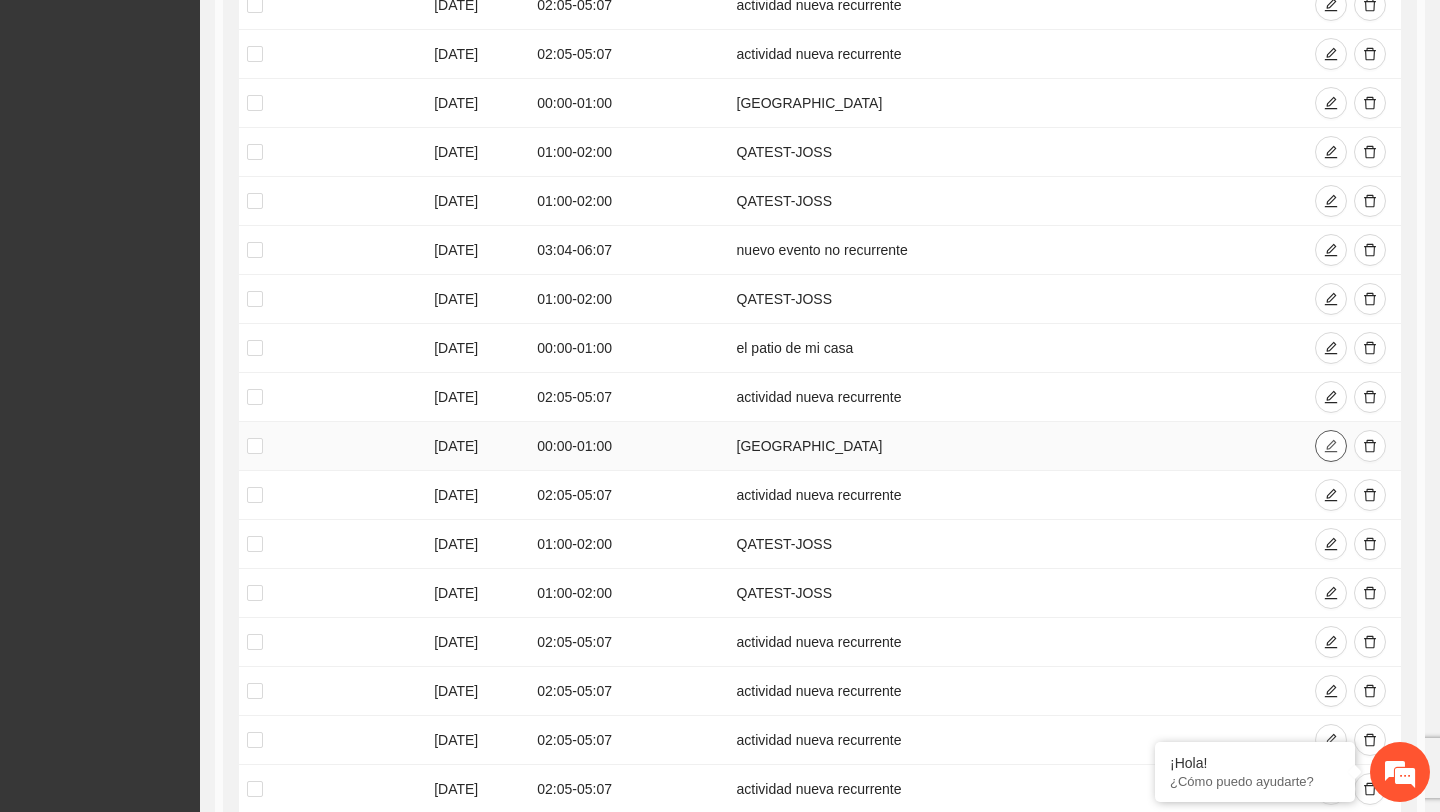 click at bounding box center (1331, 446) 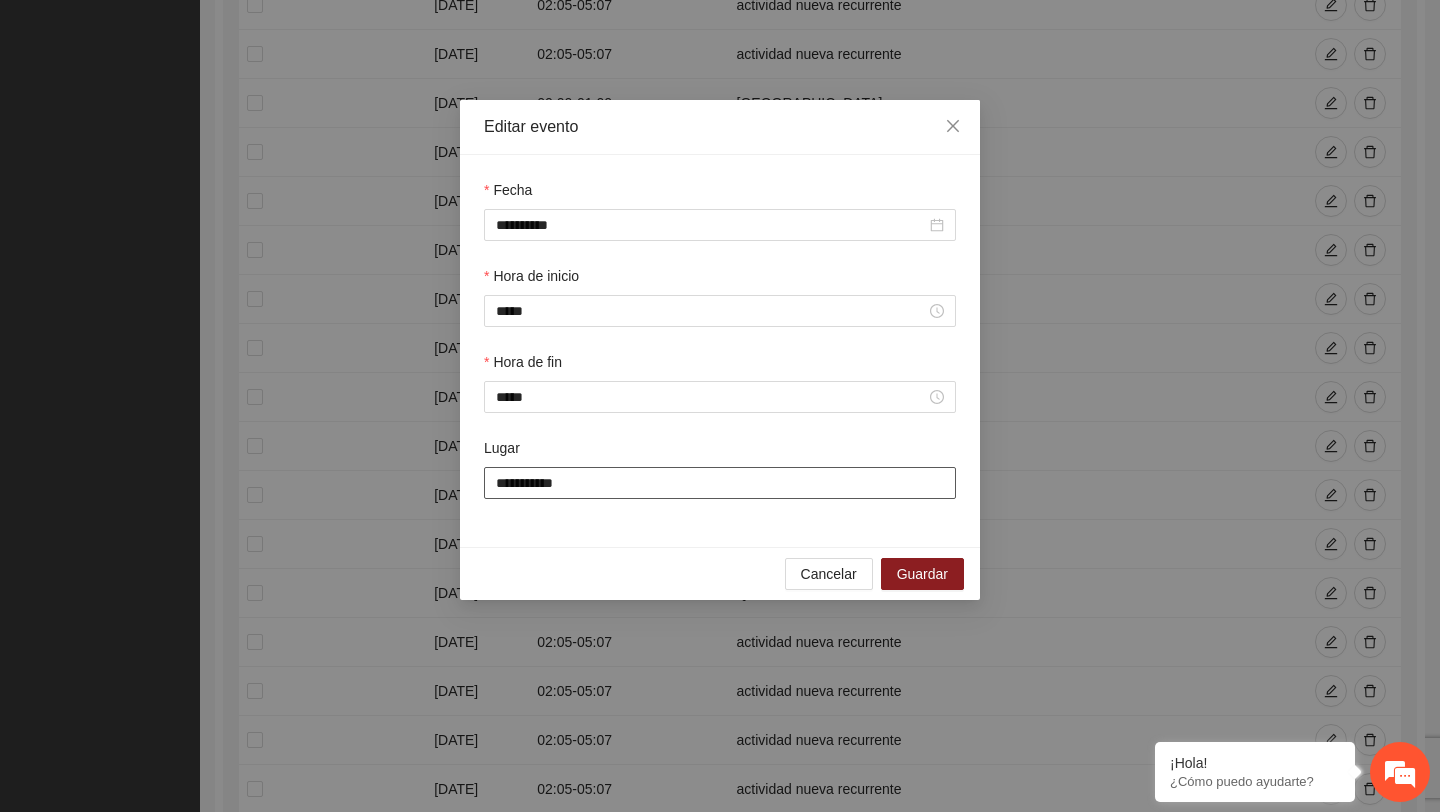 click on "**********" at bounding box center (720, 483) 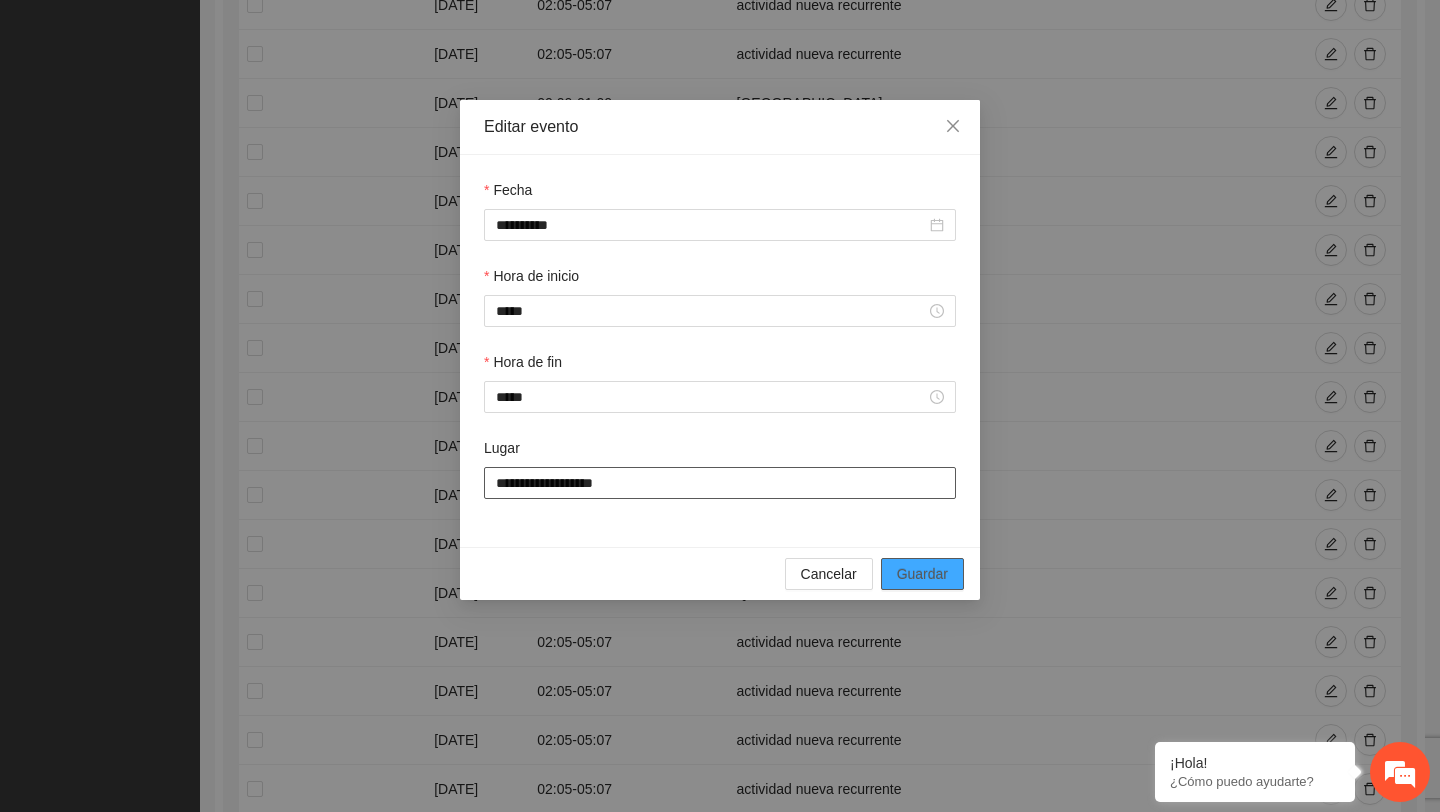 type on "**********" 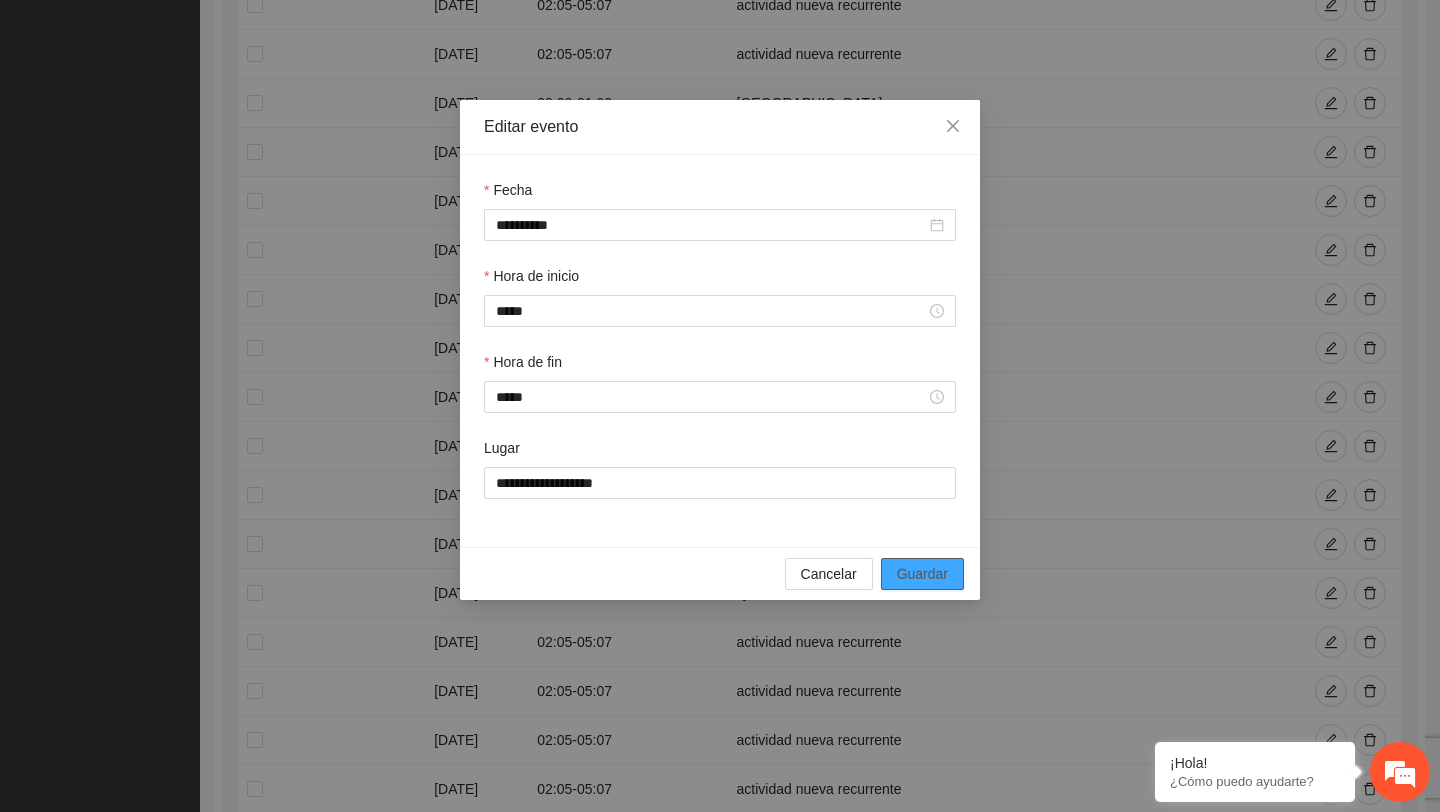 click on "Guardar" at bounding box center [922, 574] 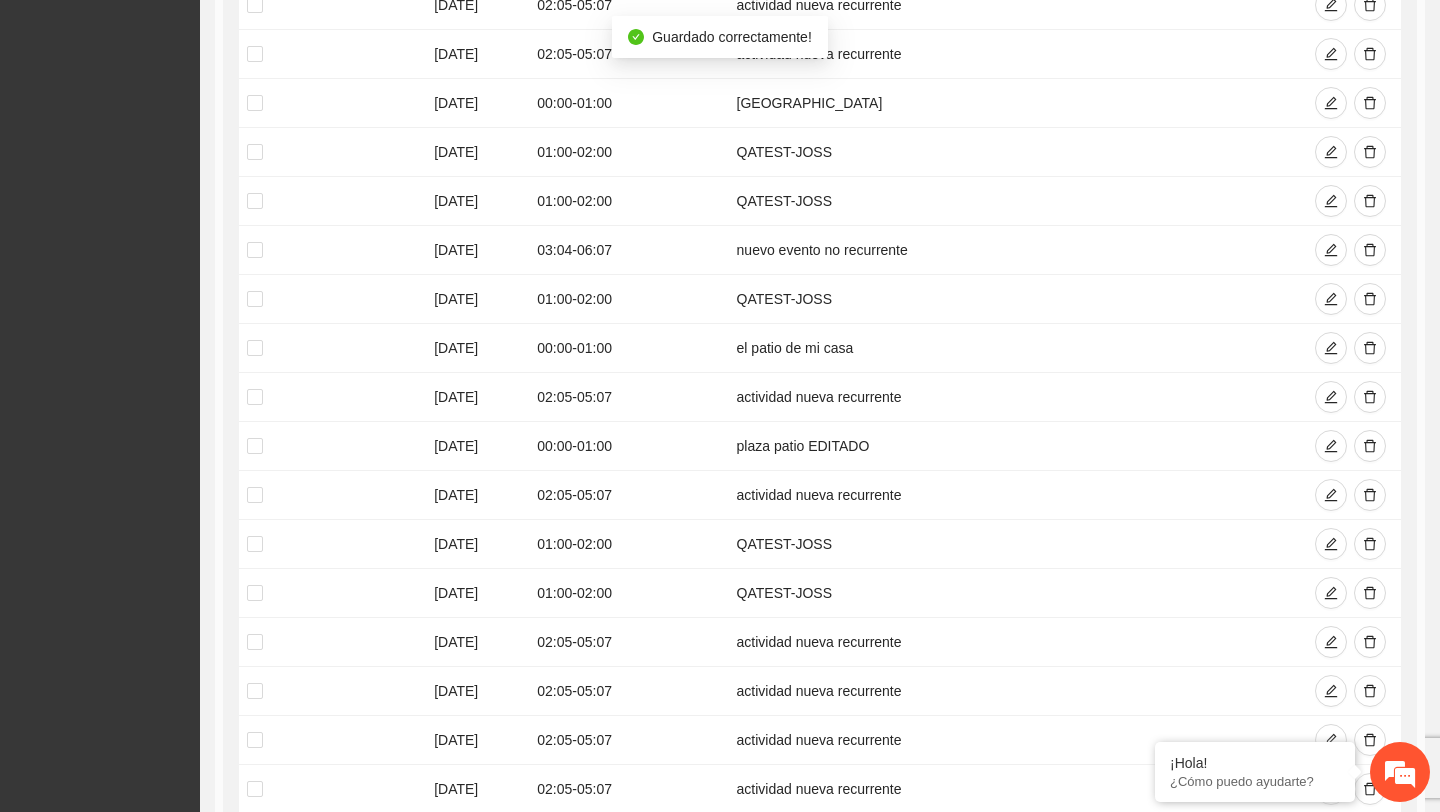 click on "Agregar evento Eliminar Selección Fecha Hora Lugar 01/02/2025 10:00  -  16:00 Av. 4ta. Nte #305 Local B, Col. Centro, Delicias, Chihuahua 04/02/2025 10:00  -  16:00 Av. 4ta. Nte #305 Local B, Col. Centro, Delicias, Chihuahua 05/02/2025 10:00  -  16:00 Av. 4ta. Nte #305 Local B, Col. Centro, Delicias, Chihuahua 06/02/2025 15:00  -  21:00 Av. 4ta. Nte #305 Local B, Col. Centro, Delicias, Chihuahua 07/02/2025 15:00  -  21:00 Av. 4ta. Nte #305 Local B, Col. Centro, Delicias, Chihuahua 08/02/2025 10:00  -  16:00 Av. 4ta. Nte #305 Local B, Col. Centro, Delicias, Chihuahua 11/02/2025 10:00  -  16:00 Av. 4ta. Nte #305 Local B, Col. Centro, Delicias, Chihuahua 12/02/2025 10:00  -  16:00 Av. 4ta. Nte #305 Local B, Col. Centro, Delicias, Chihuahua 13/02/2025 10:00  -  16:00 Av. 4ta. Nte #305 Local B, Col. Centro, Delicias, Chihuahua 14/02/2025 10:00  -  16:00 Av. 4ta. Nte #305 Local B, Col. Centro, Delicias, Chihuahua 15/02/2025 10:00  -  16:00 Av. 4ta. Nte #305 Local B, Col. Centro, Delicias, Chihuahua 18/02/2025  -" at bounding box center (820, -1590) 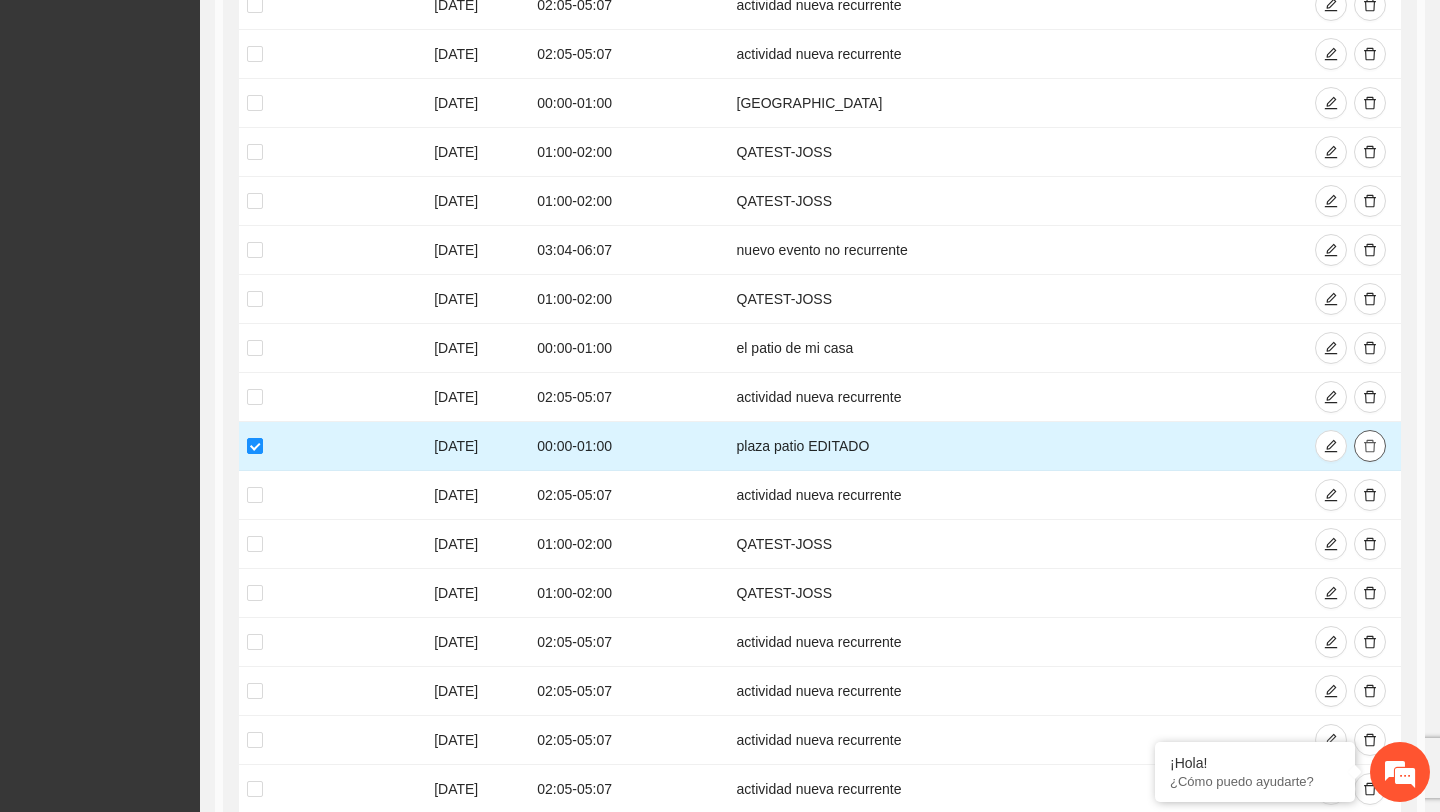 click 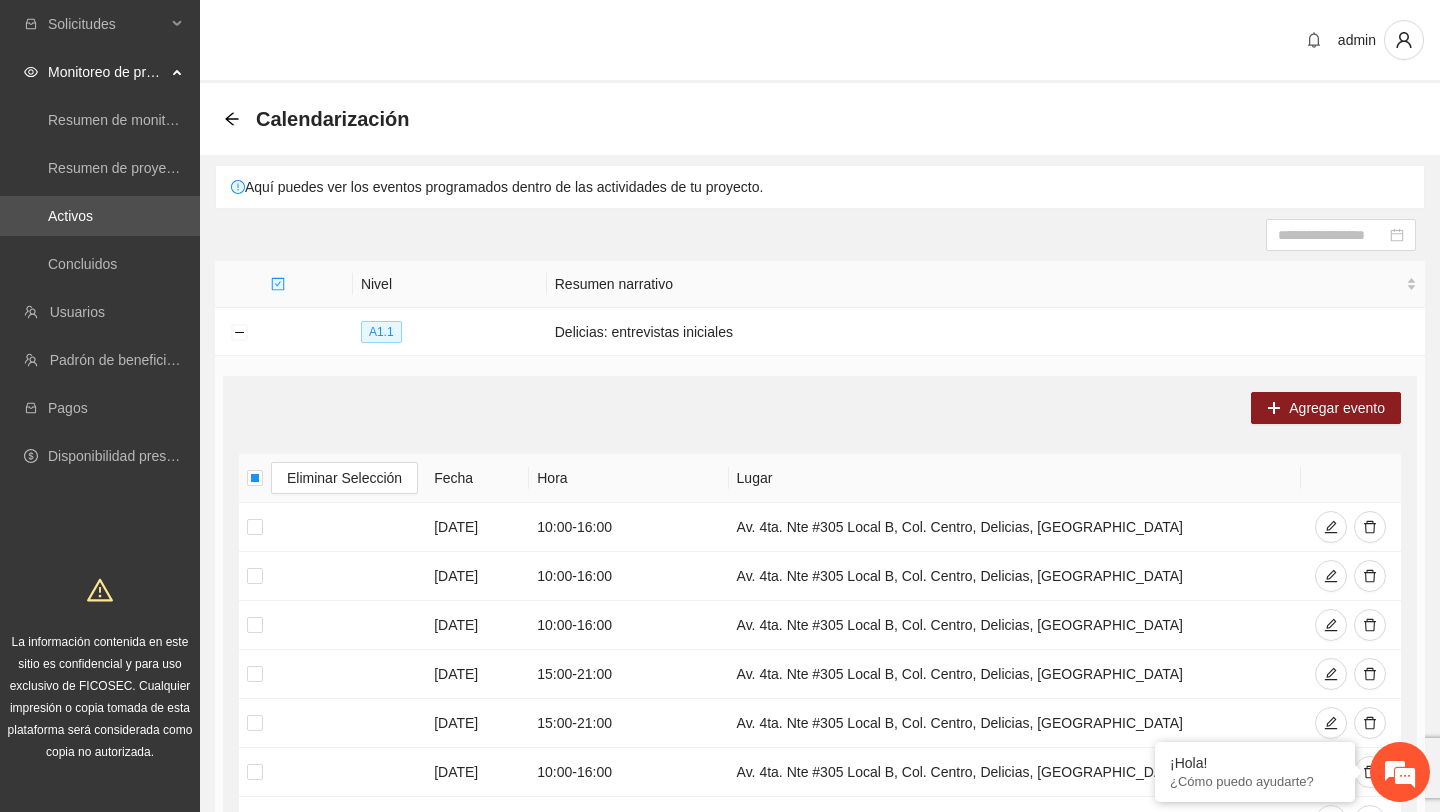 scroll, scrollTop: 20, scrollLeft: 0, axis: vertical 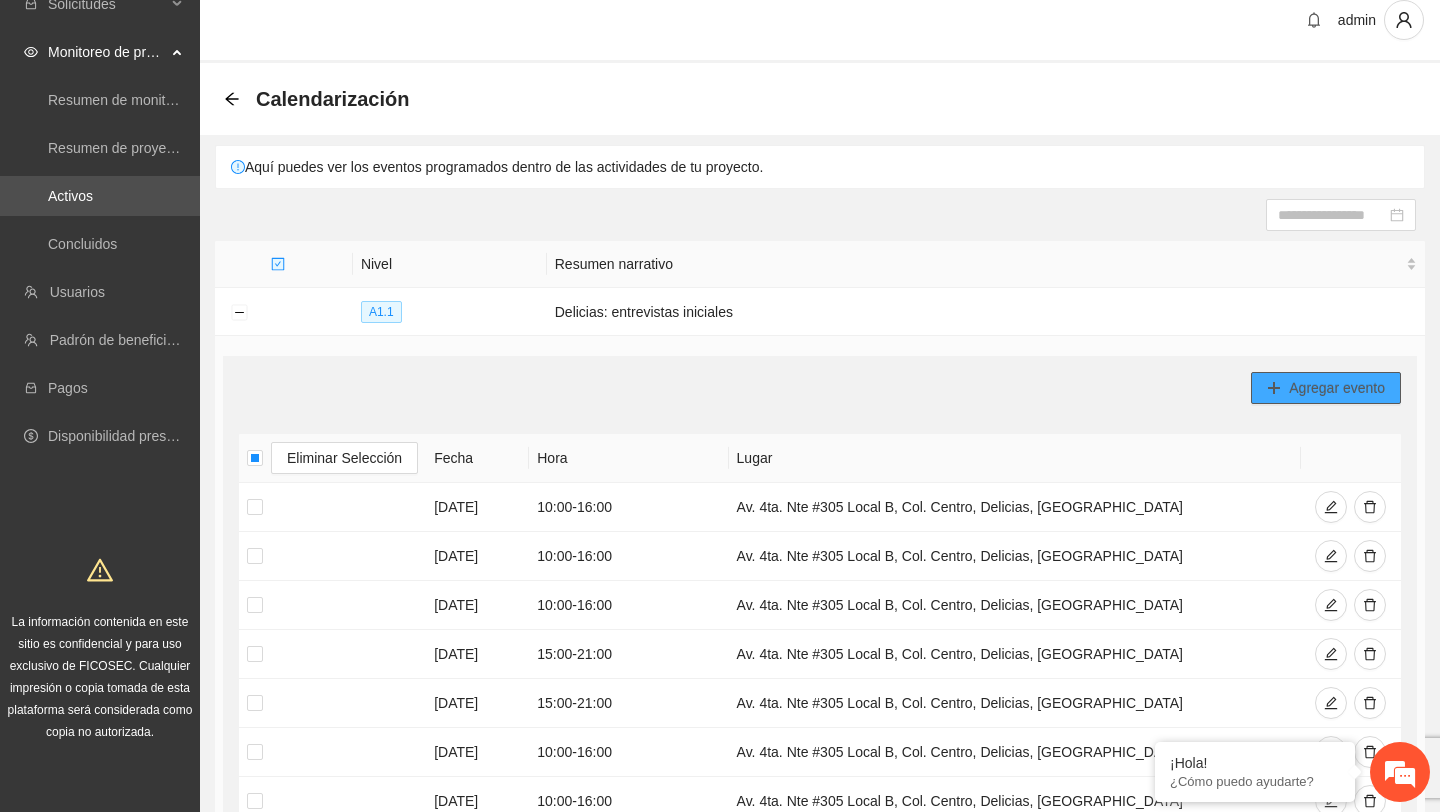 click on "Agregar evento" at bounding box center (1337, 388) 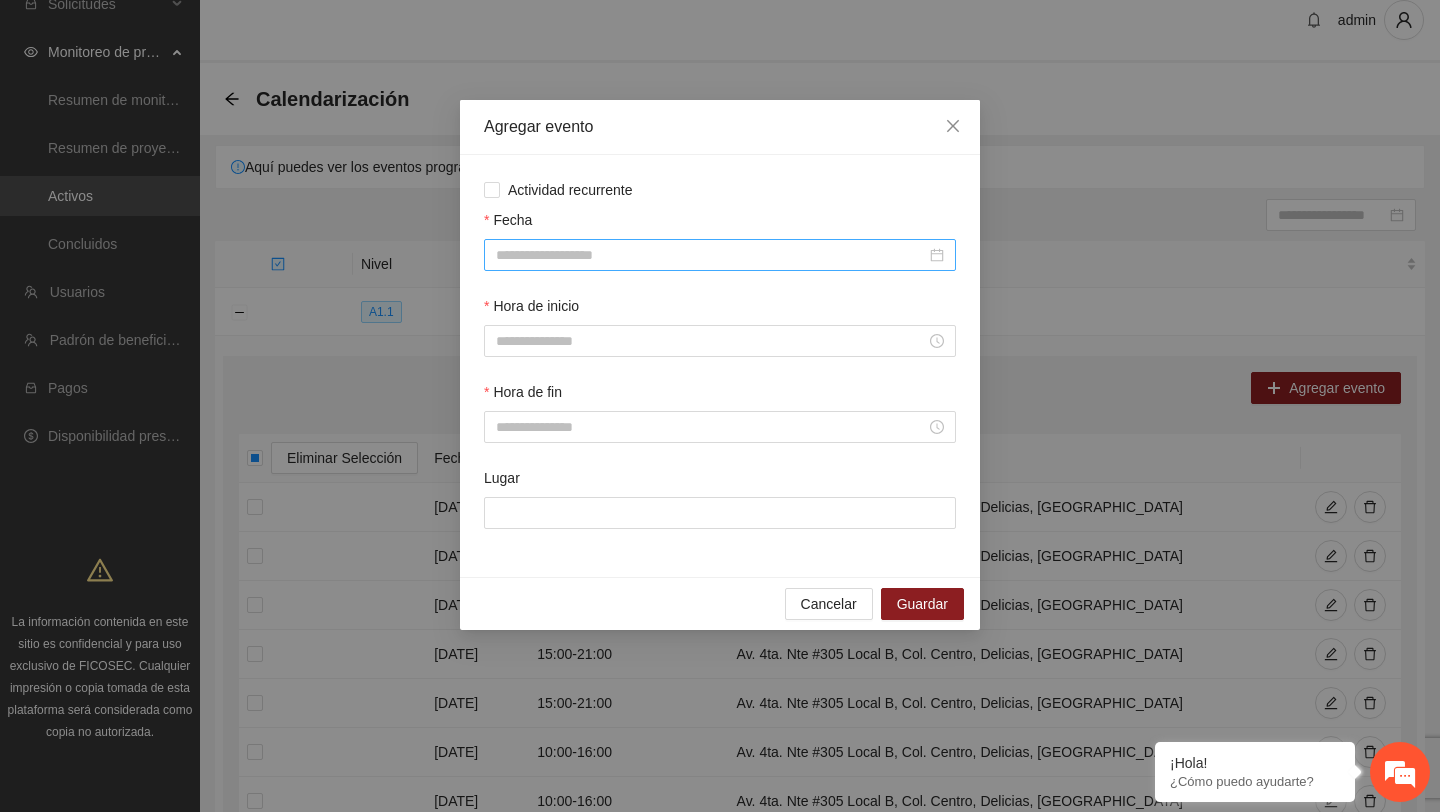 click on "Fecha" at bounding box center (711, 255) 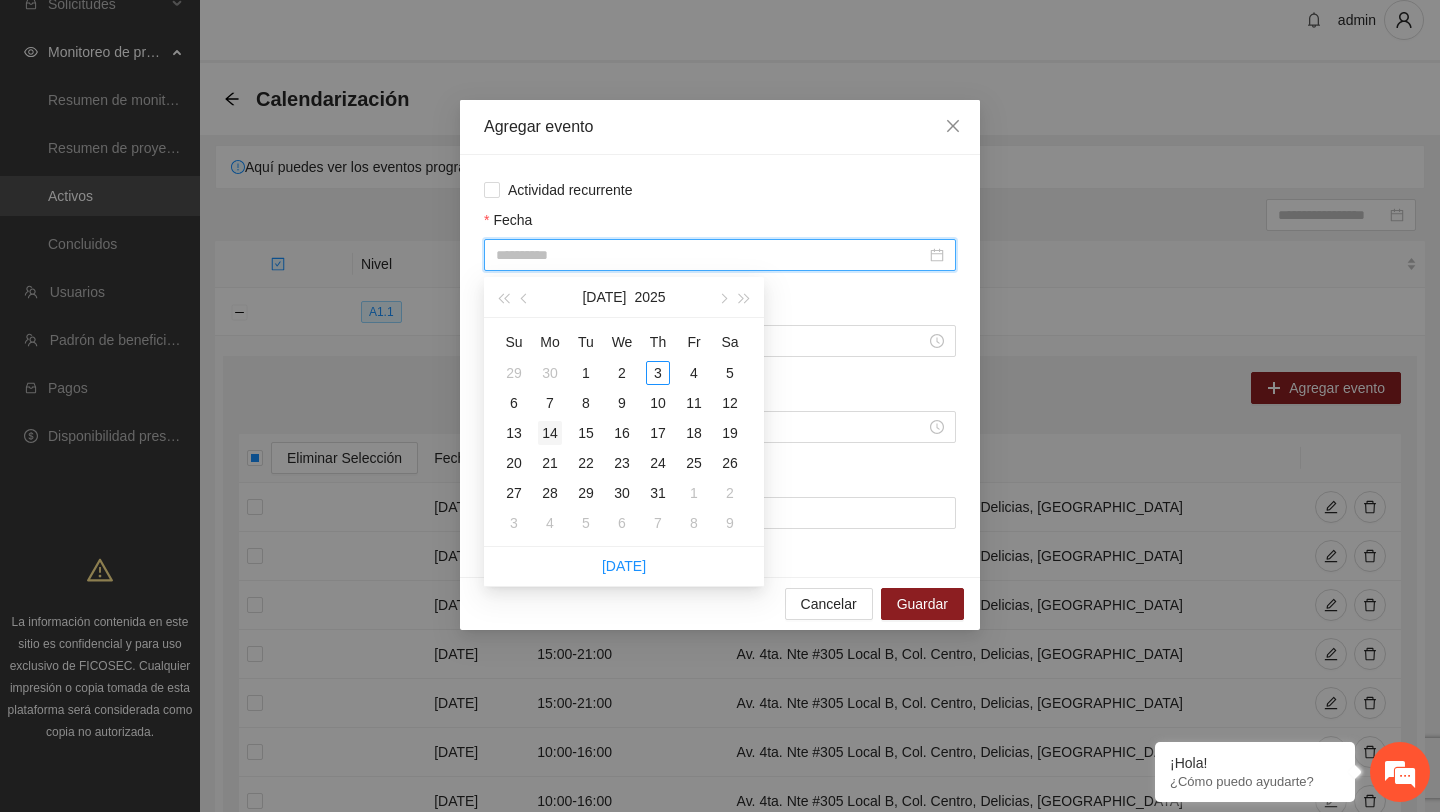type on "**********" 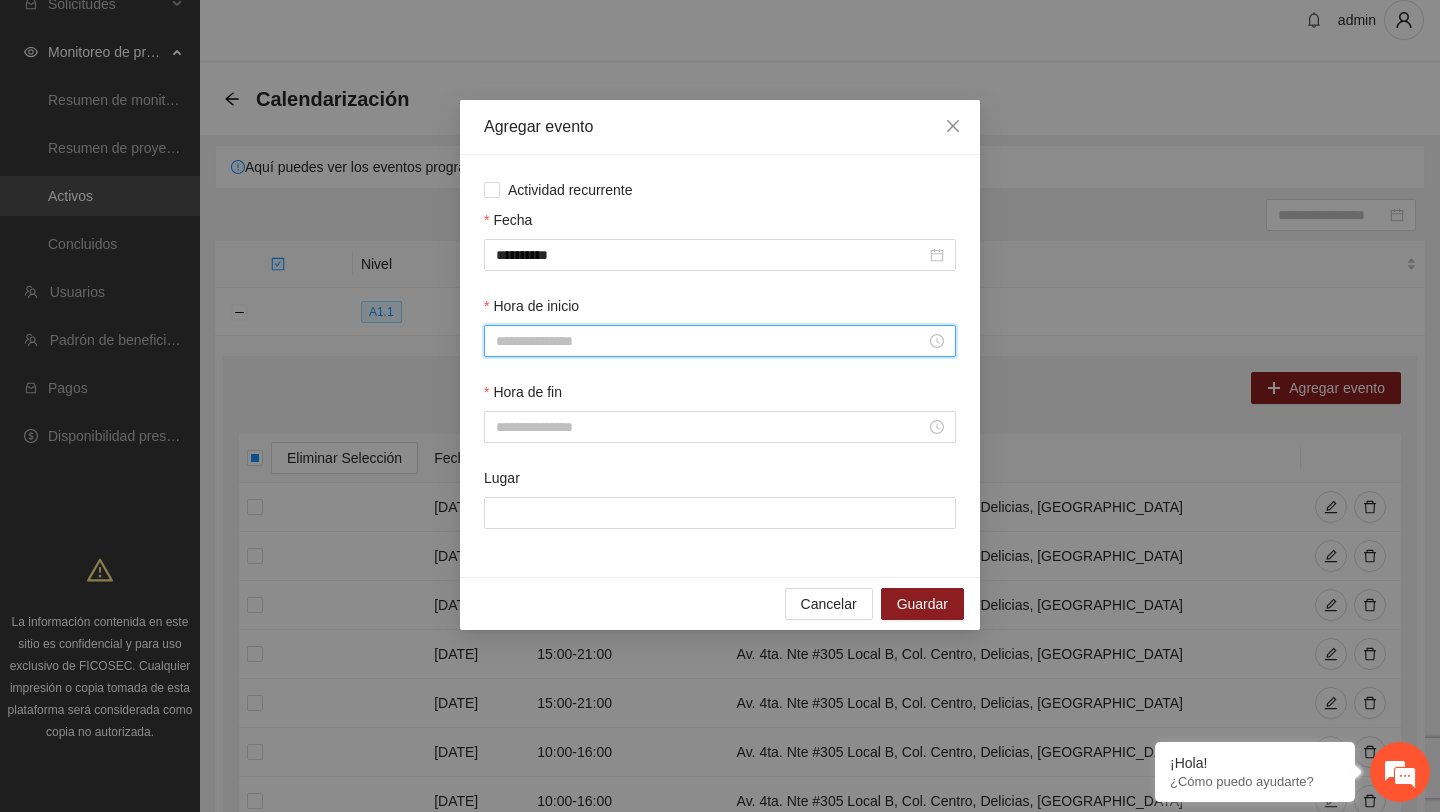 click on "Hora de inicio" at bounding box center [711, 341] 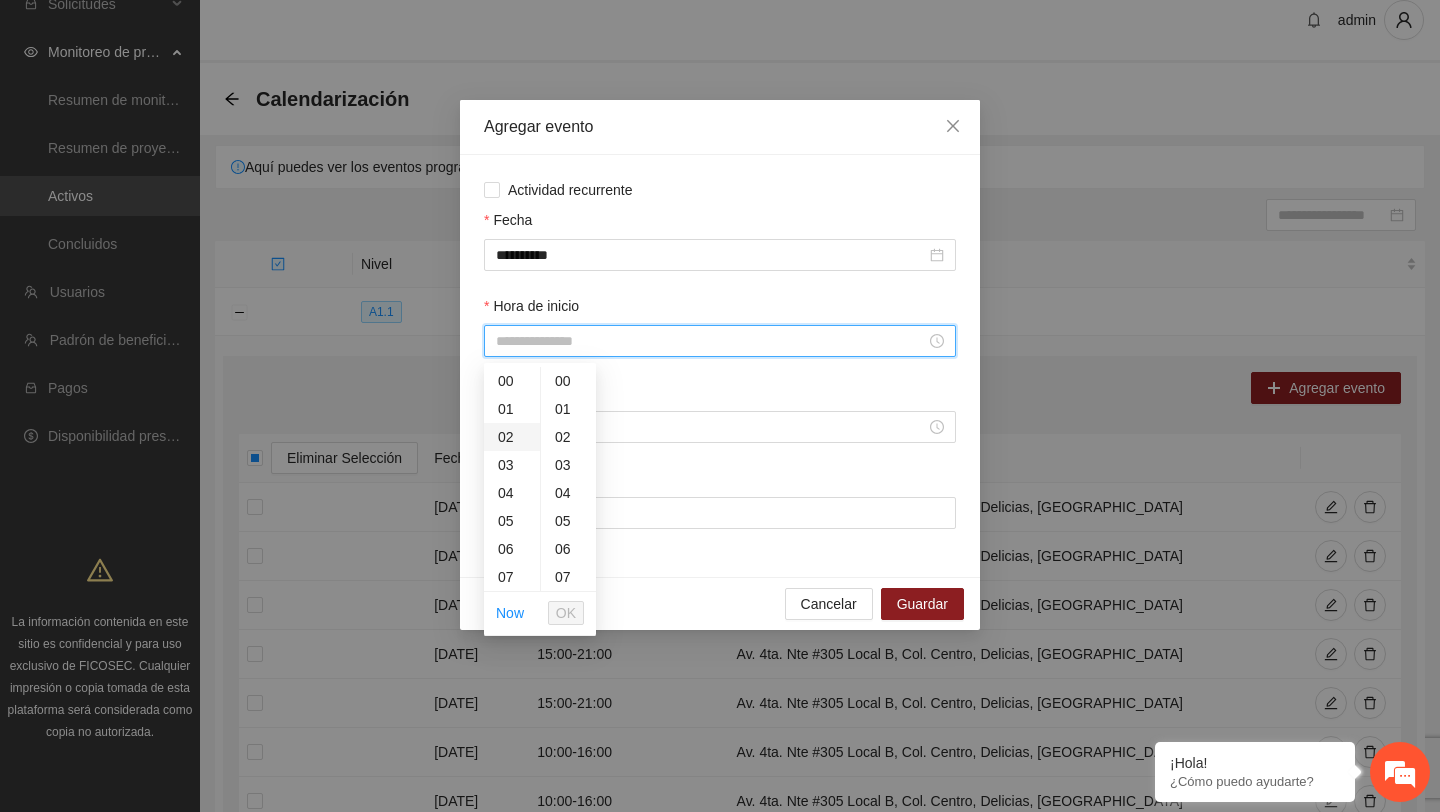 click on "02" at bounding box center (512, 437) 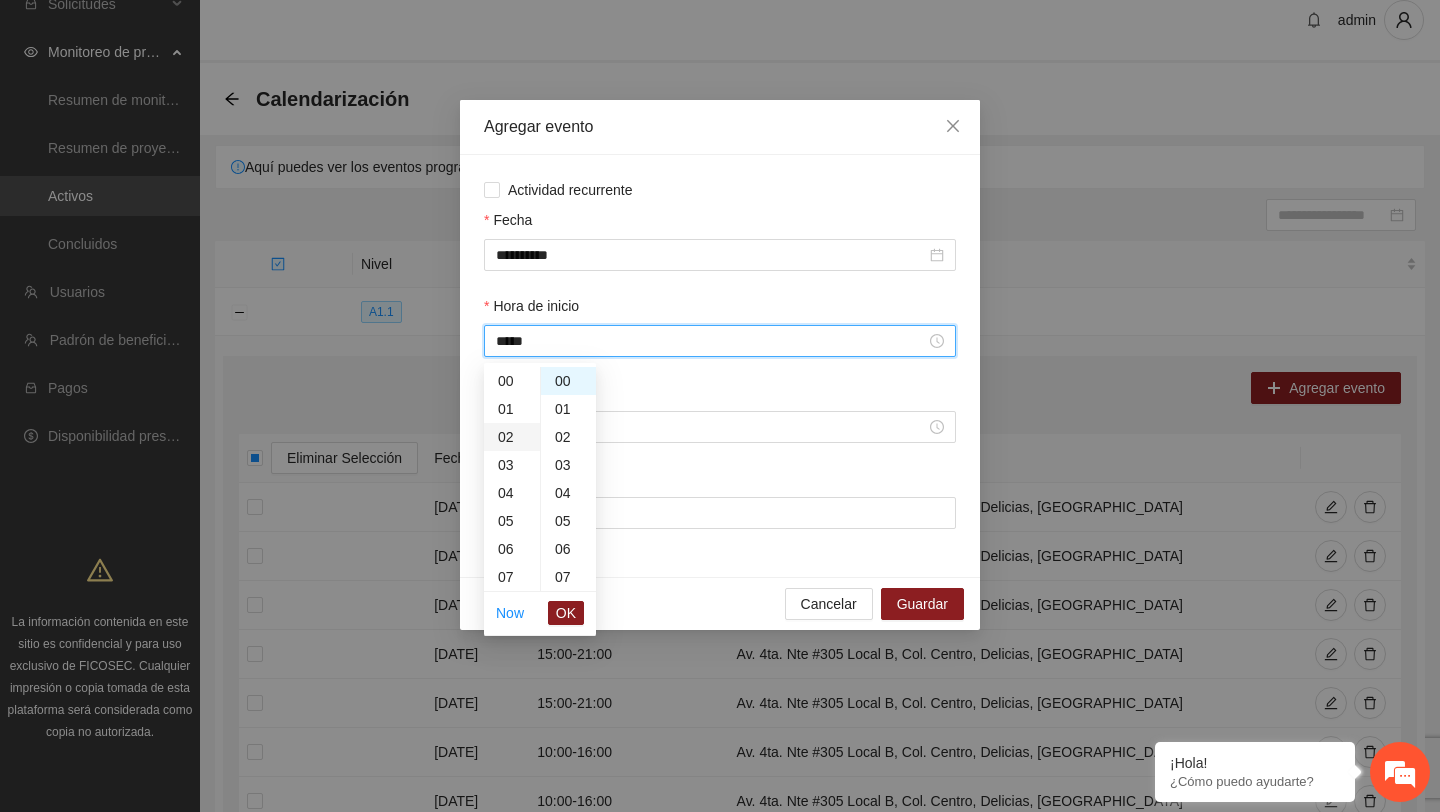 scroll, scrollTop: 56, scrollLeft: 0, axis: vertical 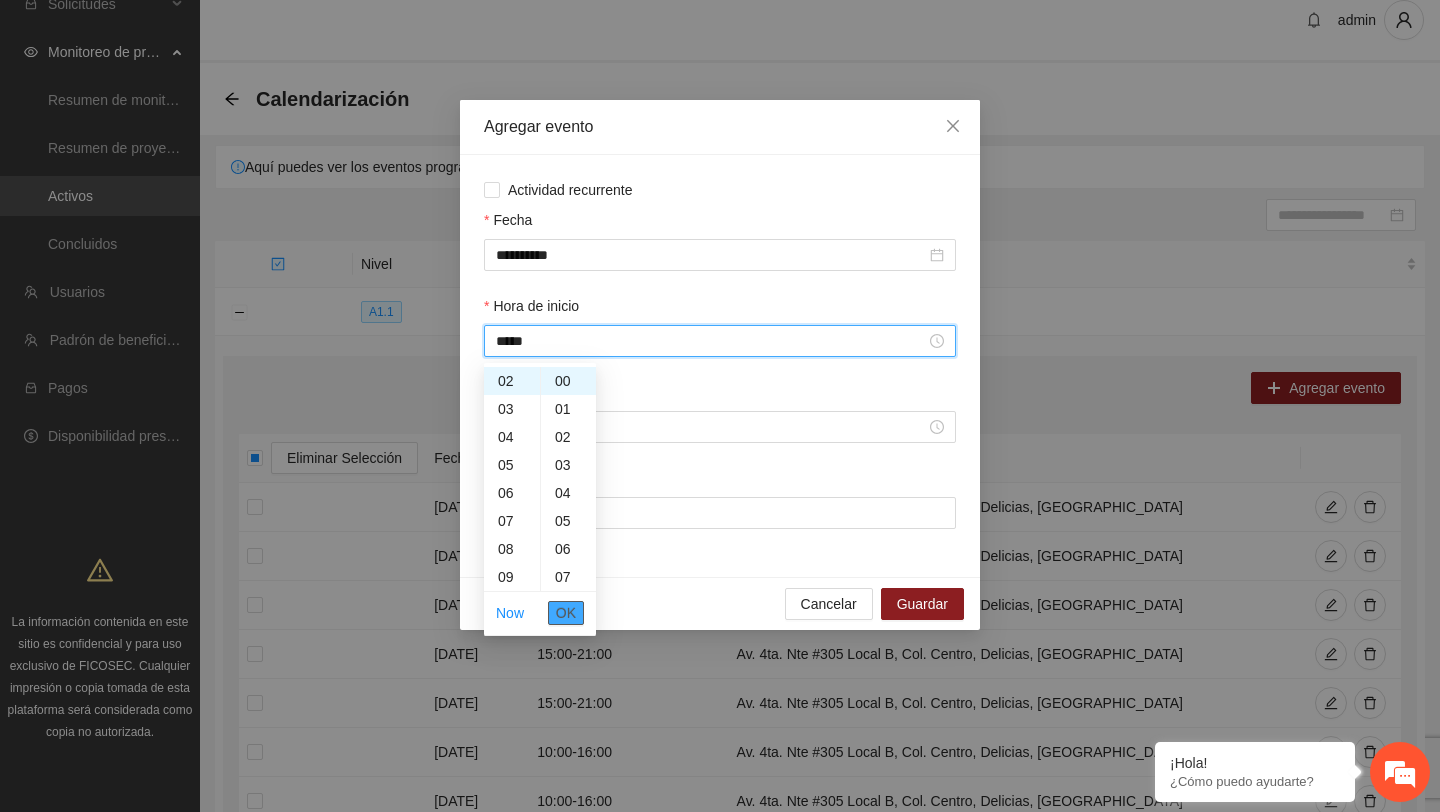 click on "OK" at bounding box center (566, 613) 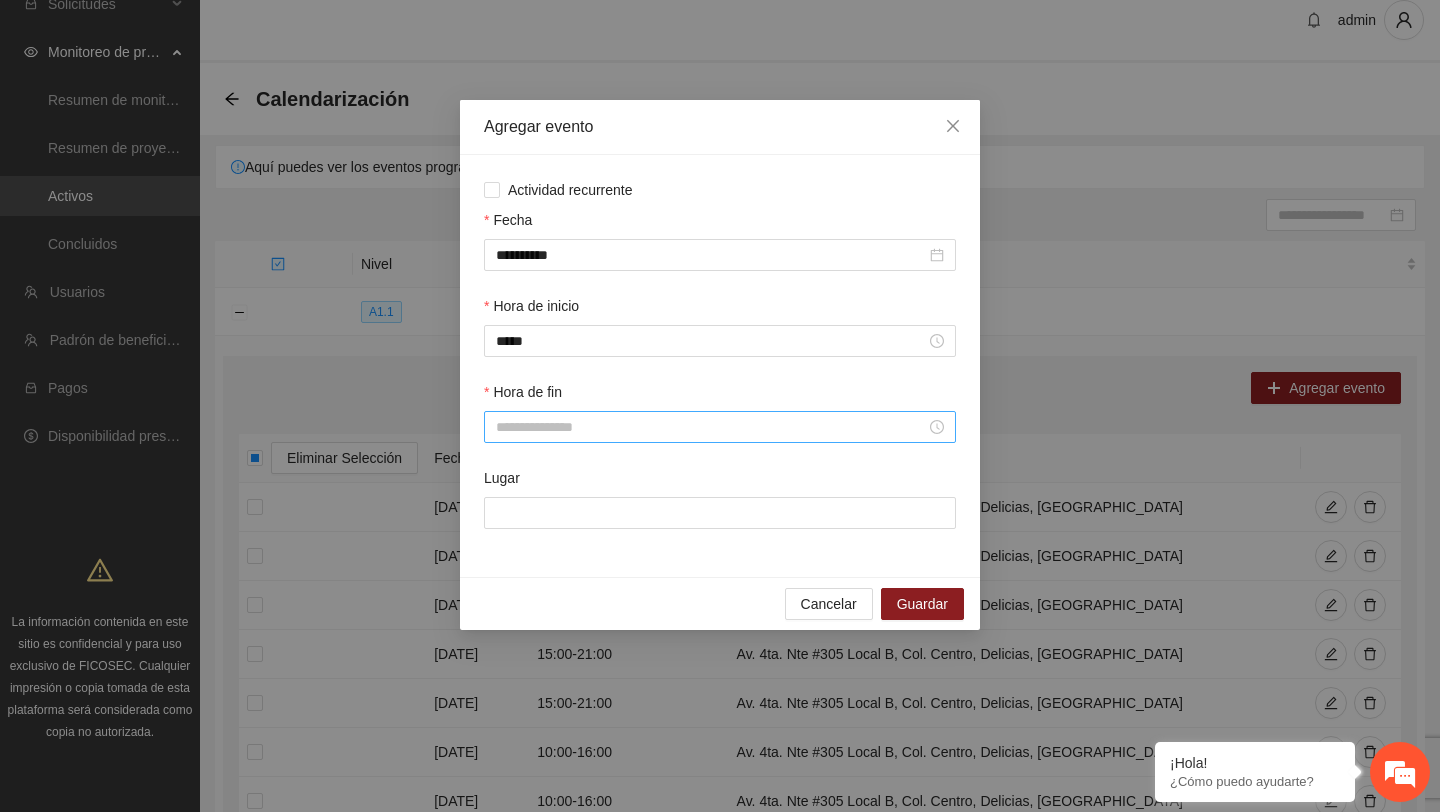 click at bounding box center (720, 427) 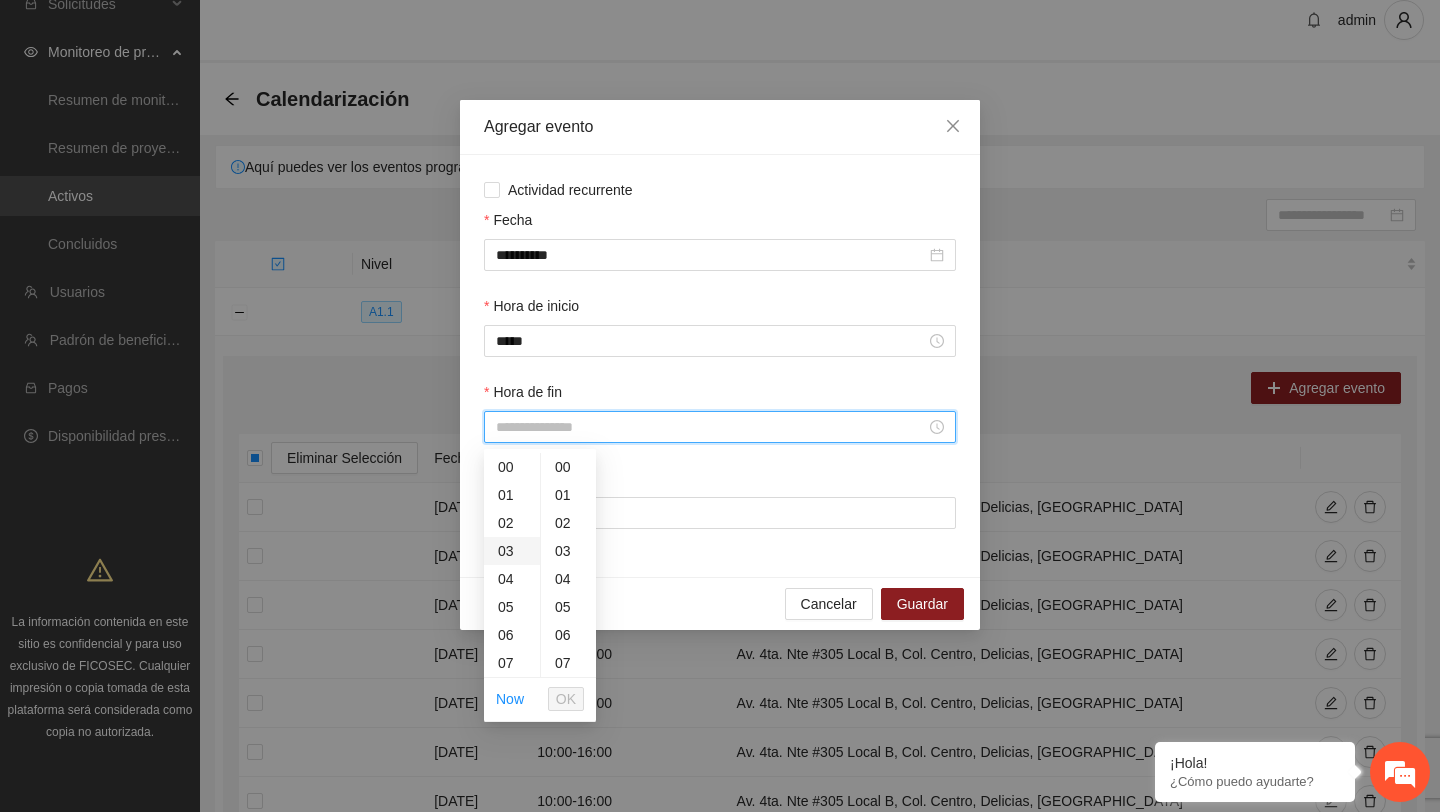 click on "03" at bounding box center (512, 551) 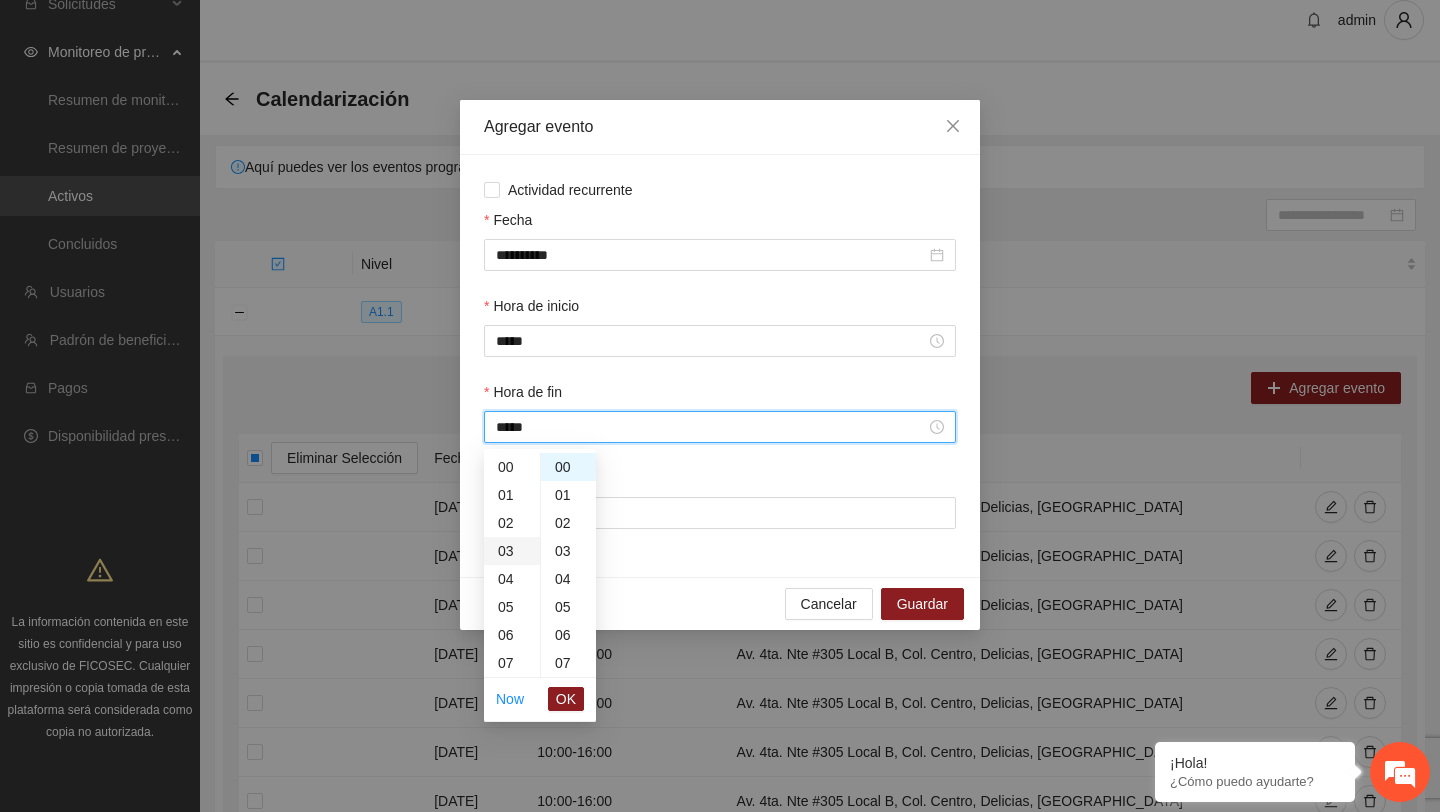 scroll, scrollTop: 84, scrollLeft: 0, axis: vertical 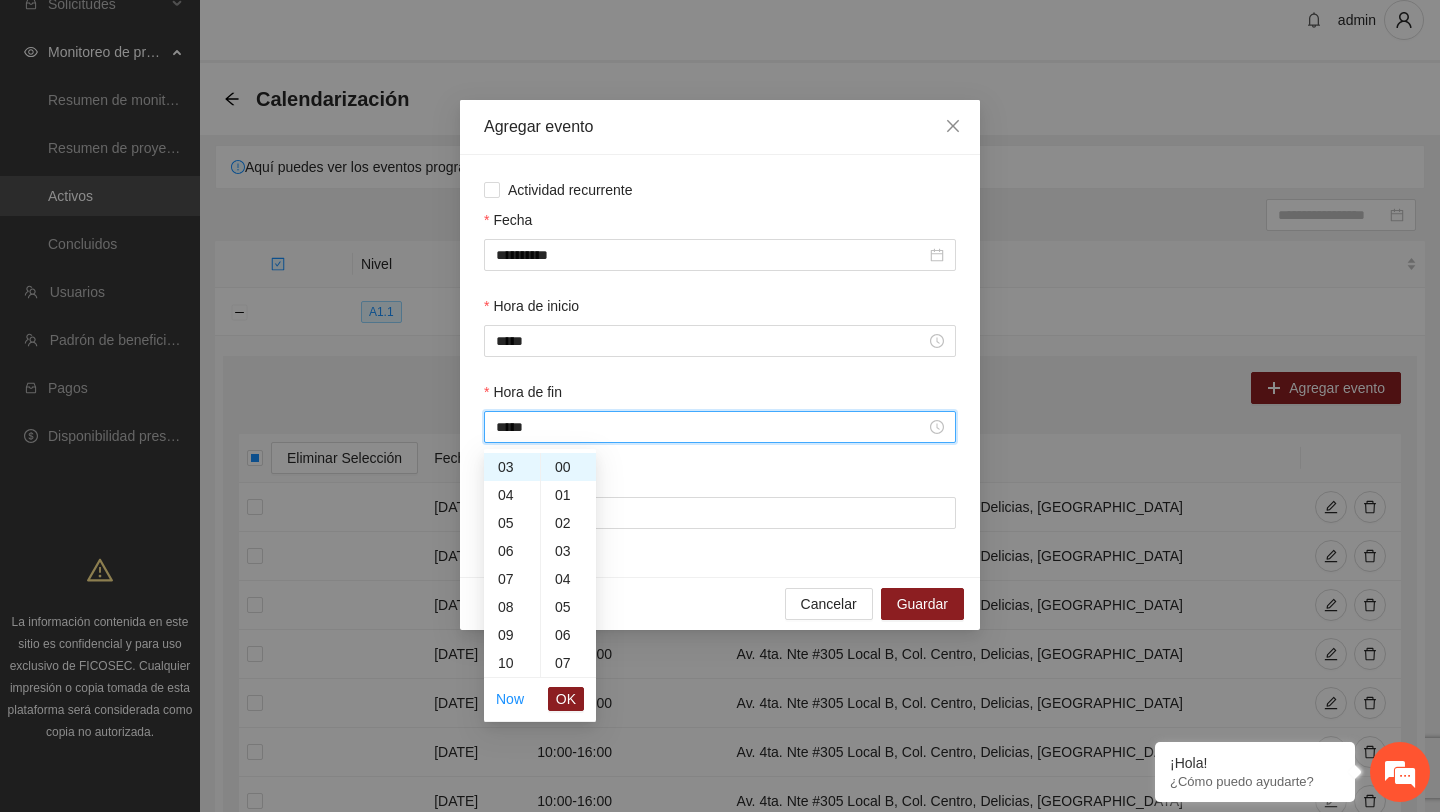 click on "Now OK" at bounding box center [540, 699] 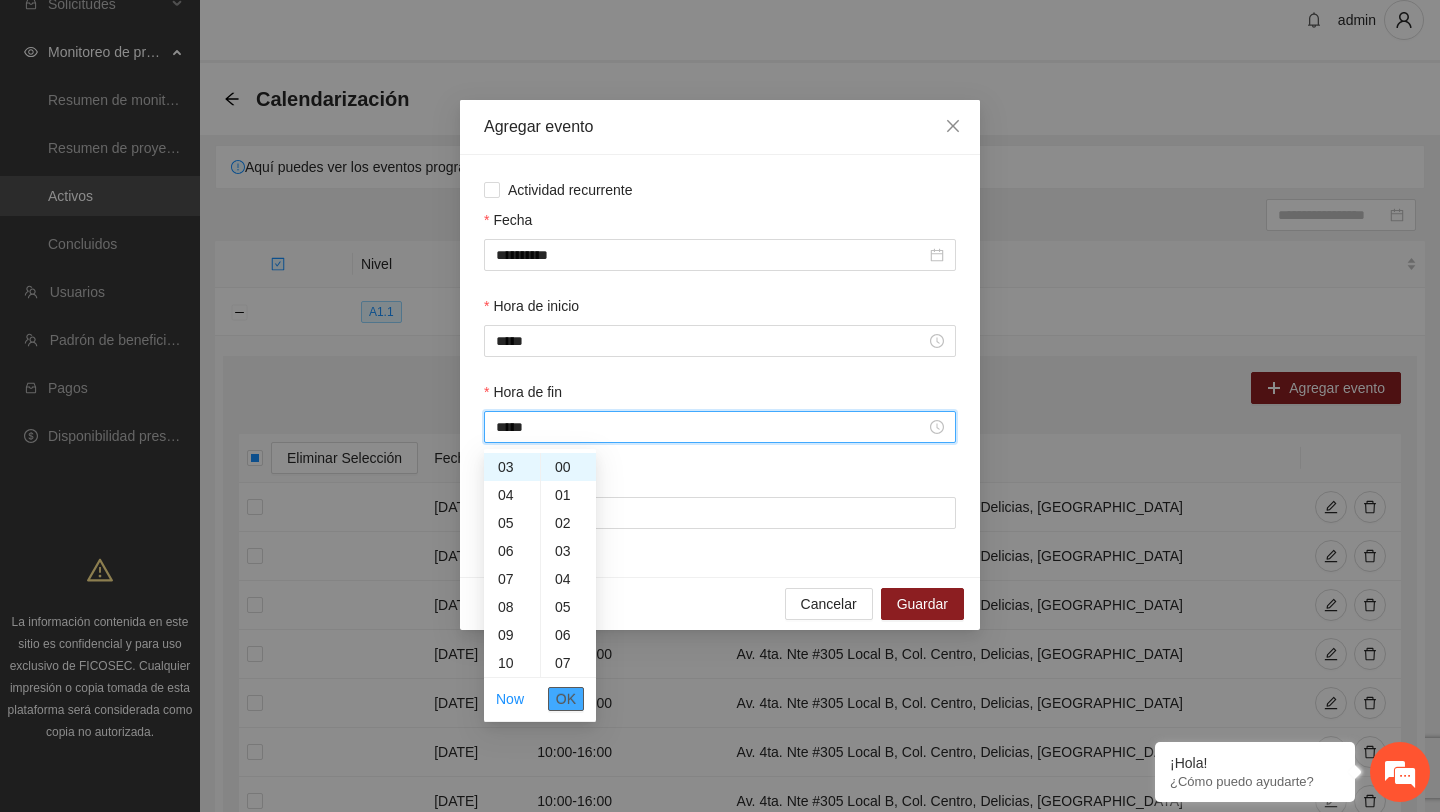click on "OK" at bounding box center (566, 699) 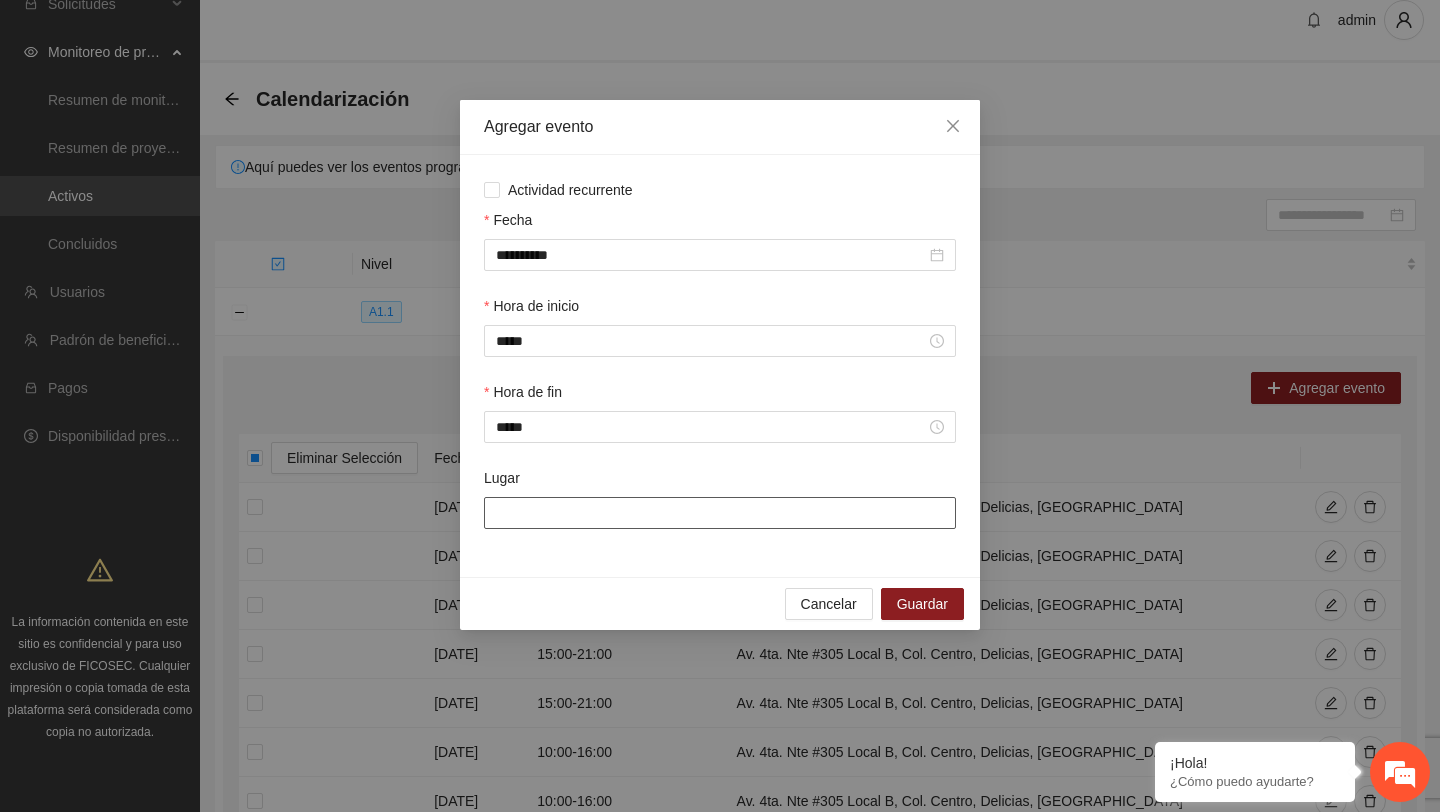 click on "Lugar" at bounding box center (720, 513) 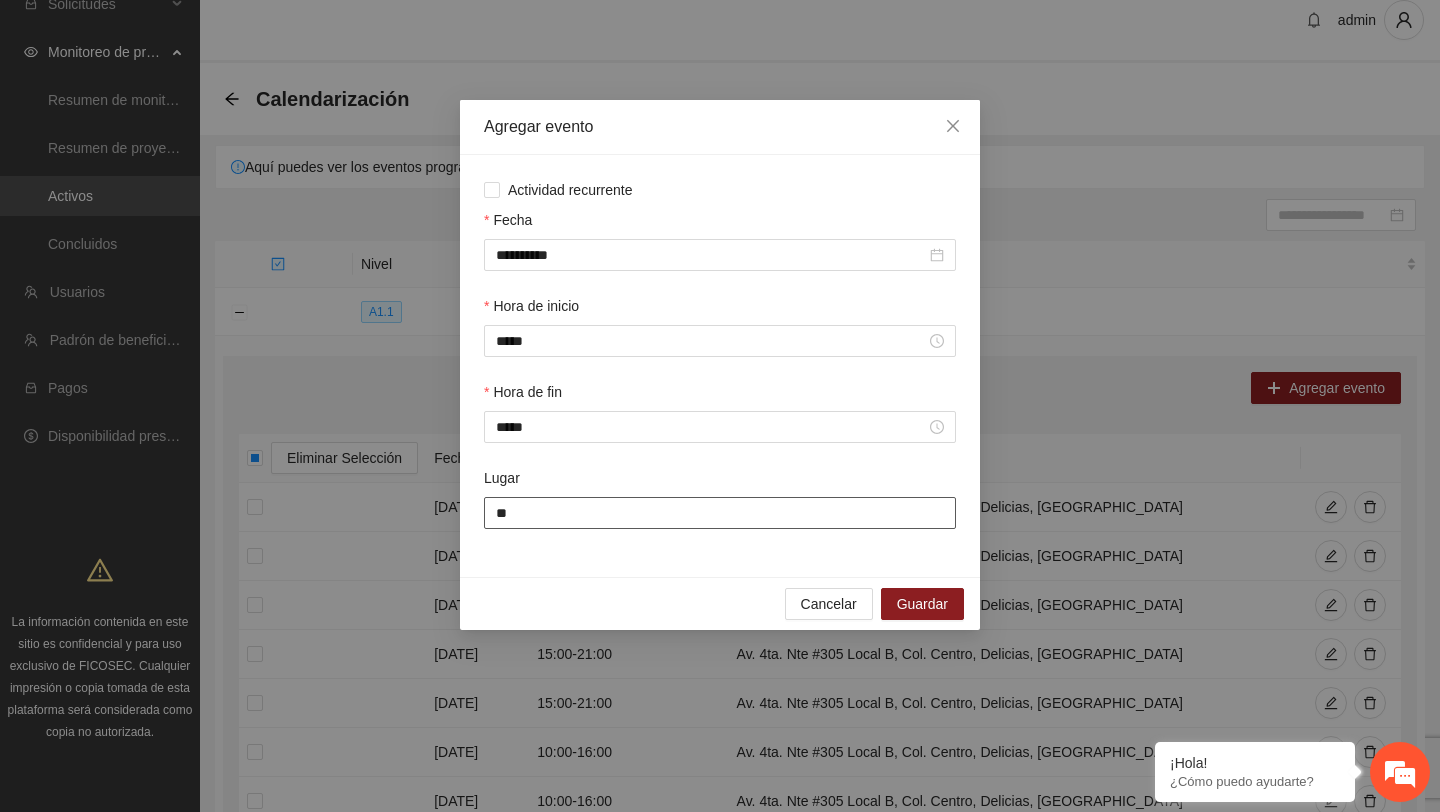 type on "*" 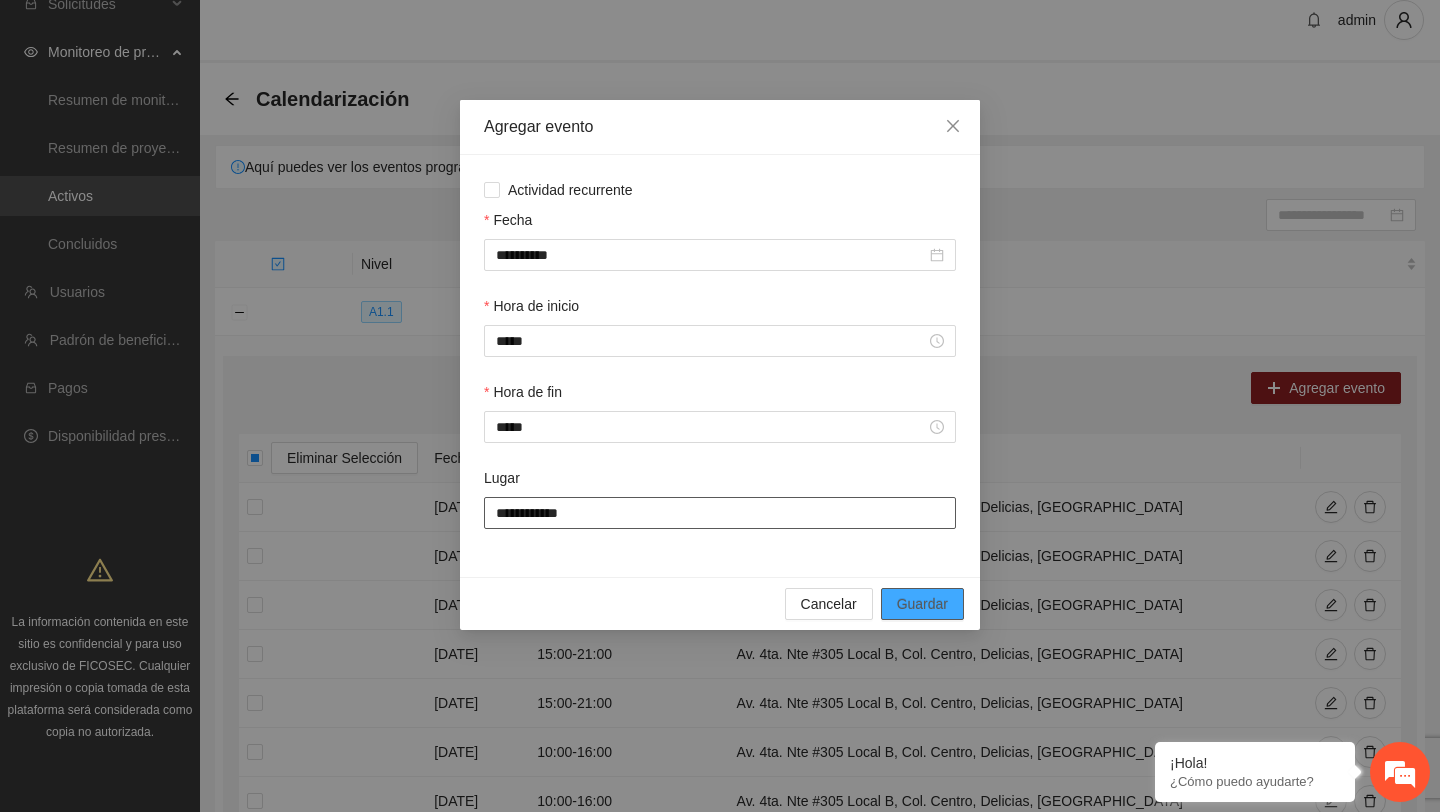 type on "**********" 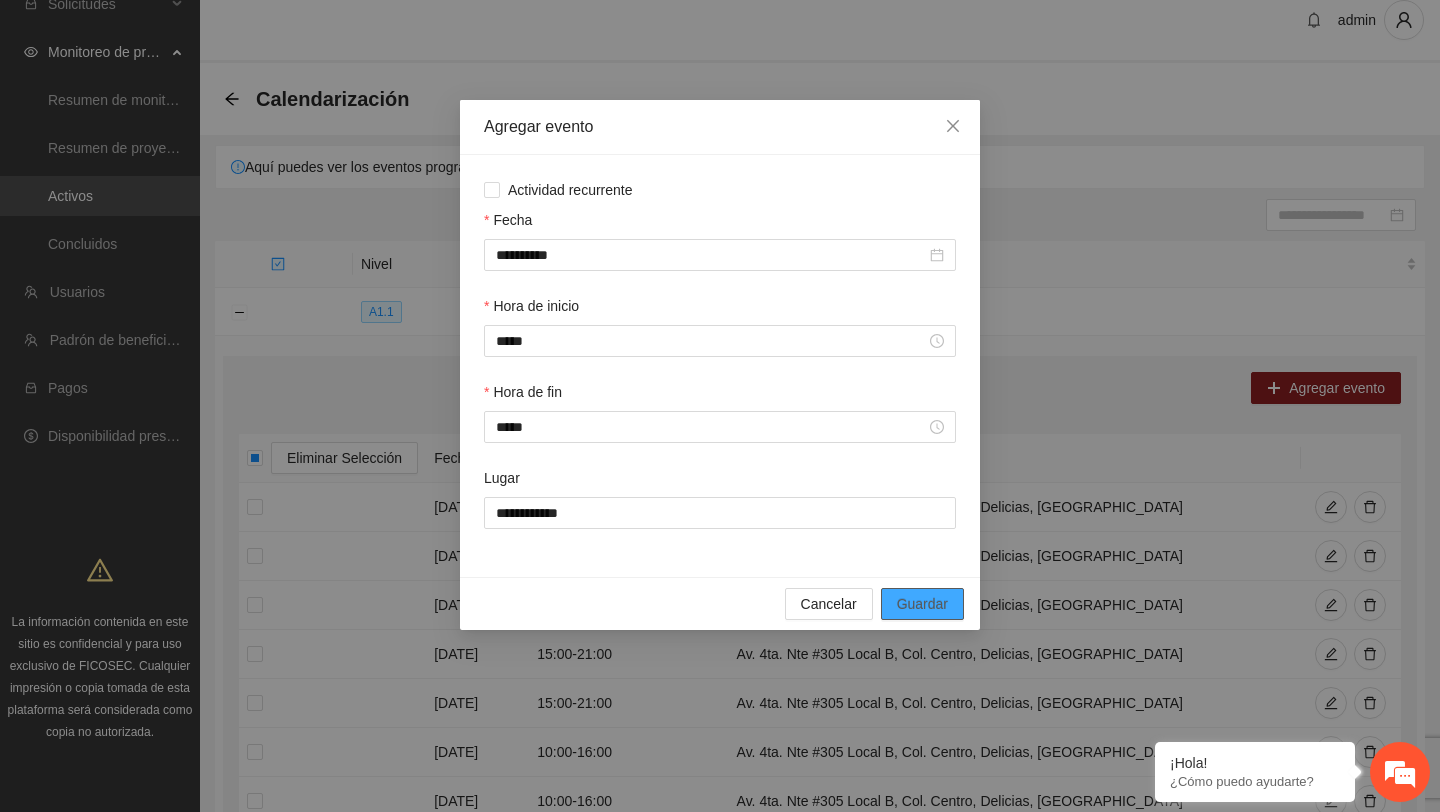 click on "Guardar" at bounding box center [922, 604] 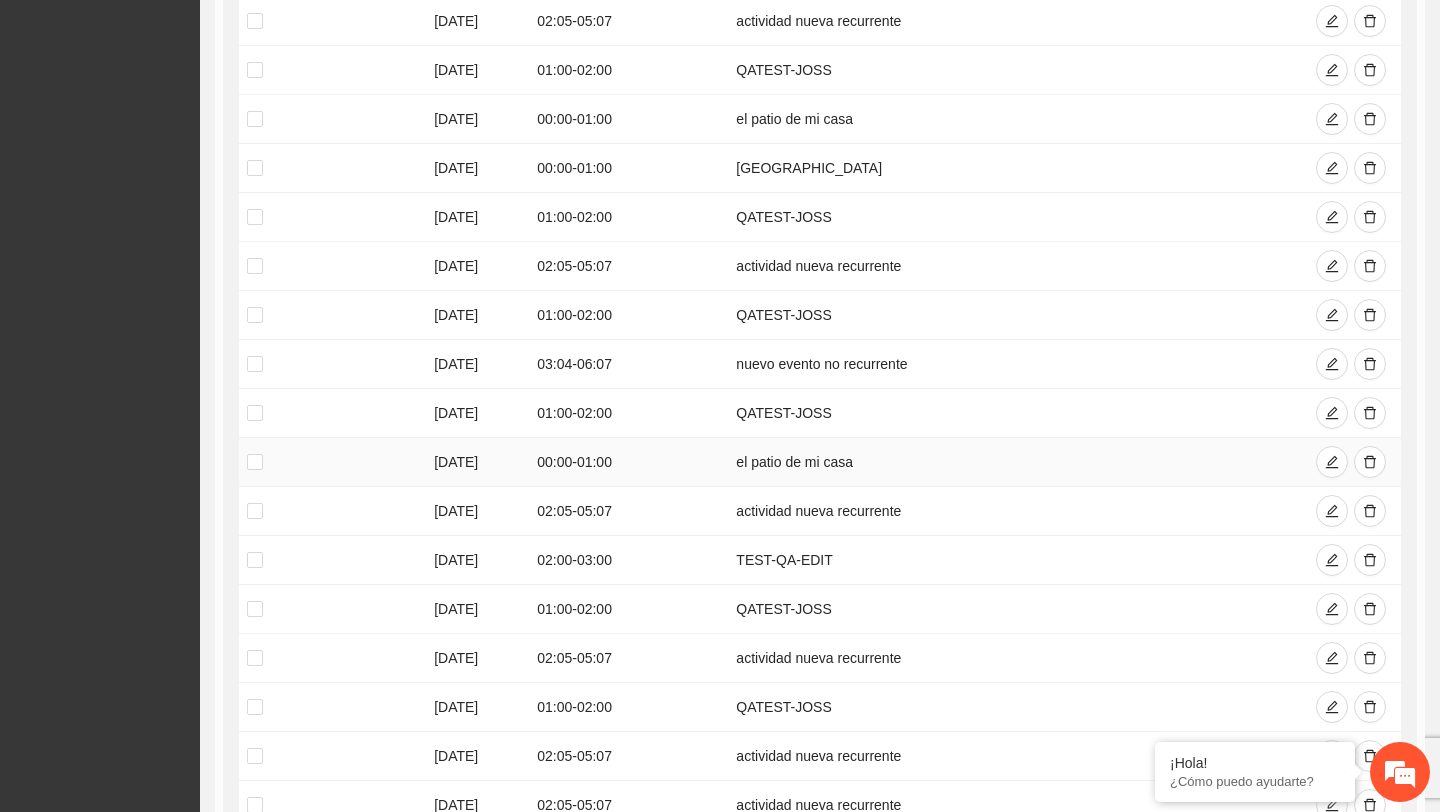 scroll, scrollTop: 4482, scrollLeft: 0, axis: vertical 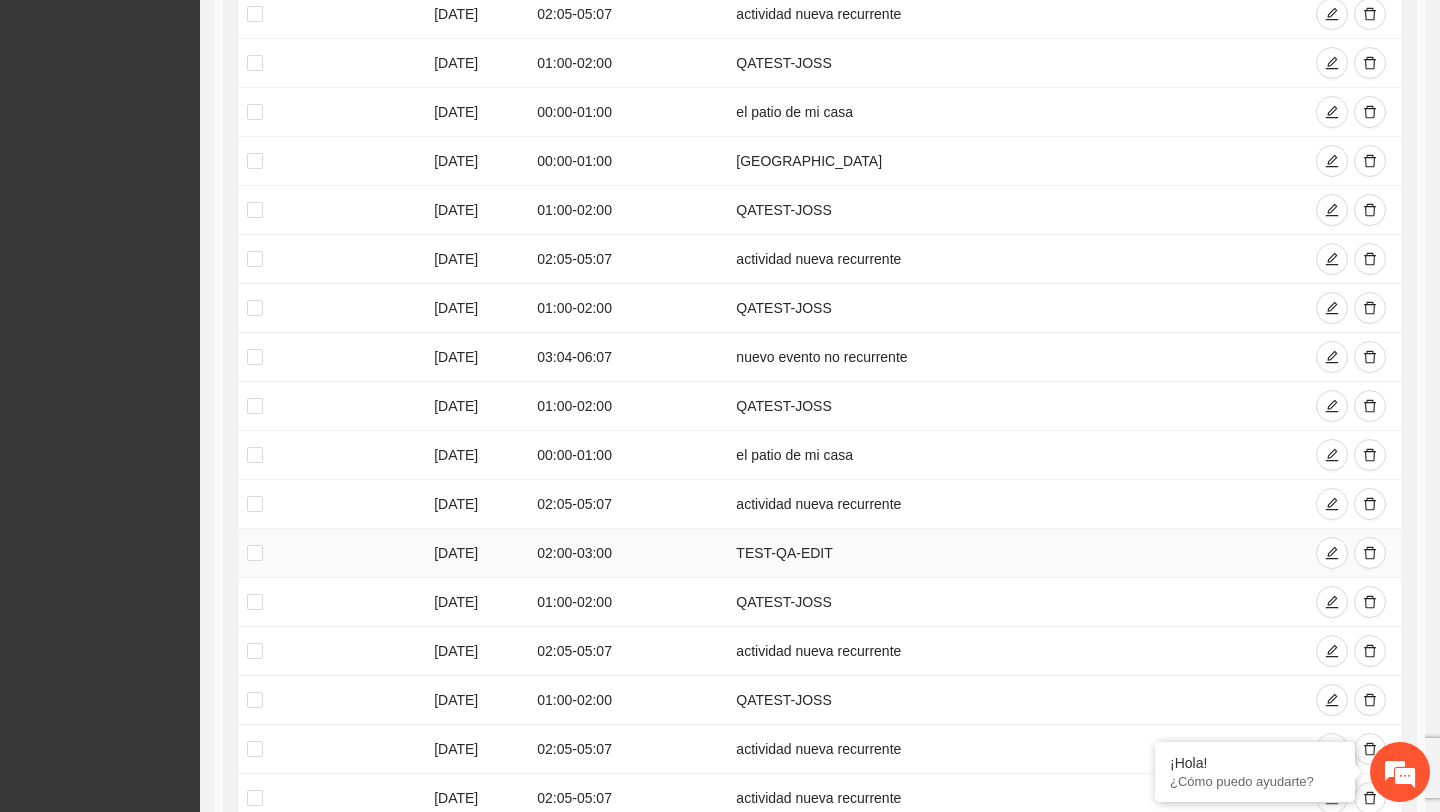 click on "TEST-QA-EDIT" at bounding box center [1014, 553] 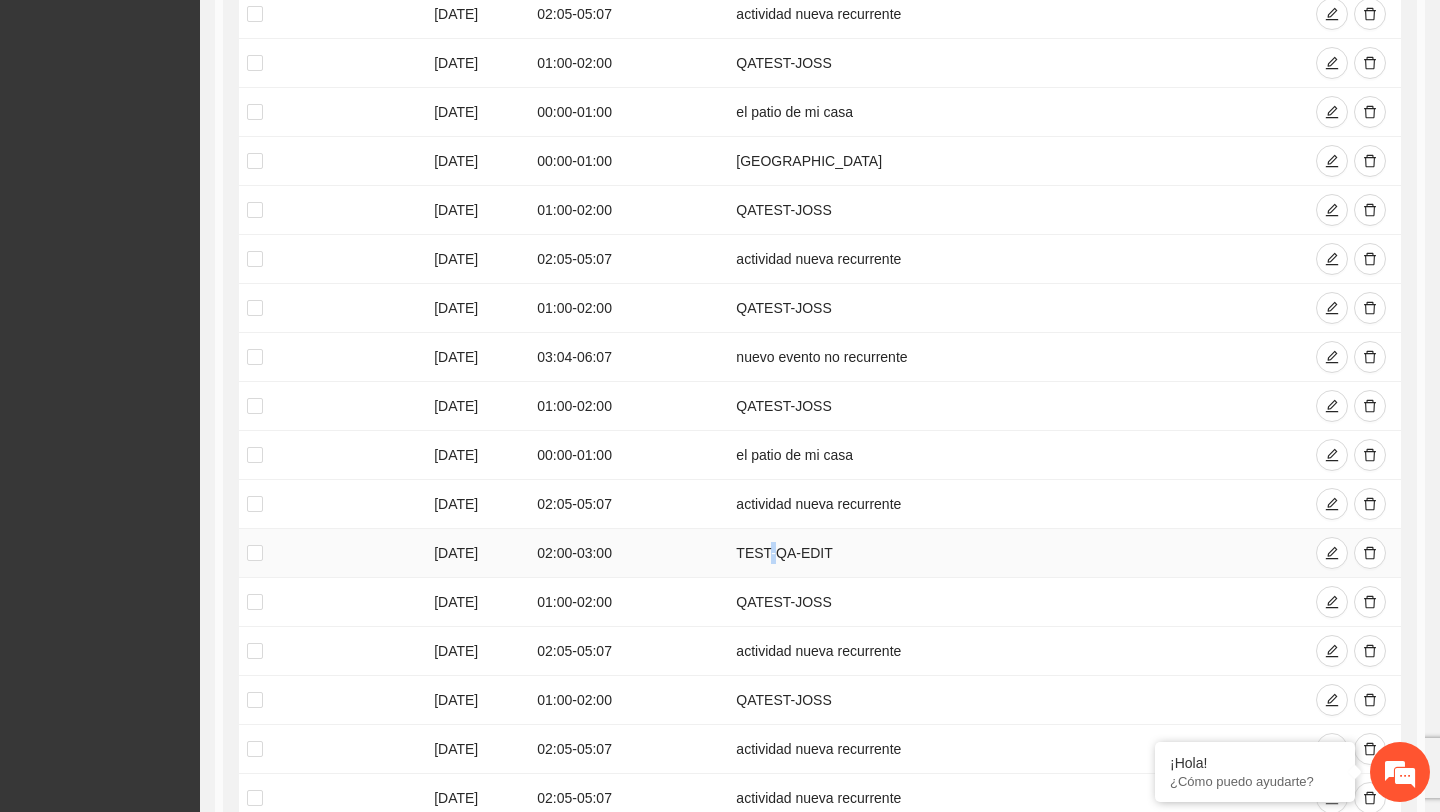click on "TEST-QA-EDIT" at bounding box center (1014, 553) 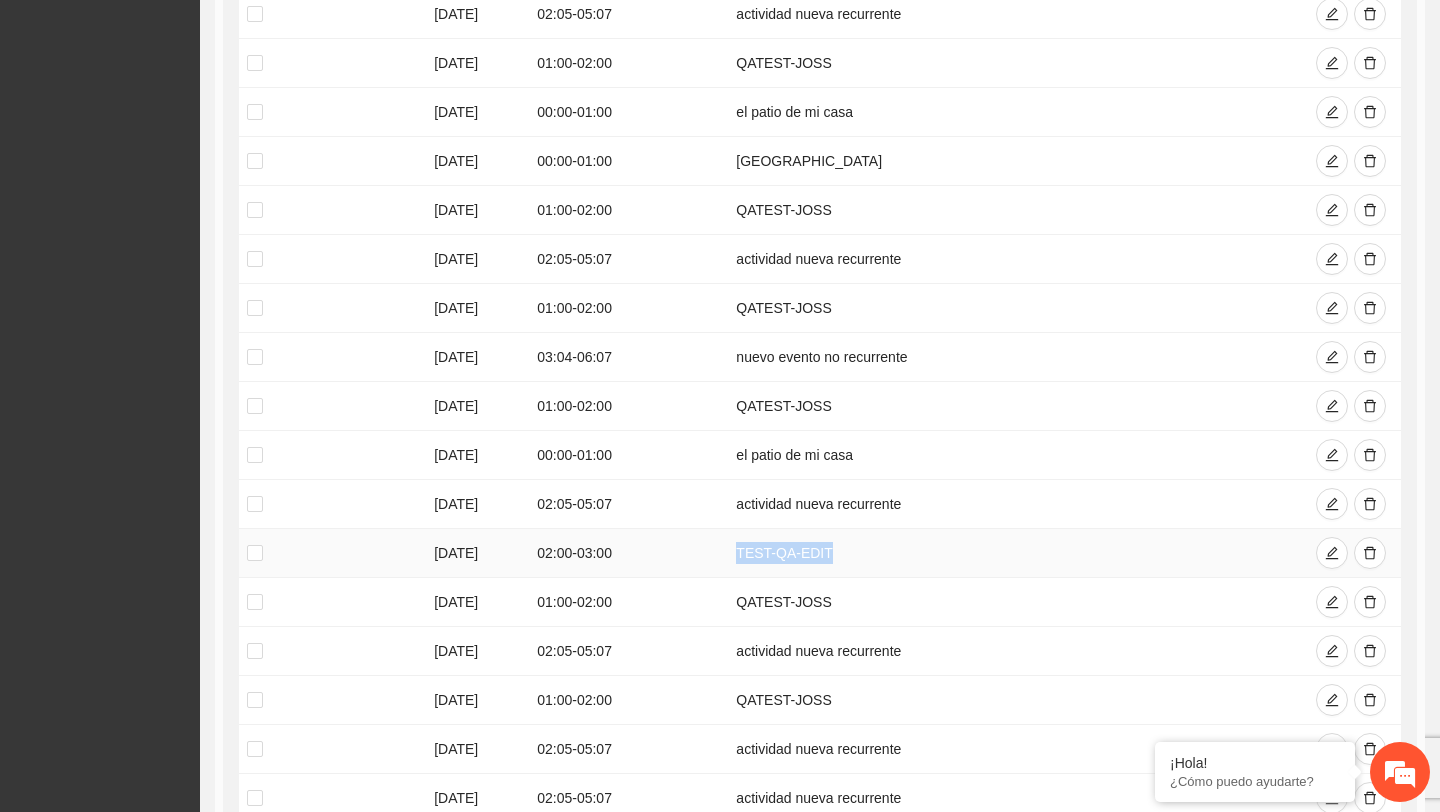 click on "TEST-QA-EDIT" at bounding box center [1014, 553] 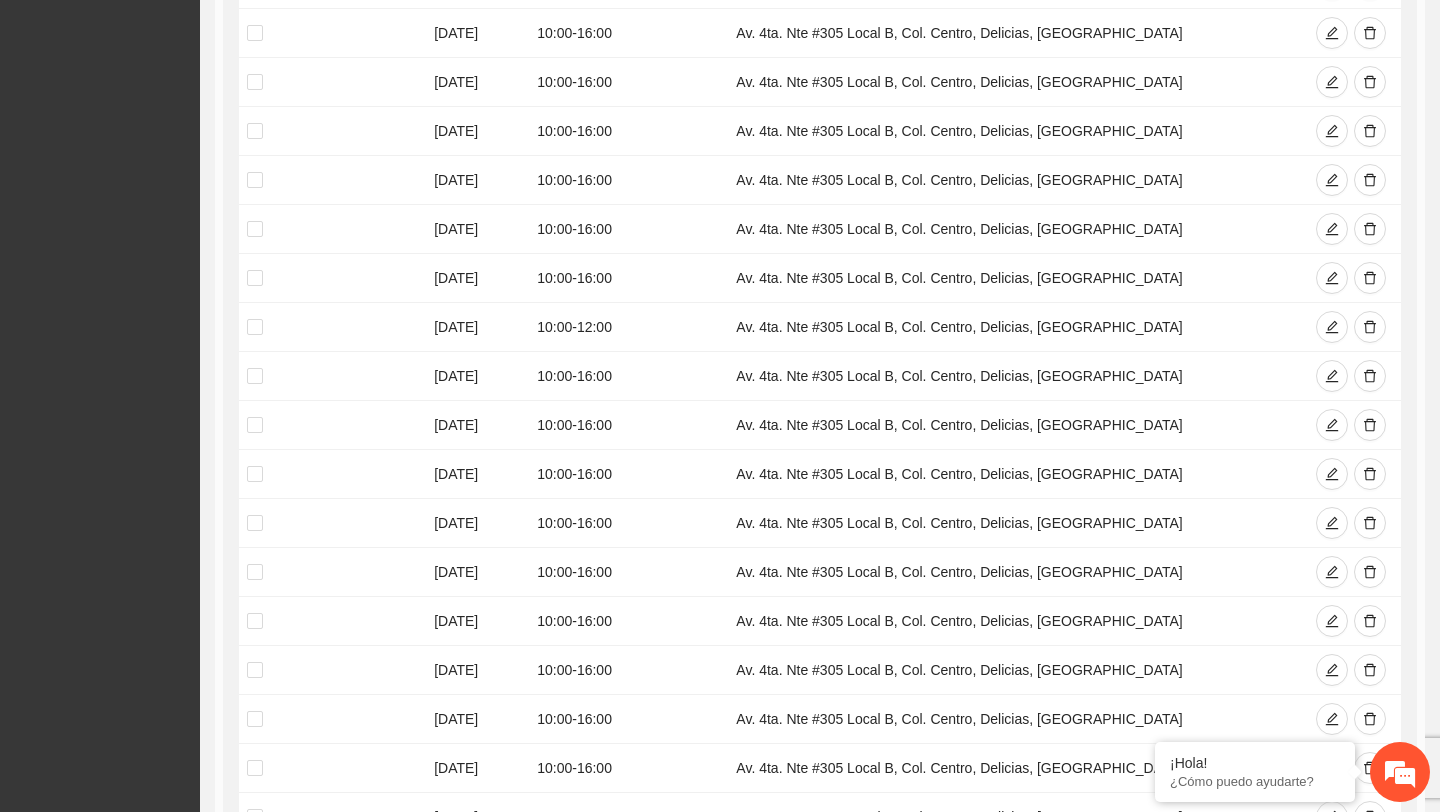 scroll, scrollTop: 0, scrollLeft: 0, axis: both 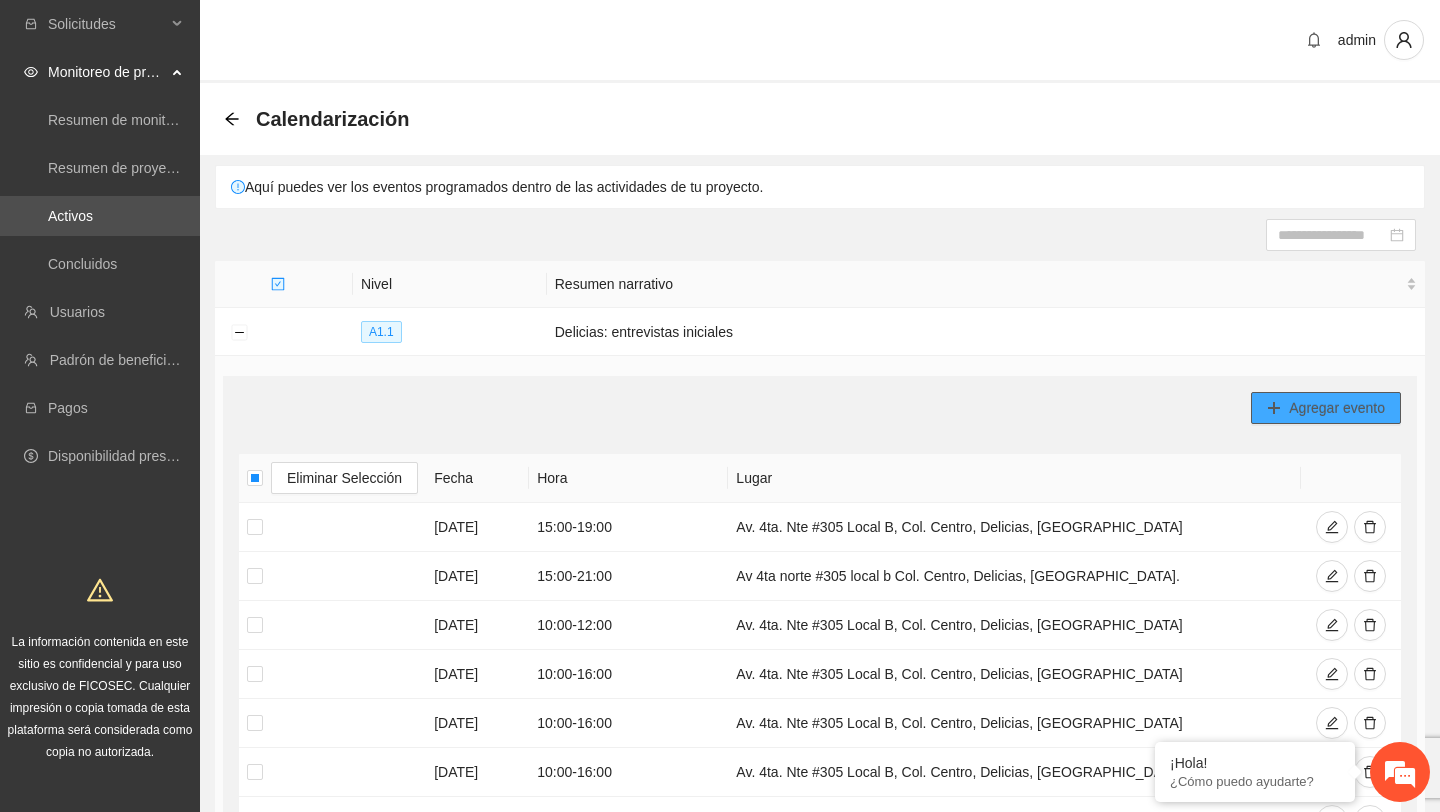 click on "Agregar evento" at bounding box center [1326, 408] 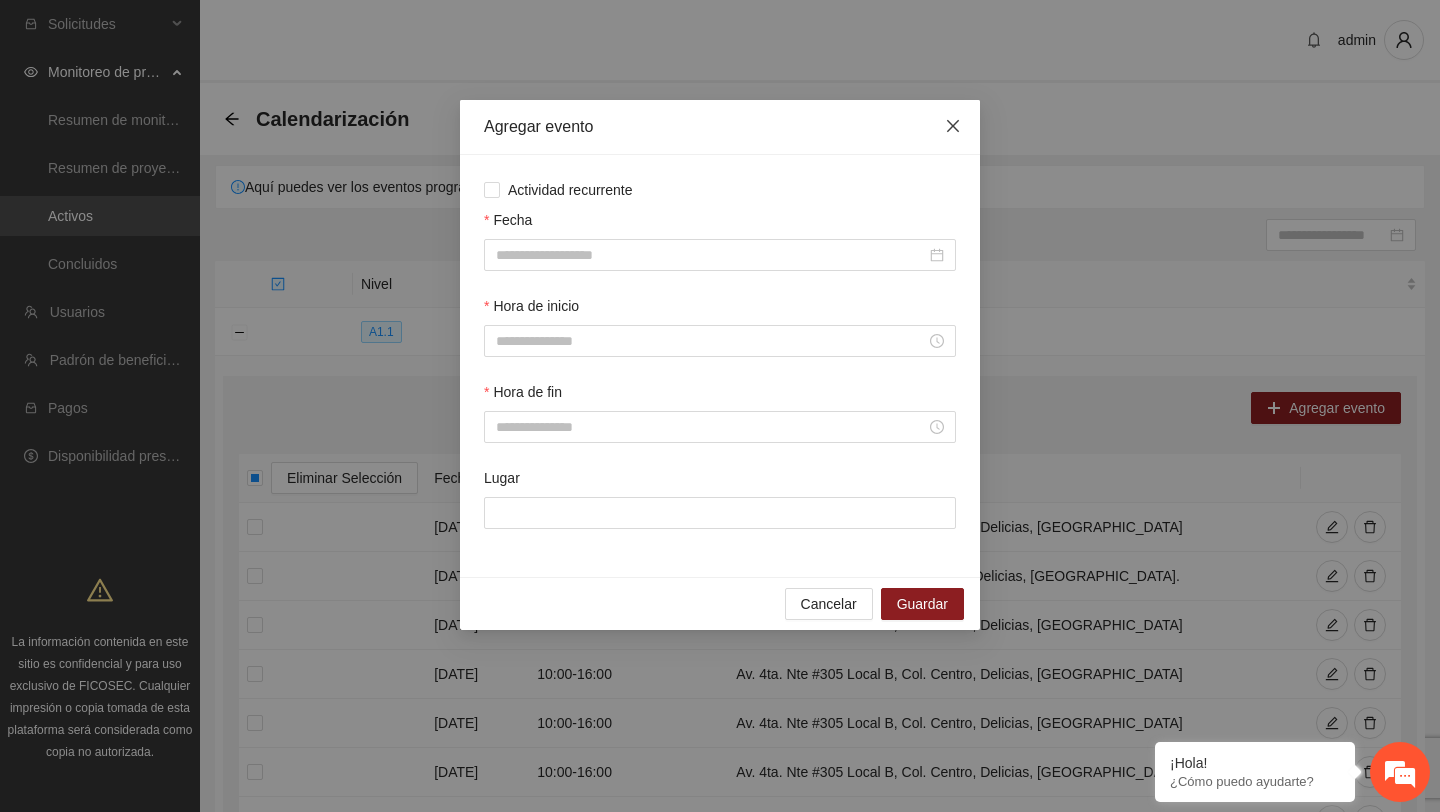 click 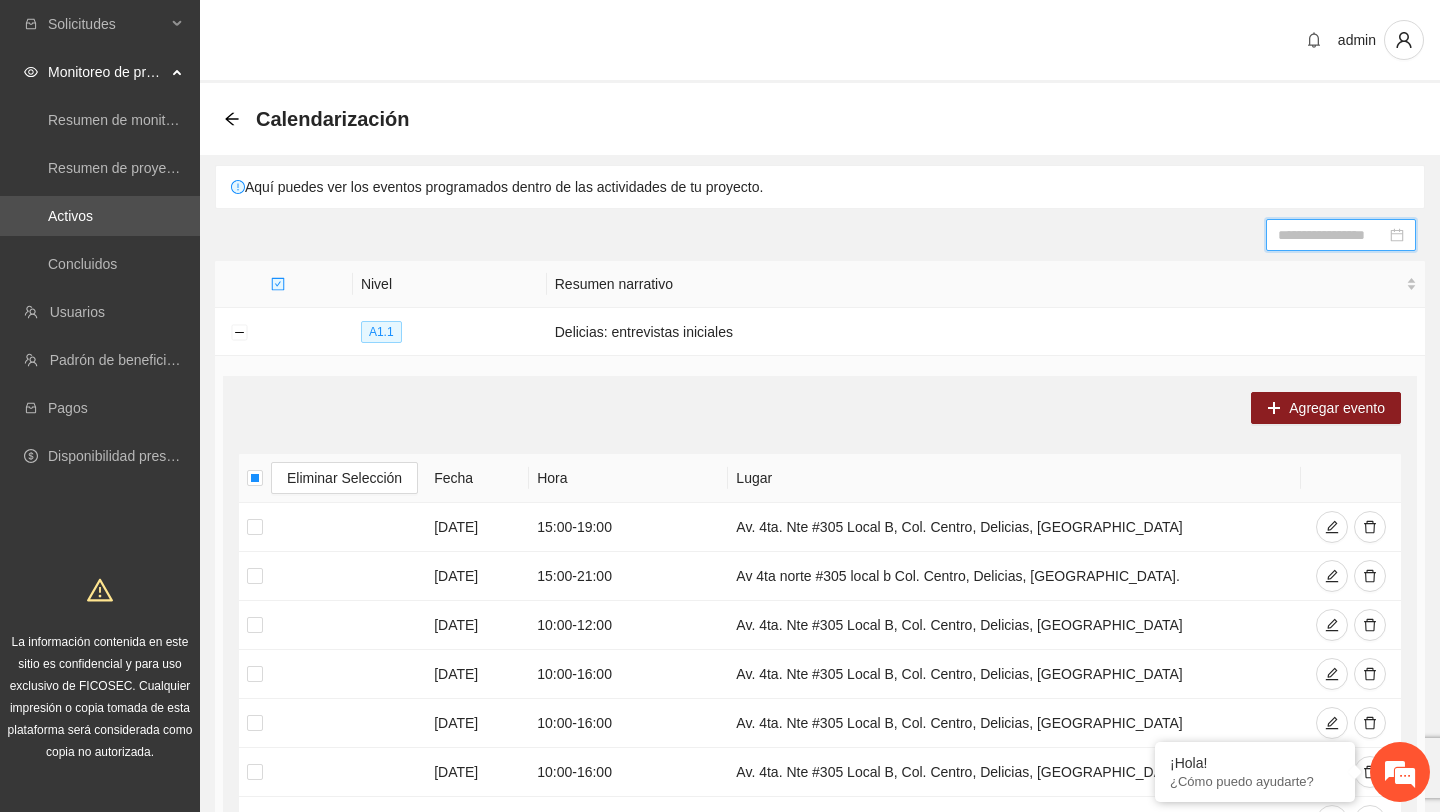 click at bounding box center [1332, 235] 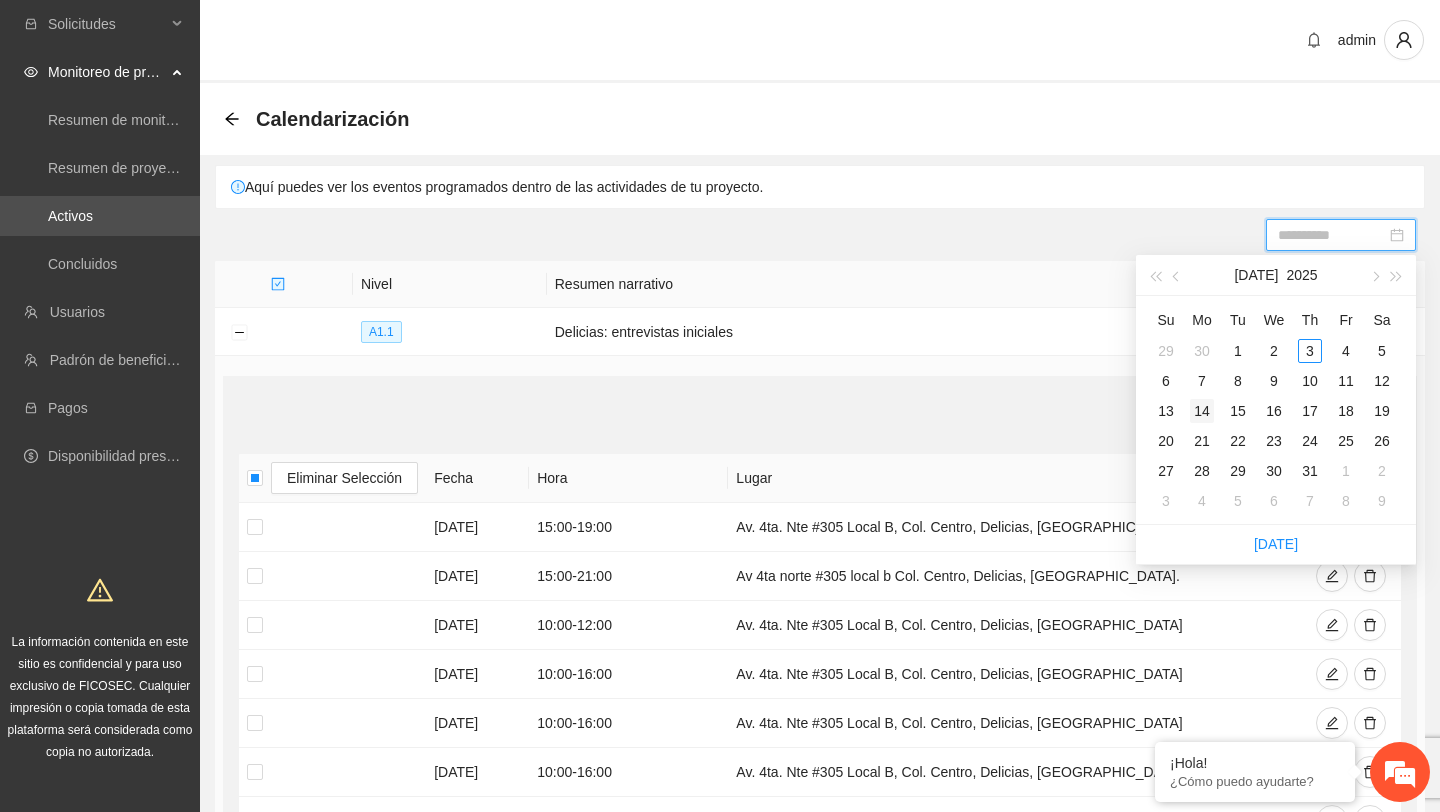 type on "**********" 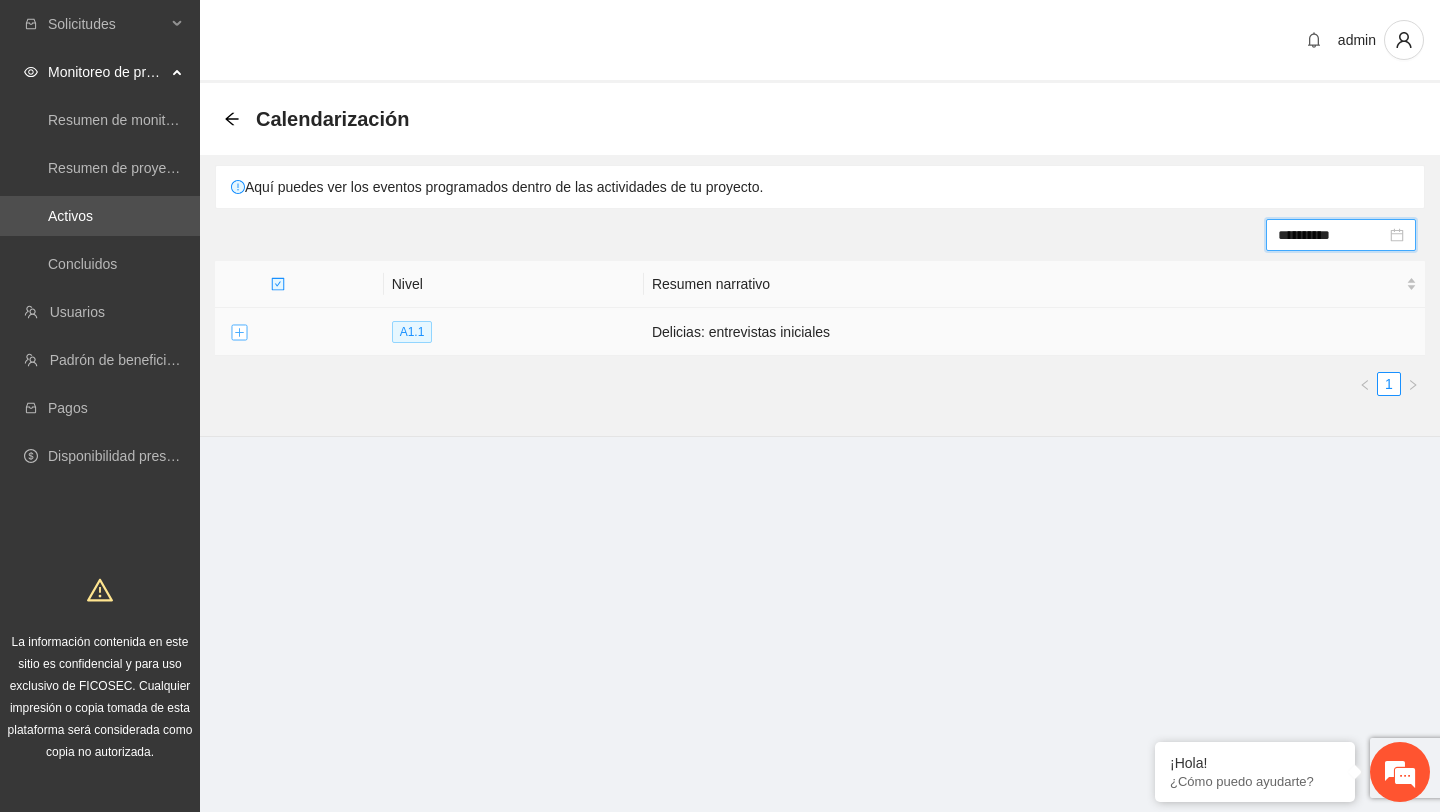 click at bounding box center (239, 333) 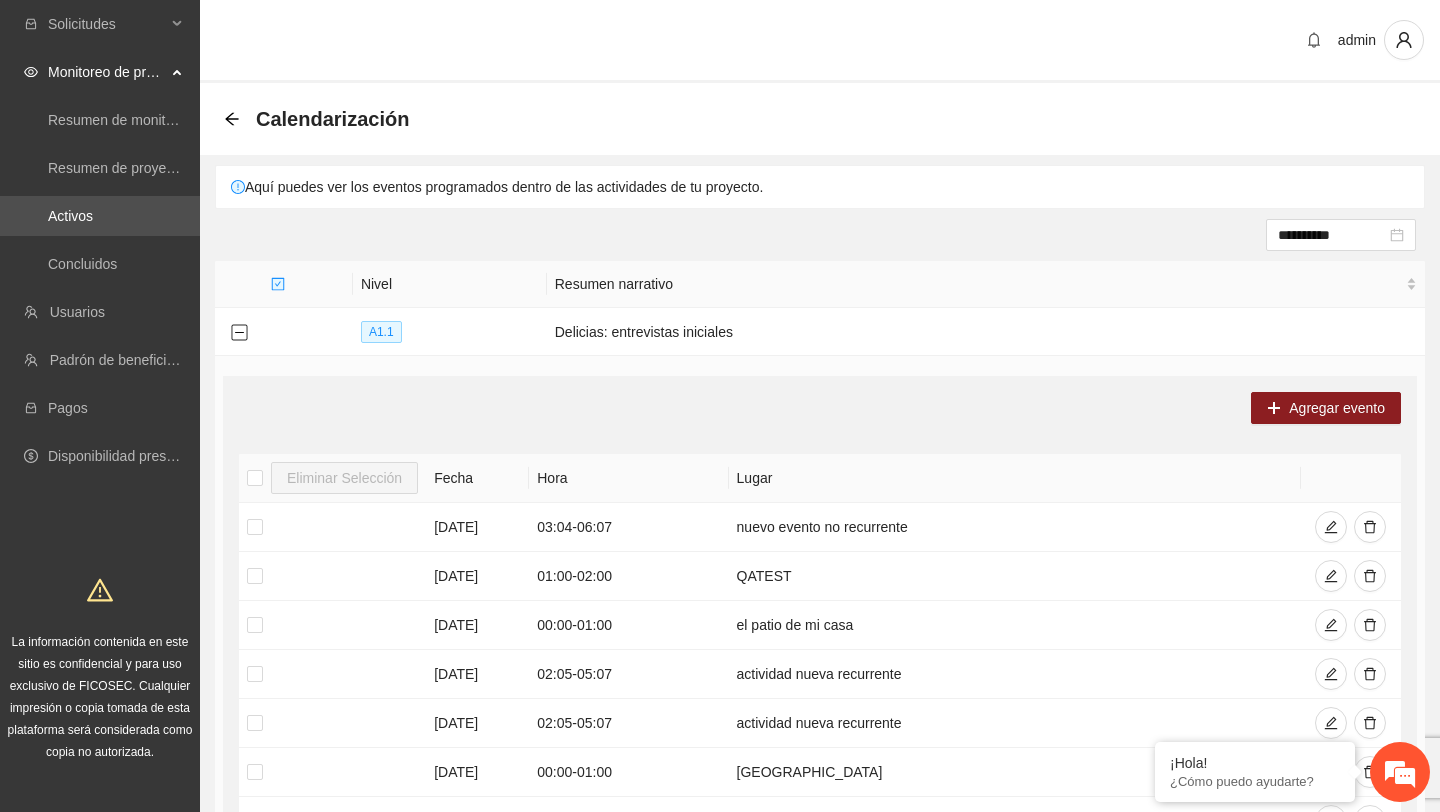 type 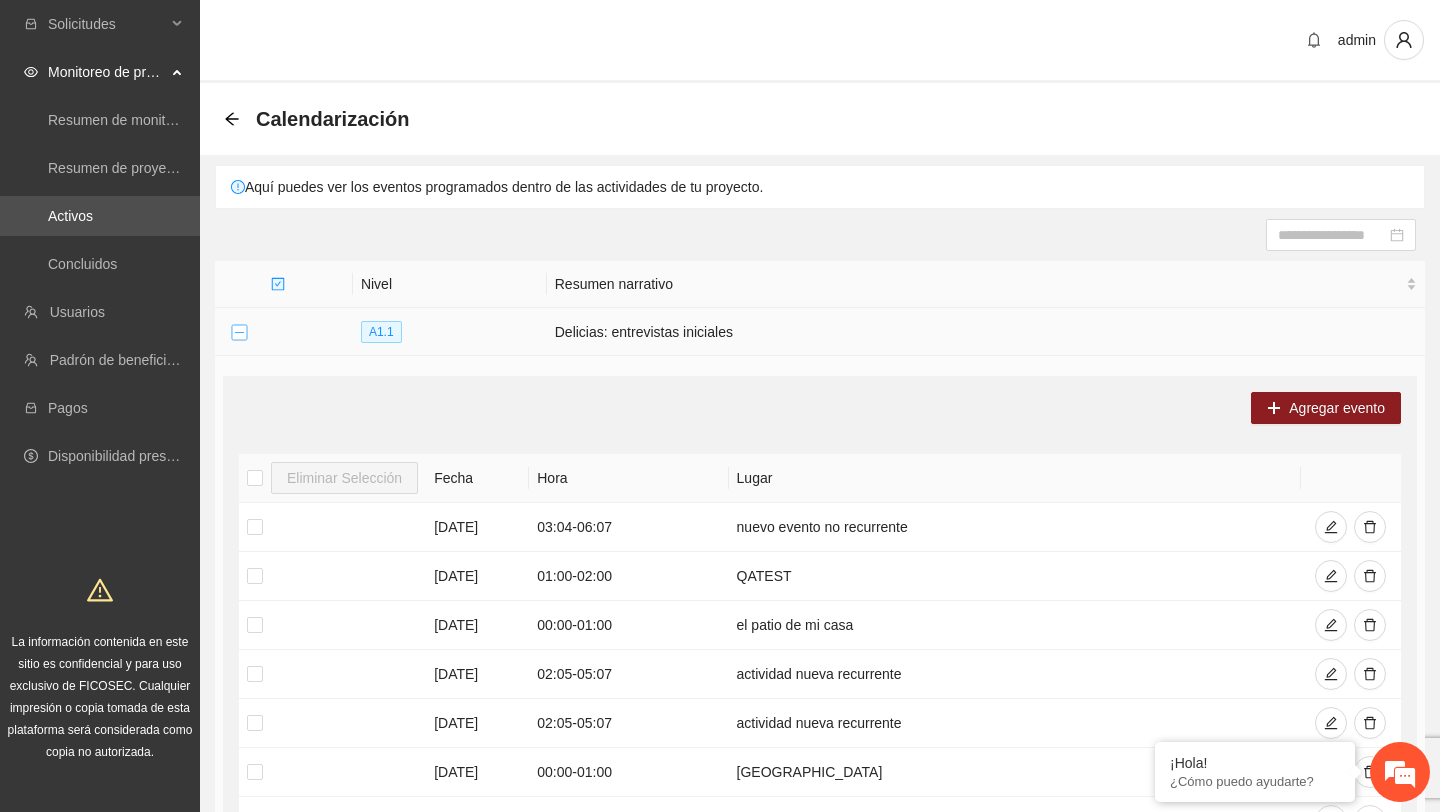 click at bounding box center [239, 333] 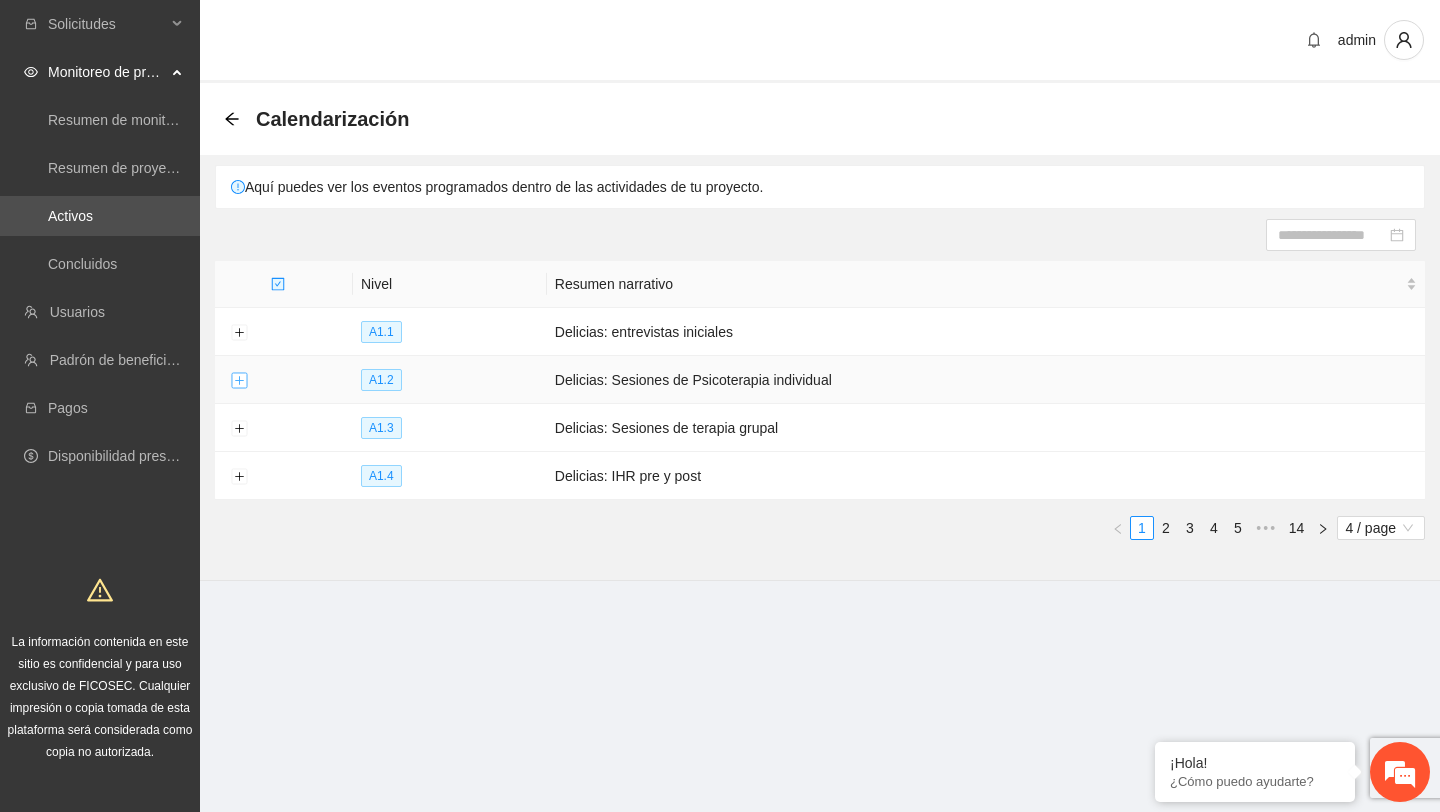 click at bounding box center [239, 381] 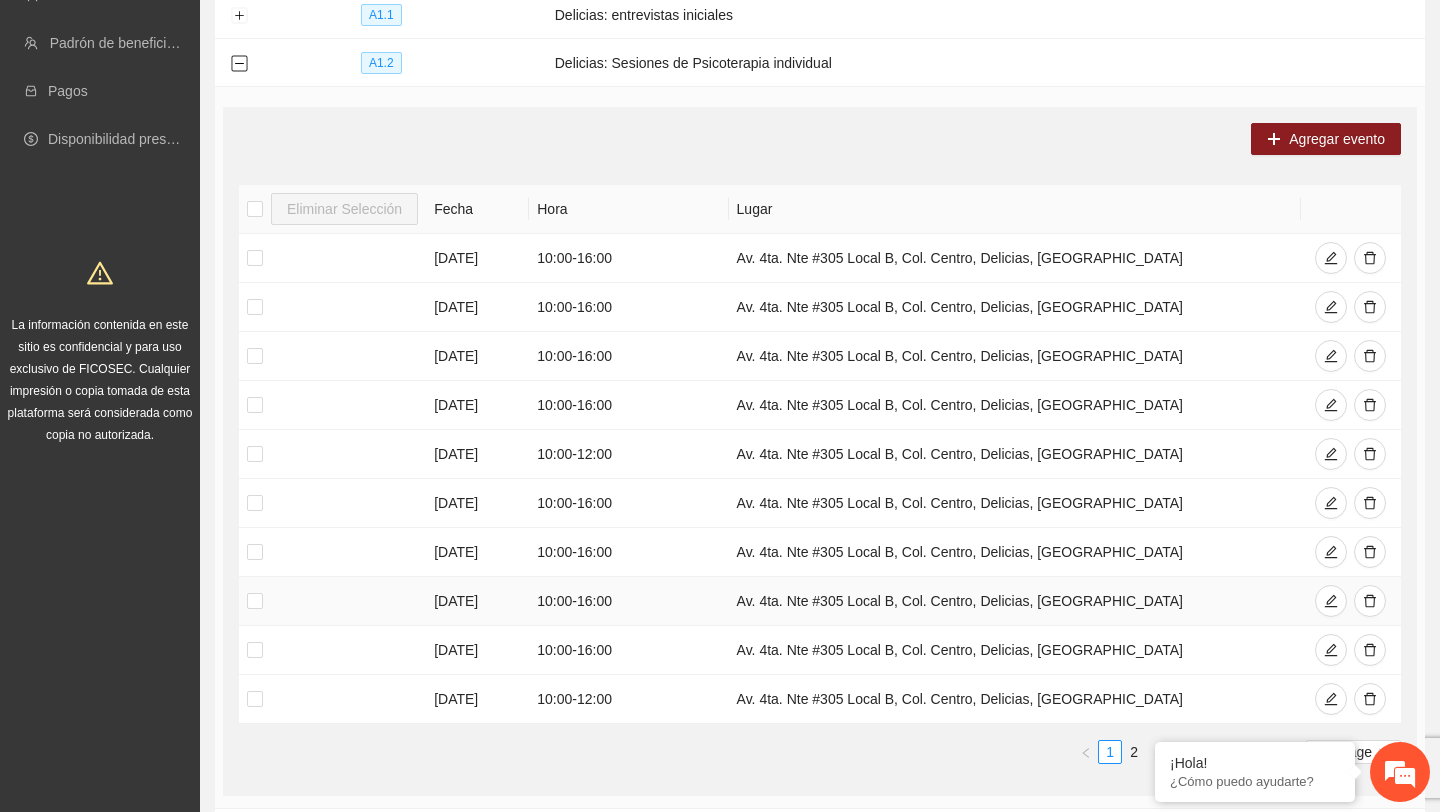 scroll, scrollTop: 305, scrollLeft: 0, axis: vertical 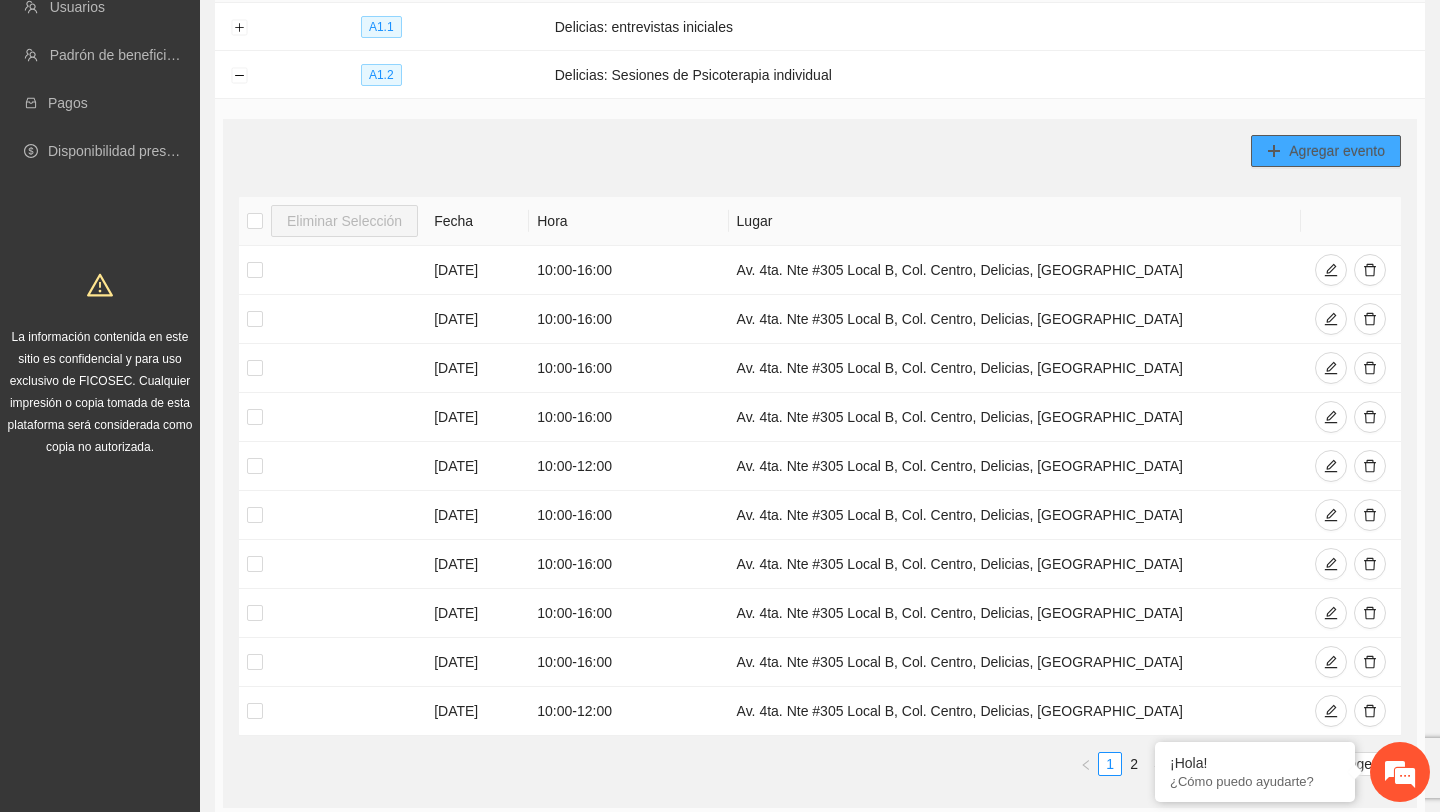 click on "Agregar evento" at bounding box center (1337, 151) 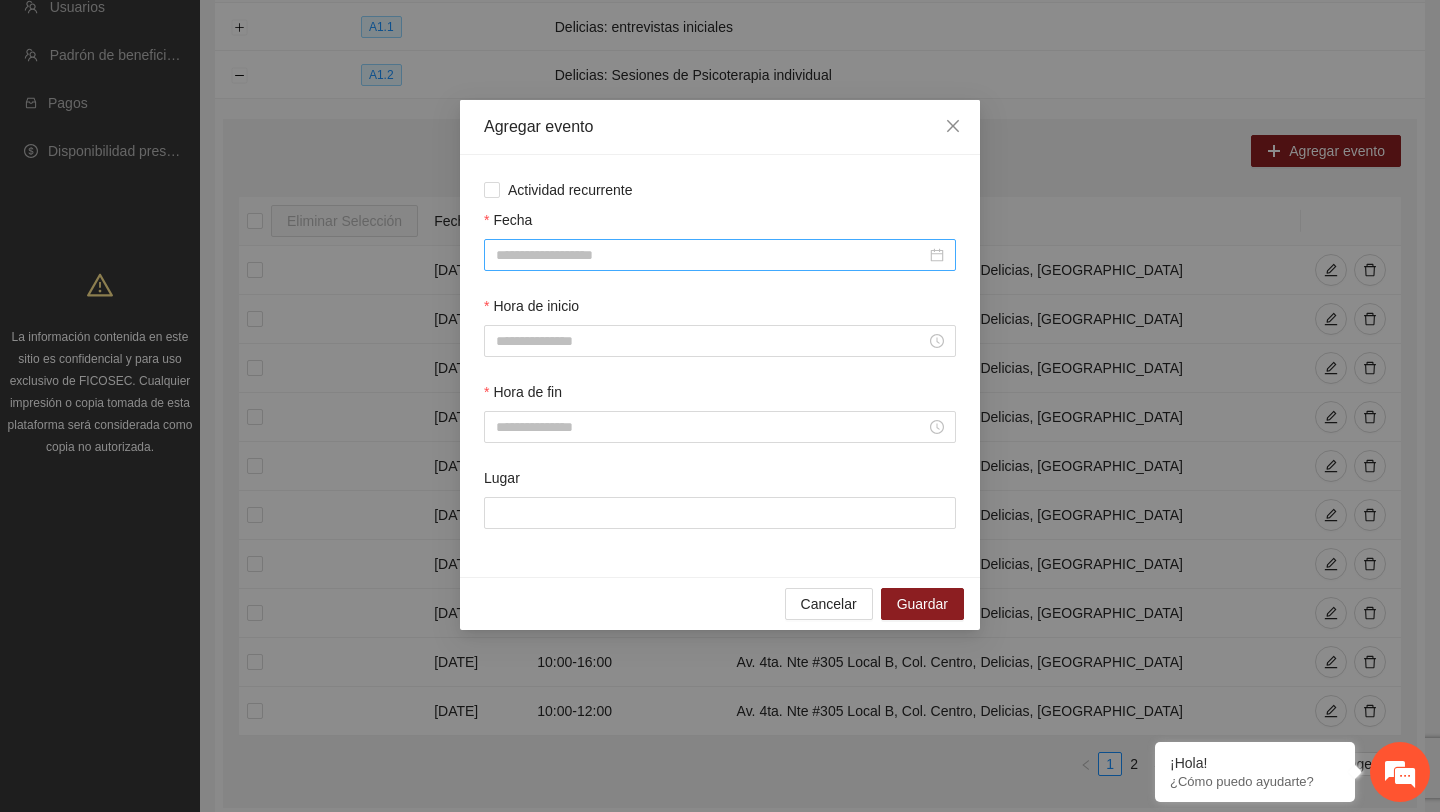 click at bounding box center [720, 255] 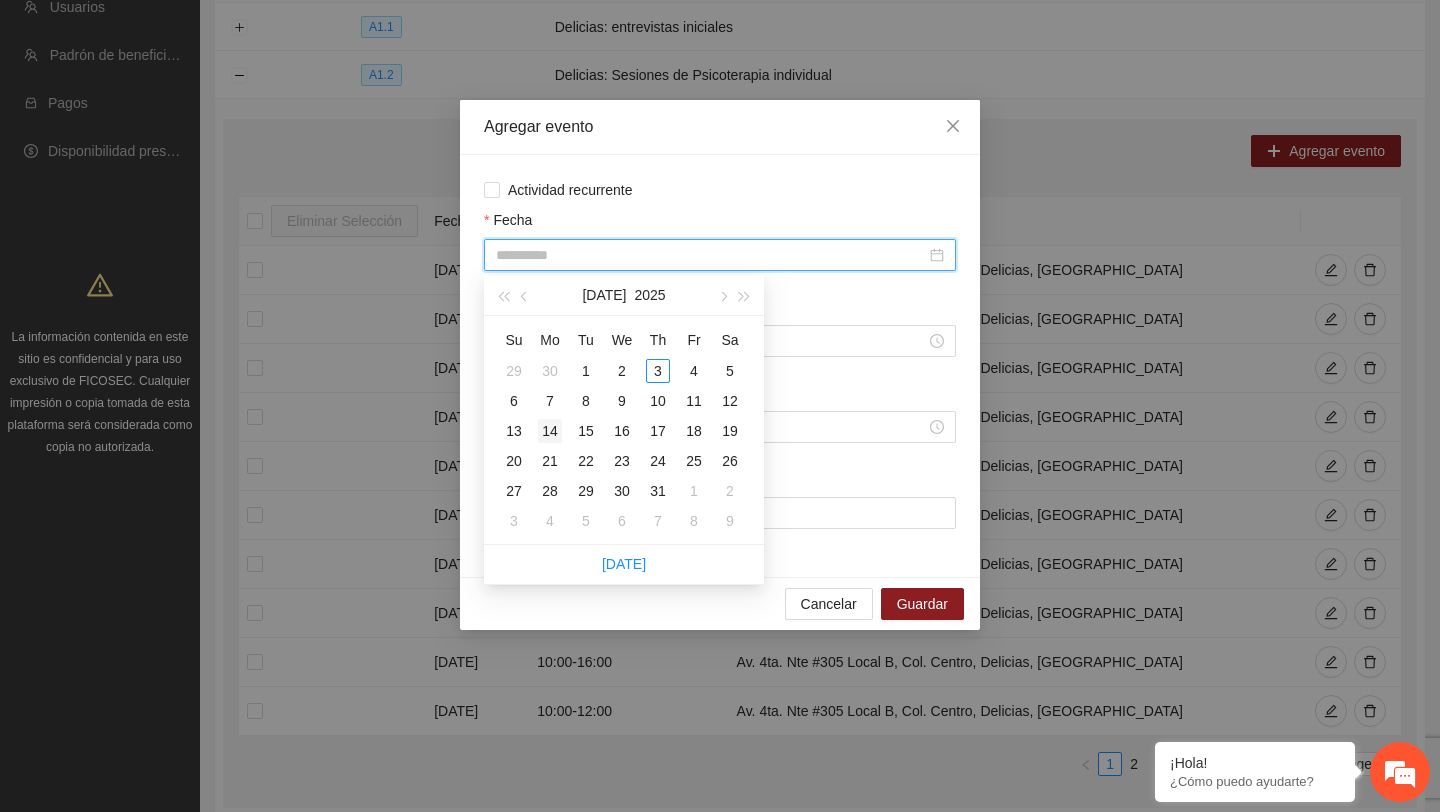 type on "**********" 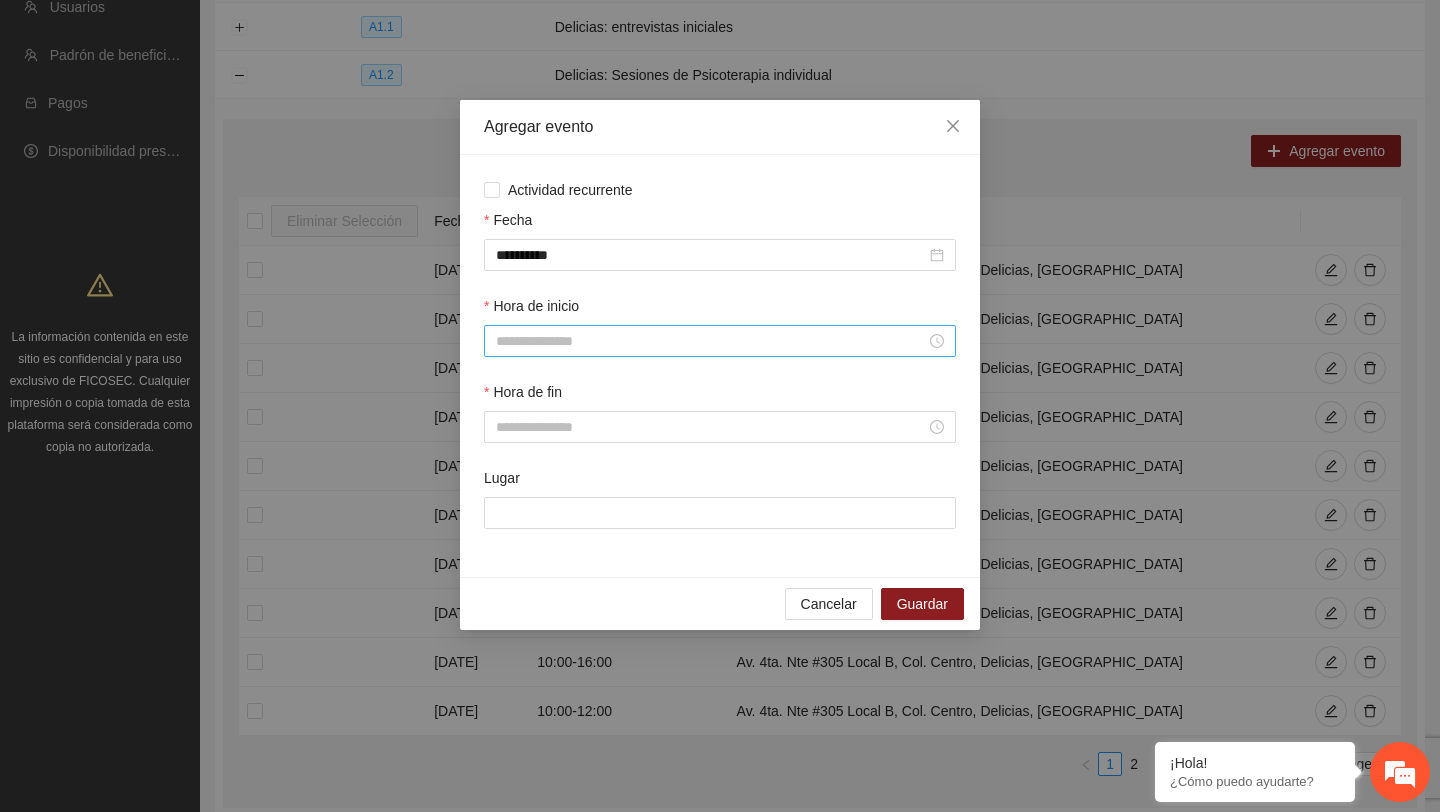 click at bounding box center [720, 341] 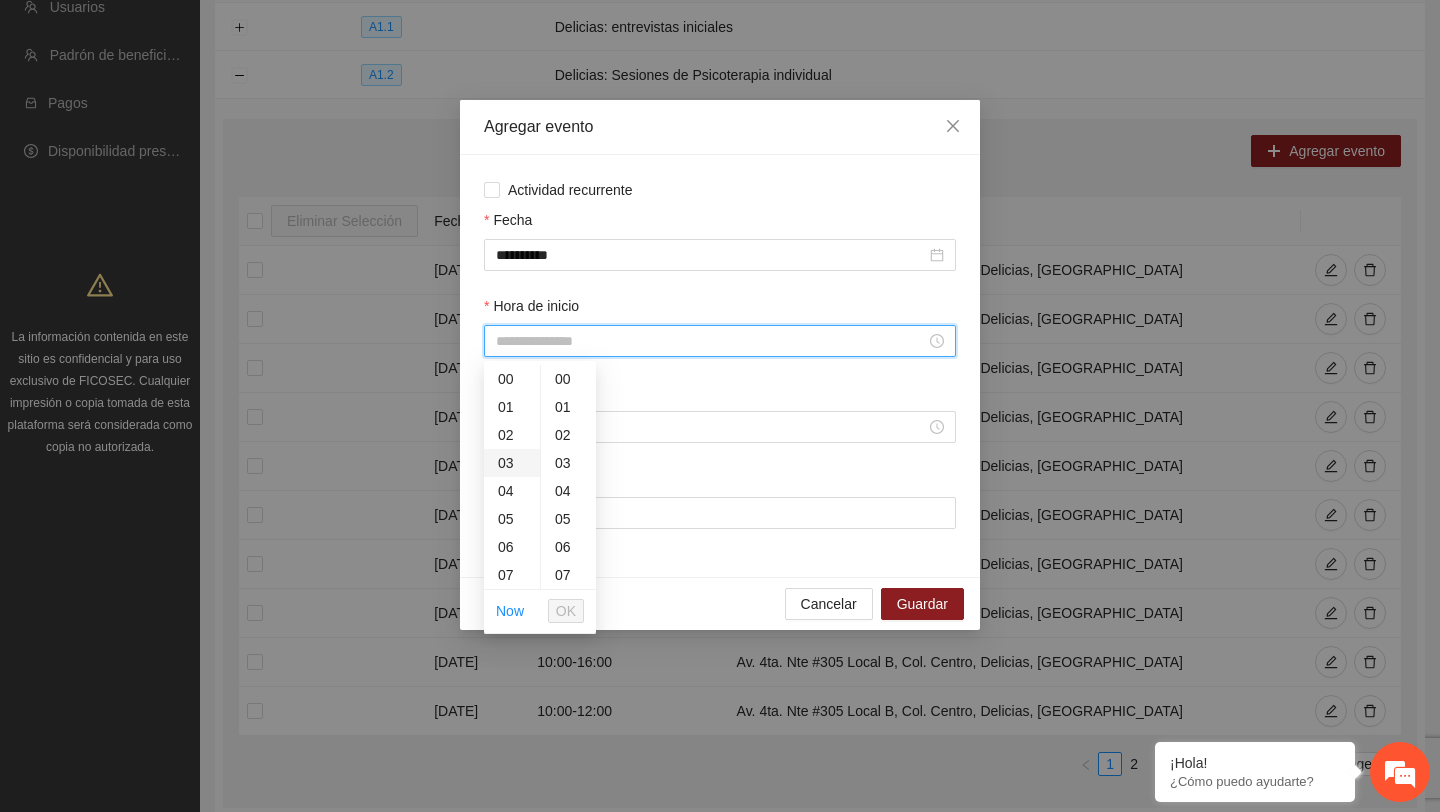 click on "03" at bounding box center [512, 463] 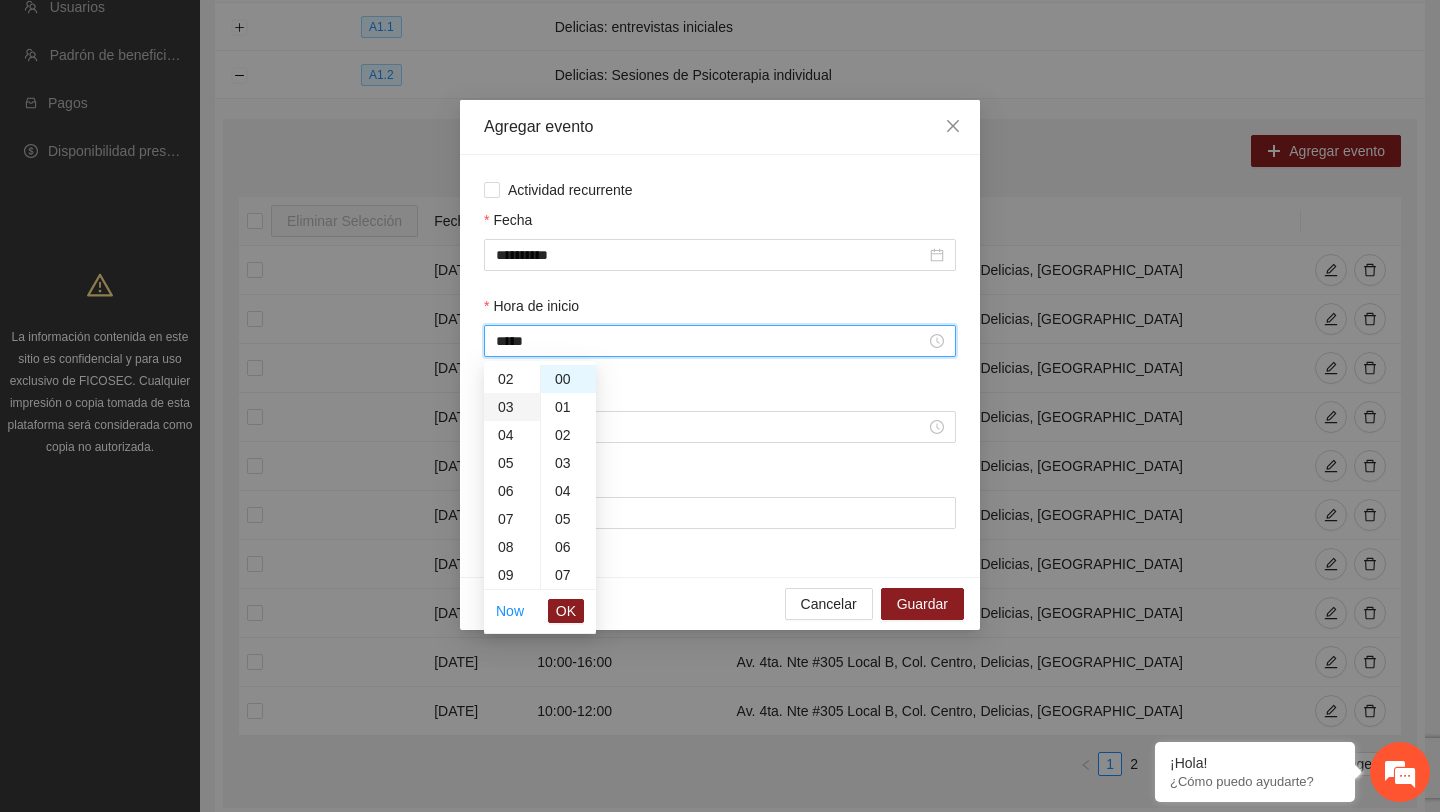 scroll, scrollTop: 84, scrollLeft: 0, axis: vertical 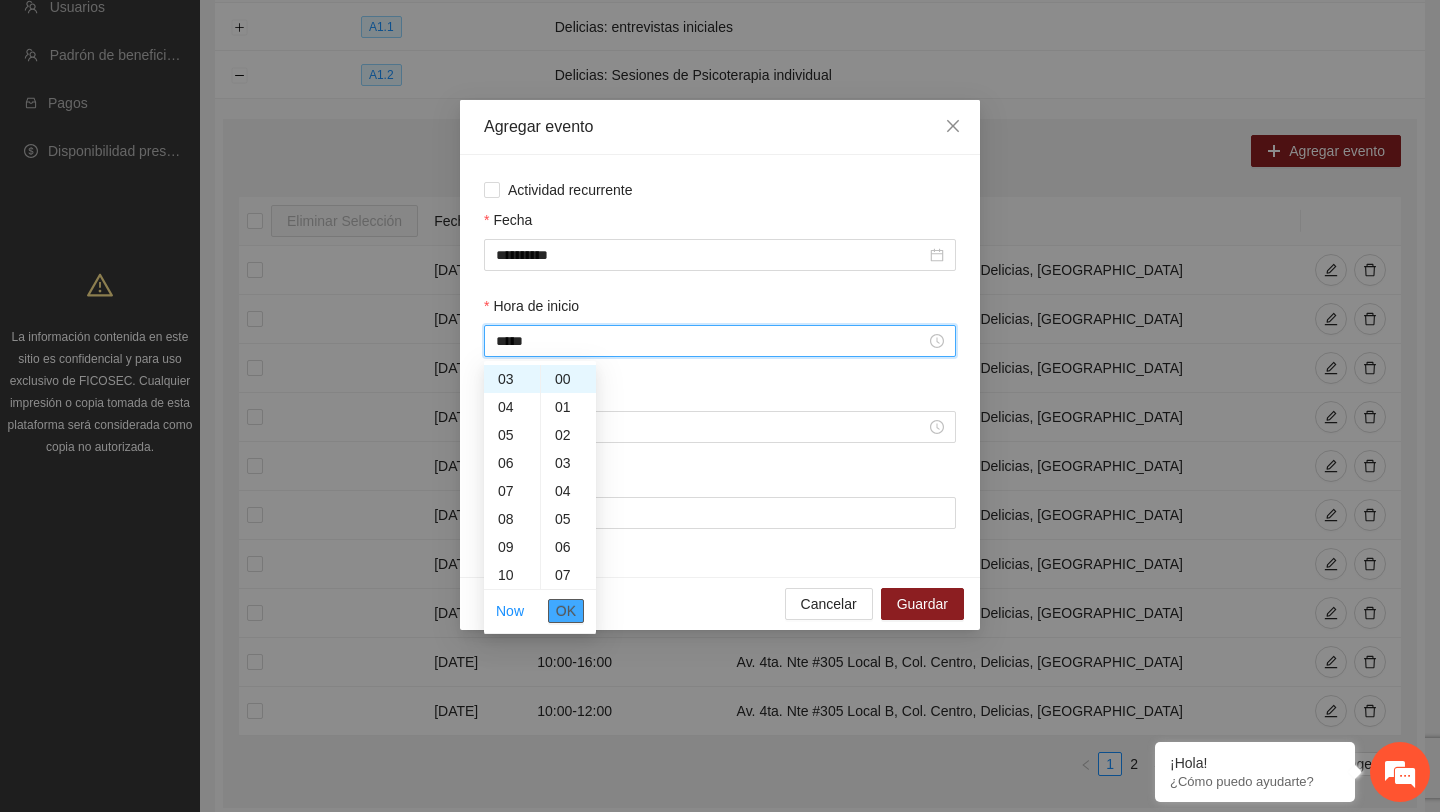 click on "OK" at bounding box center [566, 611] 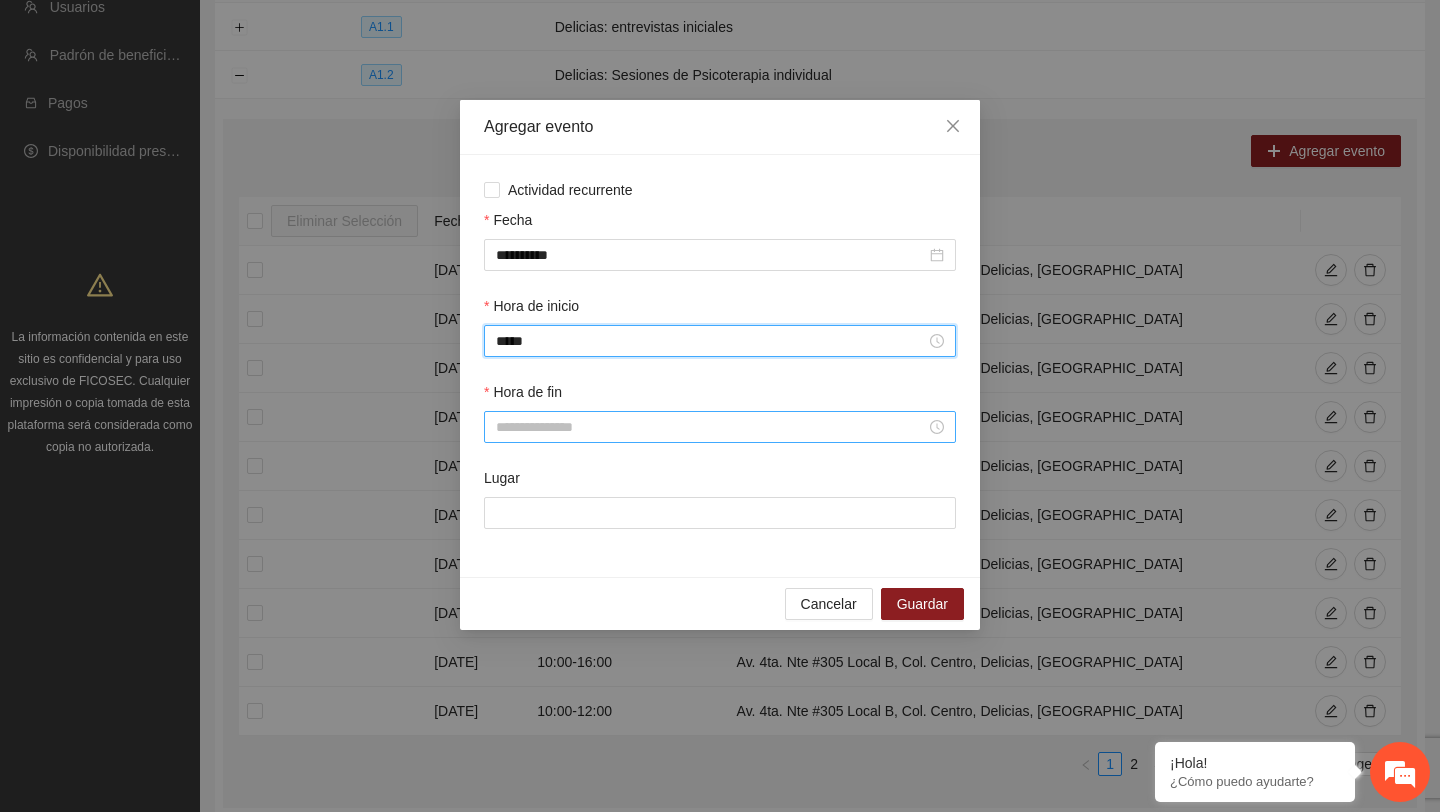 click on "Hora de fin" at bounding box center [711, 427] 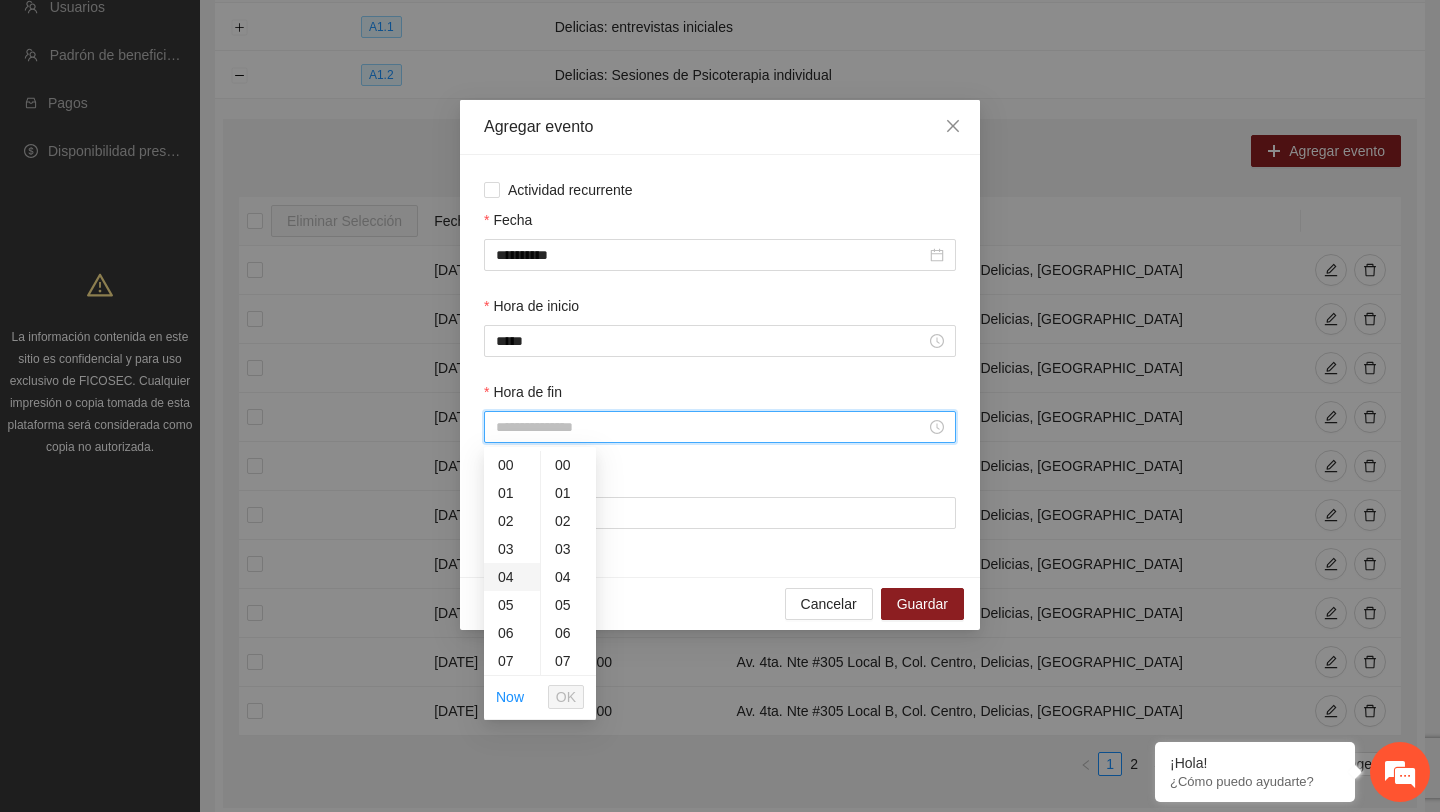 click on "04" at bounding box center (512, 577) 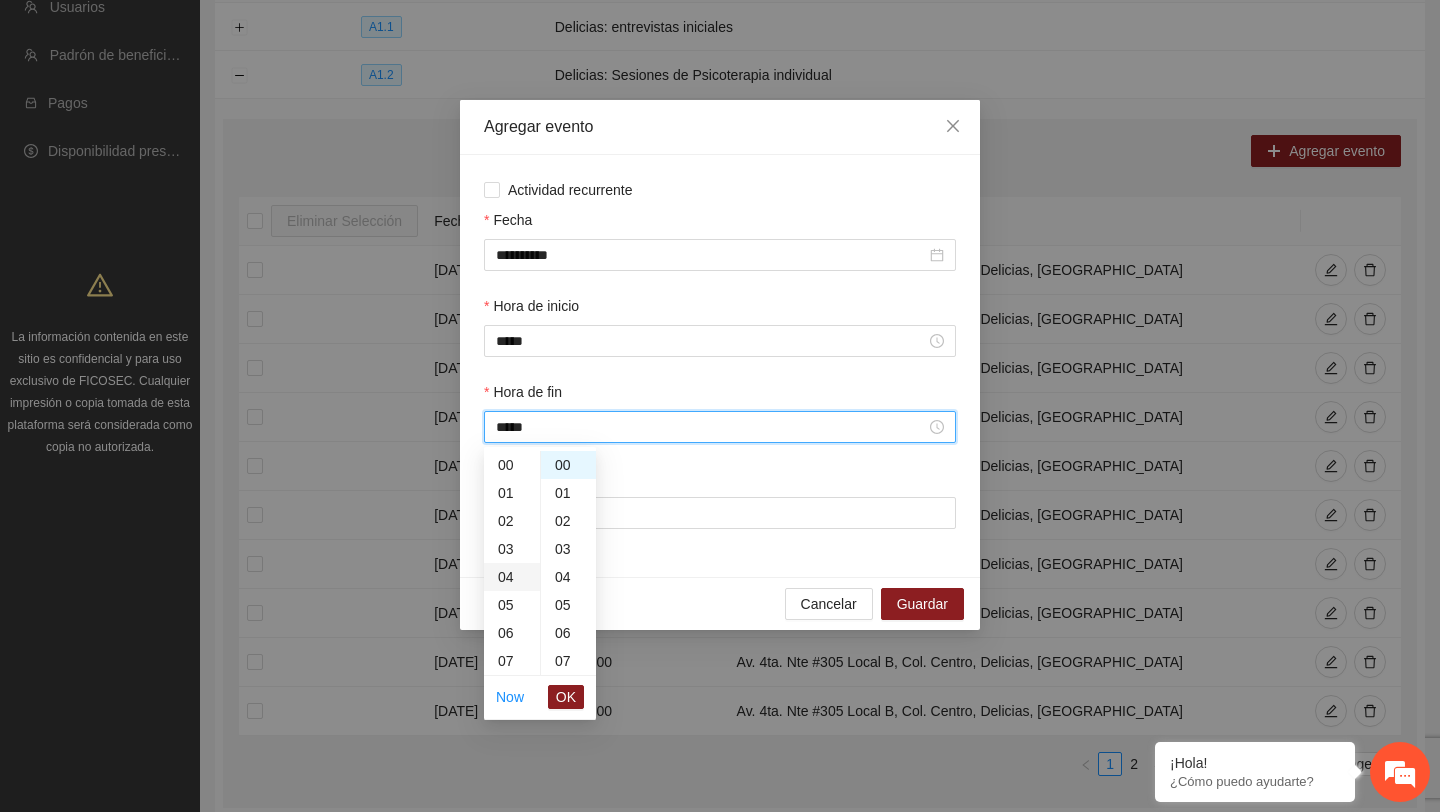 scroll, scrollTop: 112, scrollLeft: 0, axis: vertical 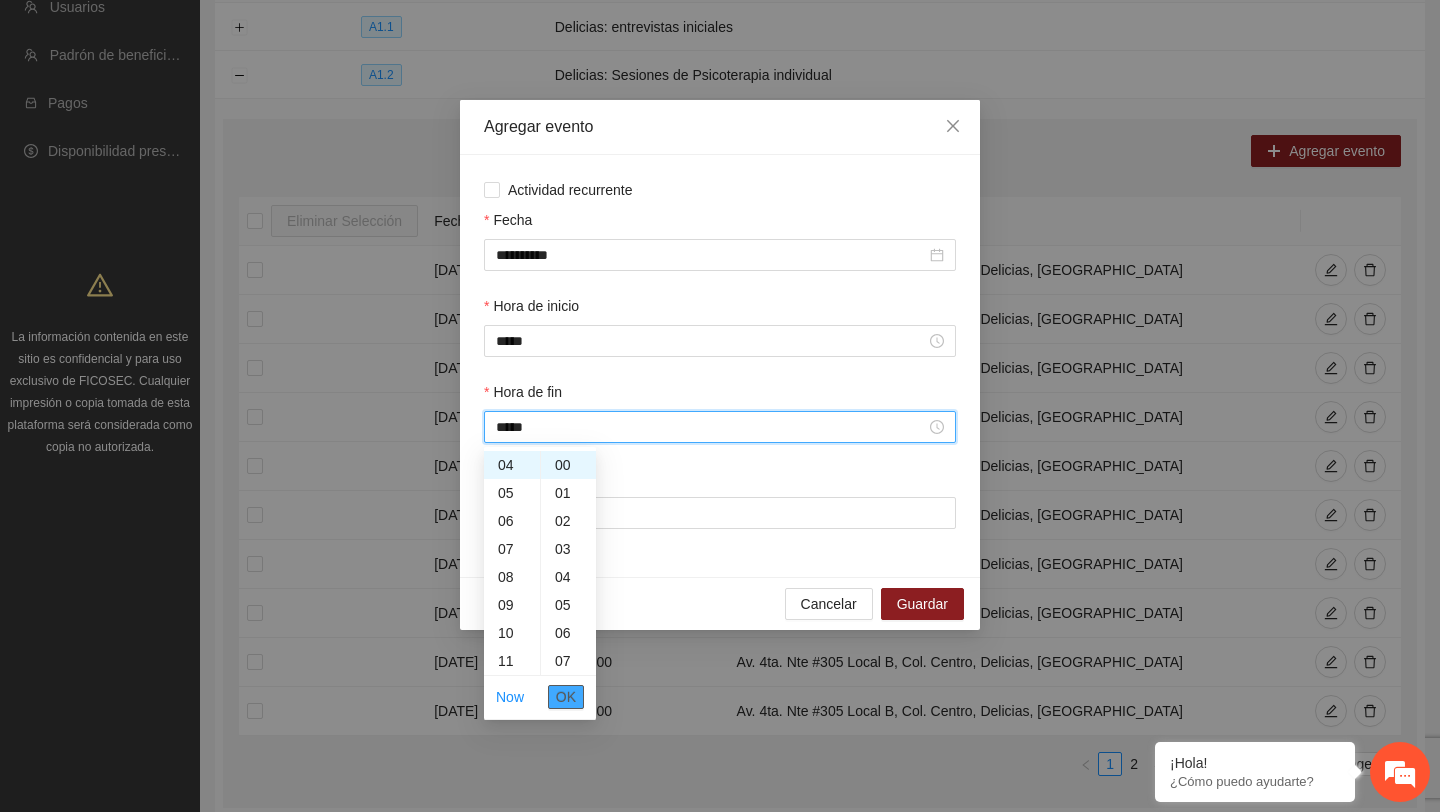 click on "OK" at bounding box center (566, 697) 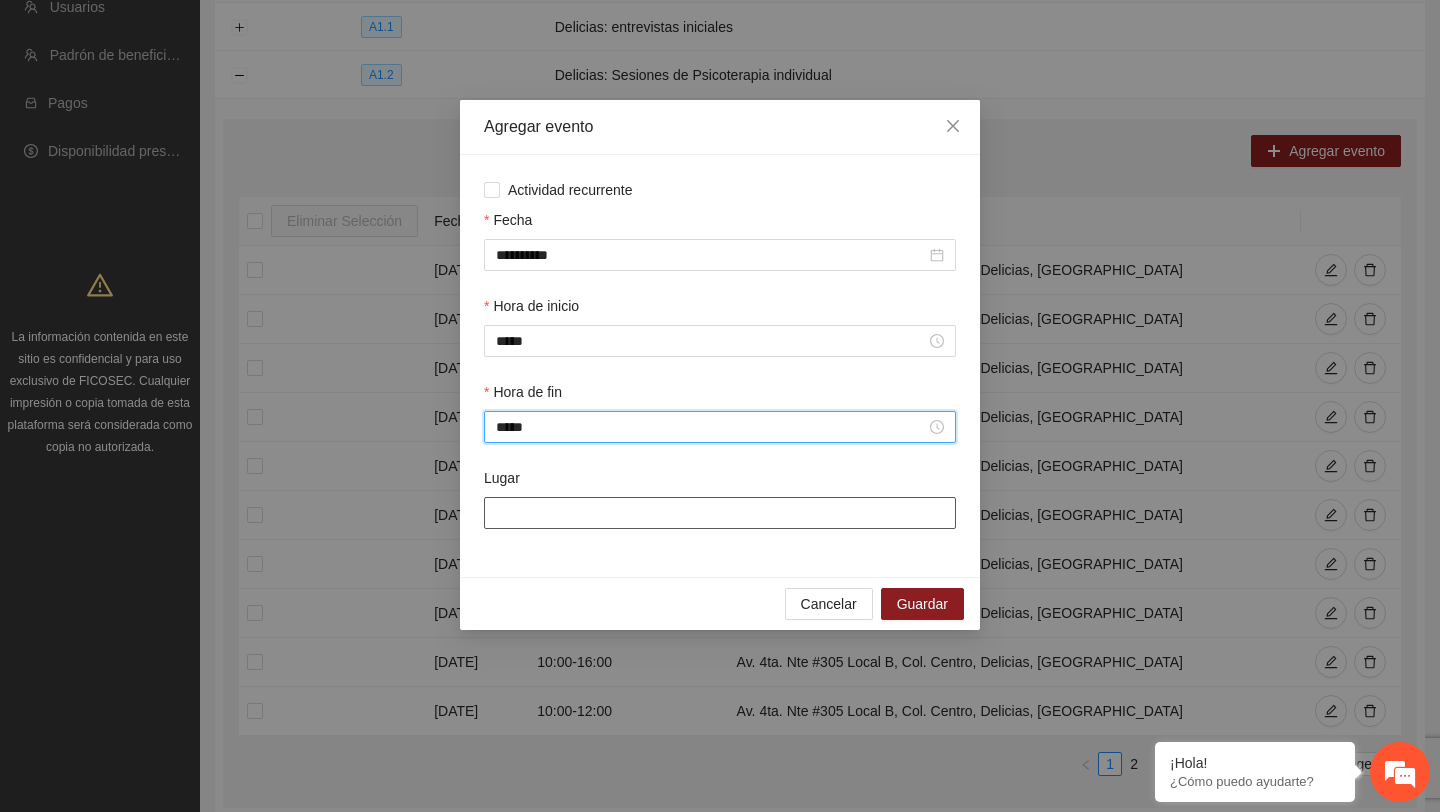 click on "Lugar" at bounding box center (720, 513) 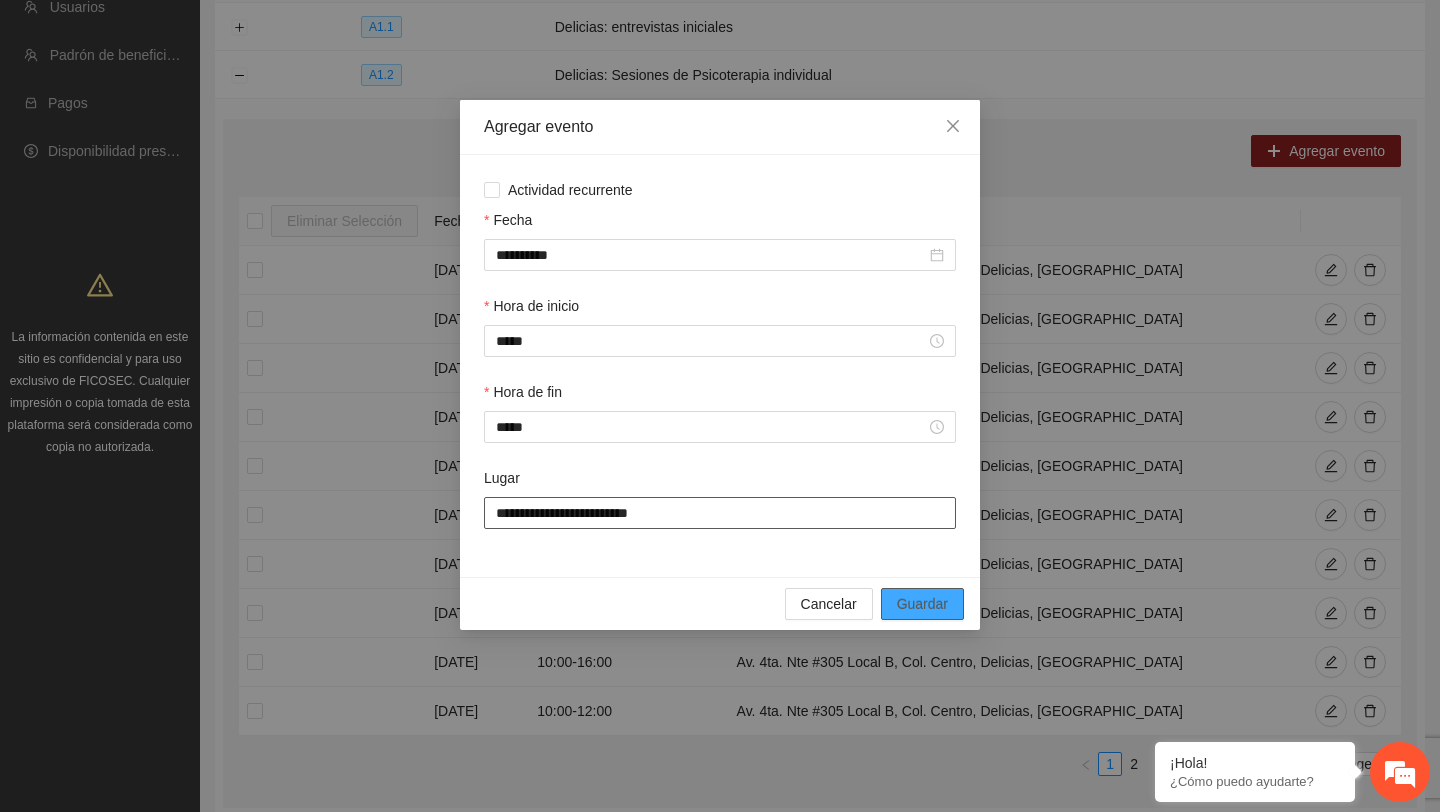 type on "**********" 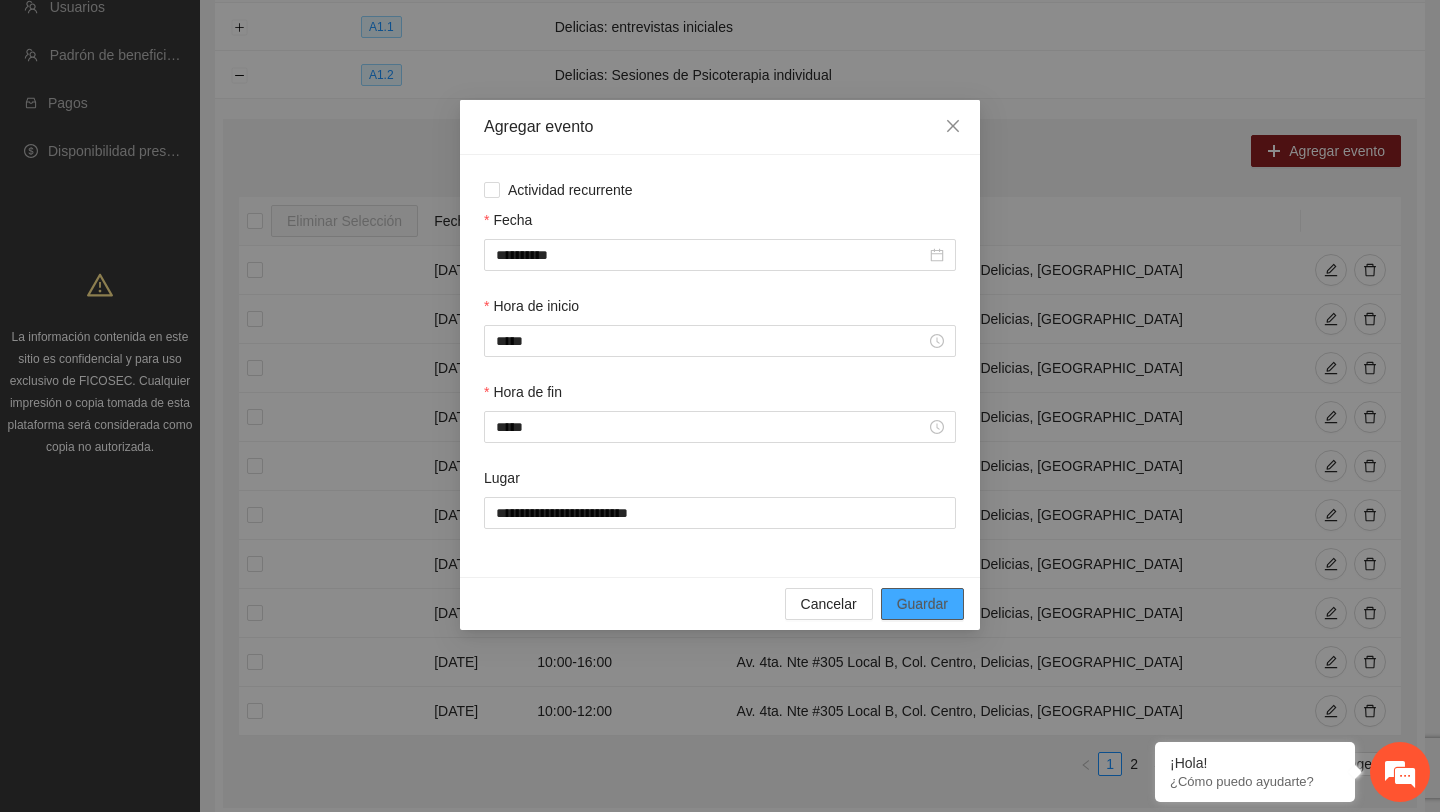 click on "Guardar" at bounding box center [922, 604] 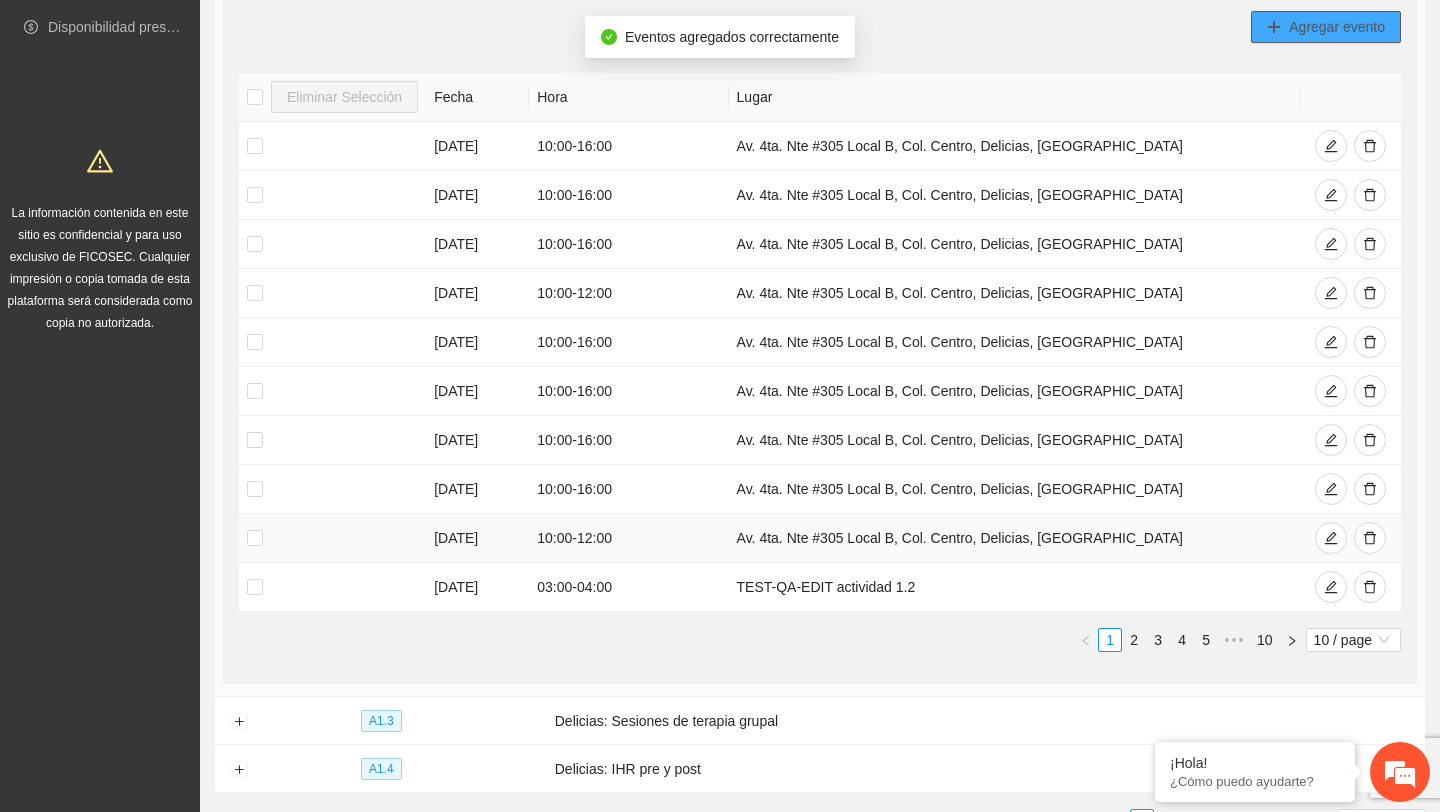 scroll, scrollTop: 432, scrollLeft: 0, axis: vertical 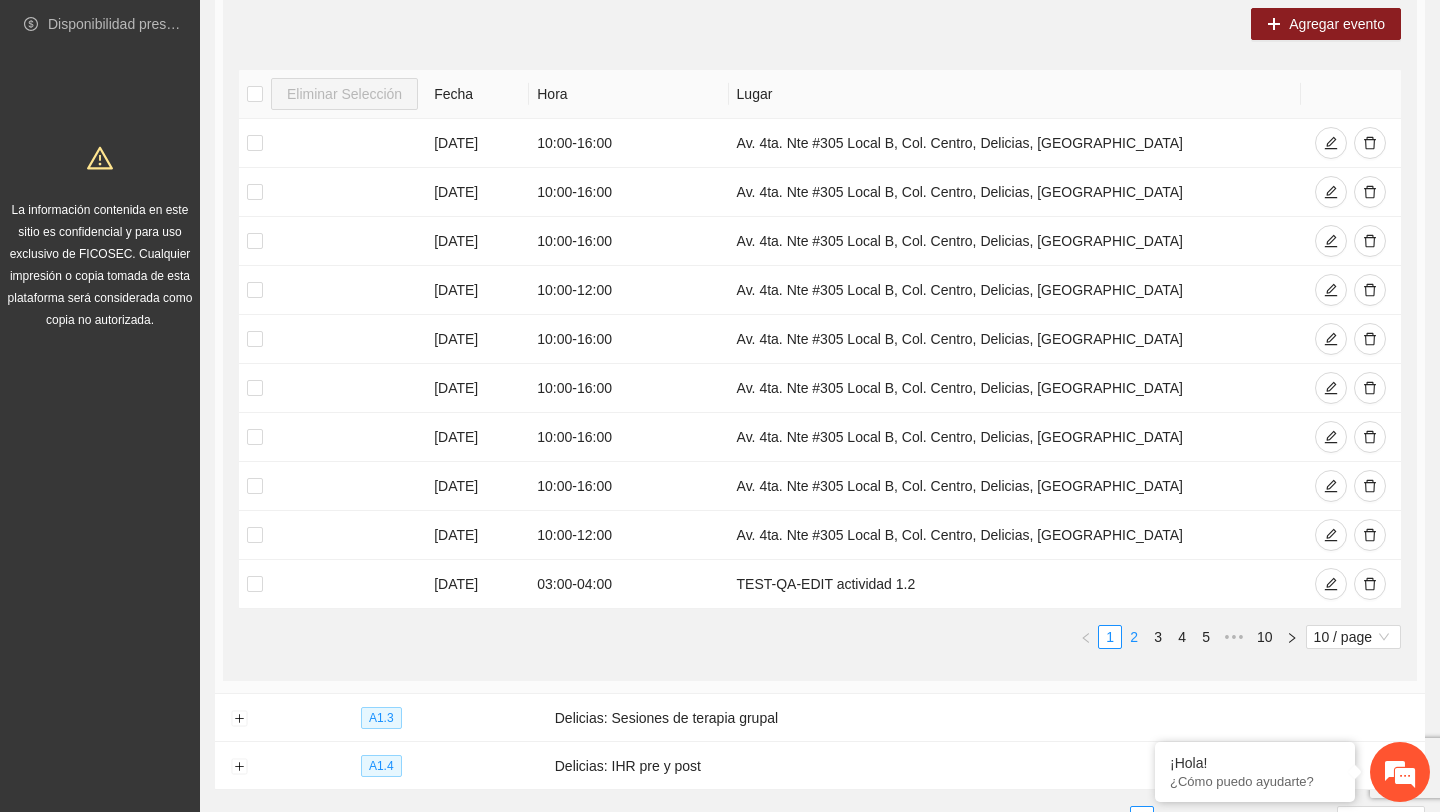 click on "2" at bounding box center [1134, 637] 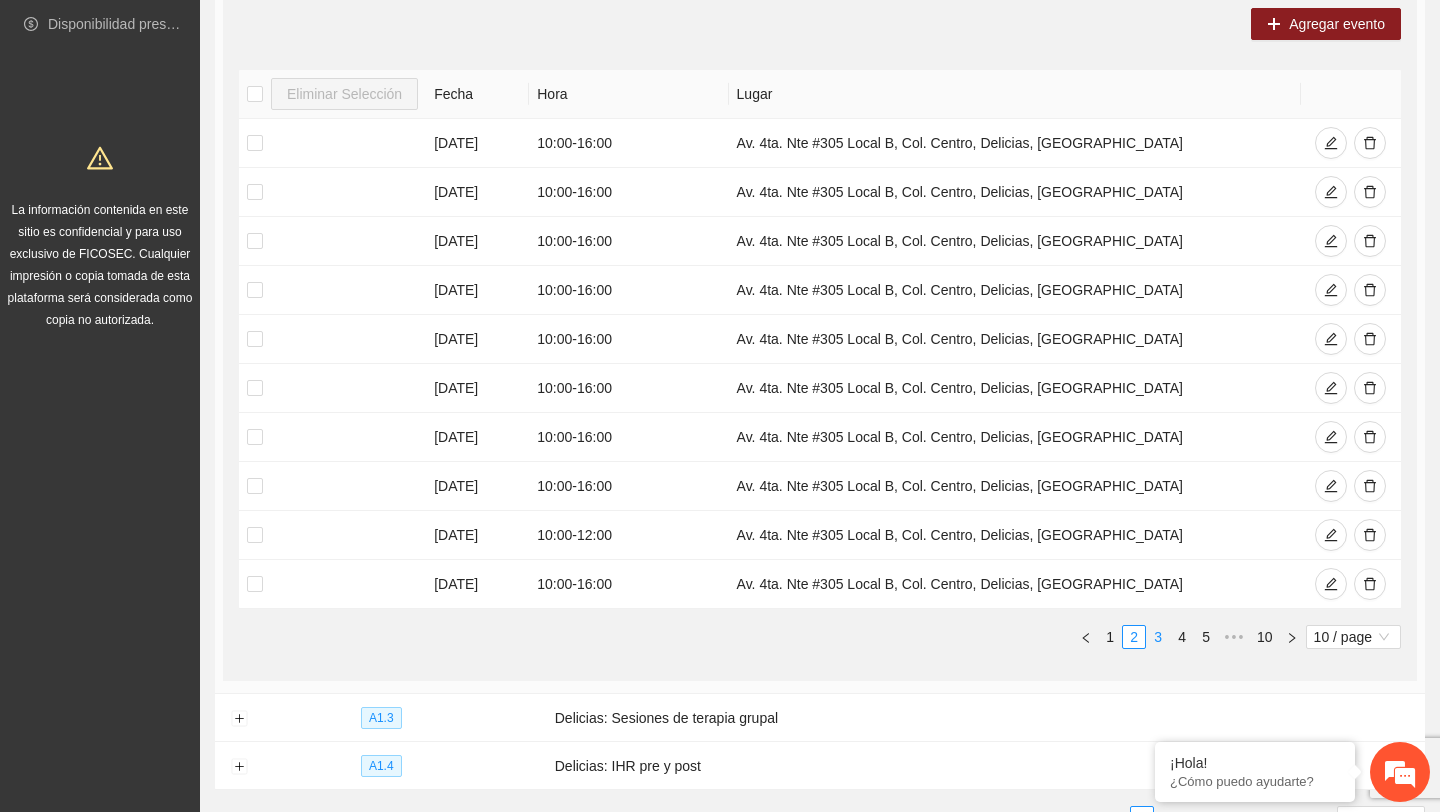 click on "3" at bounding box center [1158, 637] 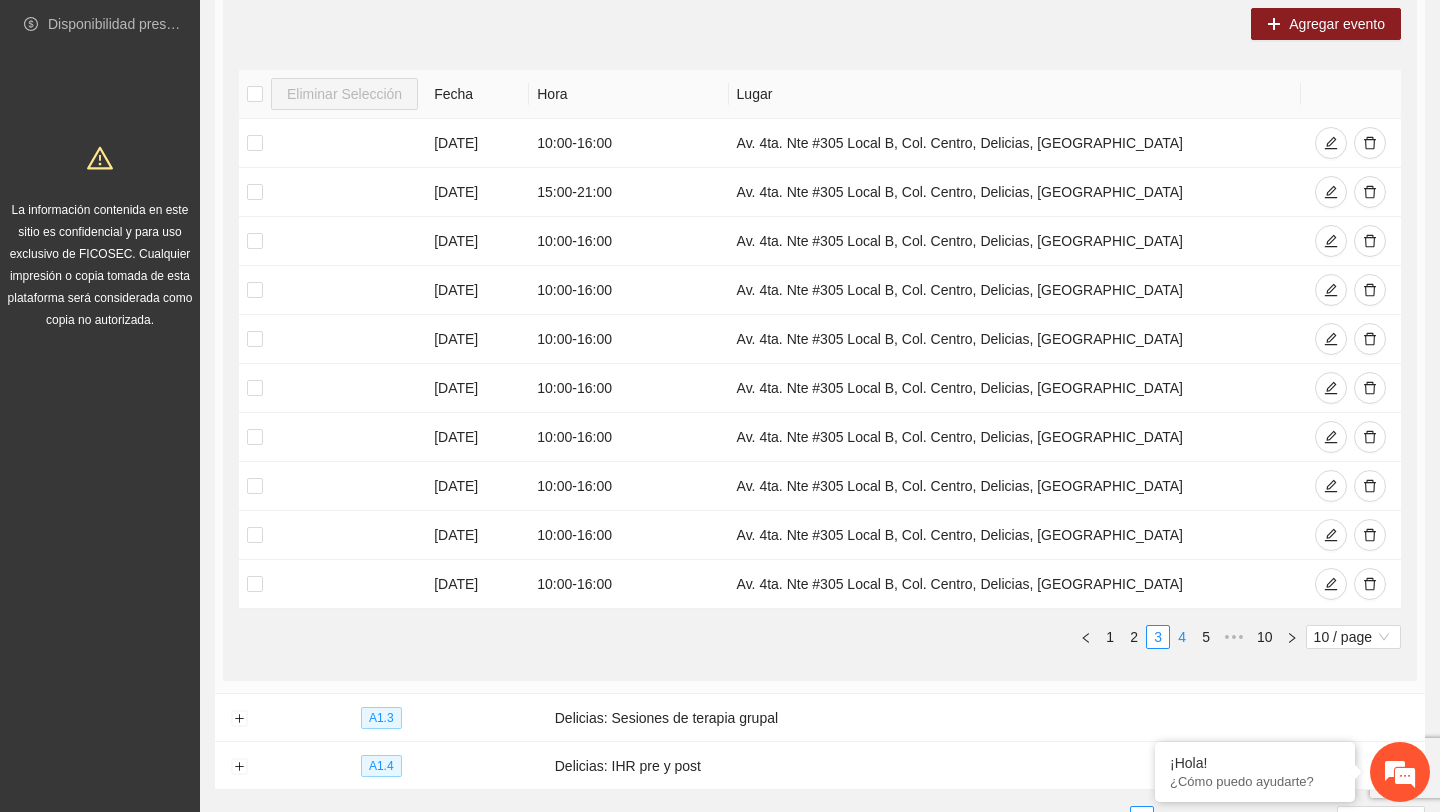 click on "4" at bounding box center [1182, 637] 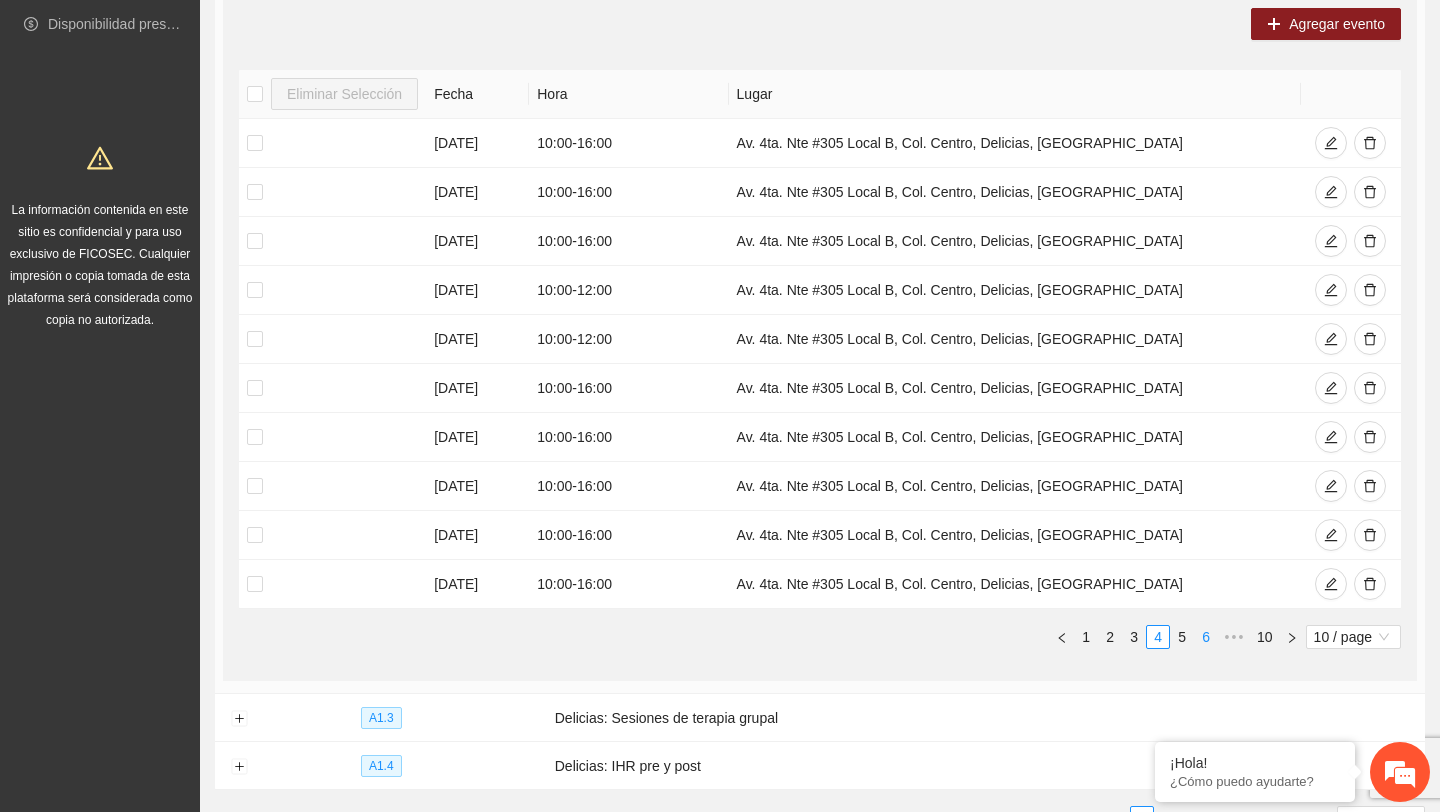 click on "6" at bounding box center [1206, 637] 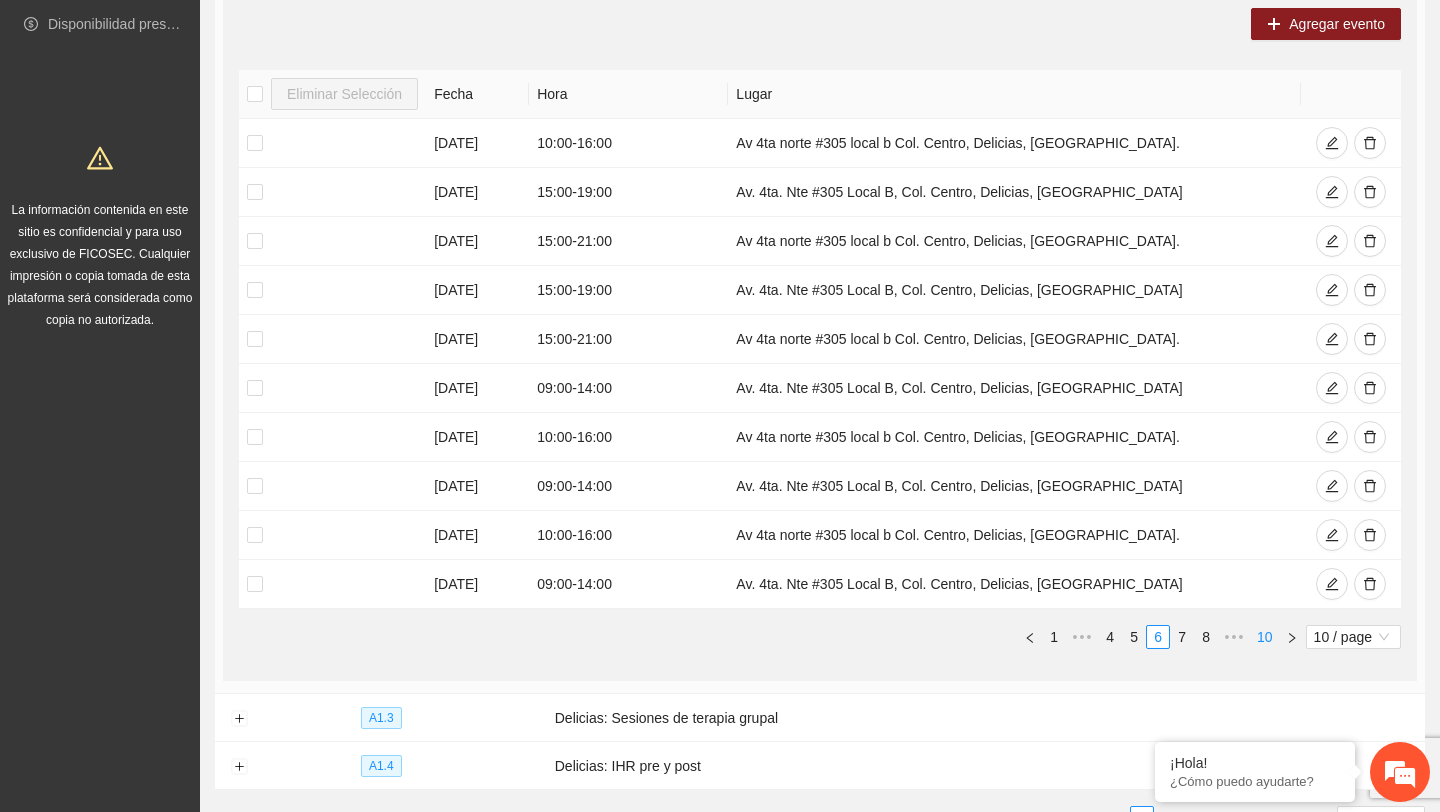 click on "10" at bounding box center [1265, 637] 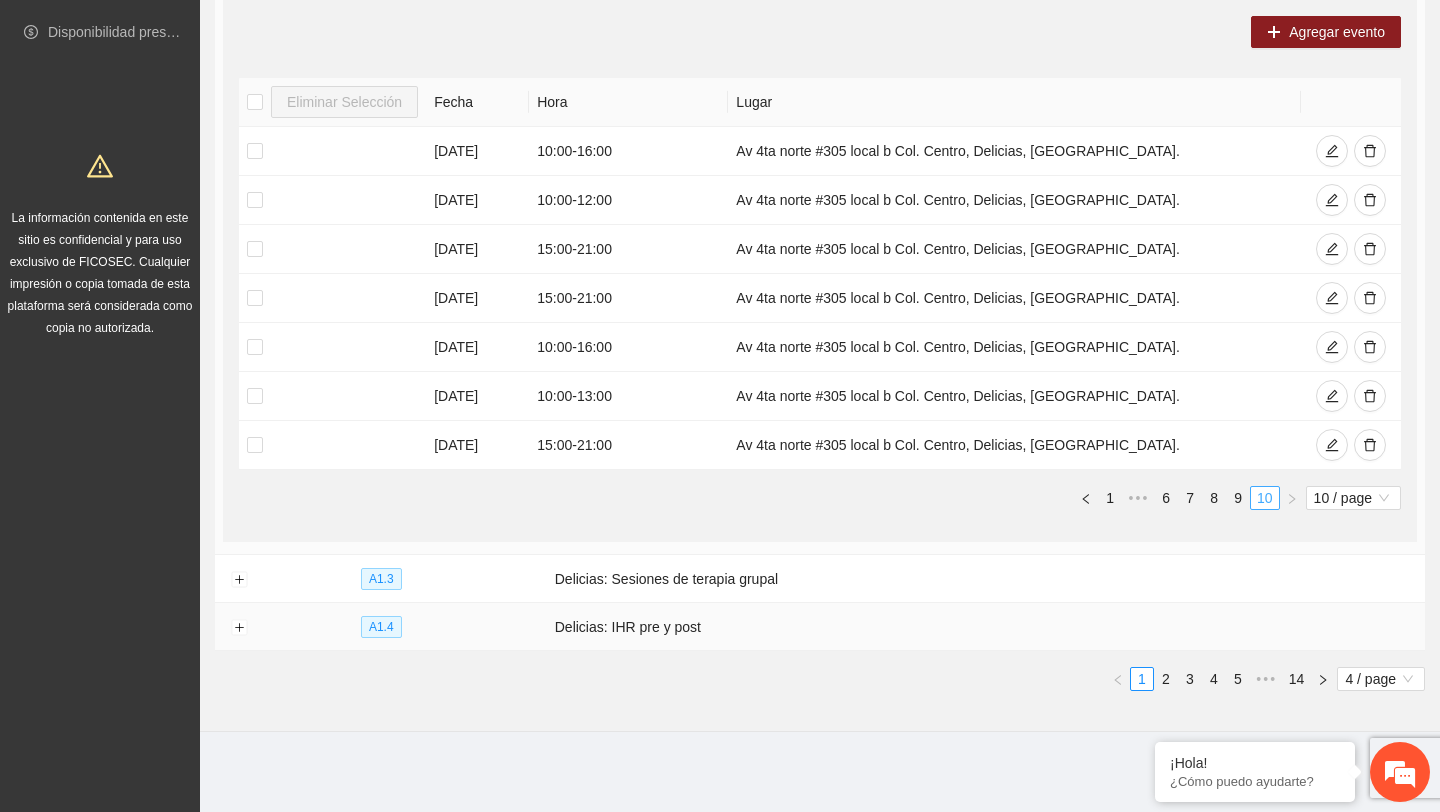 scroll, scrollTop: 422, scrollLeft: 0, axis: vertical 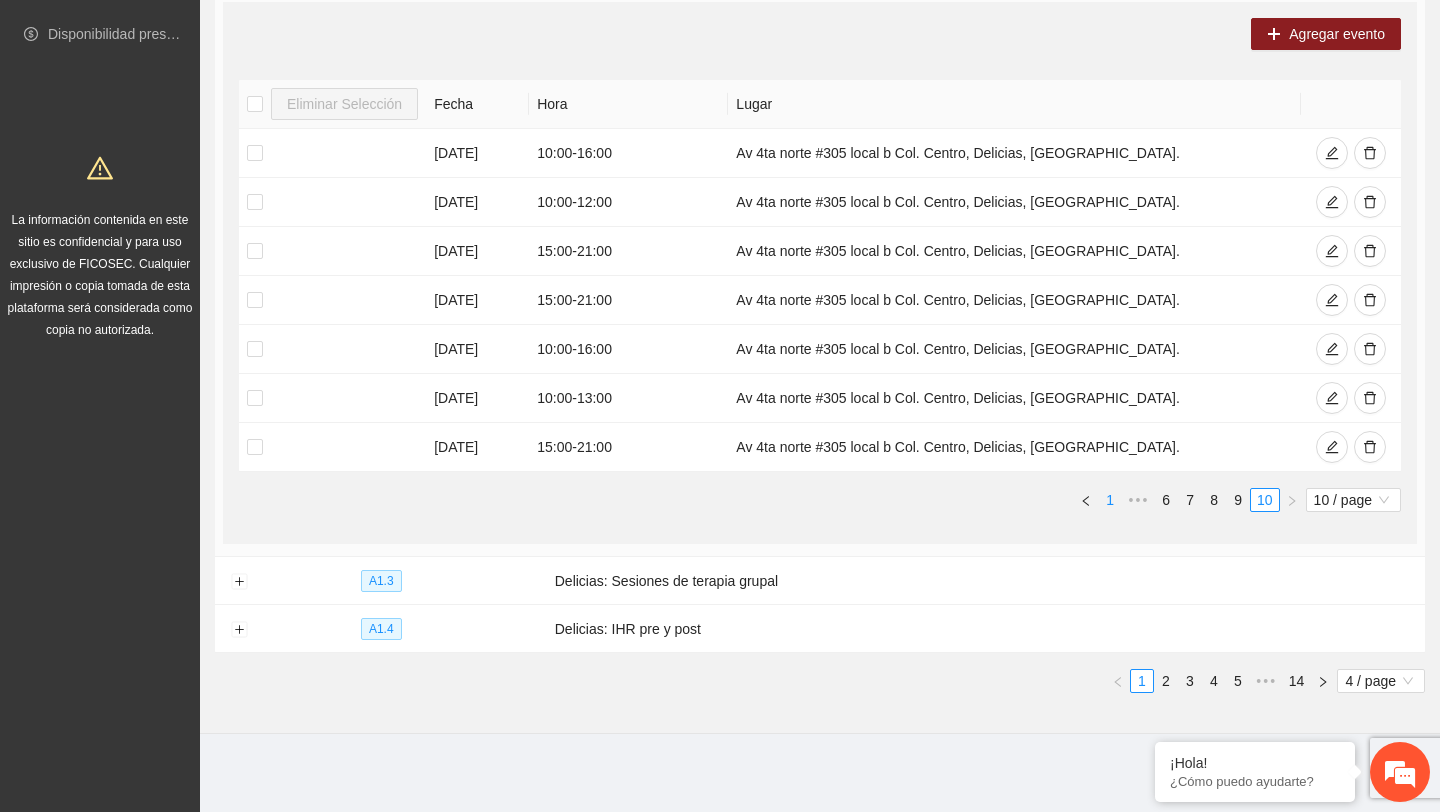 click on "1" at bounding box center [1110, 500] 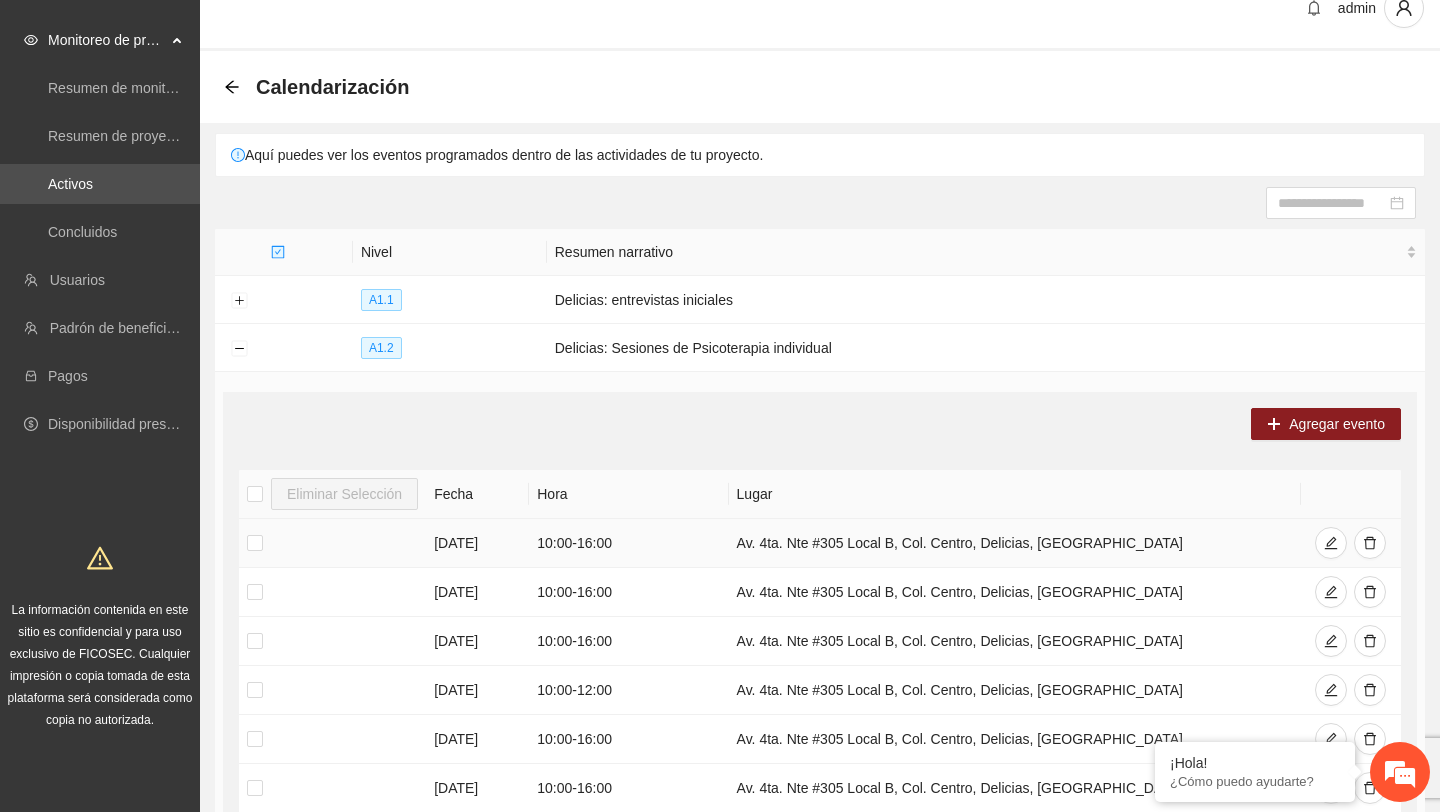 scroll, scrollTop: 21, scrollLeft: 0, axis: vertical 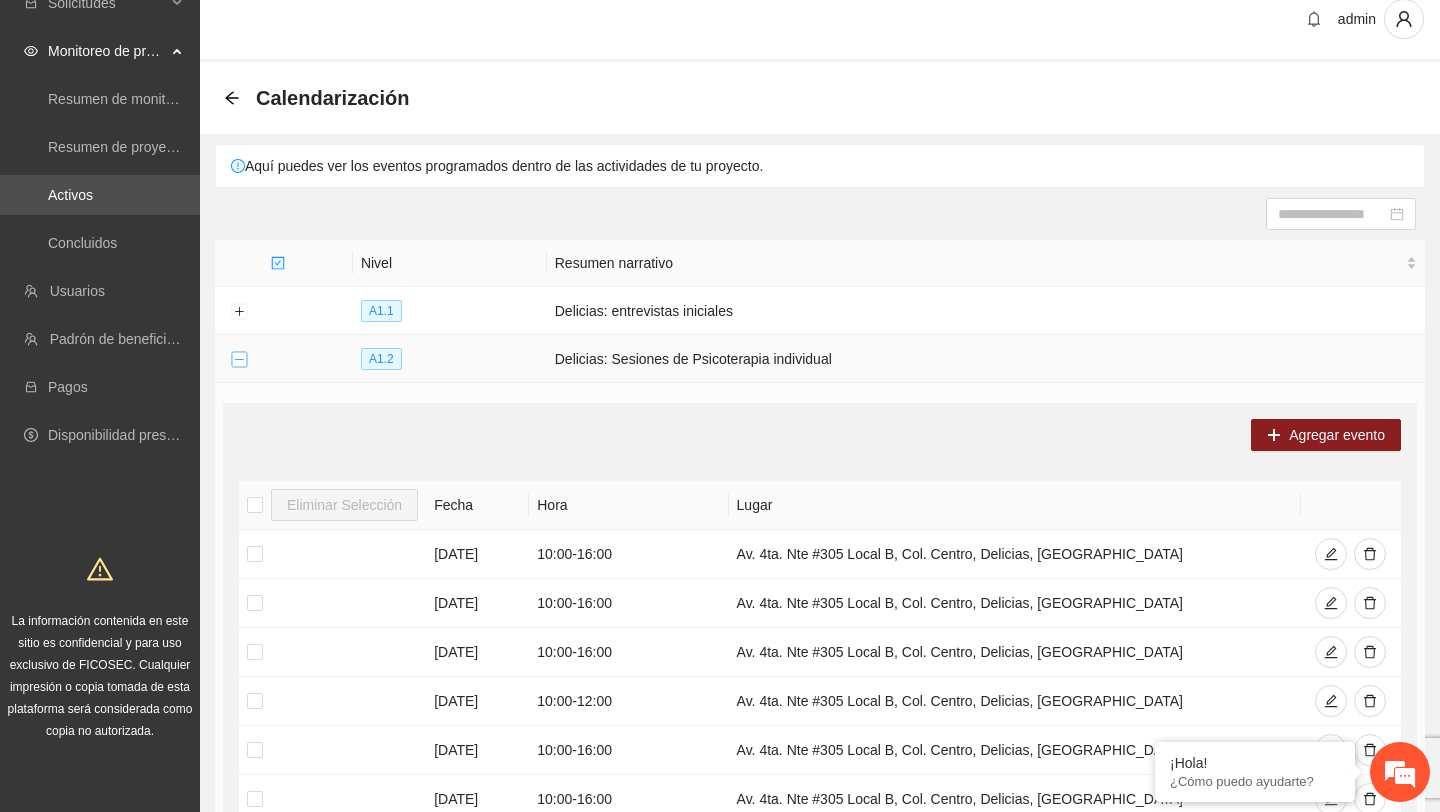 click at bounding box center (239, 360) 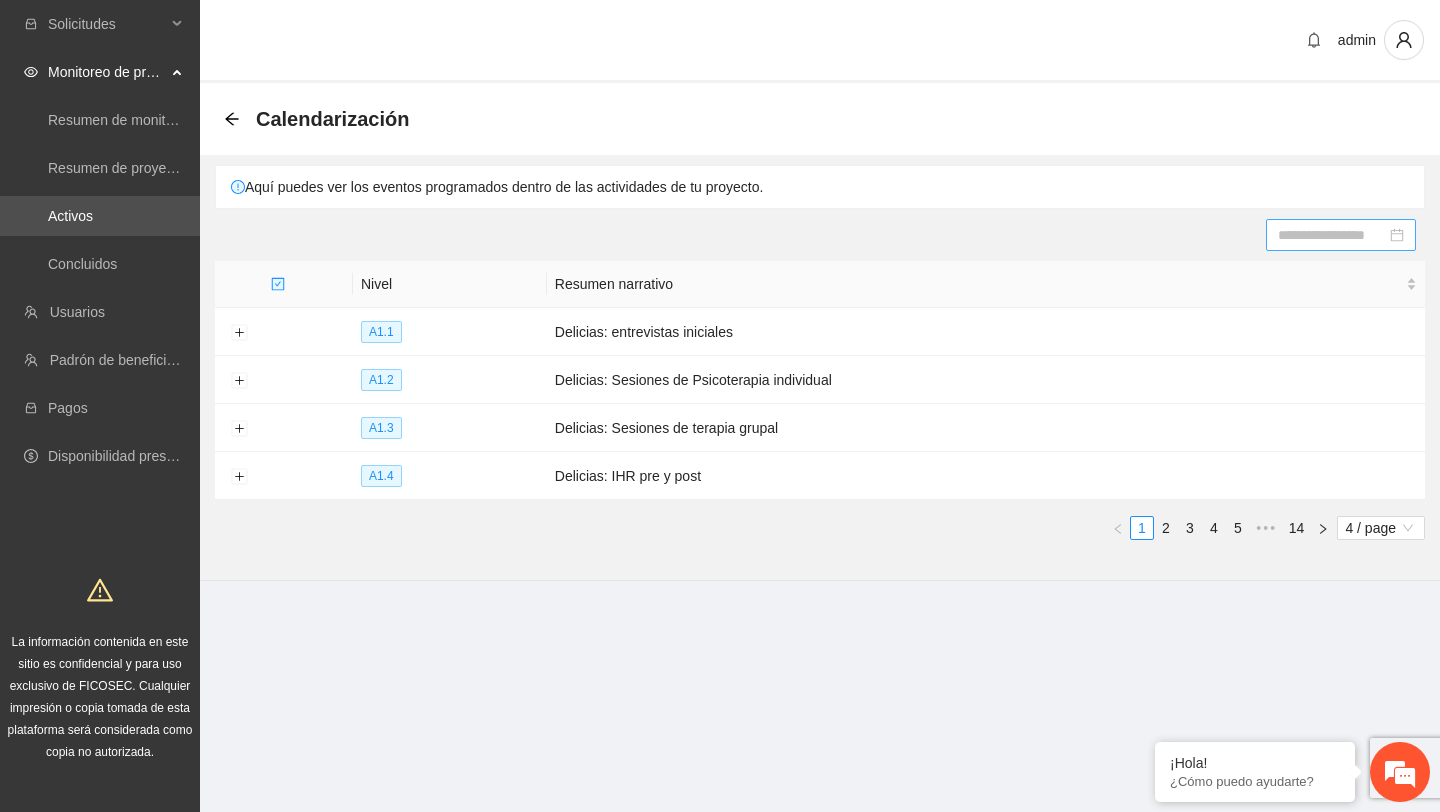 click at bounding box center (1332, 235) 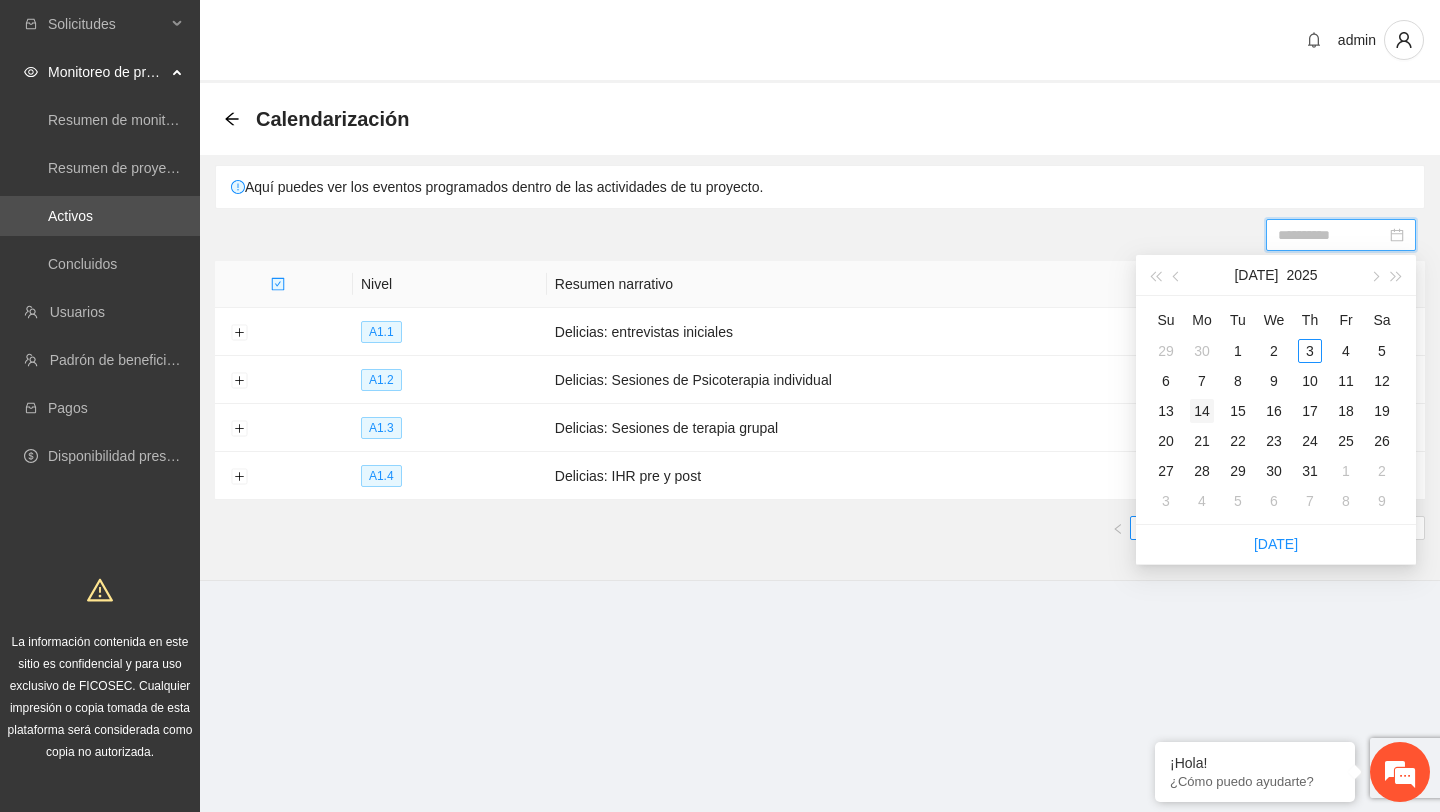 type on "**********" 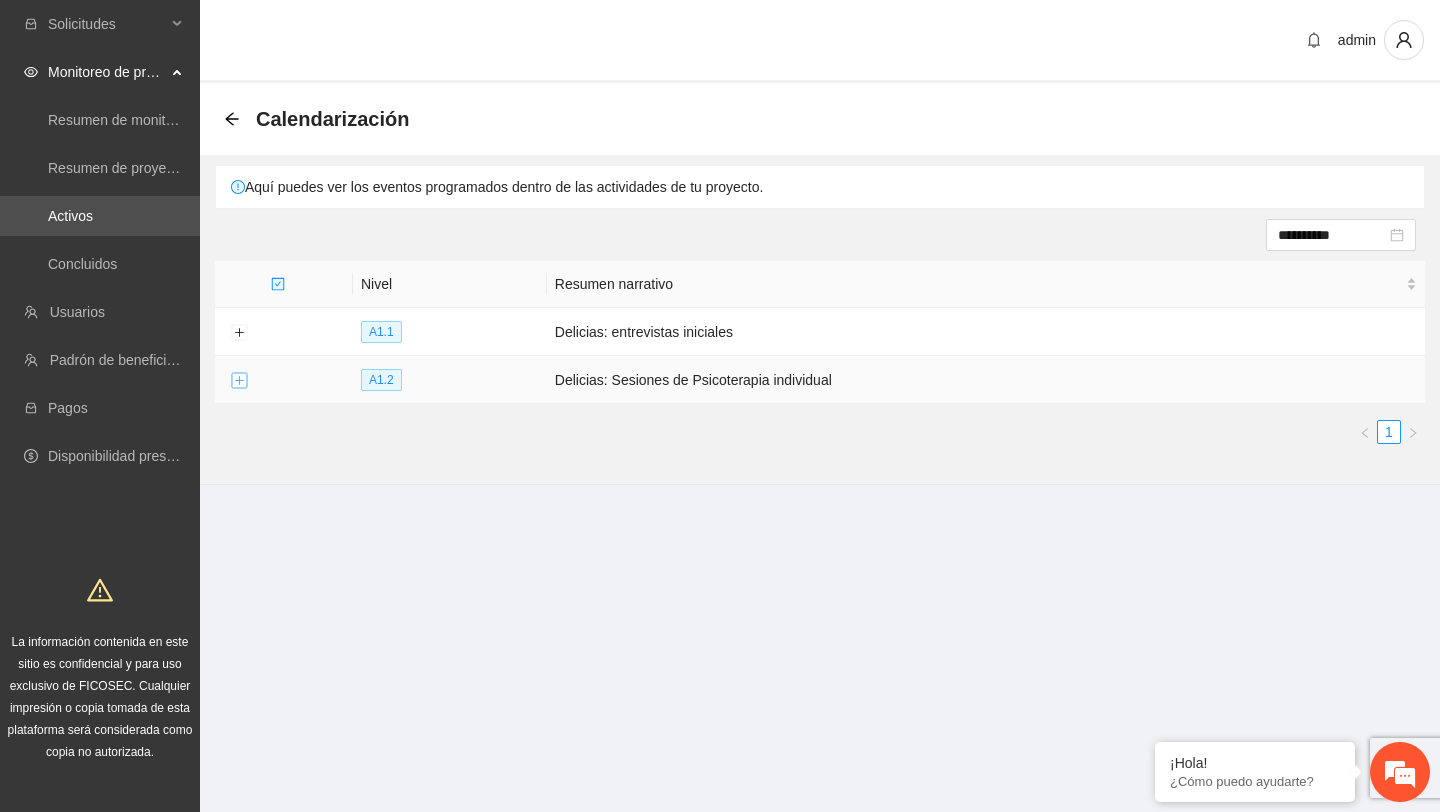 click at bounding box center (239, 381) 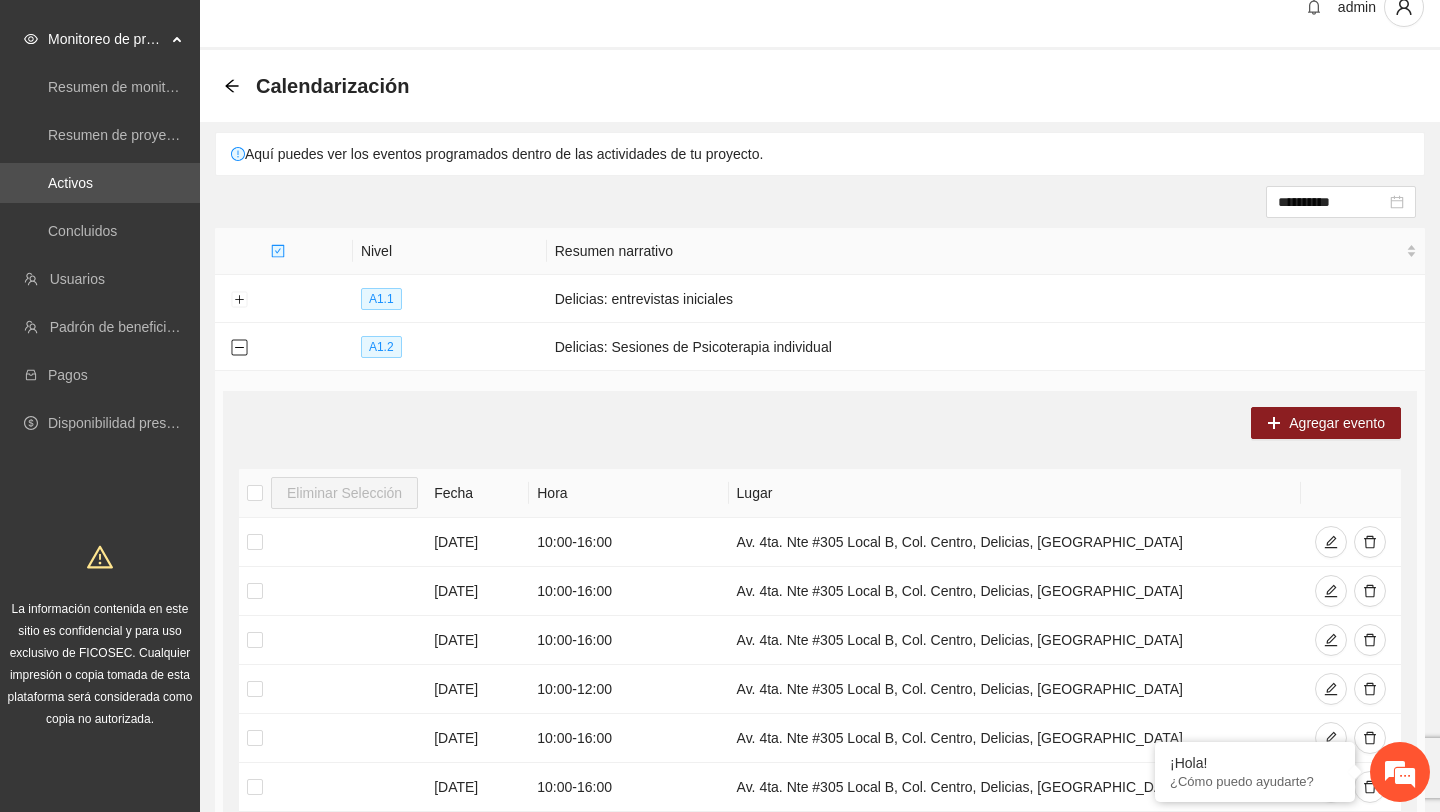 scroll, scrollTop: 0, scrollLeft: 0, axis: both 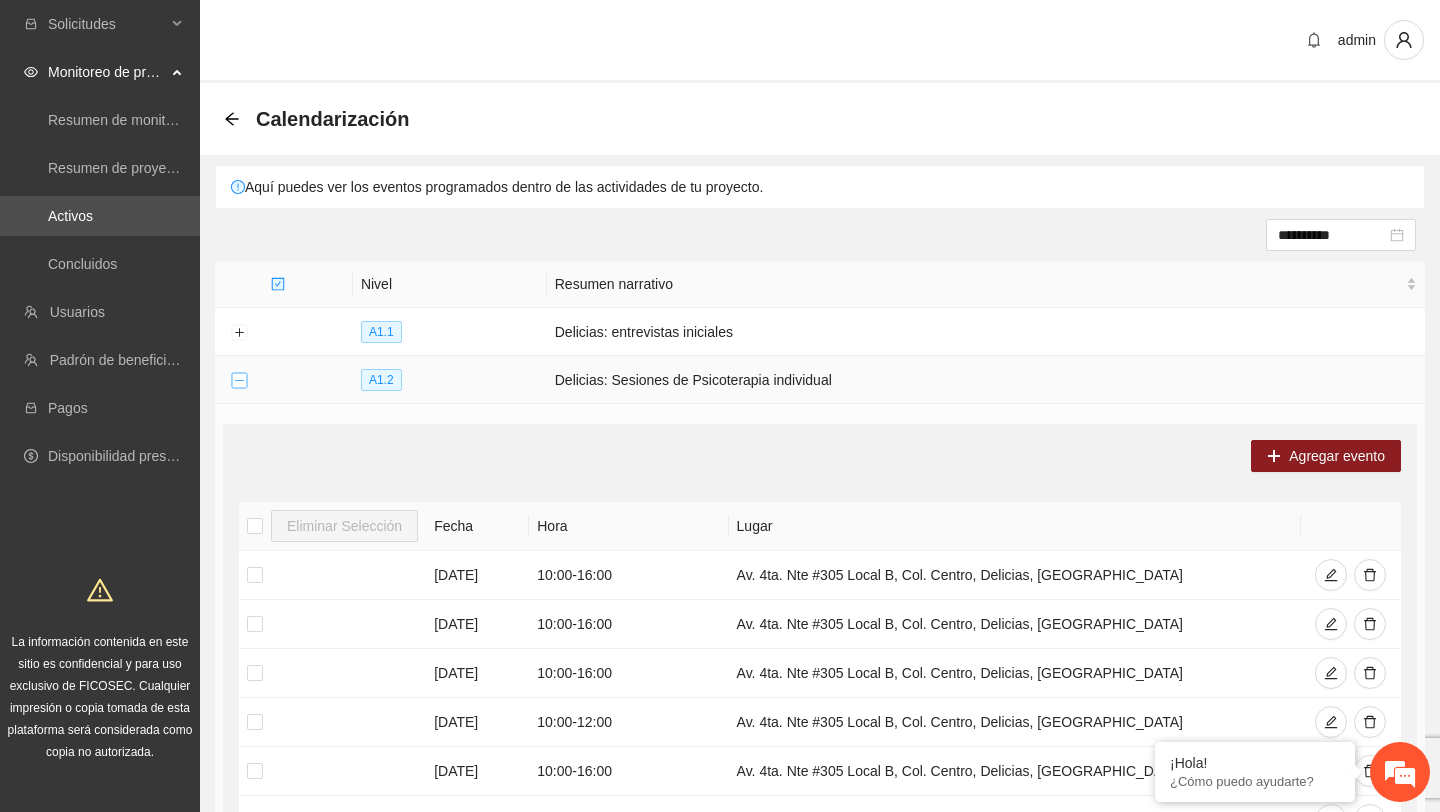 click at bounding box center (239, 381) 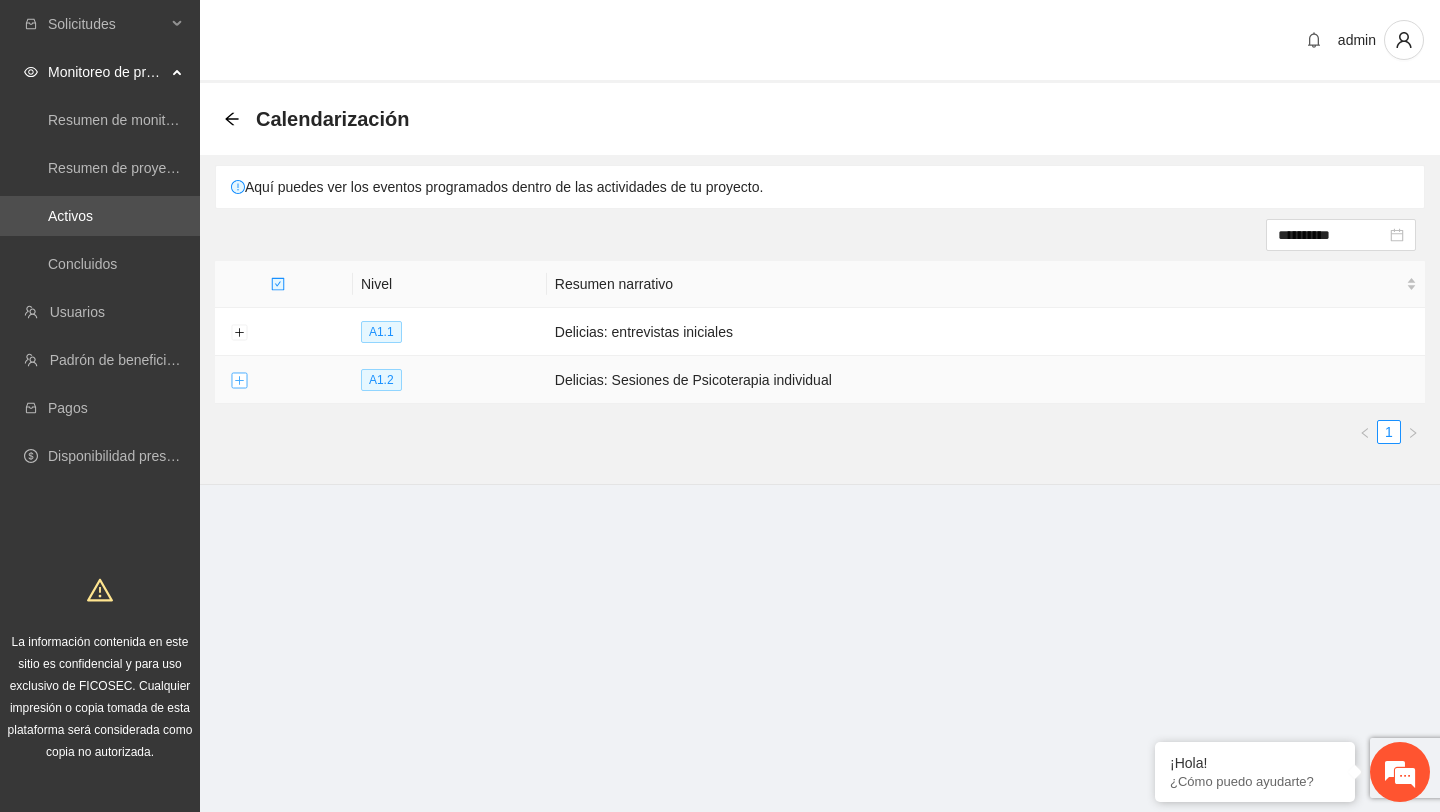 click at bounding box center [239, 381] 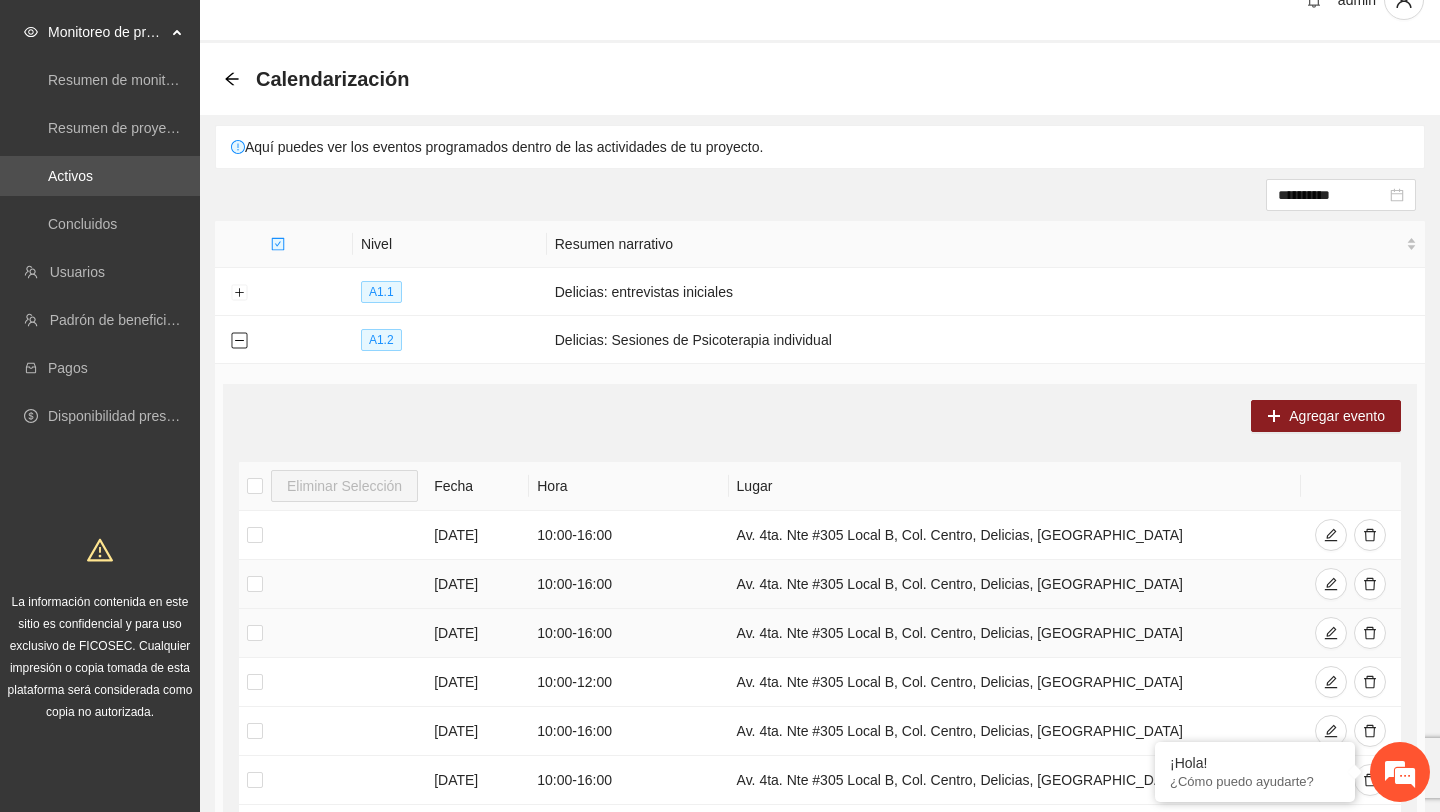 scroll, scrollTop: 46, scrollLeft: 0, axis: vertical 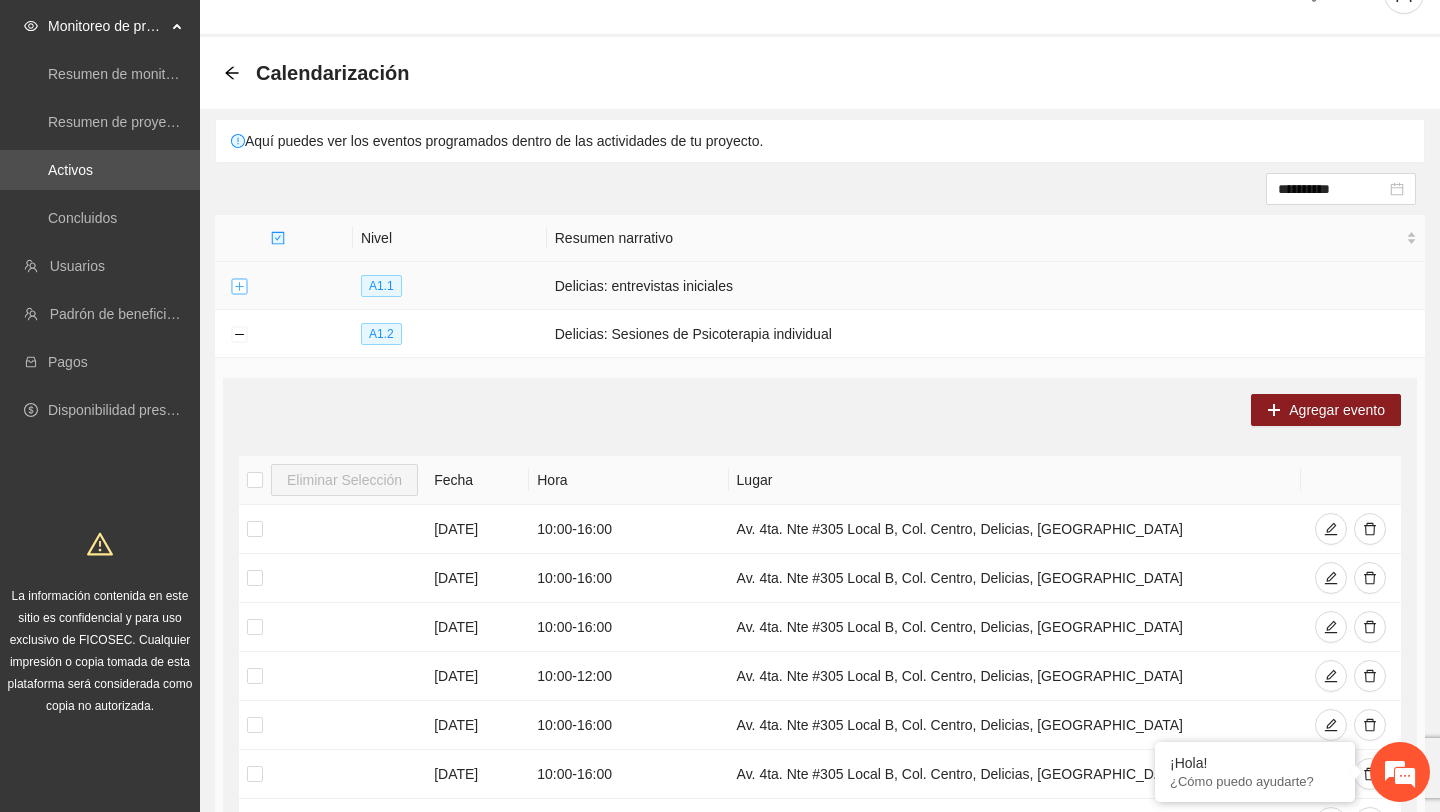 click at bounding box center [239, 287] 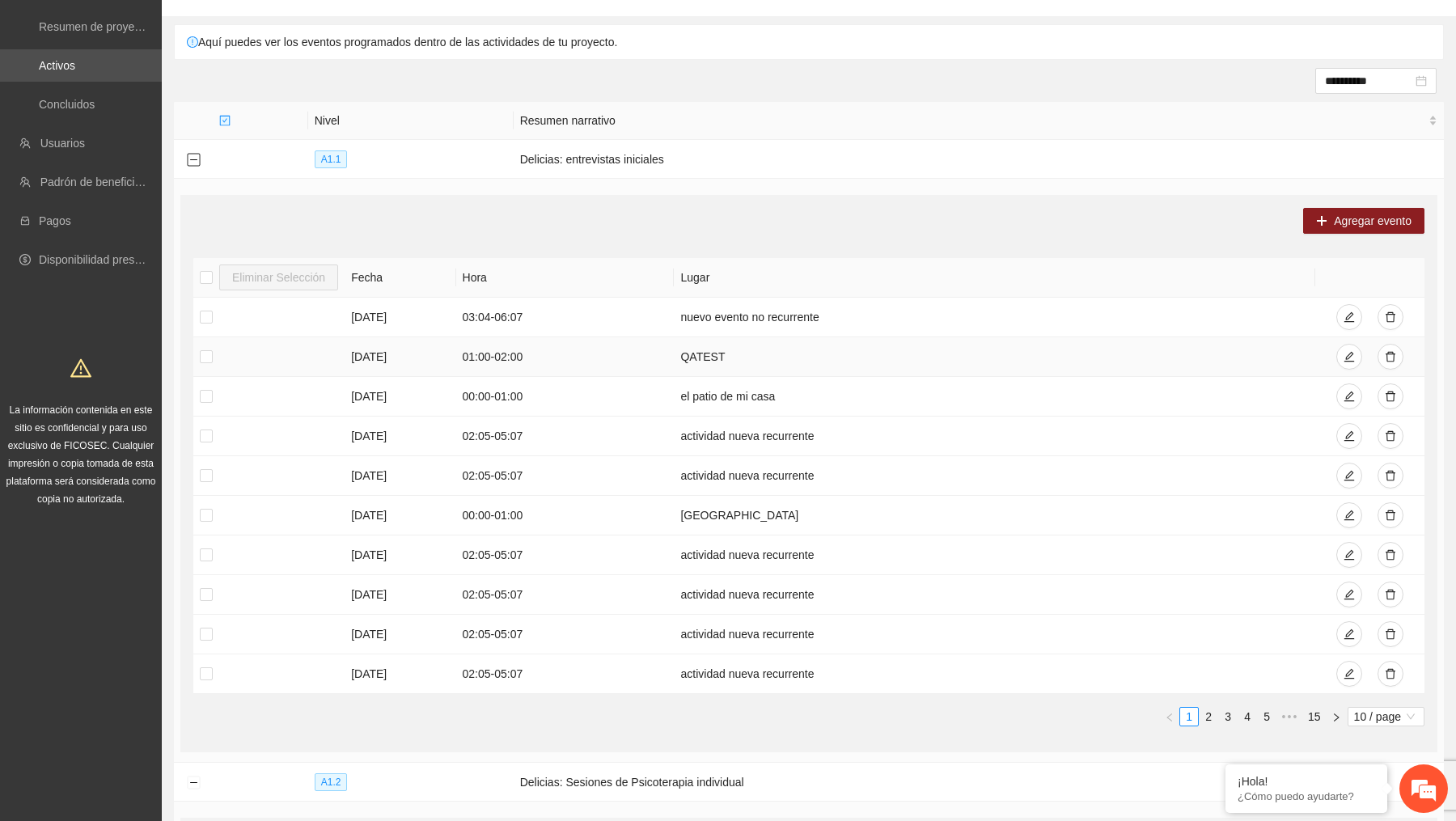 scroll, scrollTop: 116, scrollLeft: 0, axis: vertical 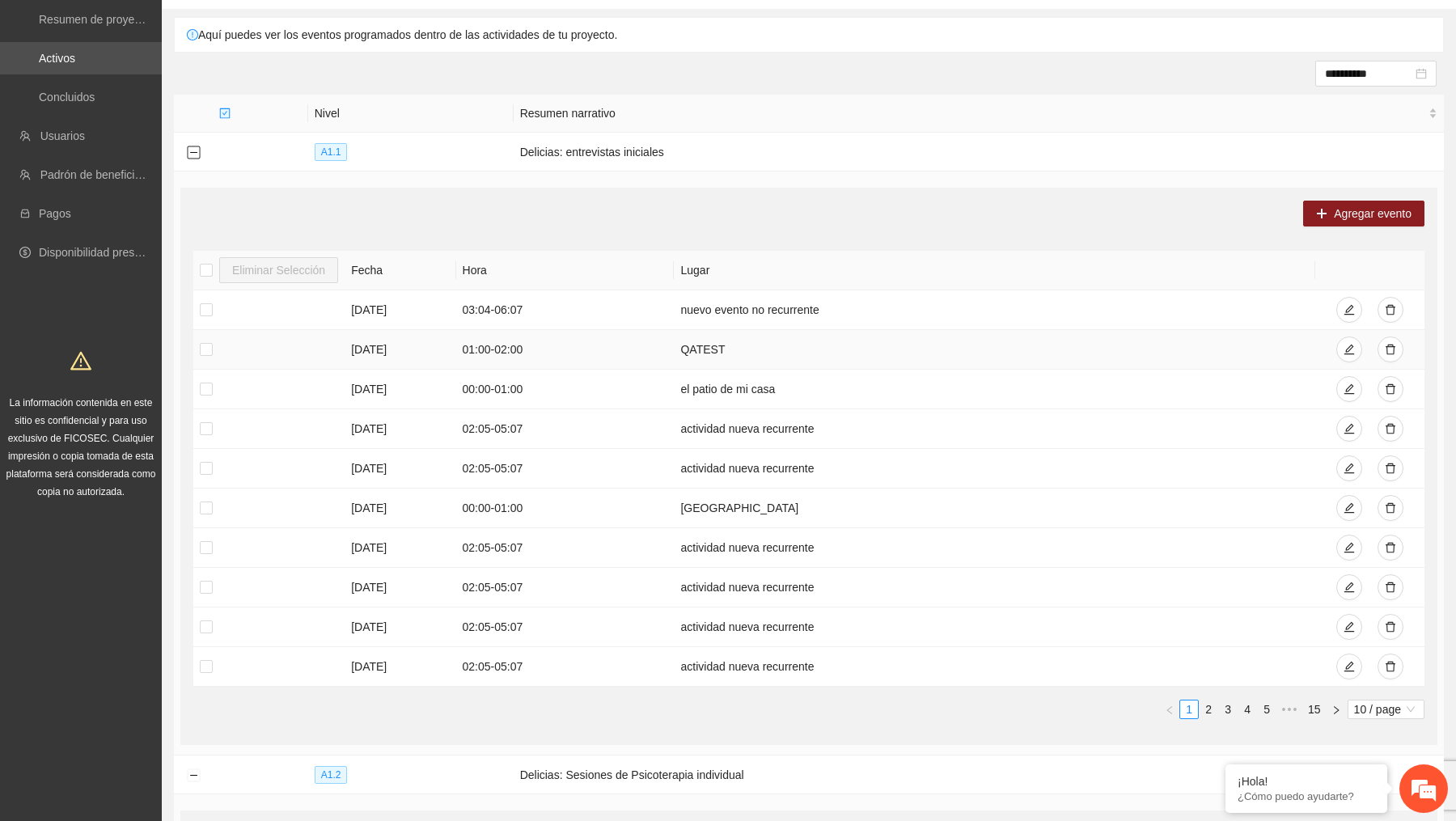 type 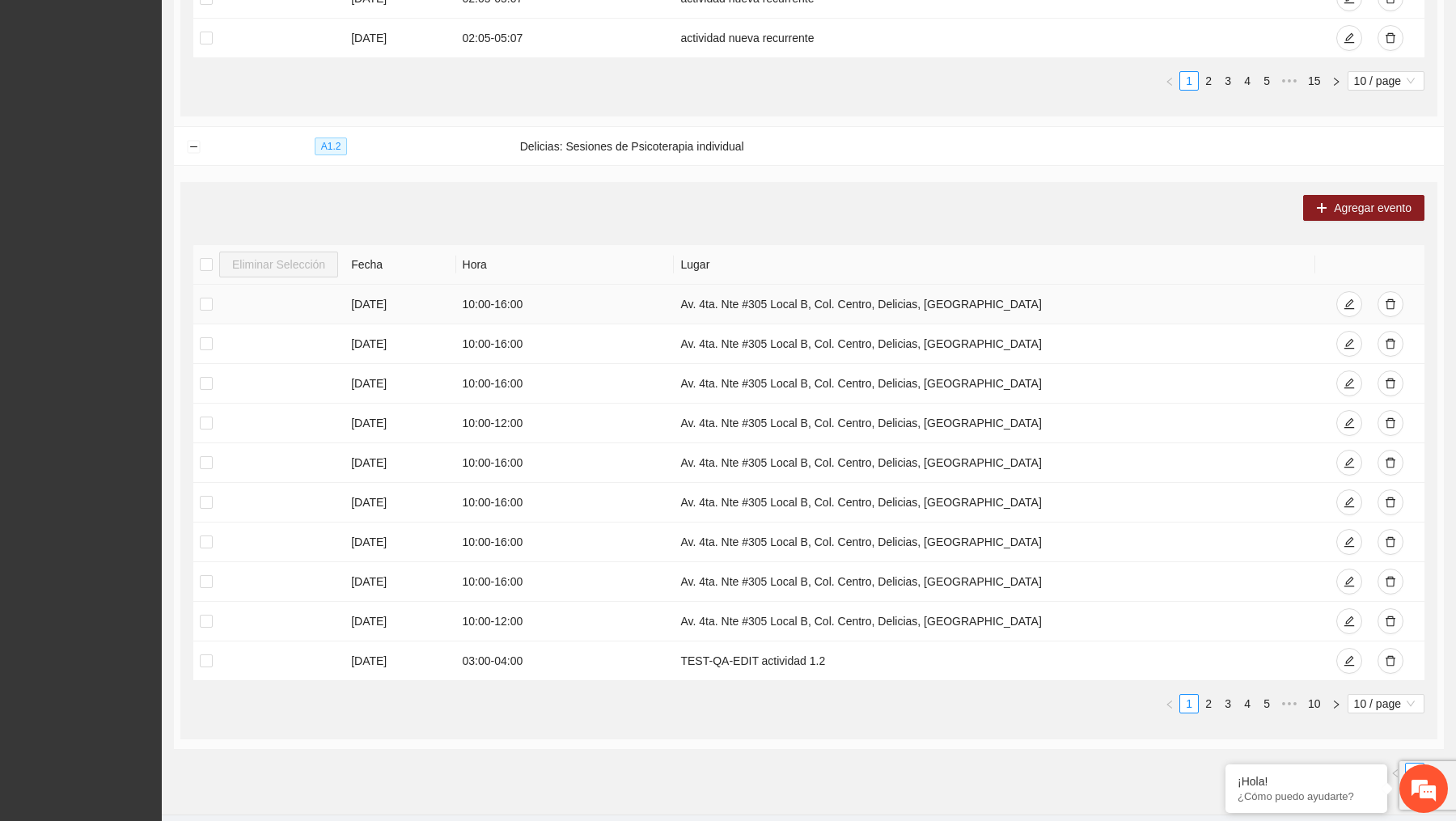 scroll, scrollTop: 0, scrollLeft: 0, axis: both 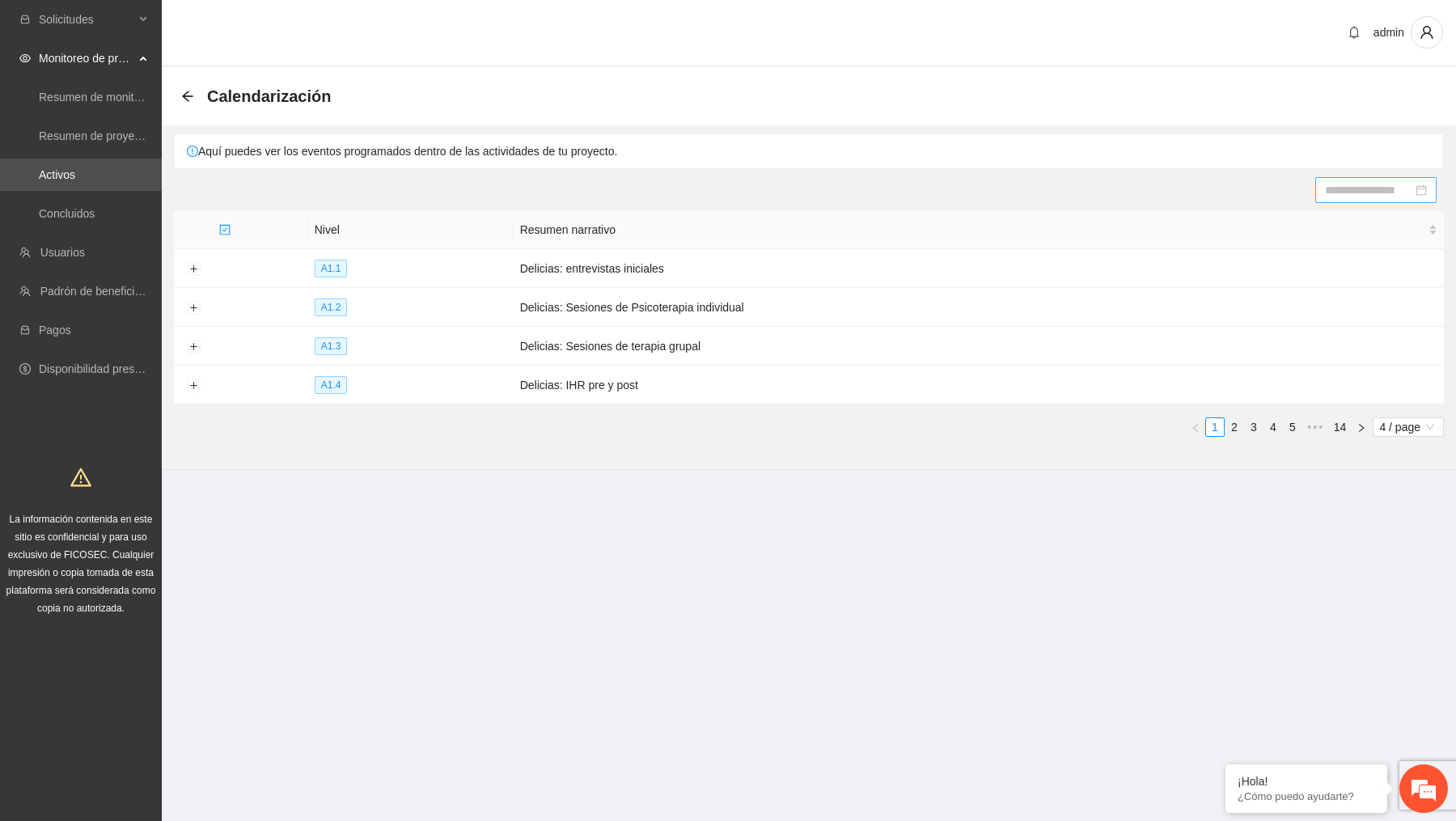 click at bounding box center (1369, 190) 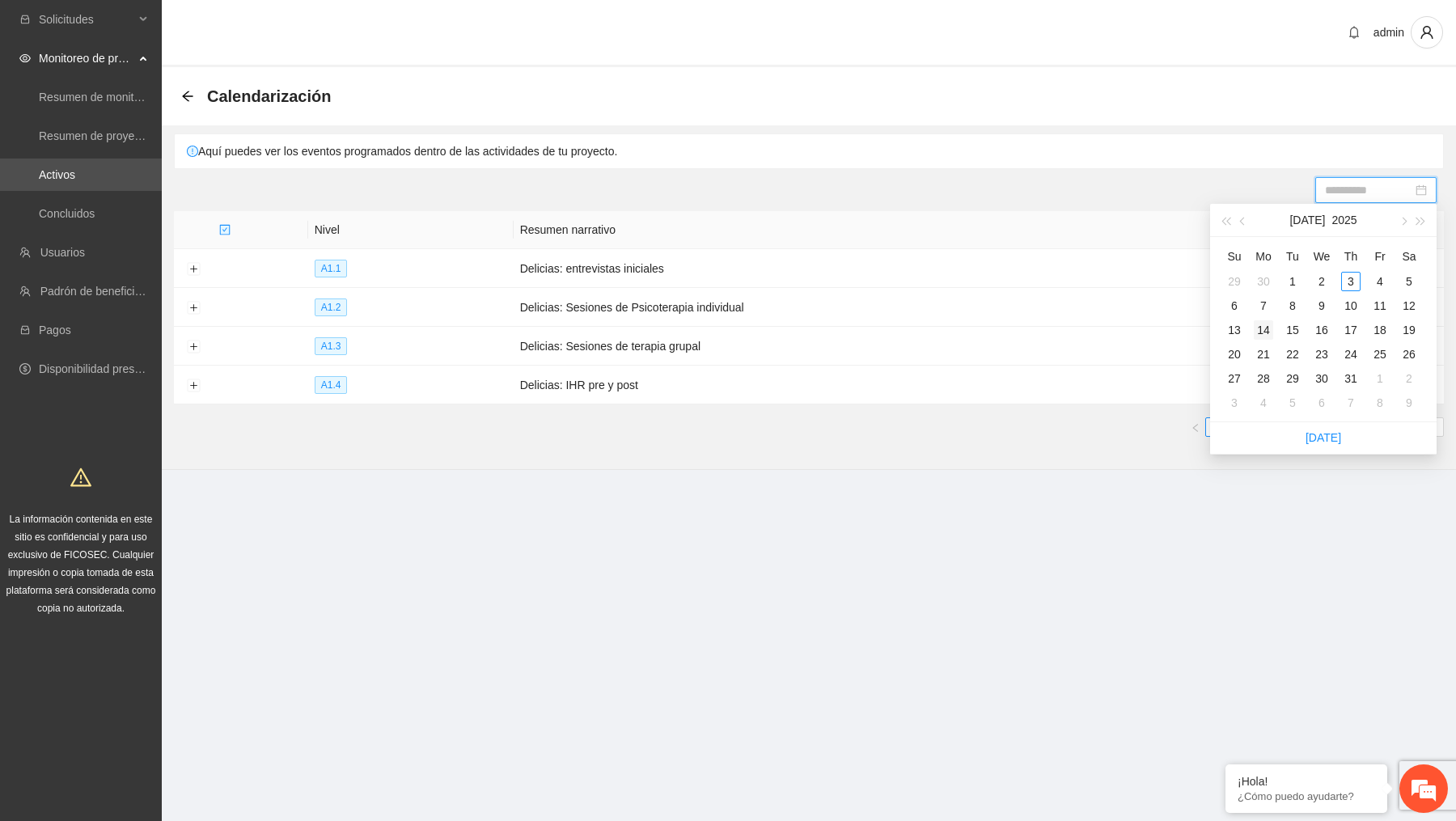 type on "**********" 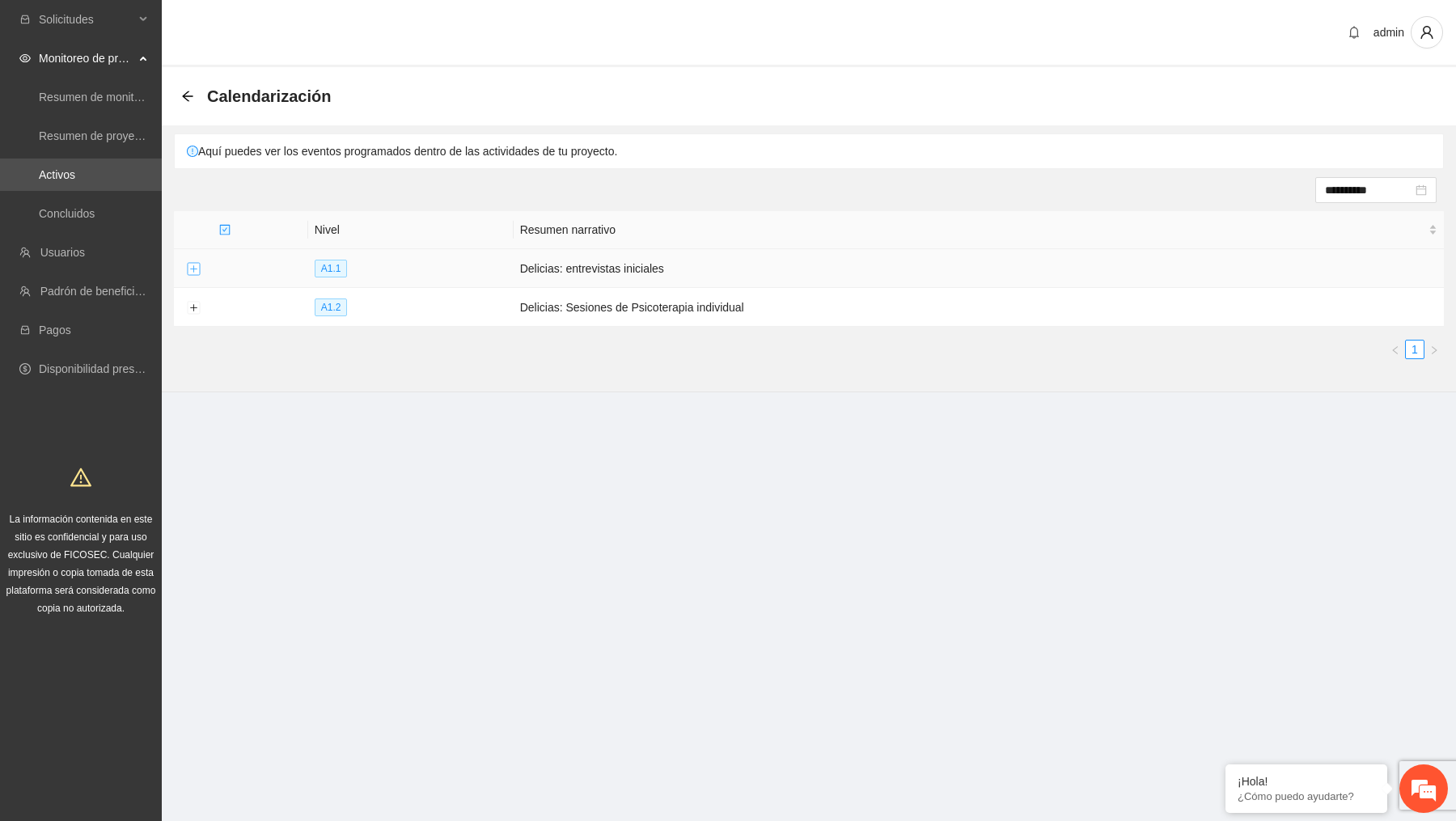 click at bounding box center [193, 269] 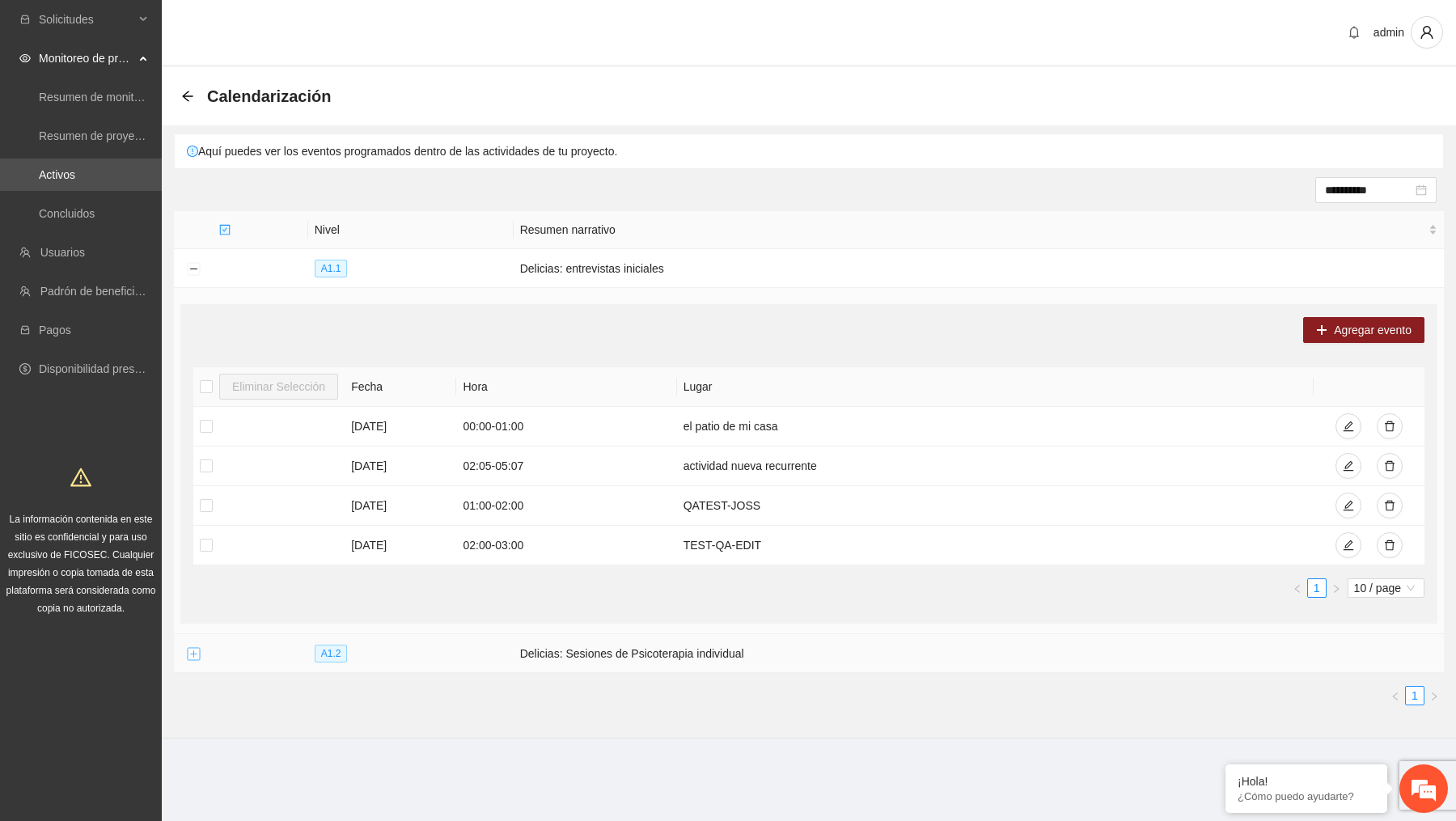click at bounding box center (193, 654) 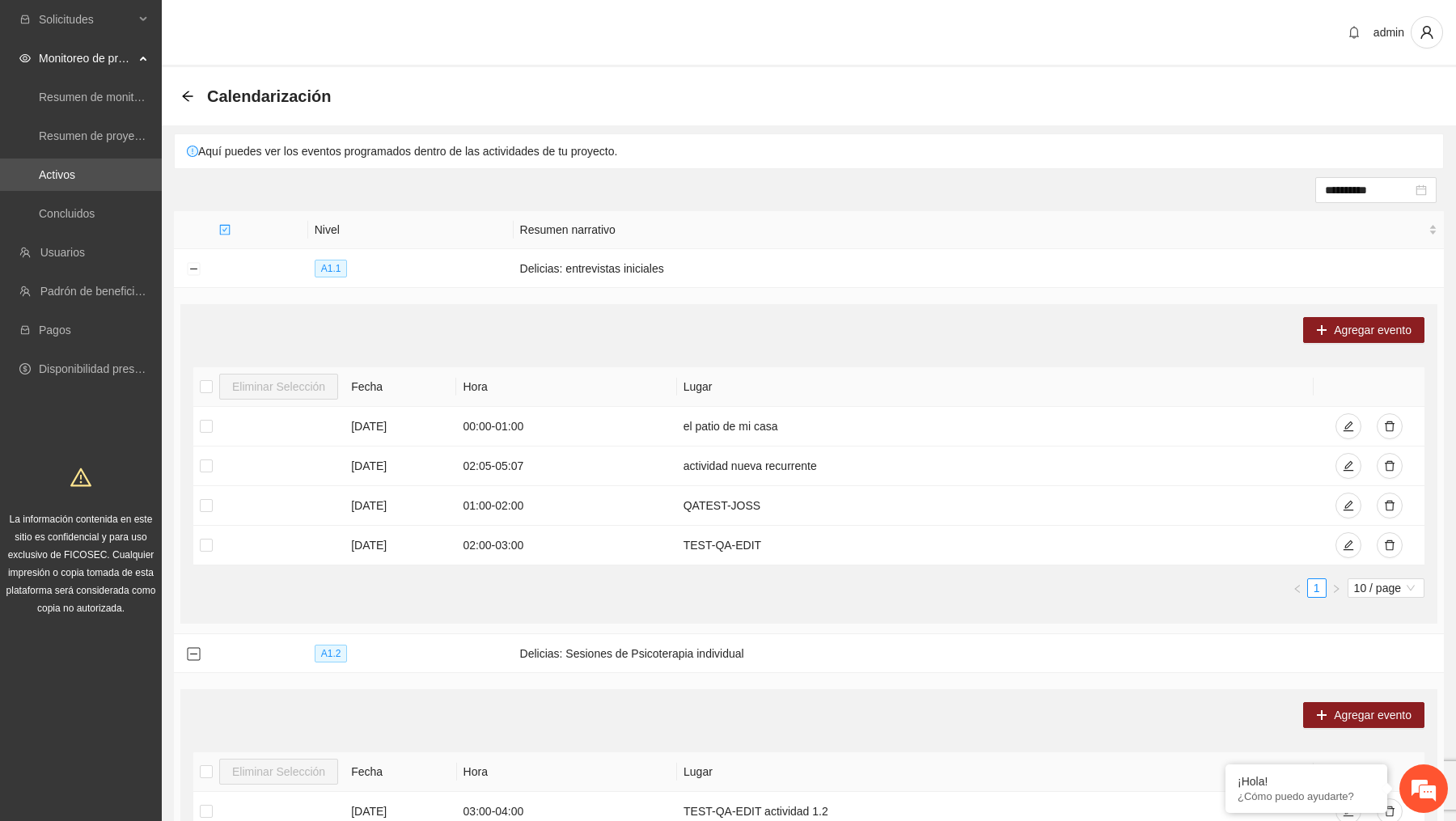 scroll, scrollTop: 43, scrollLeft: 0, axis: vertical 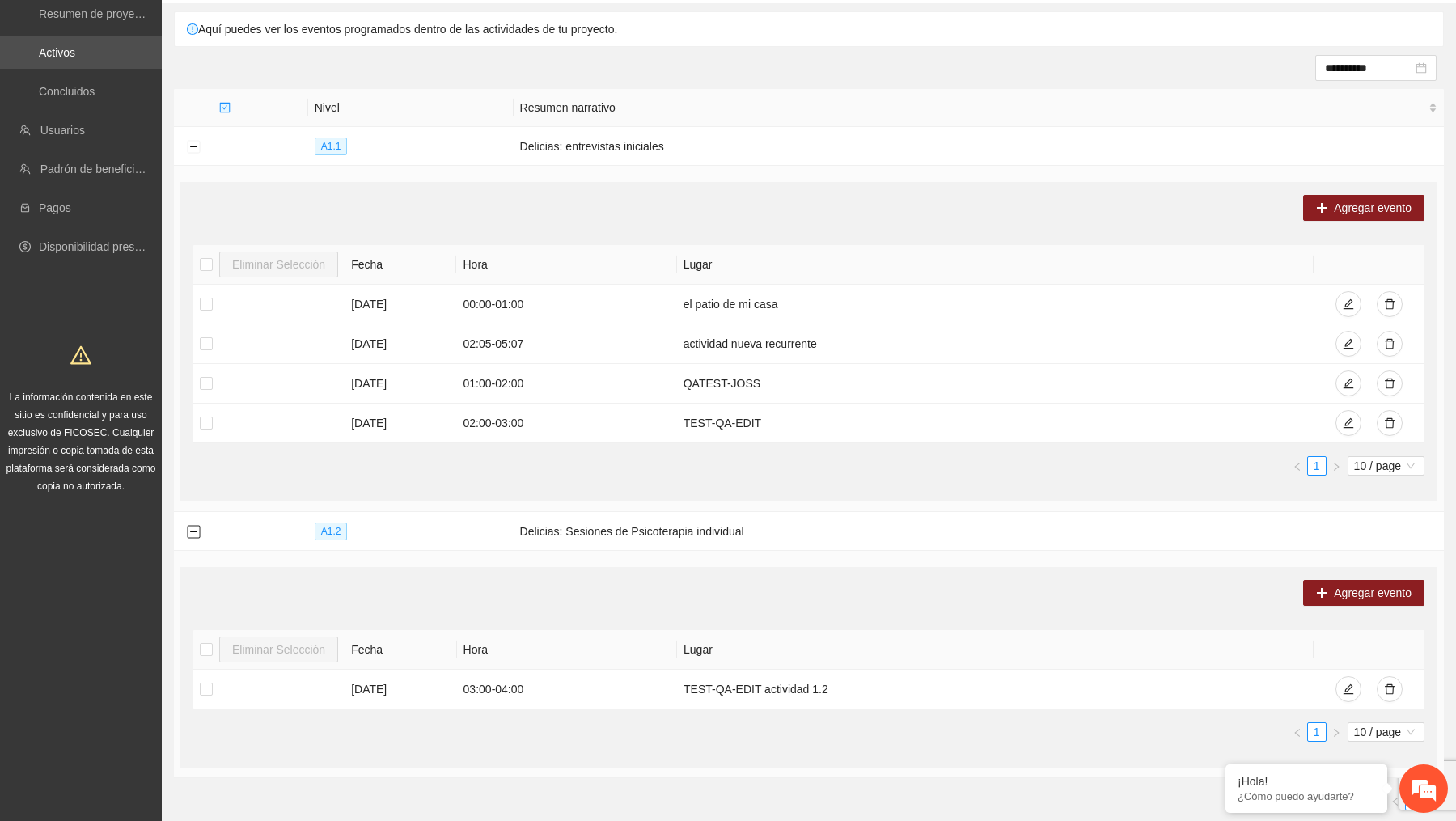 type 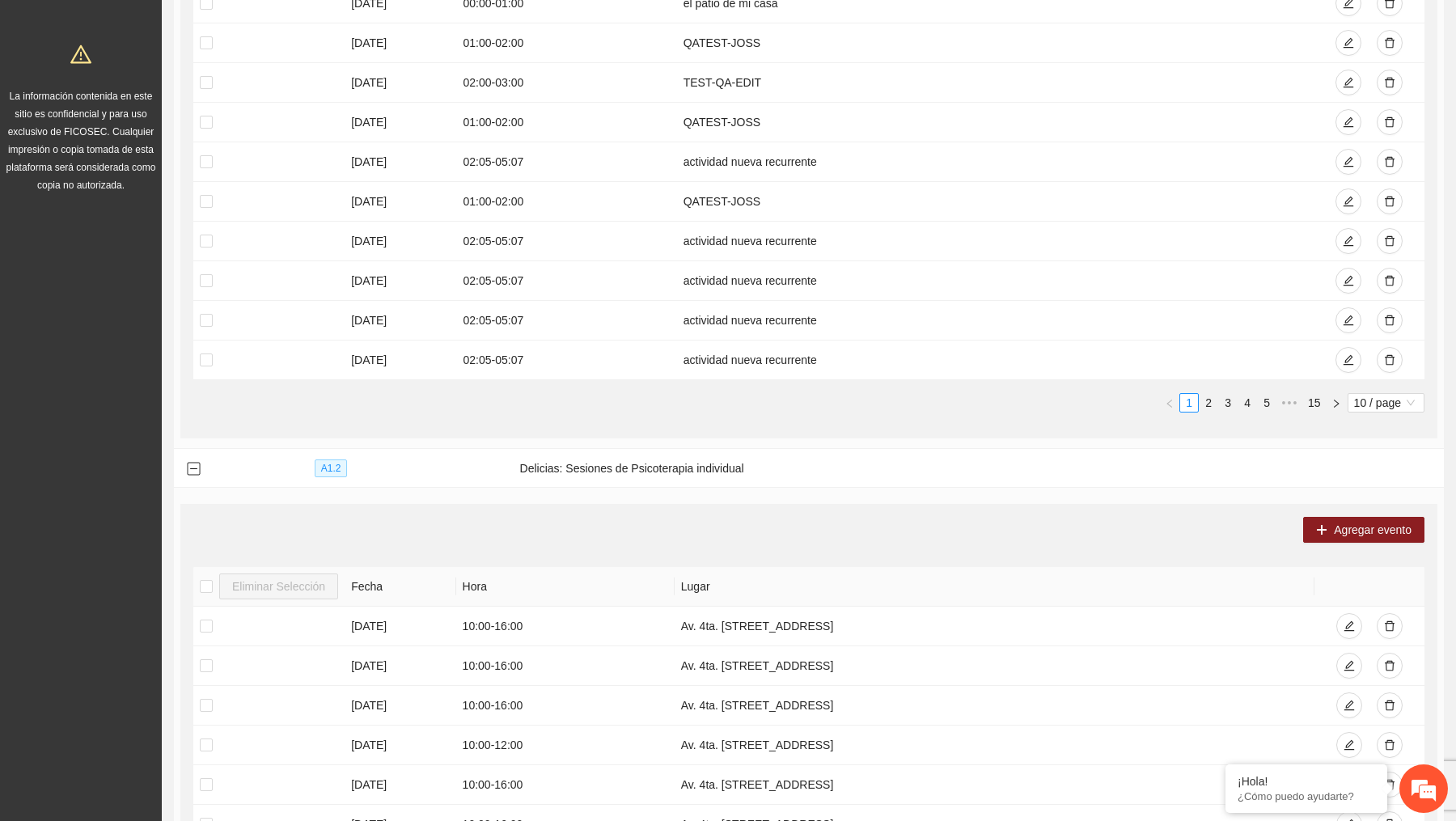 scroll, scrollTop: 0, scrollLeft: 0, axis: both 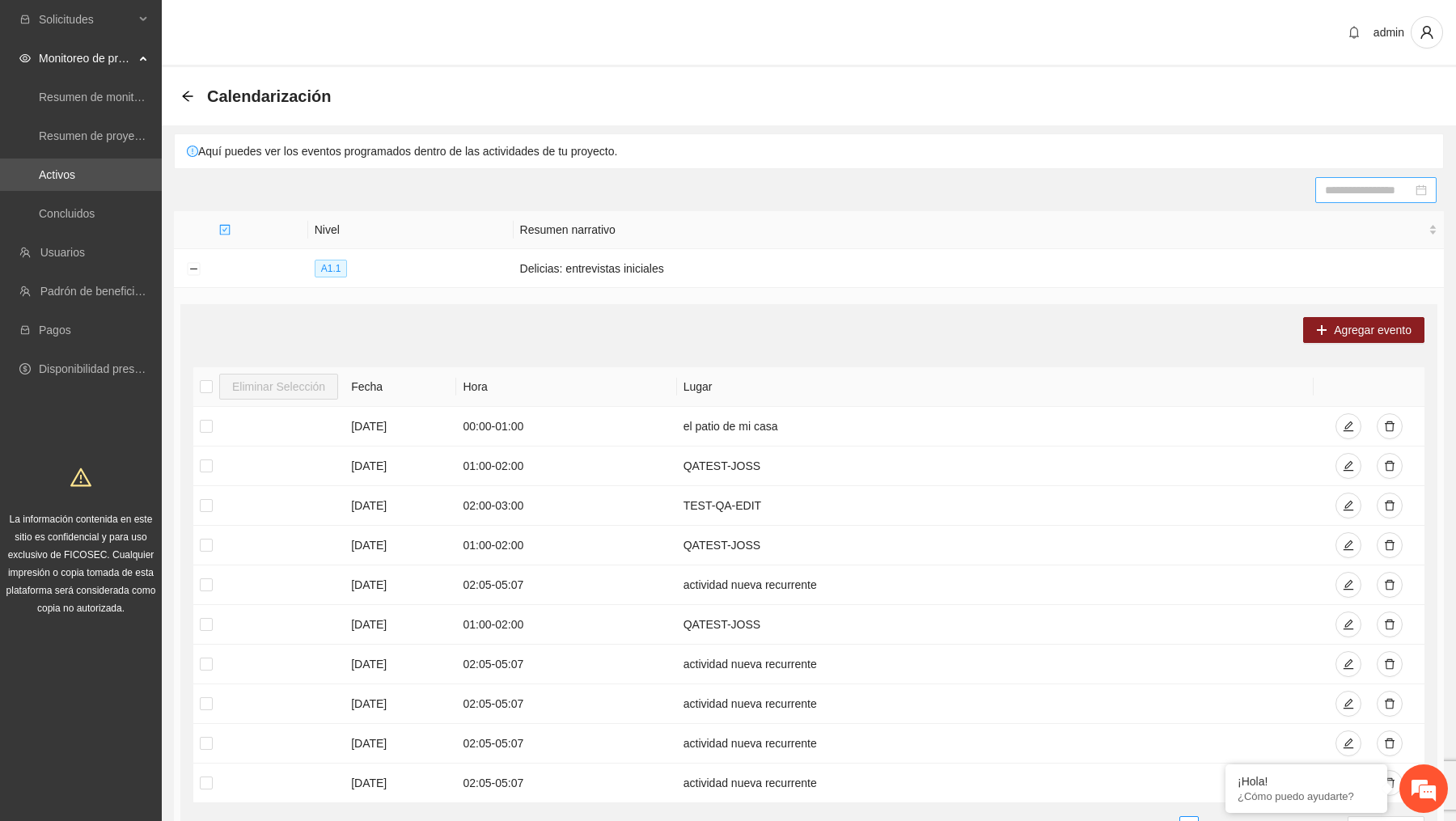 click at bounding box center (1376, 190) 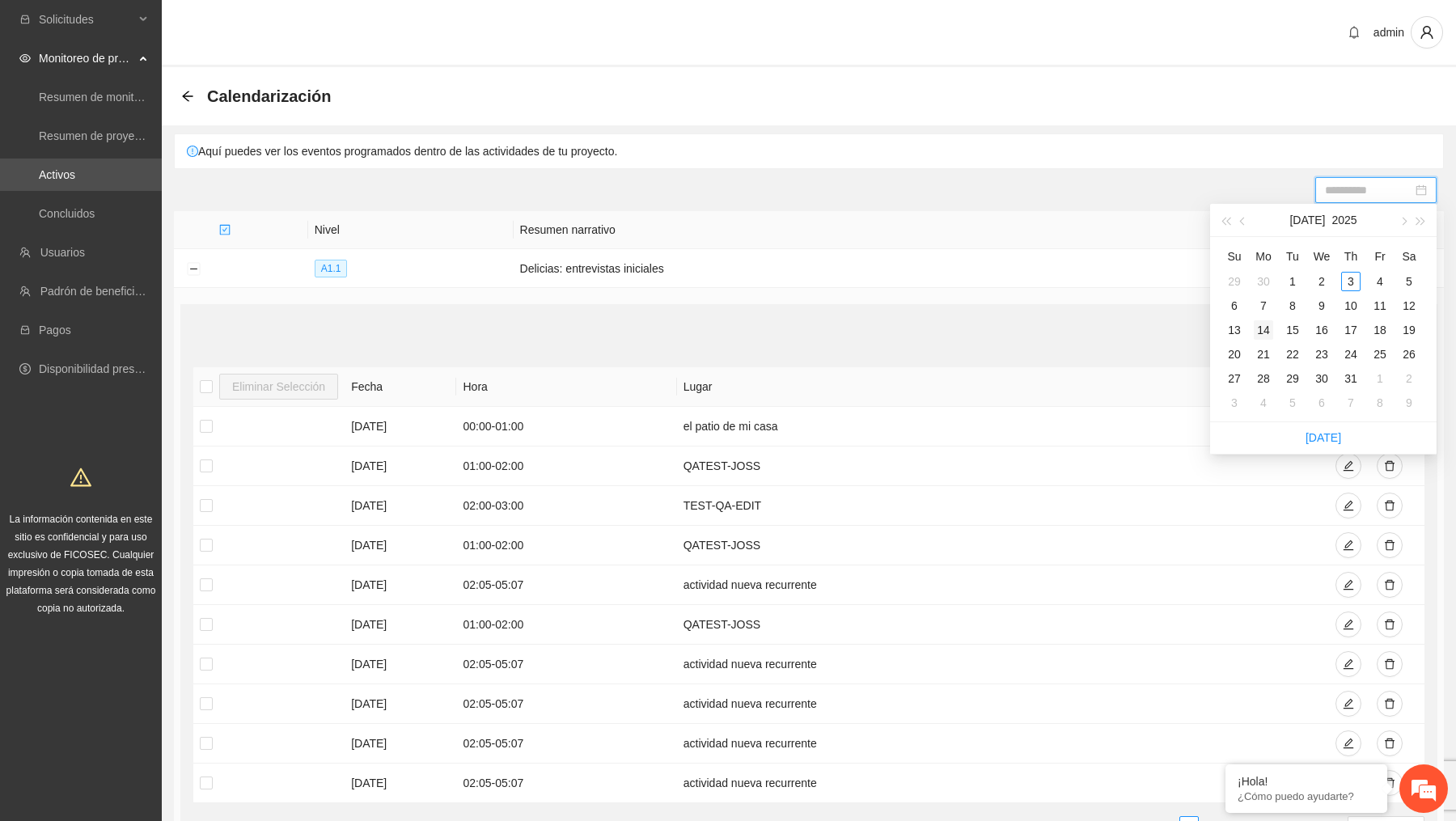 type on "**********" 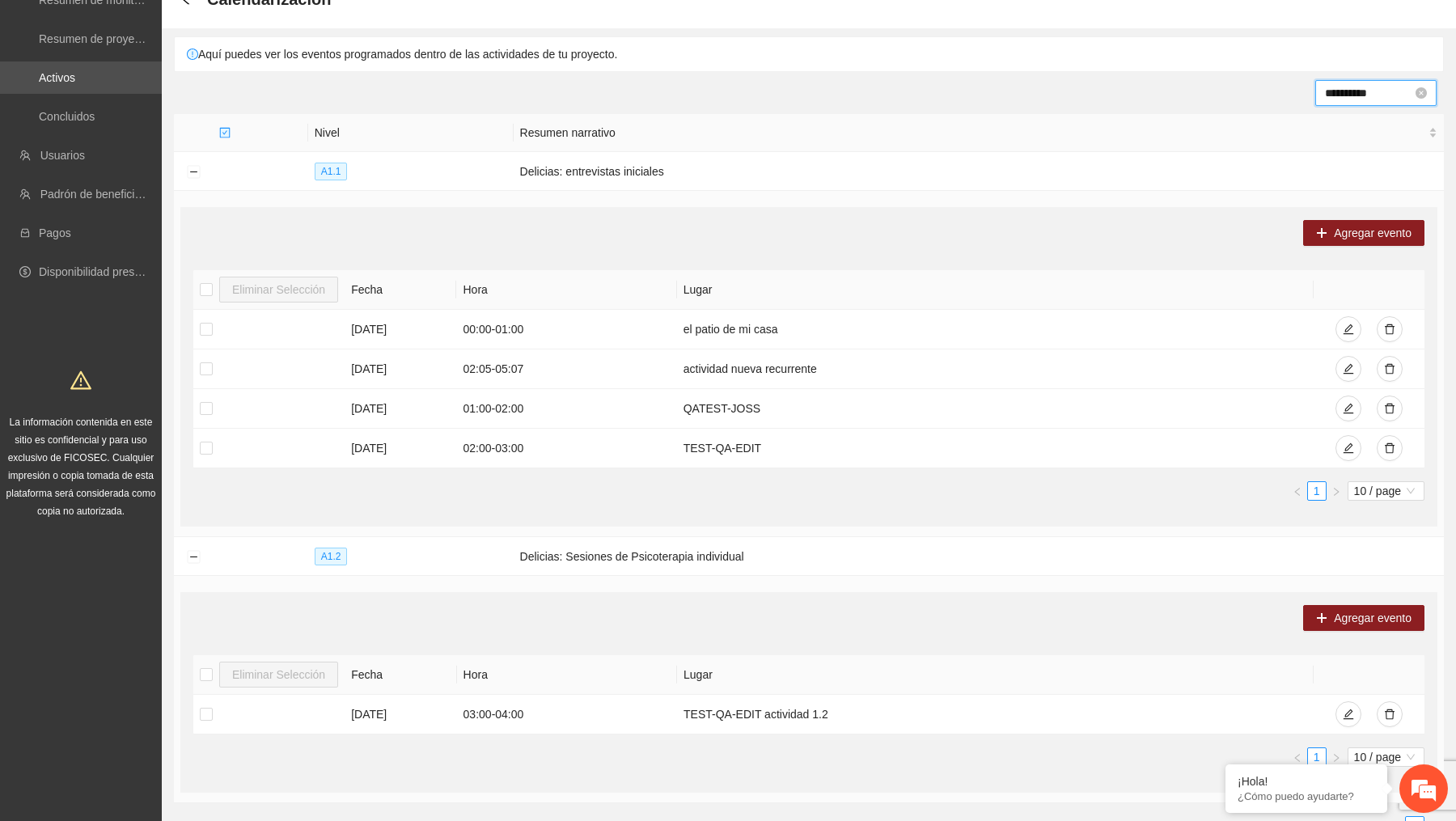 scroll, scrollTop: 0, scrollLeft: 0, axis: both 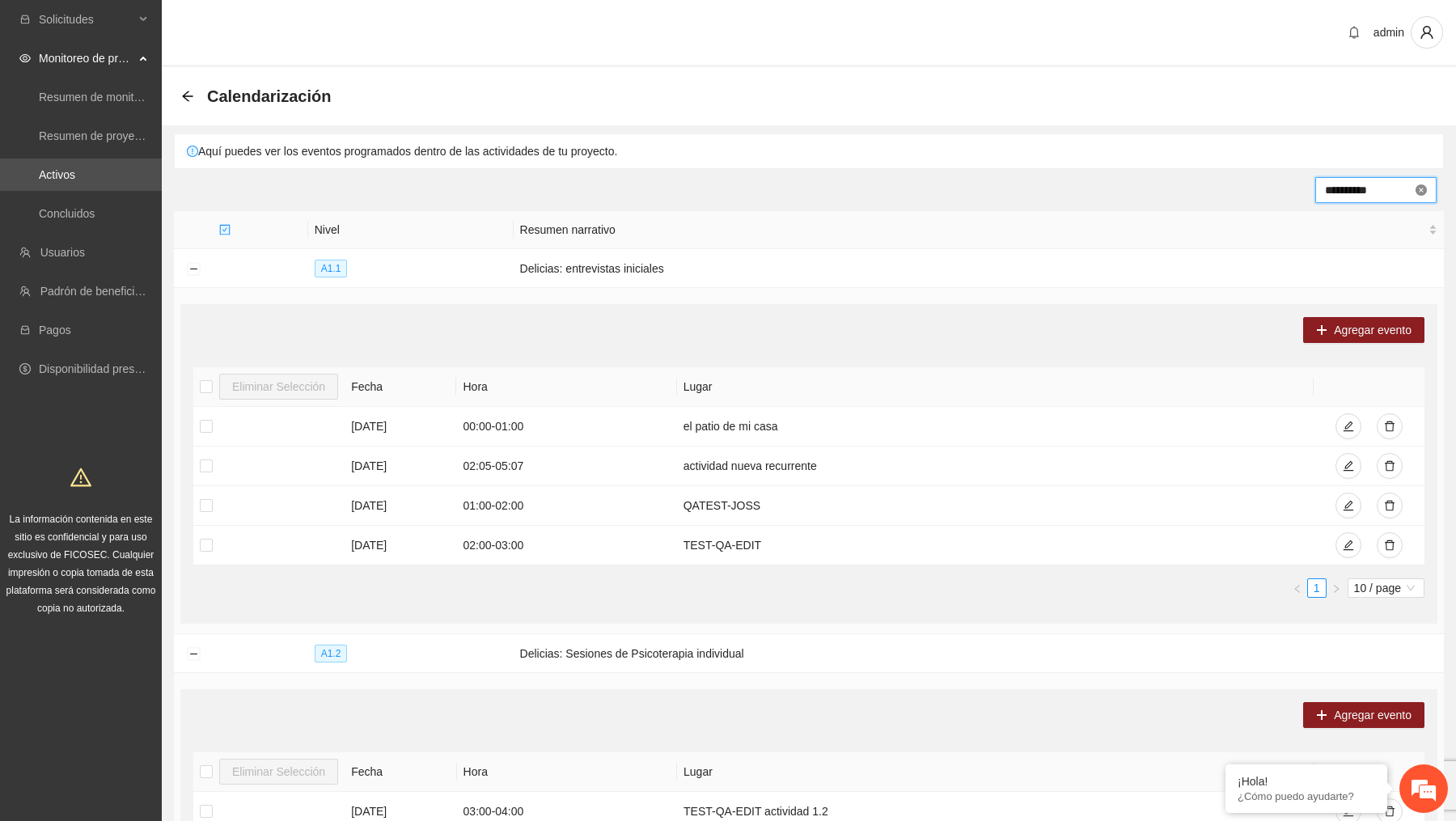 type 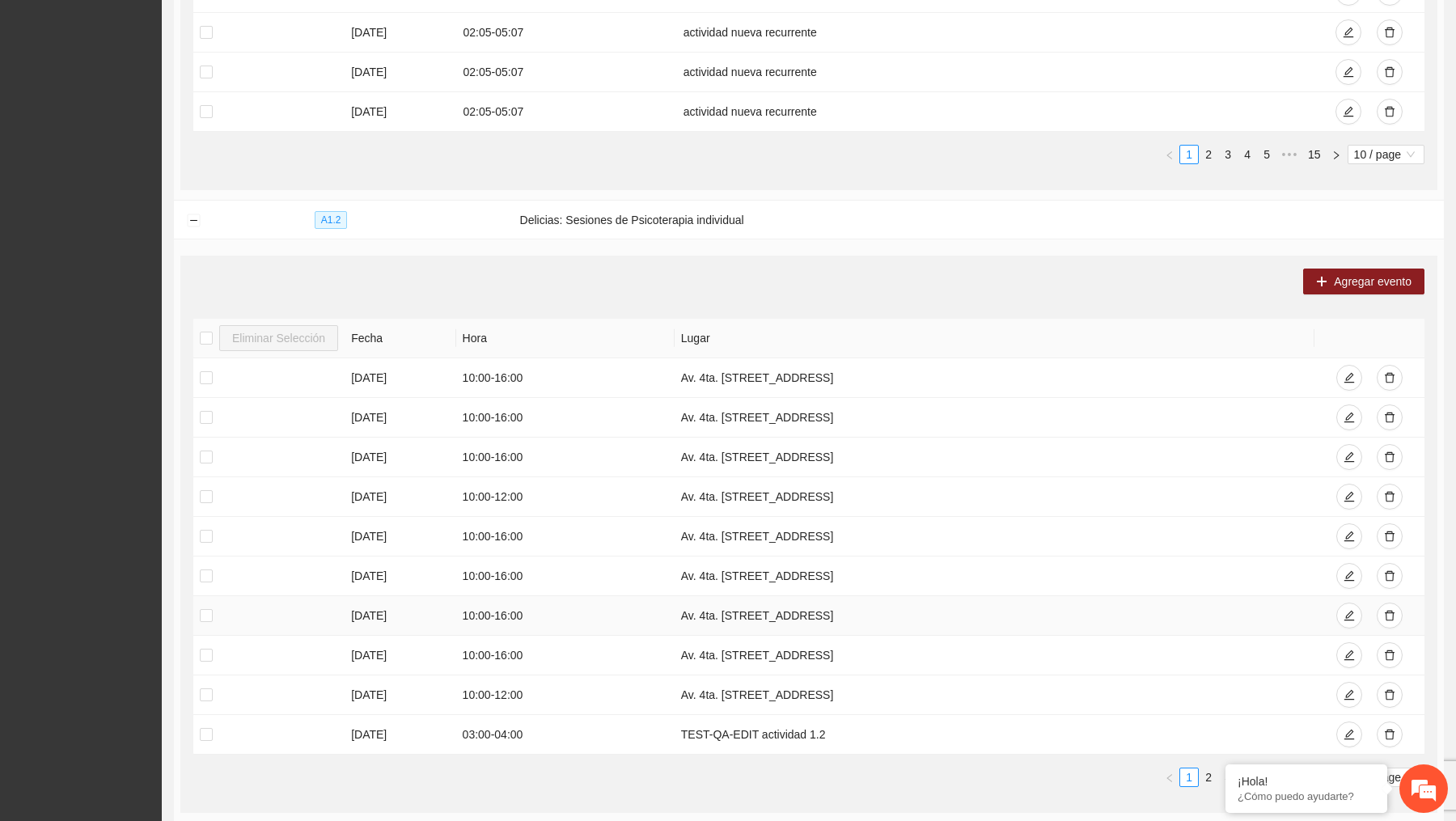 scroll, scrollTop: 653, scrollLeft: 0, axis: vertical 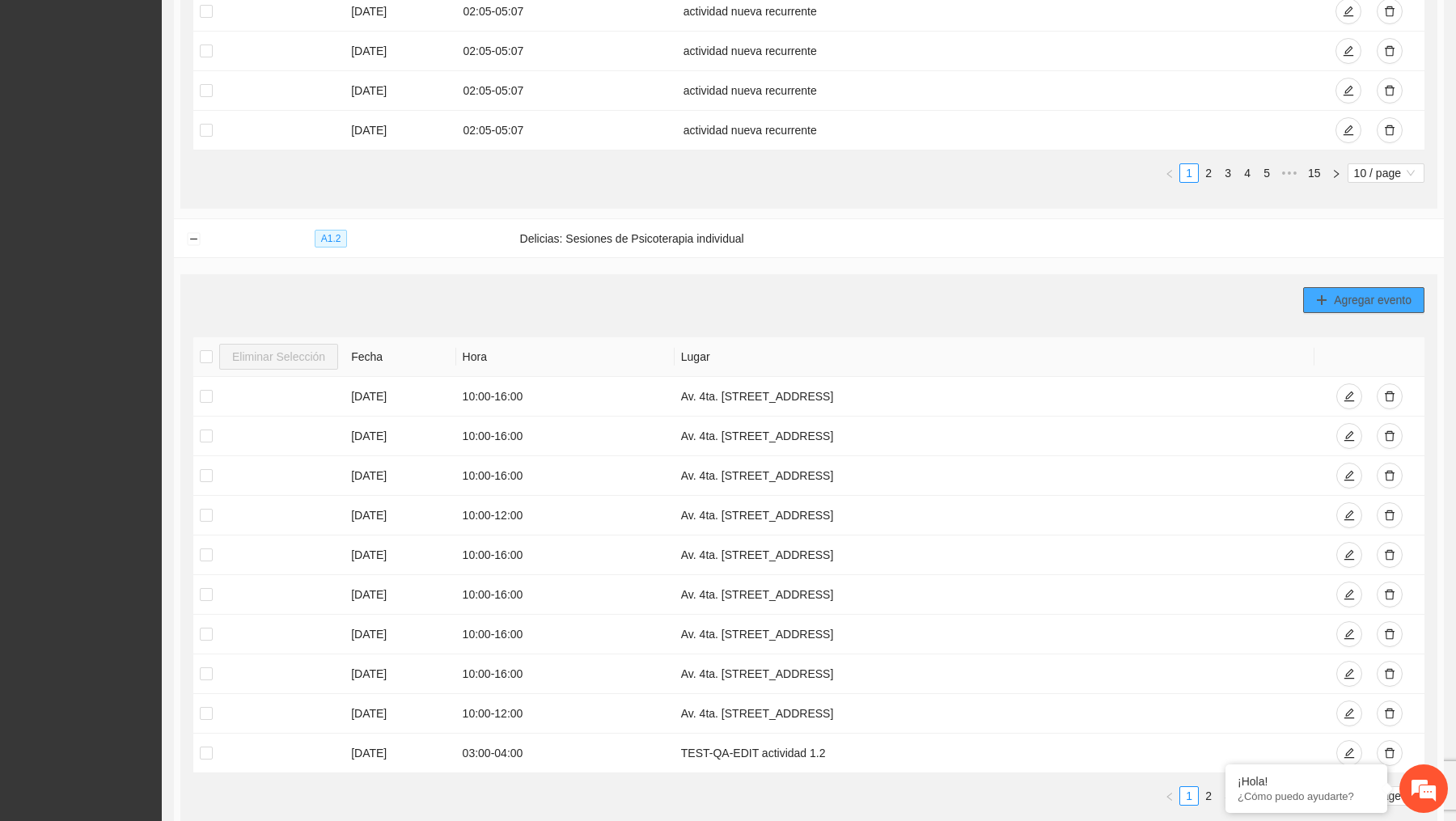 click on "Agregar evento" at bounding box center [1364, 300] 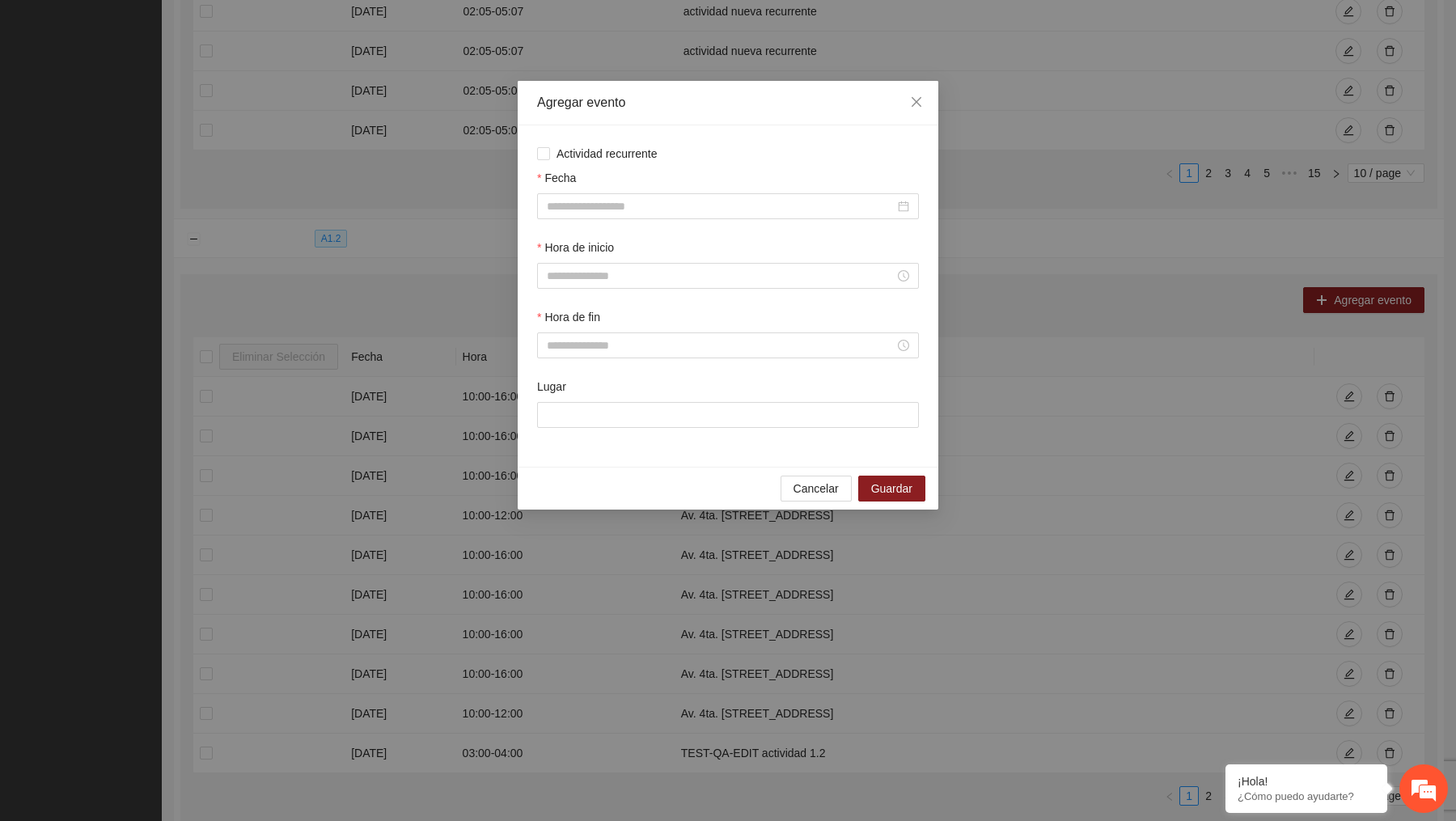 click on "Fecha" at bounding box center (728, 181) 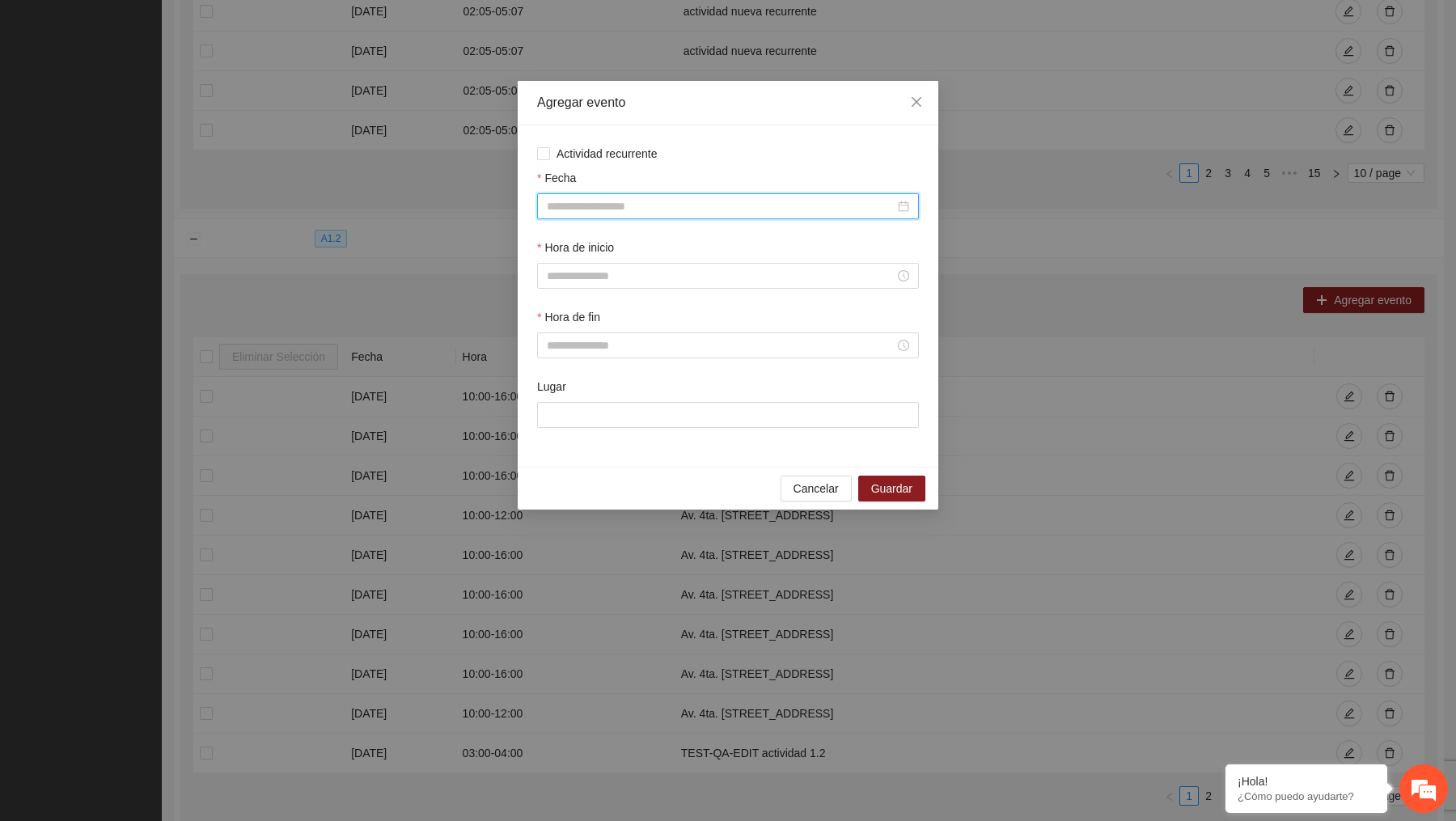 click on "Fecha" at bounding box center (721, 206) 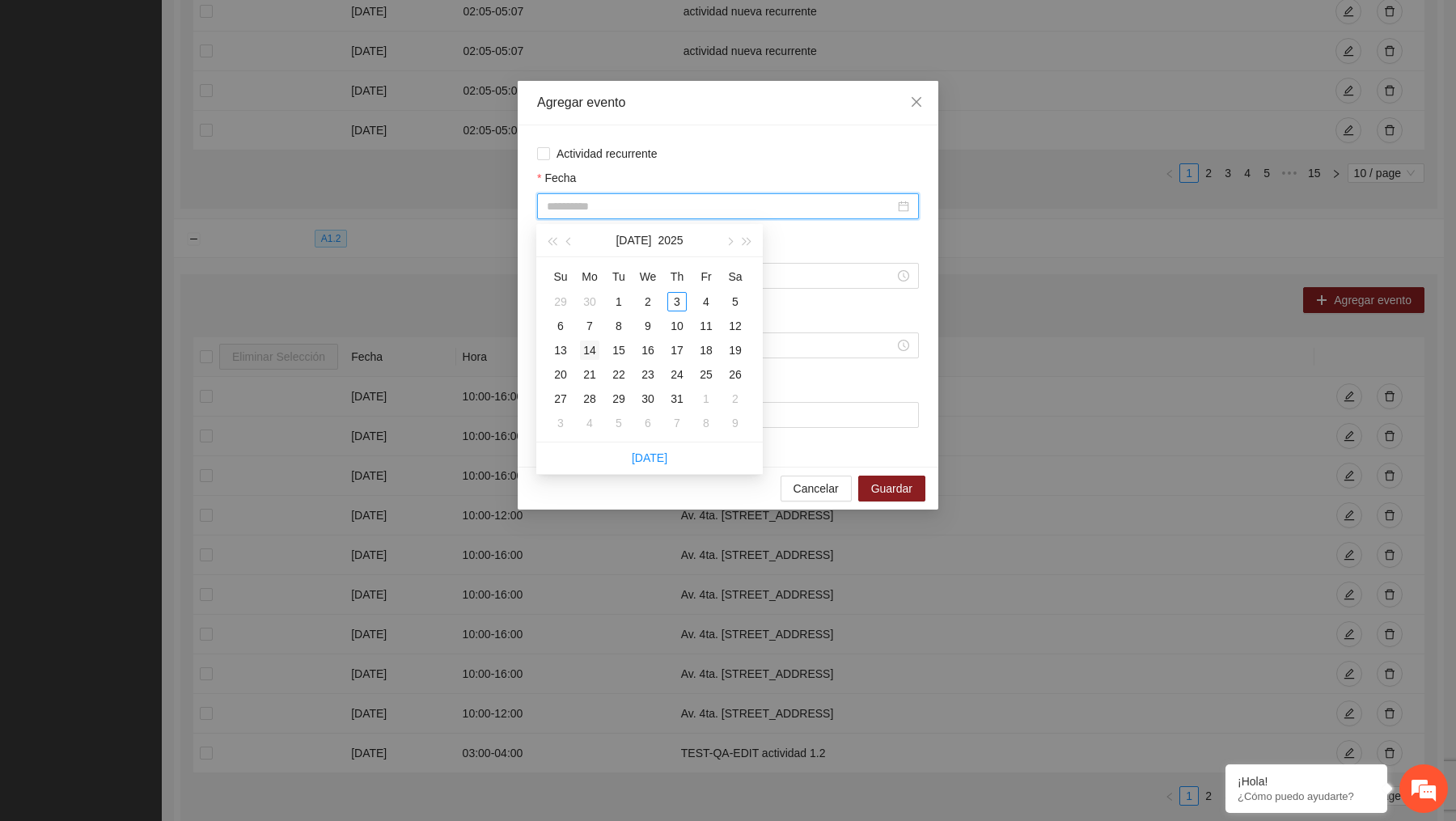 type on "**********" 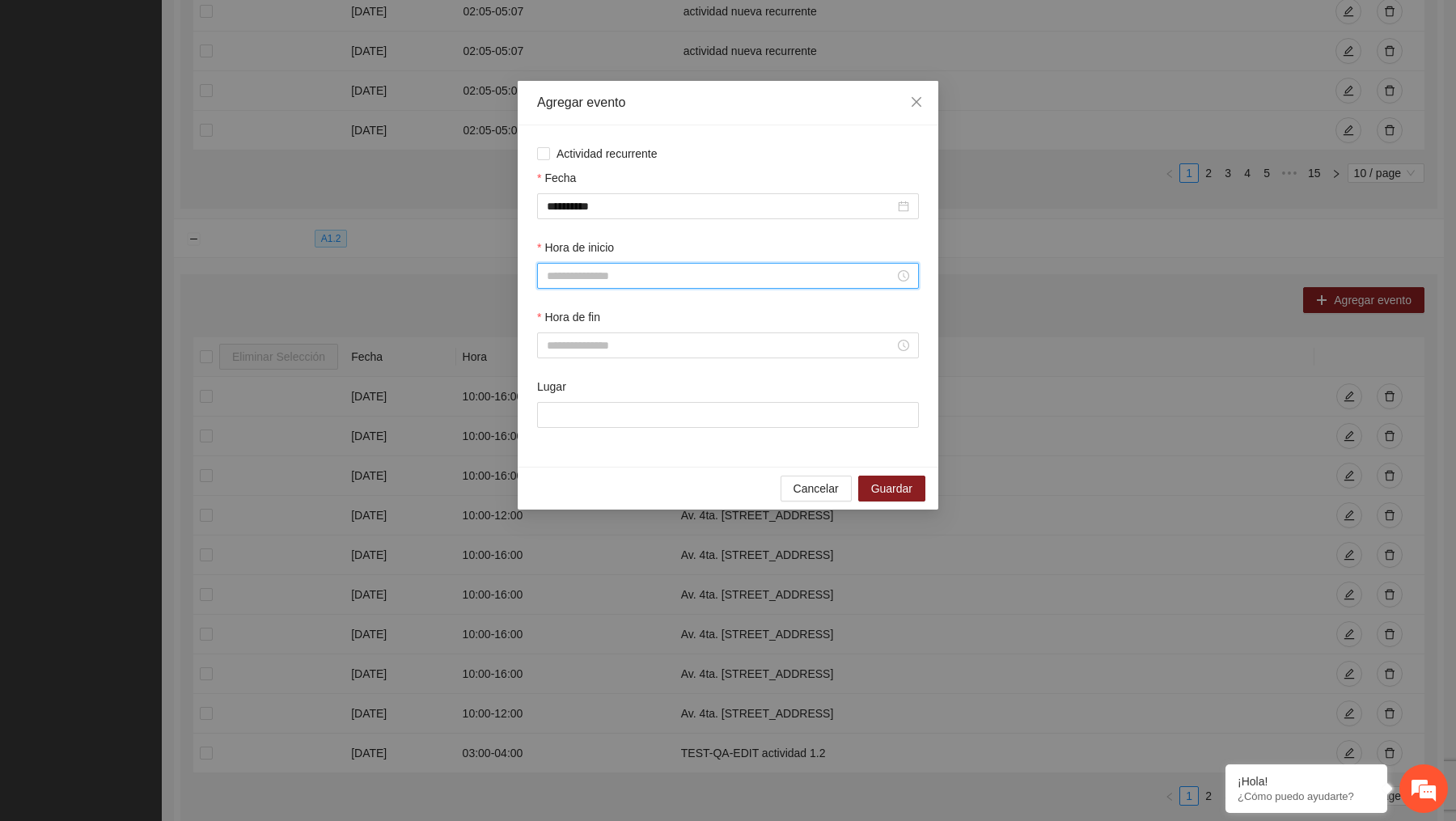 click on "Hora de inicio" at bounding box center [721, 276] 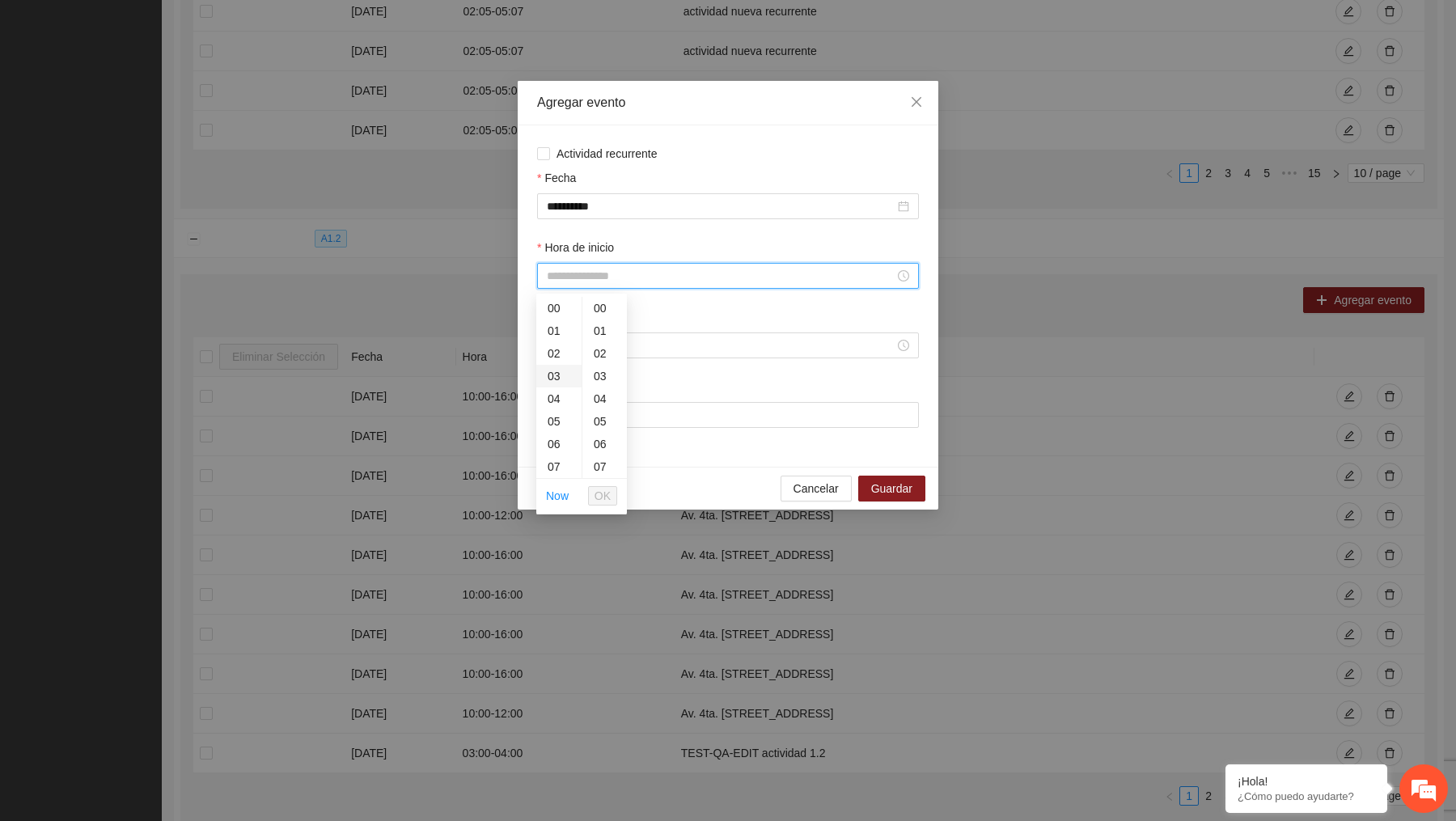 click on "03" at bounding box center (559, 376) 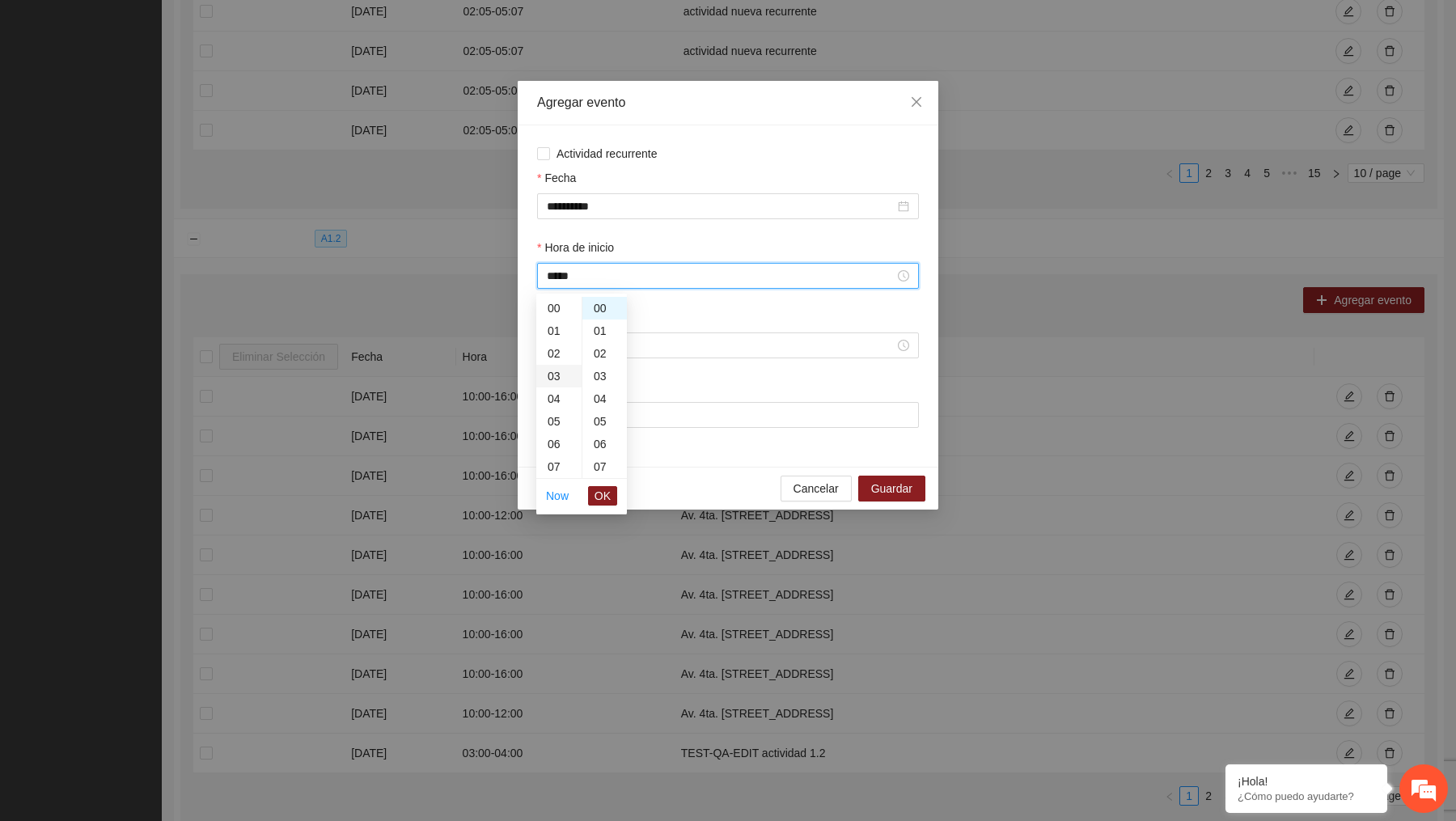 scroll, scrollTop: 67, scrollLeft: 0, axis: vertical 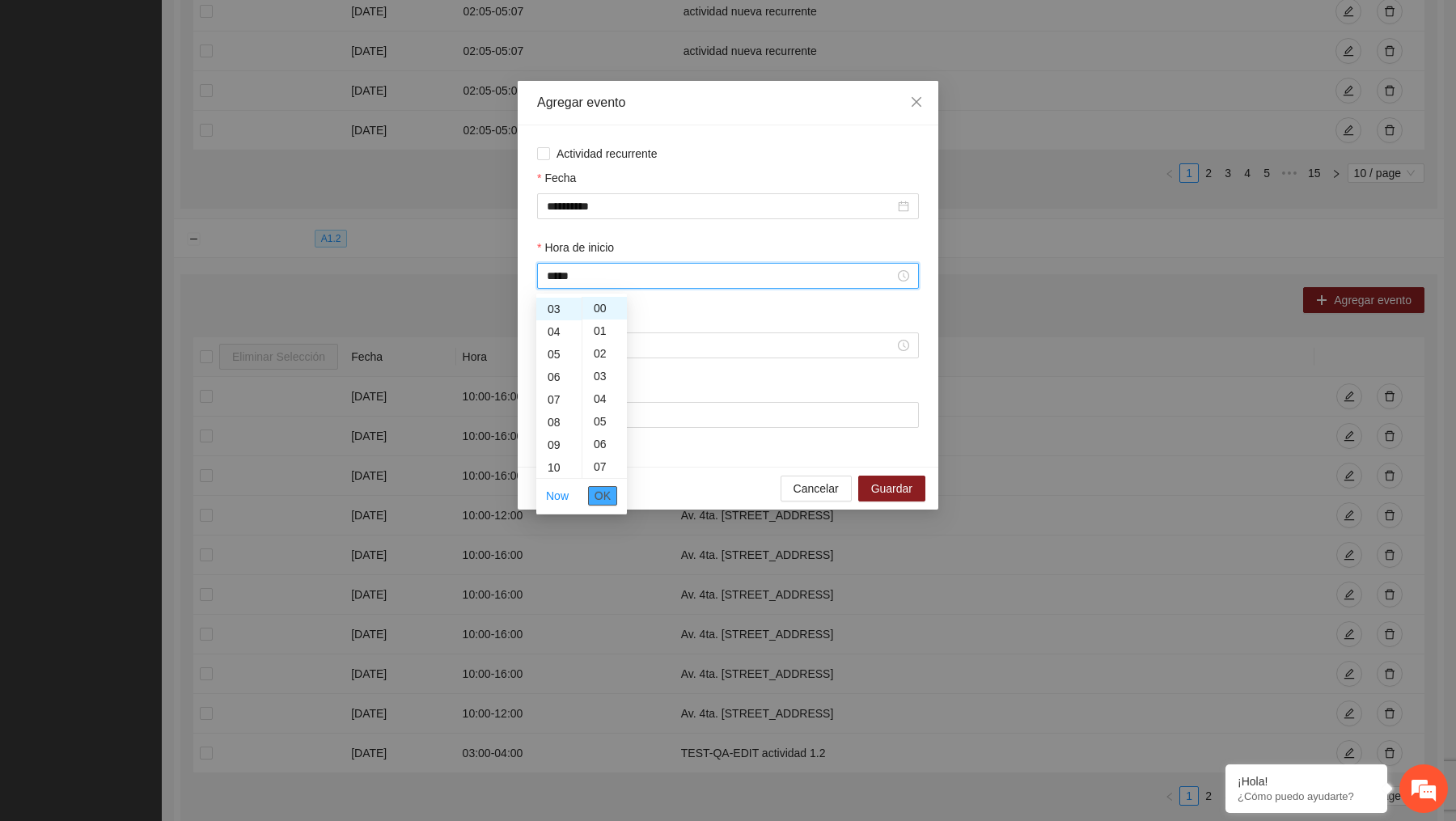 click on "OK" at bounding box center (603, 496) 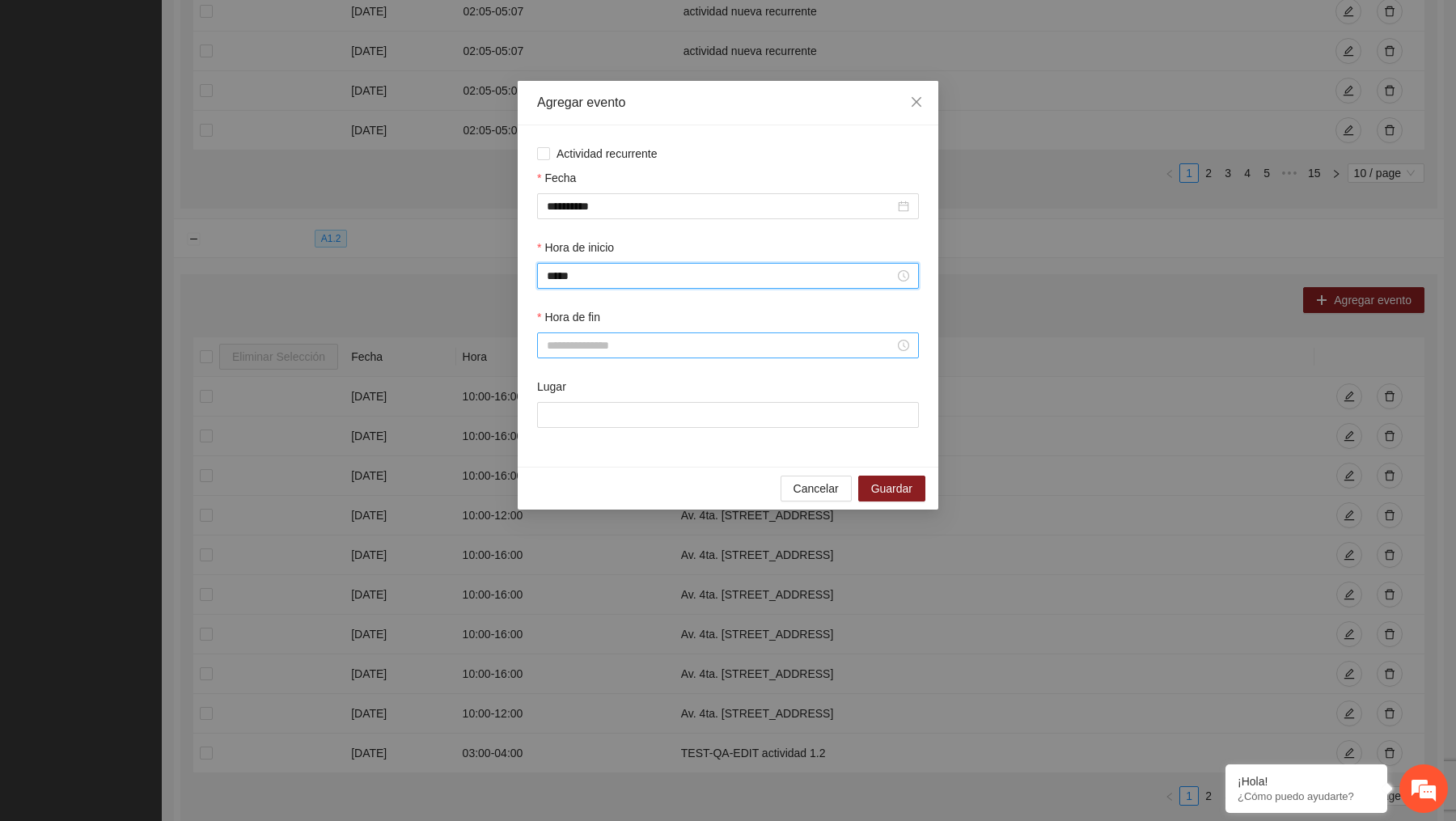 click on "Hora de fin" at bounding box center [721, 345] 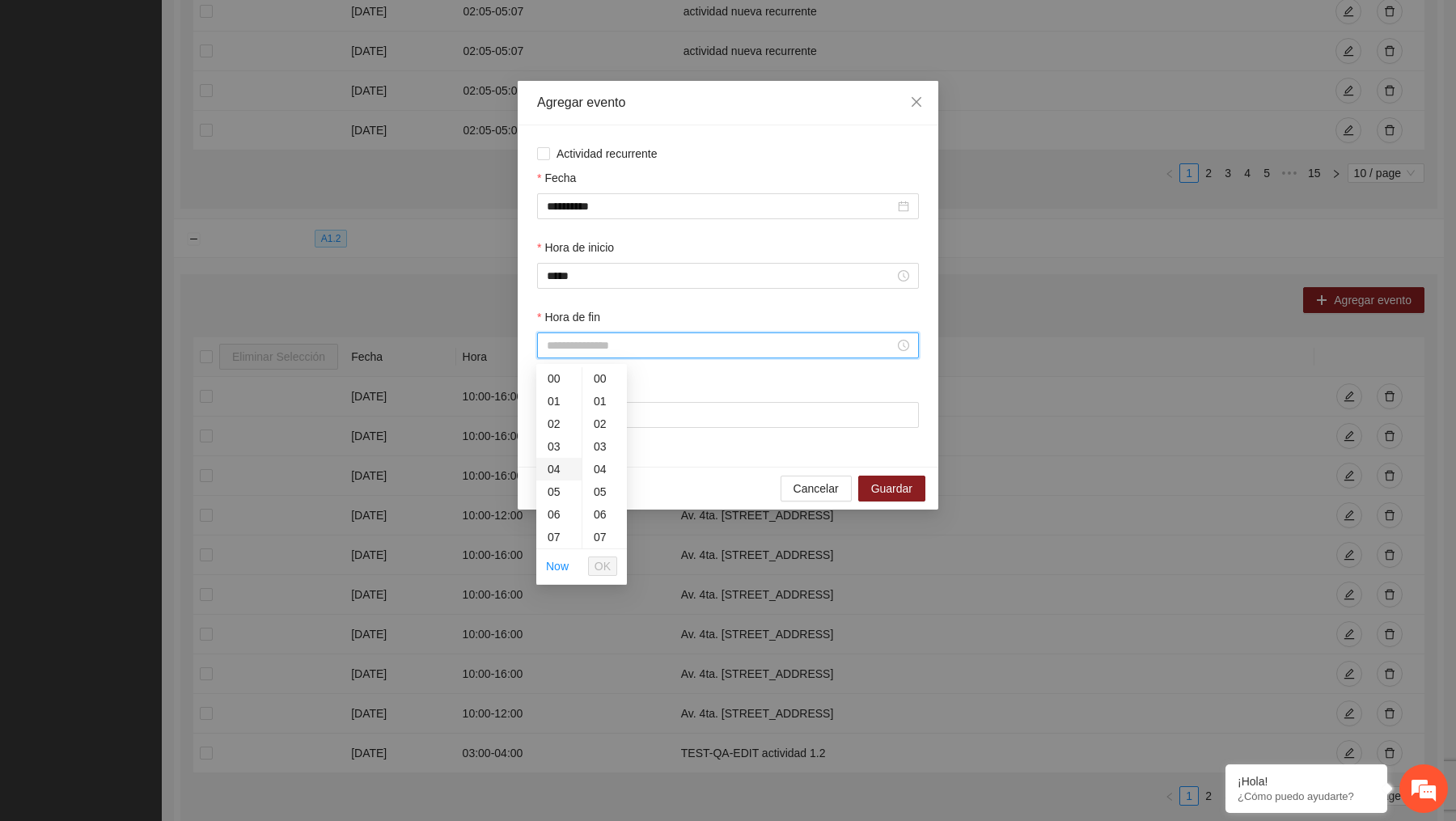 click on "04" at bounding box center (559, 469) 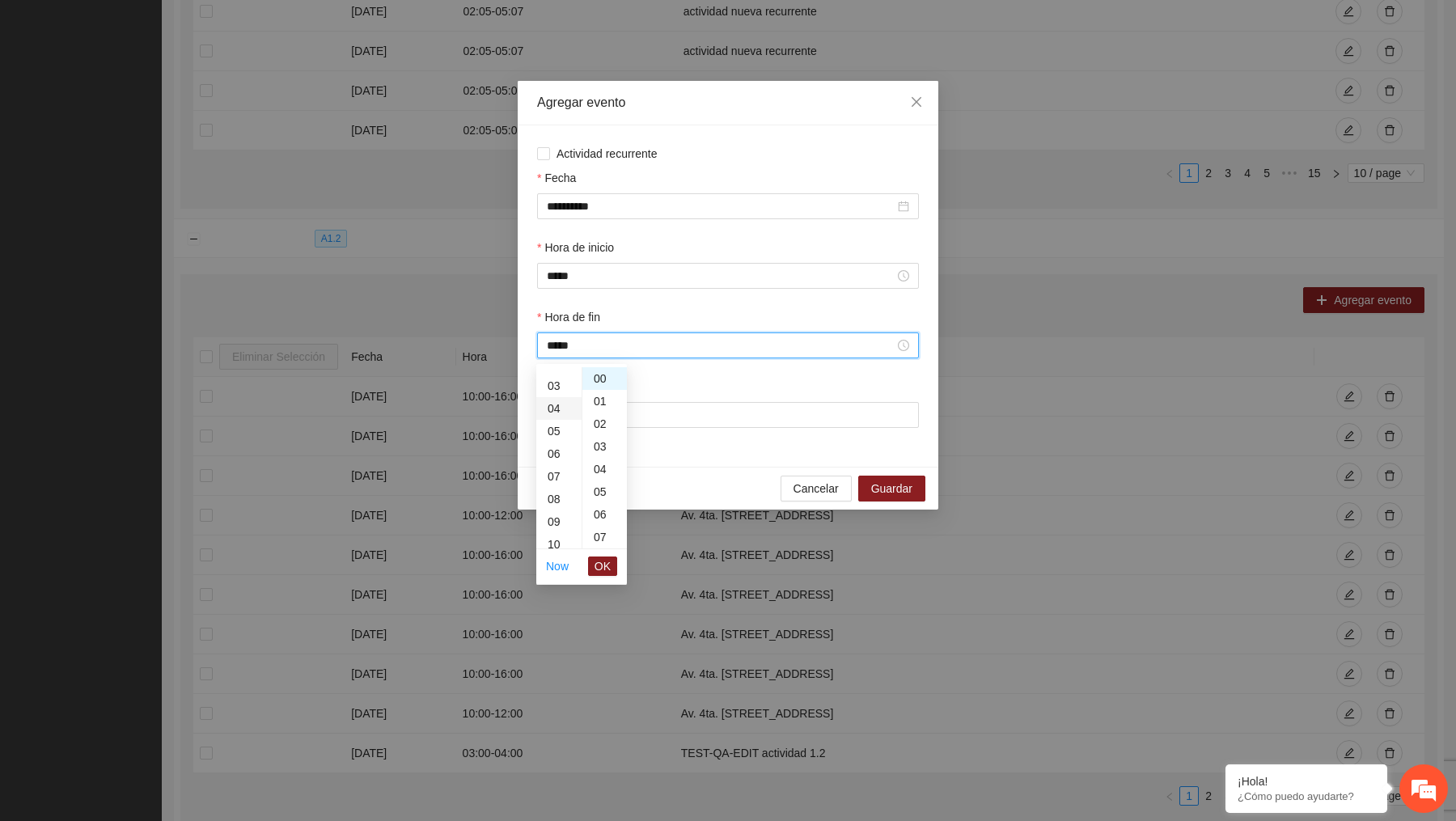 scroll, scrollTop: 90, scrollLeft: 0, axis: vertical 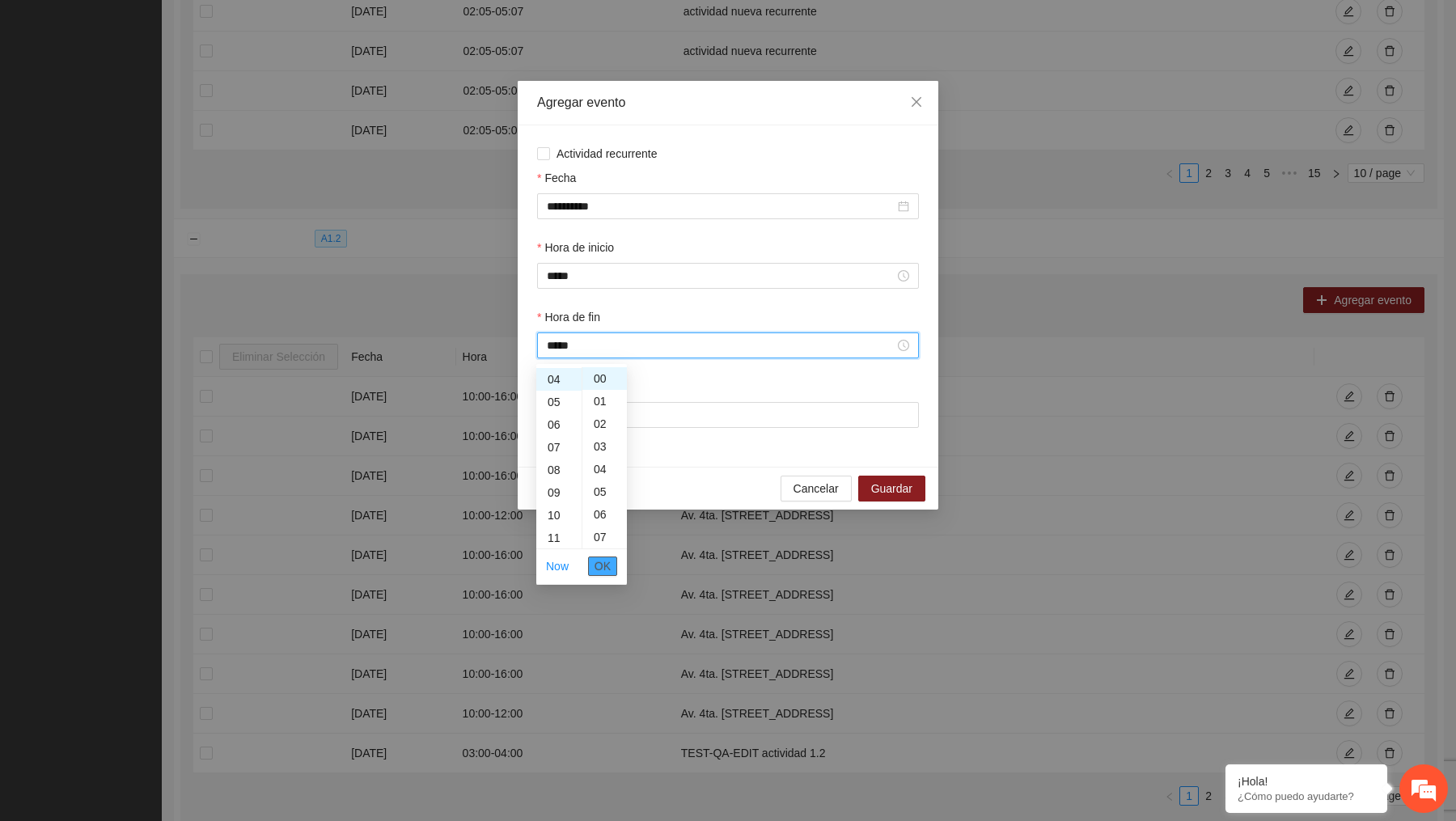 click on "OK" at bounding box center (603, 566) 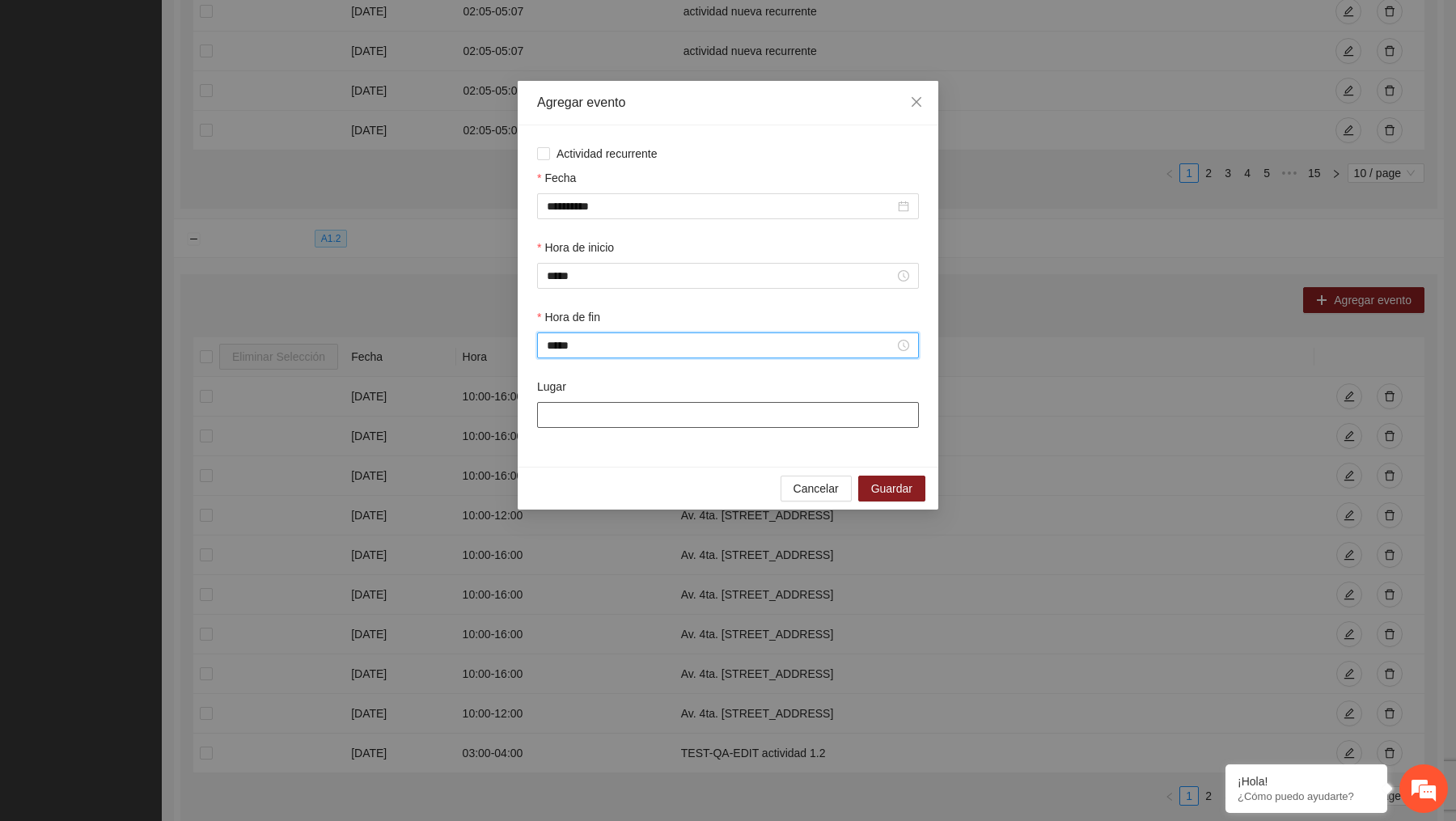 click on "Lugar" at bounding box center [728, 415] 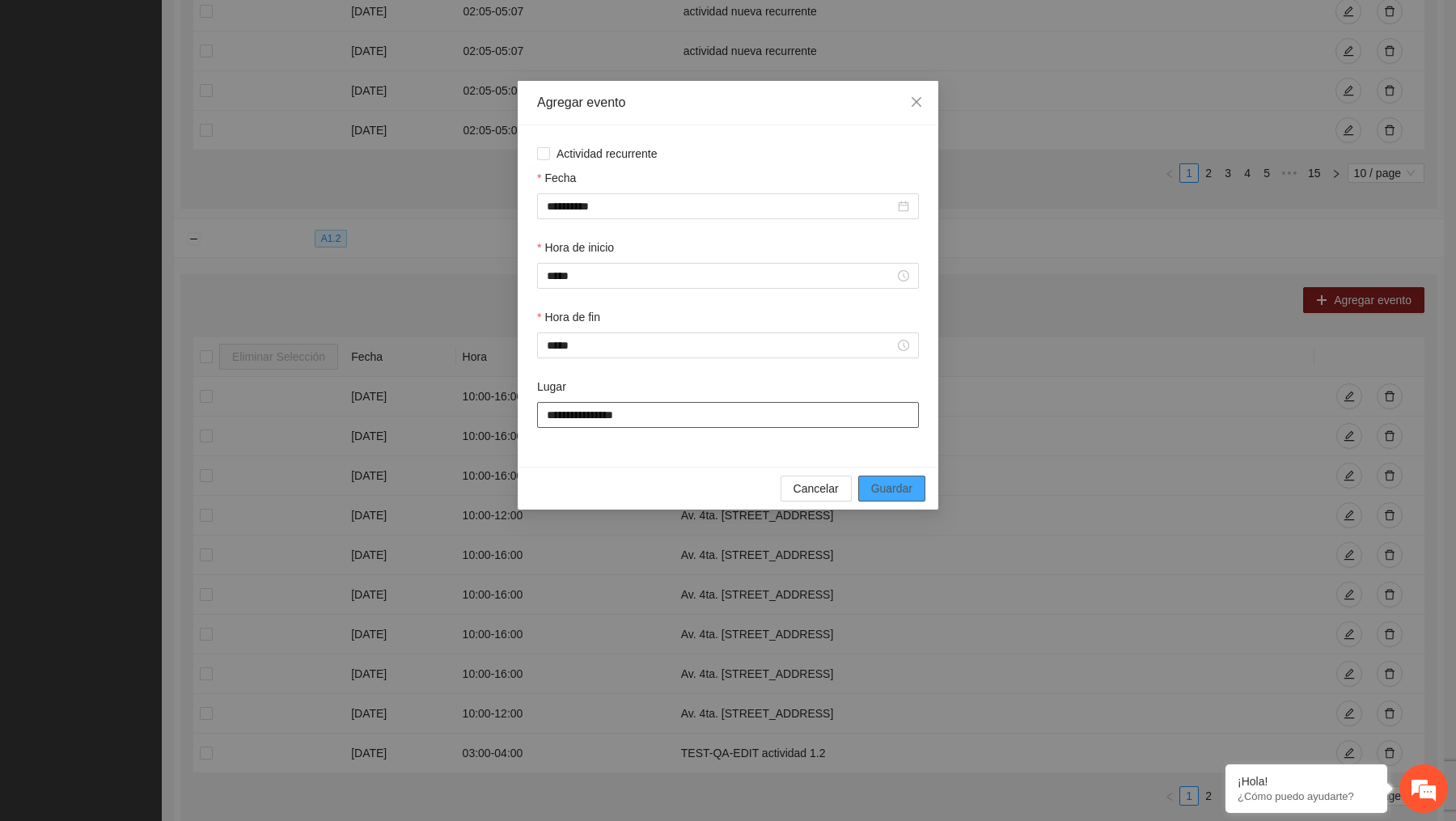 type on "**********" 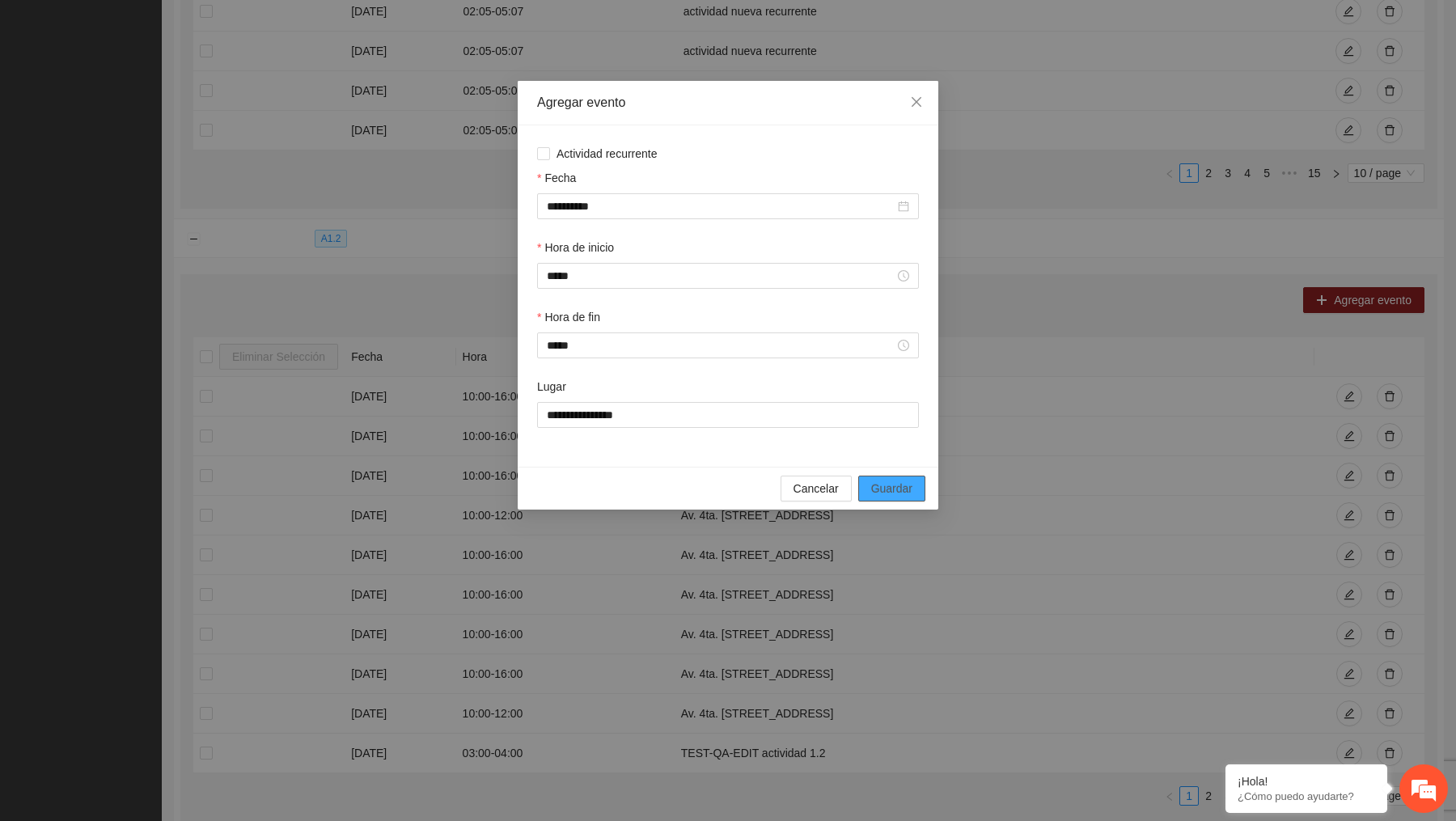 click on "Guardar" at bounding box center [891, 489] 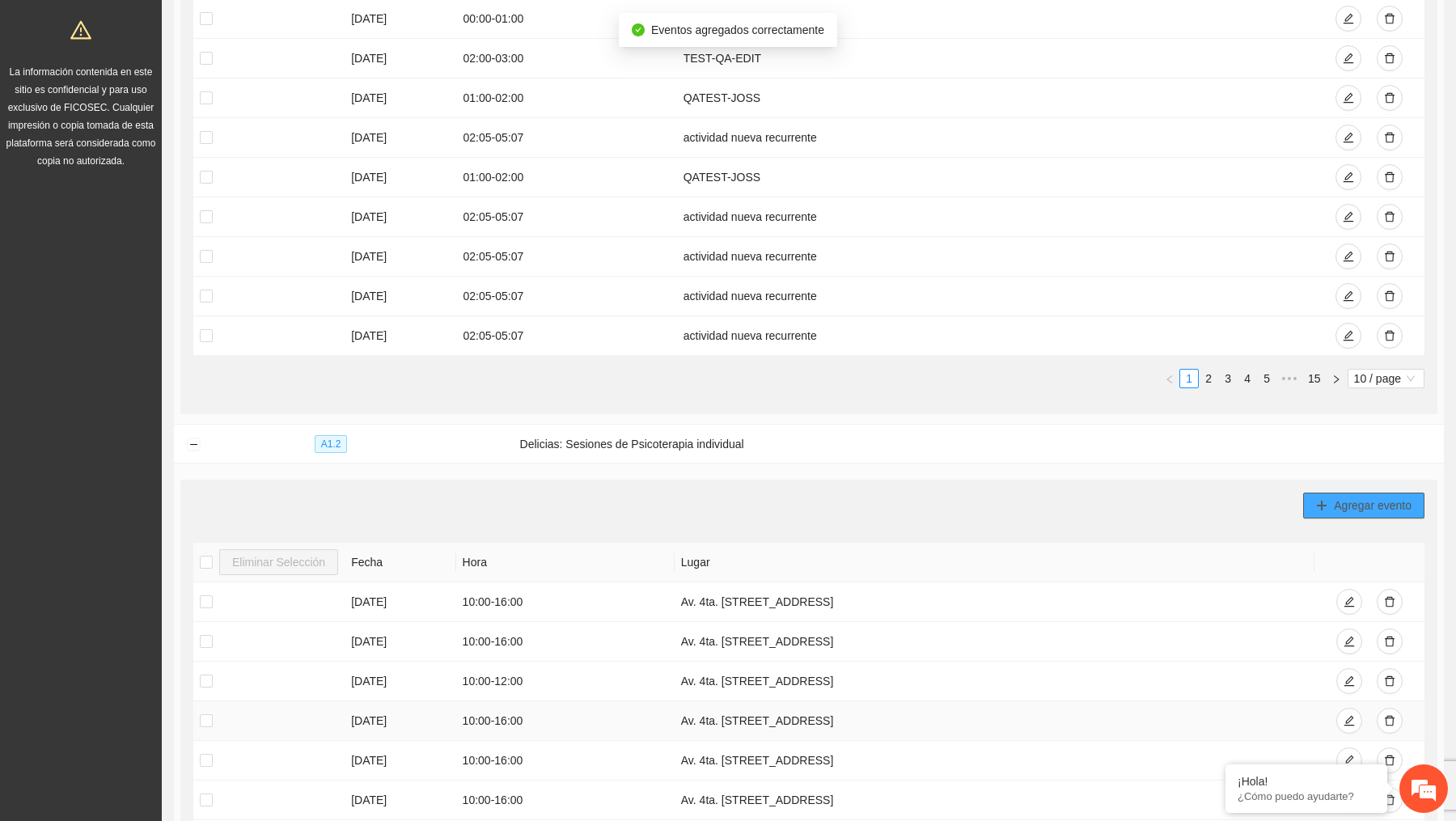scroll, scrollTop: 0, scrollLeft: 0, axis: both 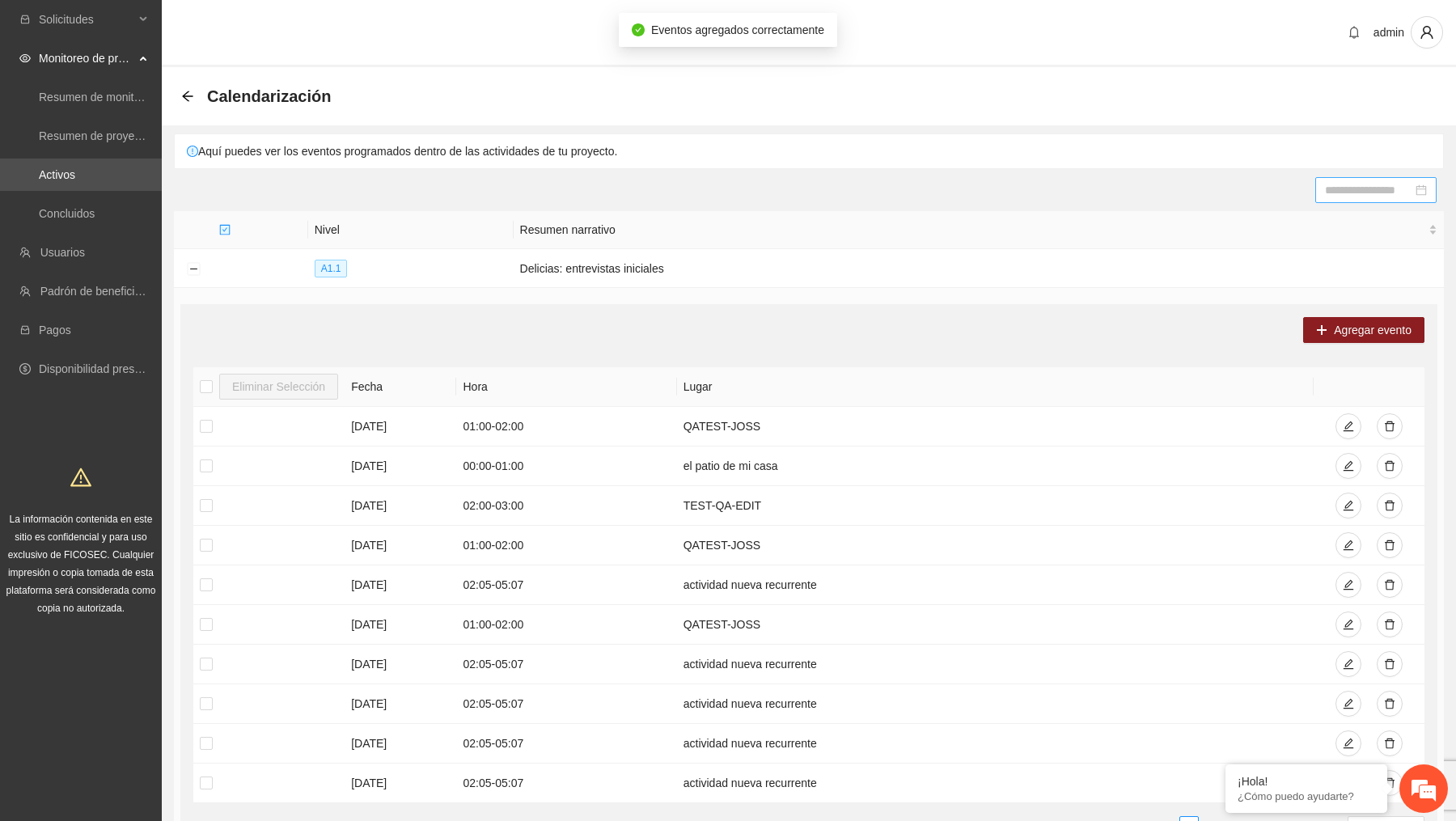 click at bounding box center (1376, 190) 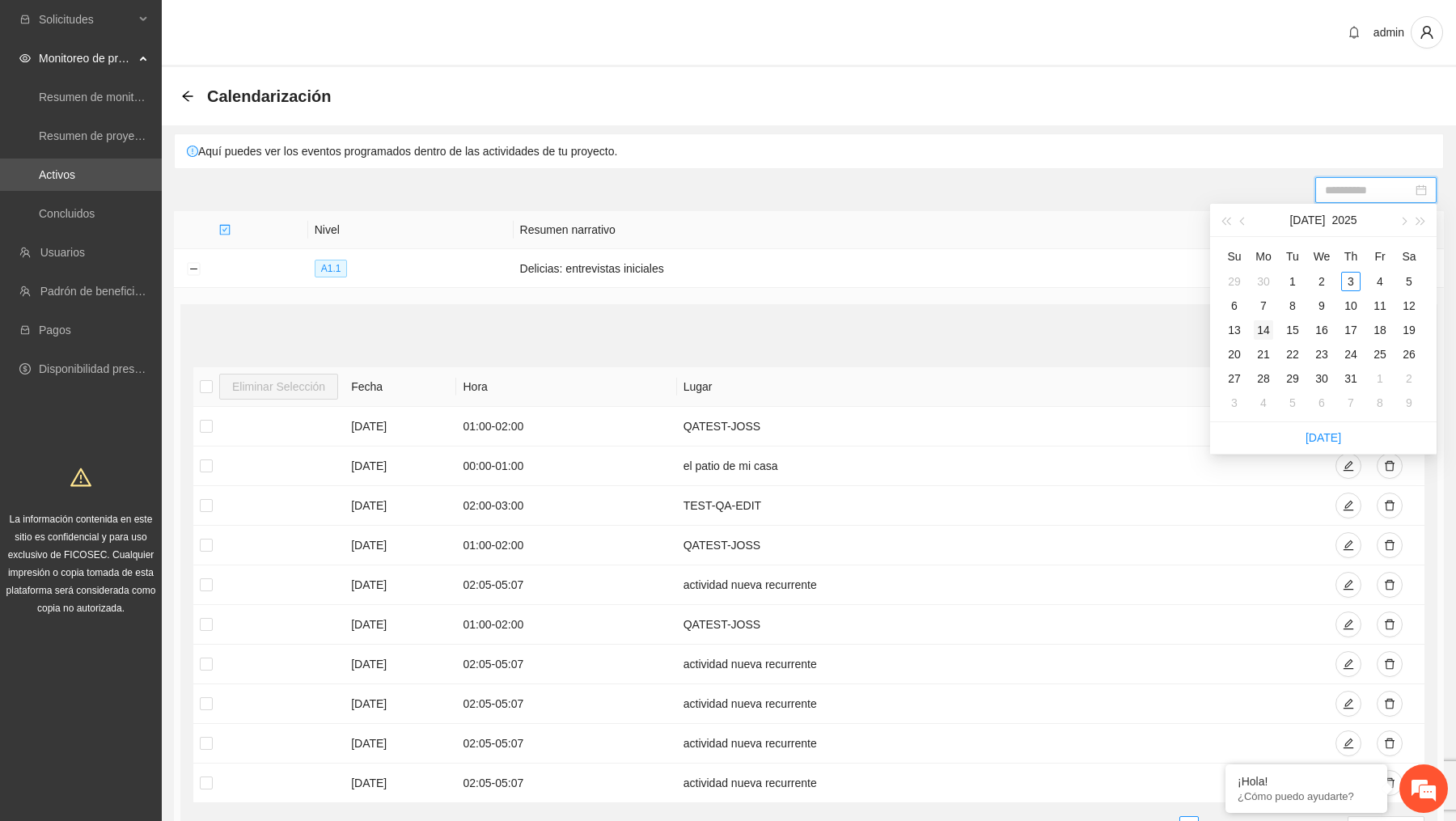 type on "**********" 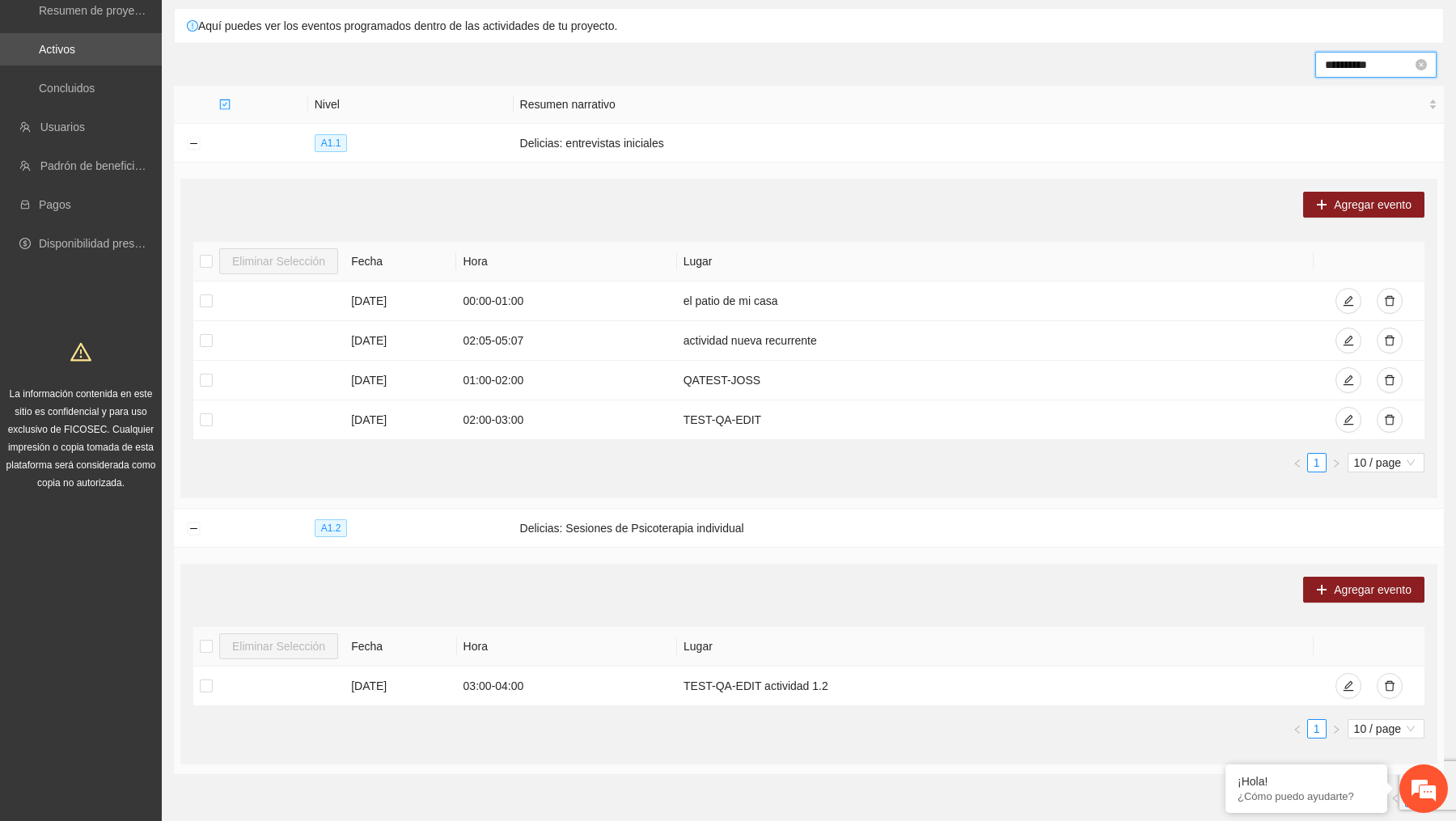 scroll, scrollTop: 104, scrollLeft: 0, axis: vertical 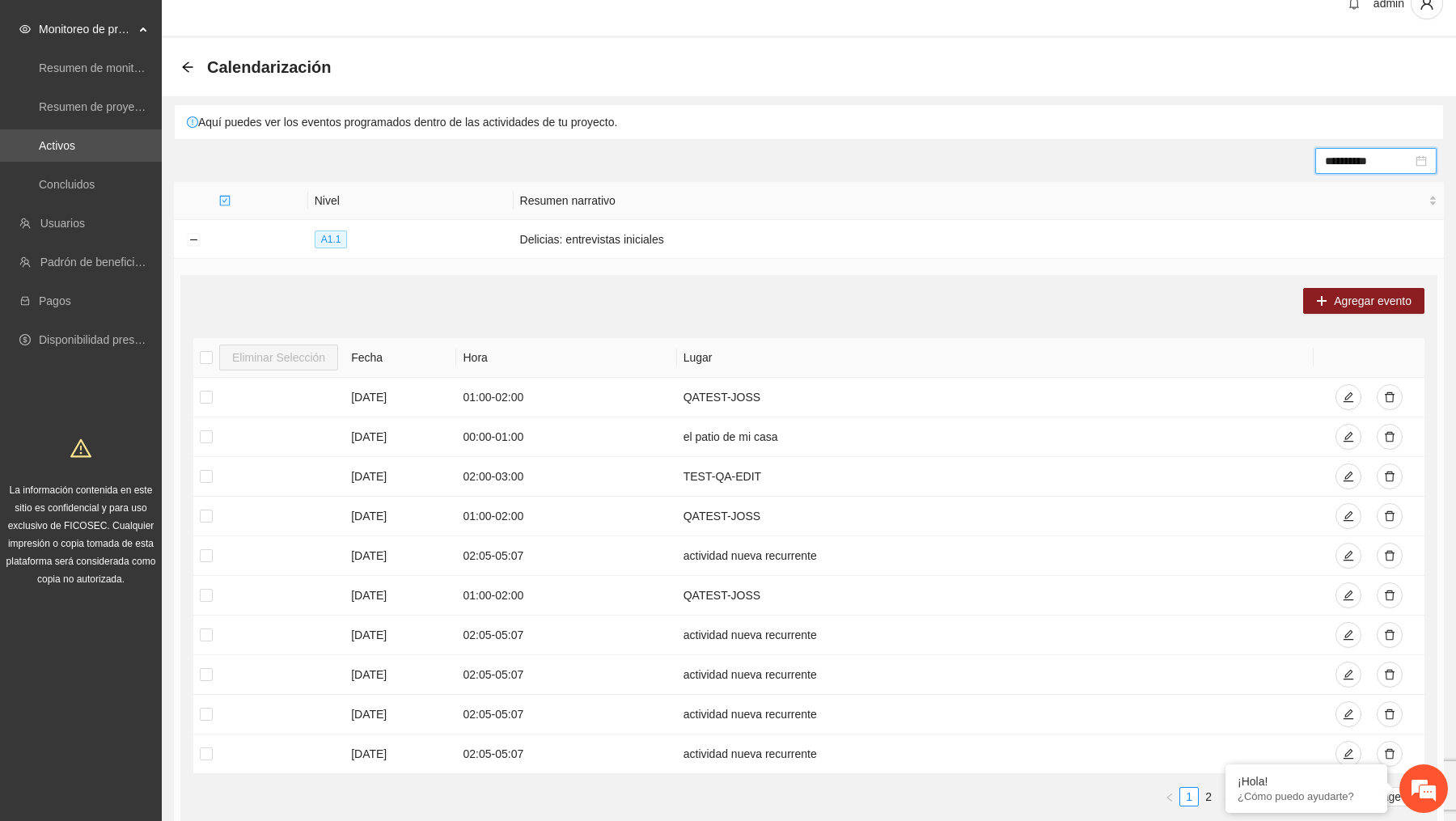 type 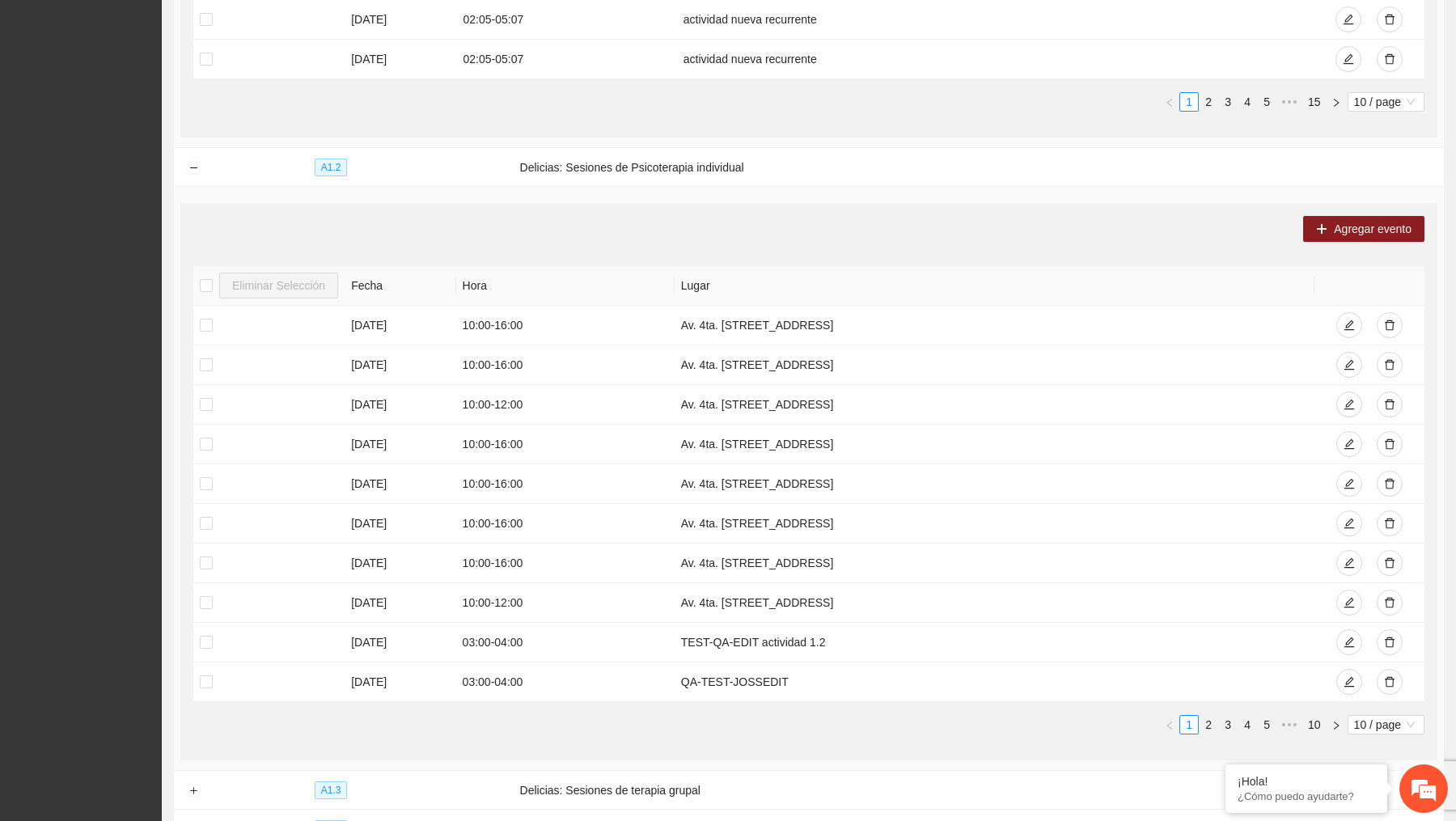 scroll, scrollTop: 790, scrollLeft: 0, axis: vertical 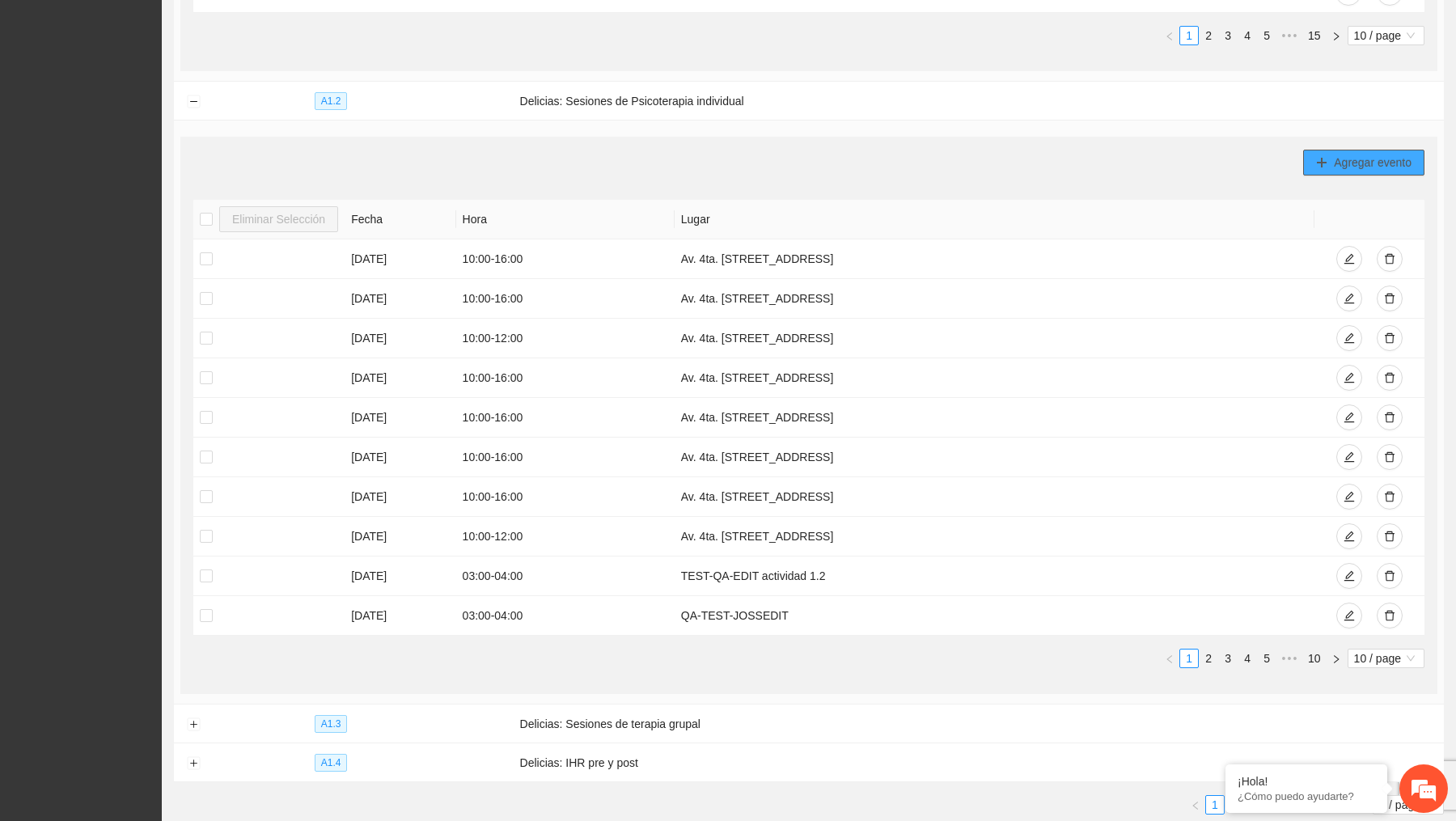 click on "Agregar evento" at bounding box center (1364, 163) 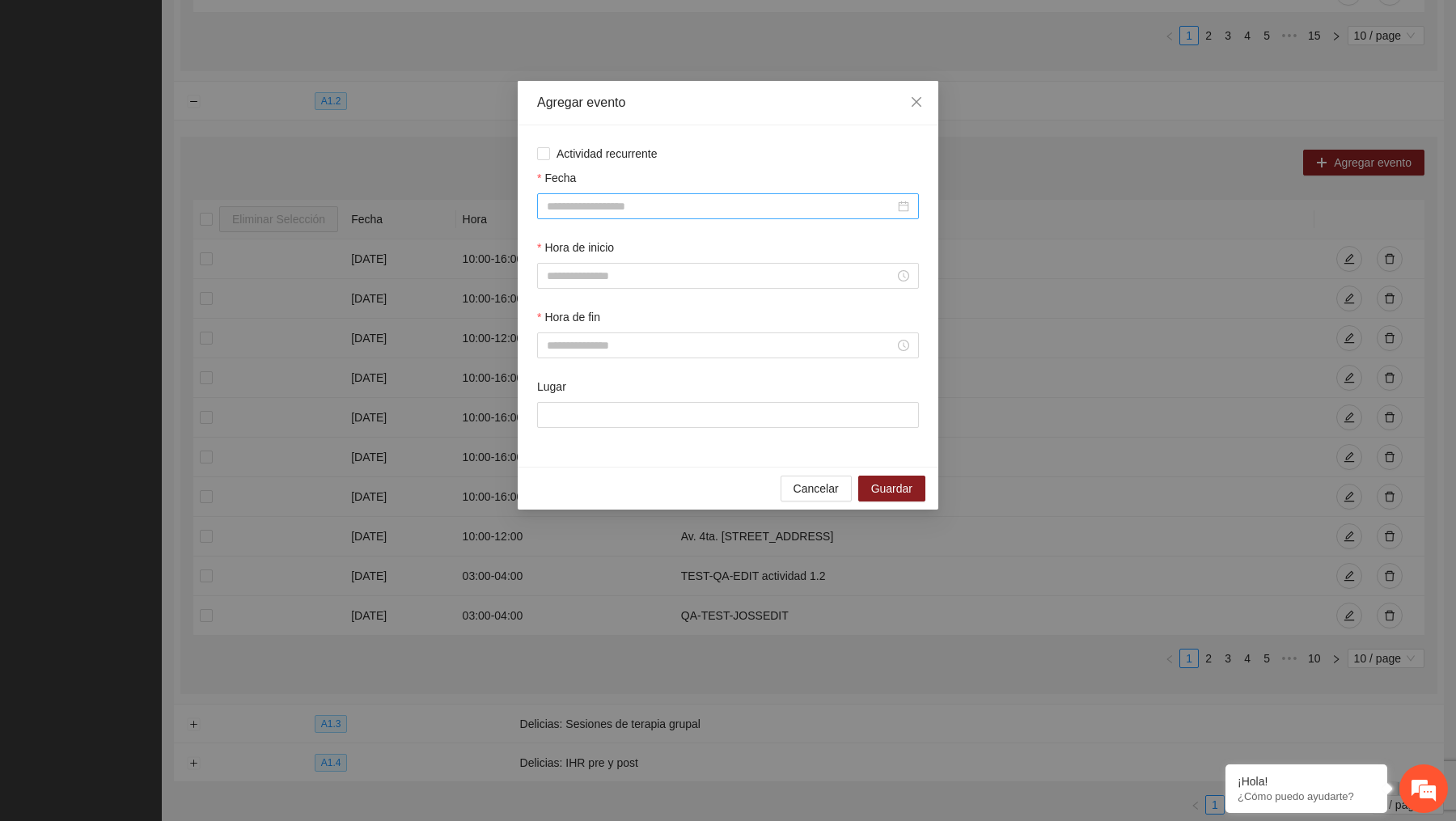 click on "Fecha" at bounding box center [721, 206] 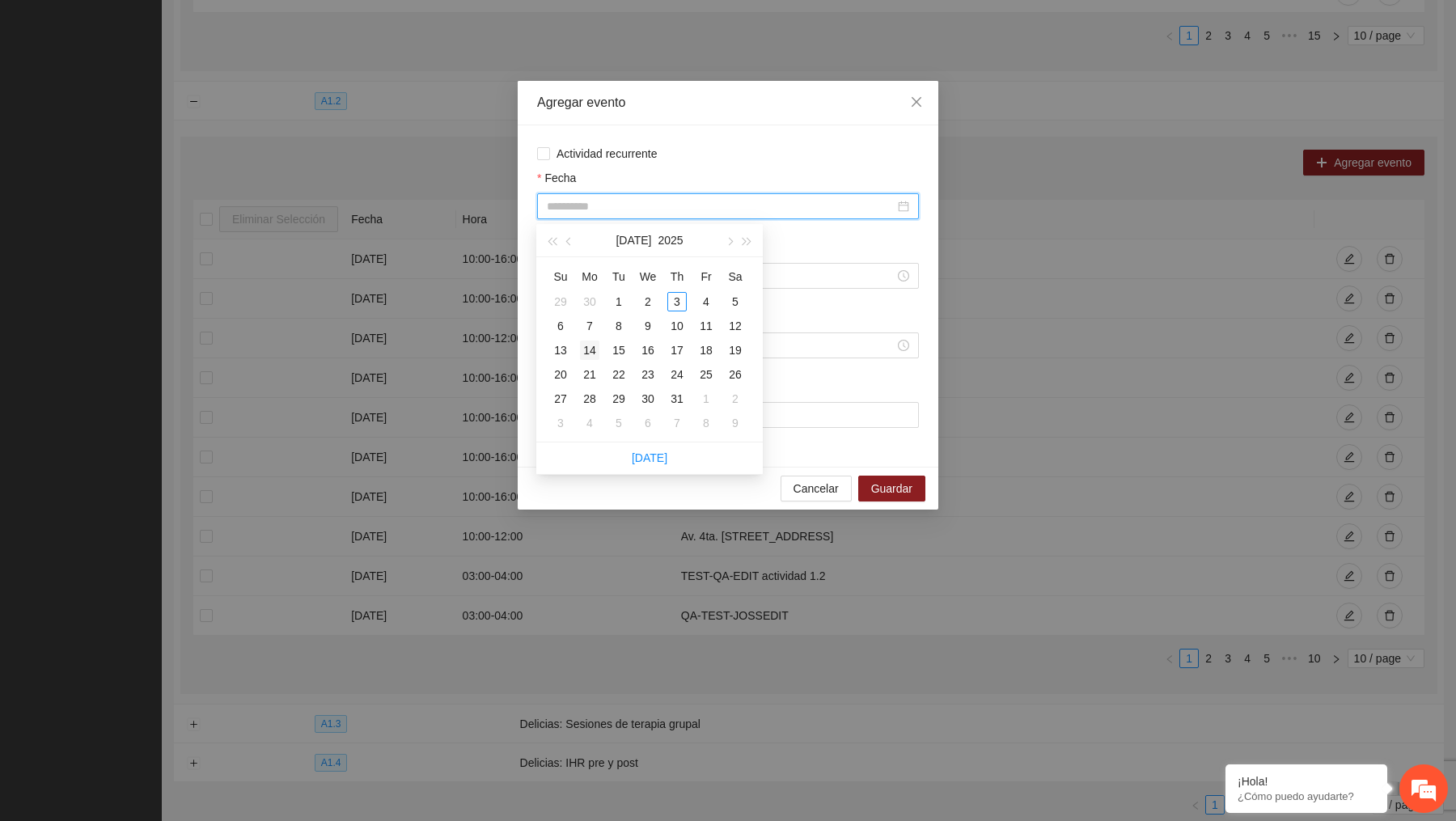 type on "**********" 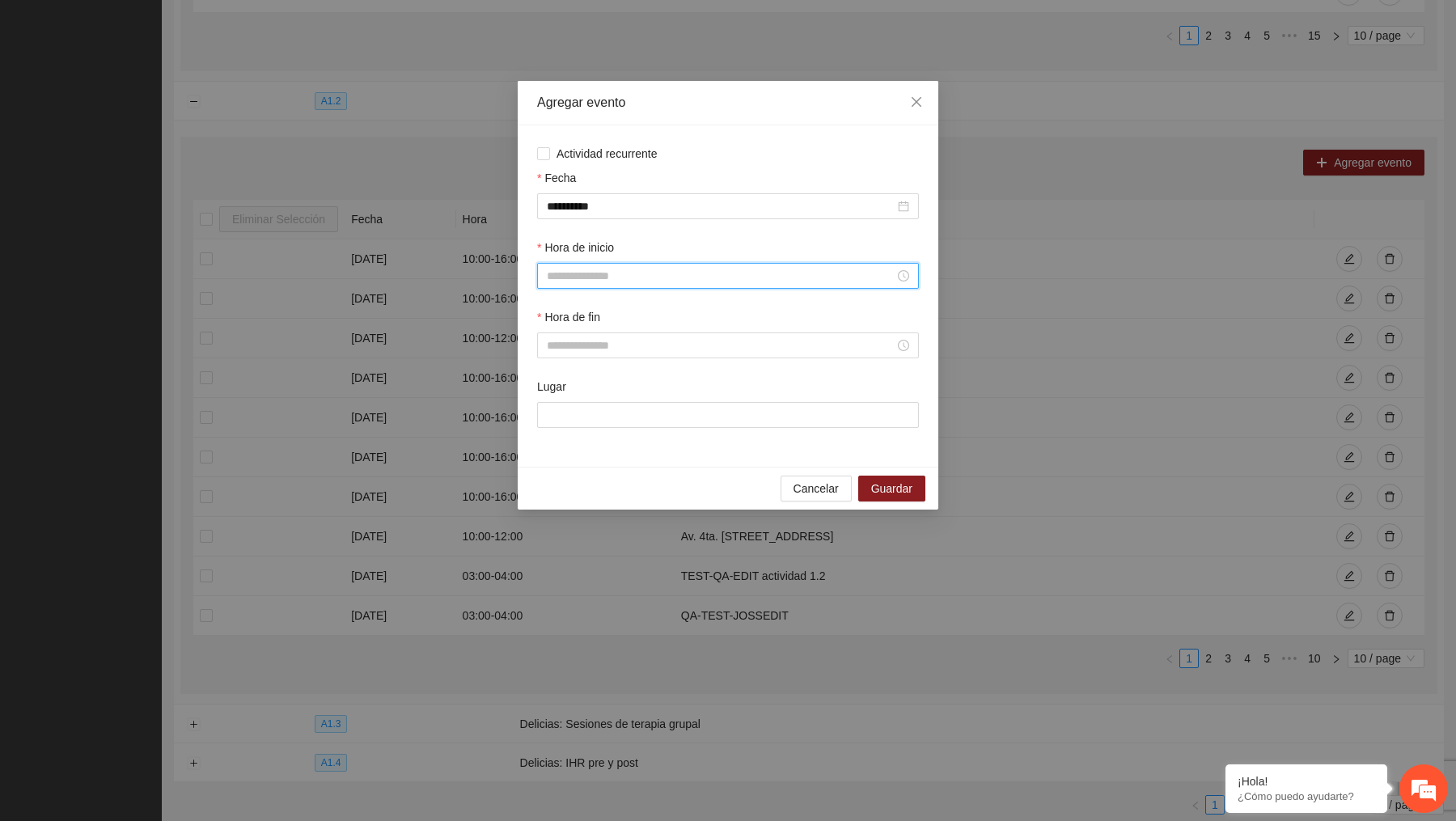 click on "Hora de inicio" at bounding box center (721, 276) 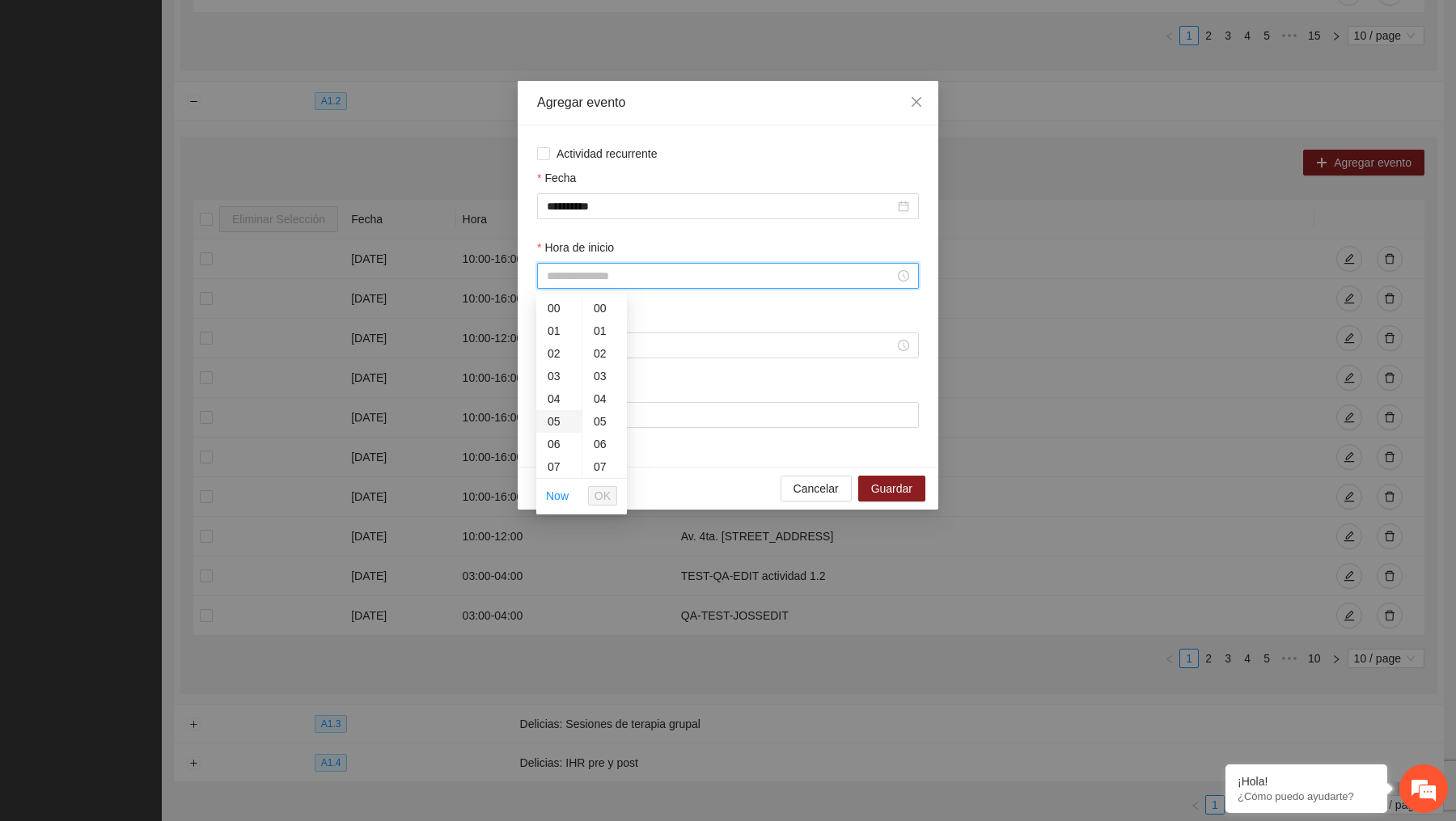 click on "05" at bounding box center (559, 421) 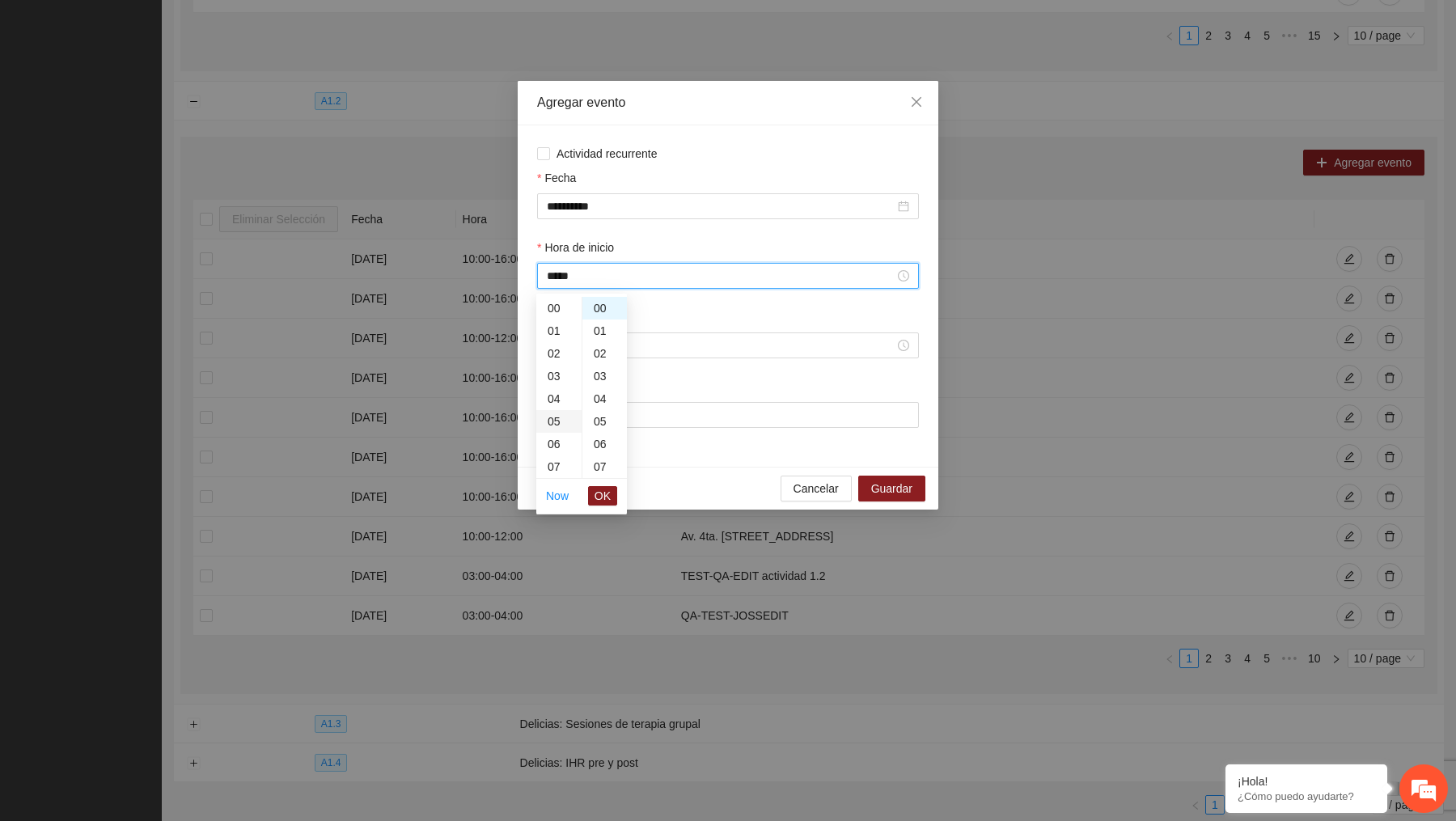 scroll, scrollTop: 113, scrollLeft: 0, axis: vertical 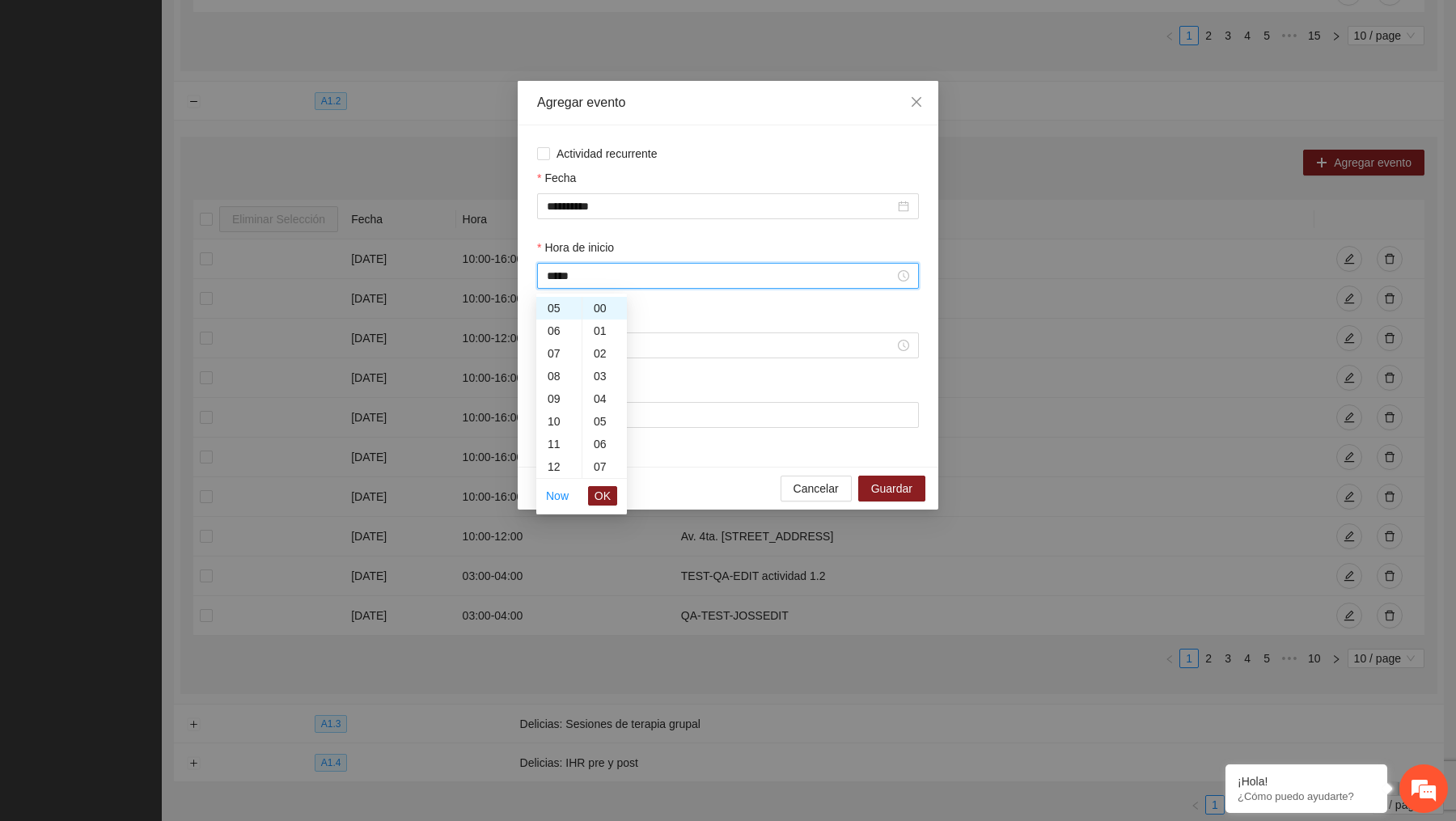 click on "Now OK" at bounding box center (582, 496) 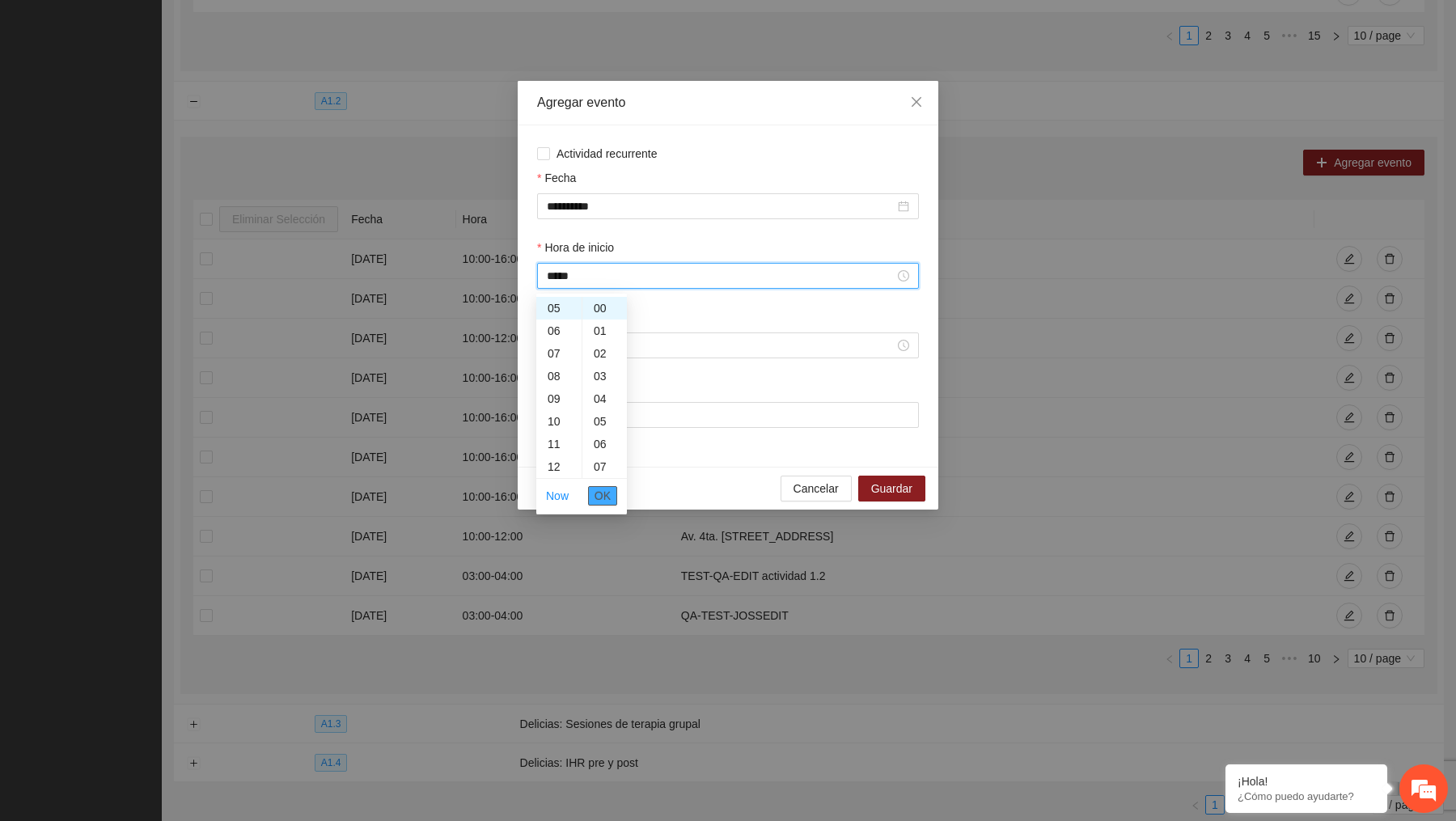 click on "OK" at bounding box center (603, 496) 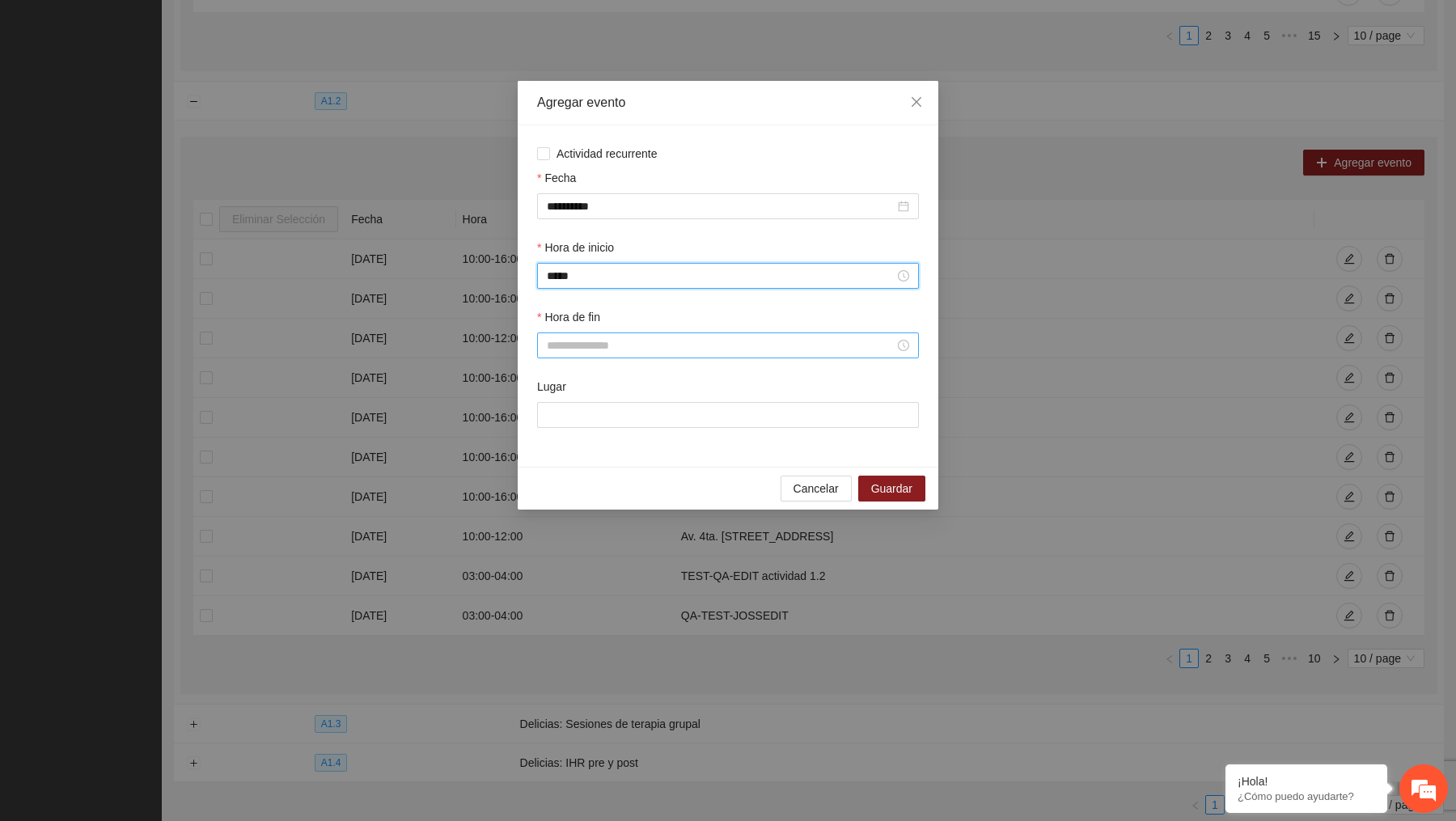 click at bounding box center [728, 345] 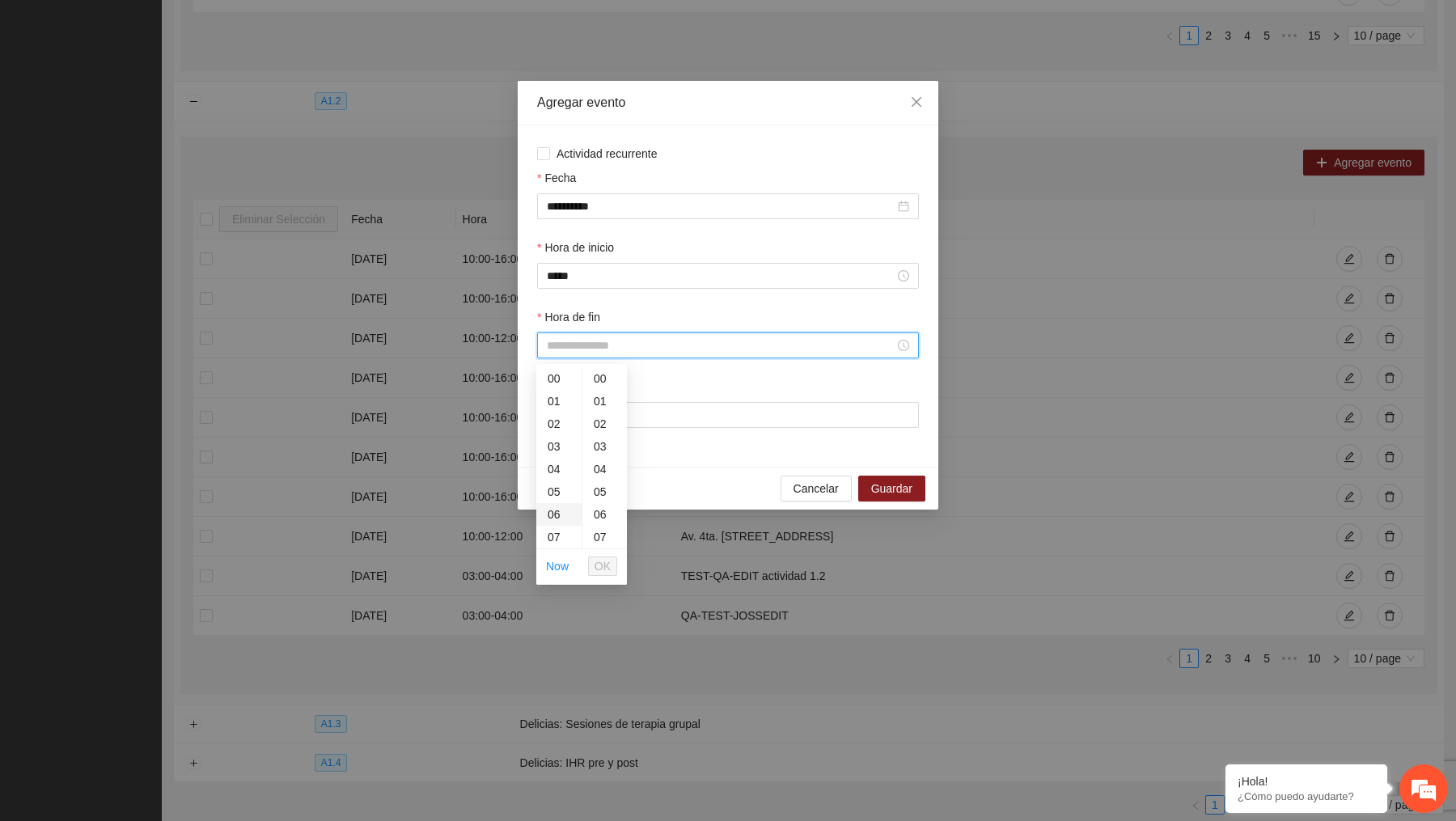 click on "06" at bounding box center (559, 514) 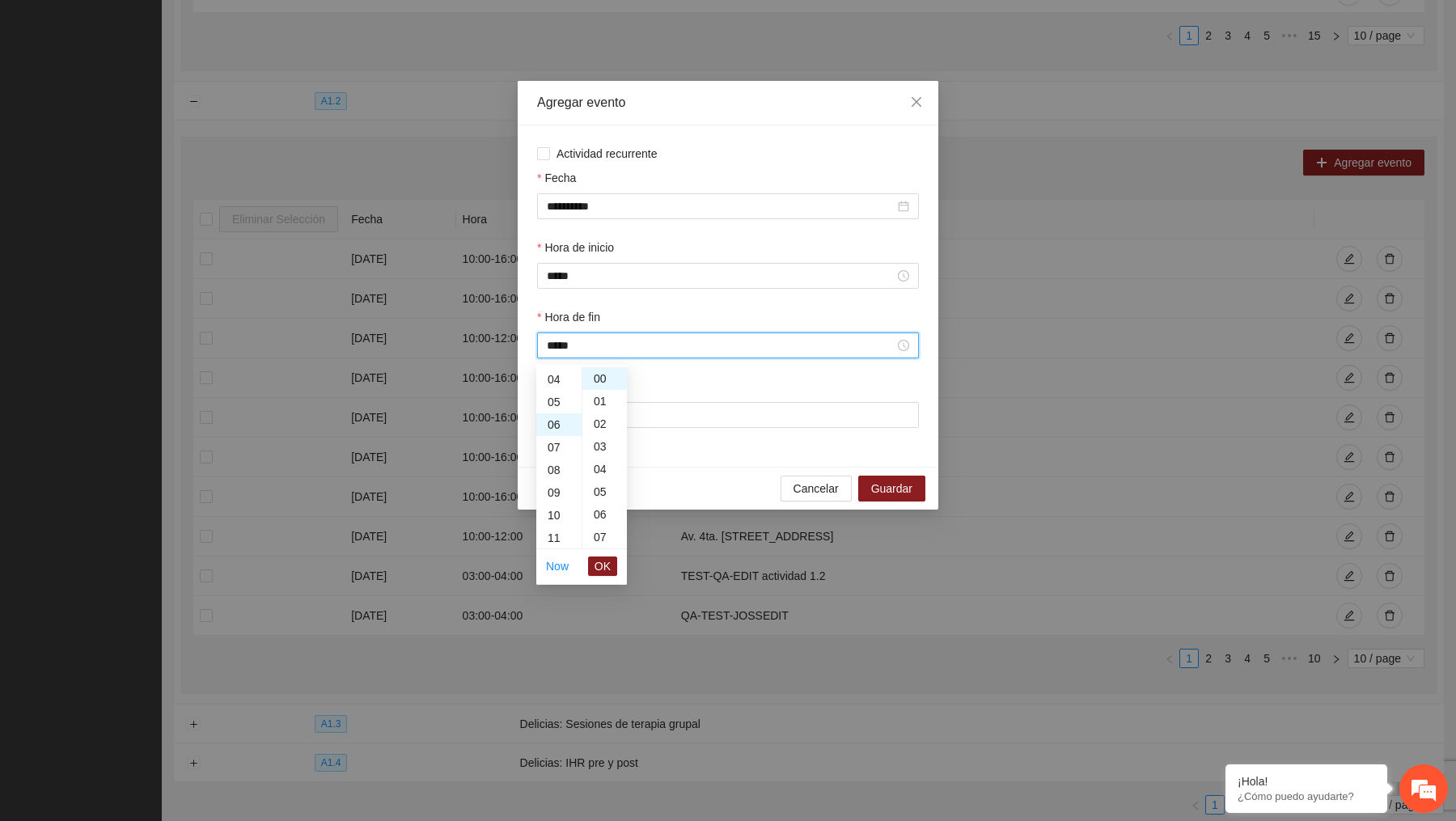 scroll, scrollTop: 136, scrollLeft: 0, axis: vertical 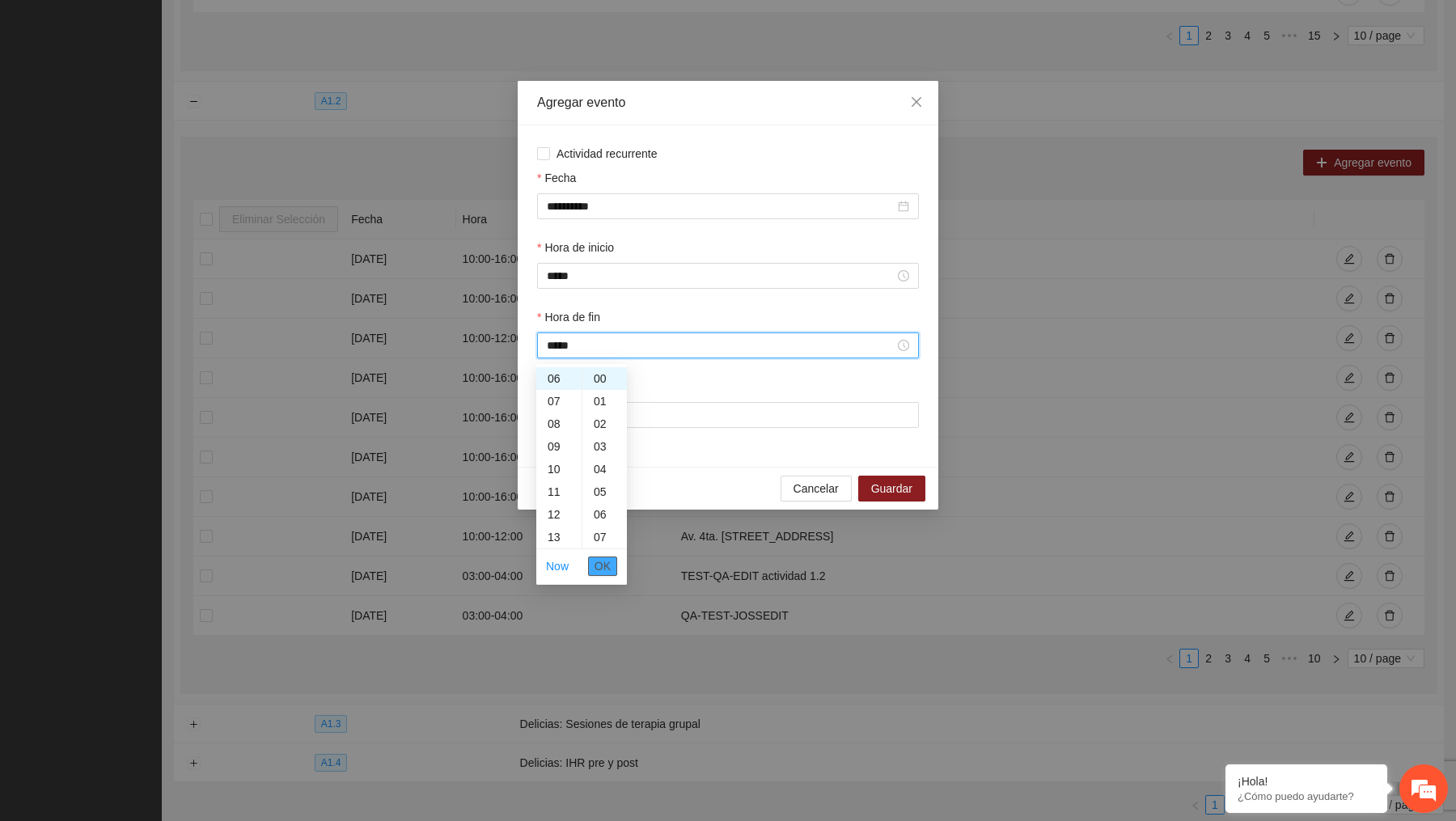 click on "OK" at bounding box center [603, 566] 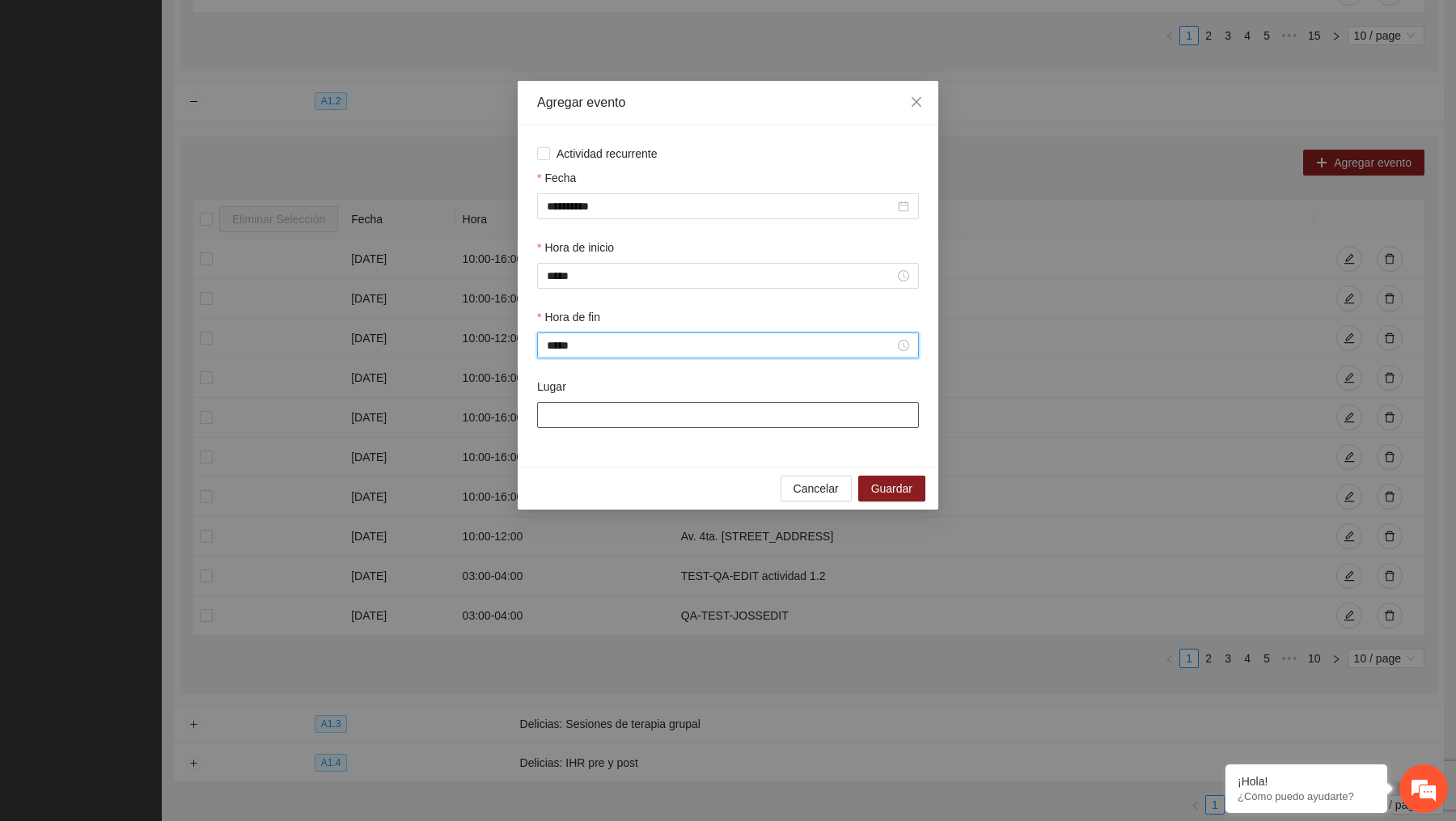 click on "Lugar" at bounding box center (728, 415) 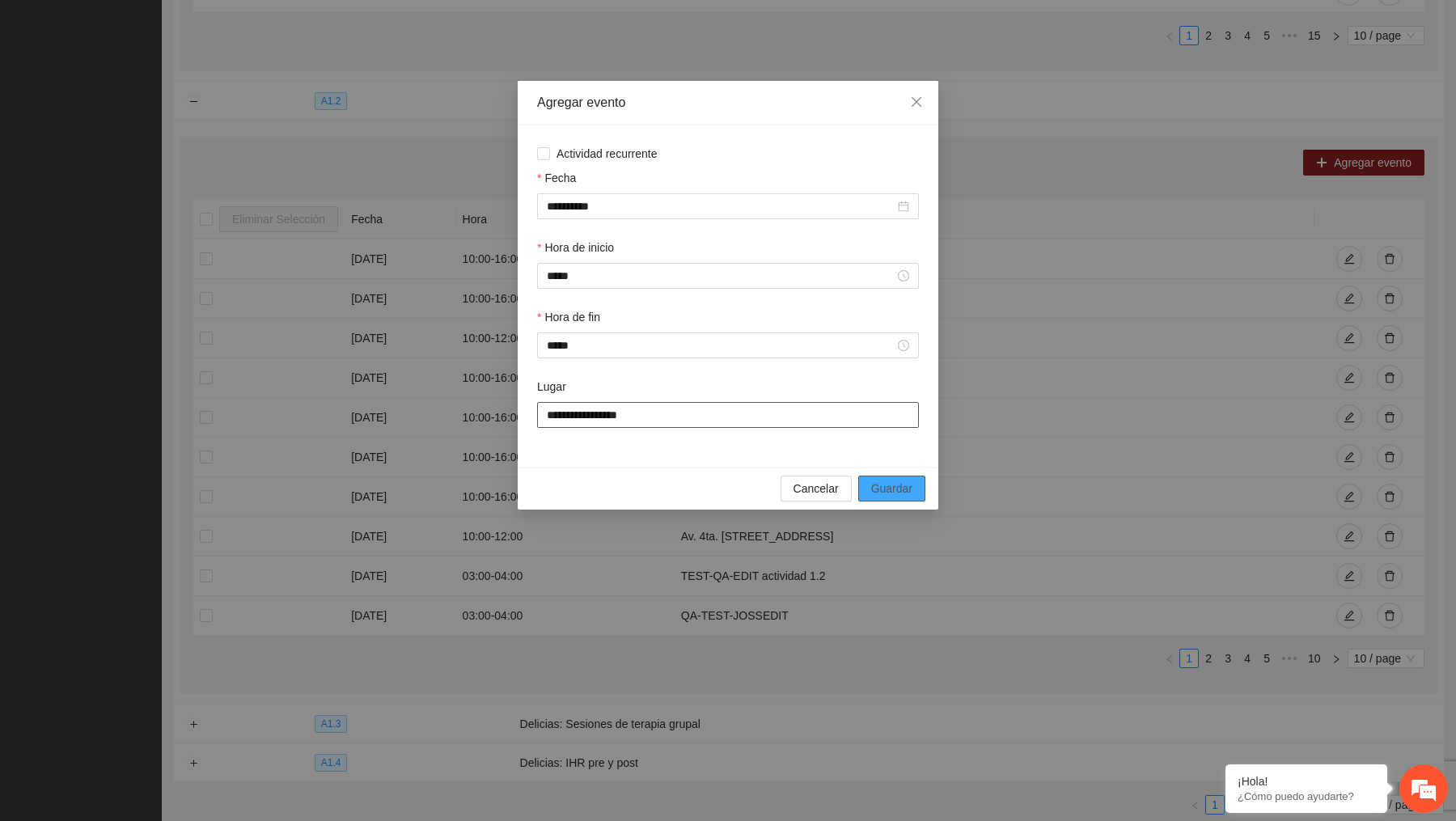 type on "**********" 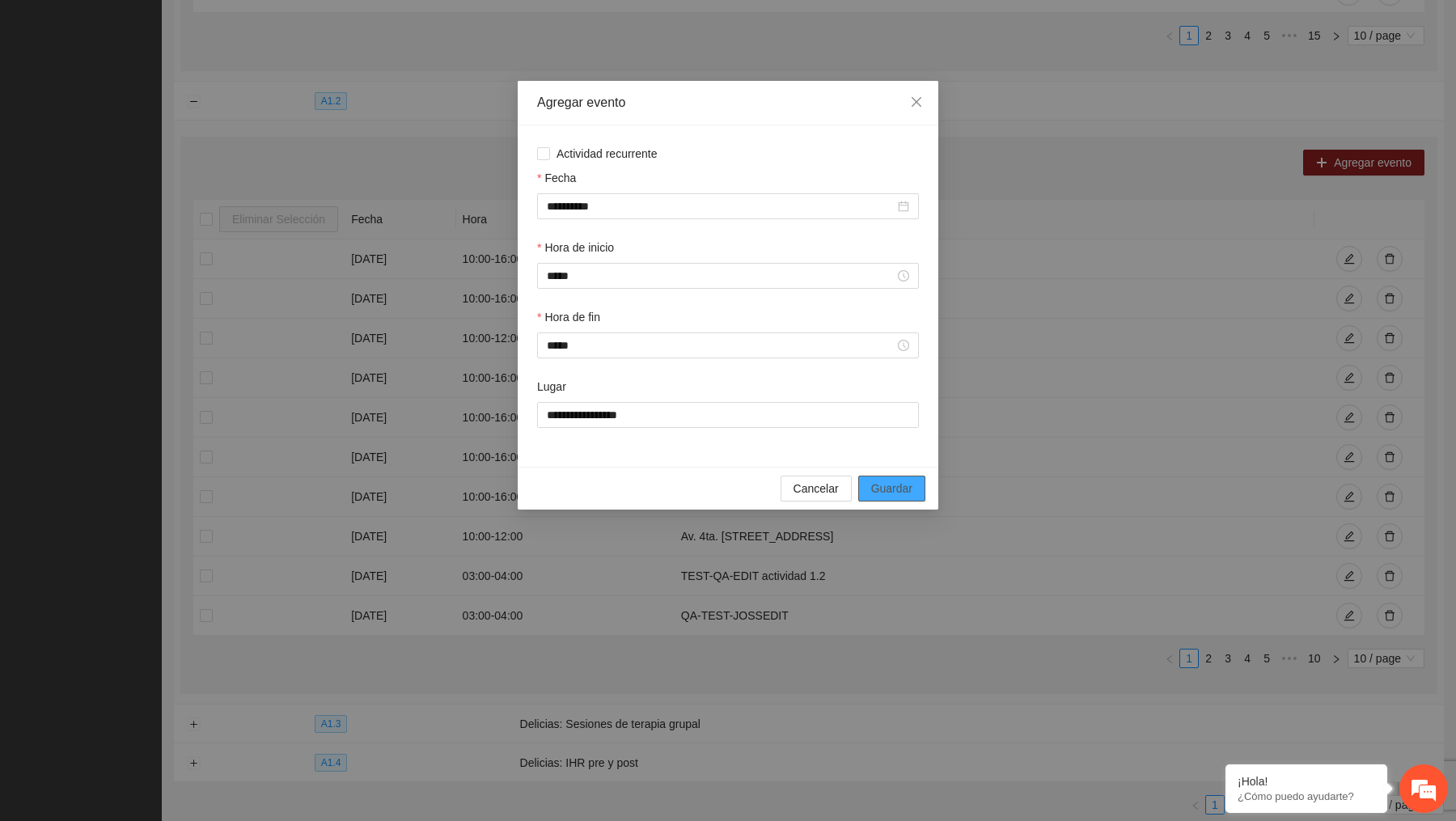 click on "Guardar" at bounding box center (891, 489) 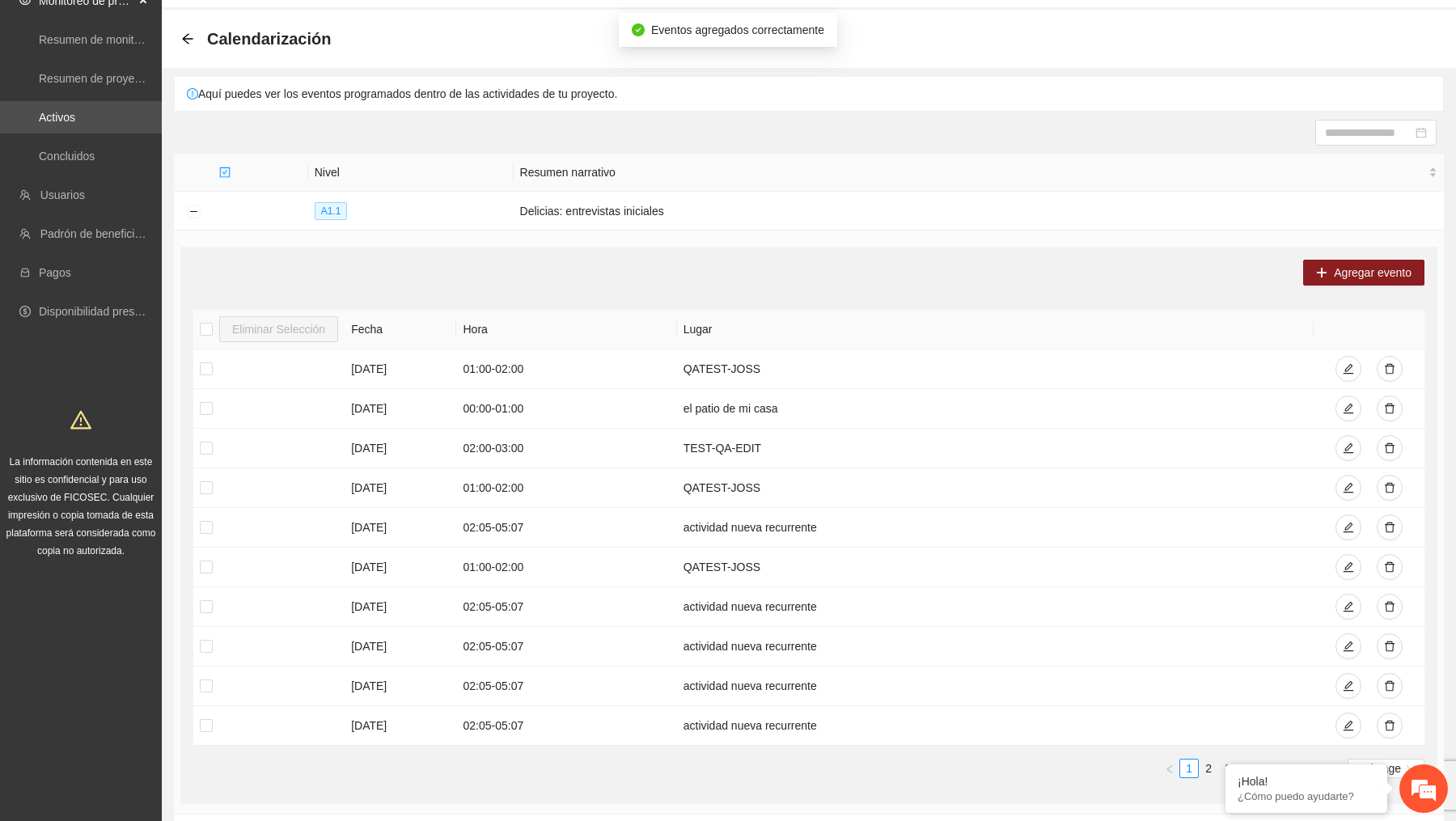 scroll, scrollTop: 0, scrollLeft: 0, axis: both 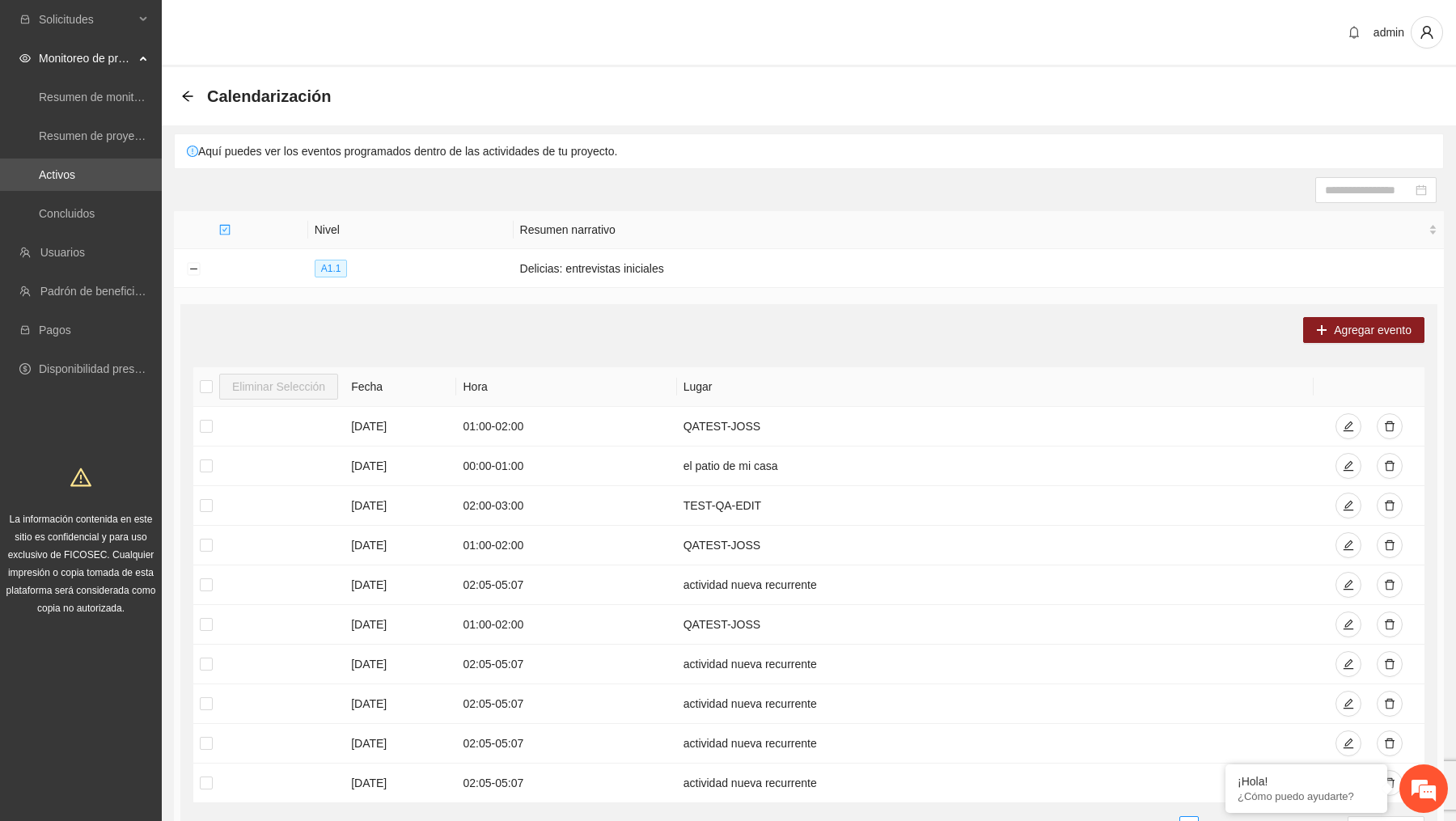 click at bounding box center [1369, 190] 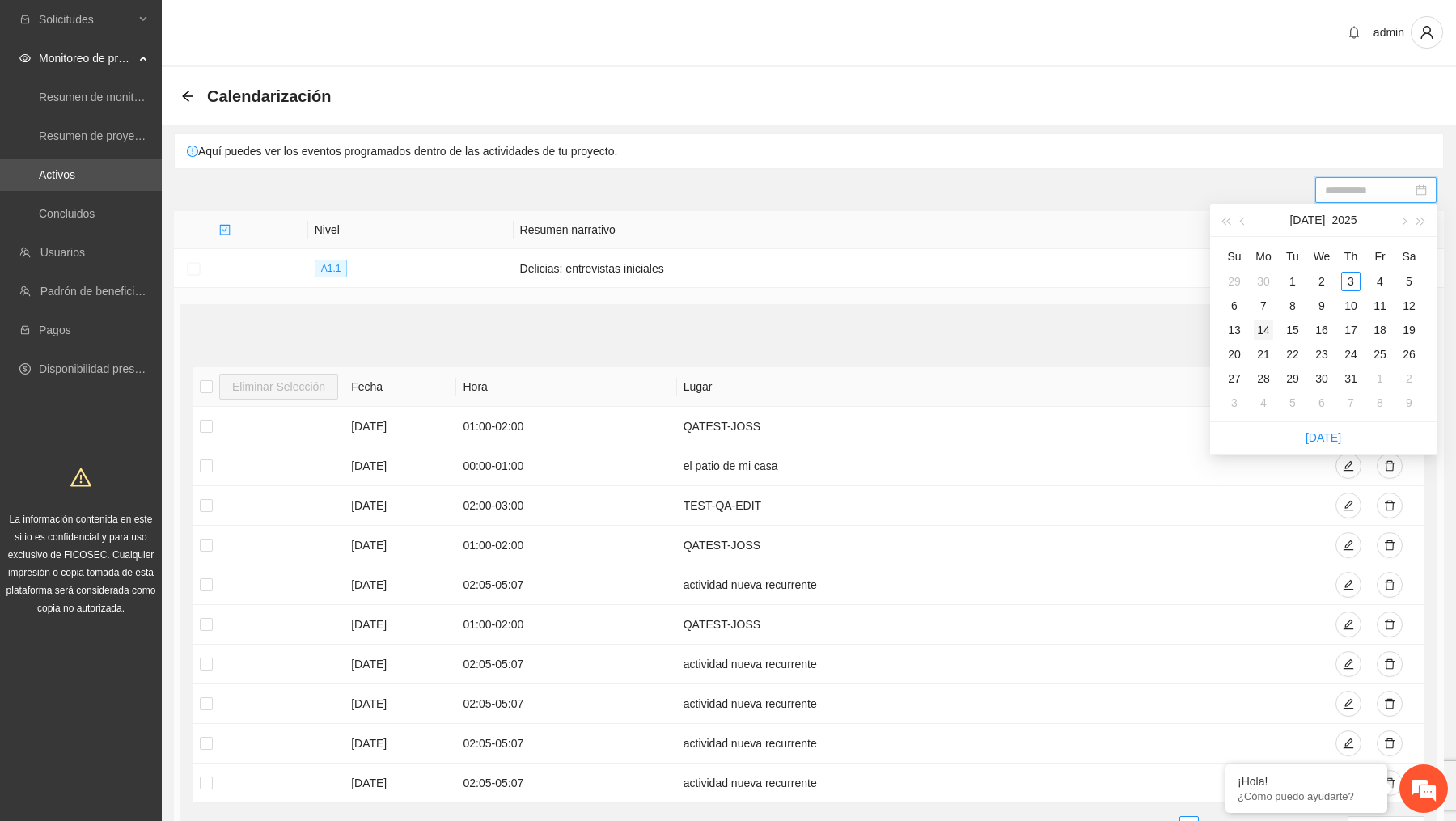 type on "**********" 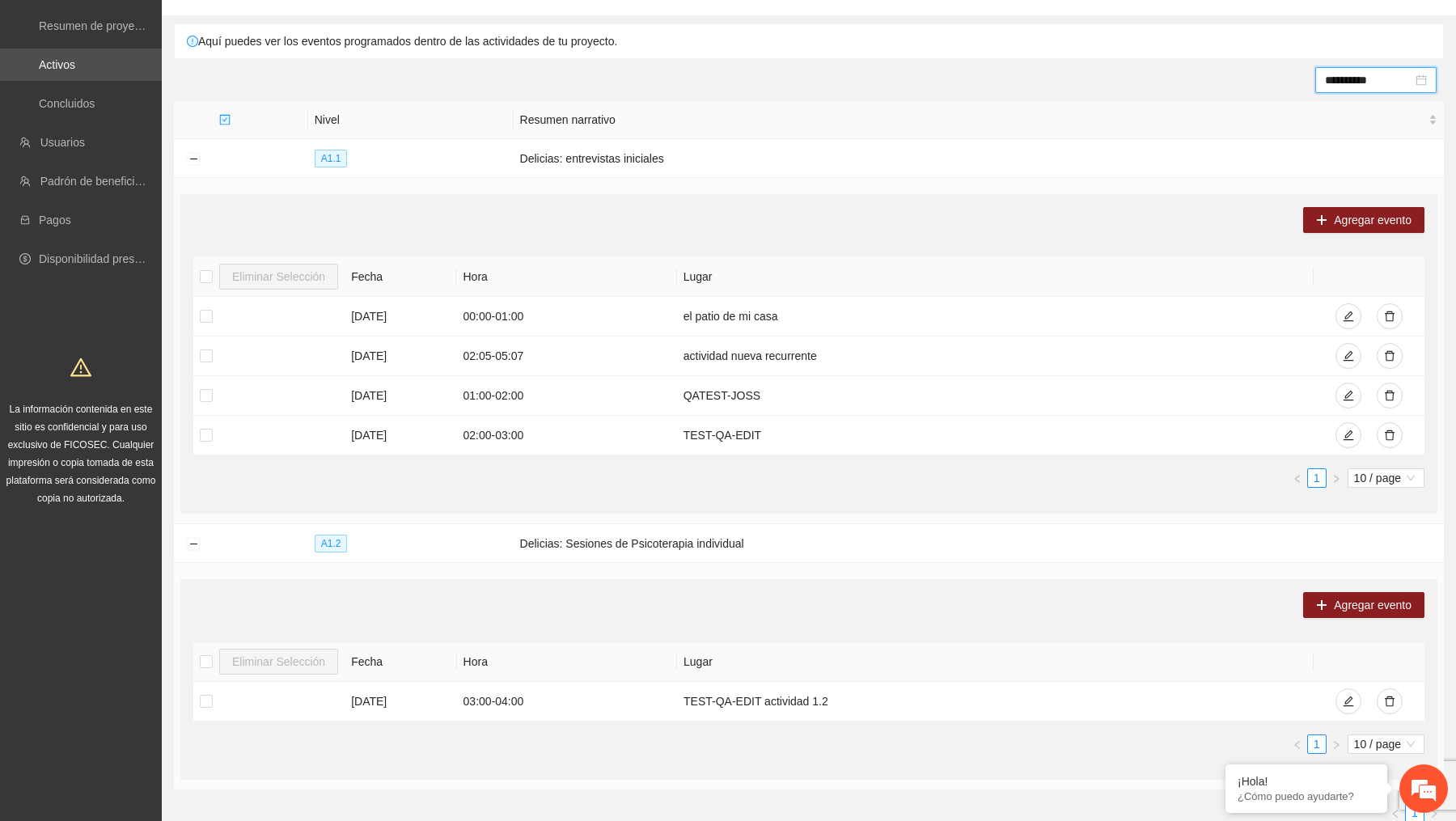 scroll, scrollTop: 109, scrollLeft: 0, axis: vertical 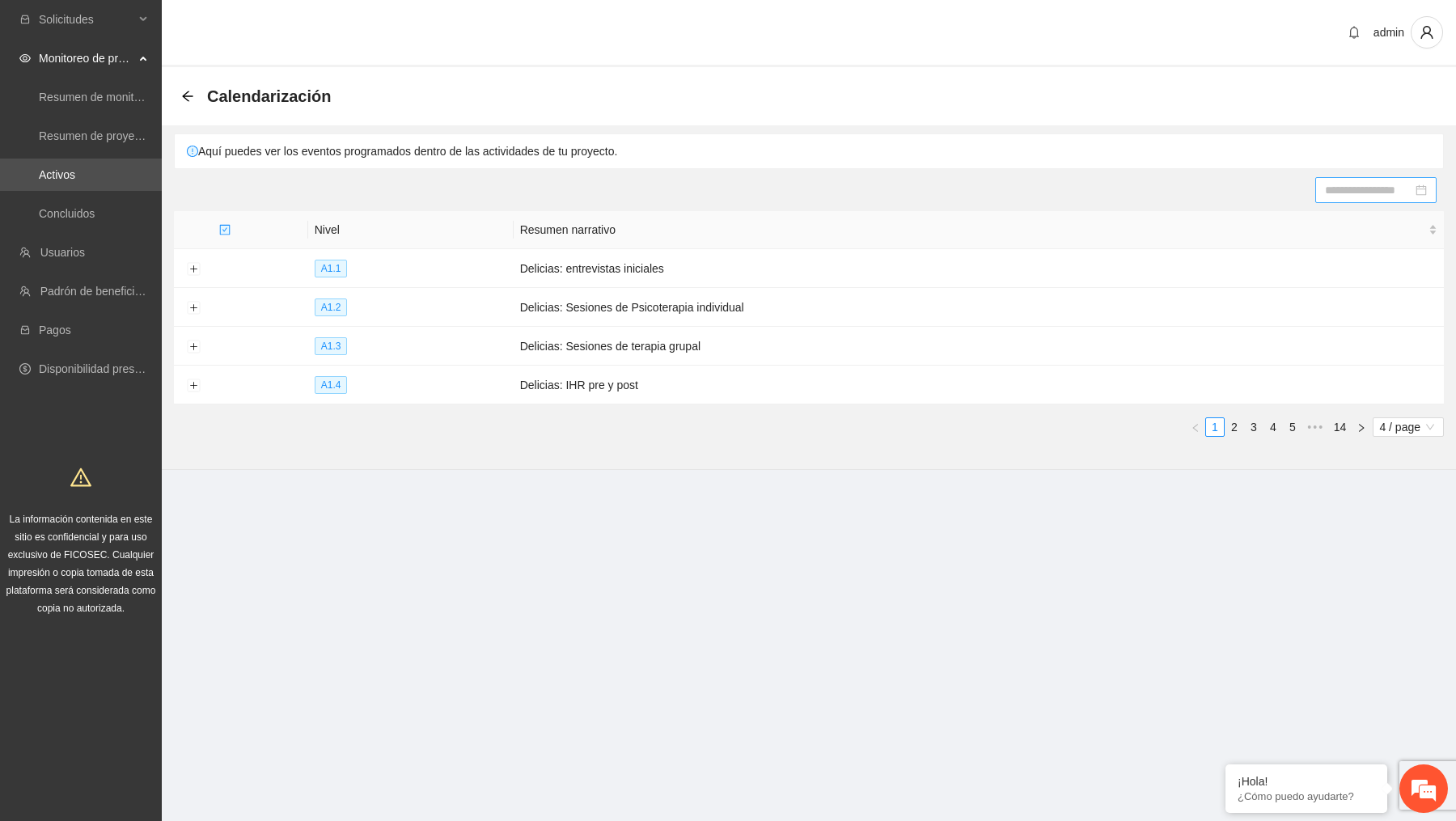 click at bounding box center (1369, 190) 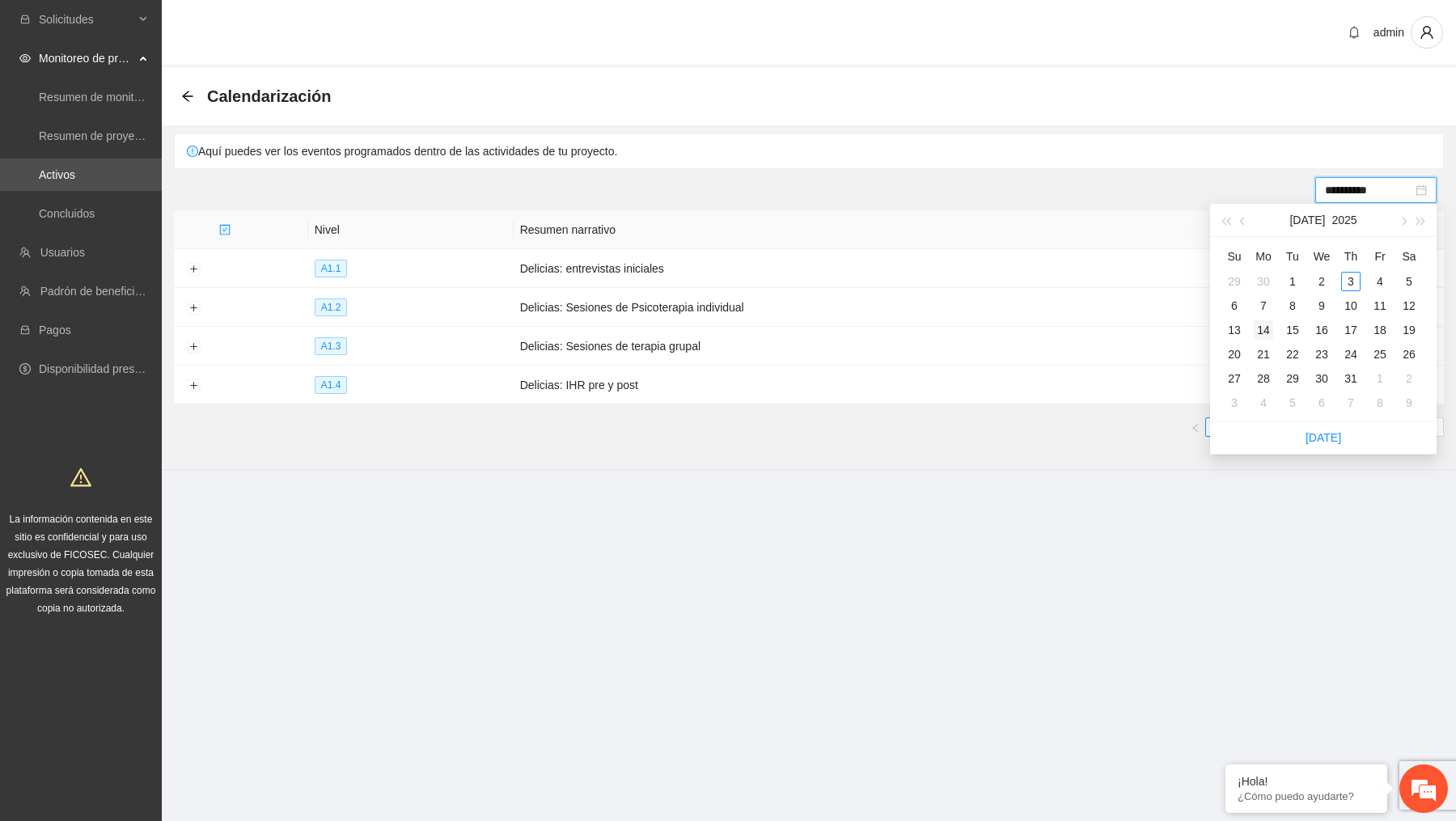 type on "**********" 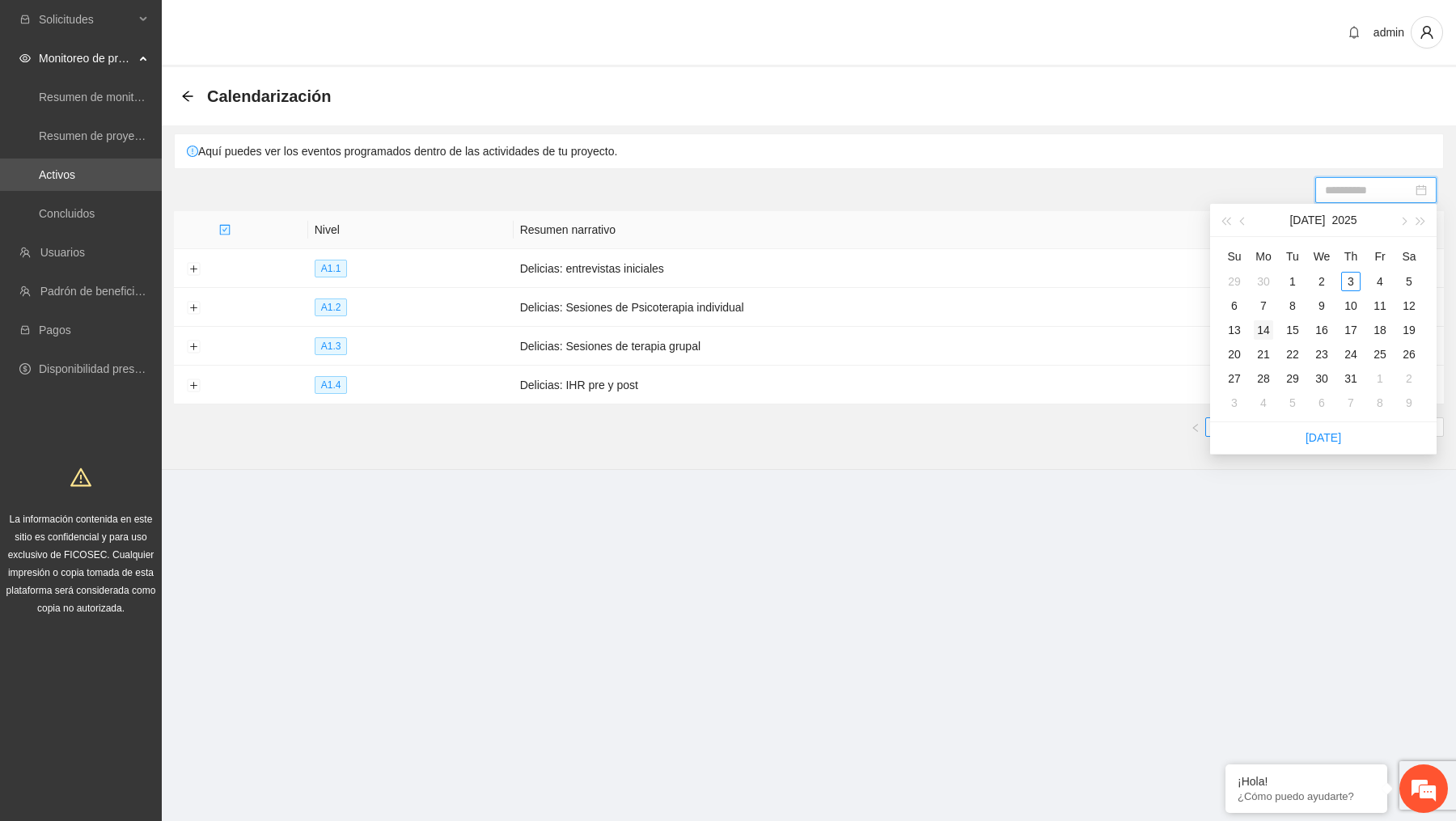 click on "14" at bounding box center (1263, 330) 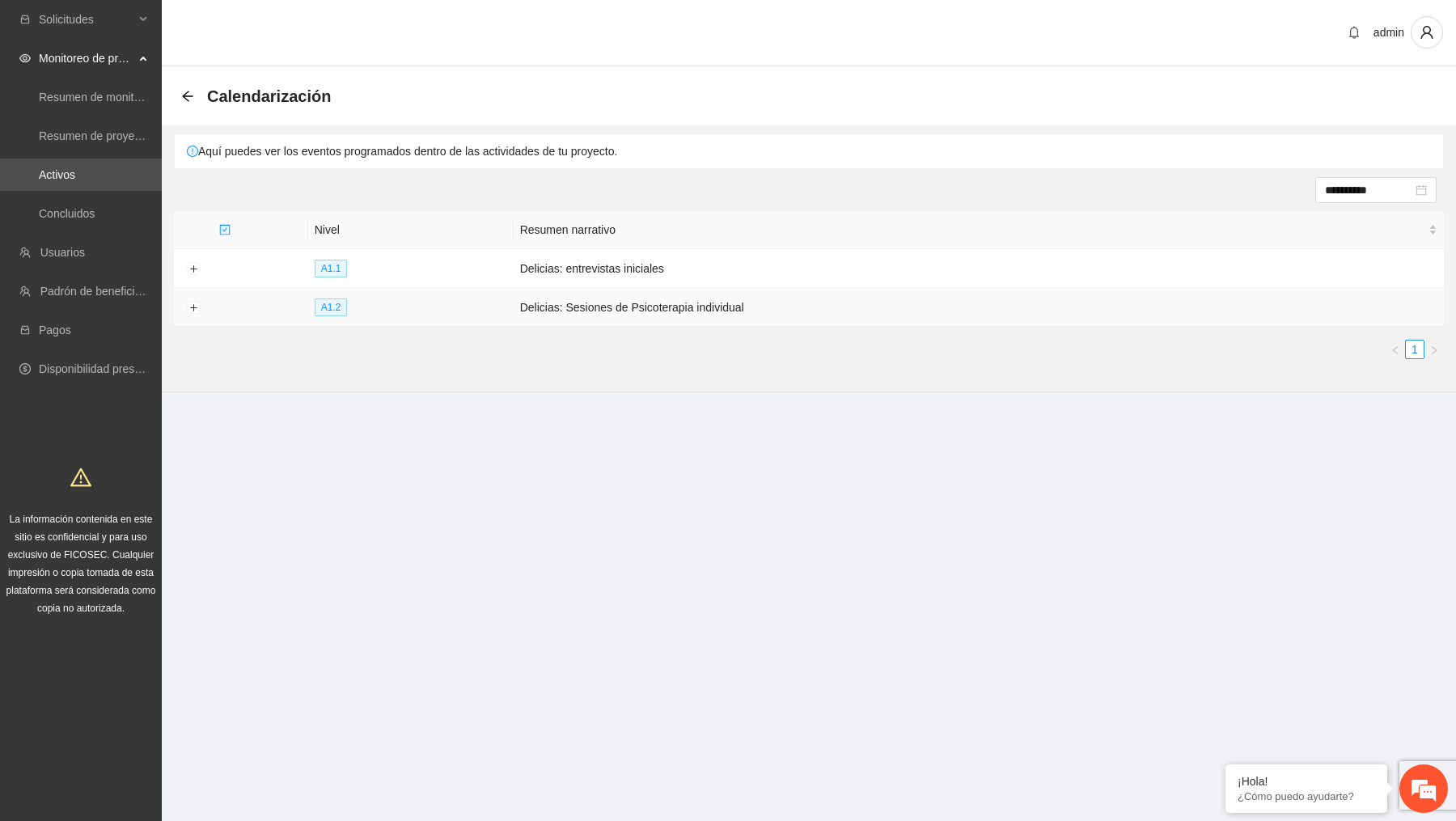 click at bounding box center [193, 307] 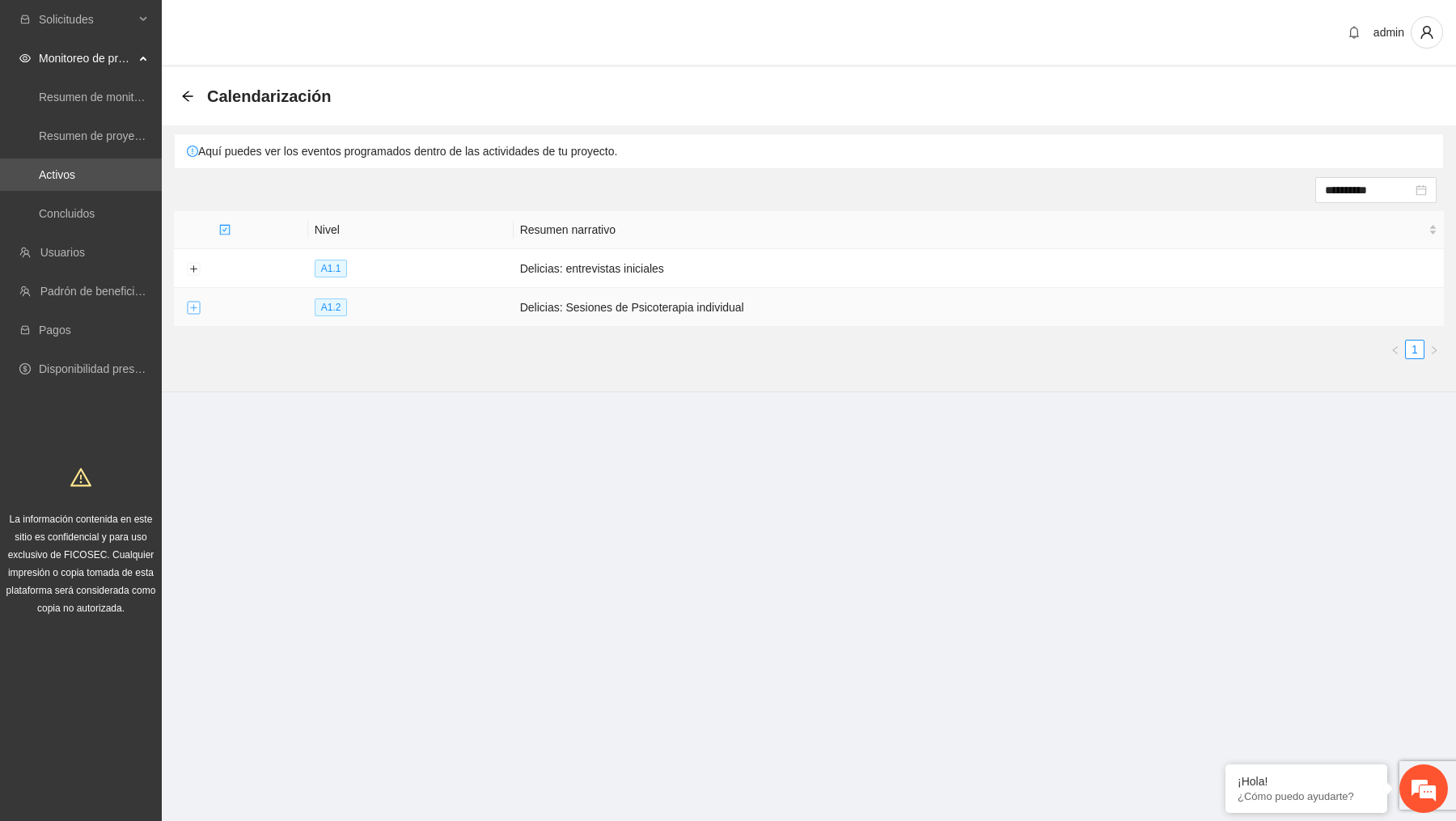 click at bounding box center (193, 308) 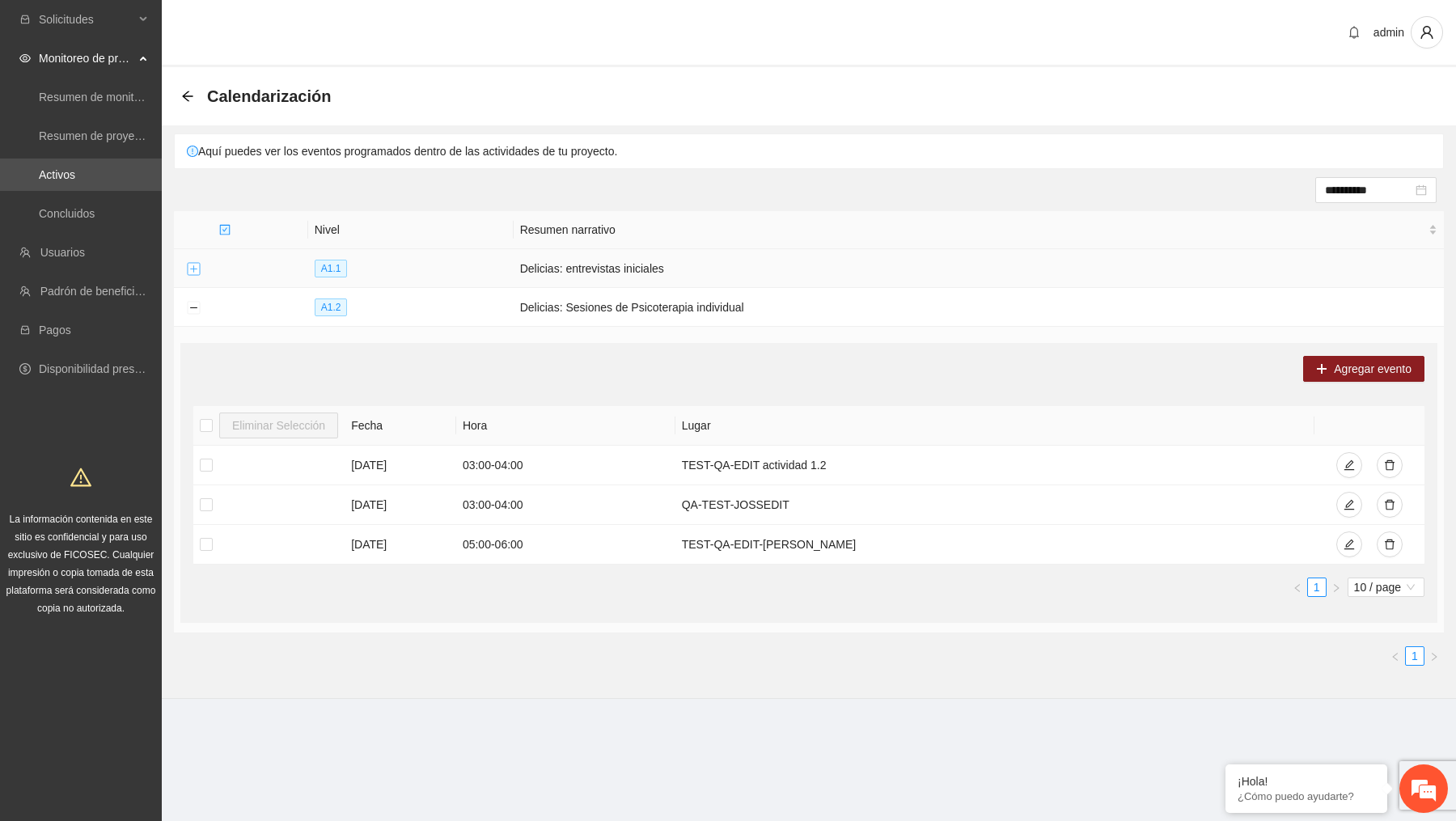 click at bounding box center (193, 269) 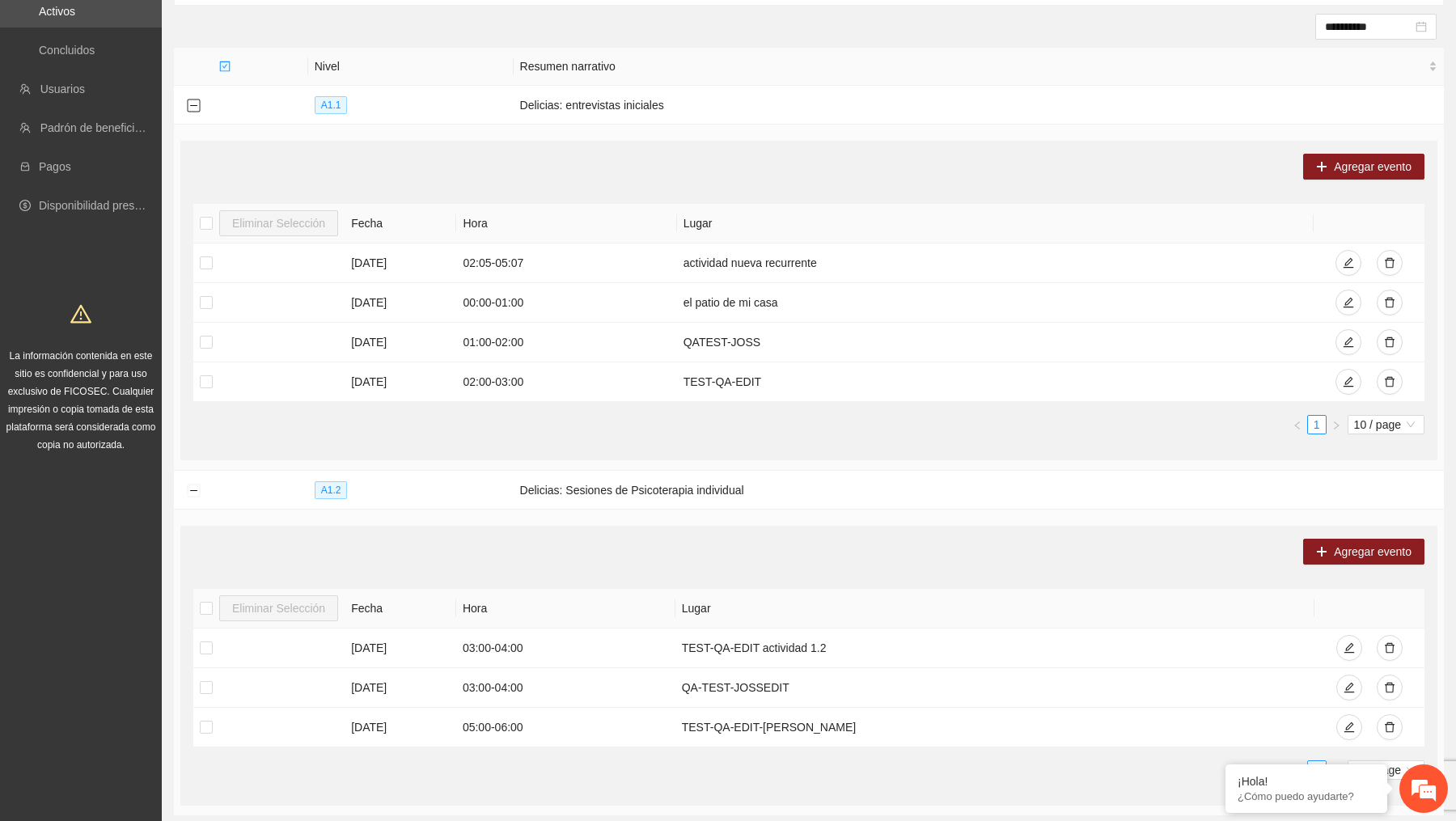 scroll, scrollTop: 170, scrollLeft: 0, axis: vertical 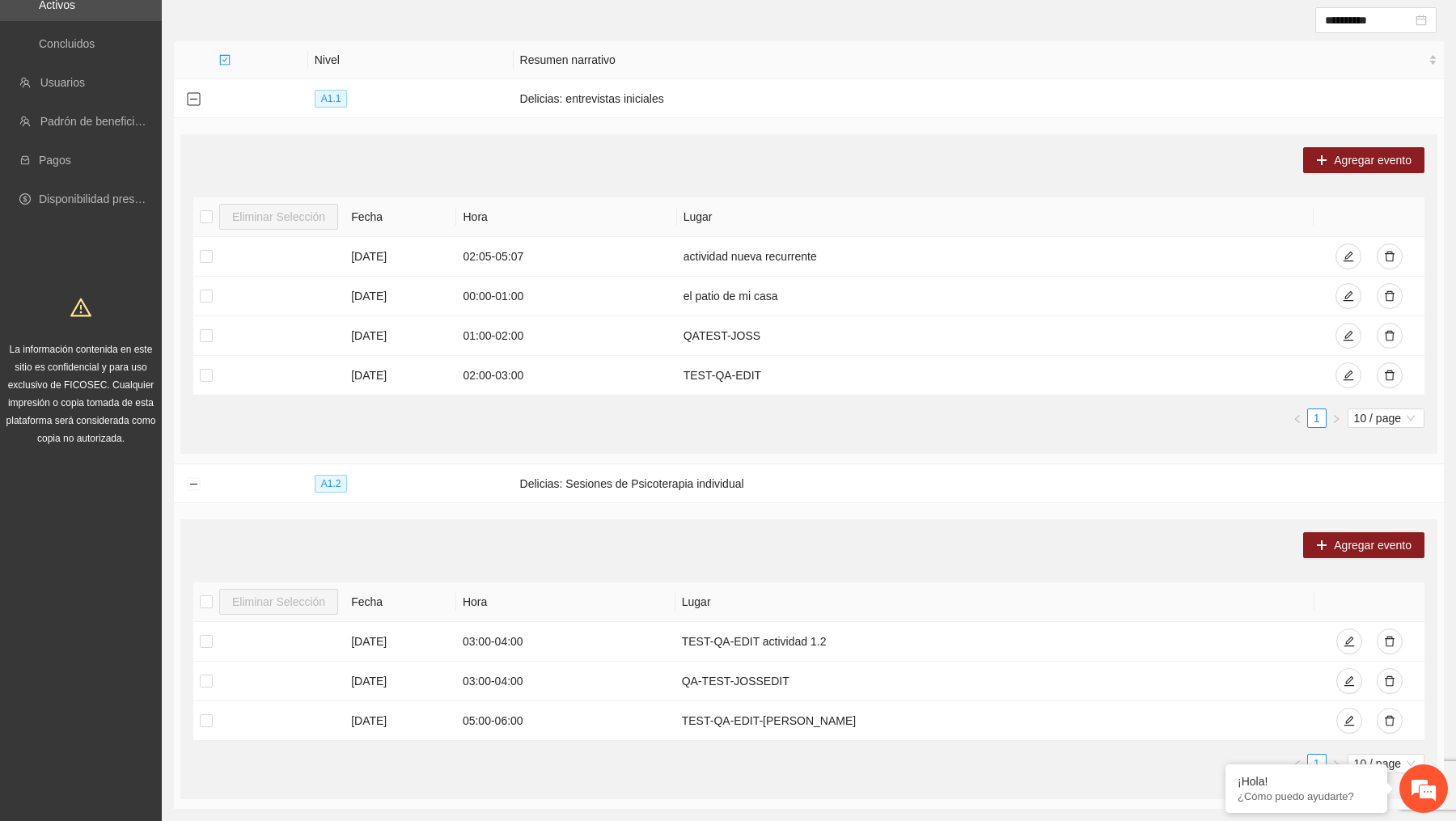 type 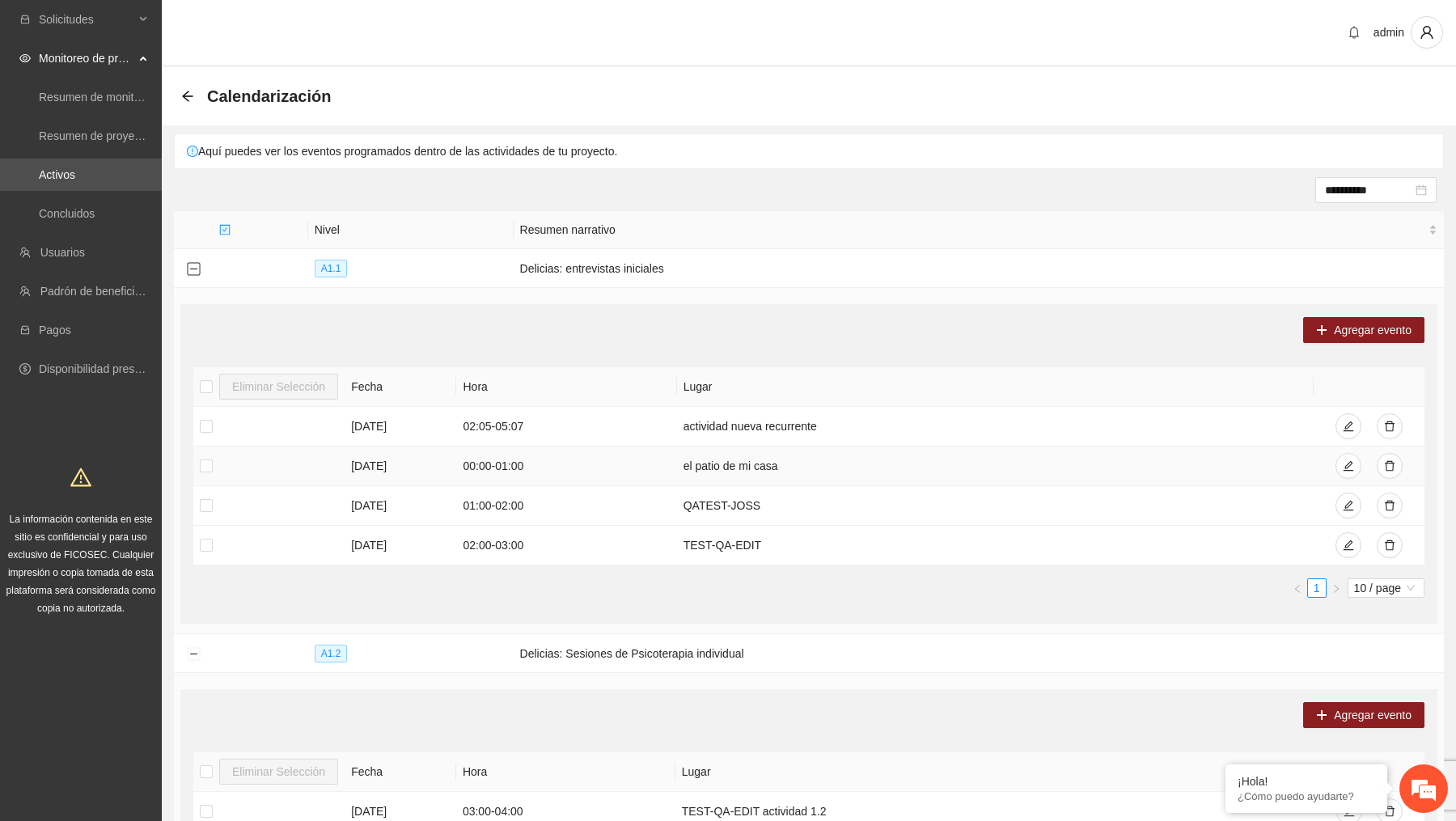 scroll, scrollTop: 21, scrollLeft: 0, axis: vertical 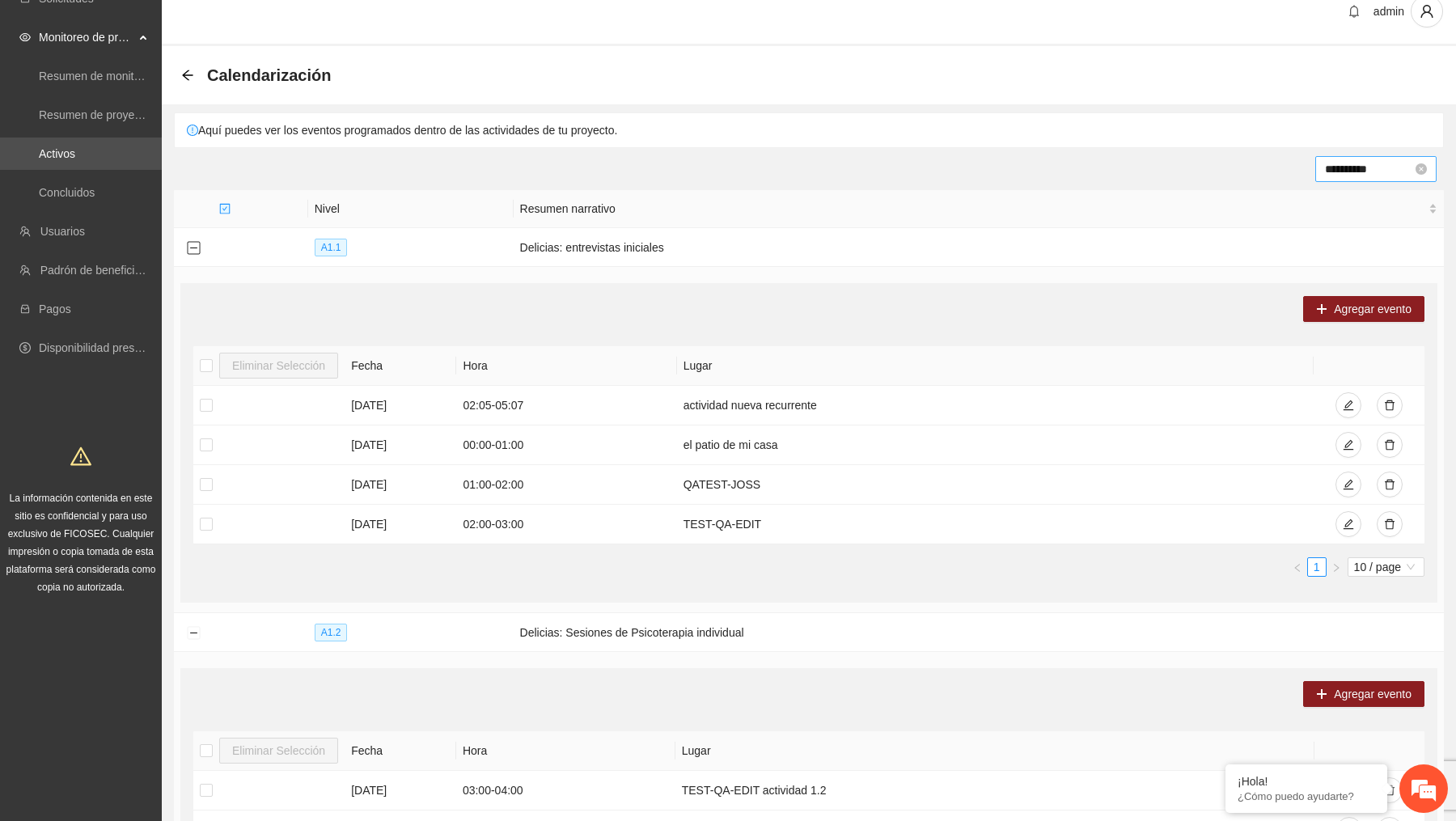 type 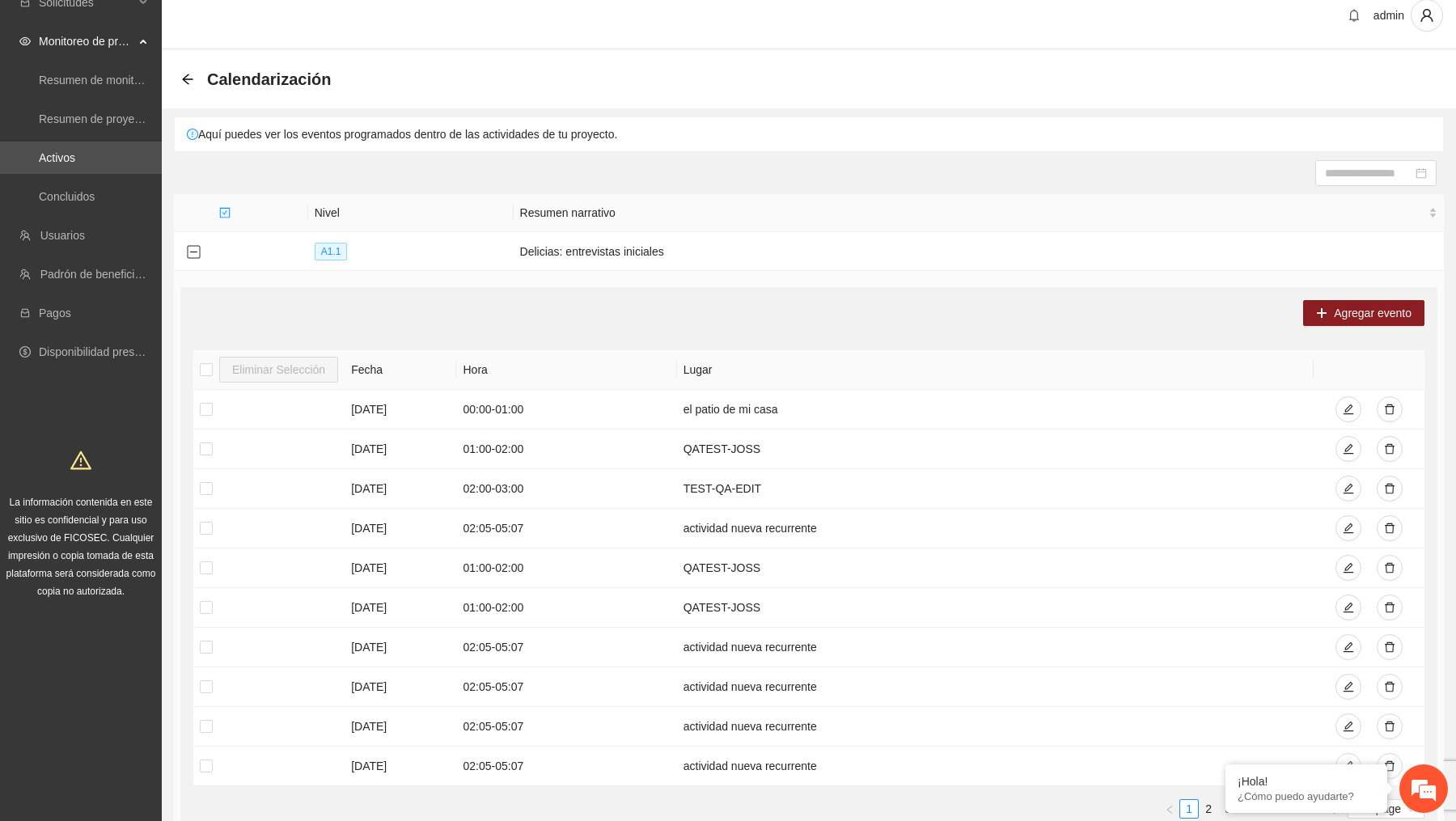 scroll, scrollTop: 0, scrollLeft: 0, axis: both 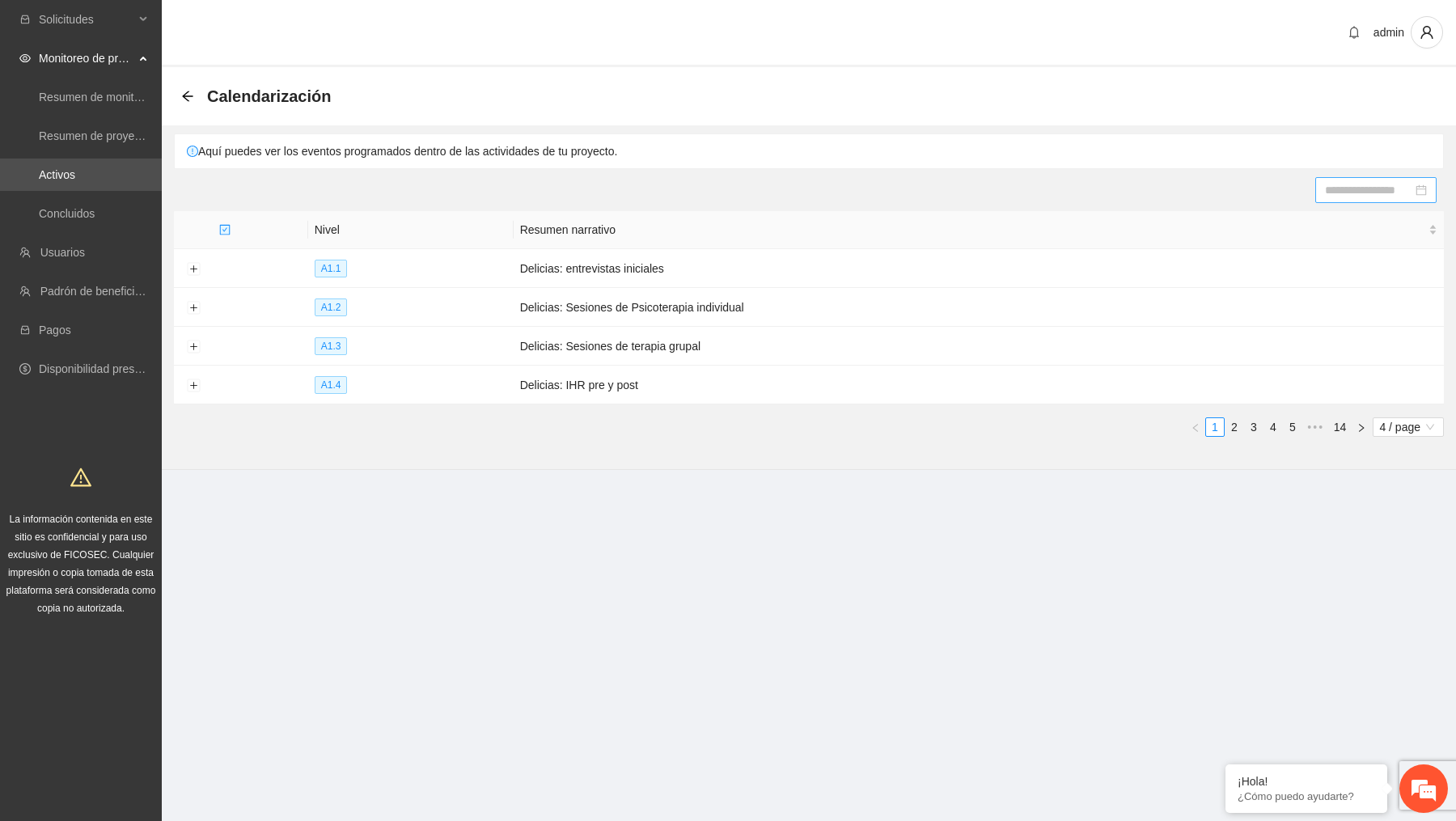 click at bounding box center (1376, 190) 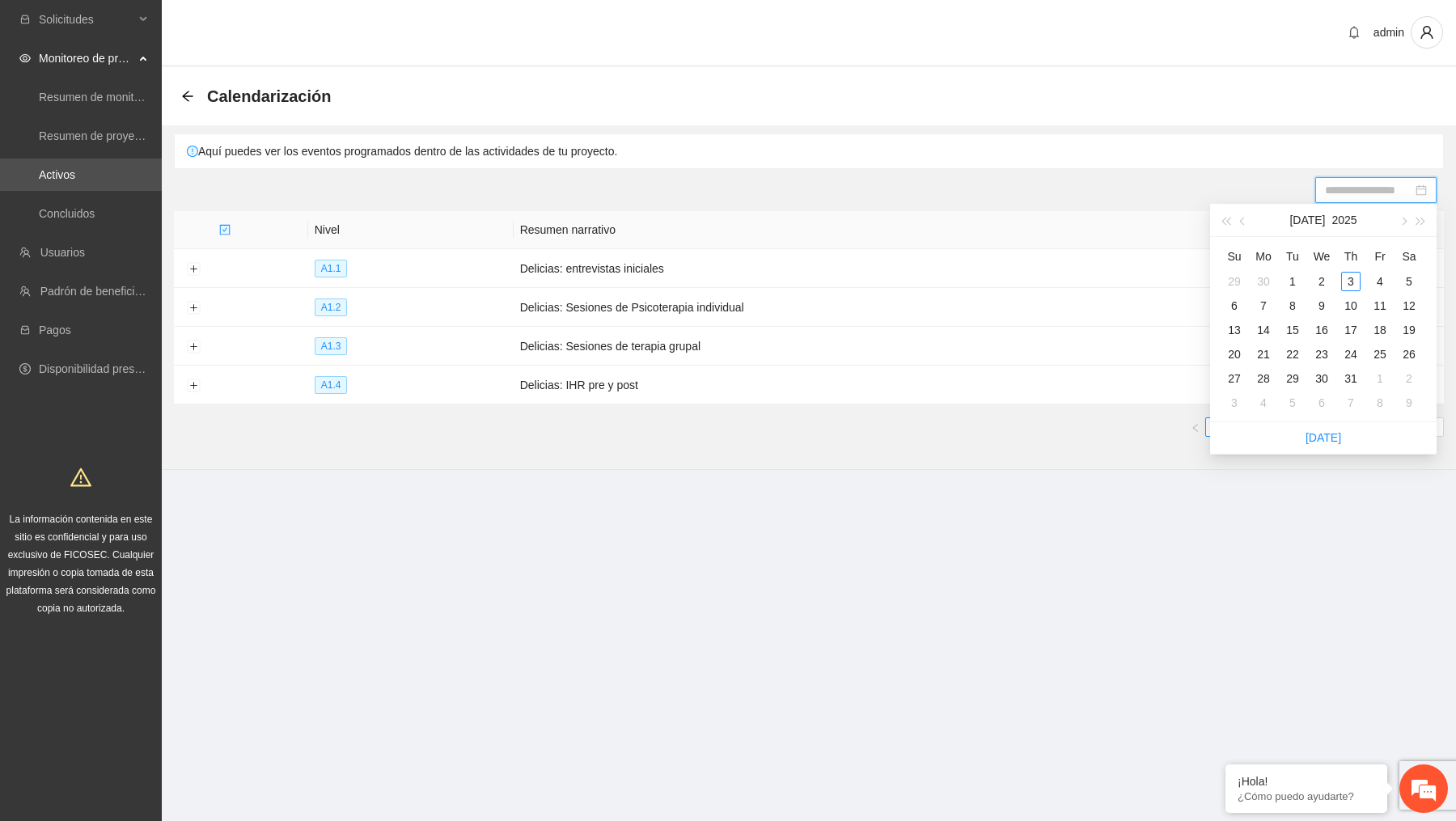 click at bounding box center (1376, 190) 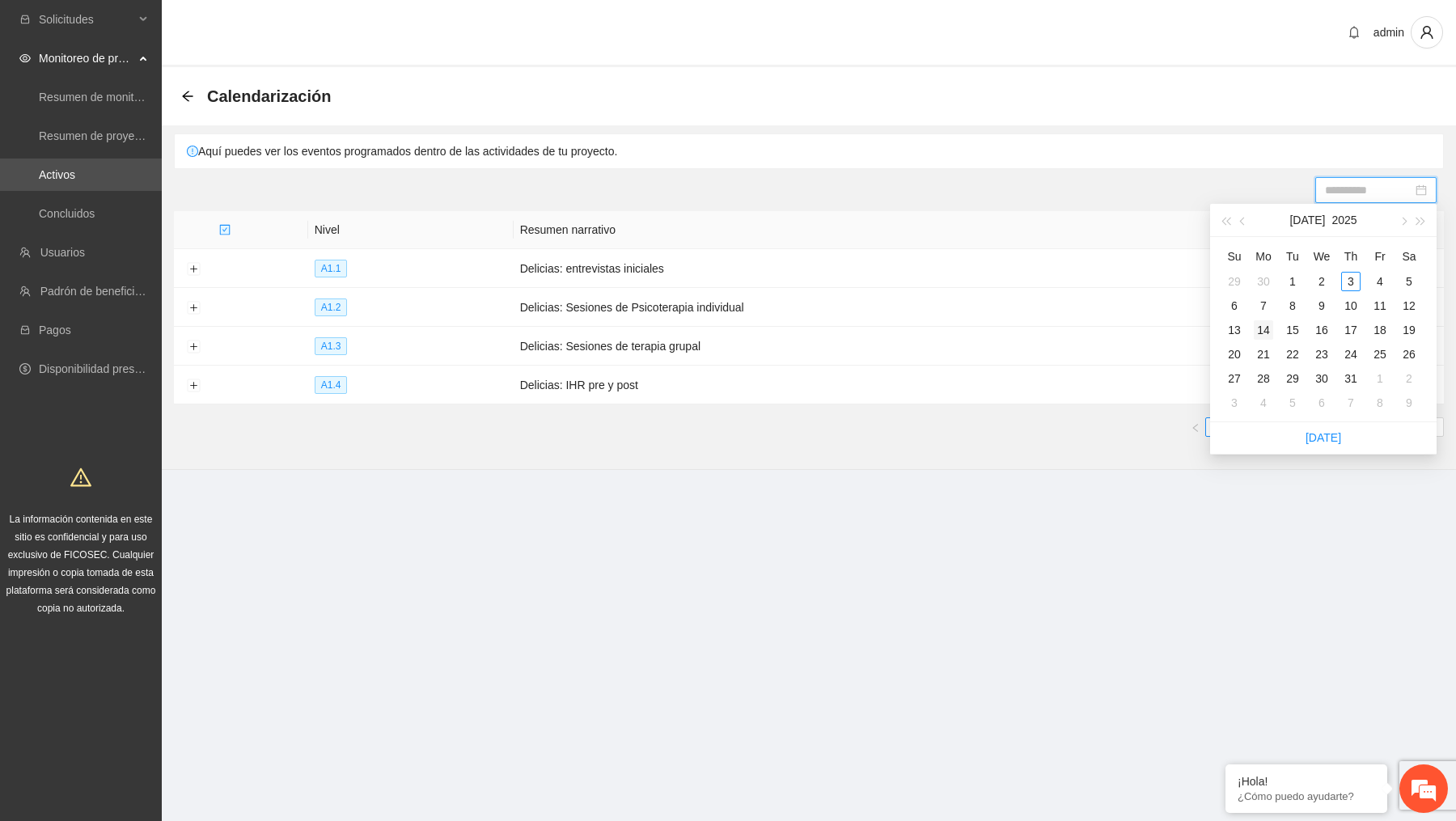 type on "**********" 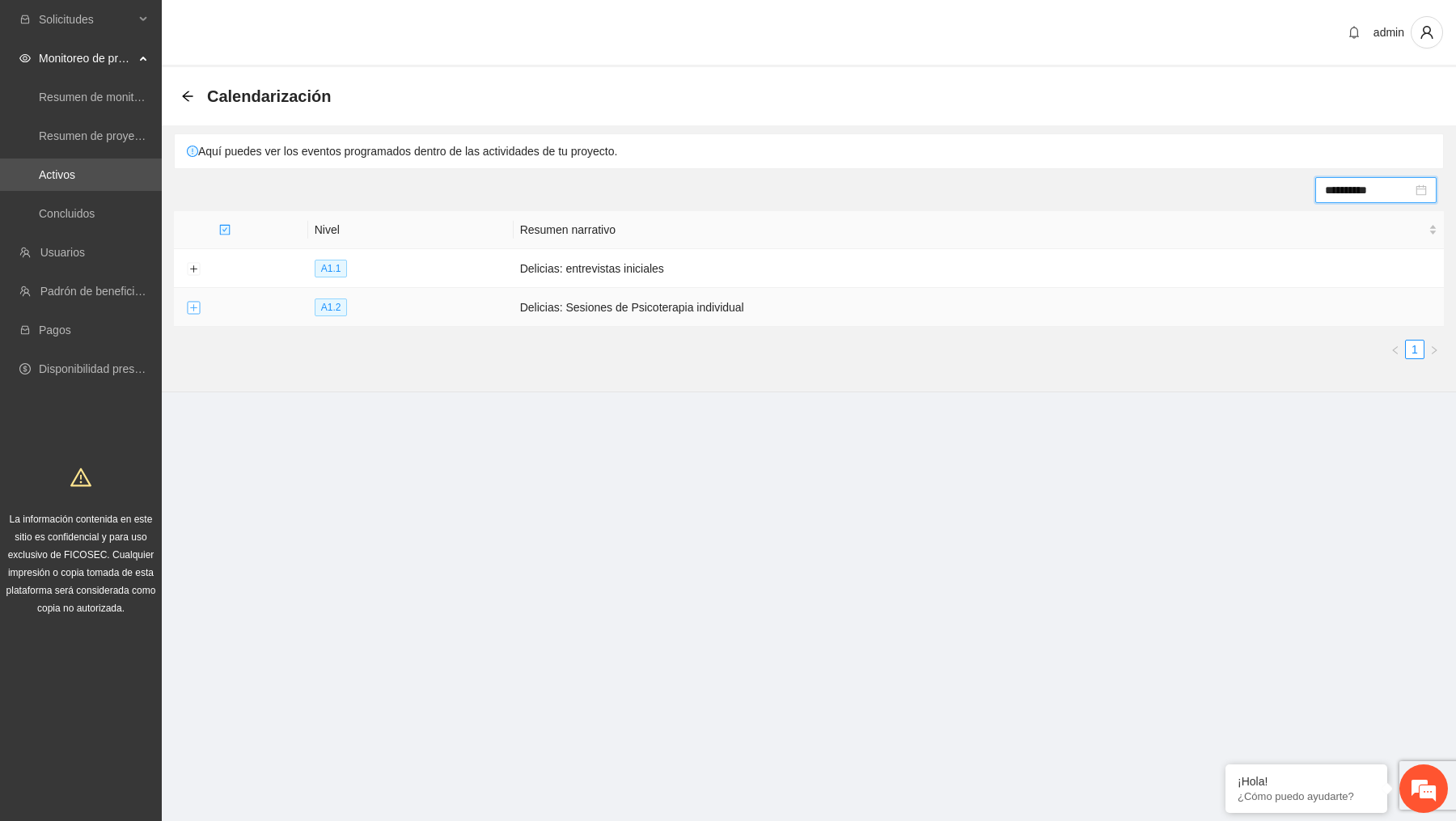click at bounding box center [193, 308] 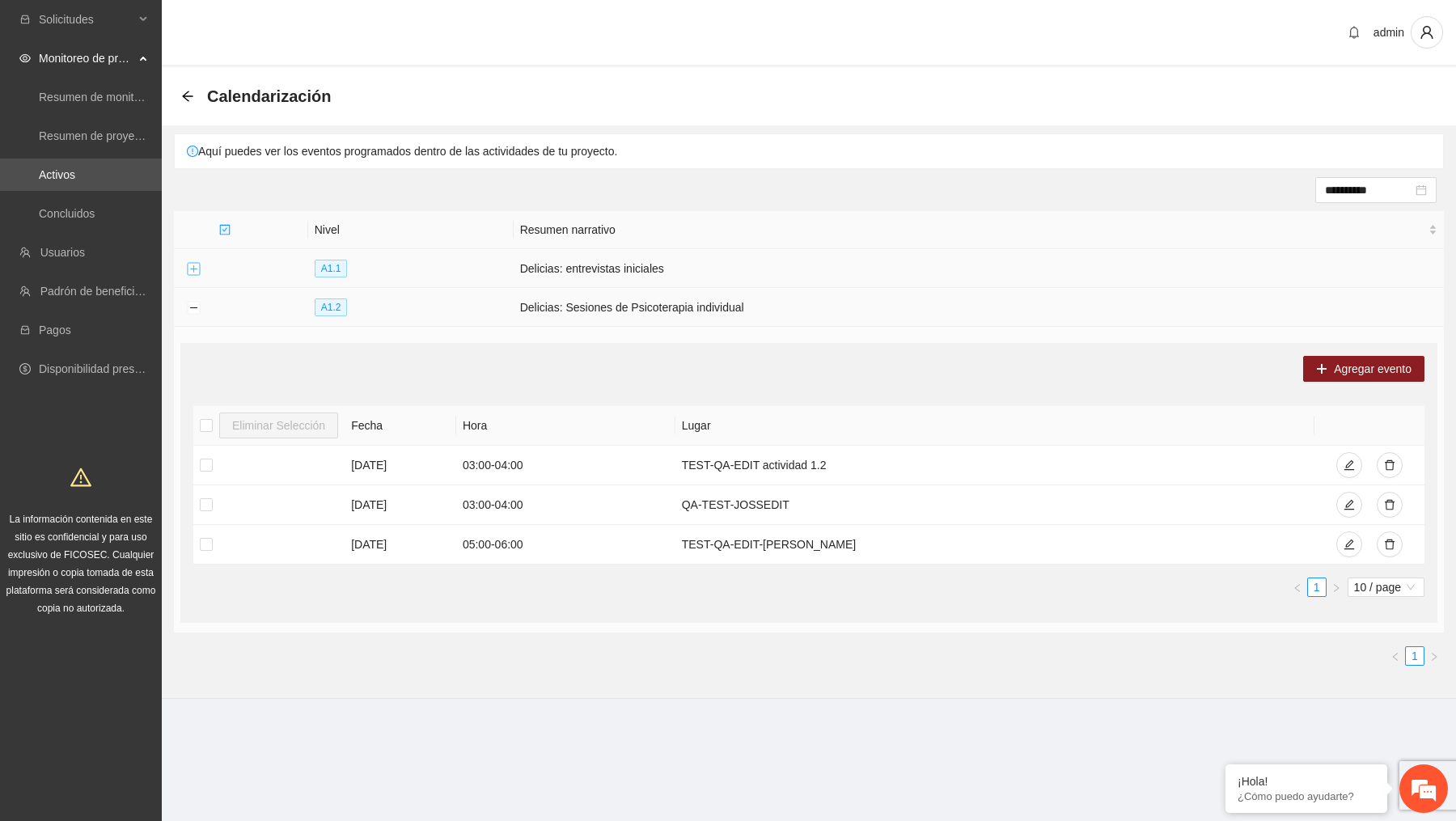 click at bounding box center (193, 269) 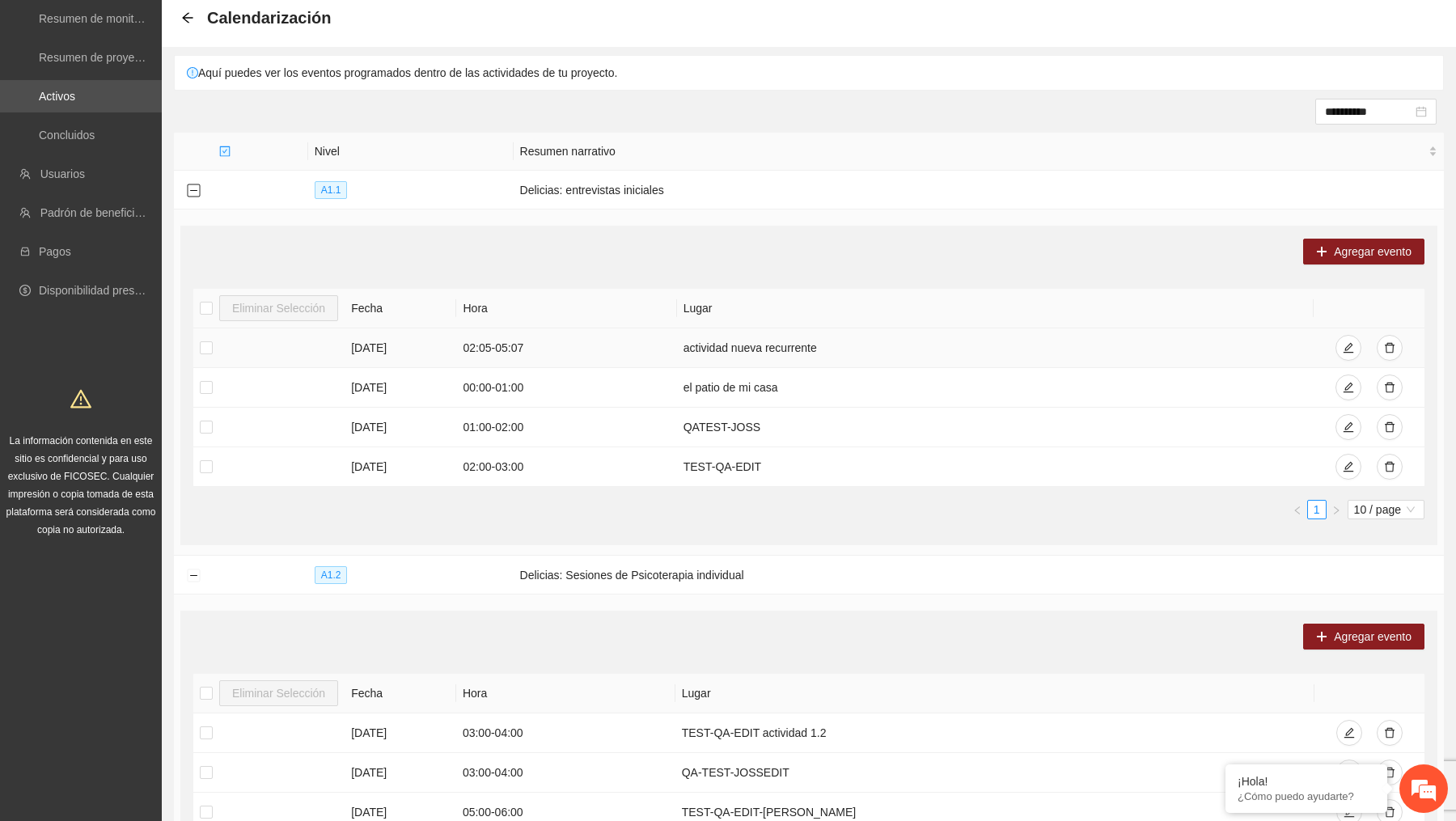 scroll, scrollTop: 281, scrollLeft: 0, axis: vertical 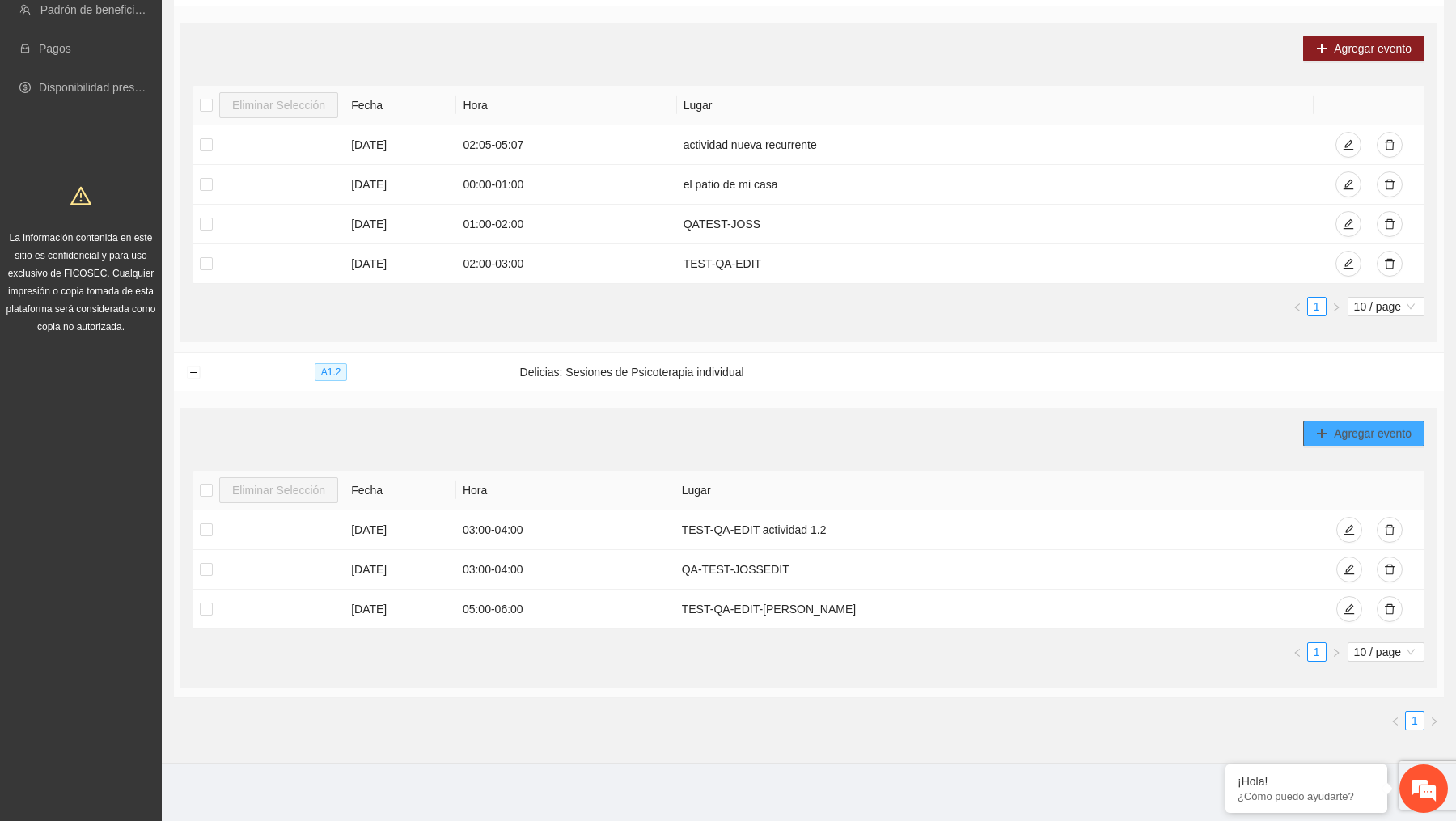click on "Agregar evento" at bounding box center (1373, 434) 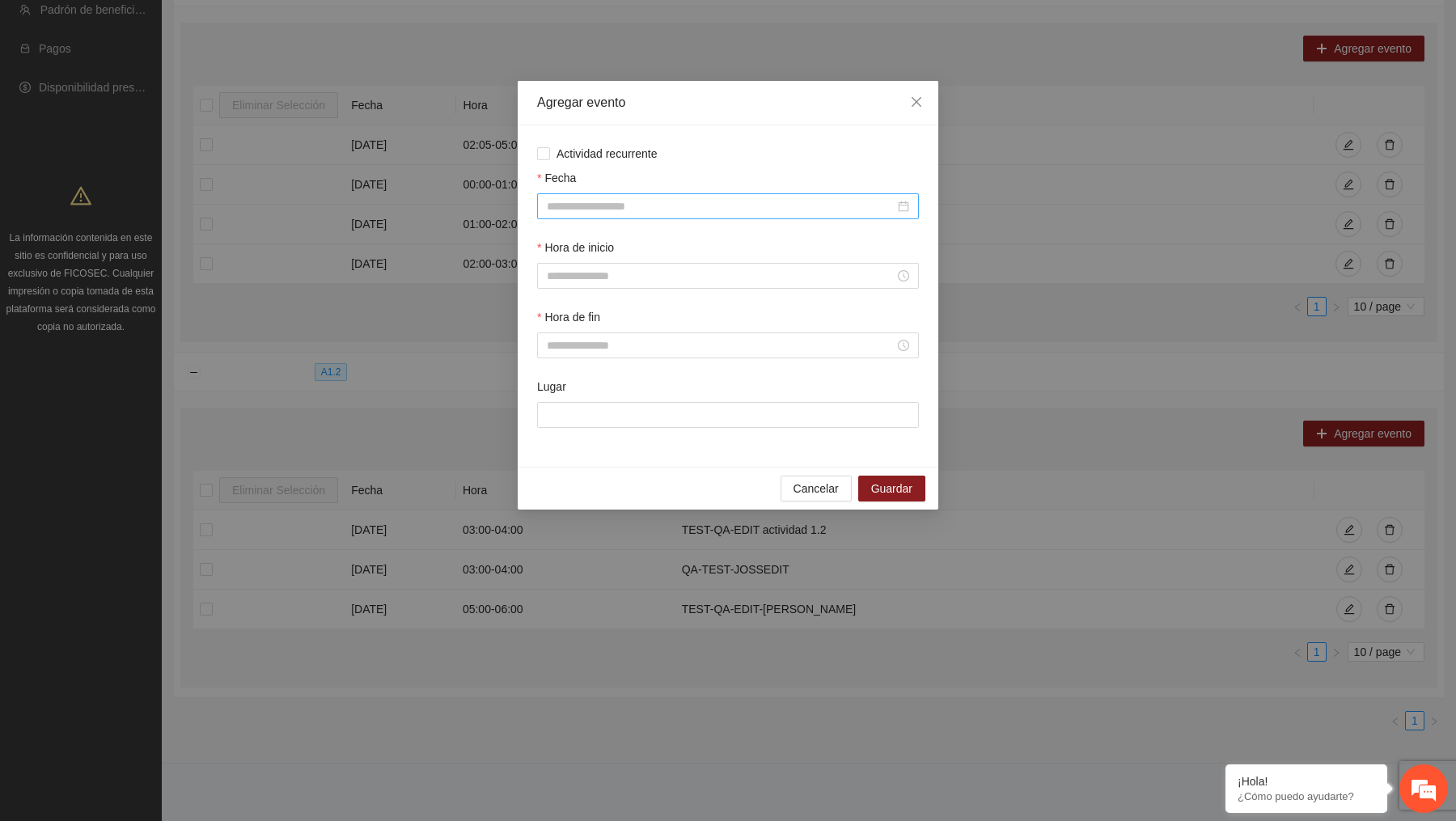 click on "Fecha" at bounding box center [721, 206] 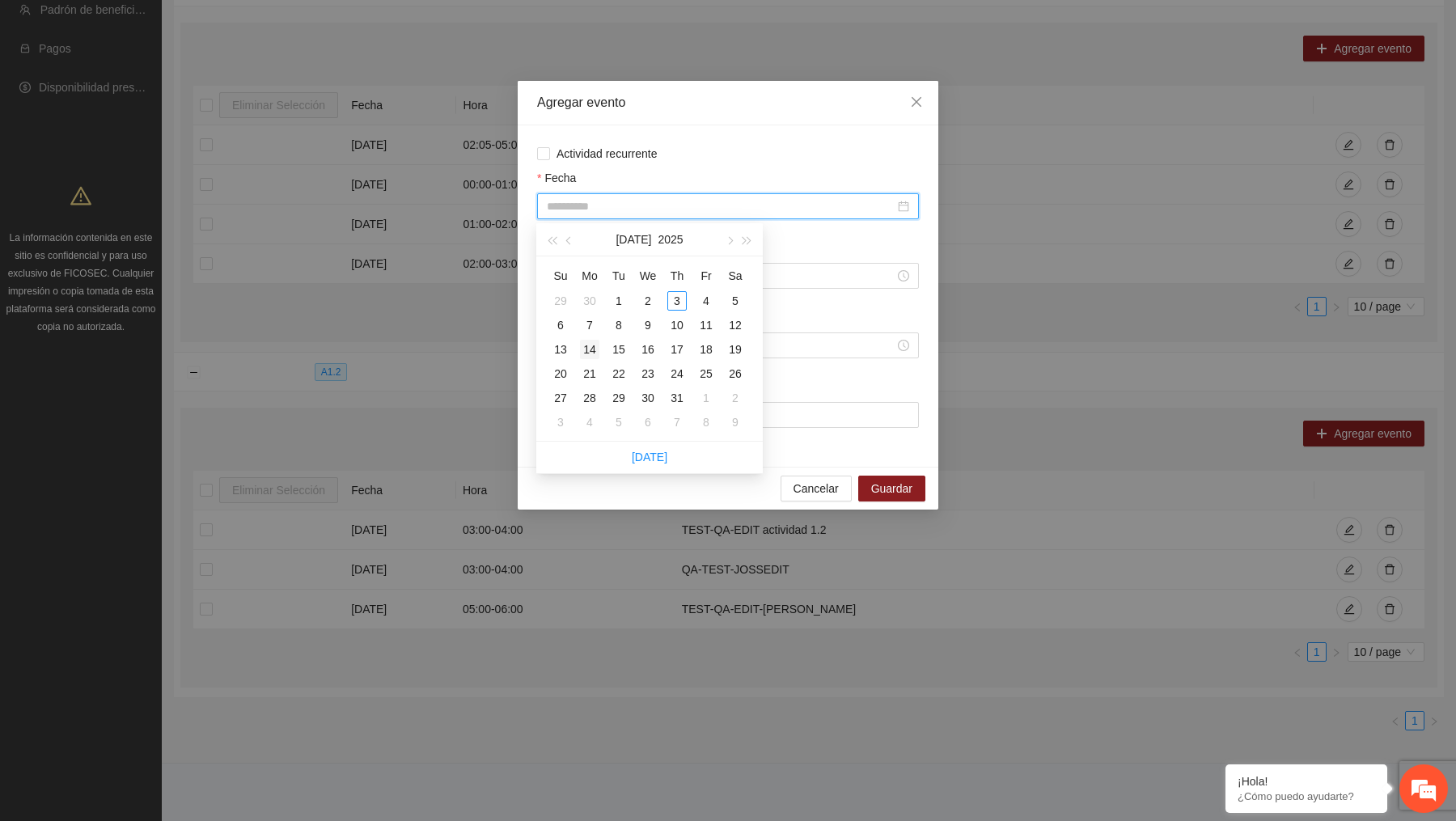 type on "**********" 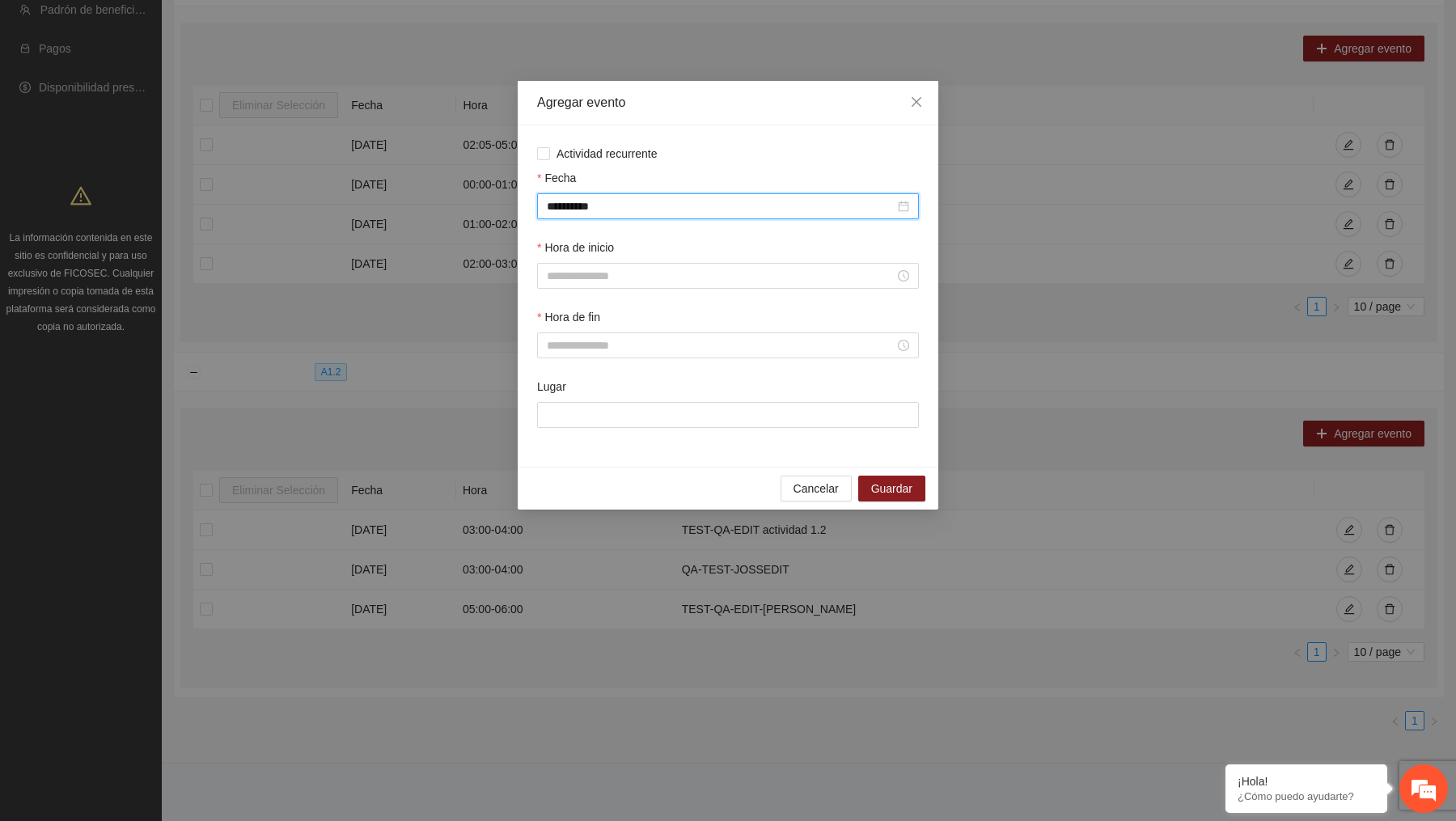 click on "Hora de inicio" at bounding box center (728, 273) 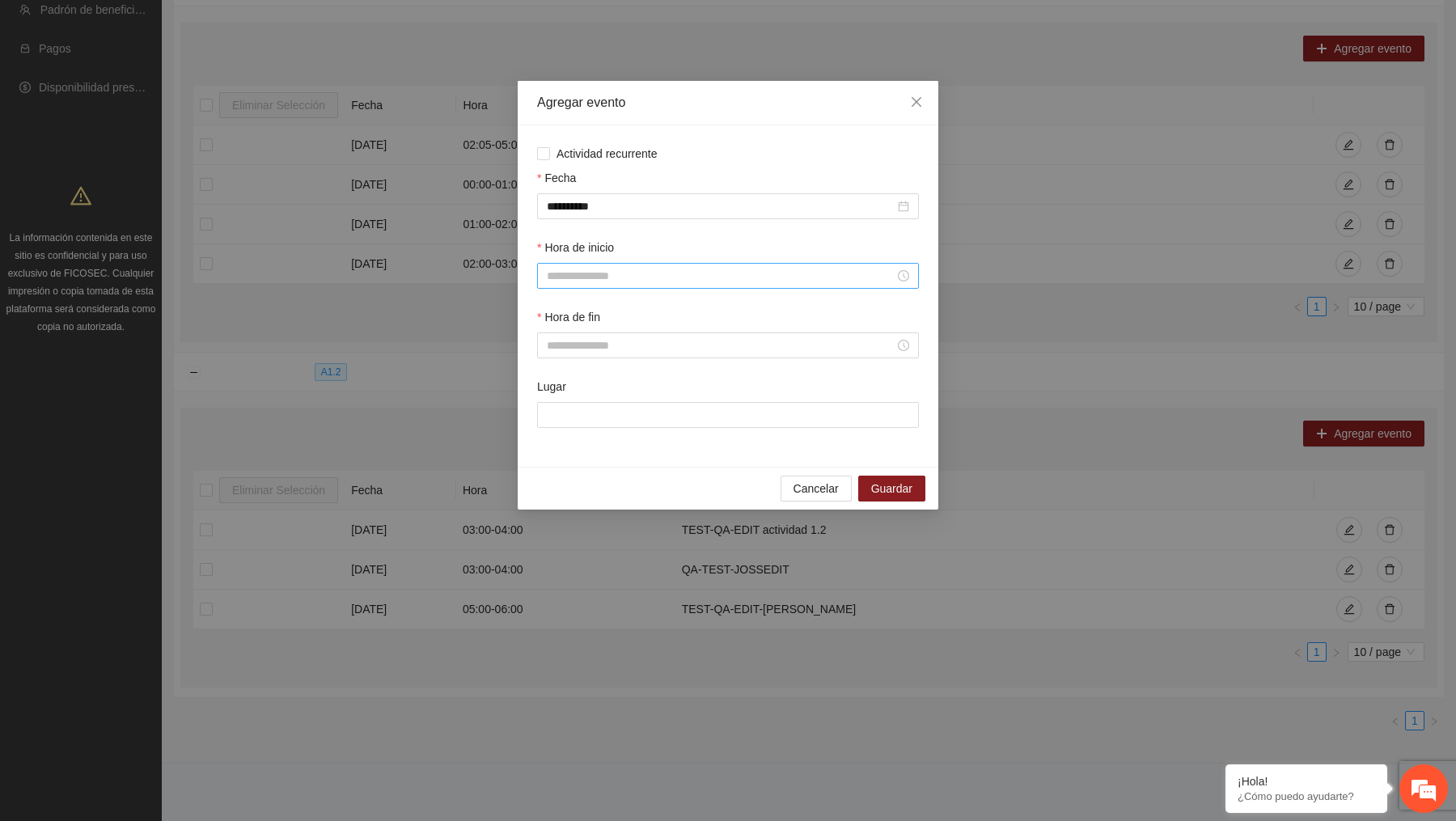 click on "Hora de inicio" at bounding box center (721, 276) 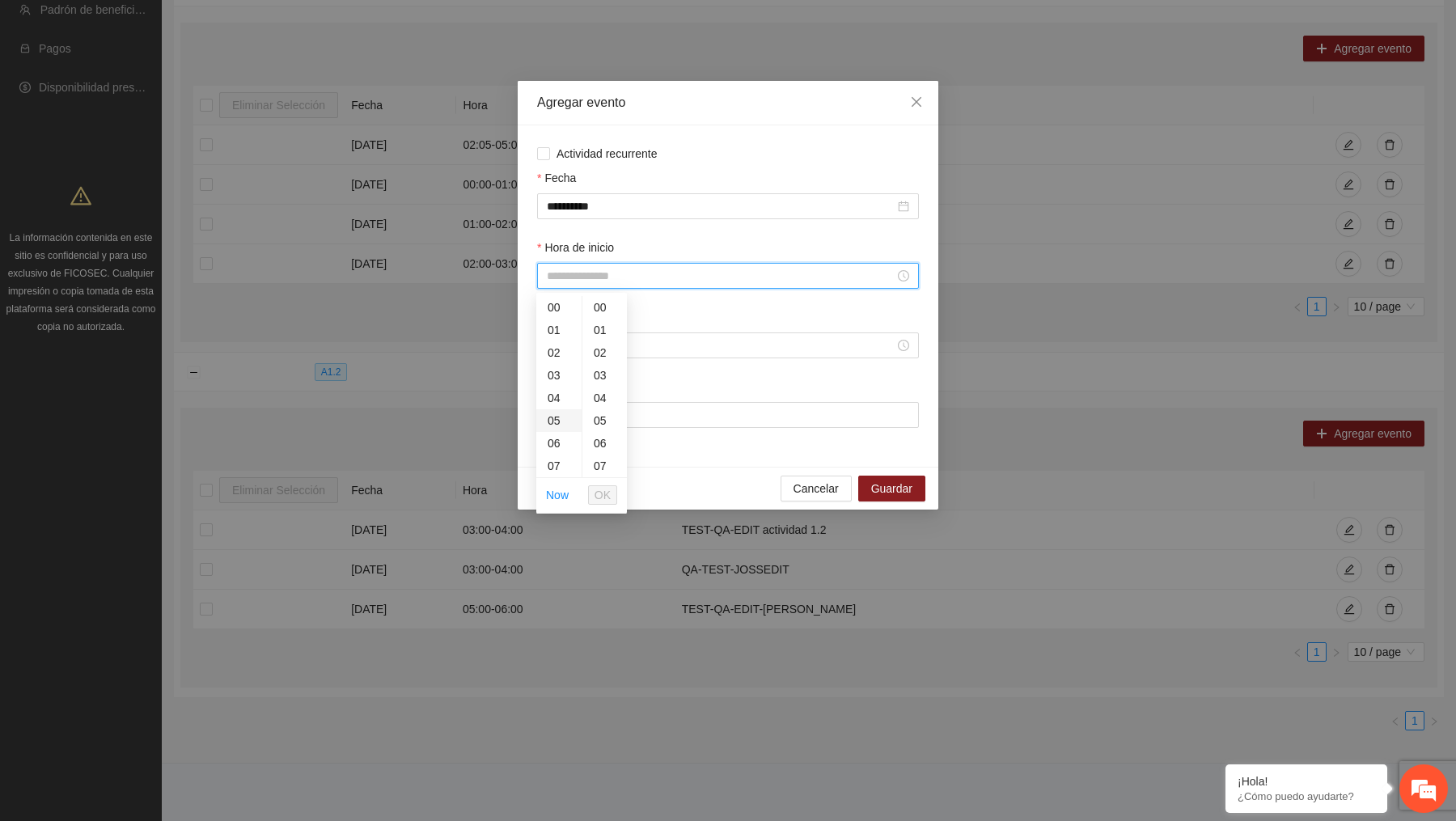 click on "05" at bounding box center (559, 421) 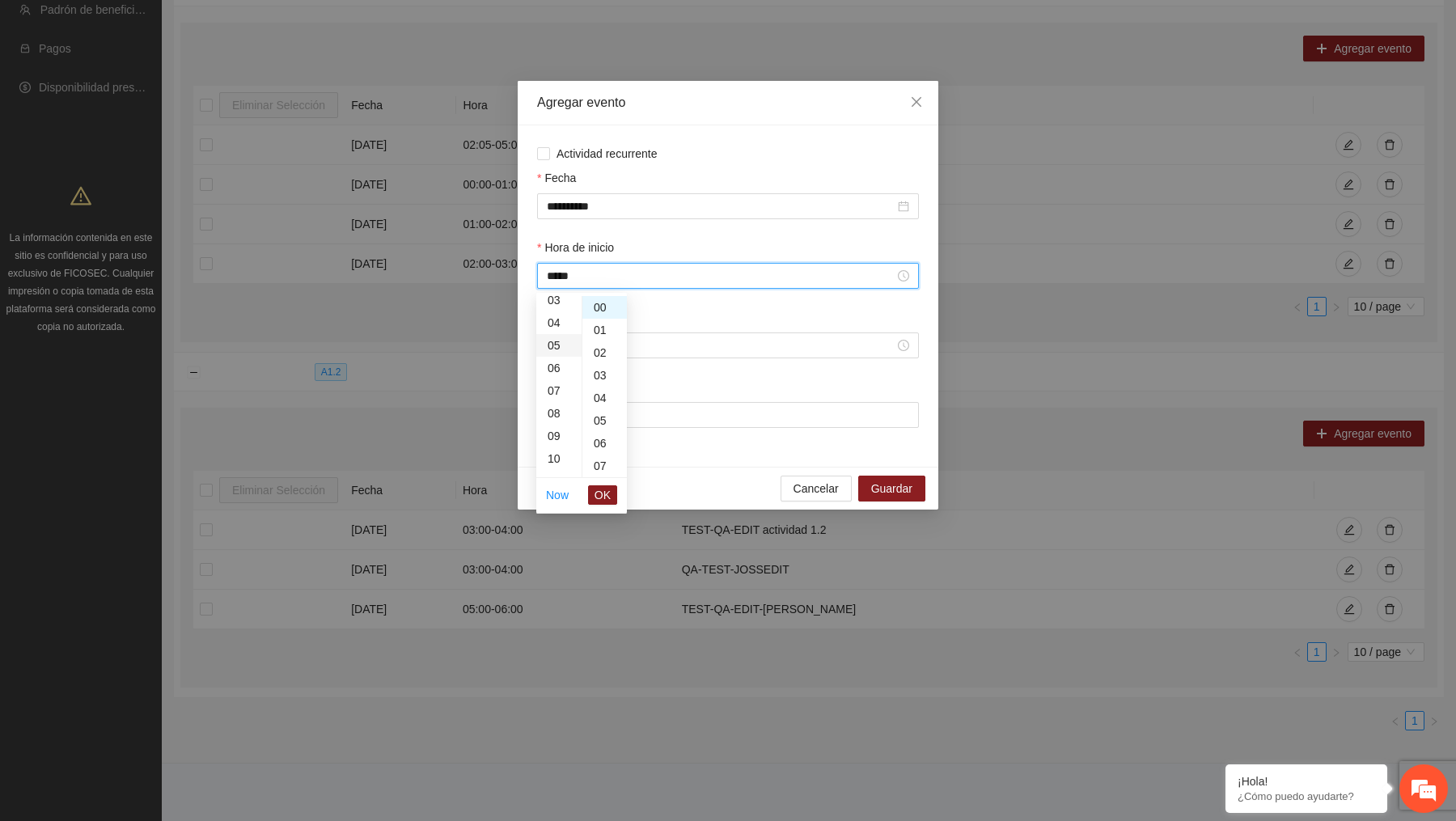 scroll, scrollTop: 113, scrollLeft: 0, axis: vertical 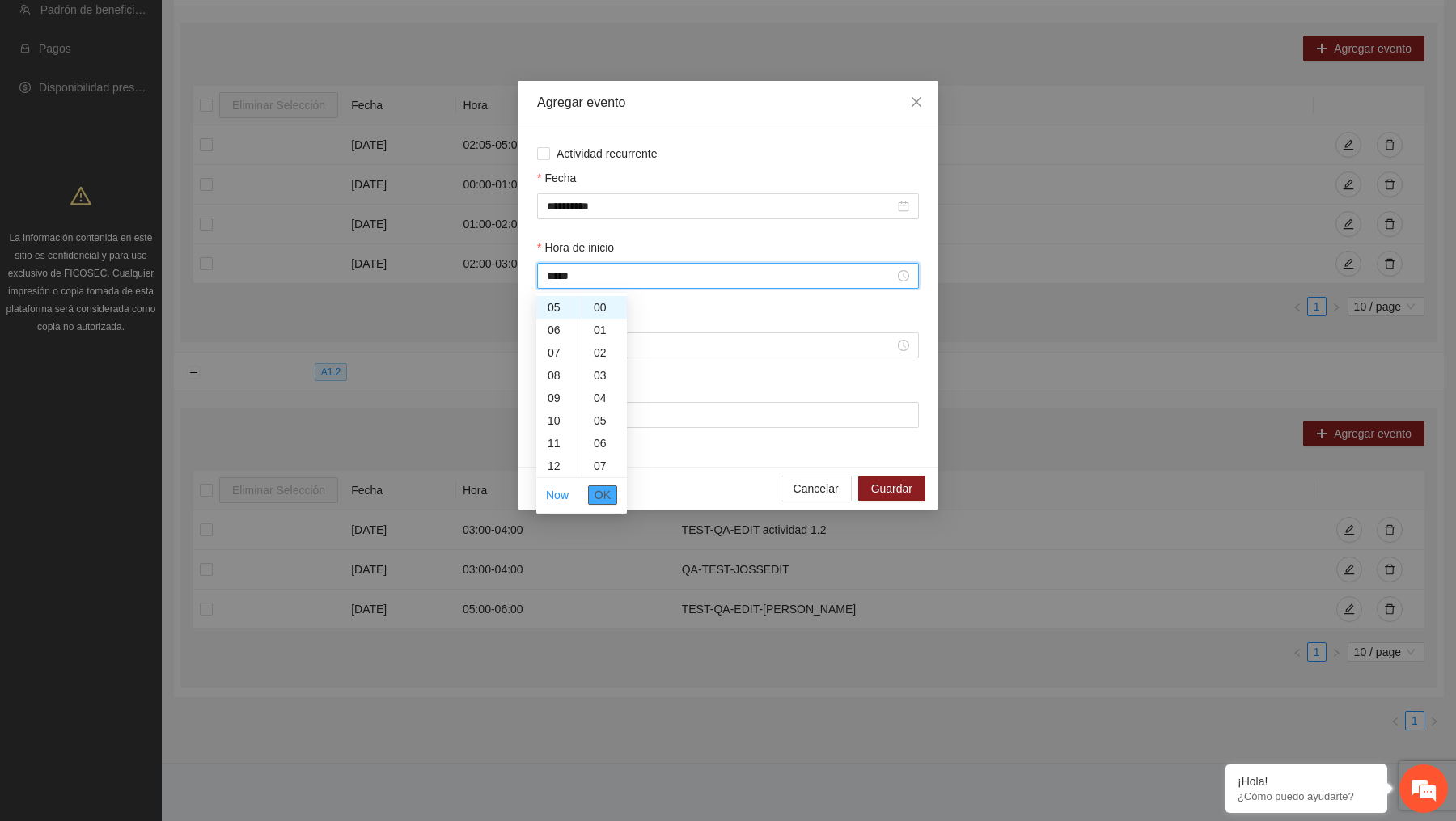 click on "OK" at bounding box center [603, 495] 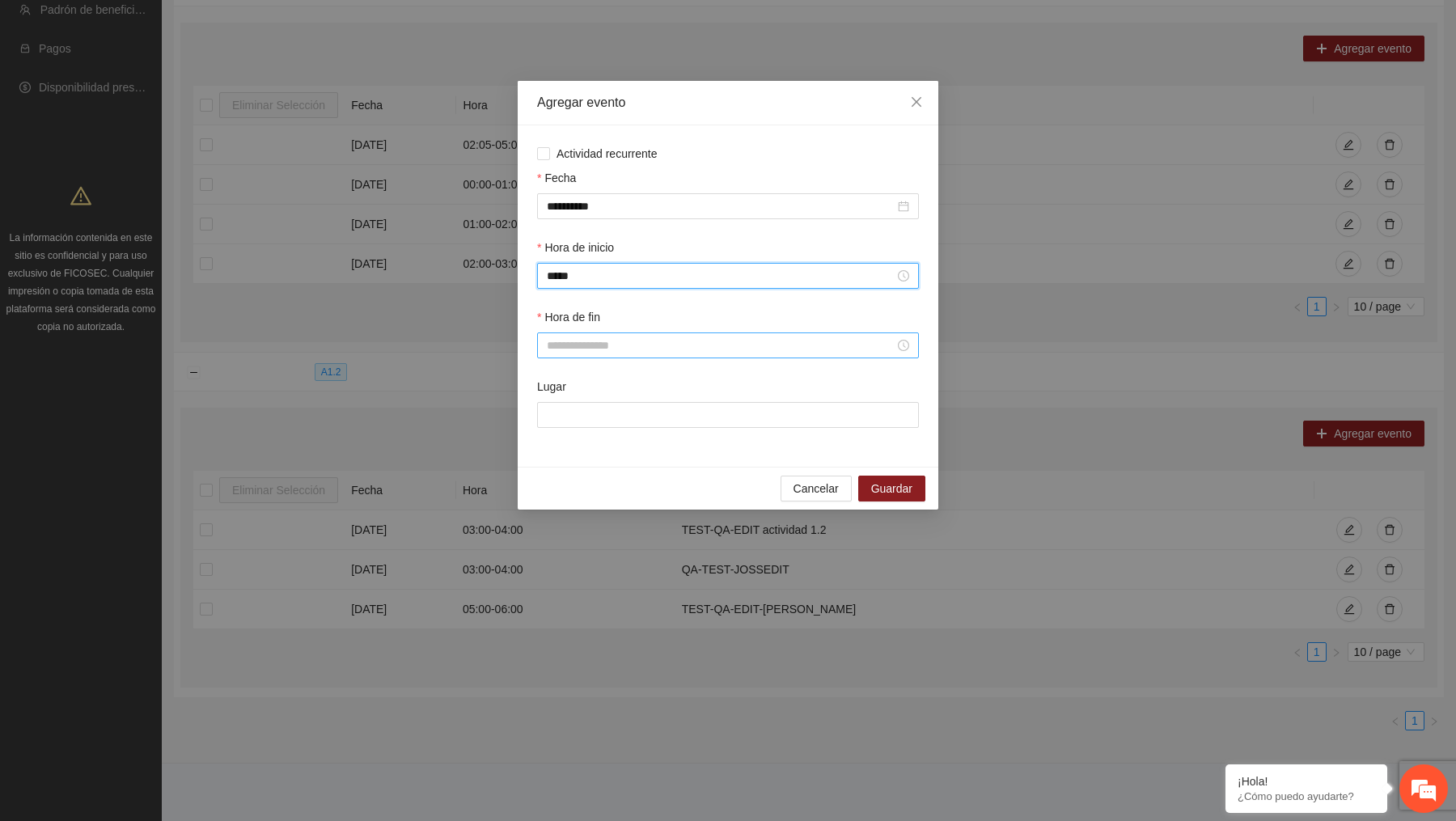 click on "Hora de fin" at bounding box center [721, 345] 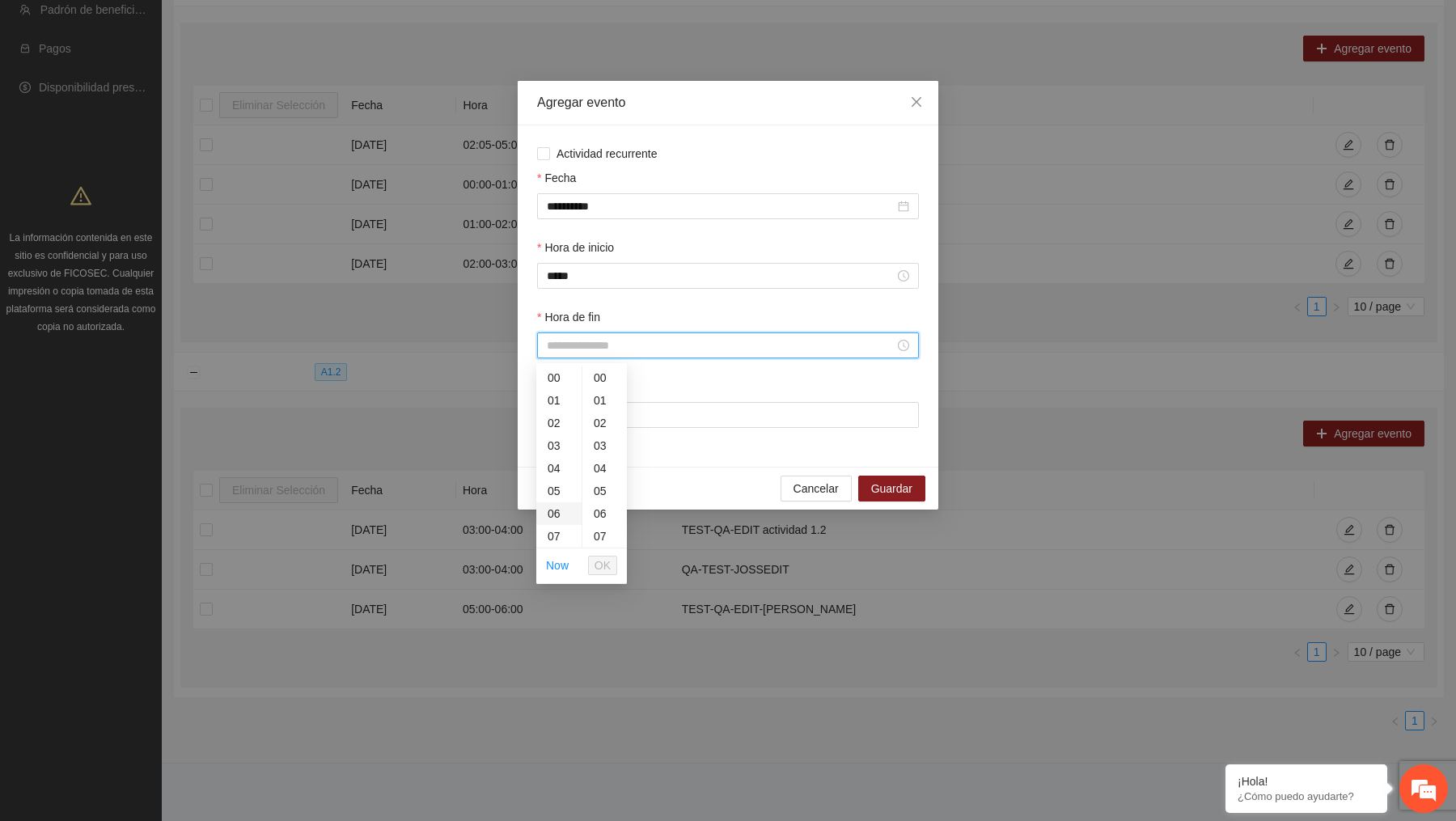 click on "06" at bounding box center (559, 514) 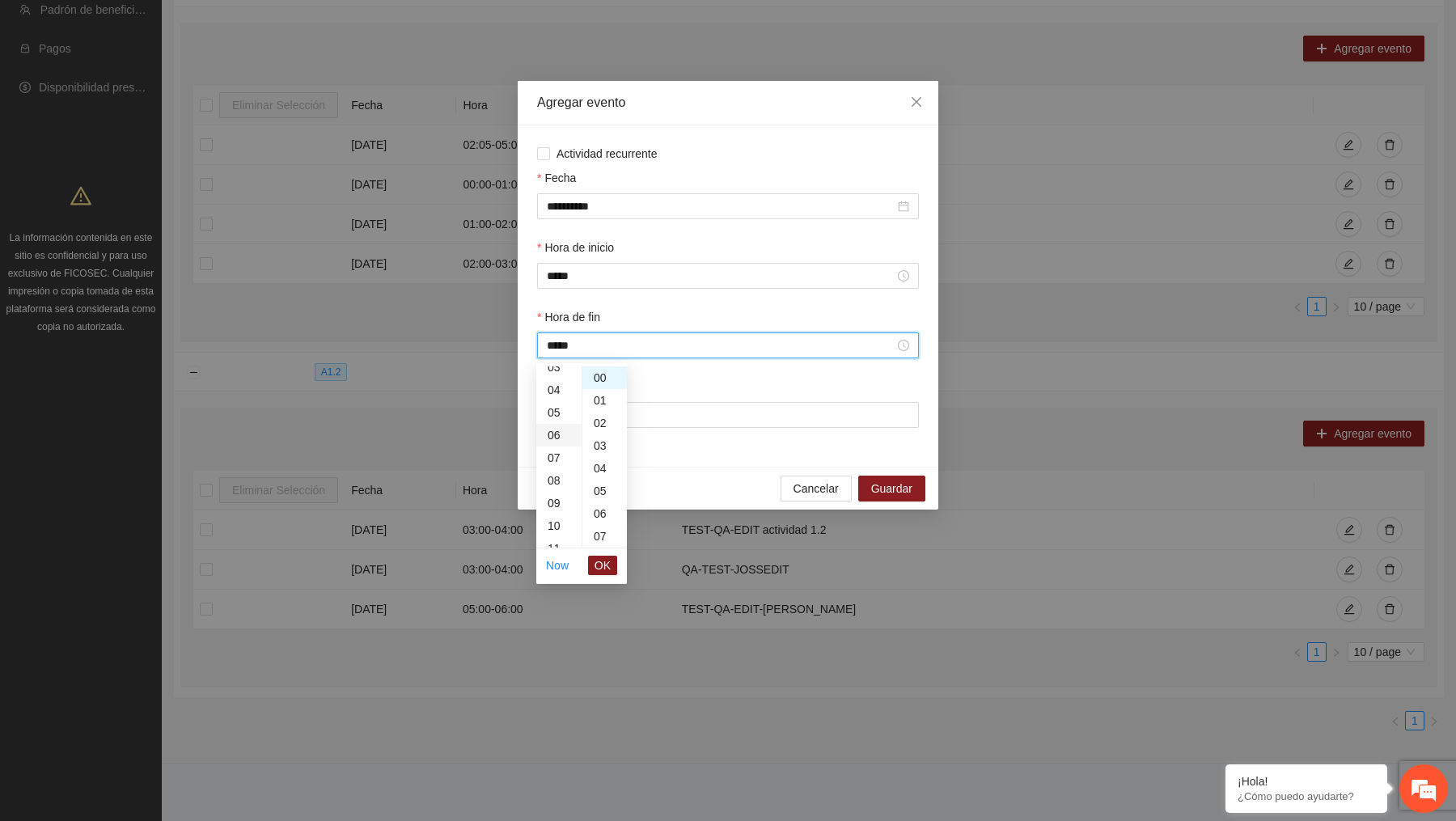 scroll, scrollTop: 136, scrollLeft: 0, axis: vertical 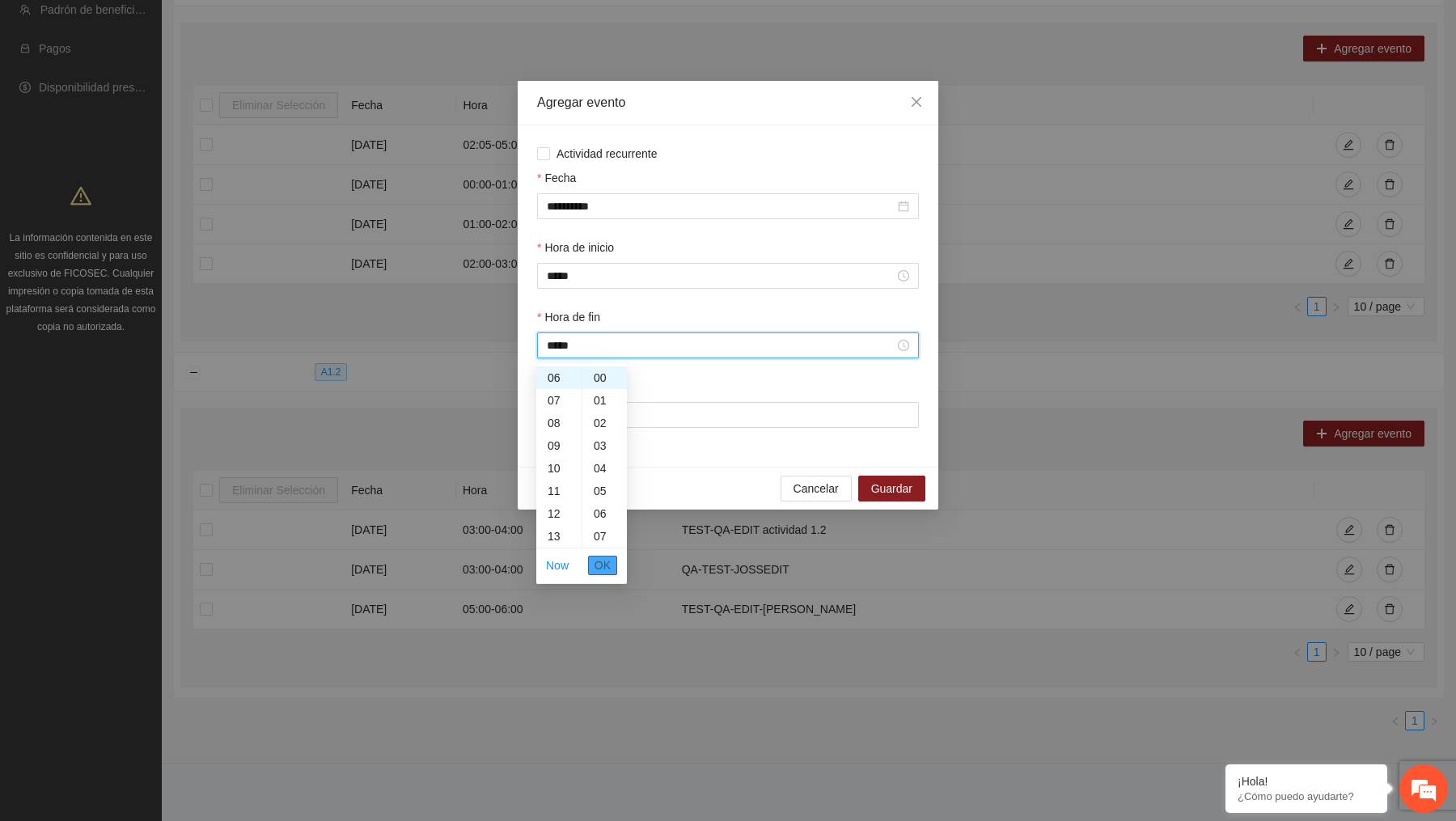 click on "OK" at bounding box center [603, 565] 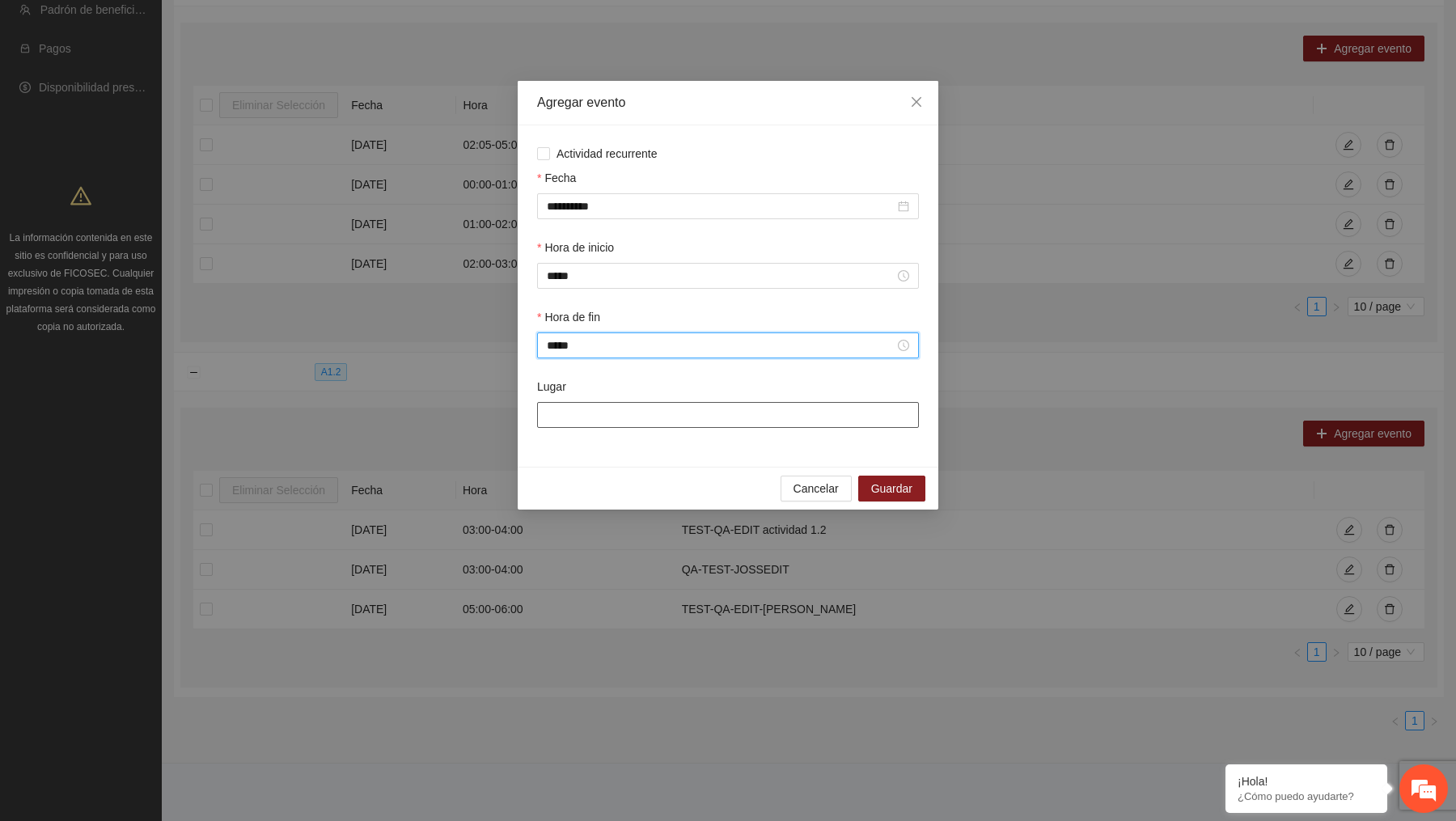 click on "Lugar" at bounding box center (728, 415) 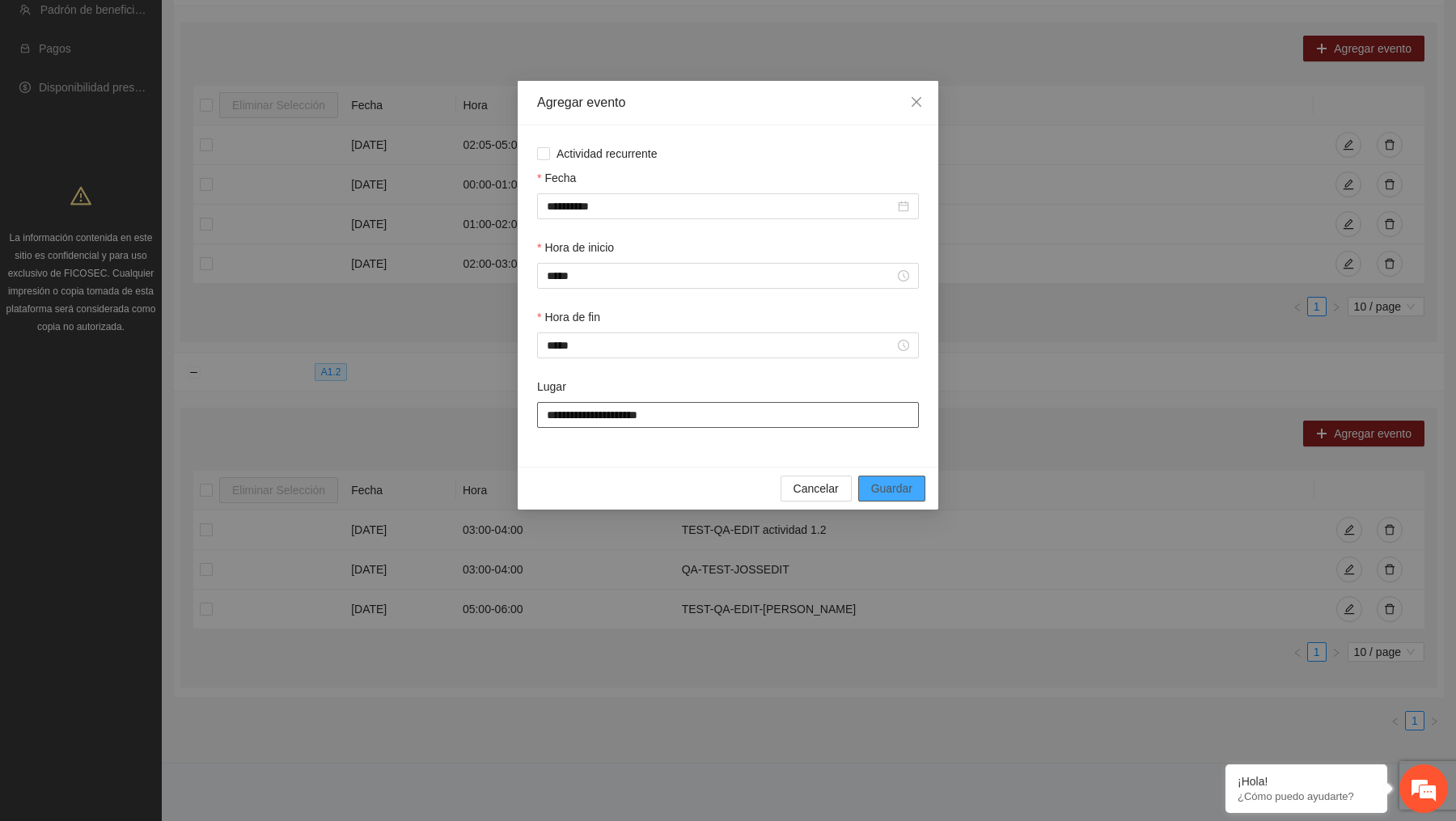 type on "**********" 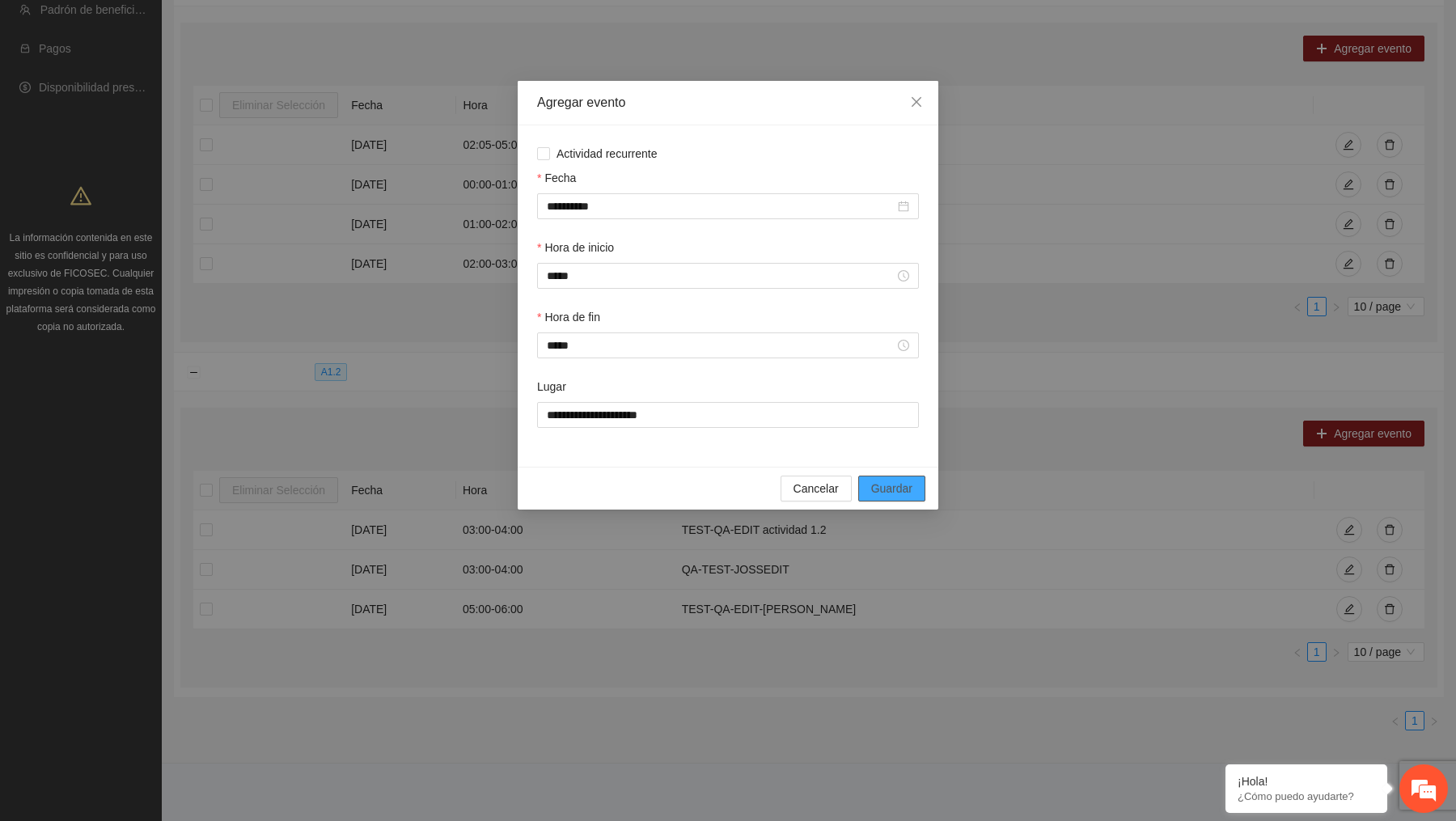 click on "Guardar" at bounding box center (891, 489) 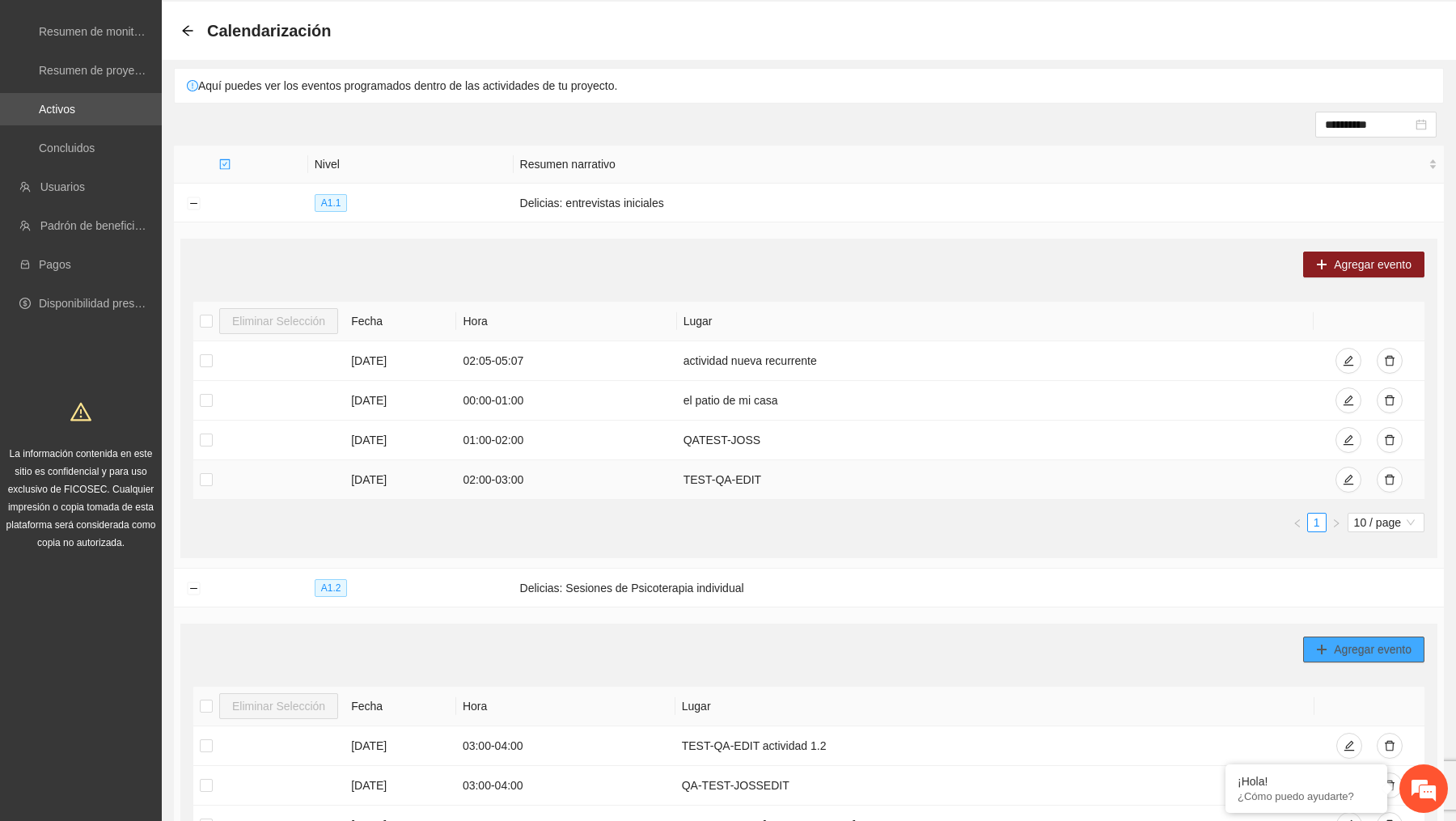 scroll, scrollTop: 0, scrollLeft: 0, axis: both 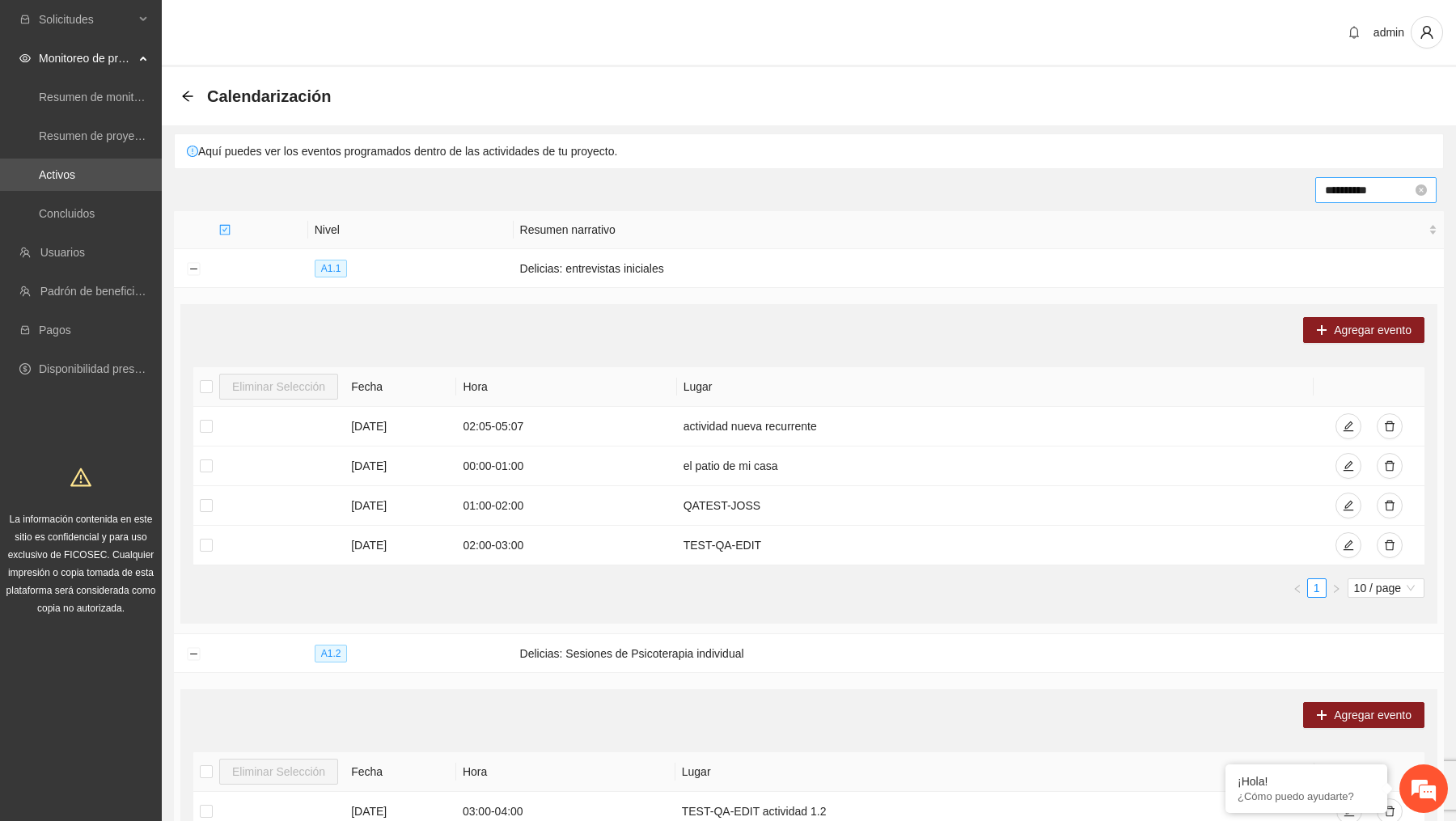 click on "**********" at bounding box center [1369, 190] 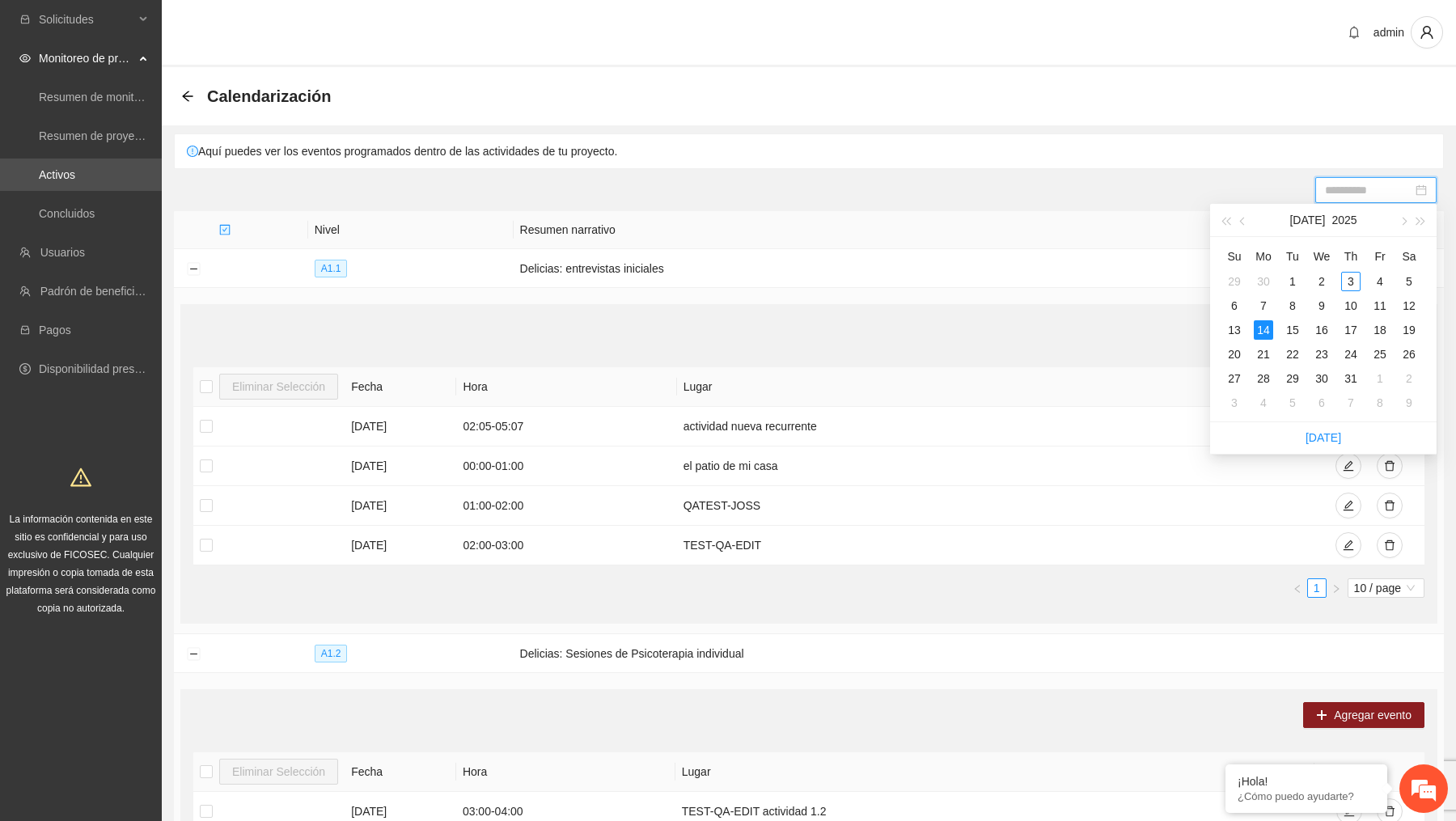 type on "**********" 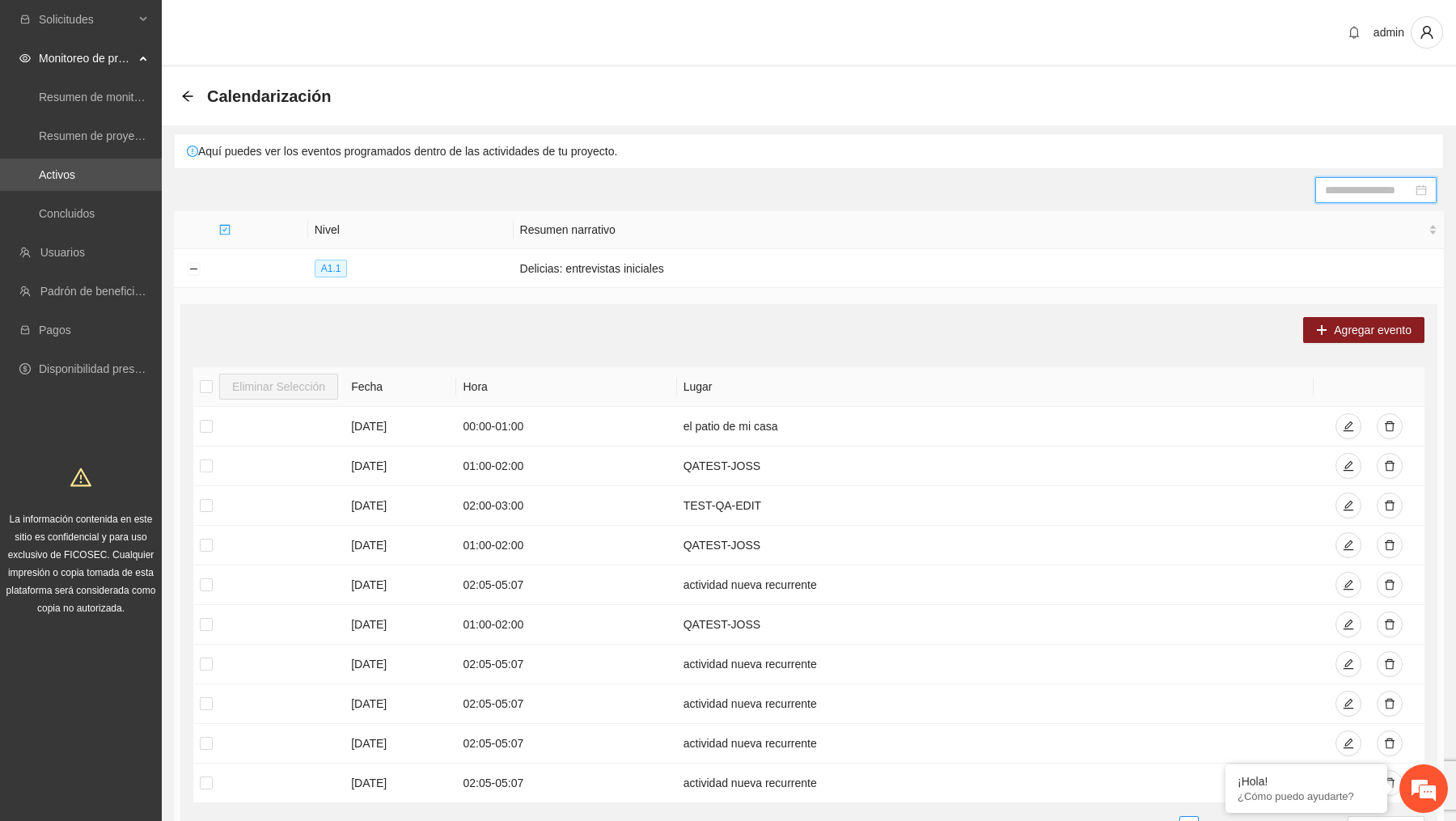 click at bounding box center (1369, 190) 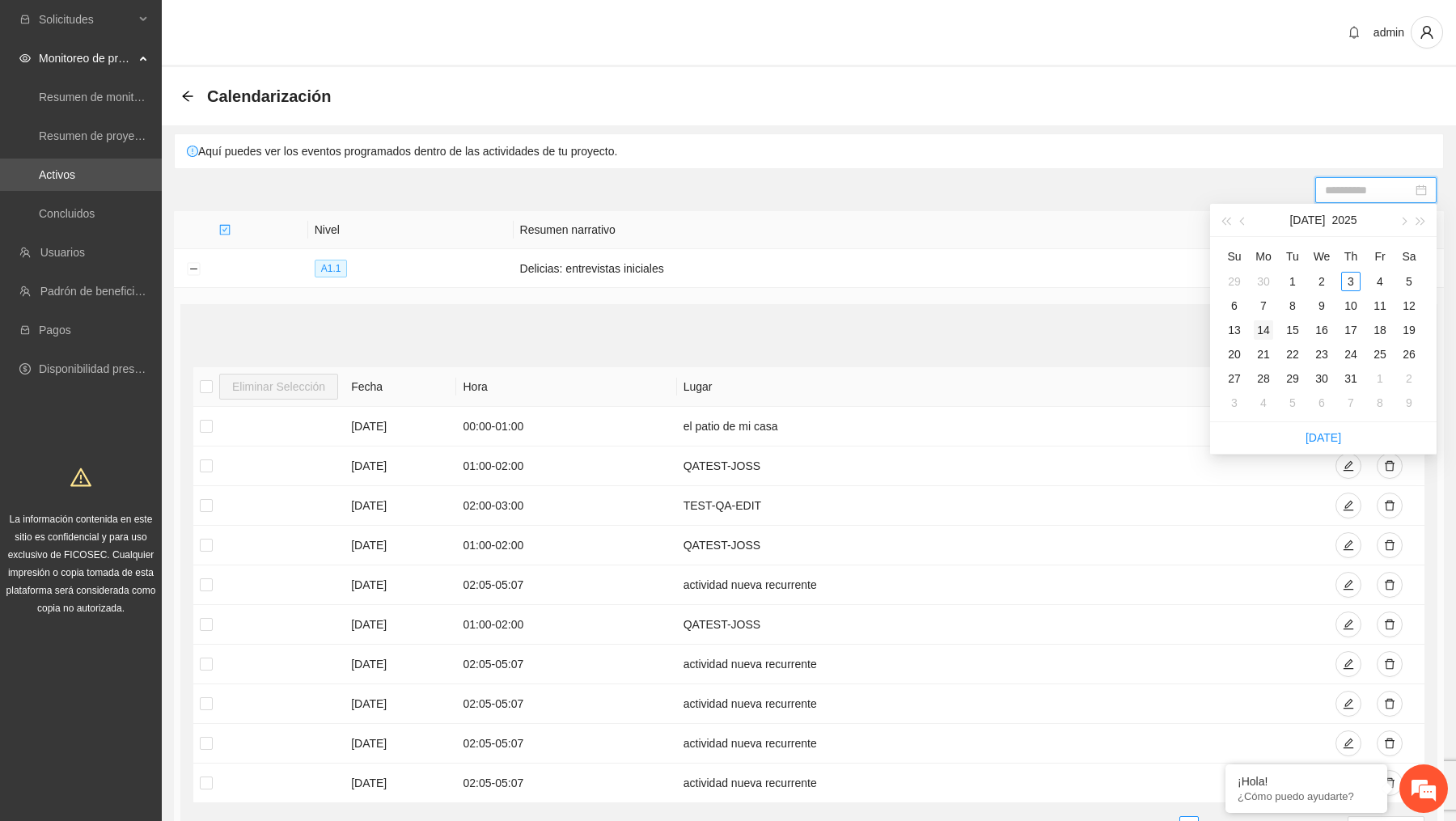 type on "**********" 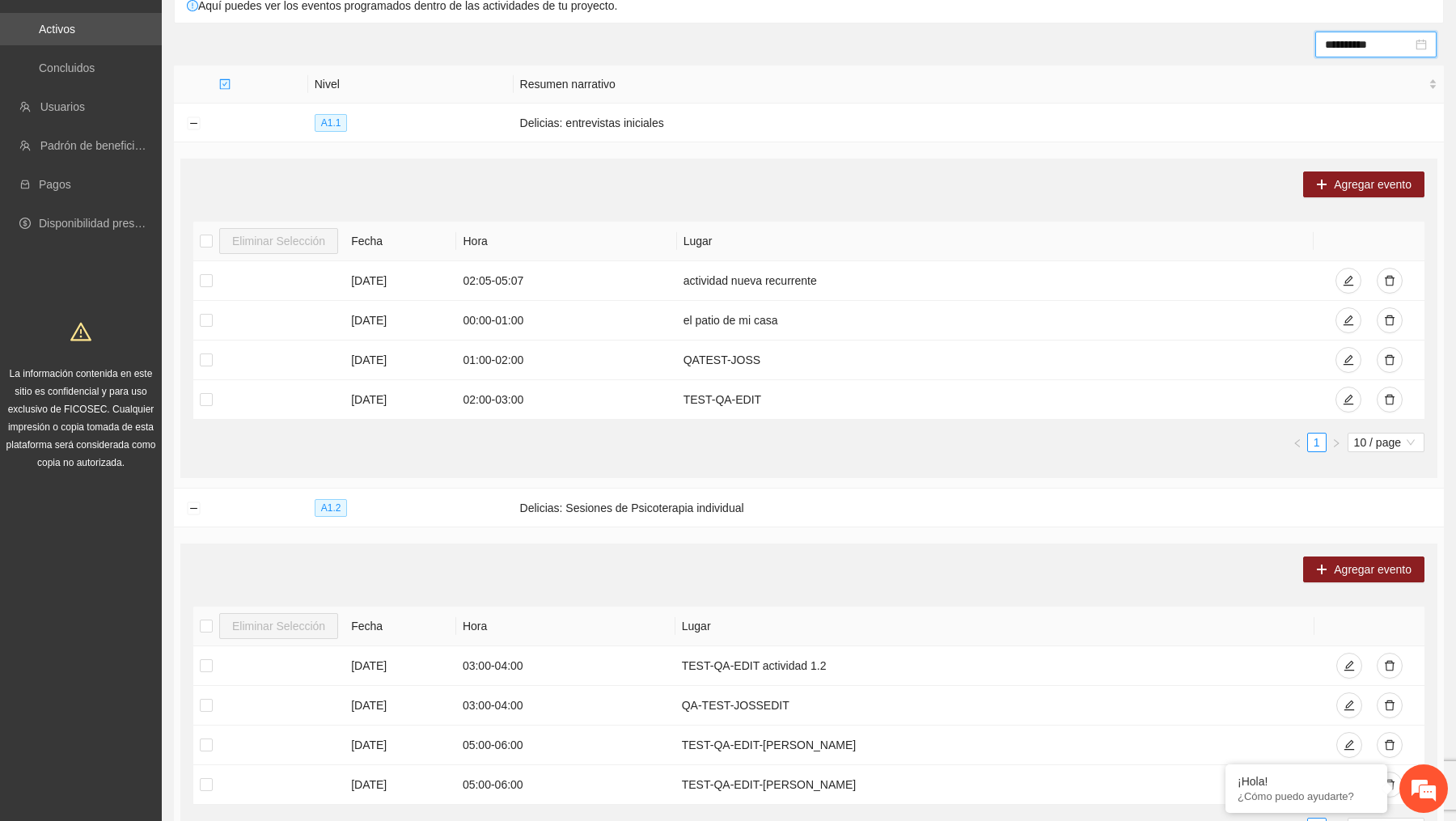 scroll, scrollTop: 320, scrollLeft: 0, axis: vertical 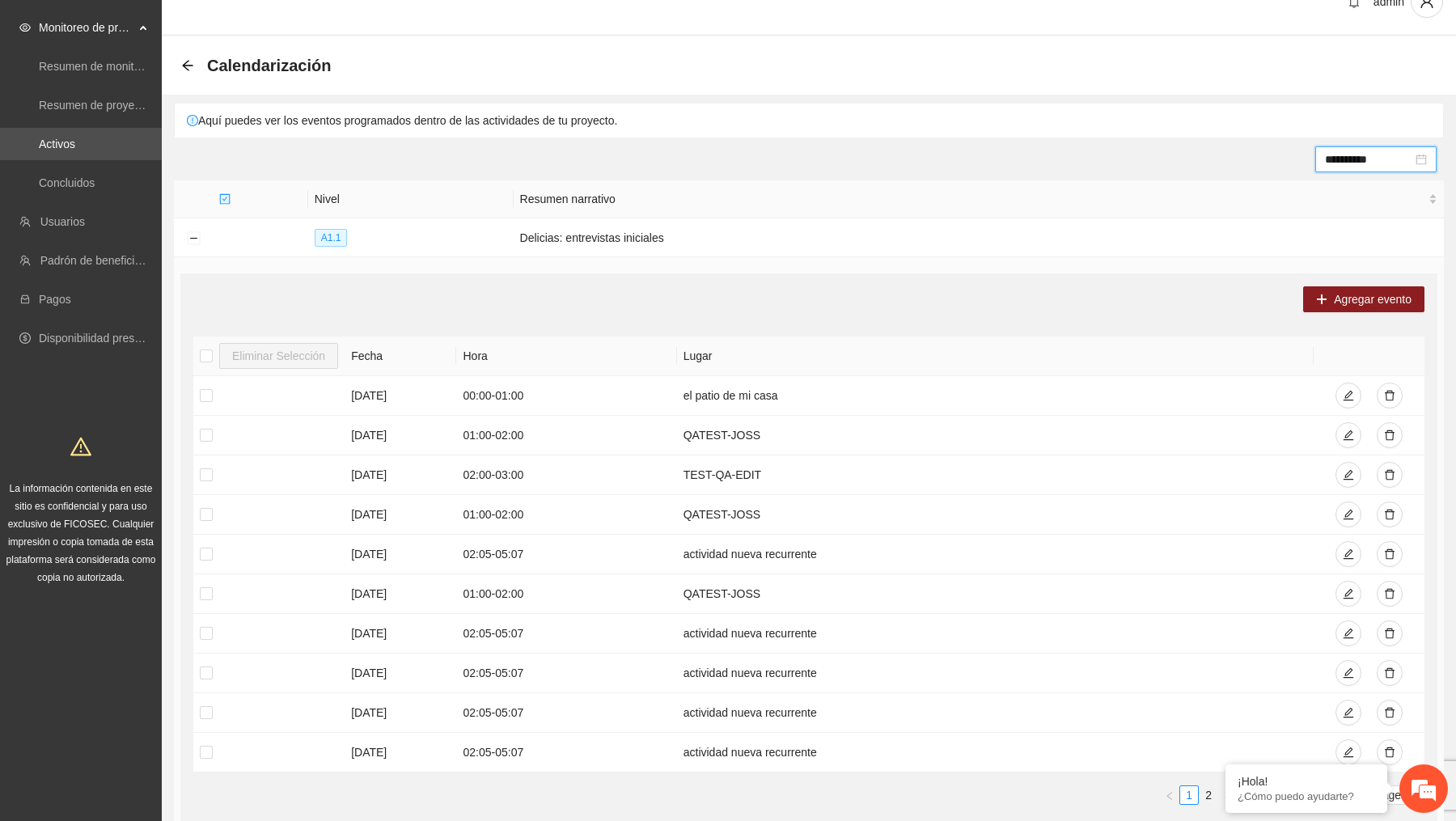 type 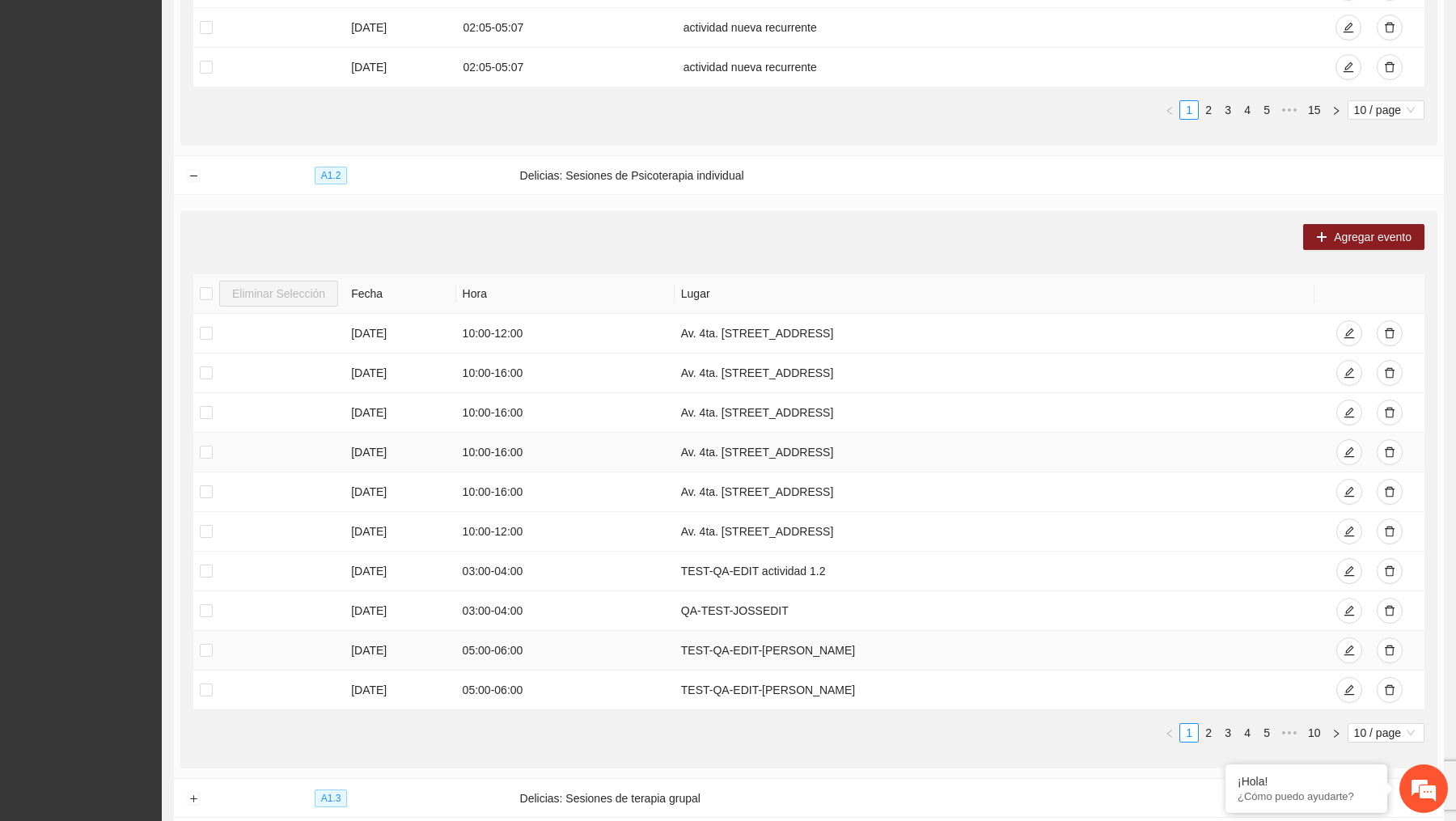 scroll, scrollTop: 730, scrollLeft: 0, axis: vertical 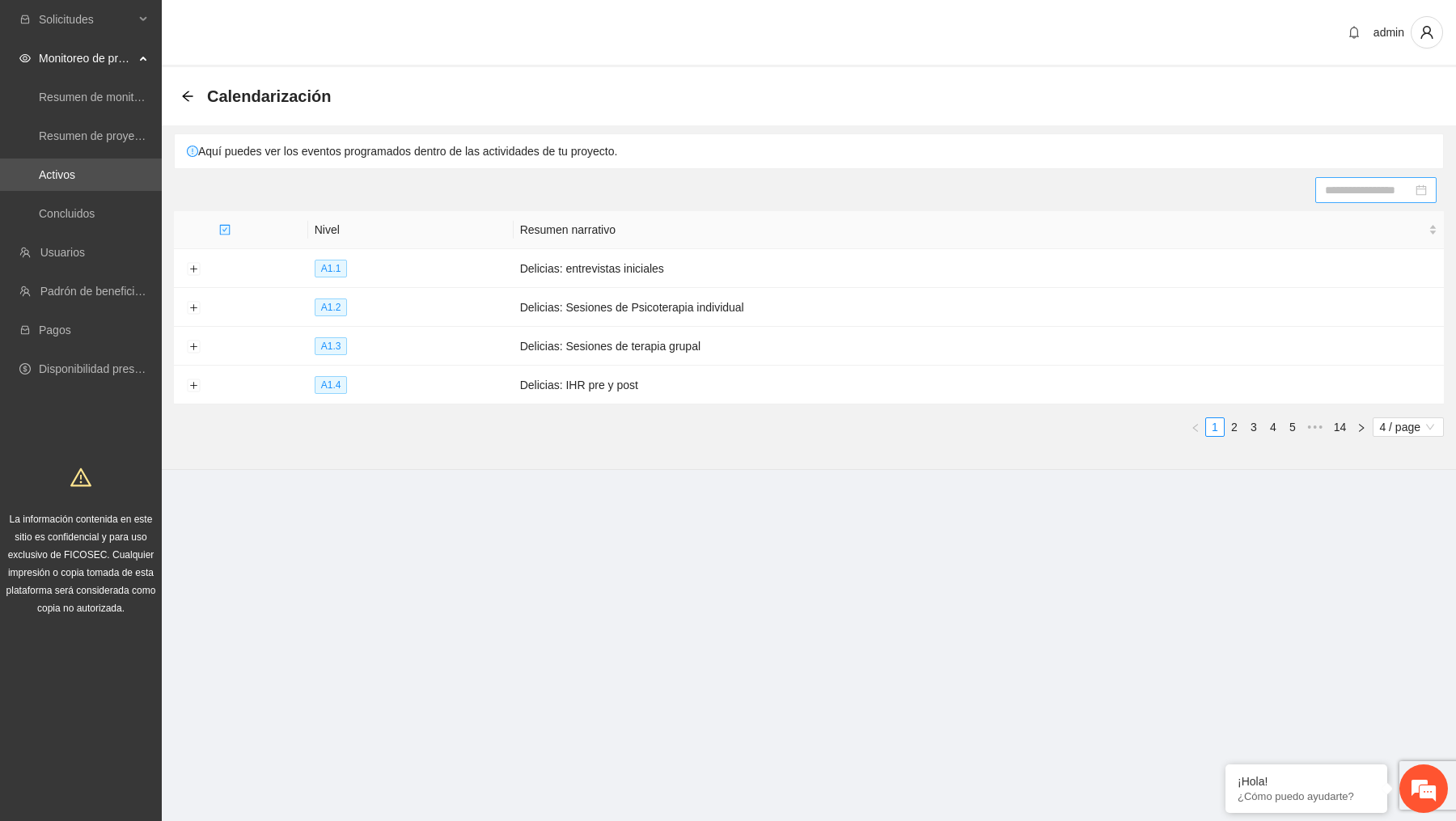 click at bounding box center (1369, 190) 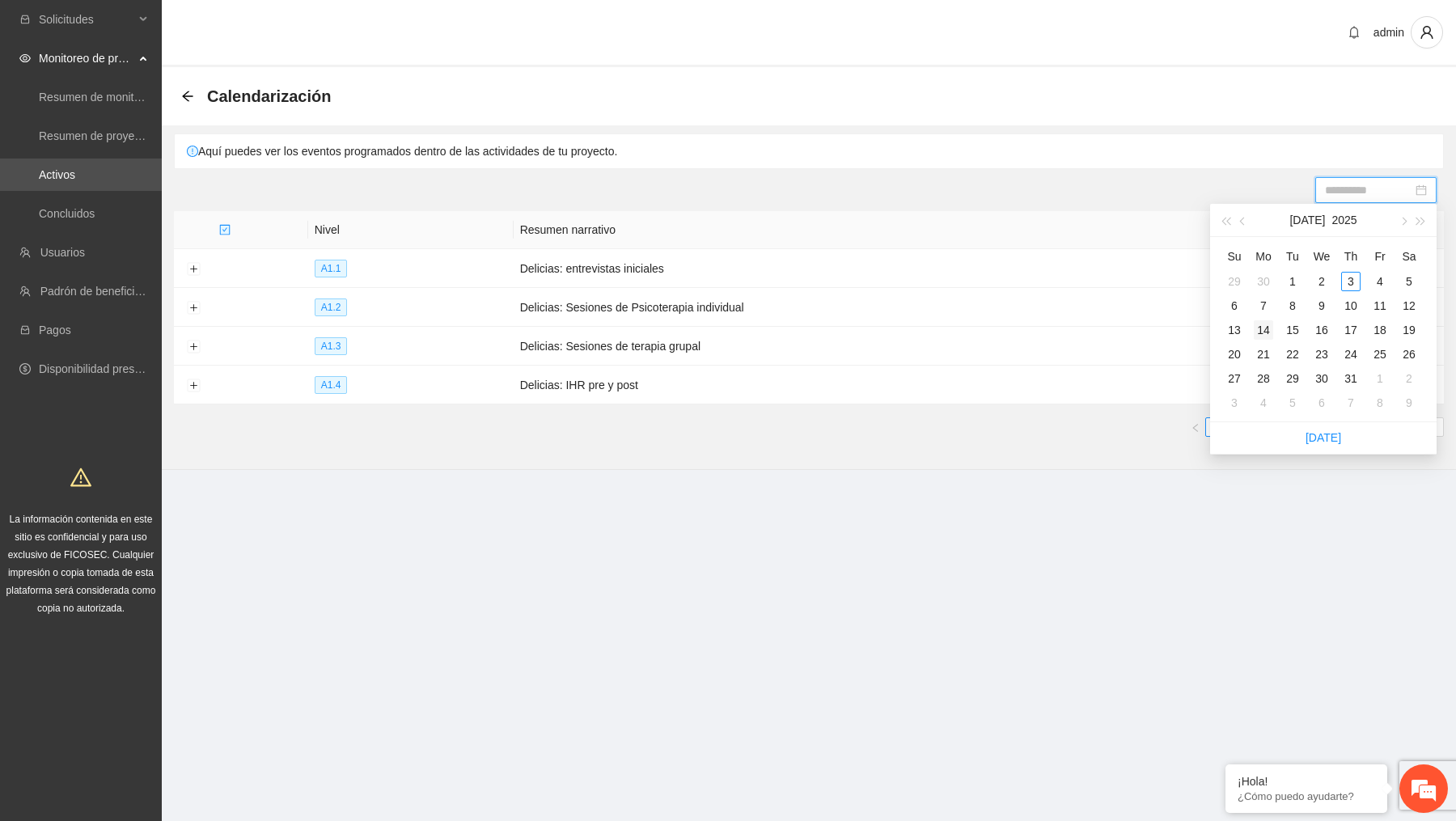 type on "**********" 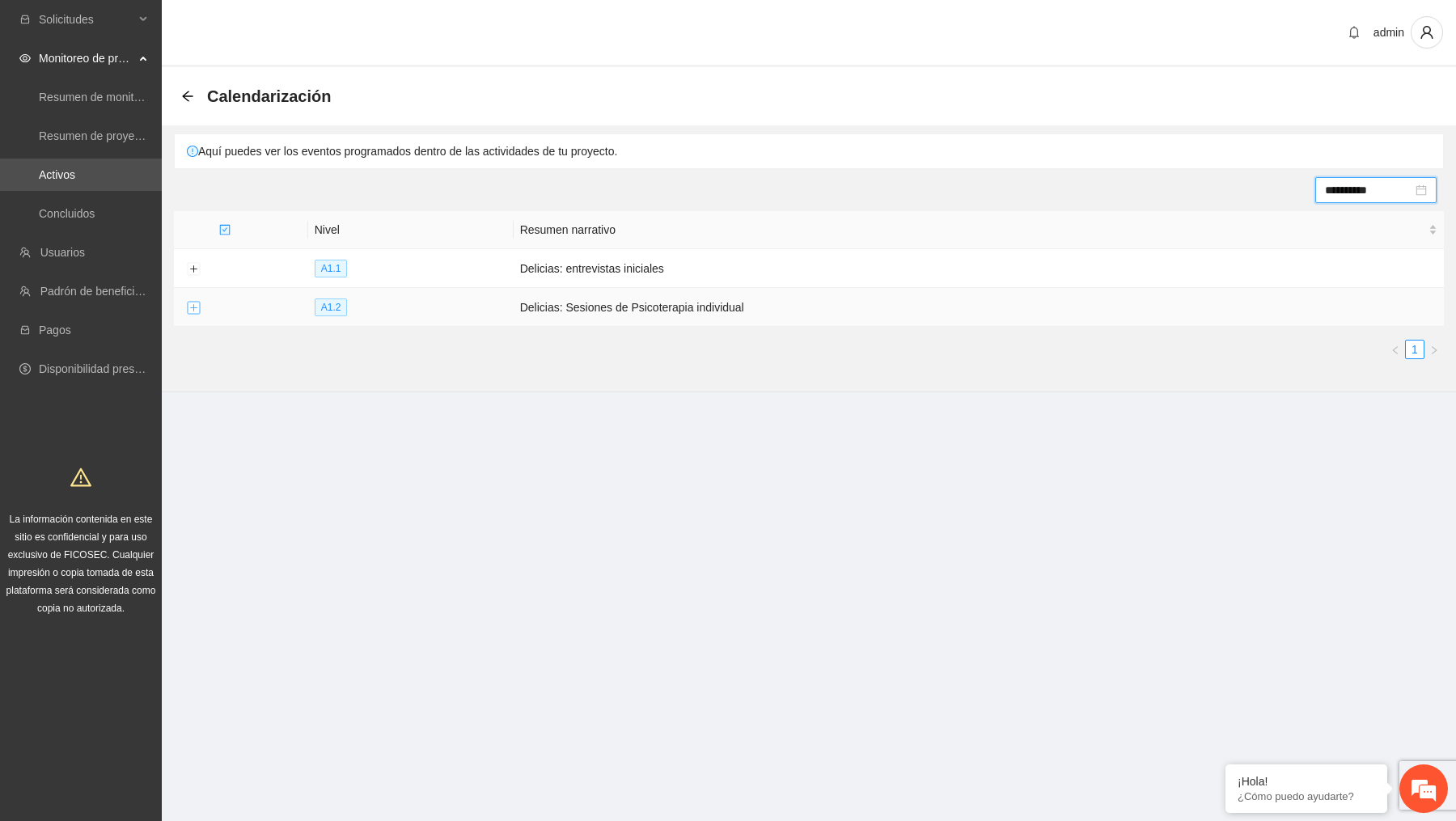 scroll, scrollTop: 0, scrollLeft: 0, axis: both 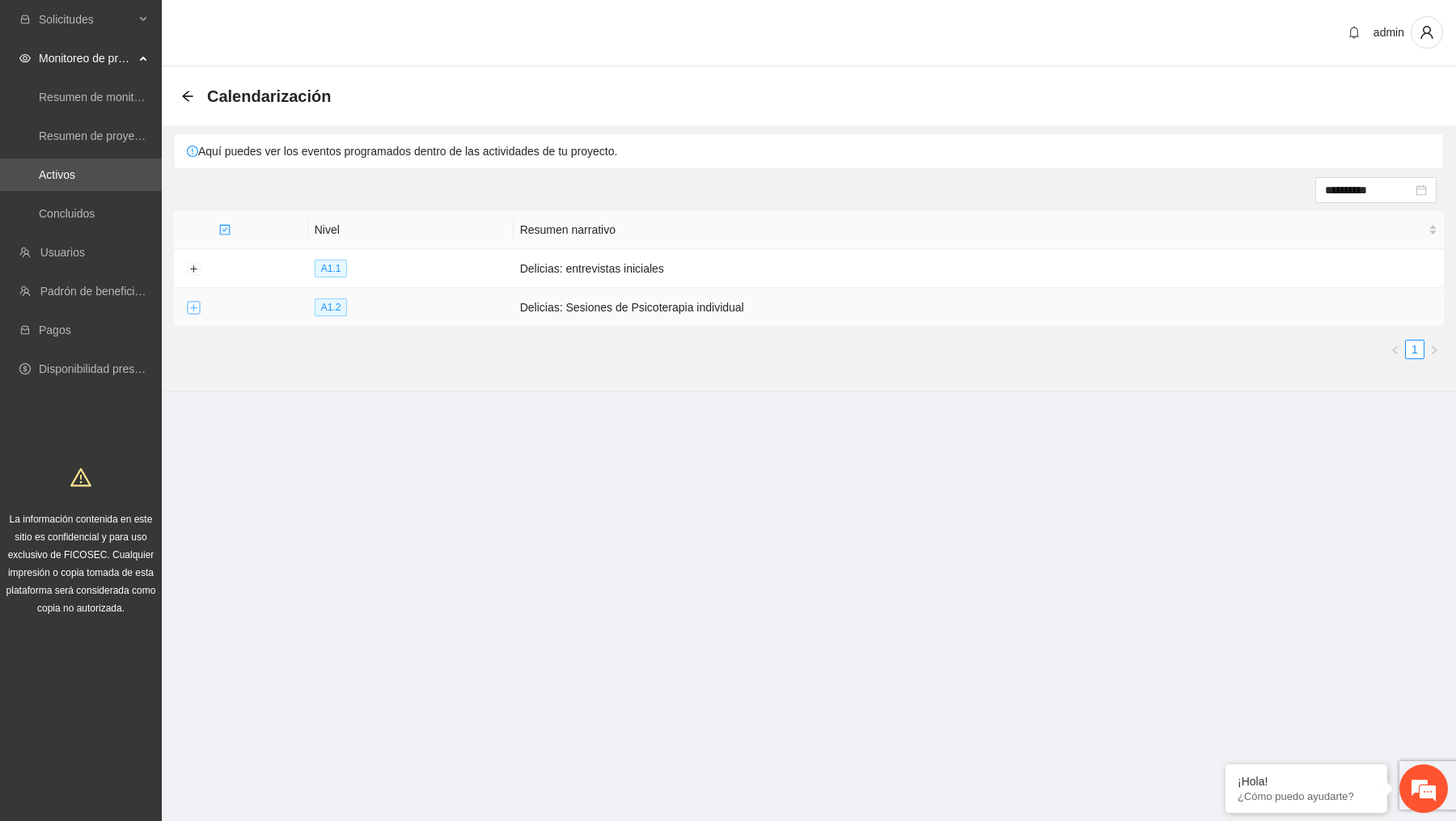 click at bounding box center (193, 308) 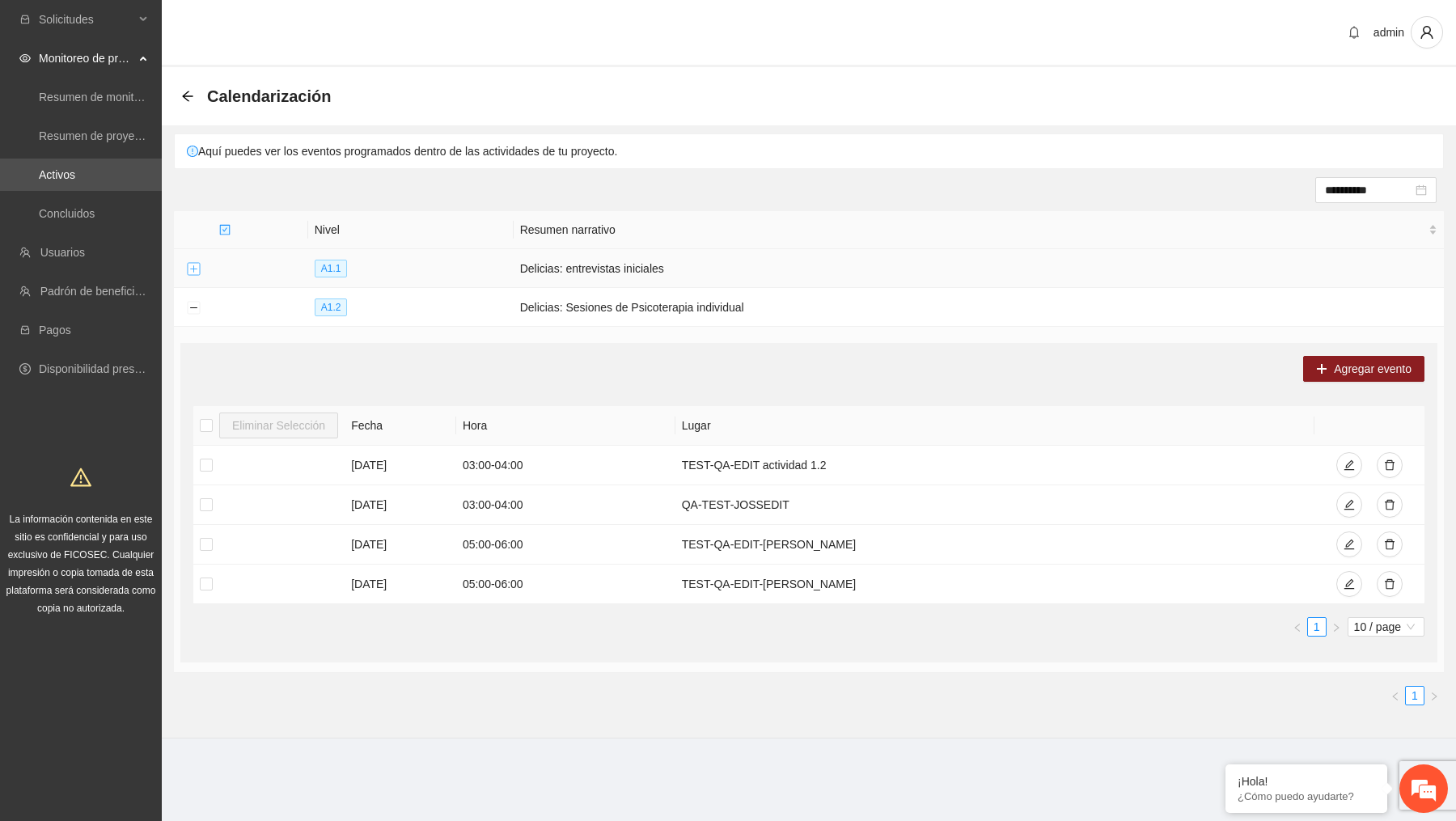 click at bounding box center (193, 269) 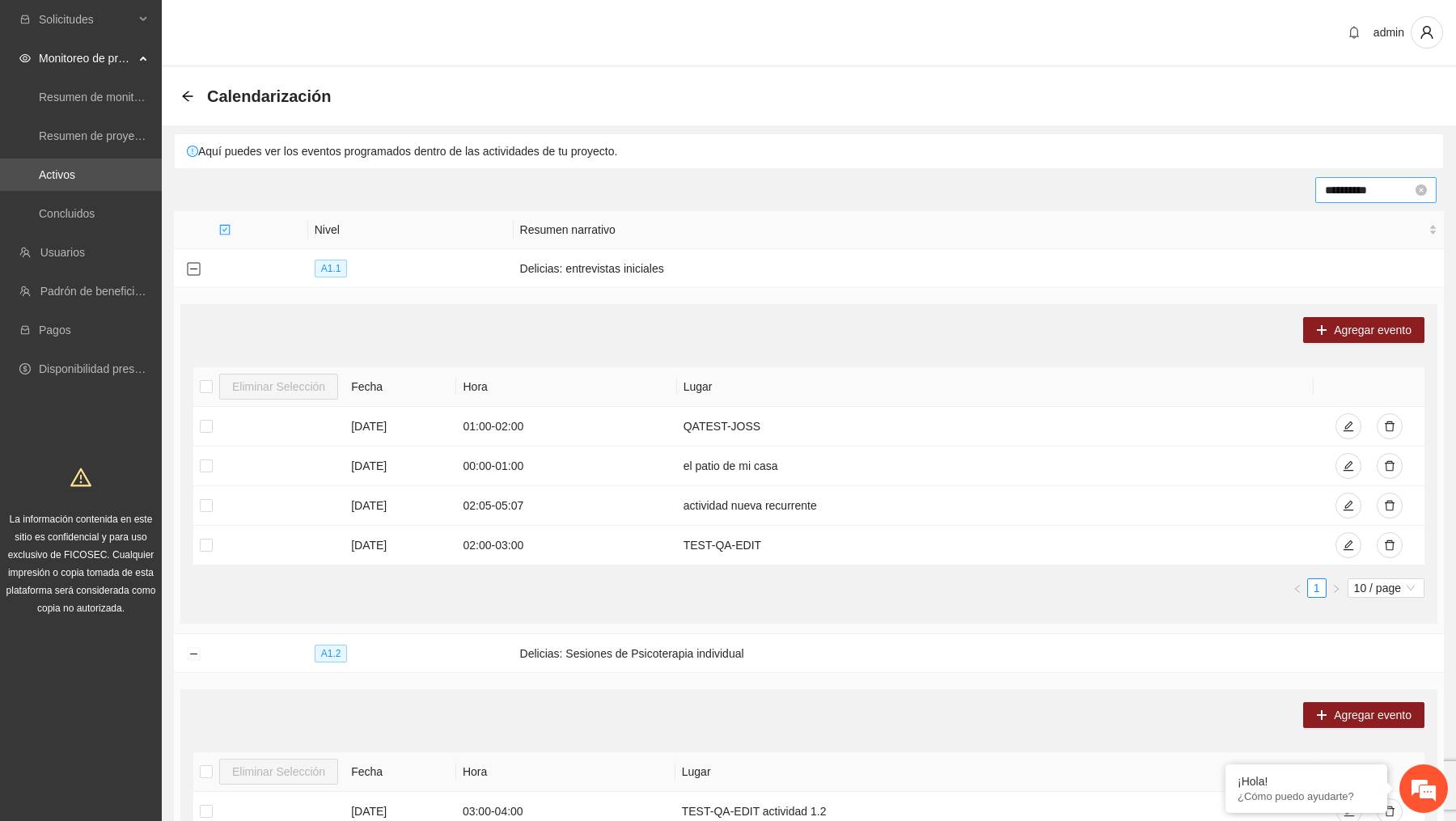 type 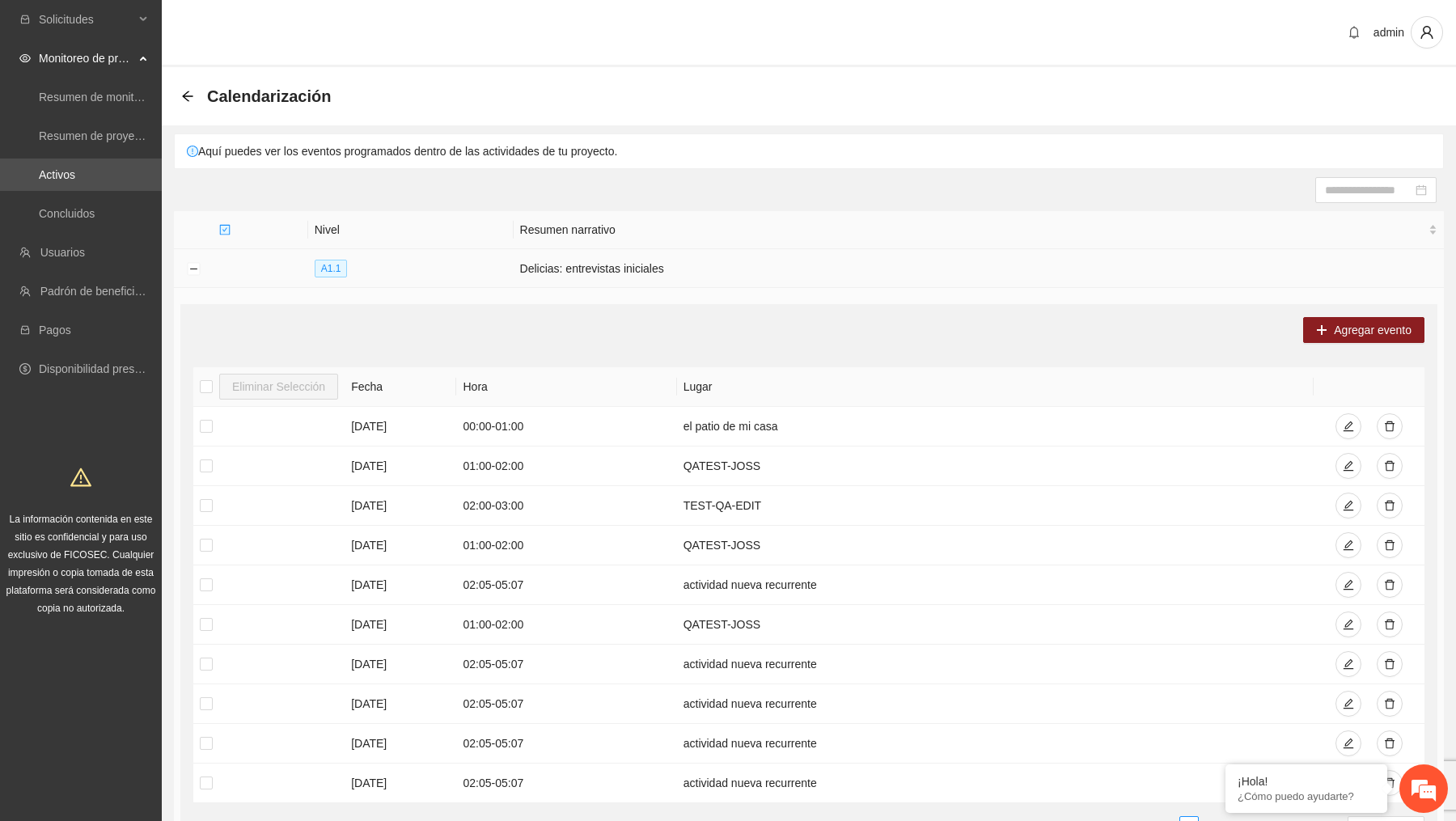 click at bounding box center (193, 269) 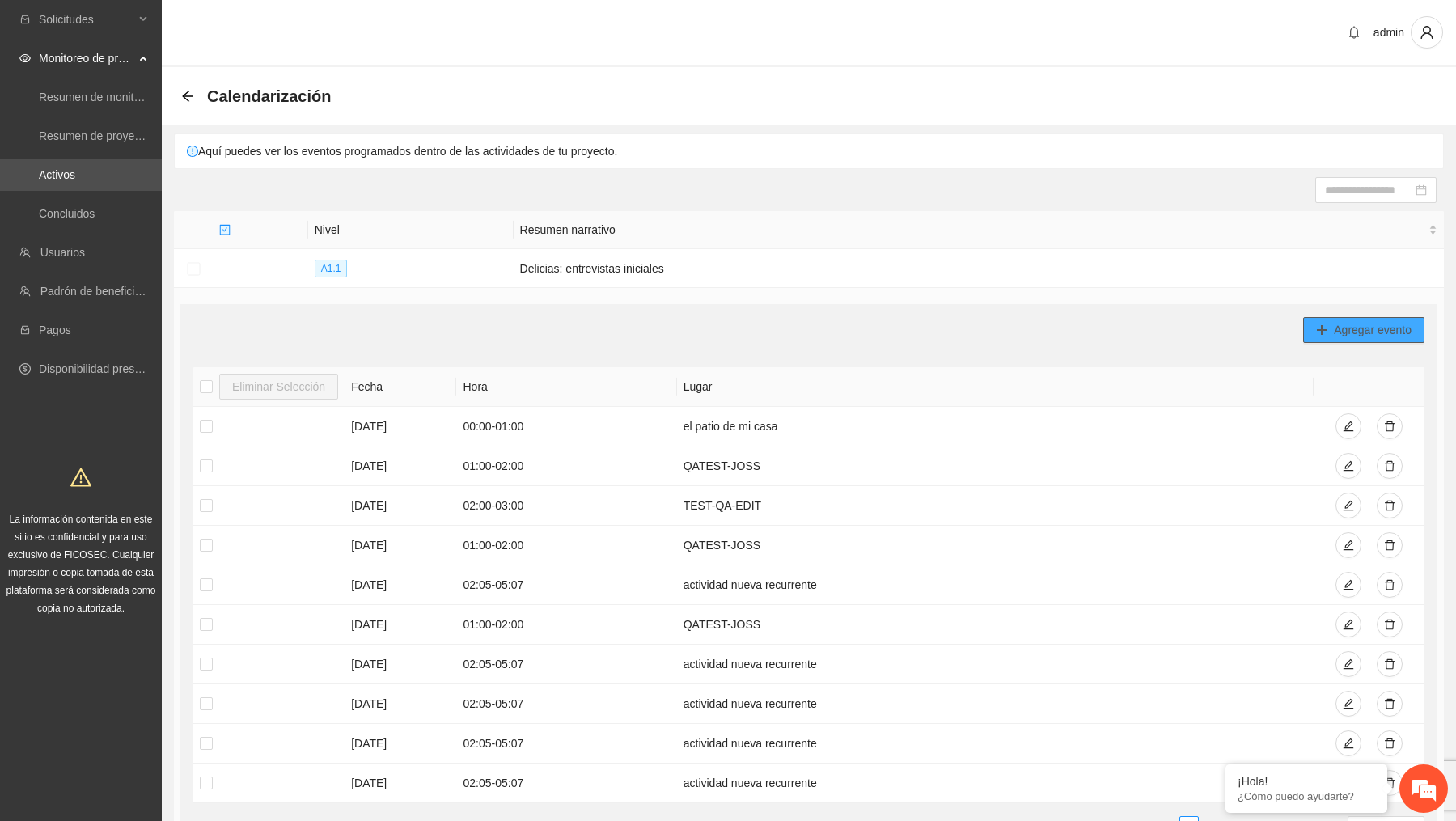 click on "Agregar evento" at bounding box center [1373, 330] 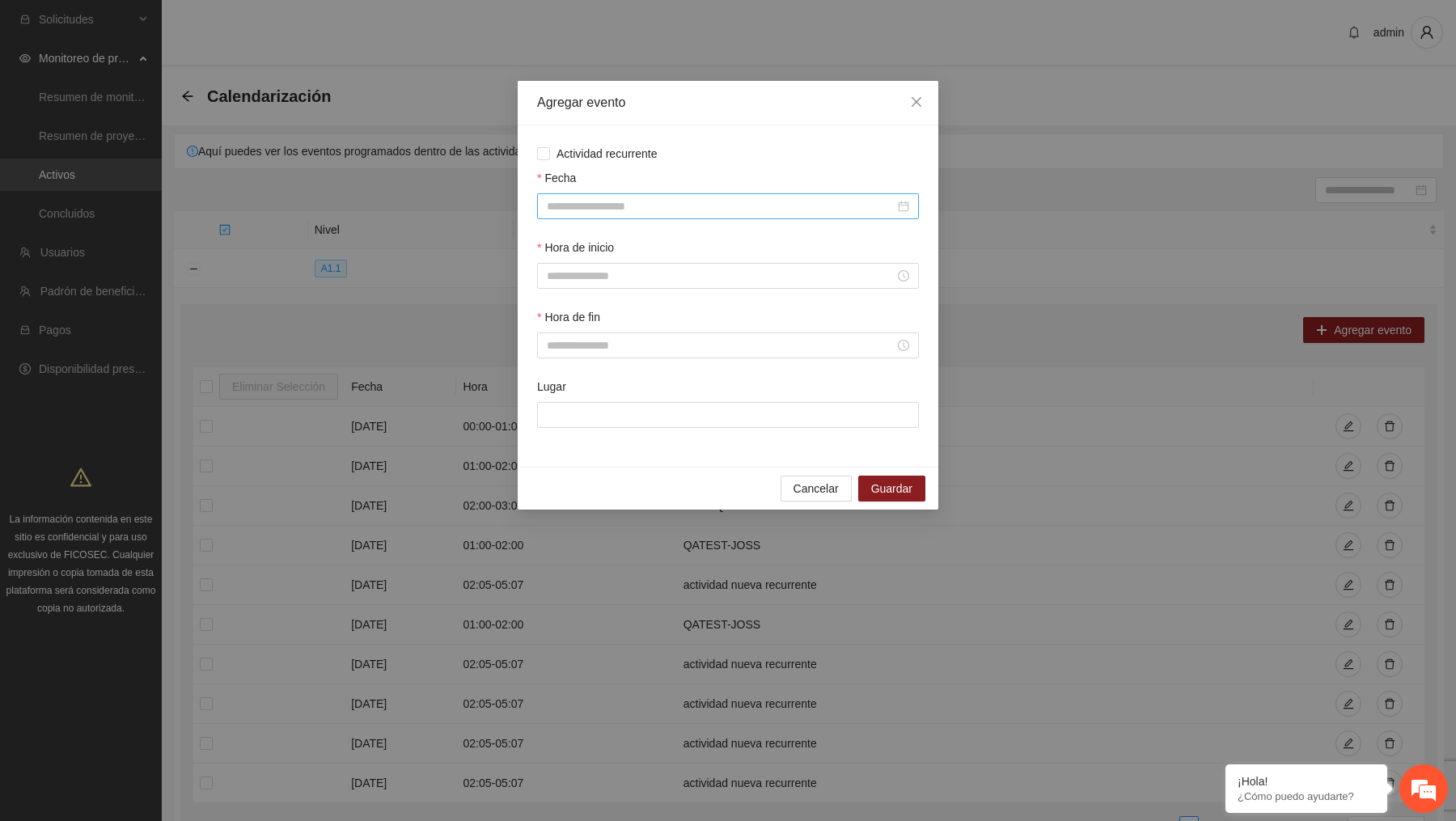 click on "Fecha" at bounding box center [721, 206] 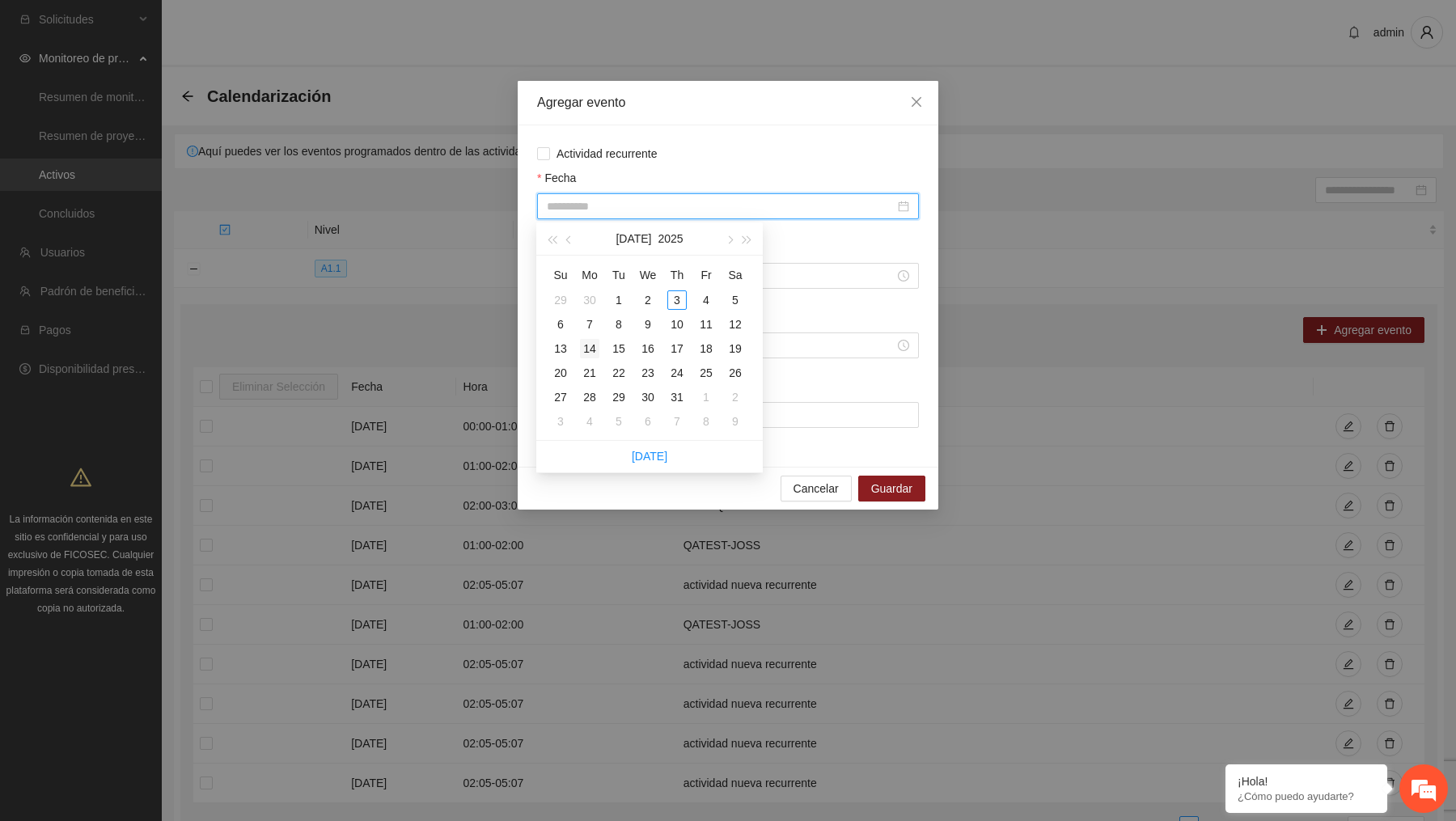 type on "**********" 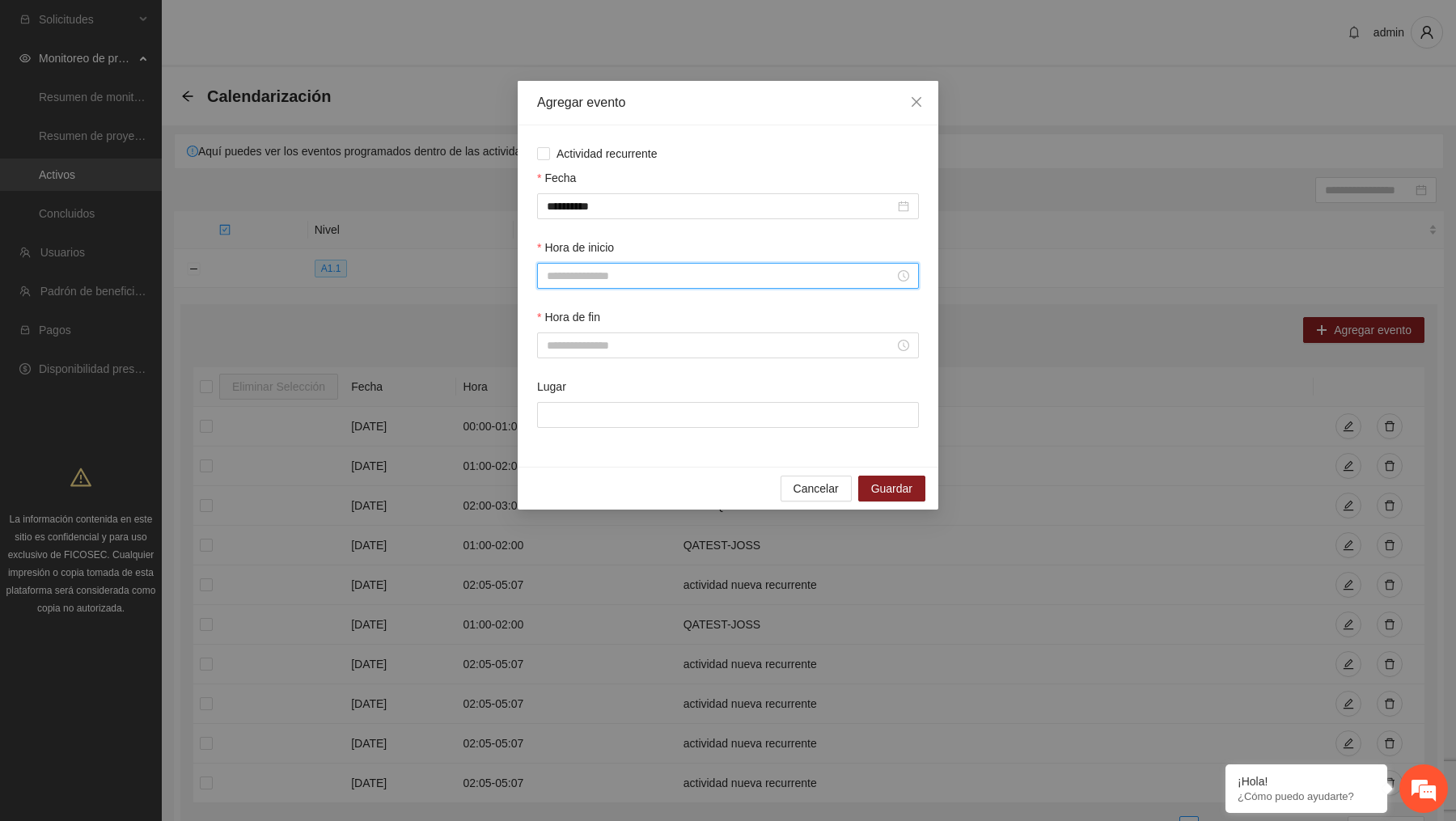 click on "Hora de inicio" at bounding box center [721, 276] 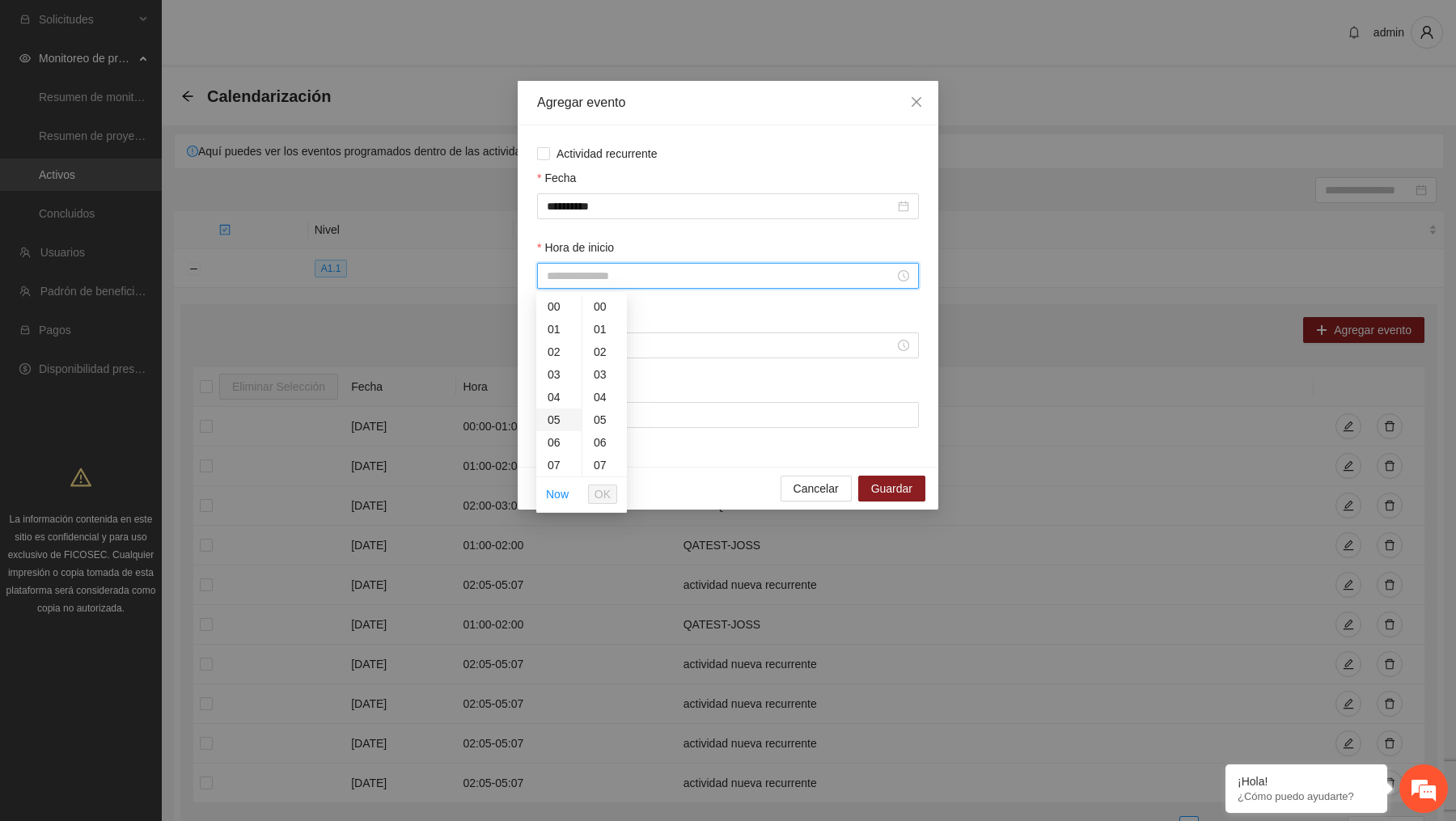 click on "05" at bounding box center [559, 420] 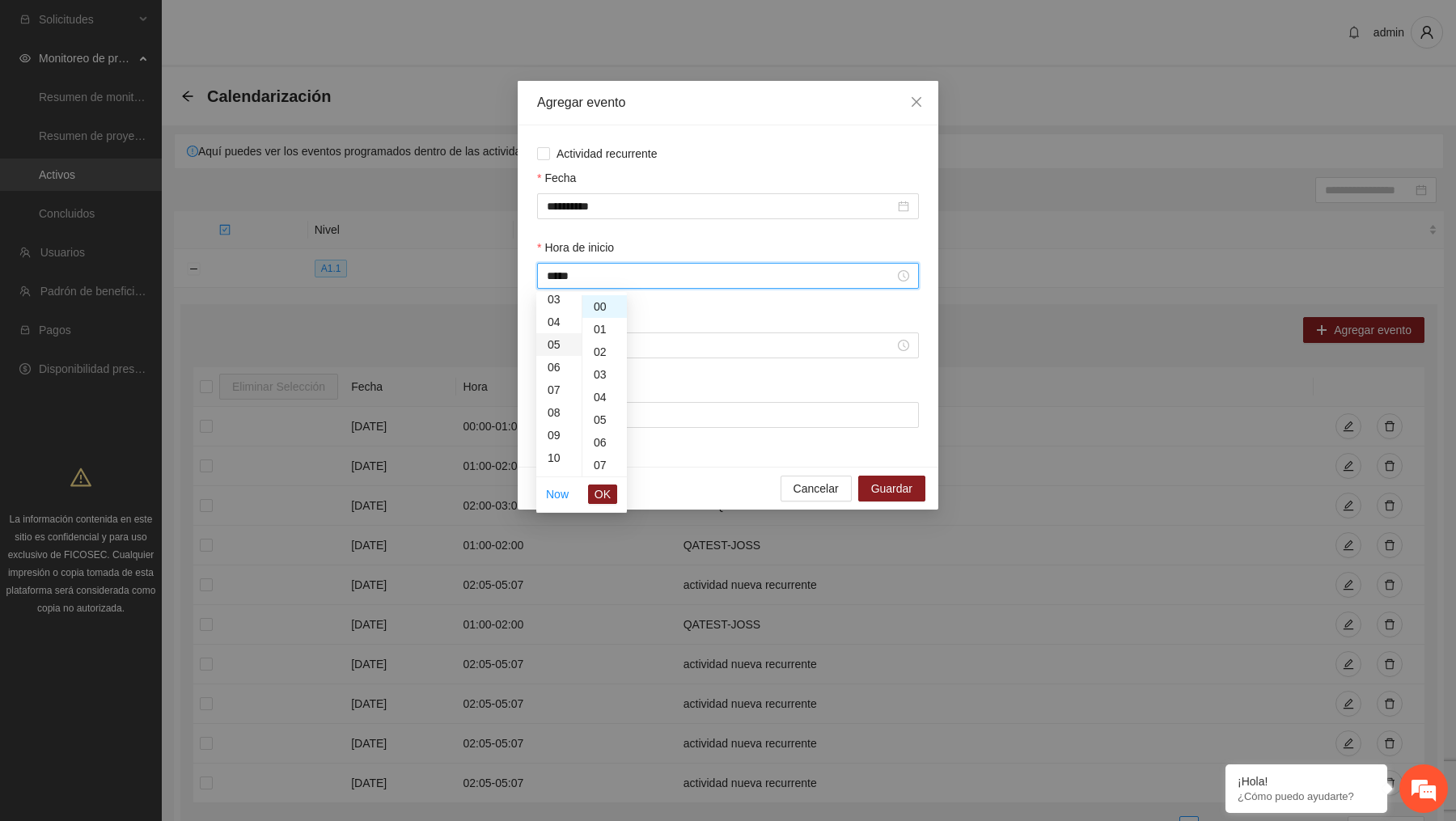scroll, scrollTop: 113, scrollLeft: 0, axis: vertical 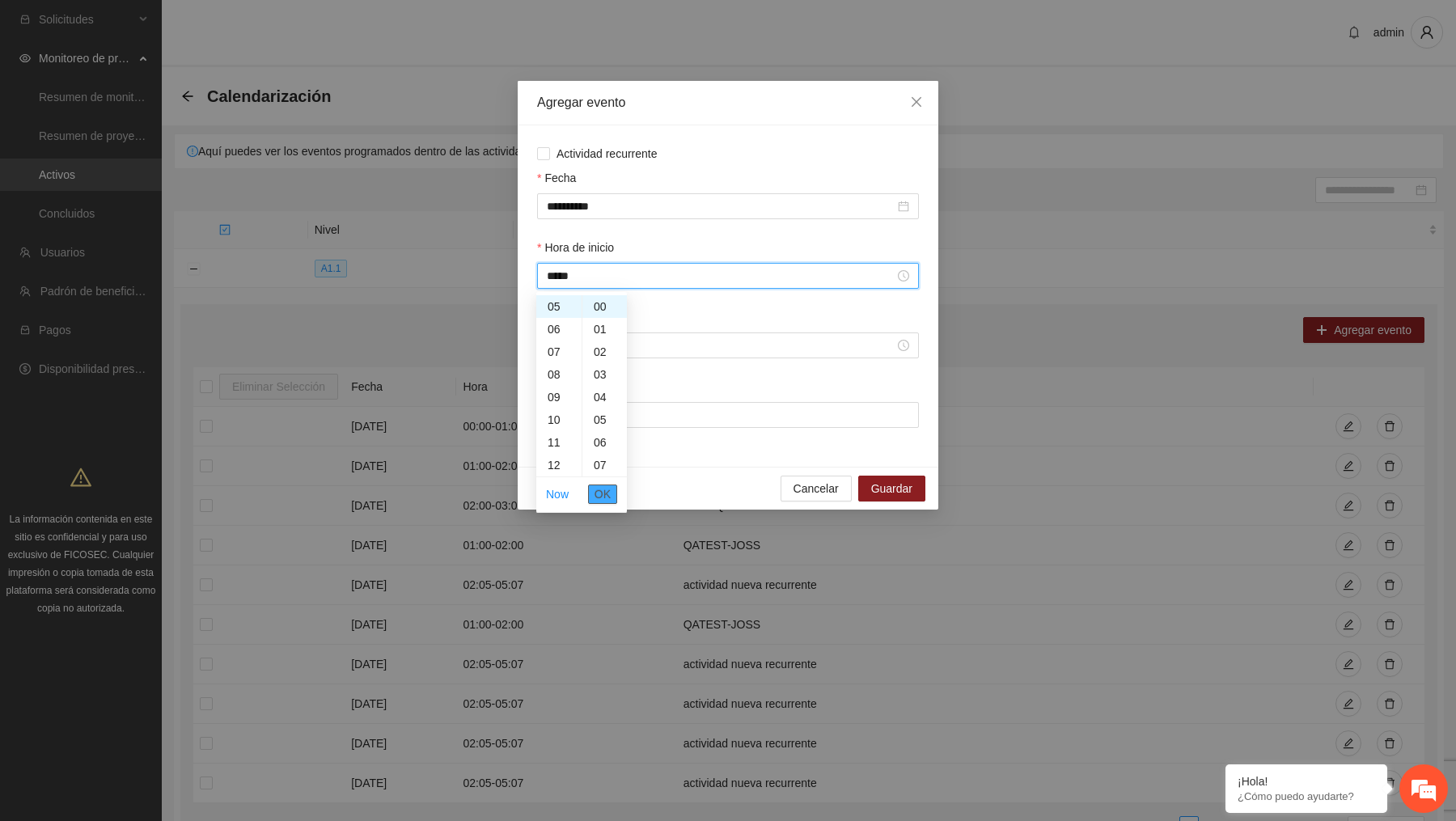 click on "OK" at bounding box center (603, 494) 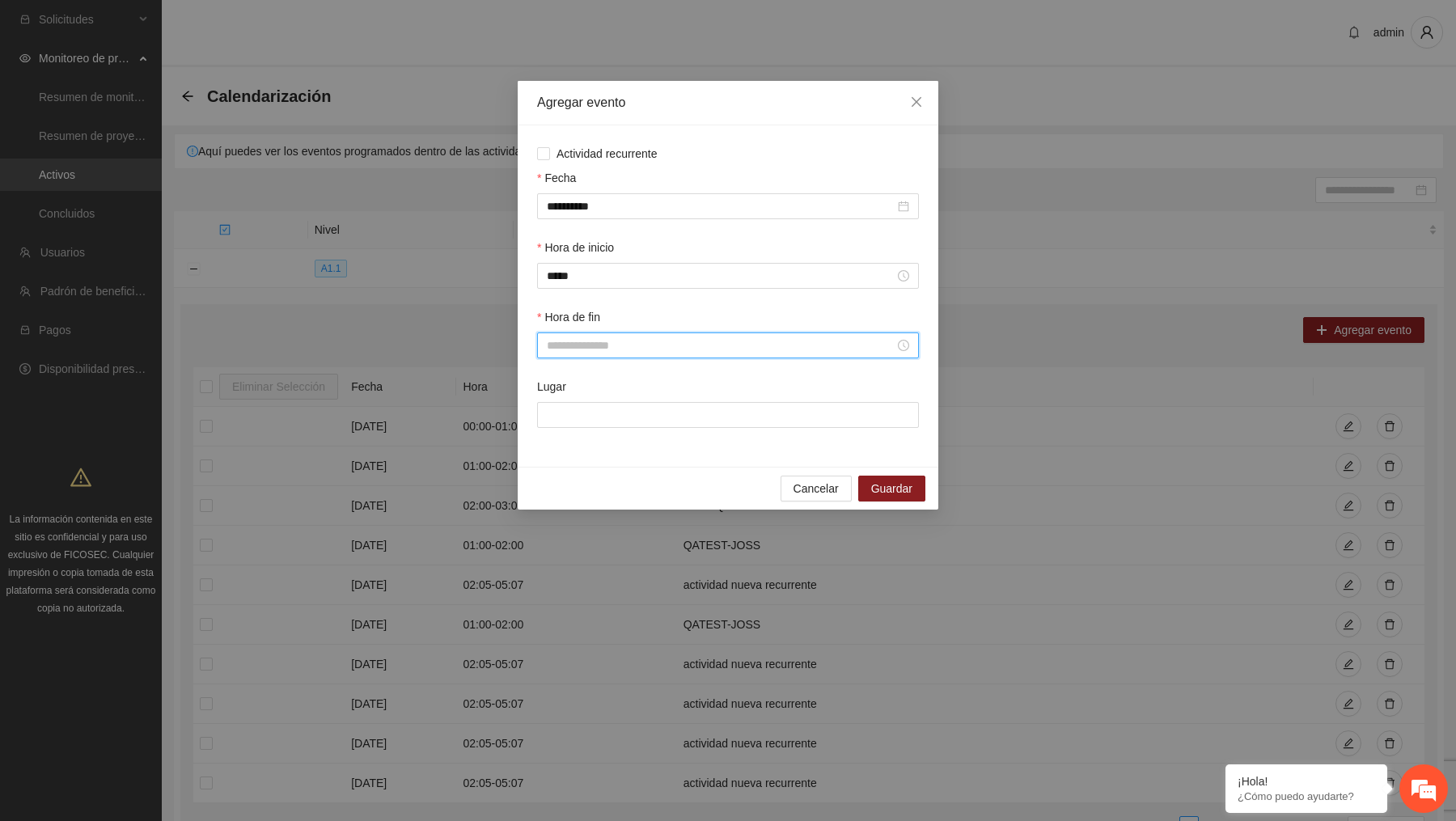 click on "Hora de fin" at bounding box center [721, 345] 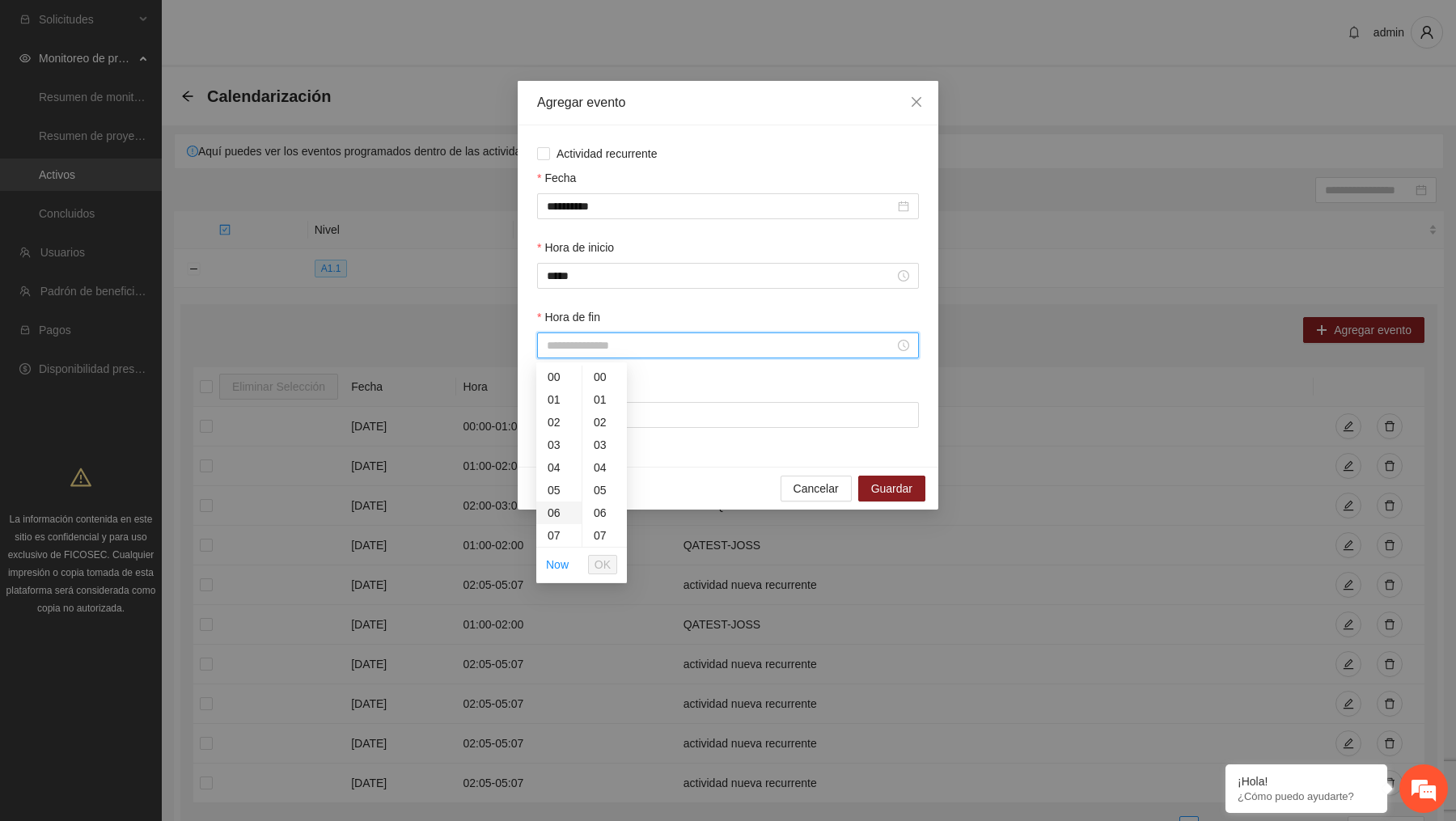 click on "06" at bounding box center (559, 513) 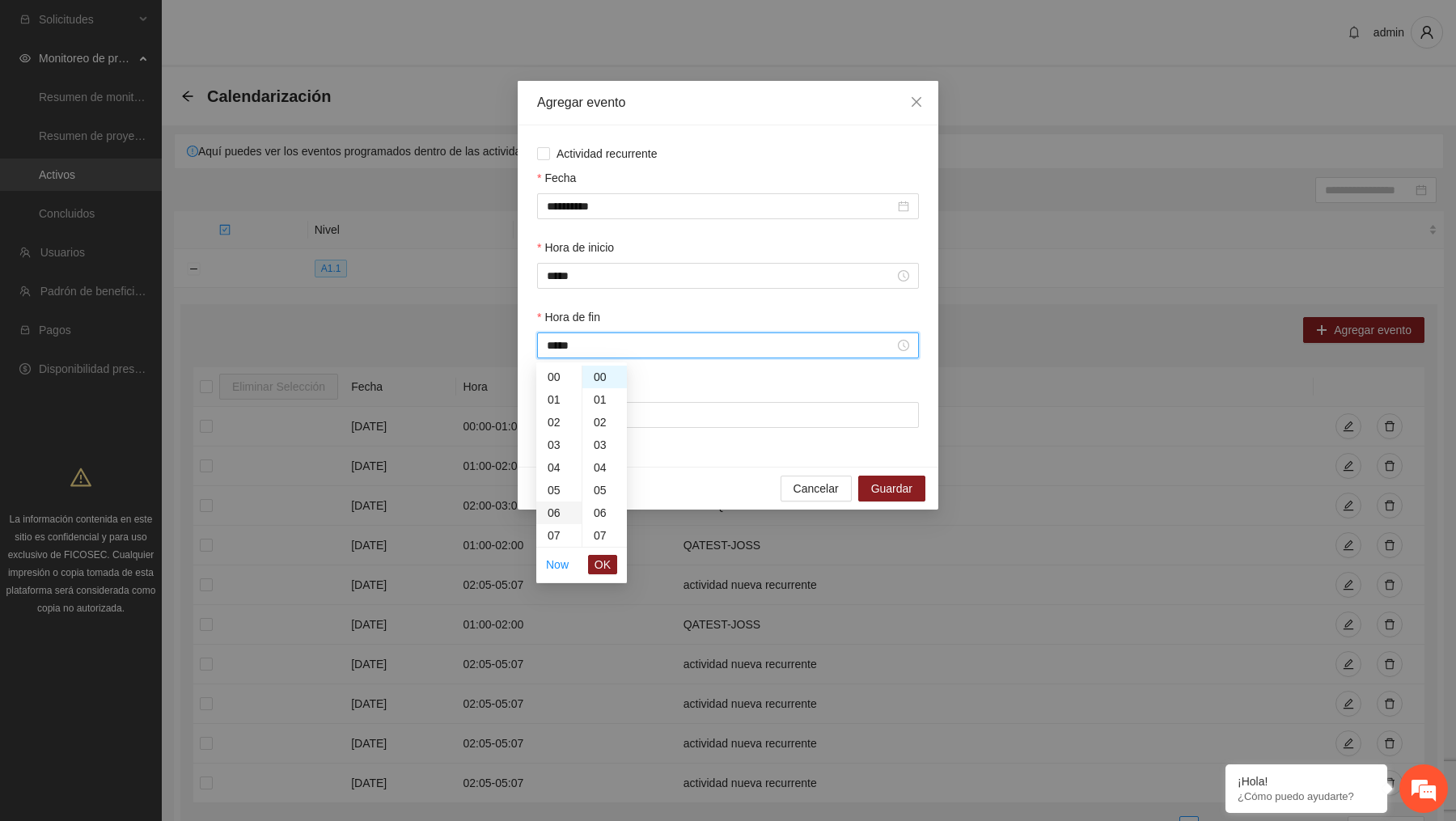 scroll, scrollTop: 136, scrollLeft: 0, axis: vertical 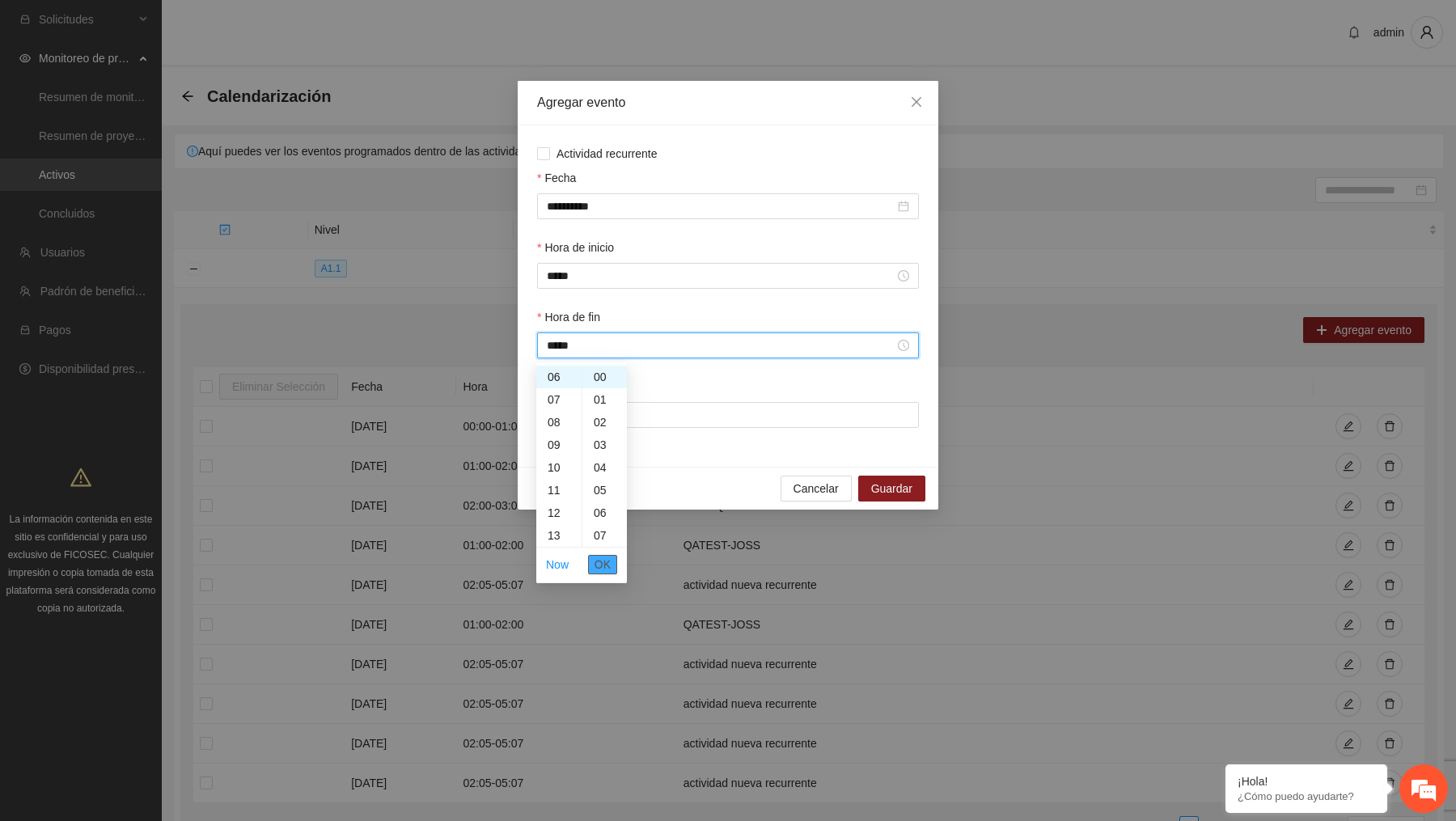 click on "OK" at bounding box center [603, 565] 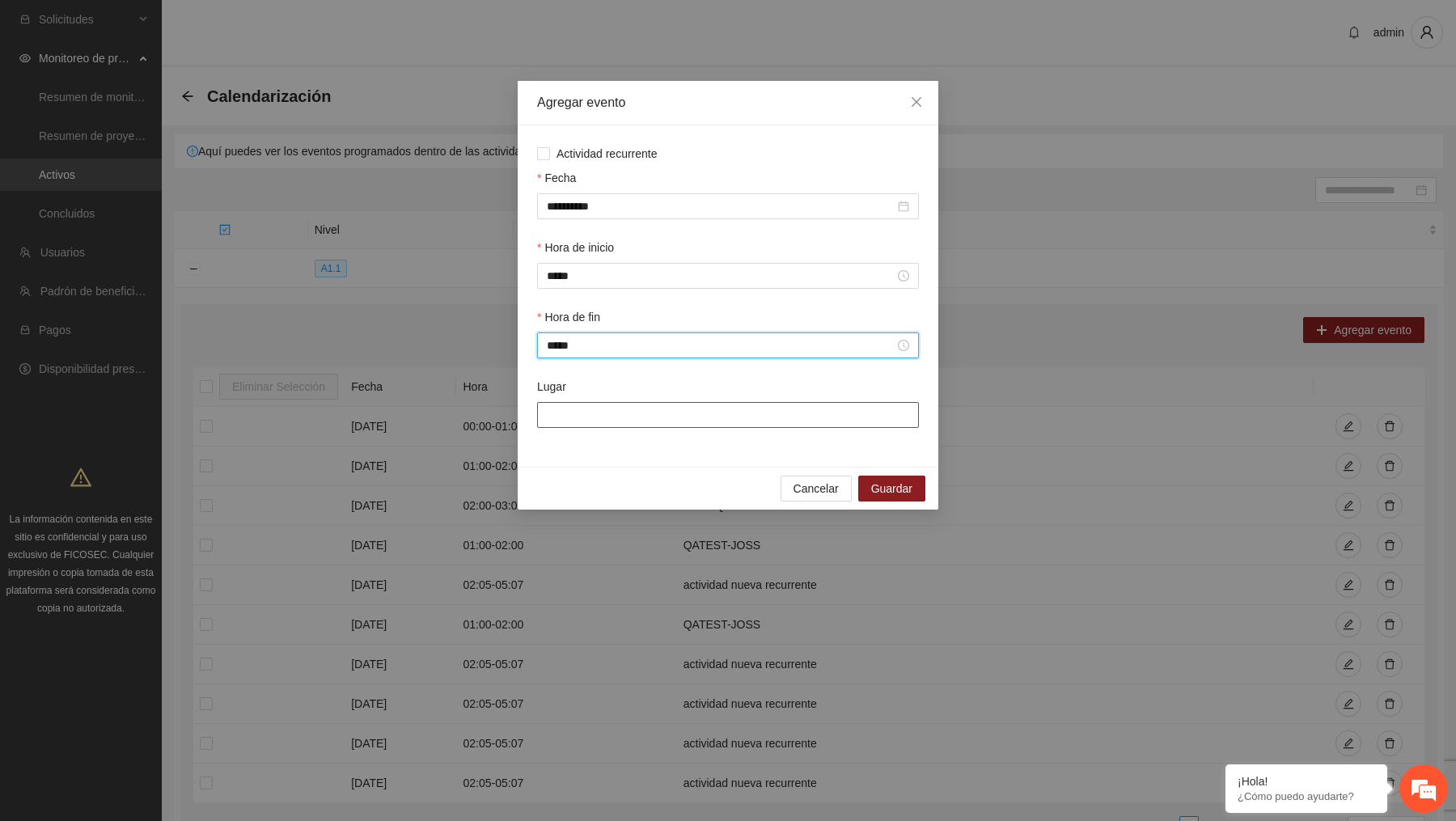 click on "Lugar" at bounding box center (728, 415) 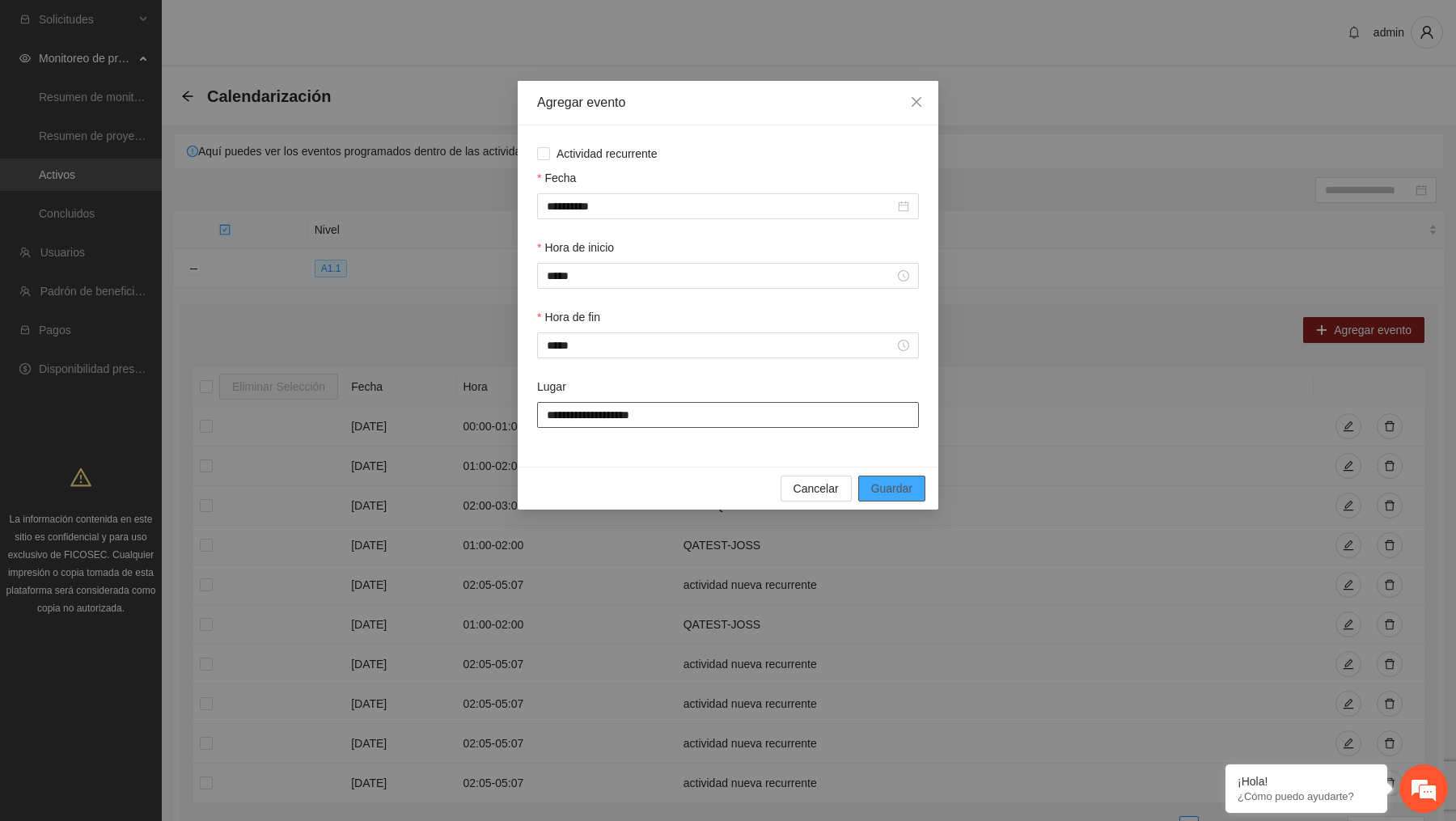 type on "**********" 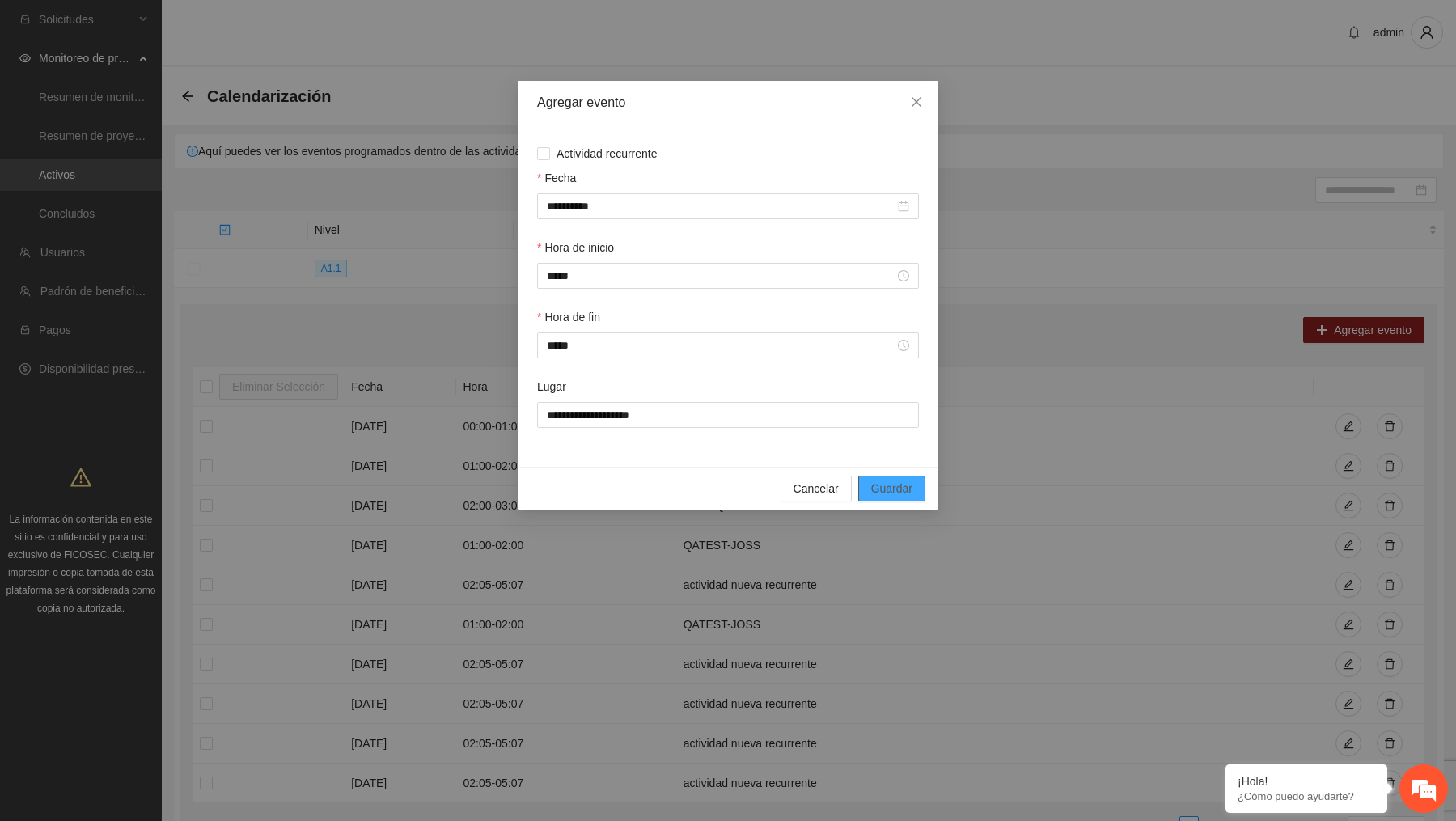 click on "Guardar" at bounding box center (891, 489) 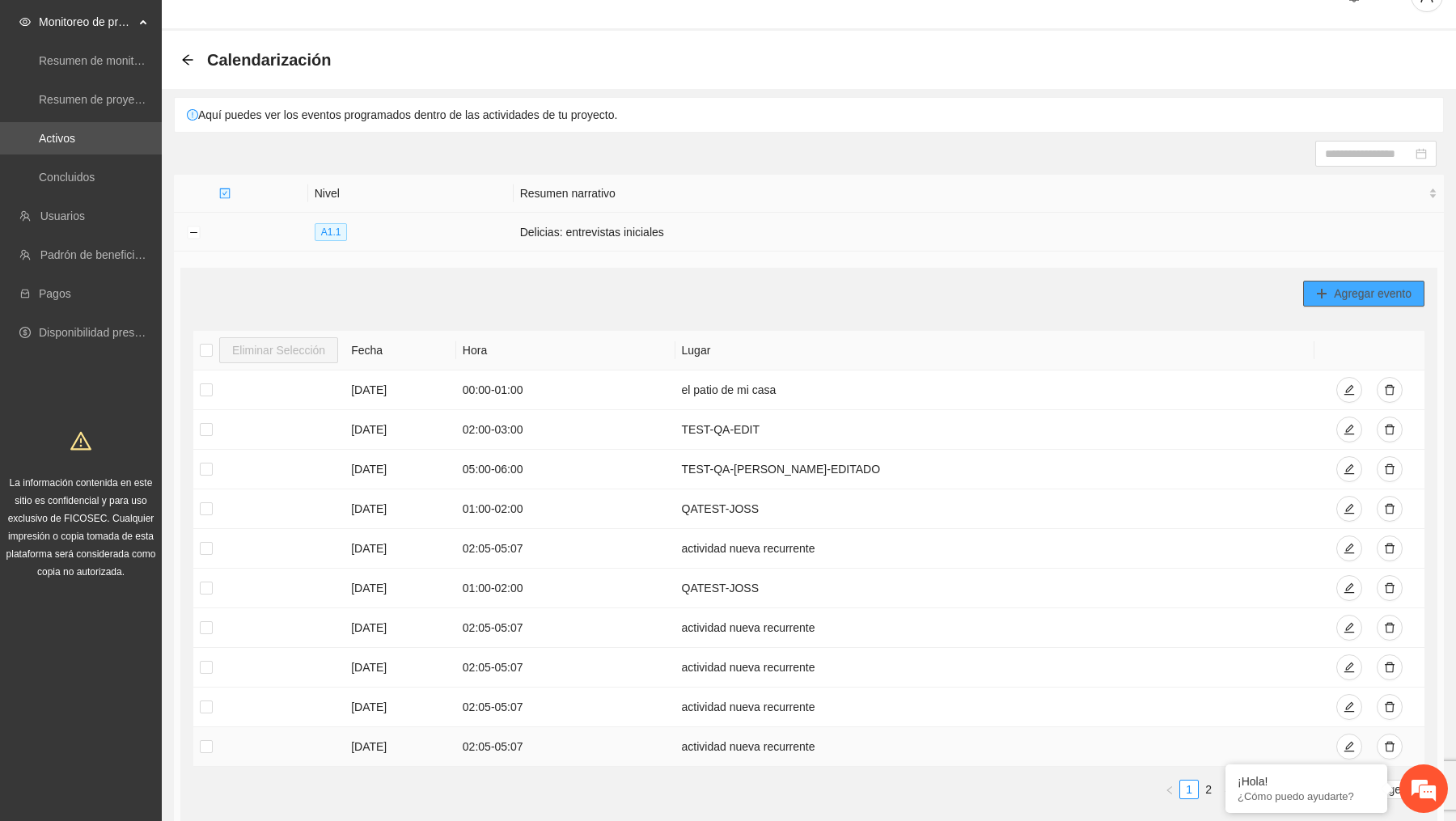 scroll, scrollTop: 21, scrollLeft: 0, axis: vertical 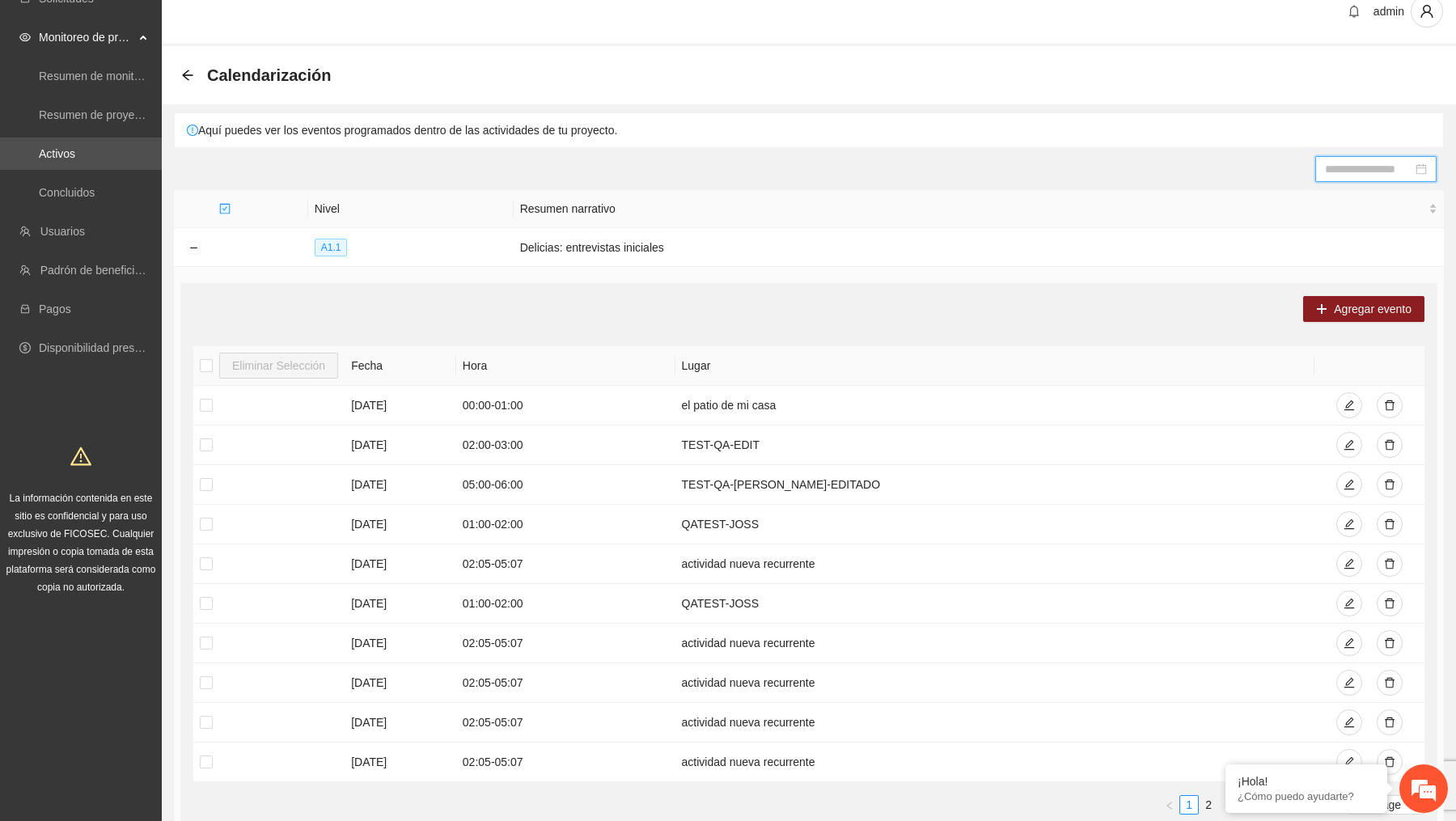 click at bounding box center [1369, 169] 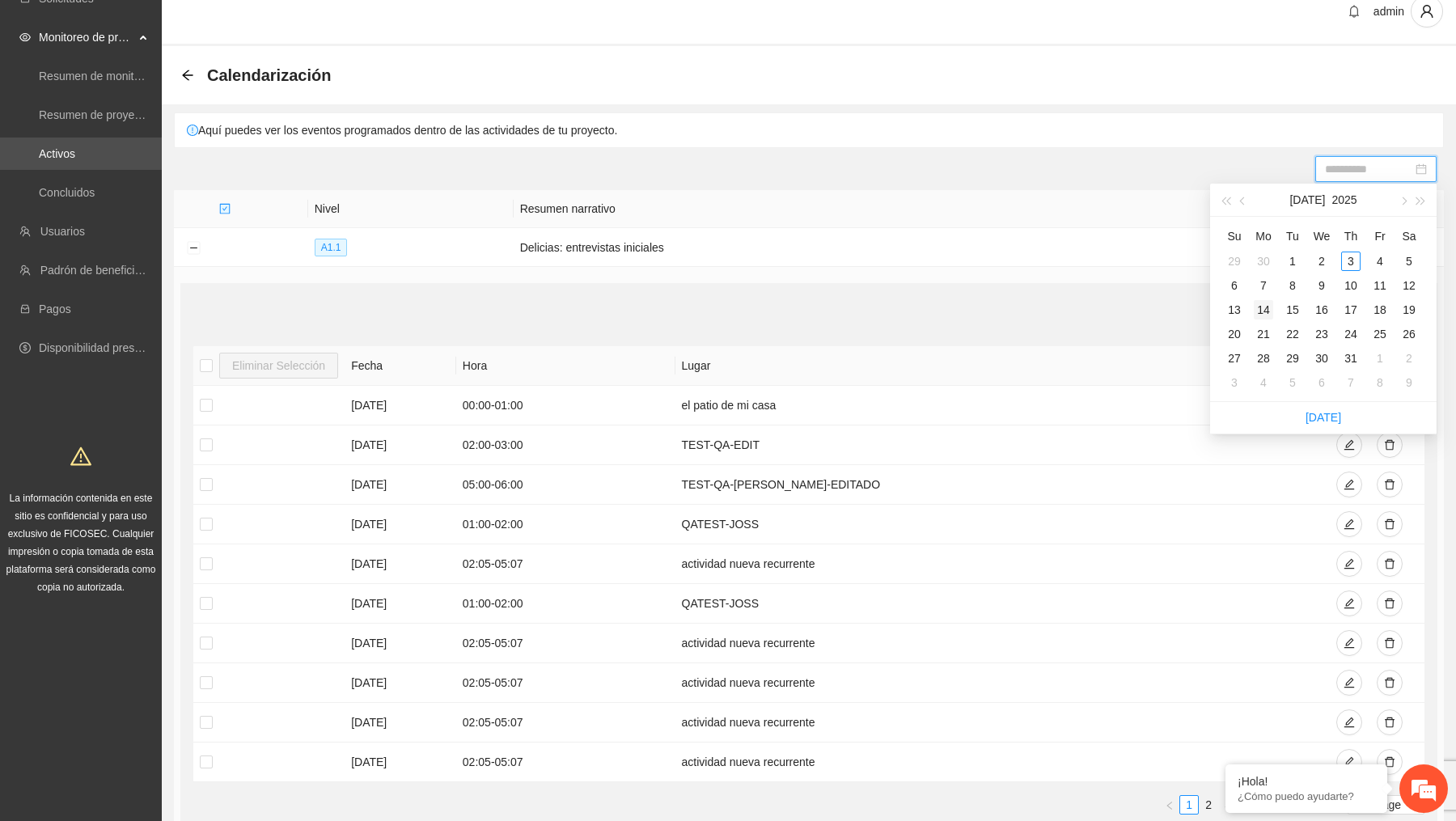 type on "**********" 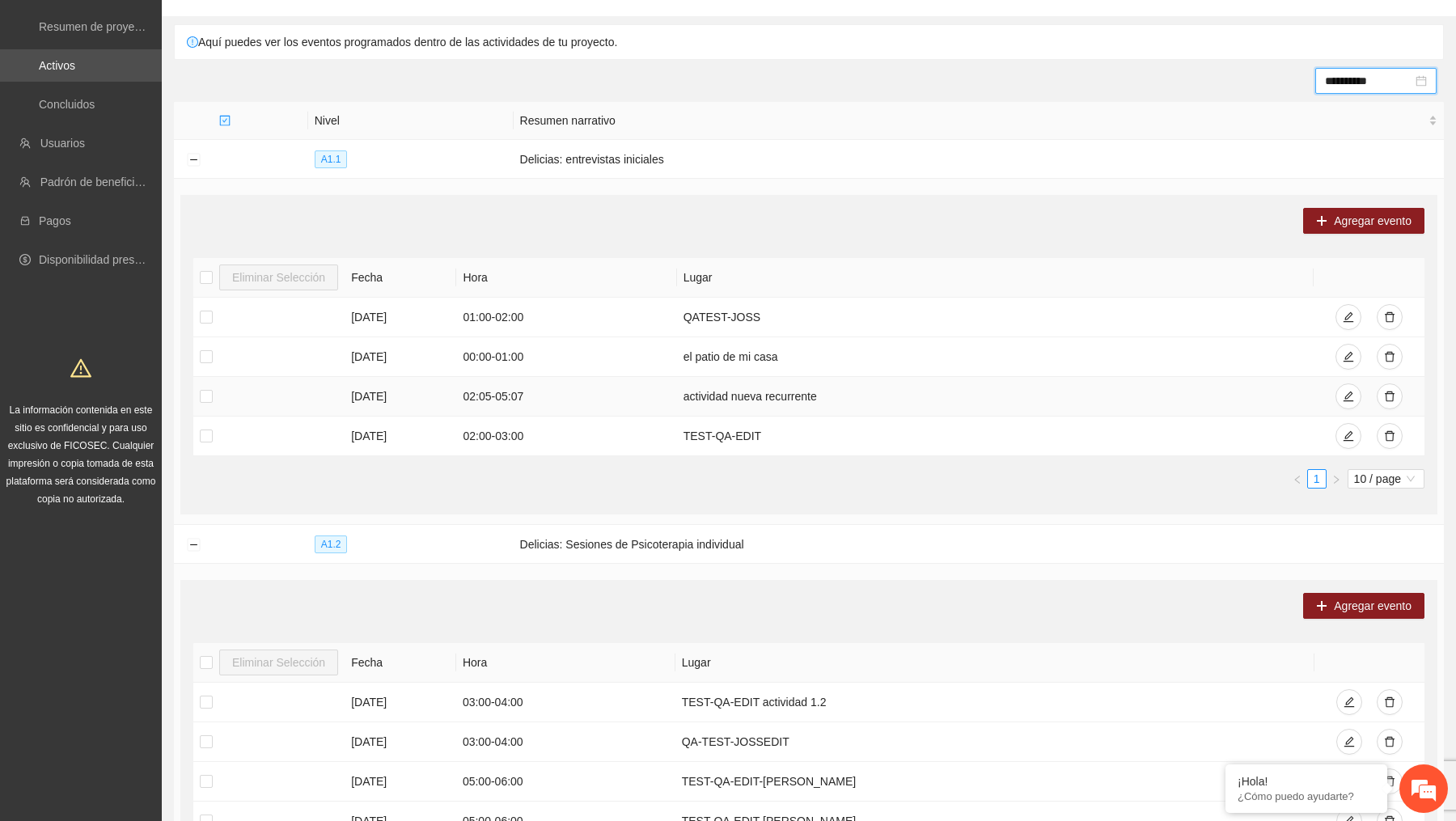 scroll, scrollTop: 97, scrollLeft: 0, axis: vertical 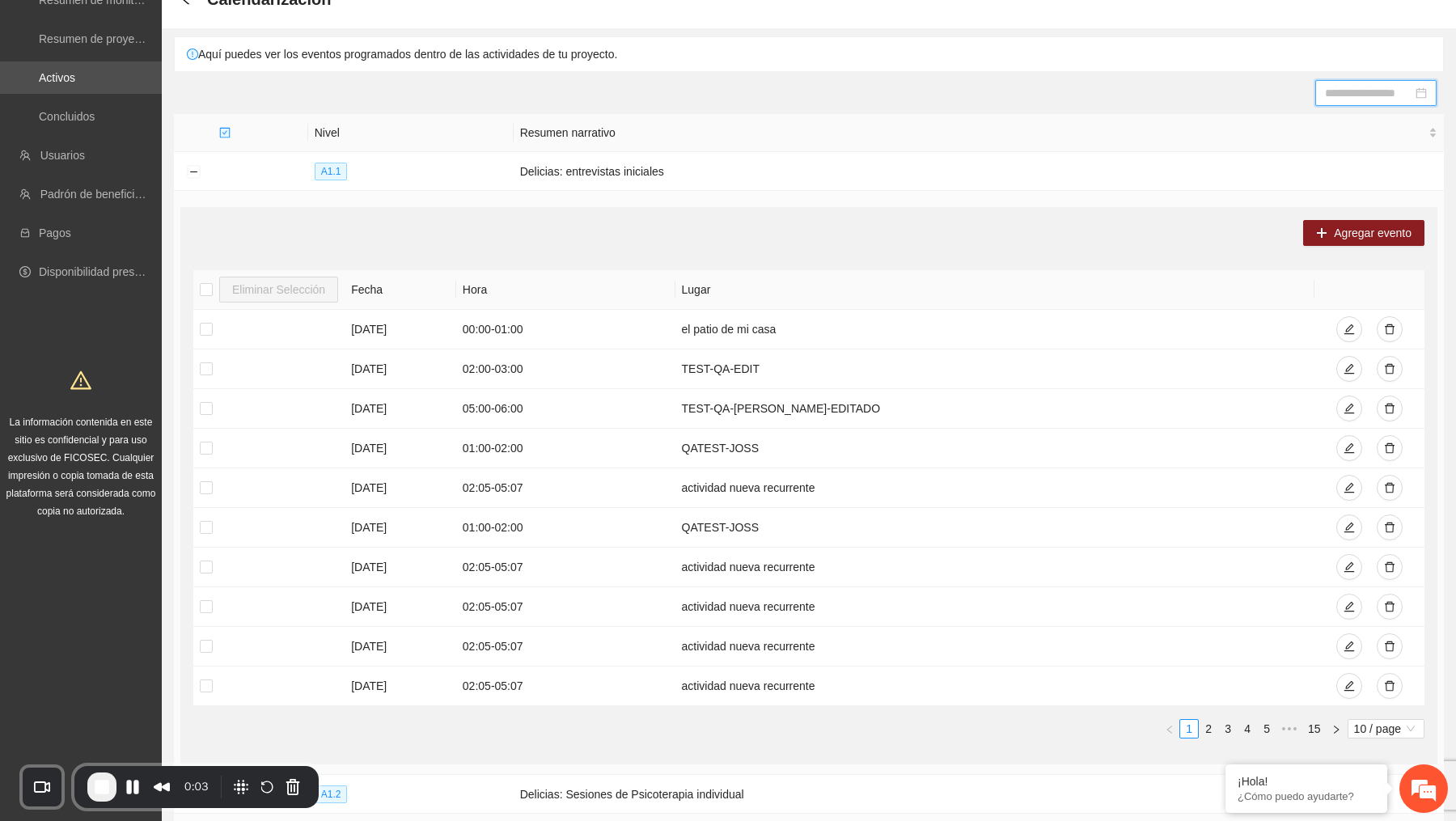 click at bounding box center (1369, 93) 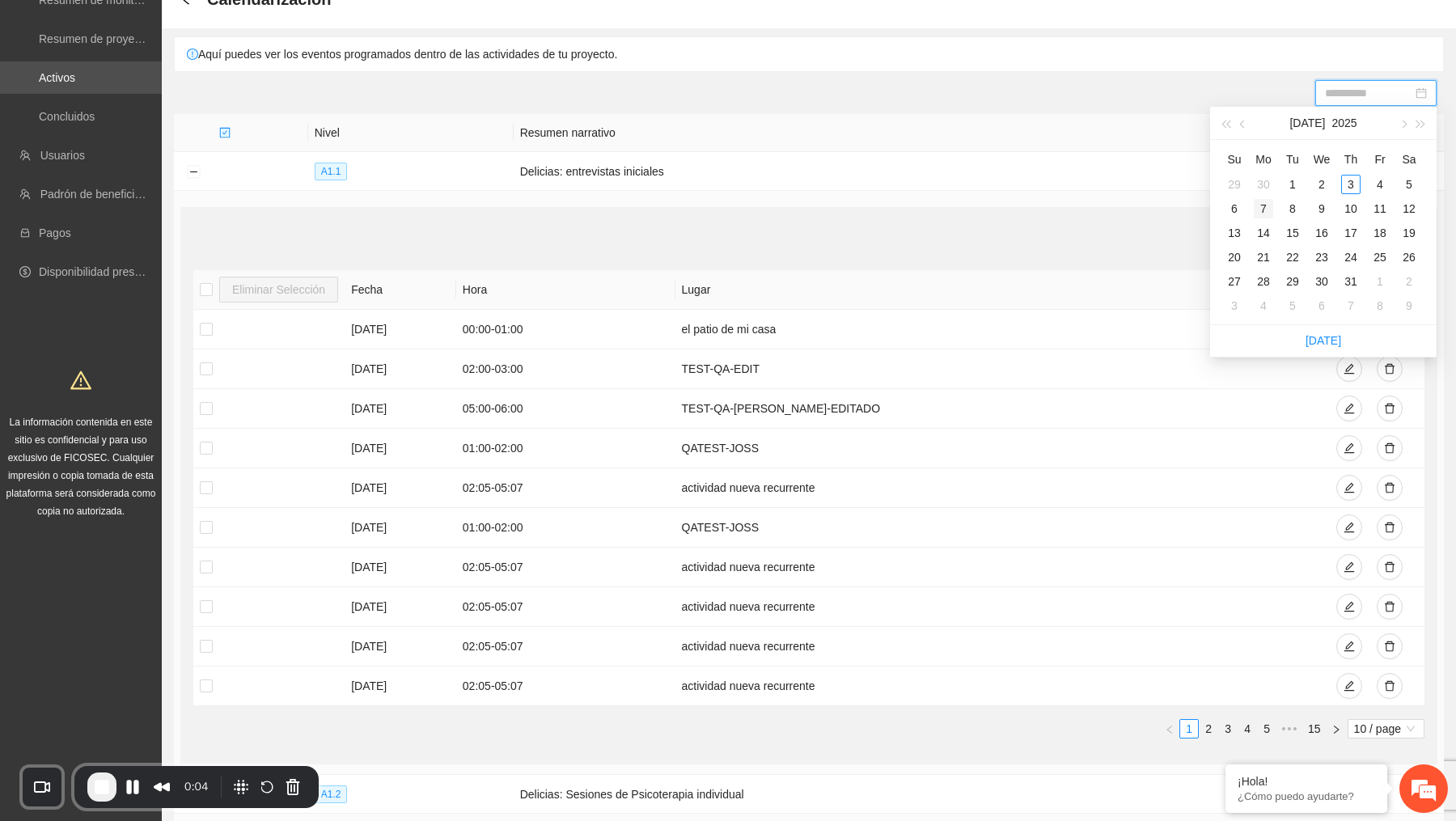 click on "7" at bounding box center [1263, 209] 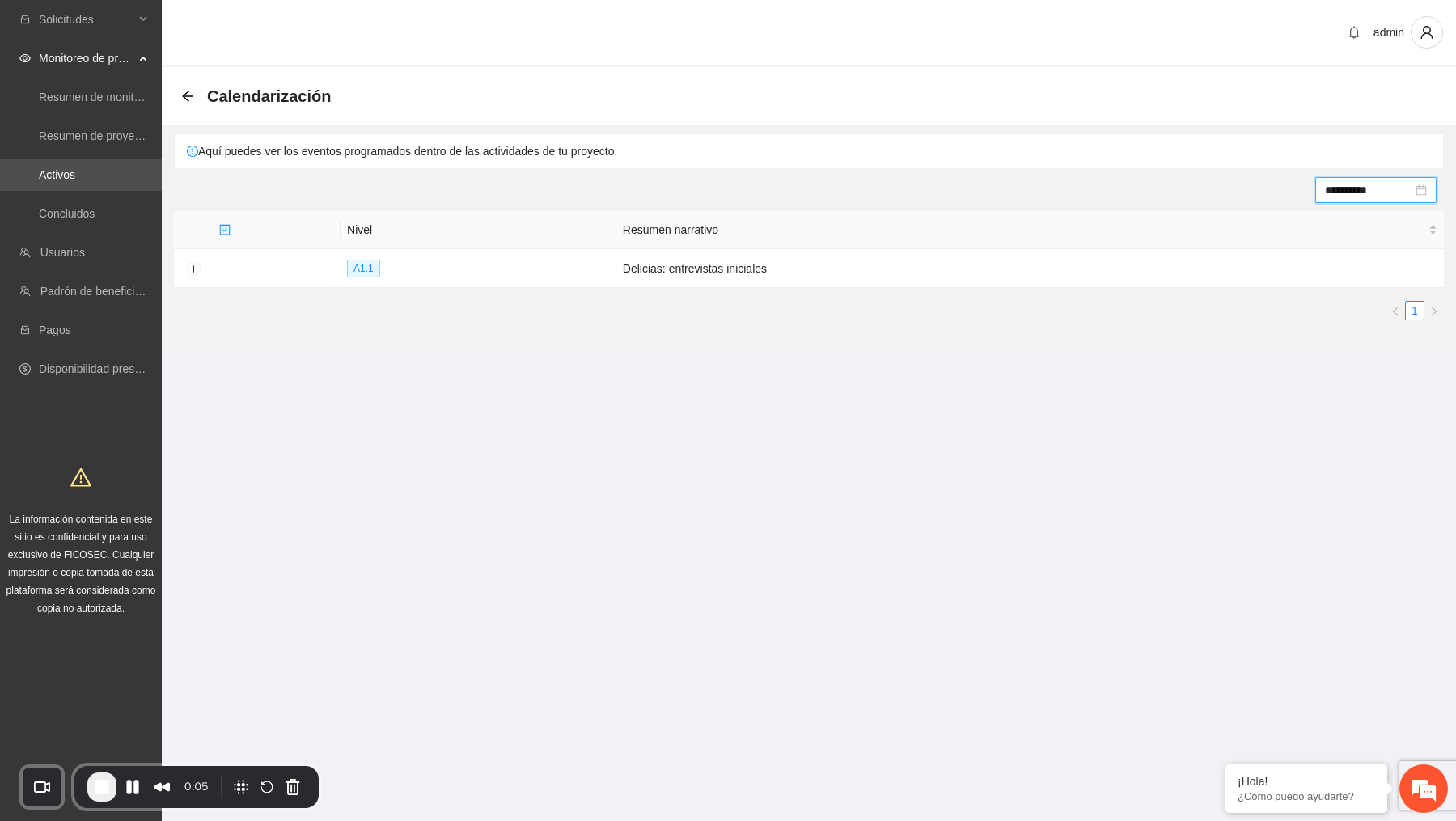 click on "**********" at bounding box center [1376, 190] 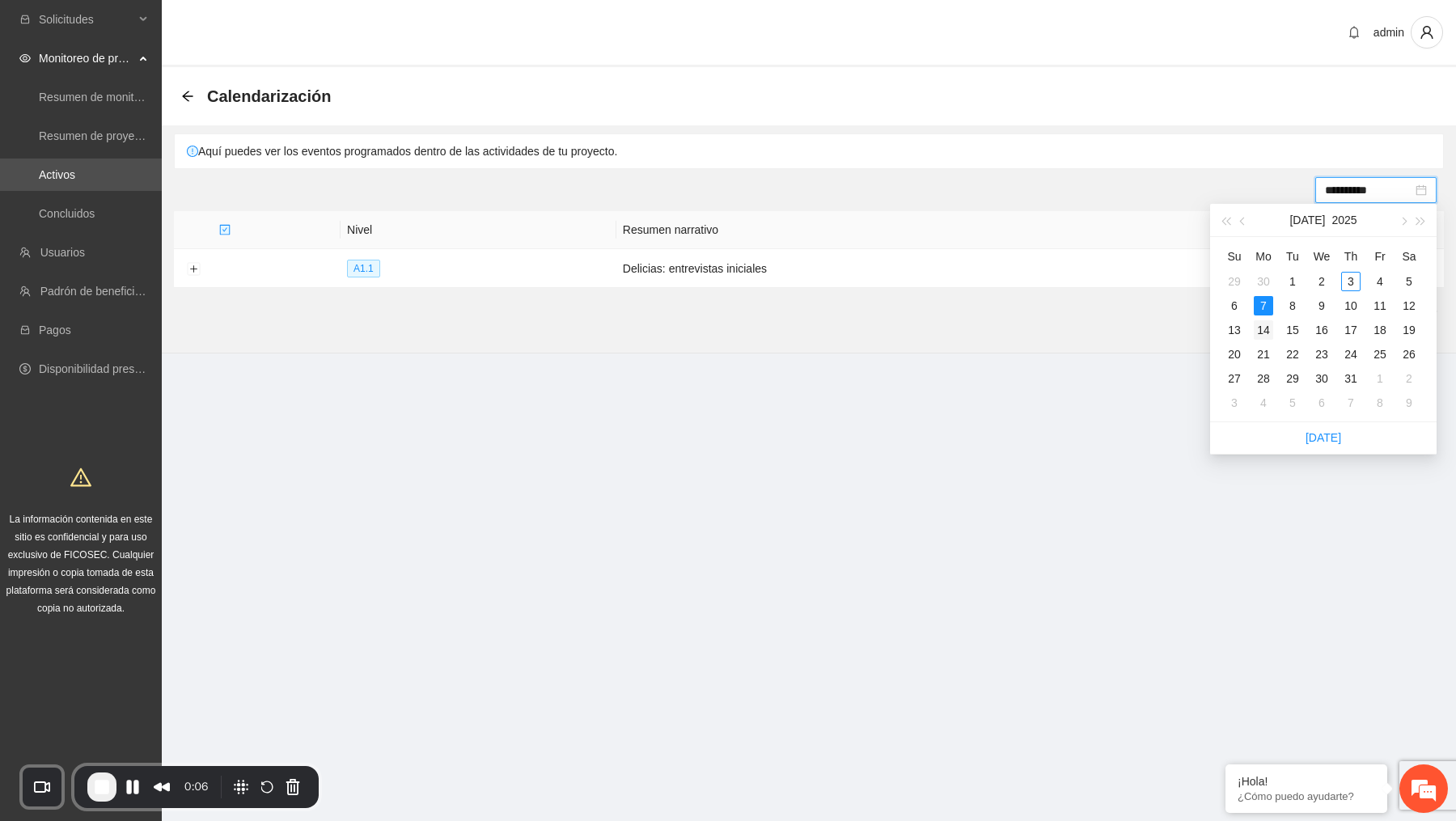 type on "**********" 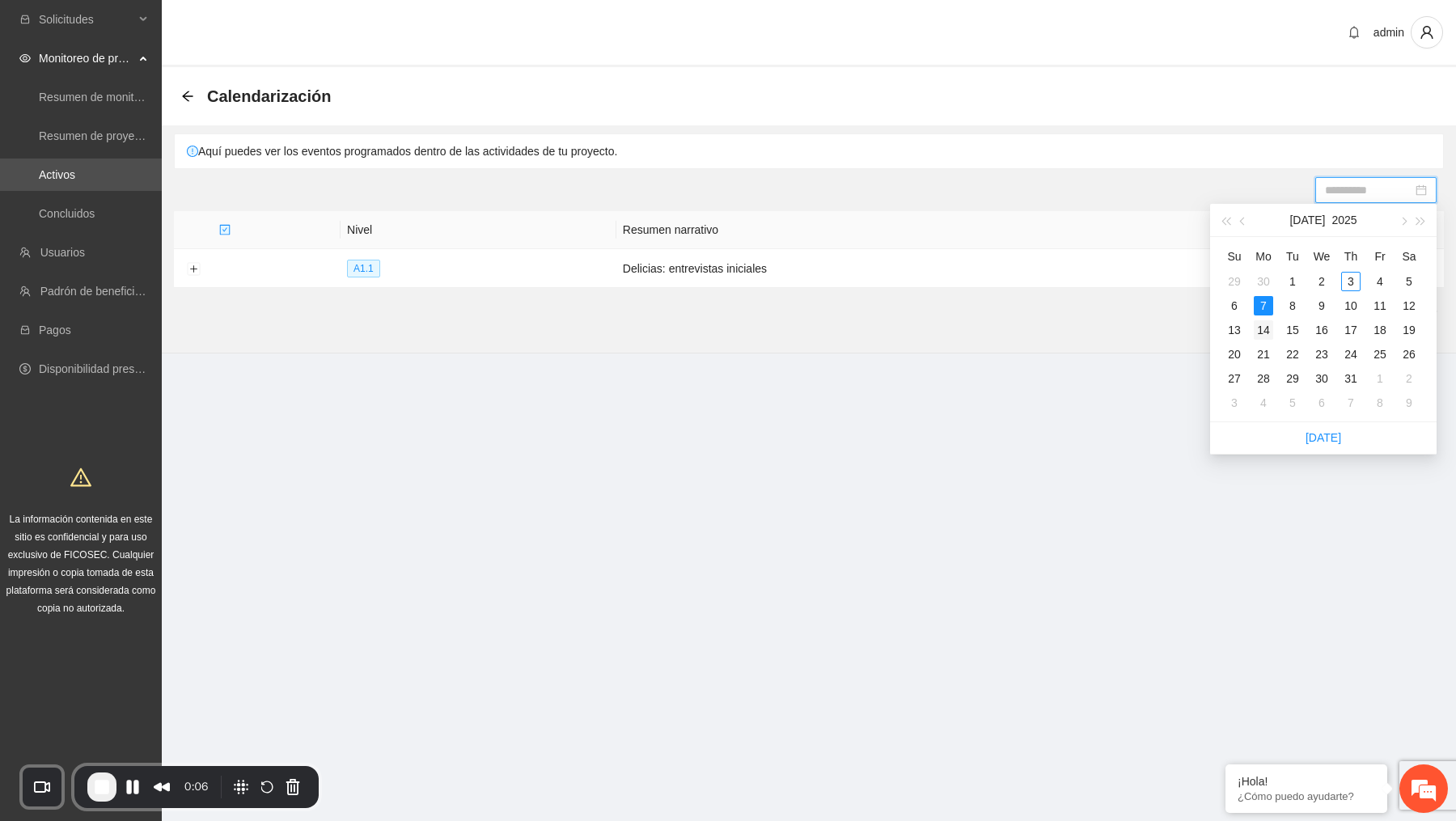 click on "14" at bounding box center (1263, 330) 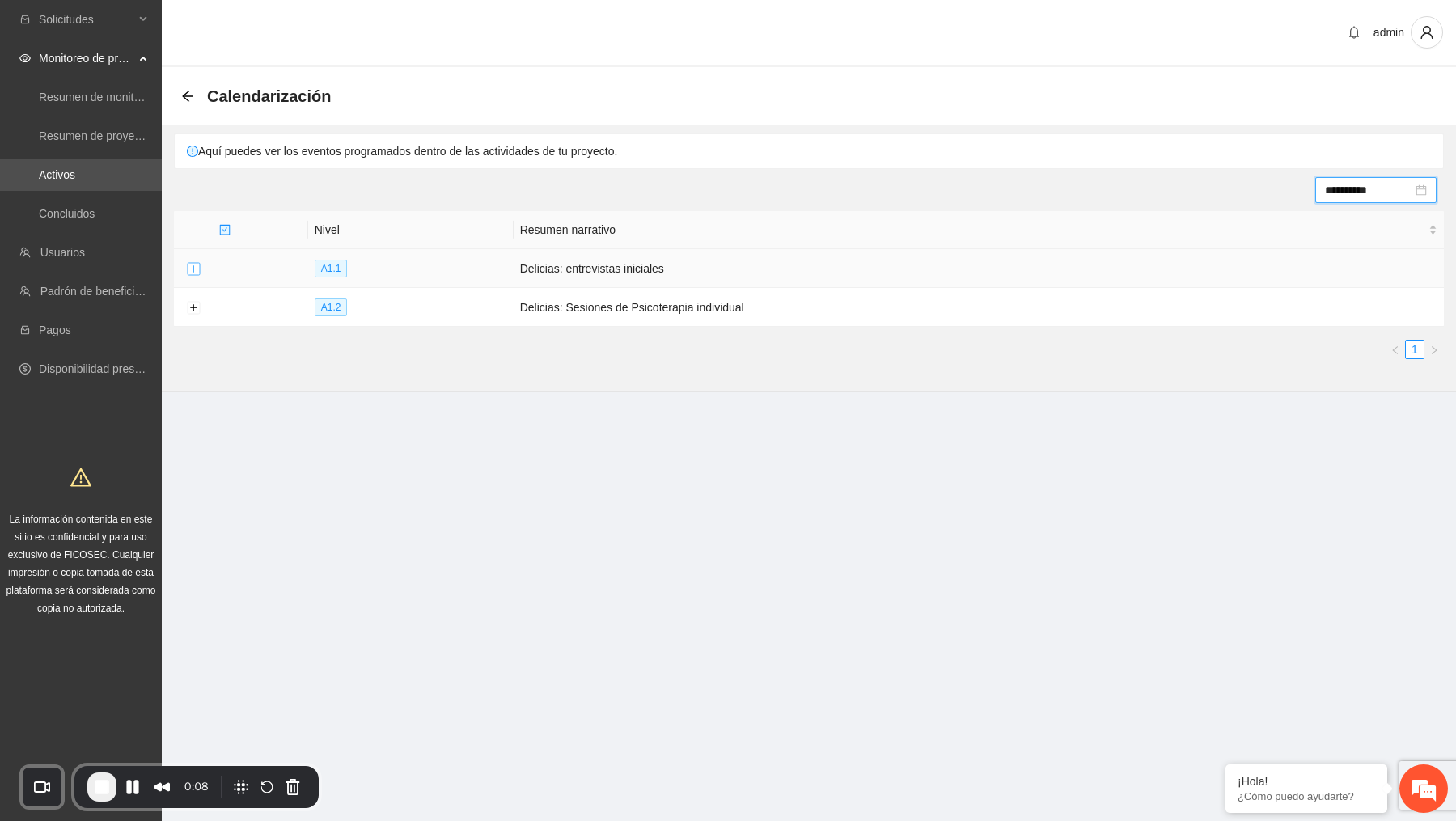 click at bounding box center (193, 269) 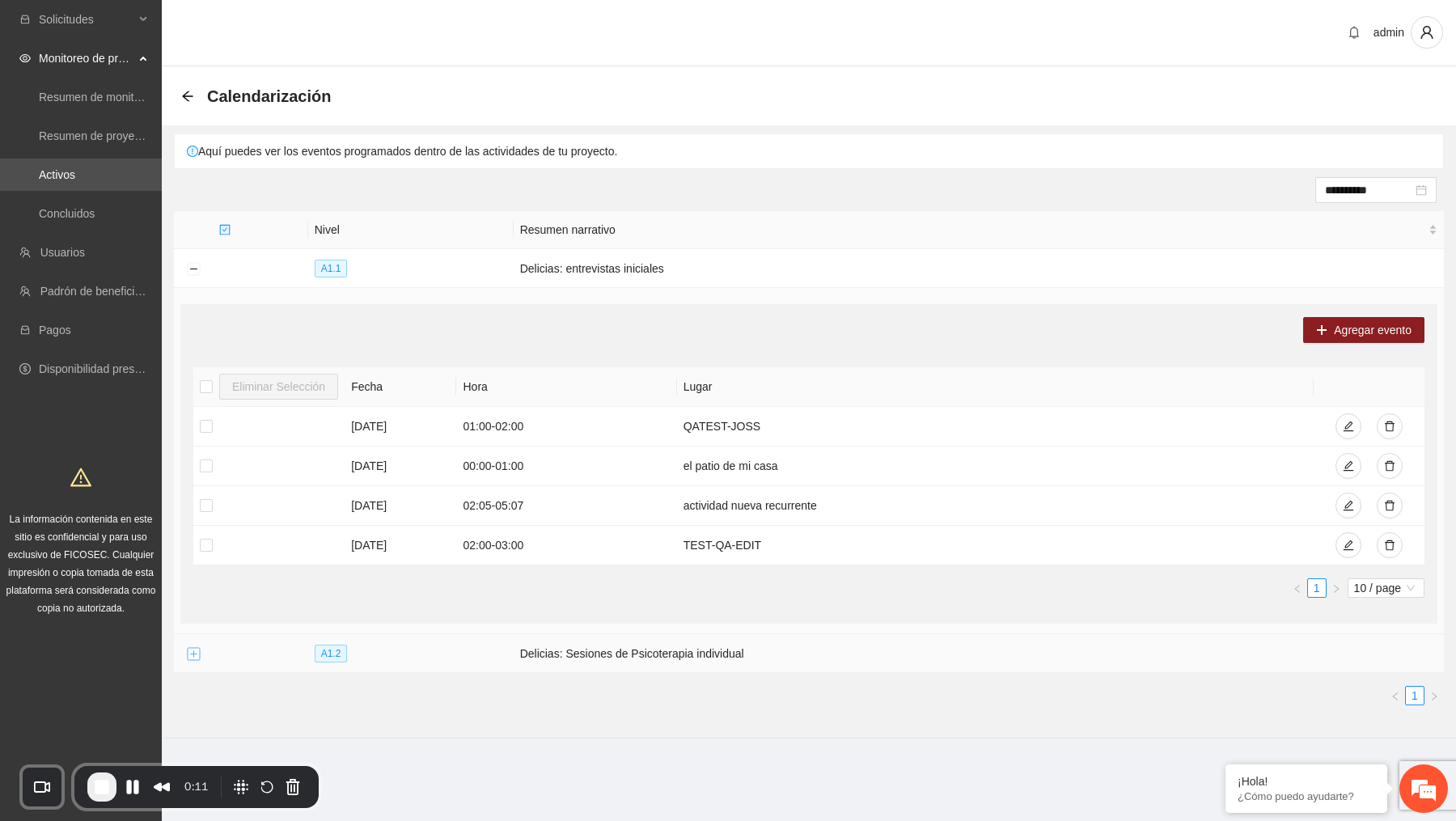click at bounding box center [193, 654] 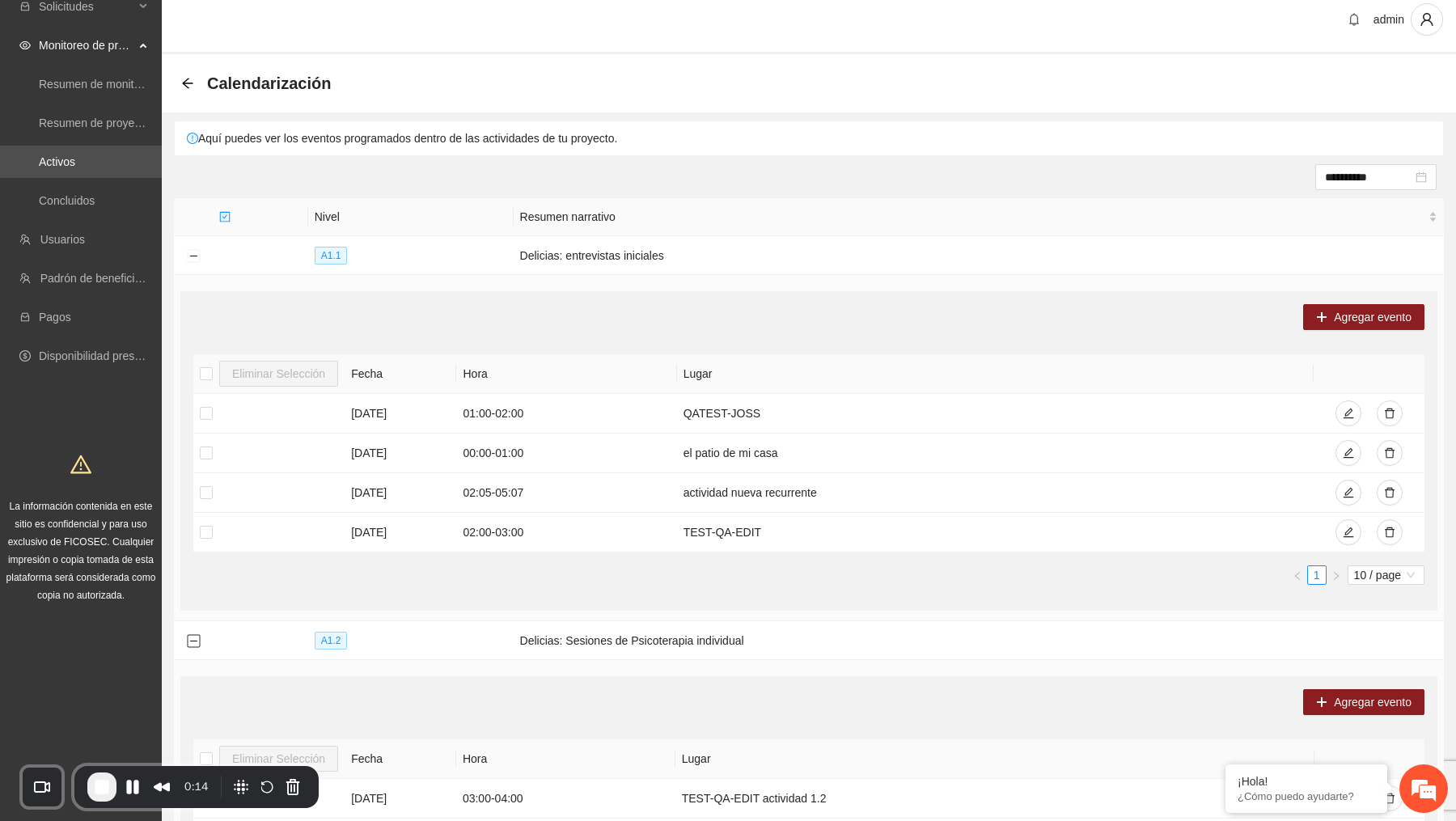 scroll, scrollTop: 0, scrollLeft: 0, axis: both 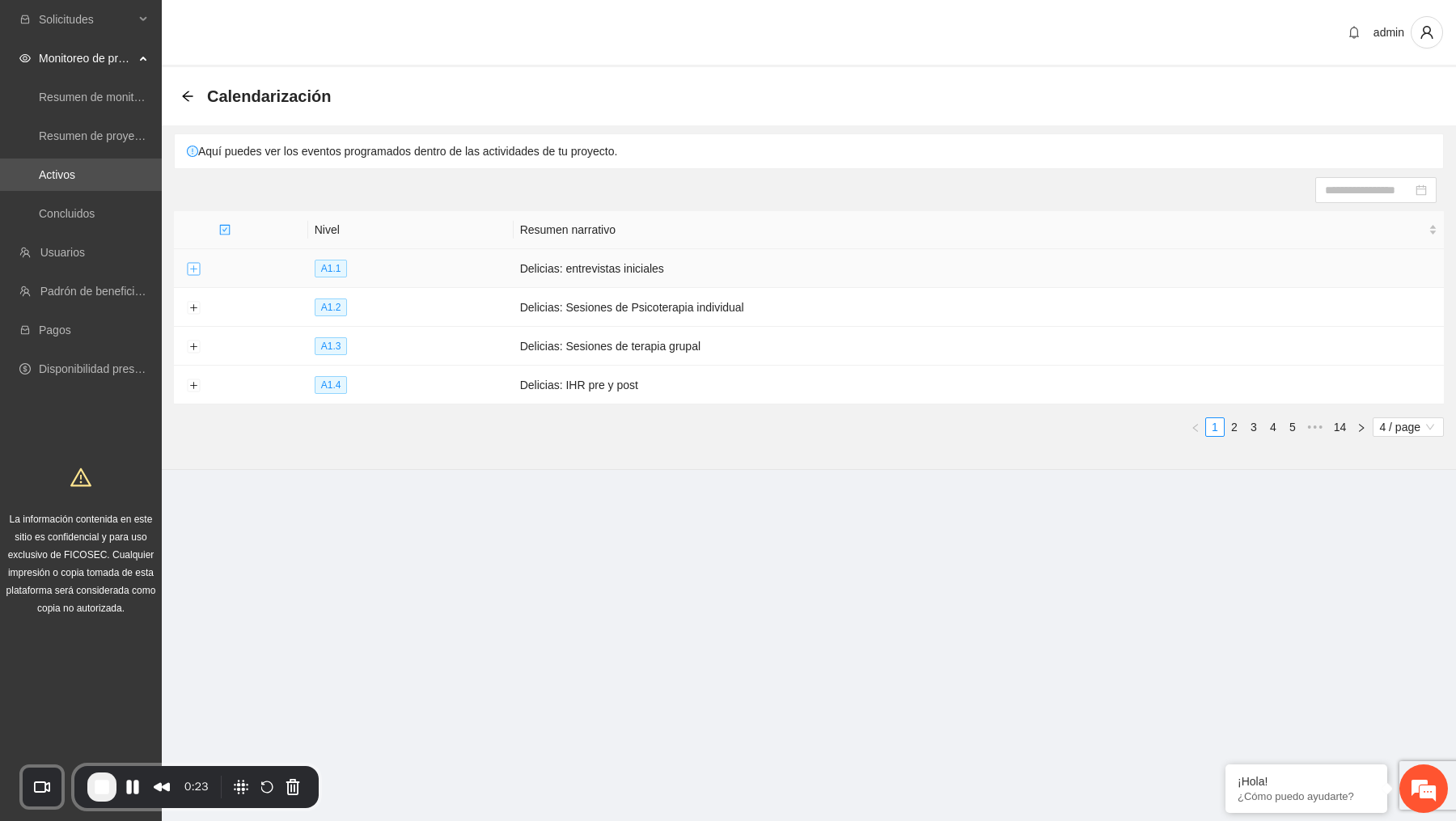 click at bounding box center (193, 269) 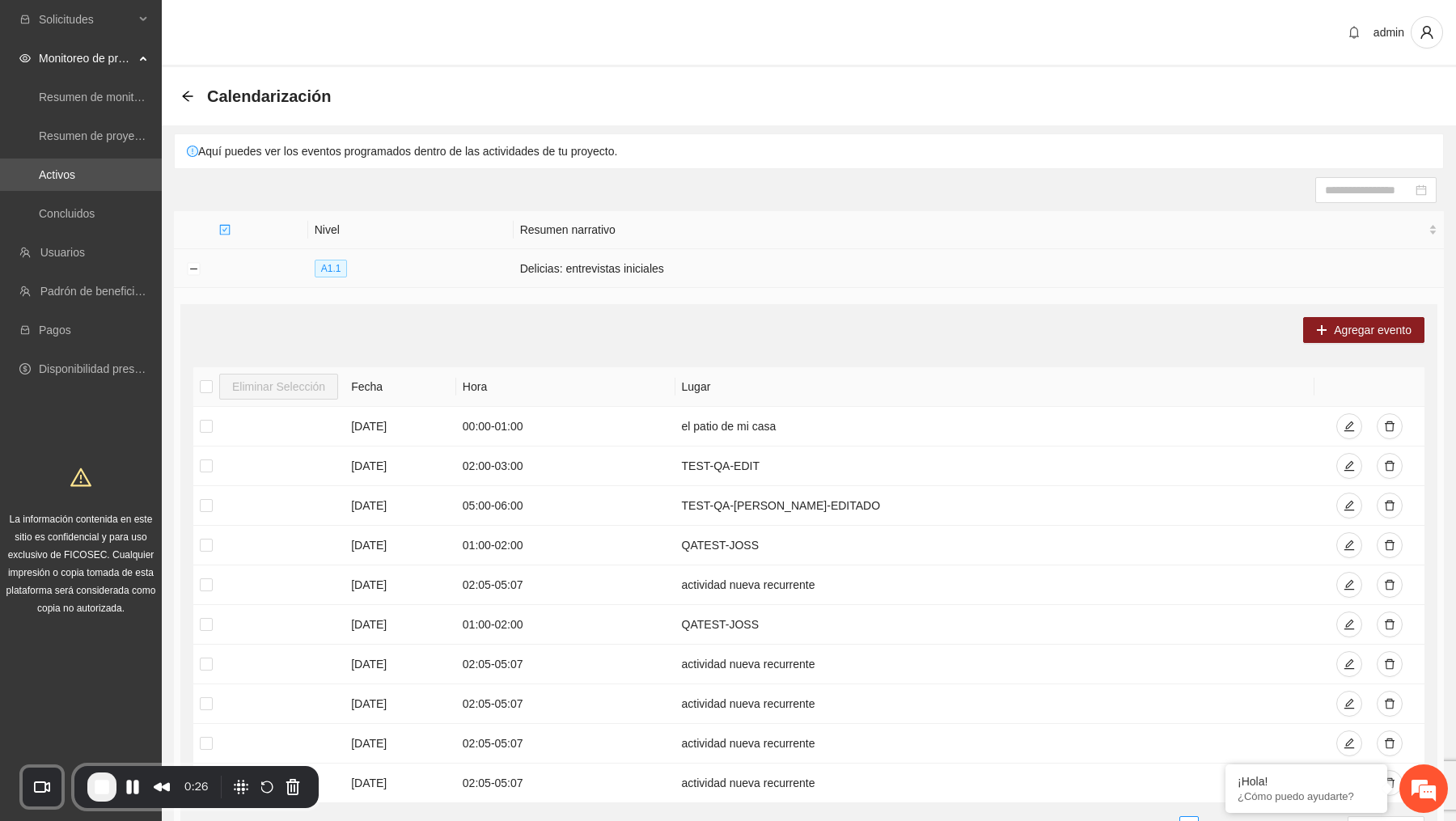 click at bounding box center [193, 269] 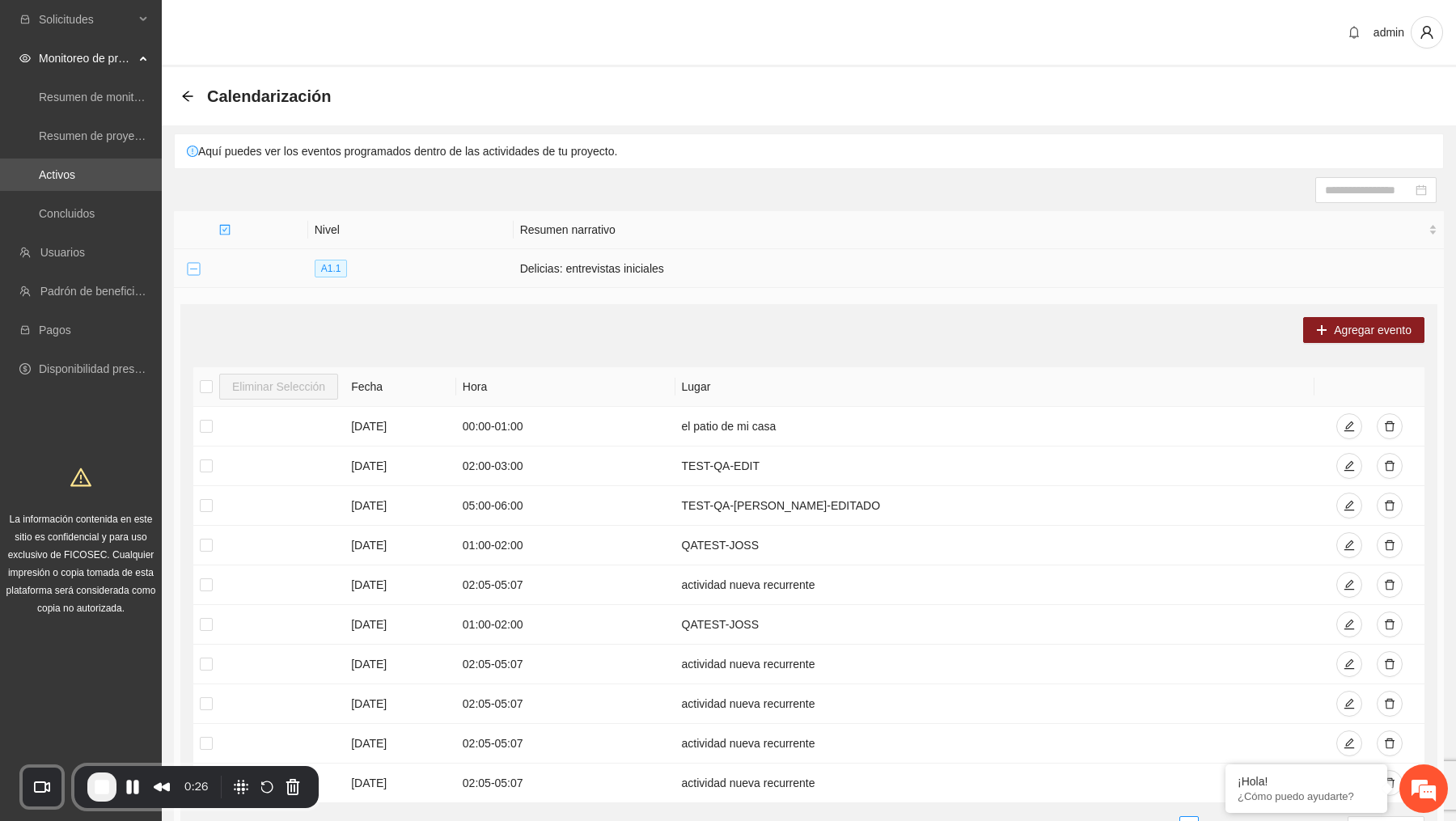 click at bounding box center [193, 269] 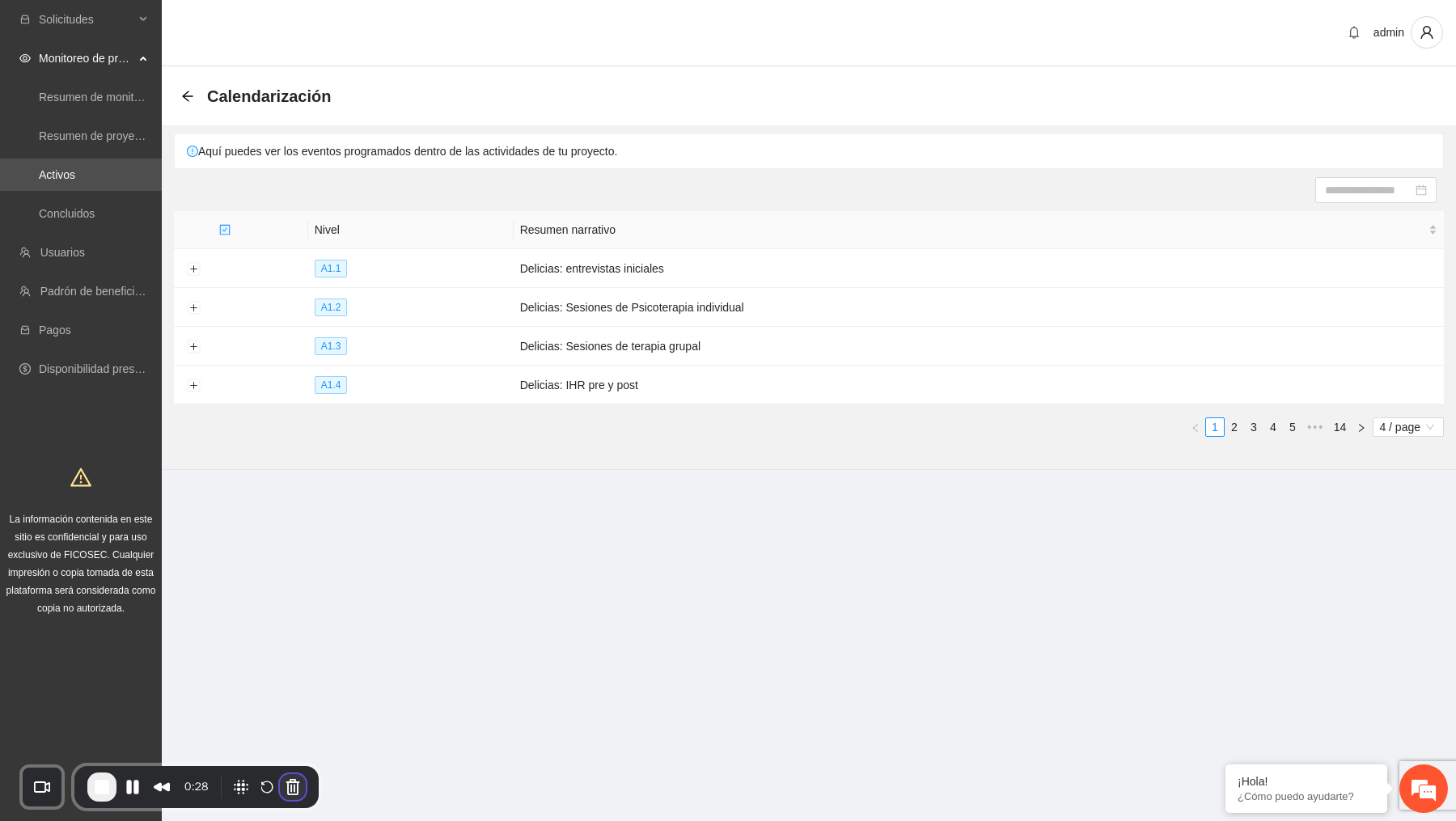 click at bounding box center [293, 787] 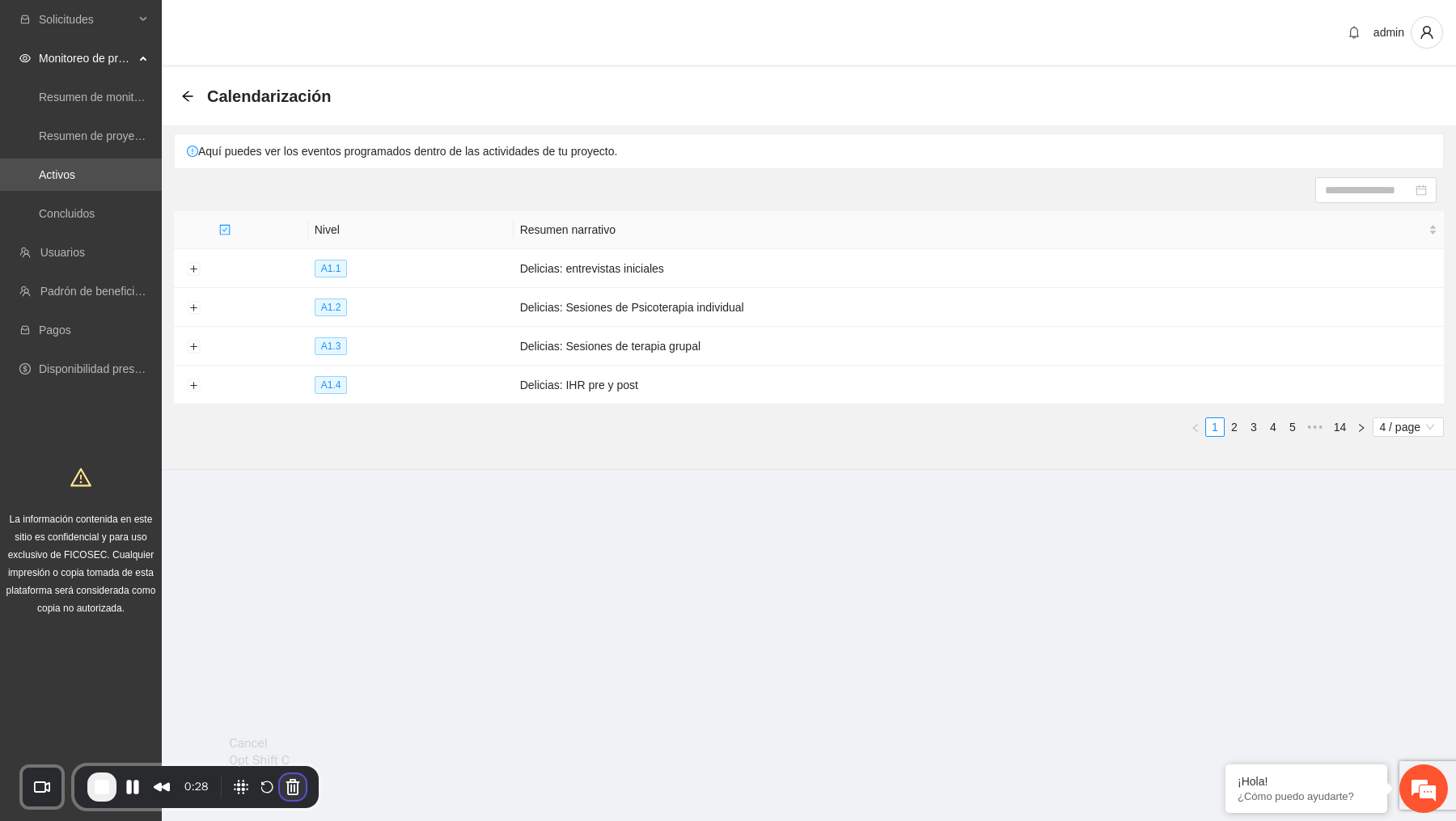 scroll, scrollTop: 0, scrollLeft: 0, axis: both 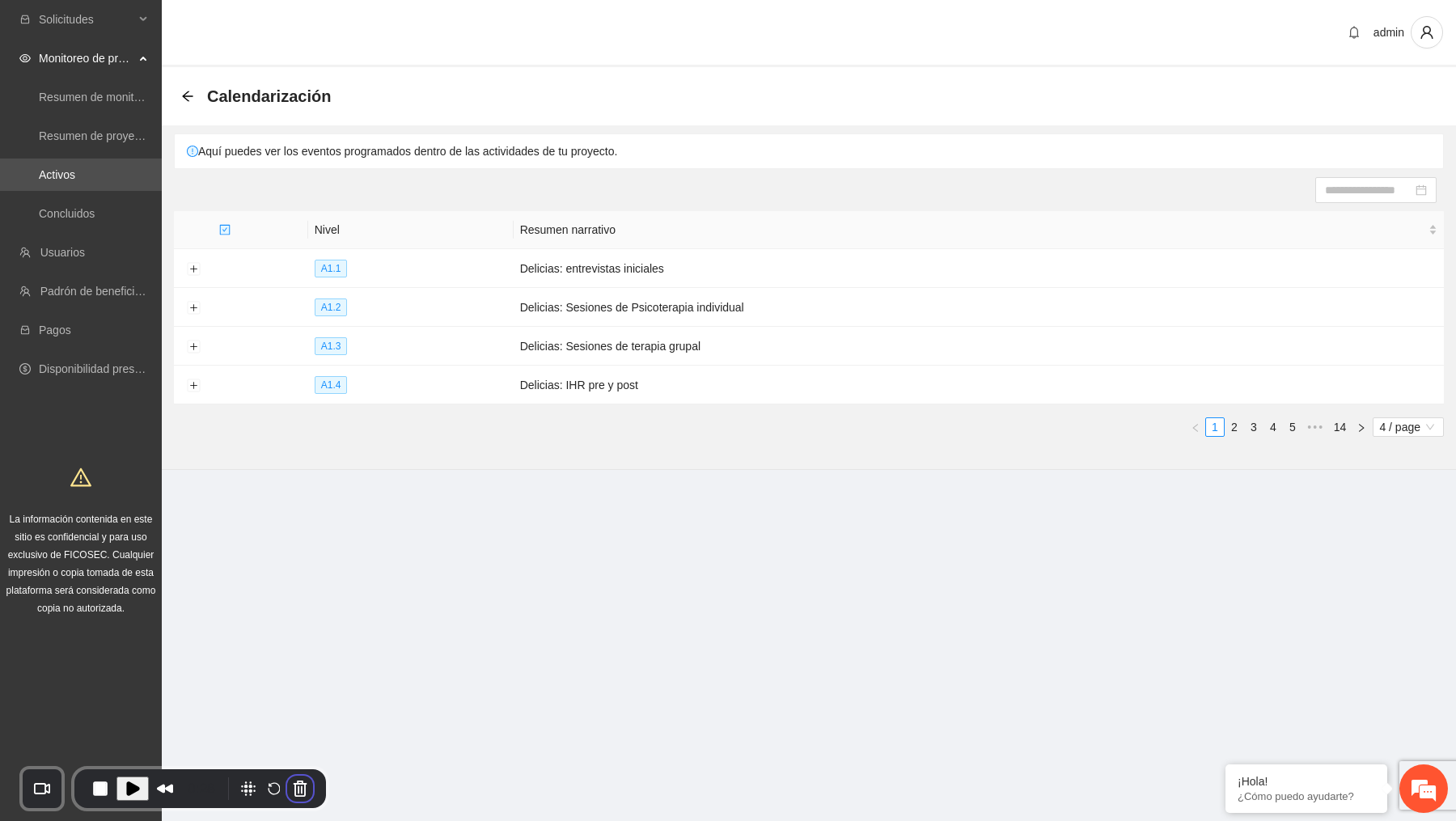 click on "Cancel recording" at bounding box center (591, 967) 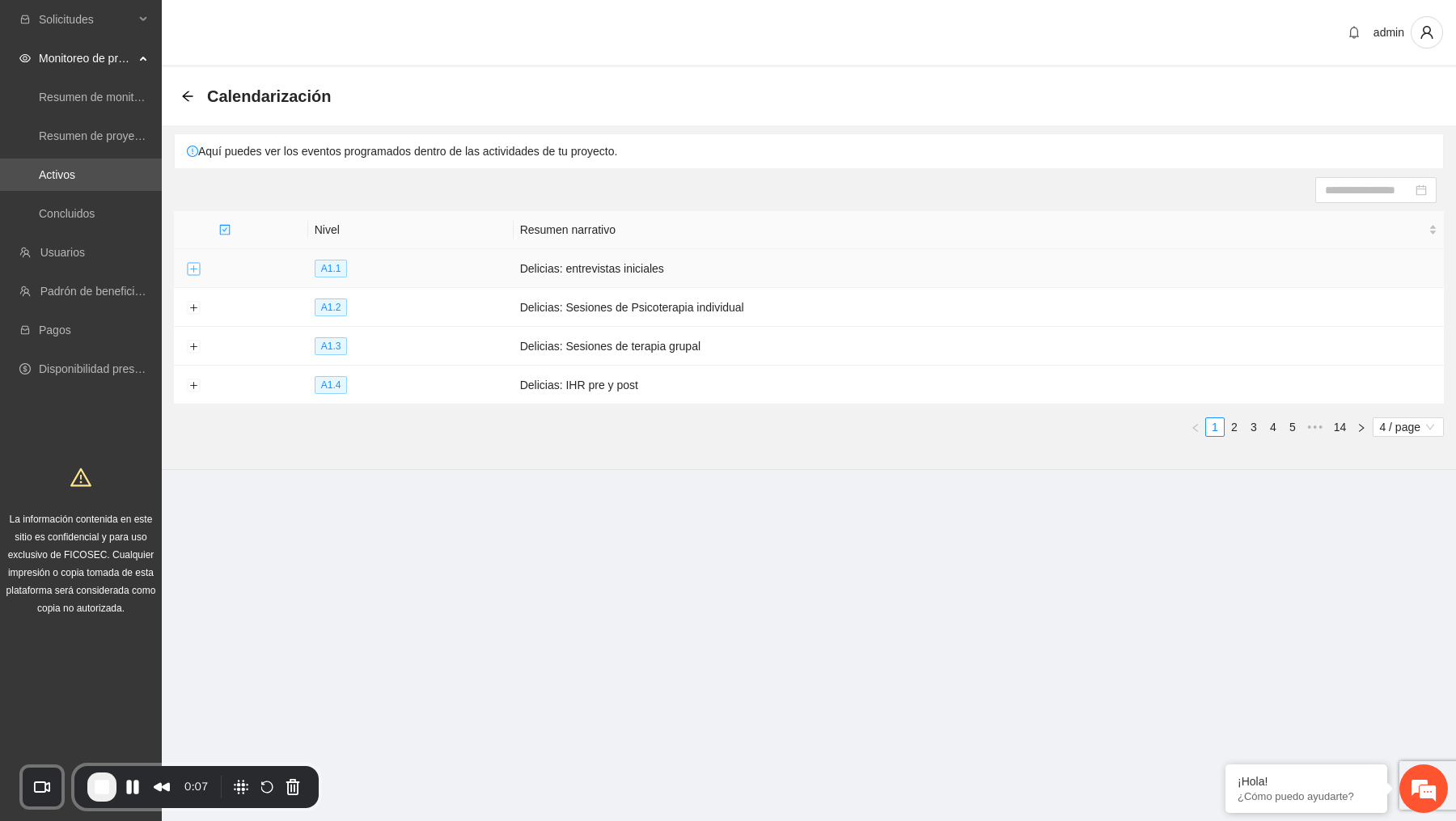 click at bounding box center (193, 269) 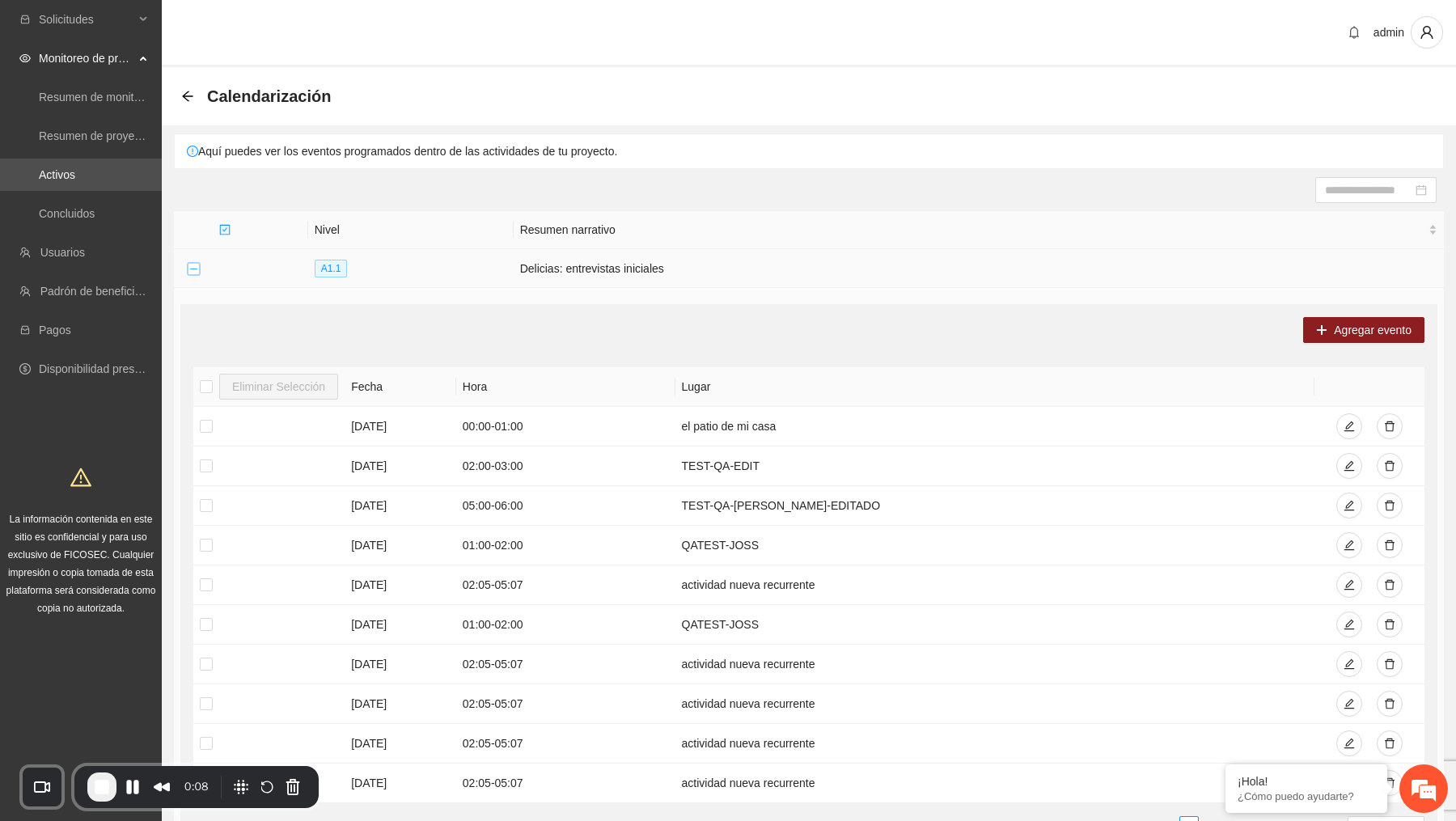 click at bounding box center [193, 269] 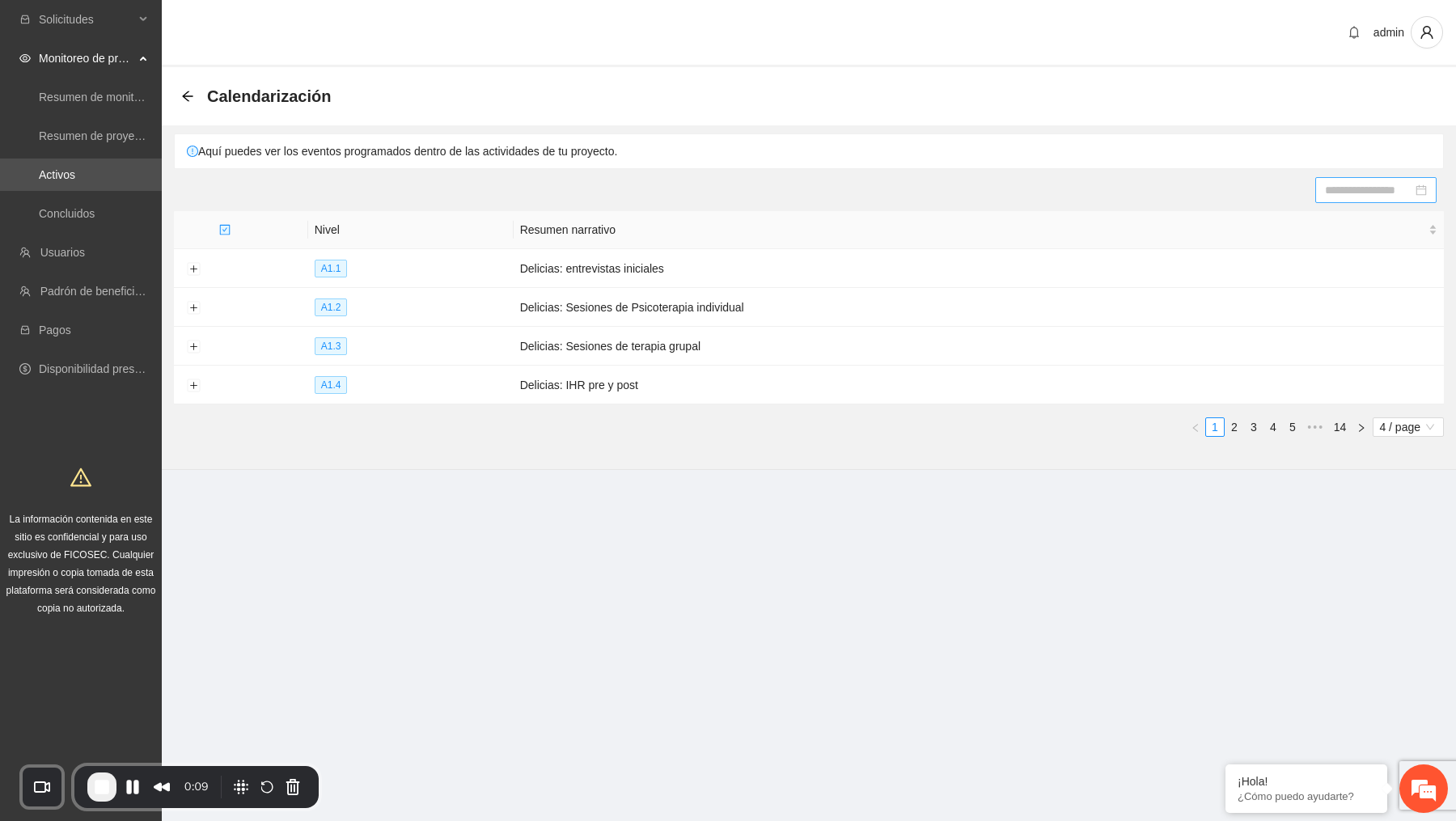 click at bounding box center [1369, 190] 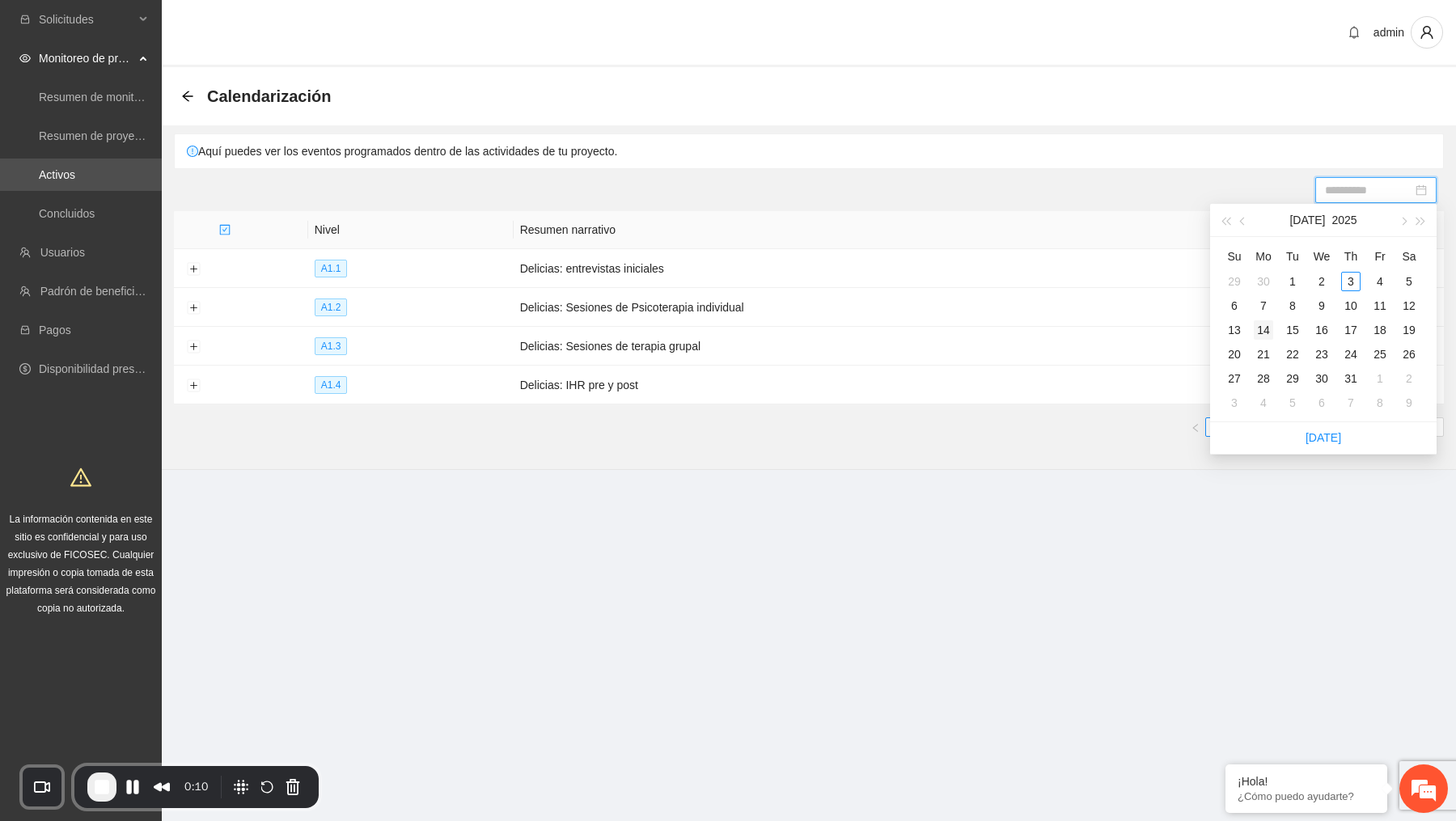 type on "**********" 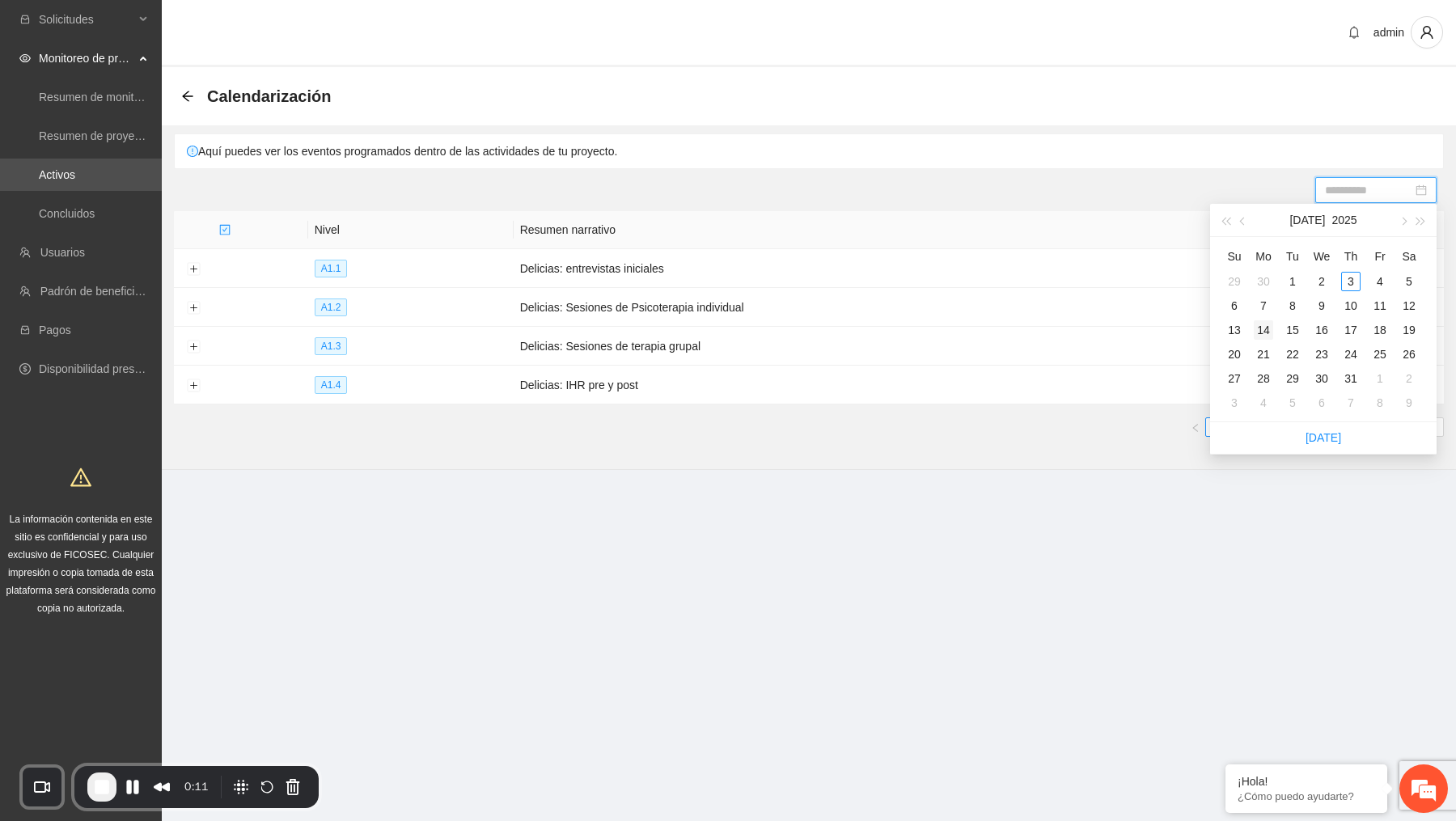 click on "14" at bounding box center [1263, 330] 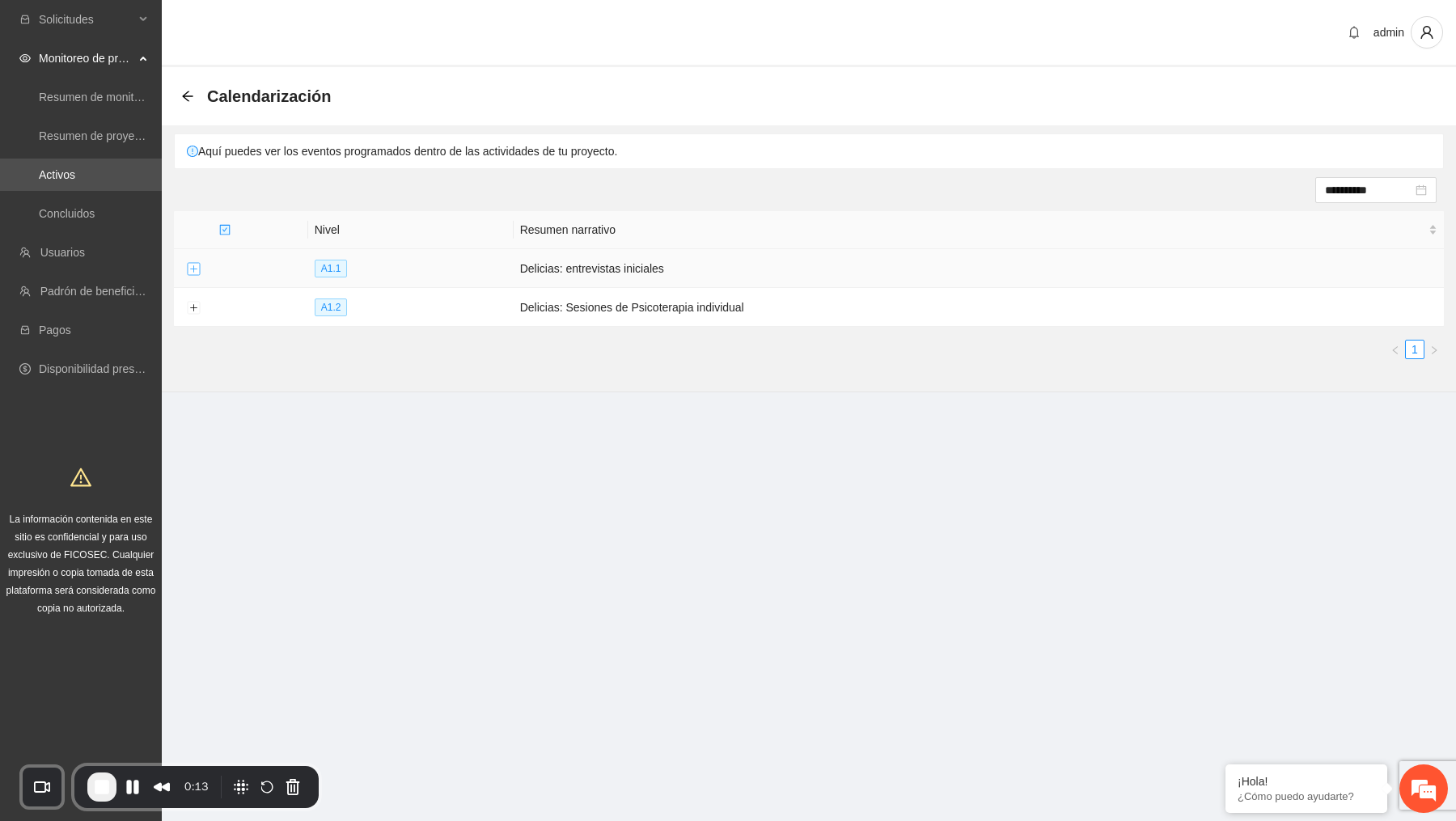 click at bounding box center [193, 269] 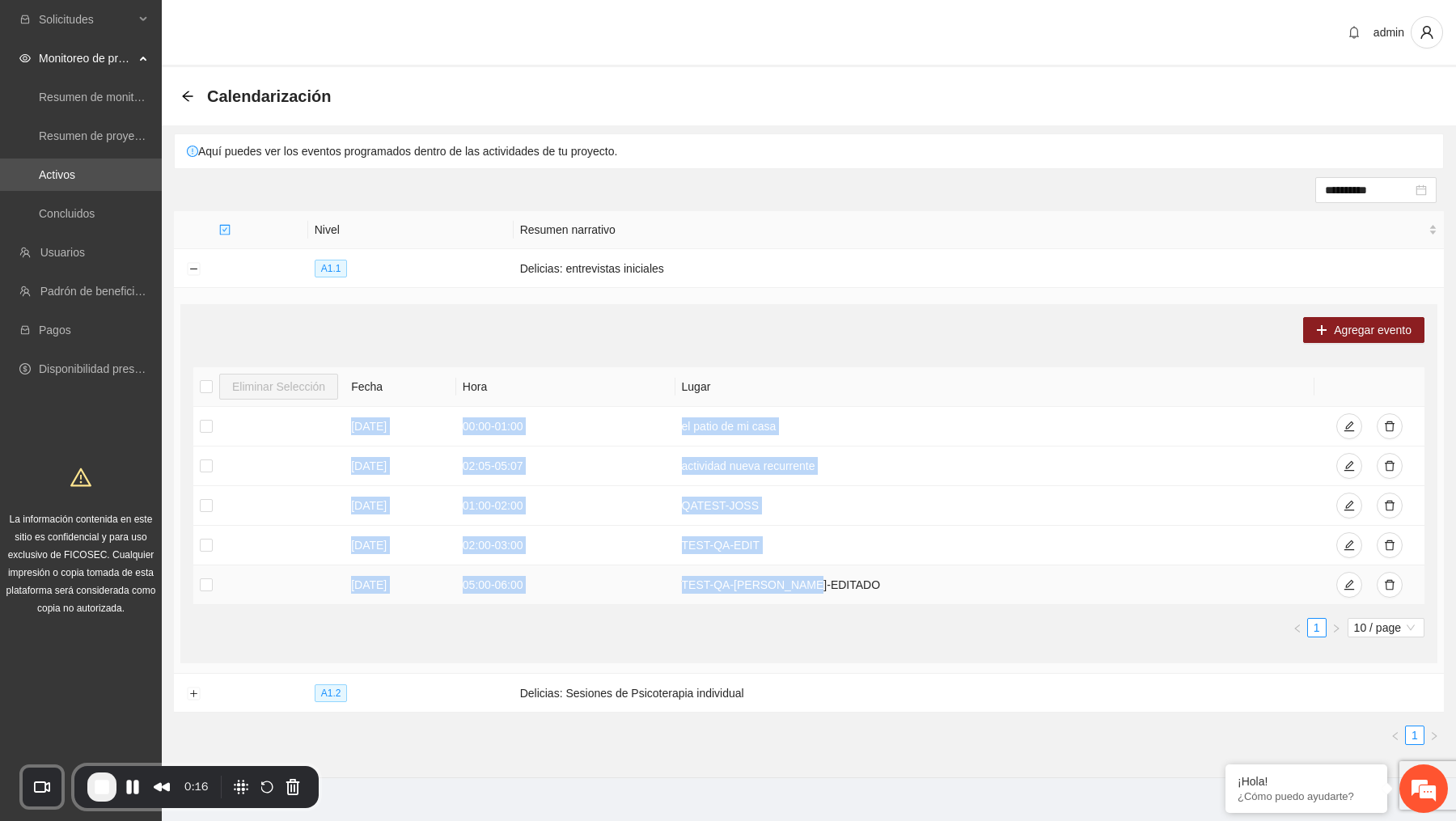 drag, startPoint x: 343, startPoint y: 419, endPoint x: 862, endPoint y: 597, distance: 548.6757 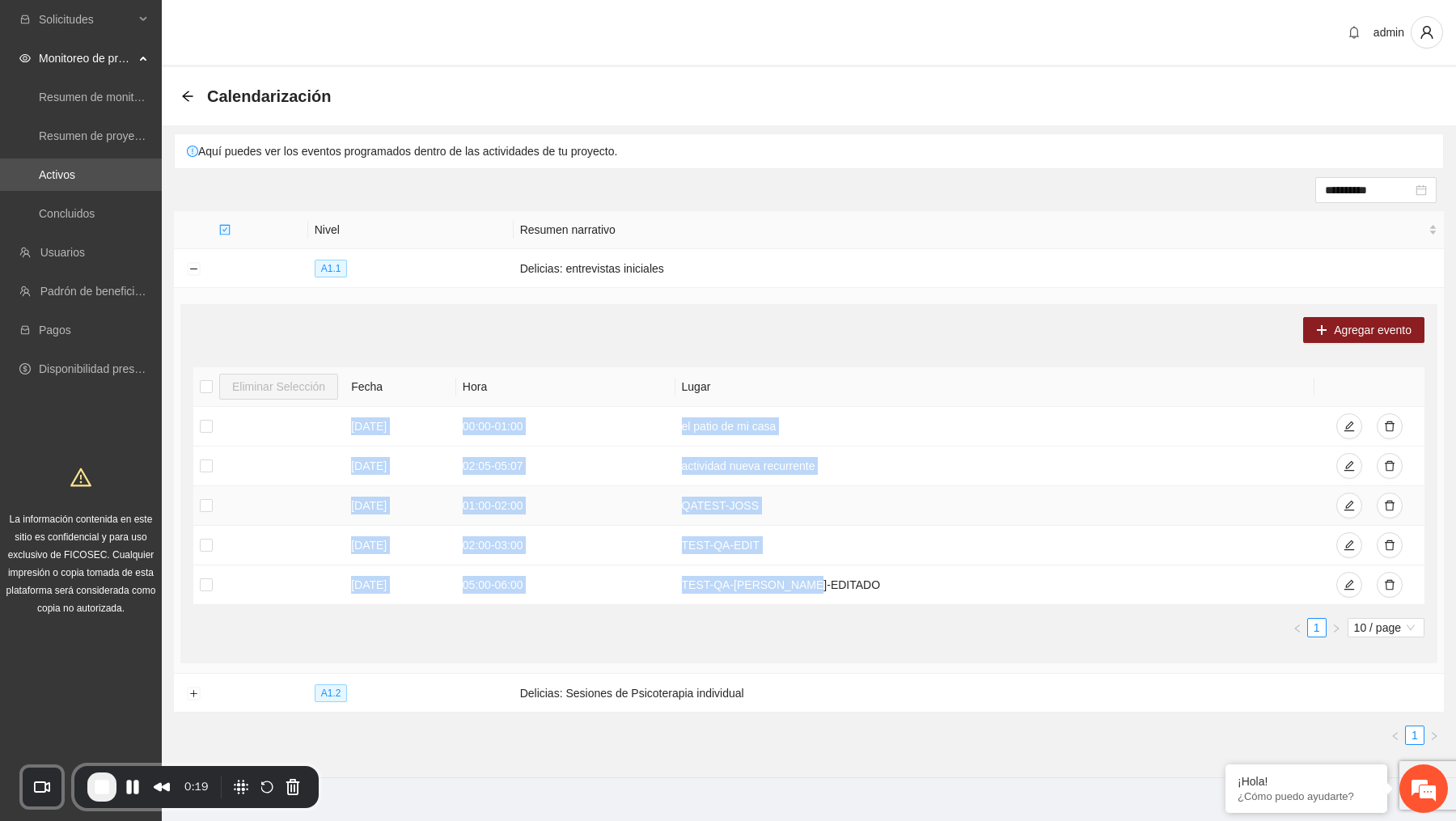 scroll, scrollTop: 15, scrollLeft: 0, axis: vertical 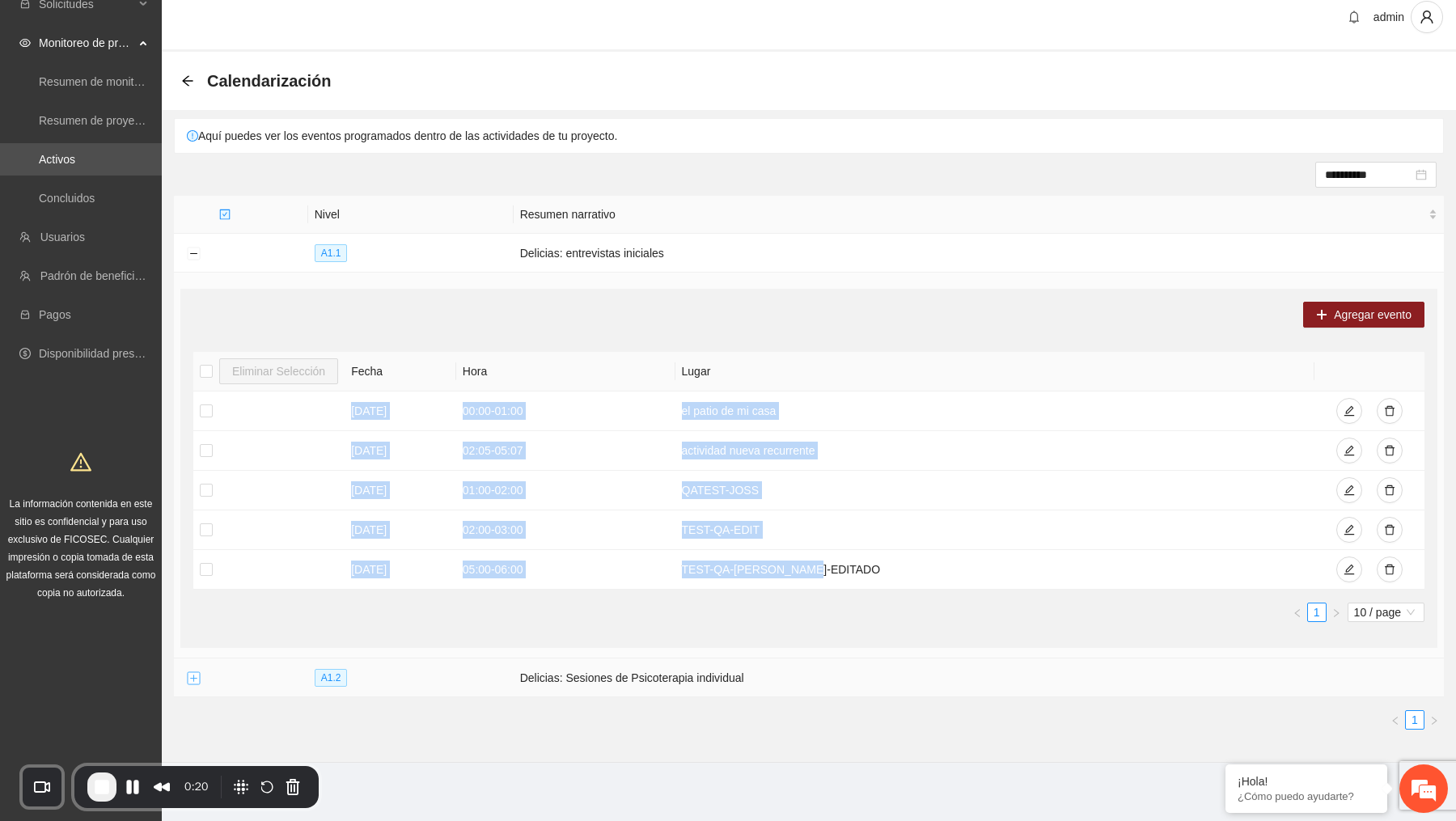 click at bounding box center [193, 679] 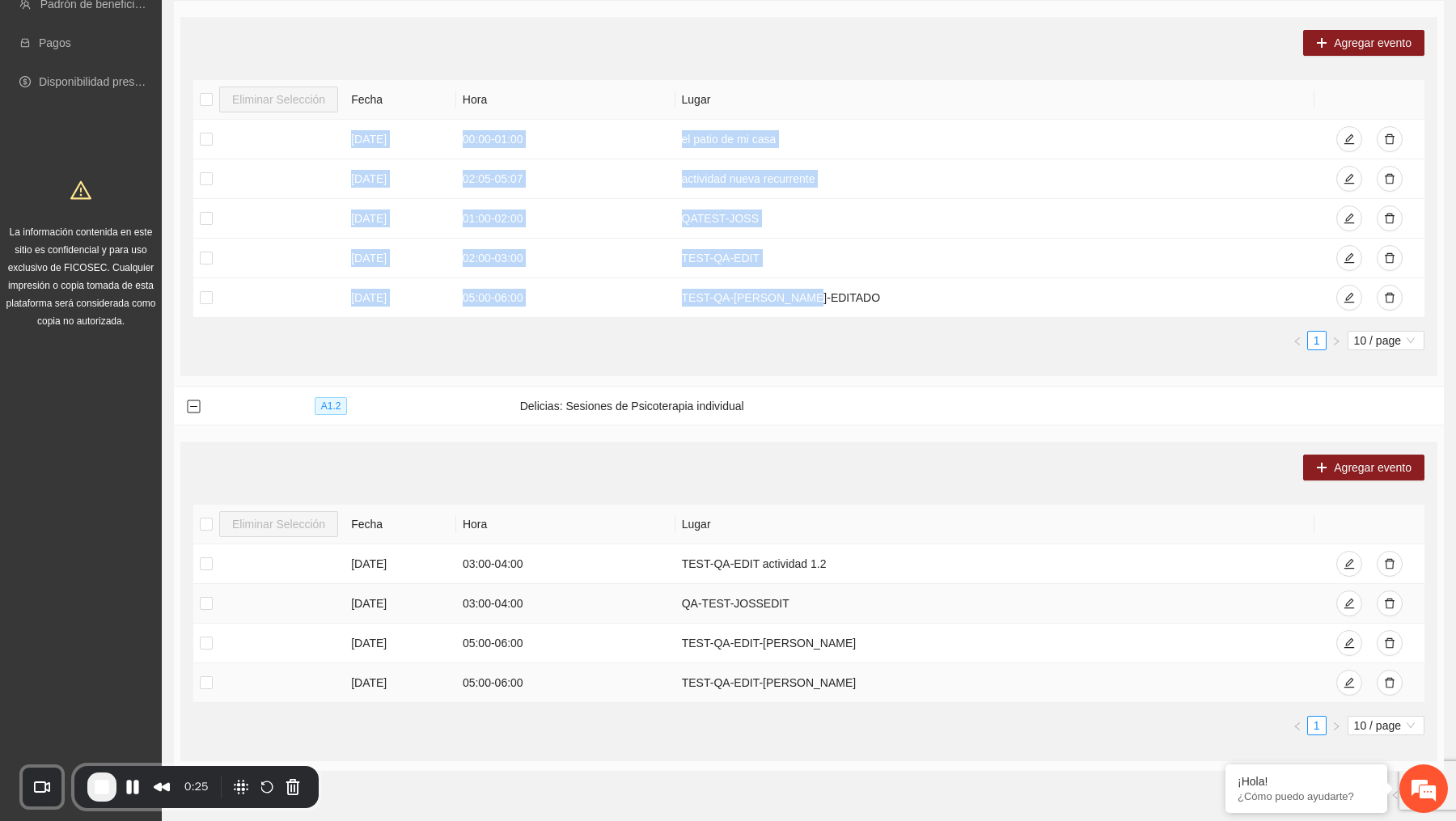 scroll, scrollTop: 199, scrollLeft: 0, axis: vertical 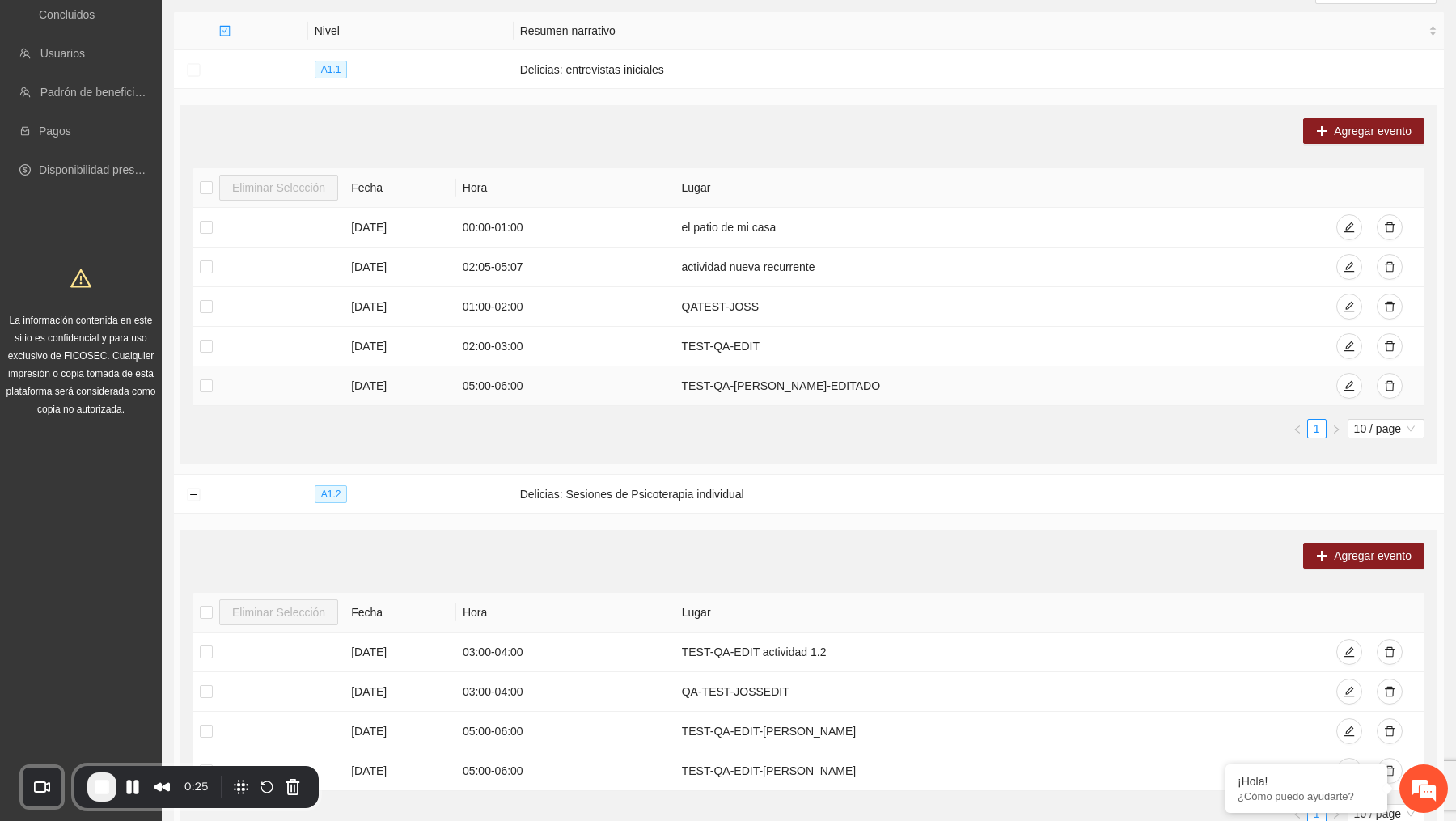 click on "TEST-QA-[PERSON_NAME]-EDITADO" at bounding box center [995, 386] 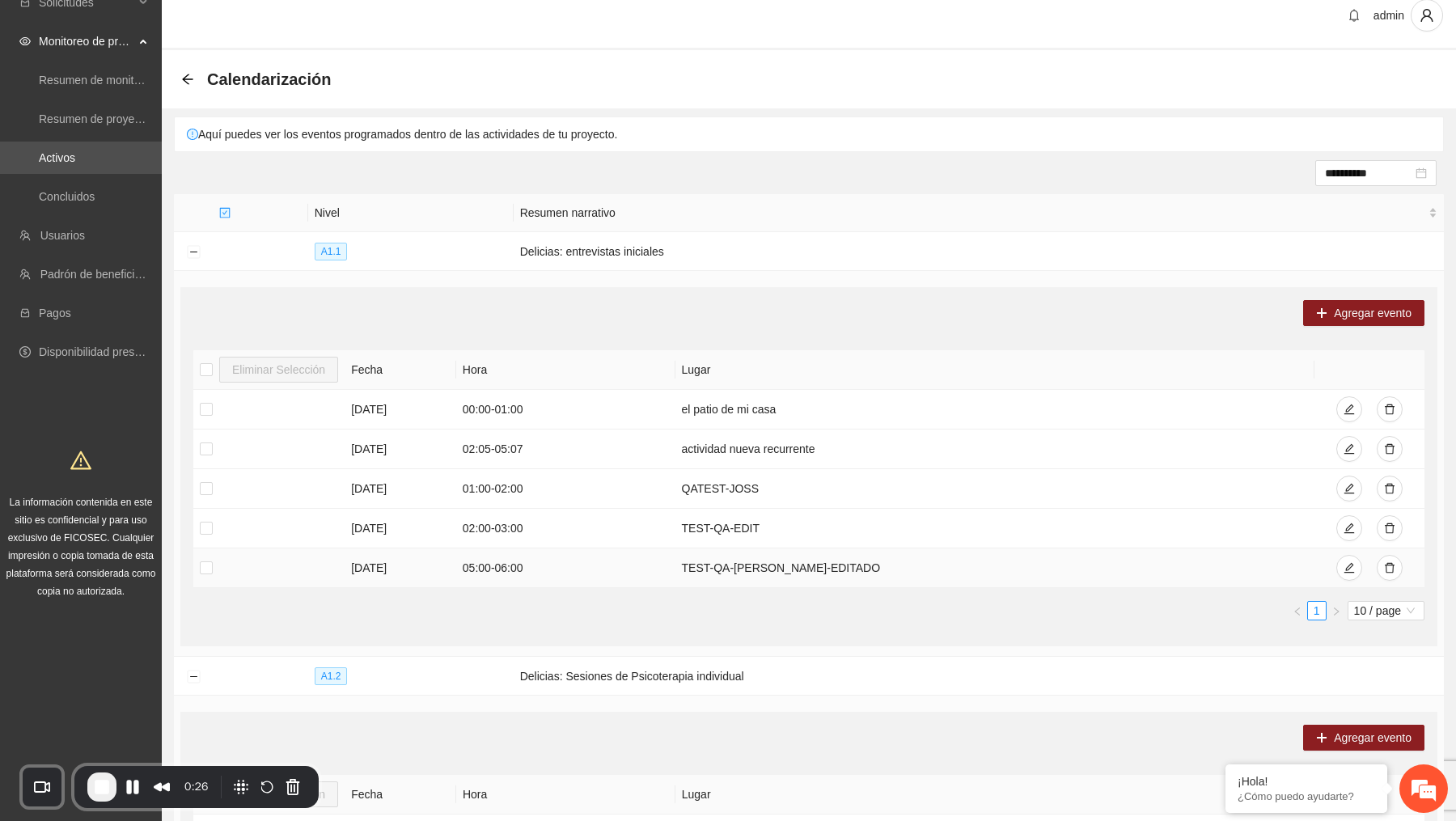 scroll, scrollTop: 0, scrollLeft: 0, axis: both 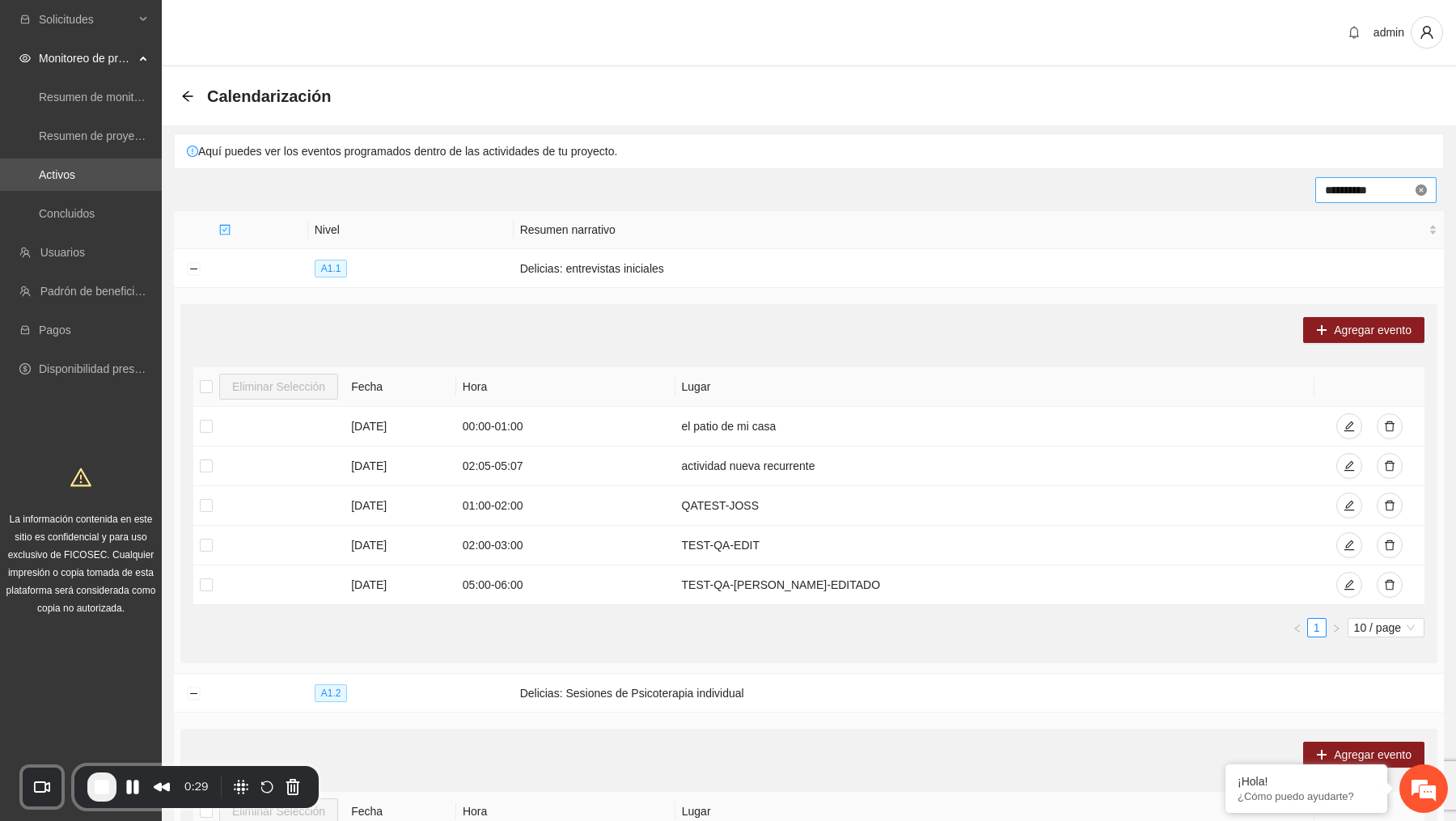 type 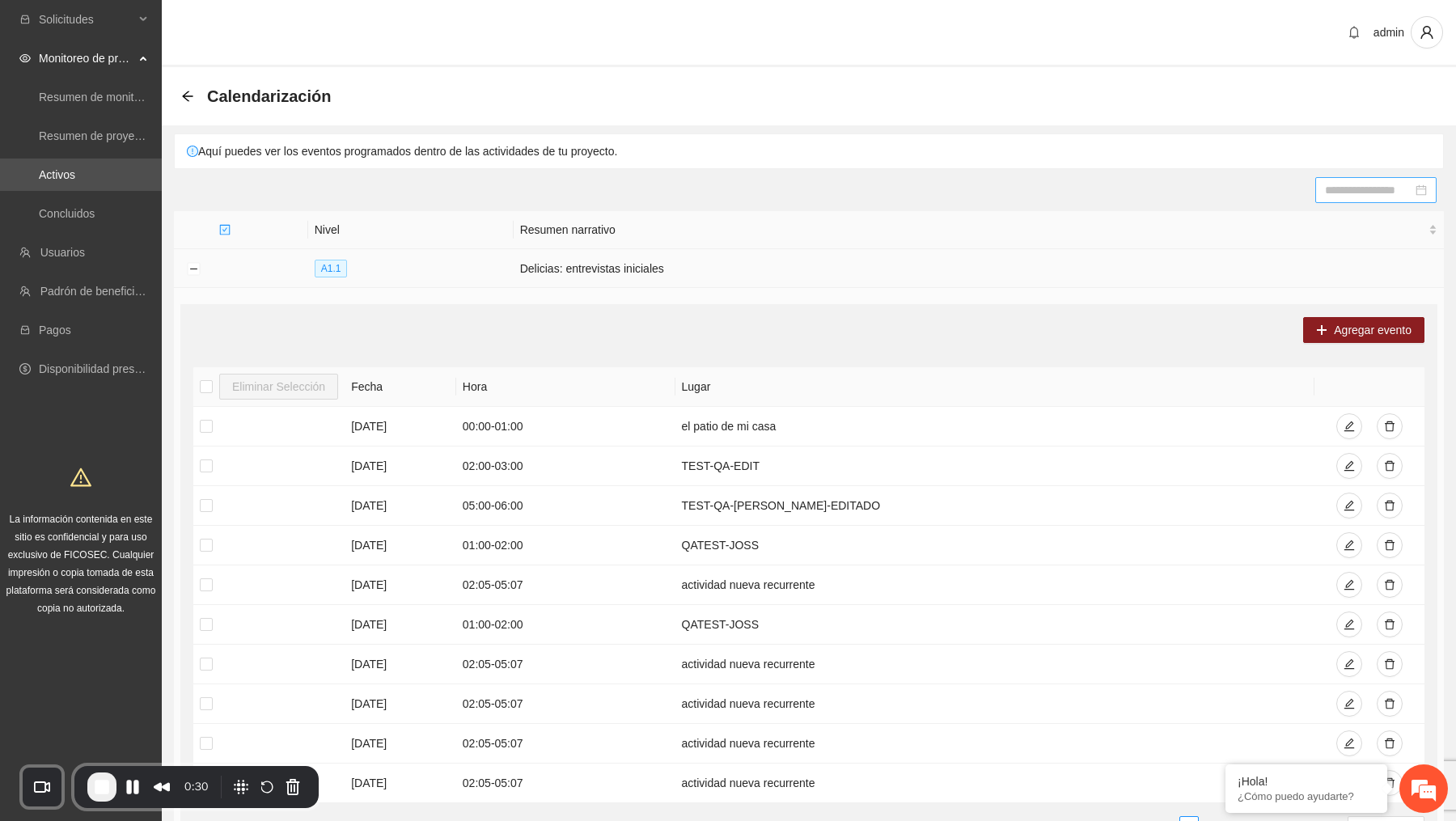 click at bounding box center [193, 269] 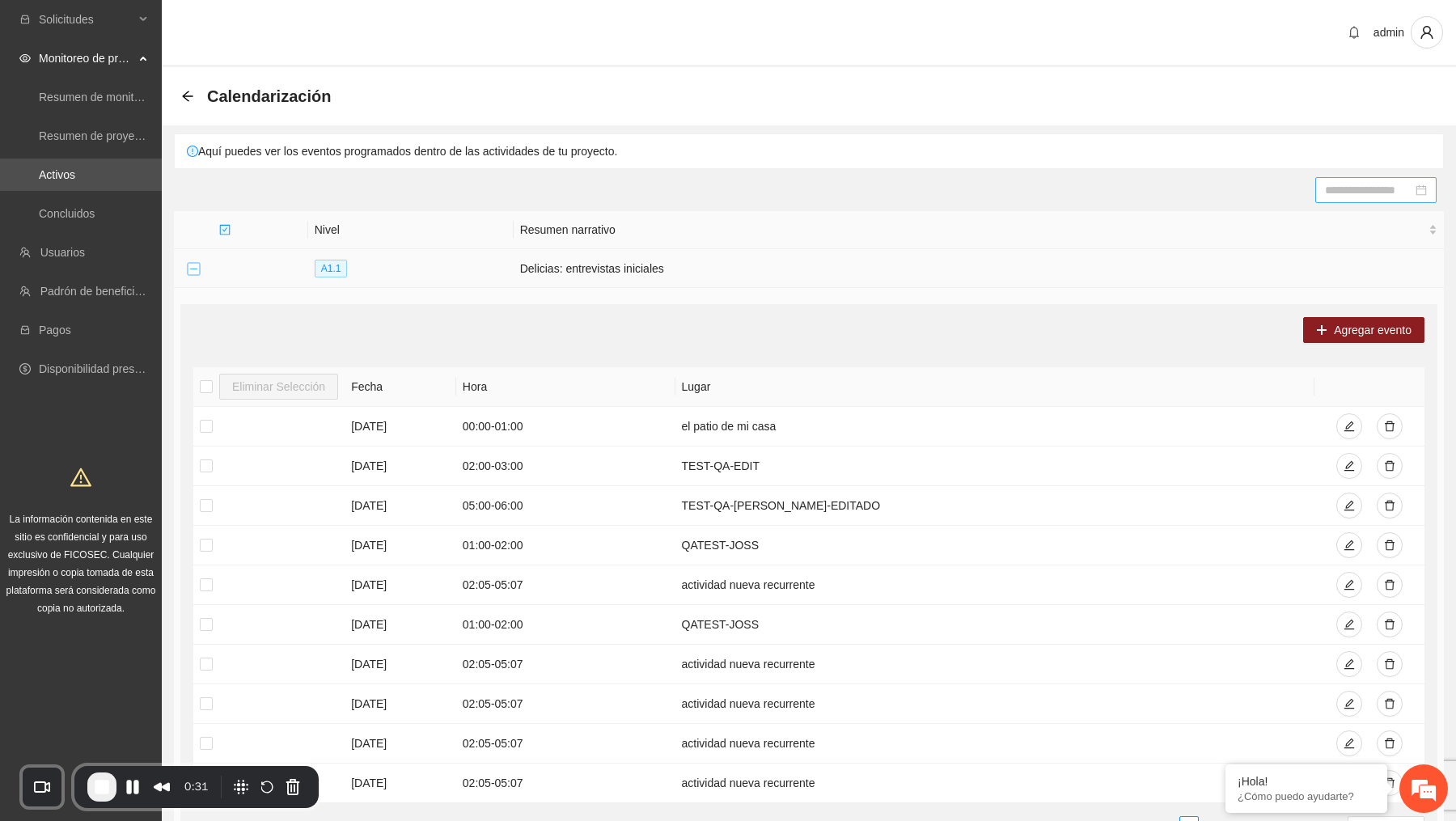 click at bounding box center (193, 269) 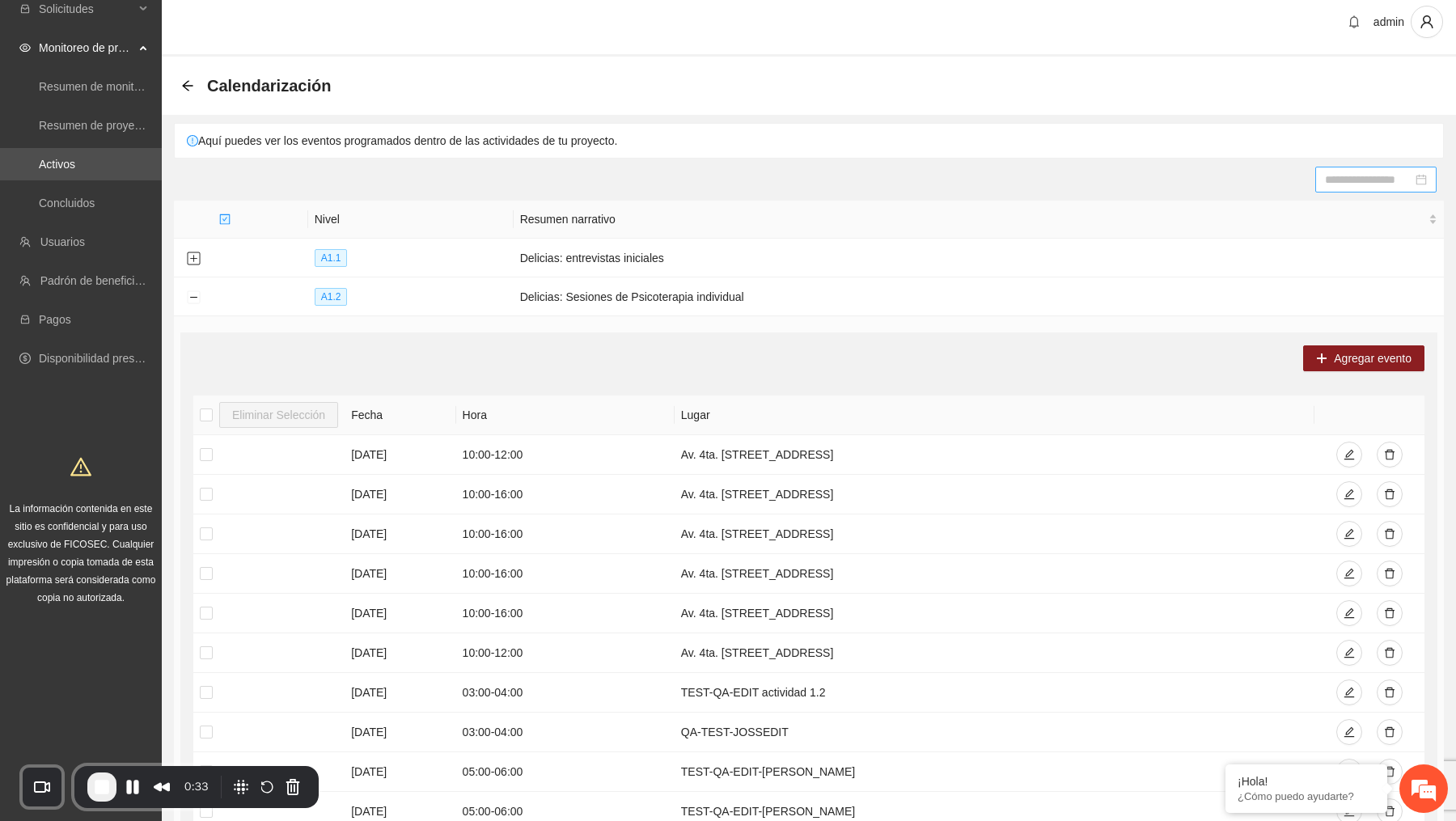 scroll, scrollTop: 13, scrollLeft: 0, axis: vertical 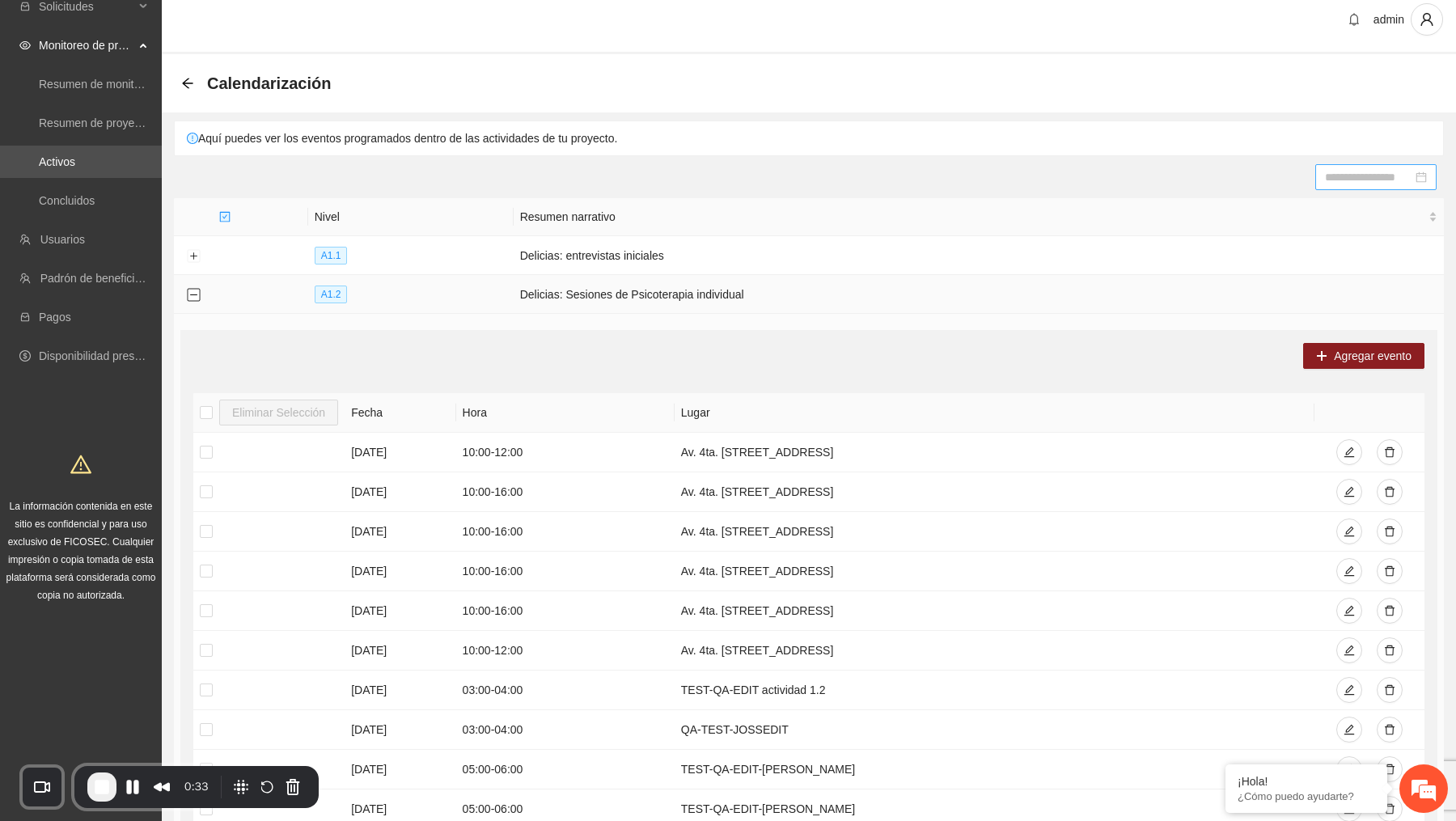 click at bounding box center [193, 295] 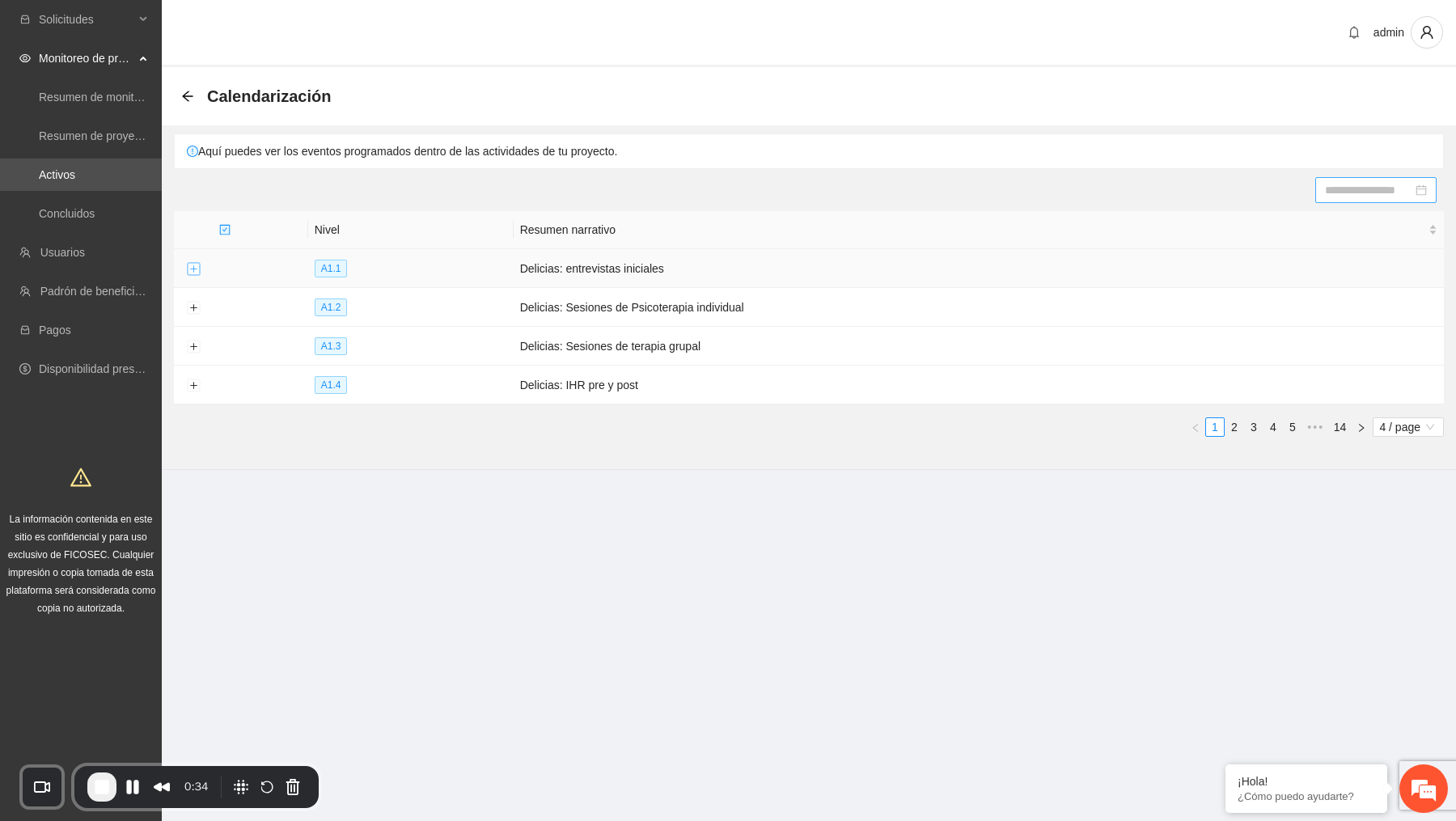click at bounding box center (193, 269) 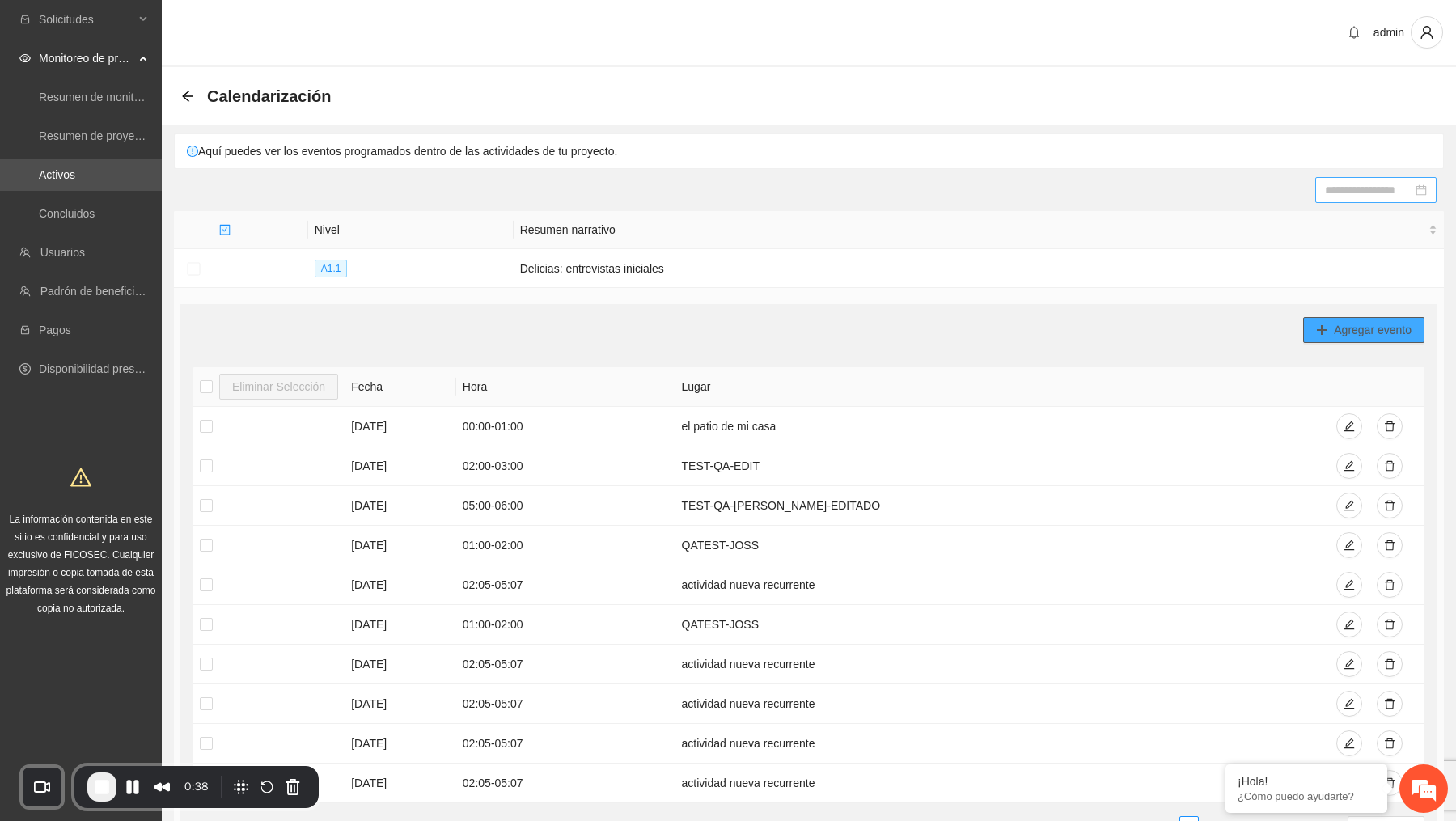click on "Agregar evento" at bounding box center [1373, 330] 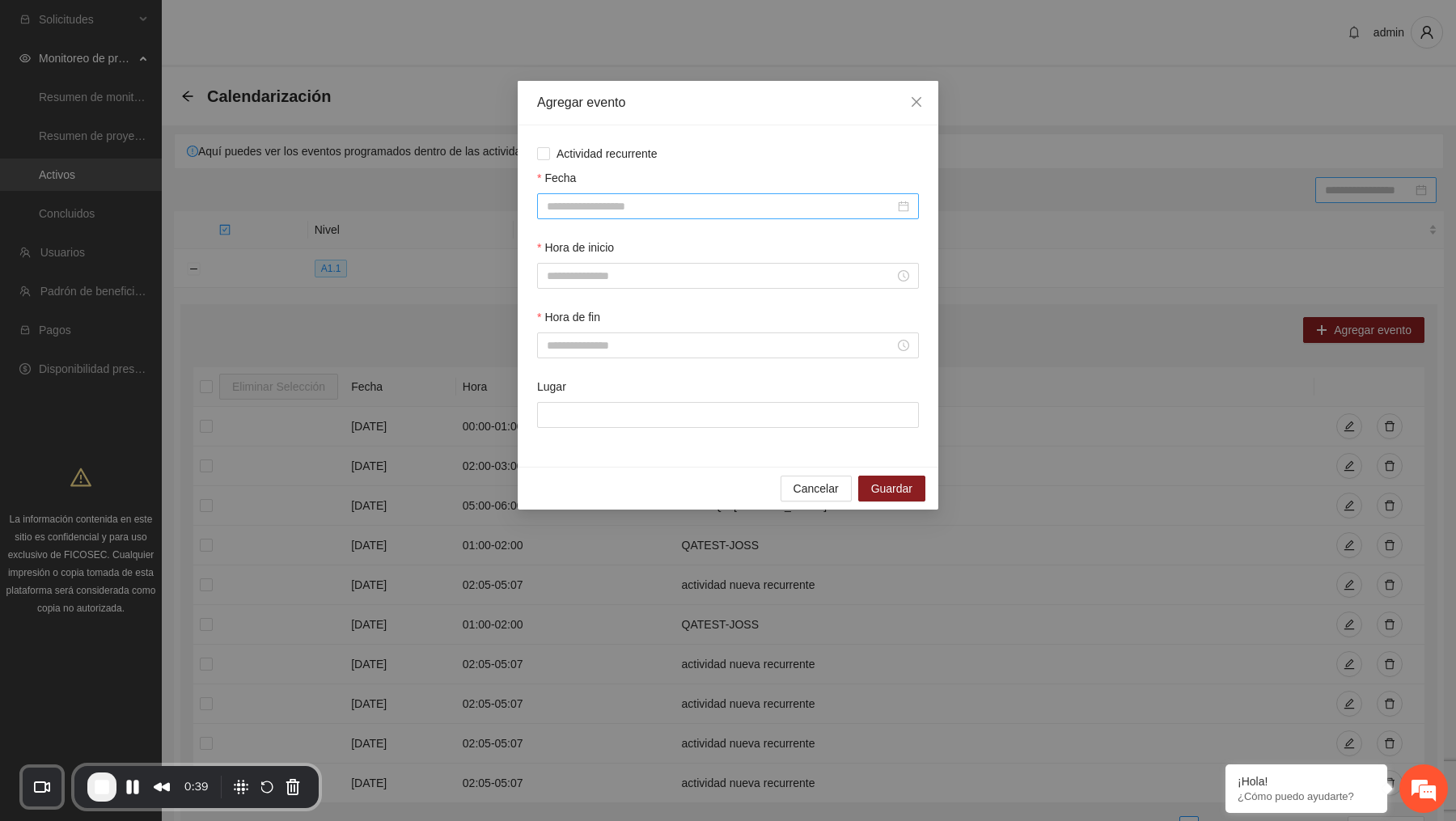 click at bounding box center (728, 206) 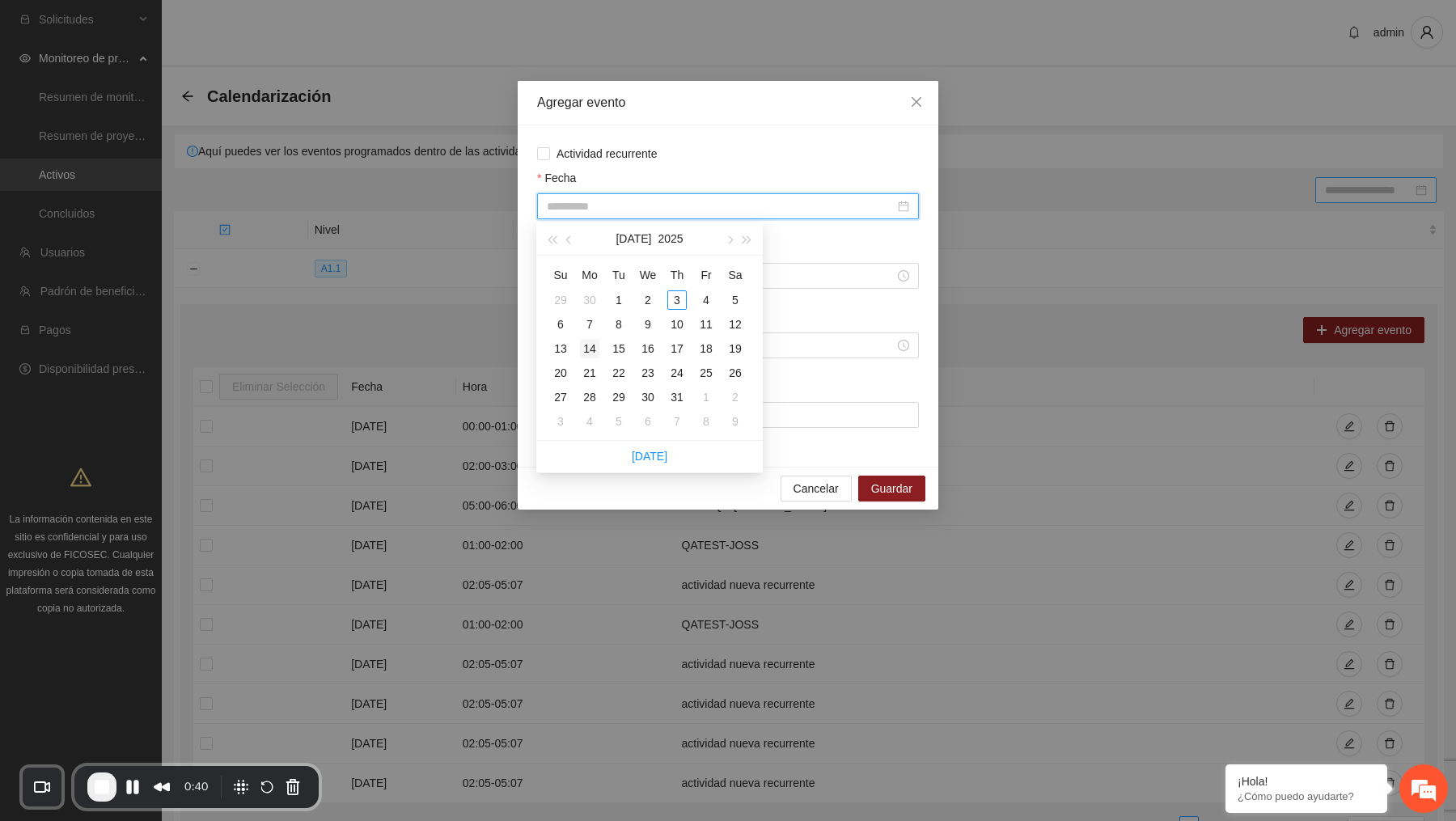 type on "**********" 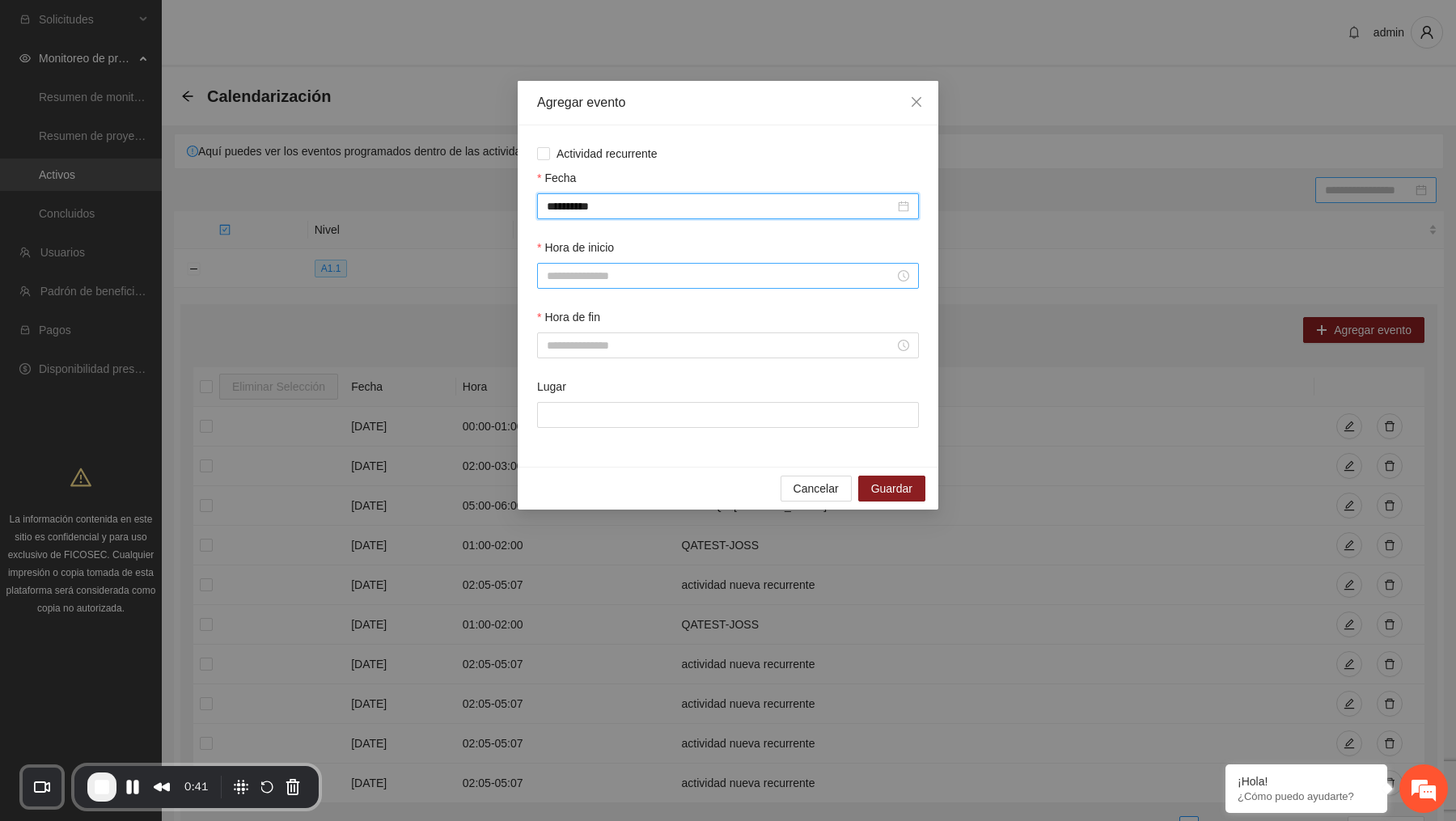 click on "Hora de inicio" at bounding box center [721, 276] 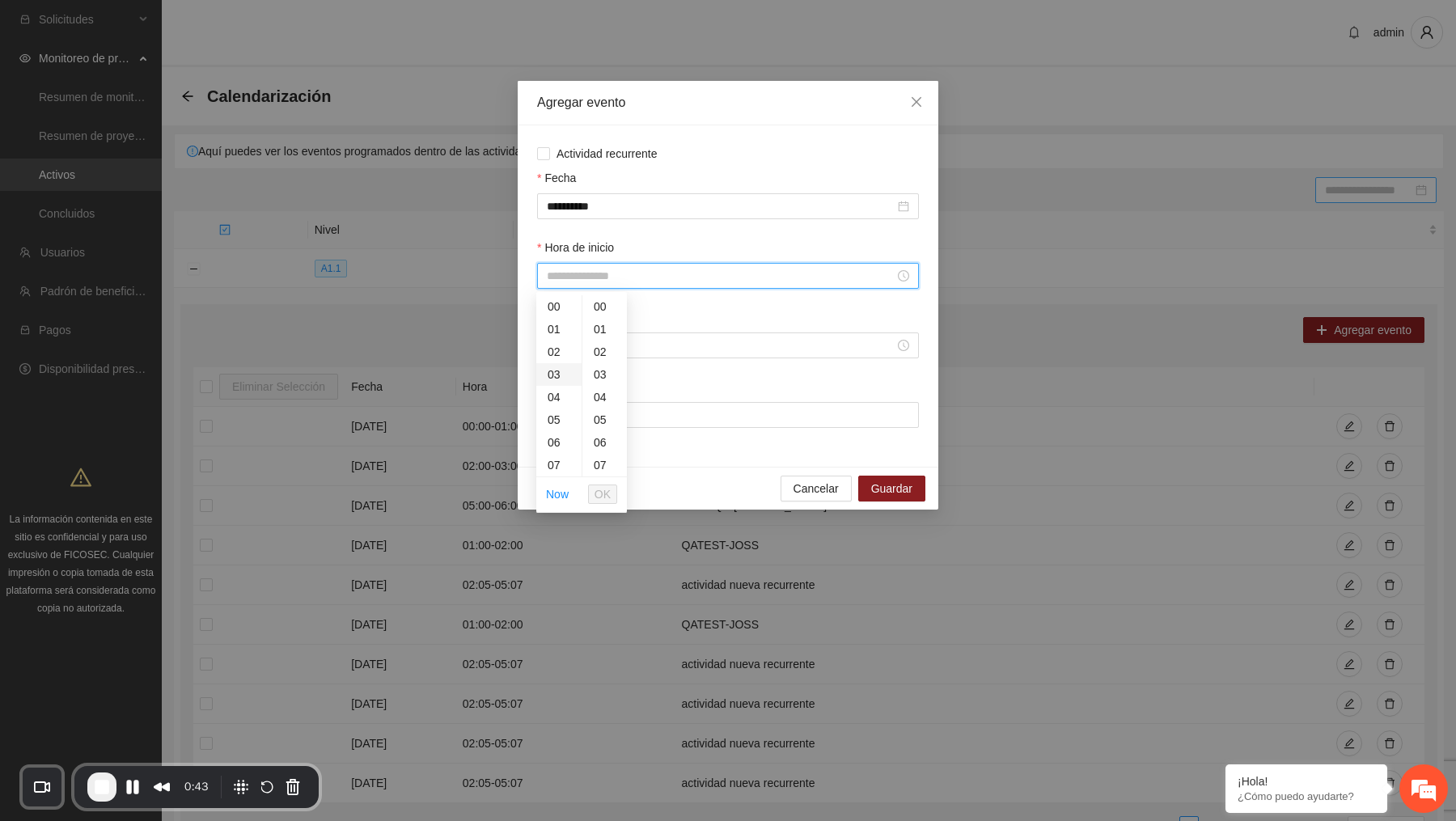 click on "03" at bounding box center [559, 375] 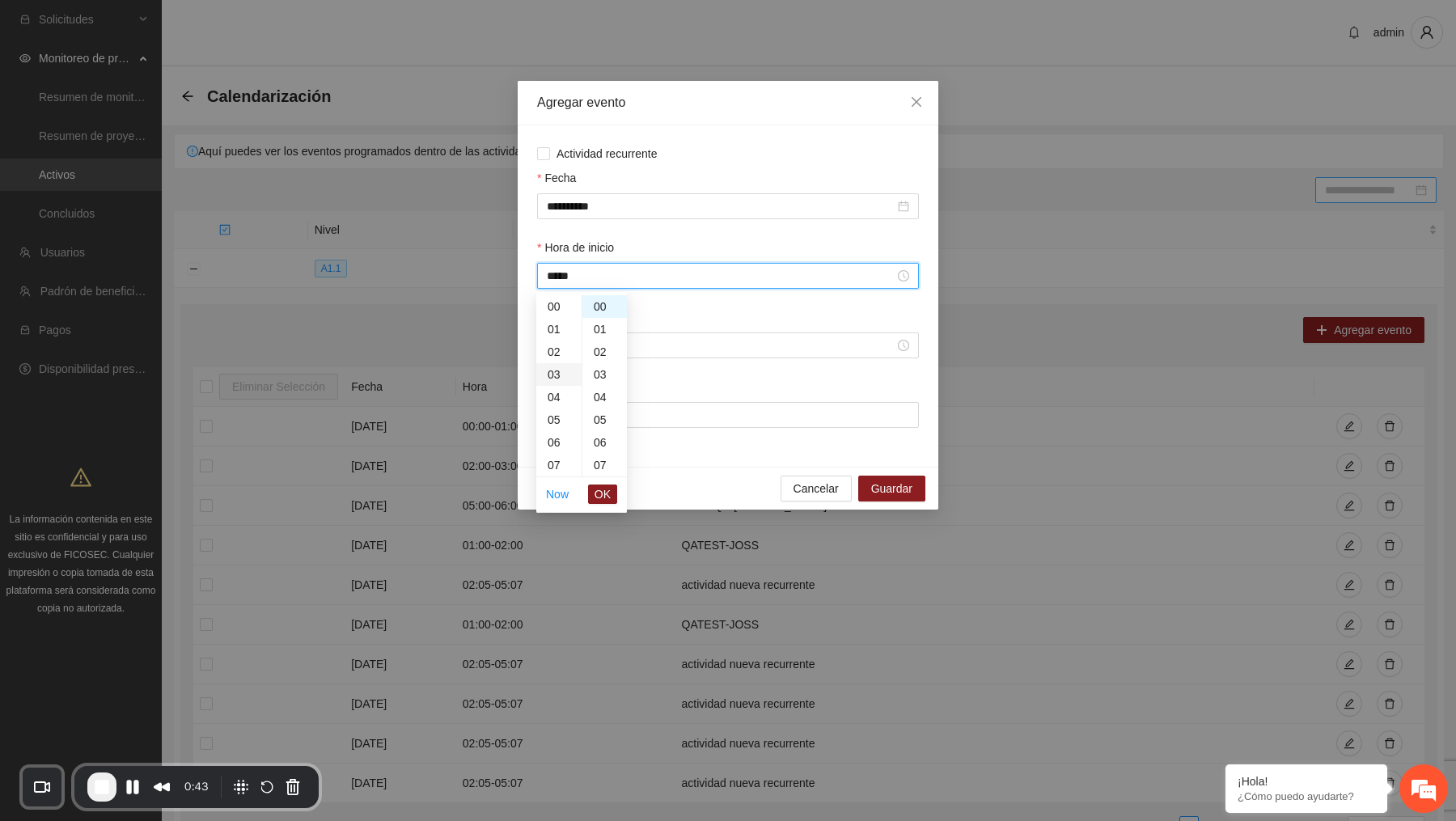 scroll, scrollTop: 67, scrollLeft: 0, axis: vertical 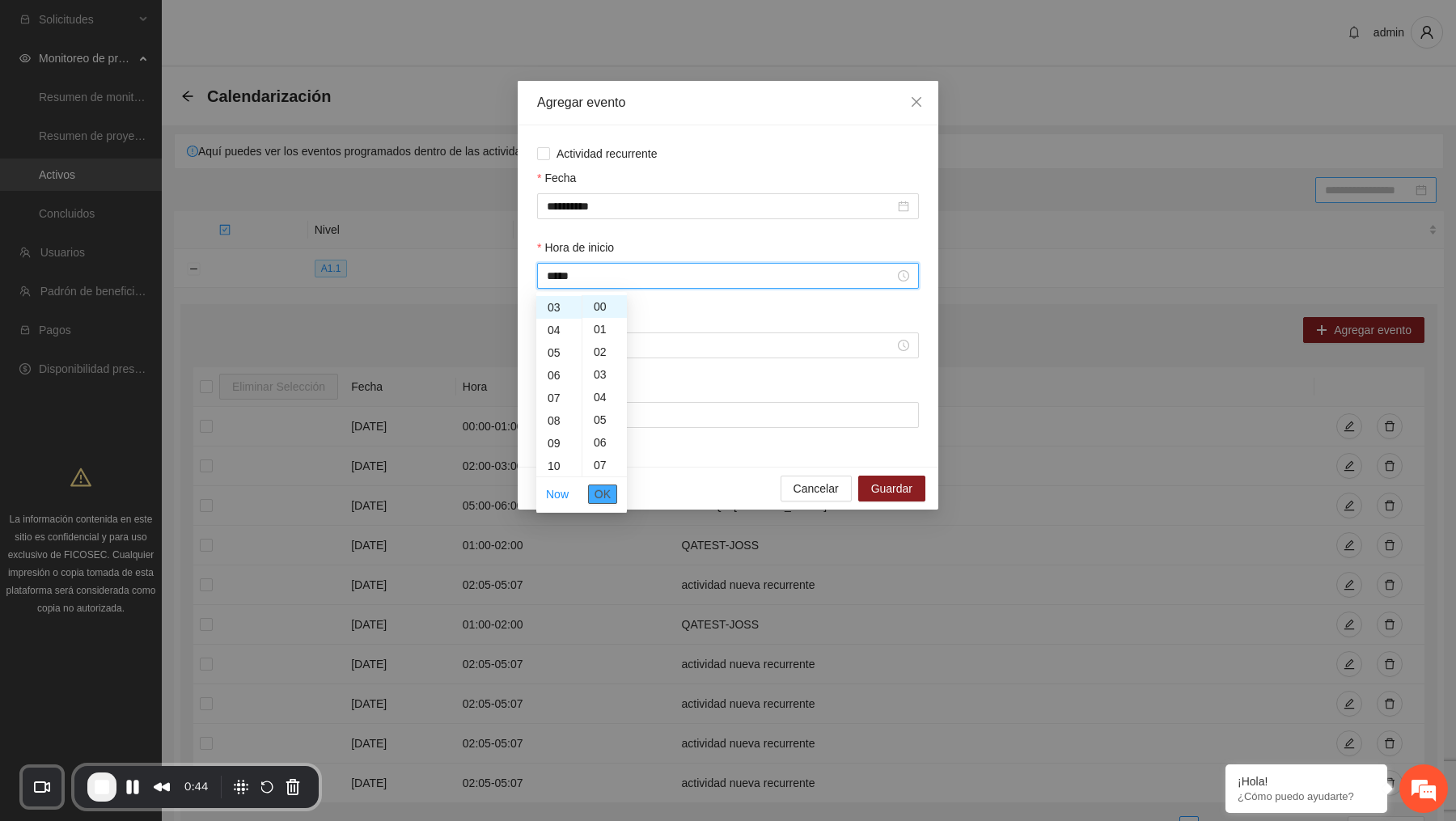 click on "OK" at bounding box center (603, 494) 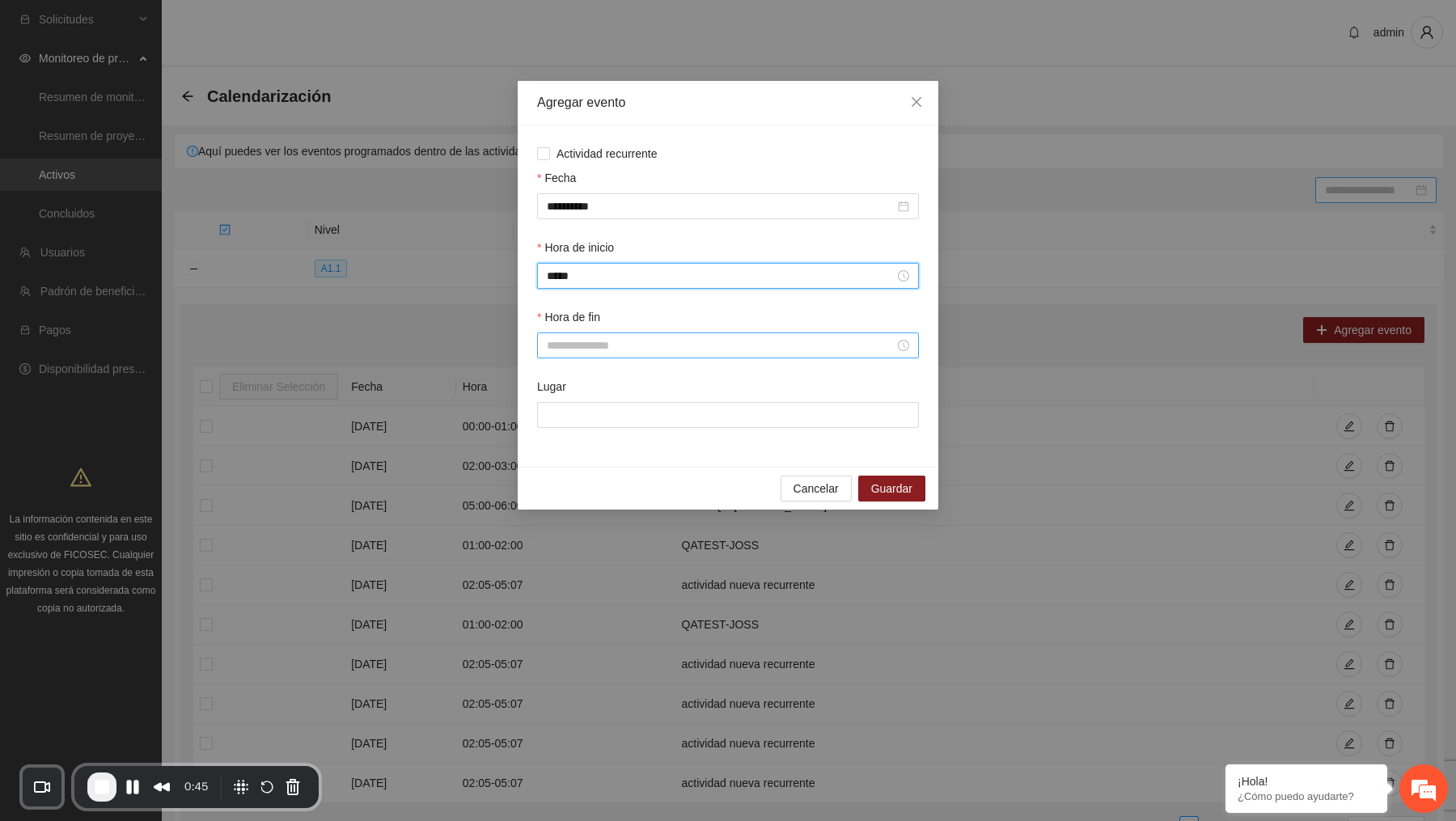 click on "Hora de fin" at bounding box center (721, 345) 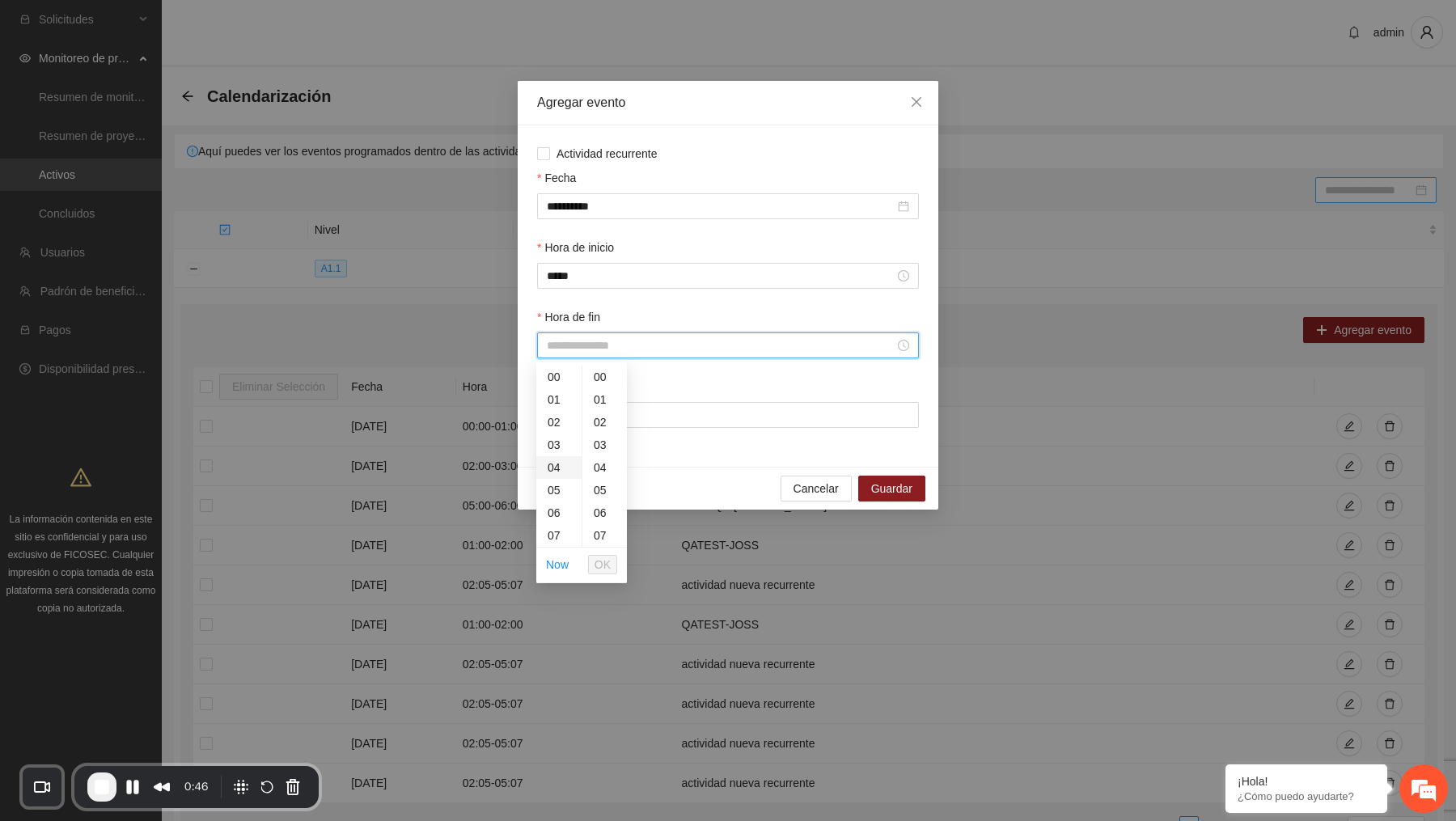 click on "04" at bounding box center (559, 468) 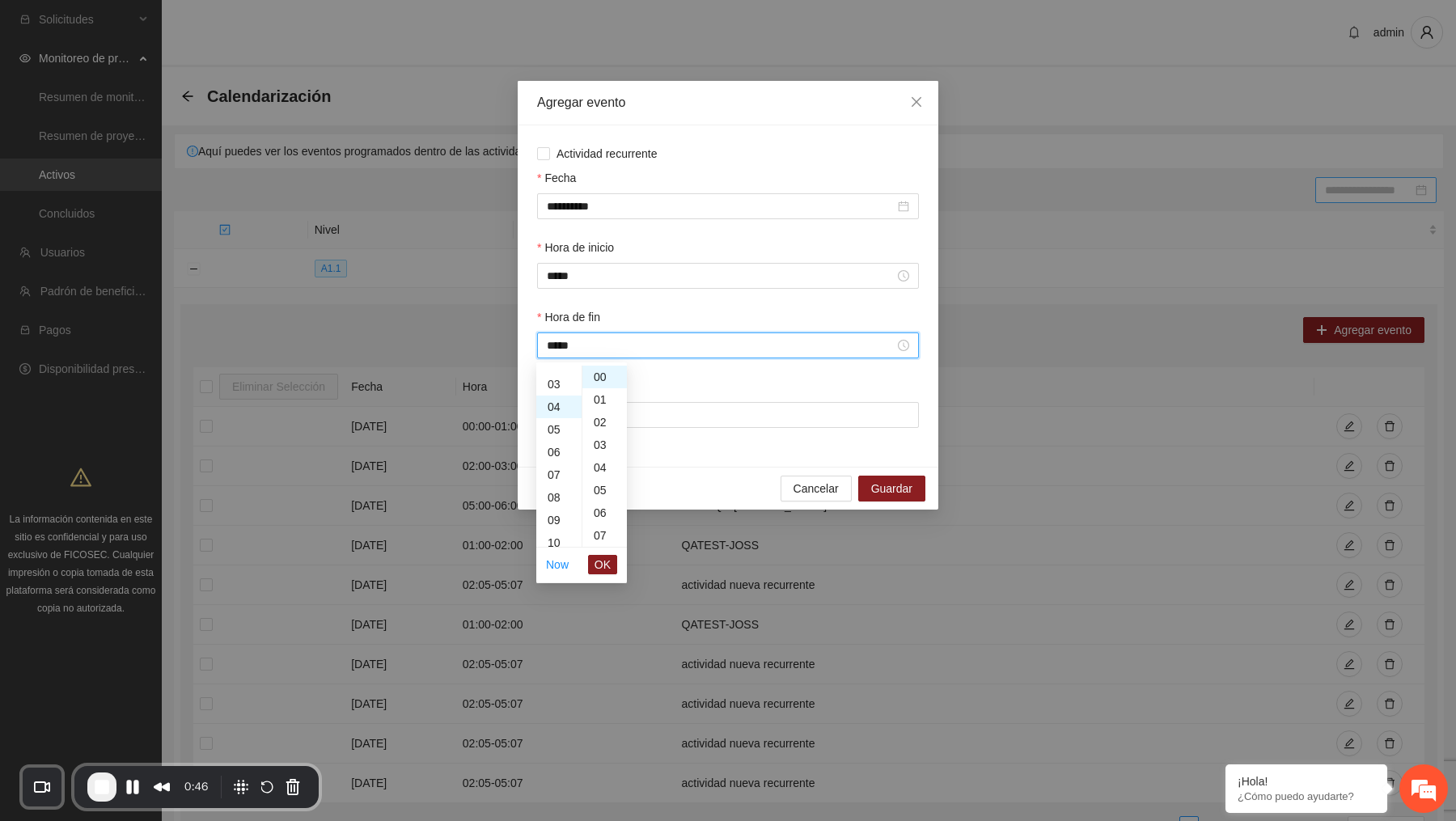 scroll, scrollTop: 90, scrollLeft: 0, axis: vertical 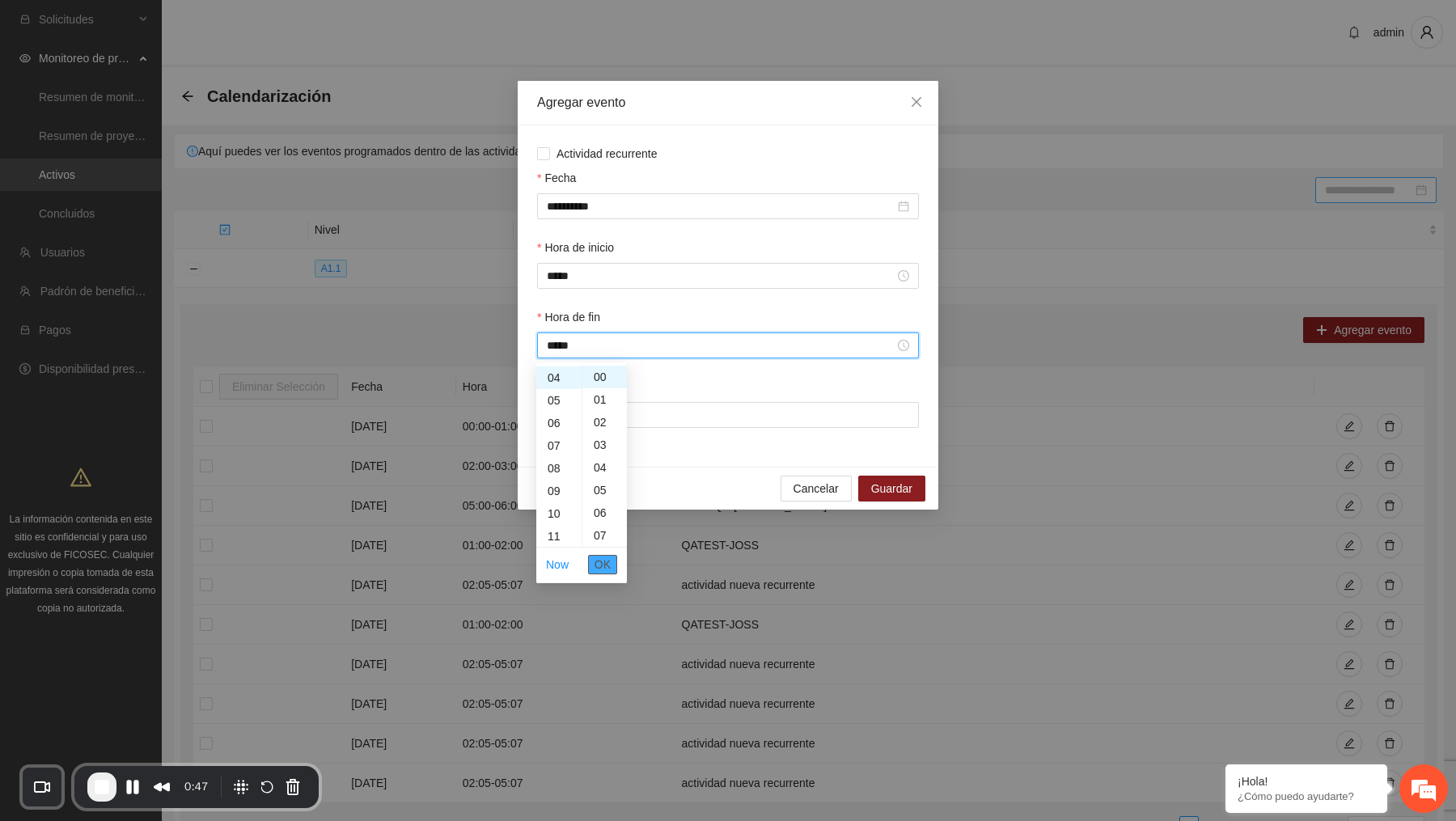 click on "OK" at bounding box center (603, 565) 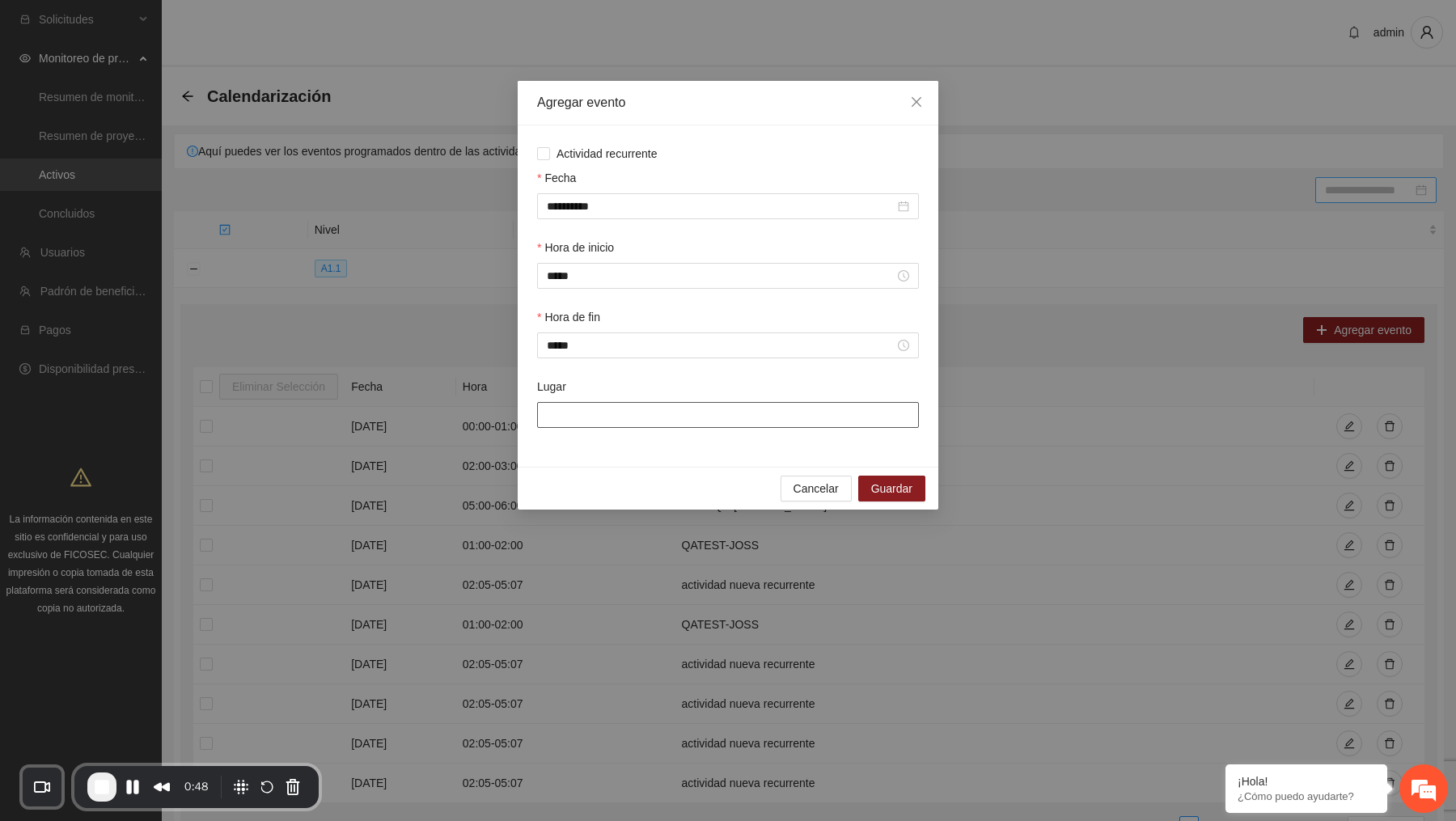 click on "Lugar" at bounding box center (728, 415) 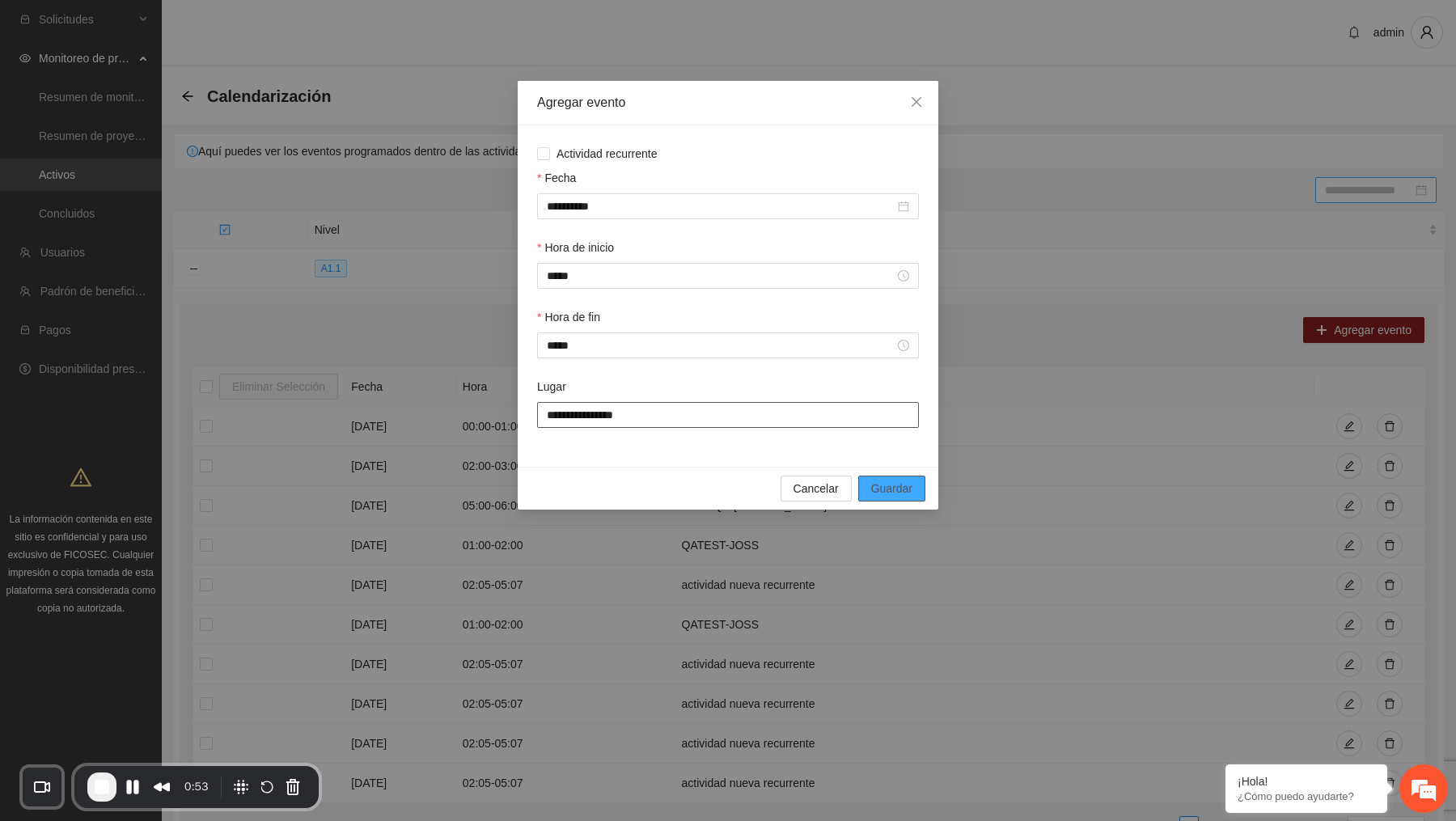 type on "**********" 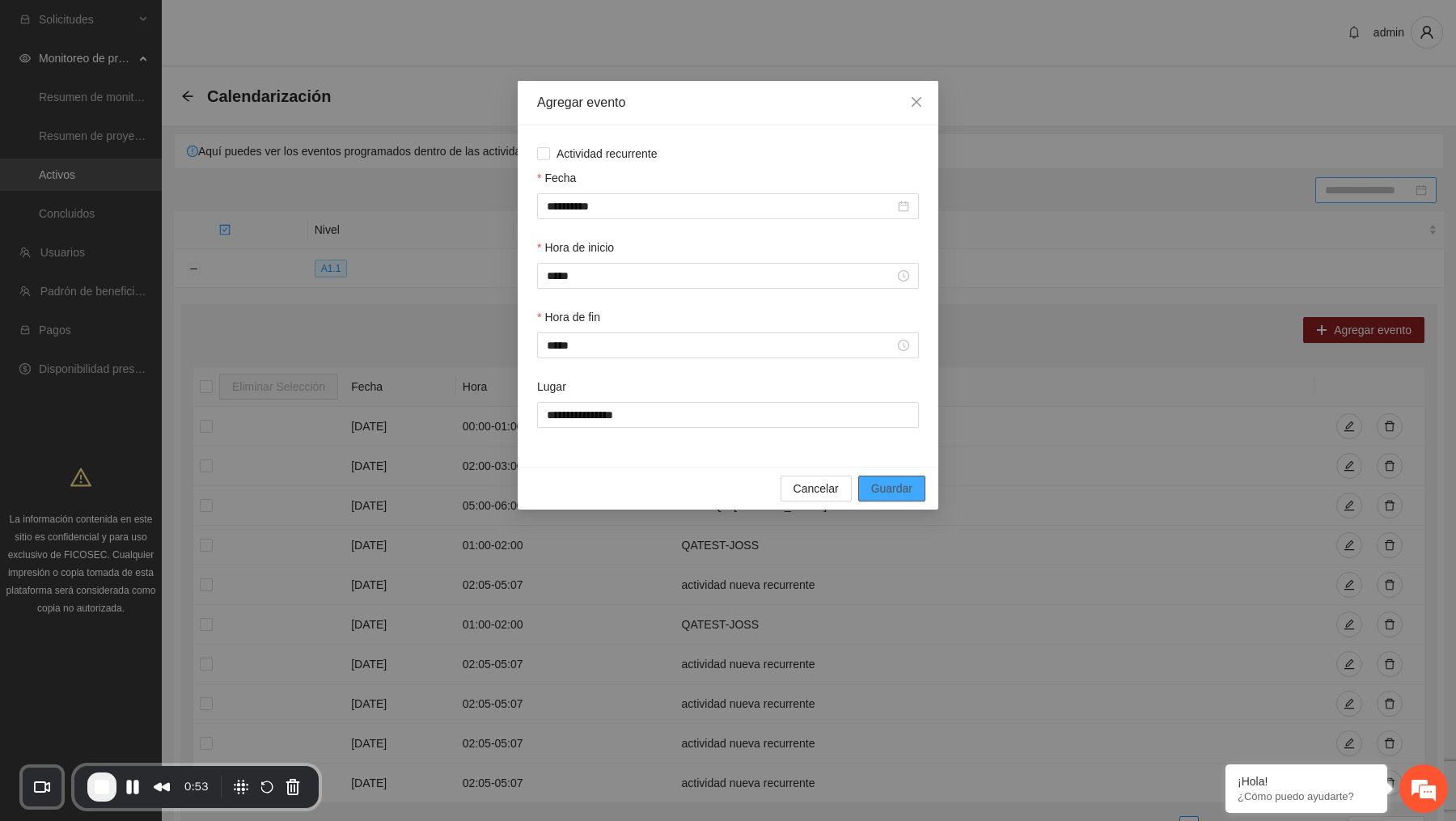 click on "Guardar" at bounding box center (891, 489) 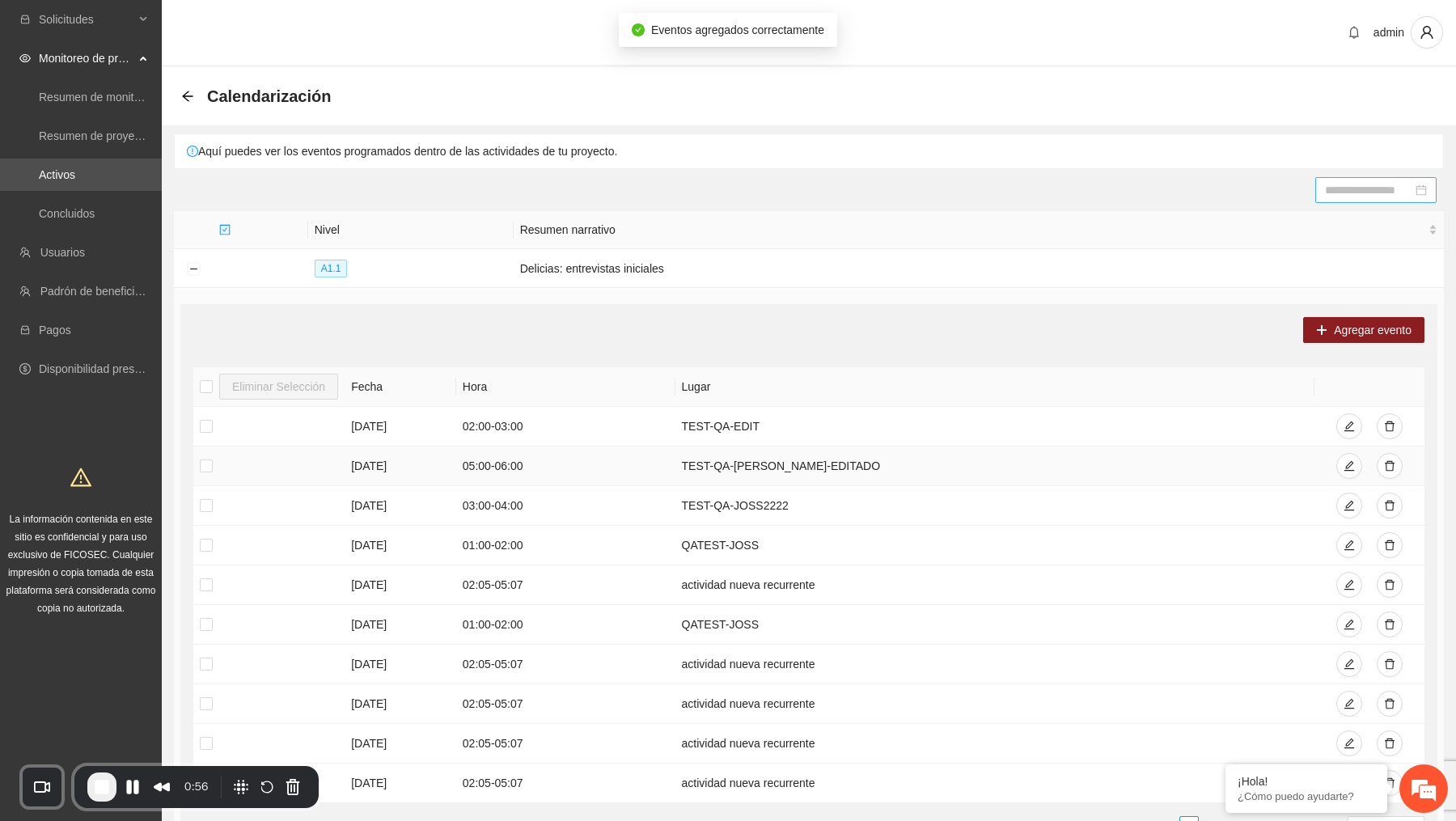 click on "TEST-QA-[PERSON_NAME]-EDITADO" at bounding box center (995, 466) 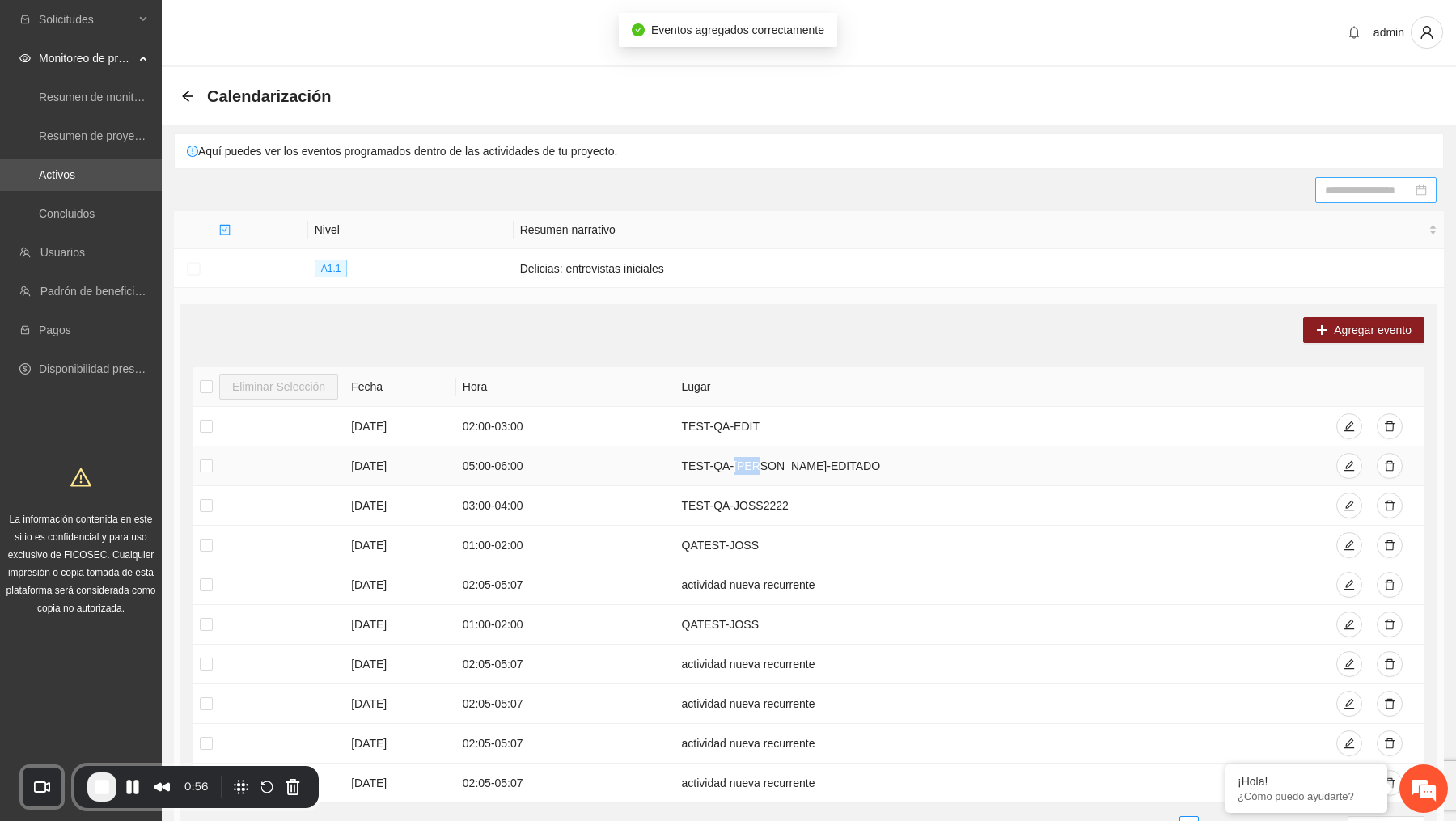click on "TEST-QA-[PERSON_NAME]-EDITADO" at bounding box center (995, 466) 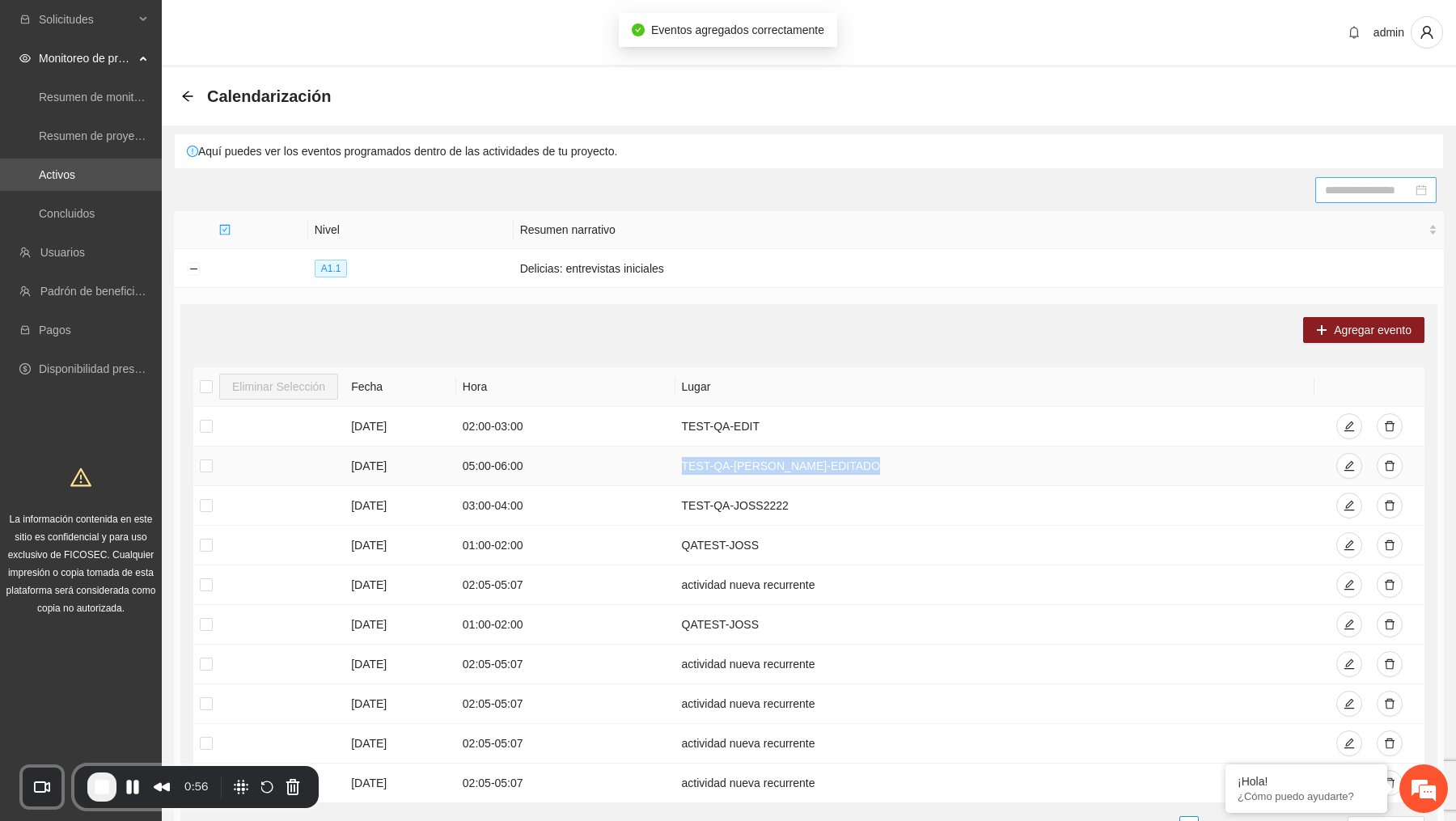 click on "TEST-QA-[PERSON_NAME]-EDITADO" at bounding box center [995, 466] 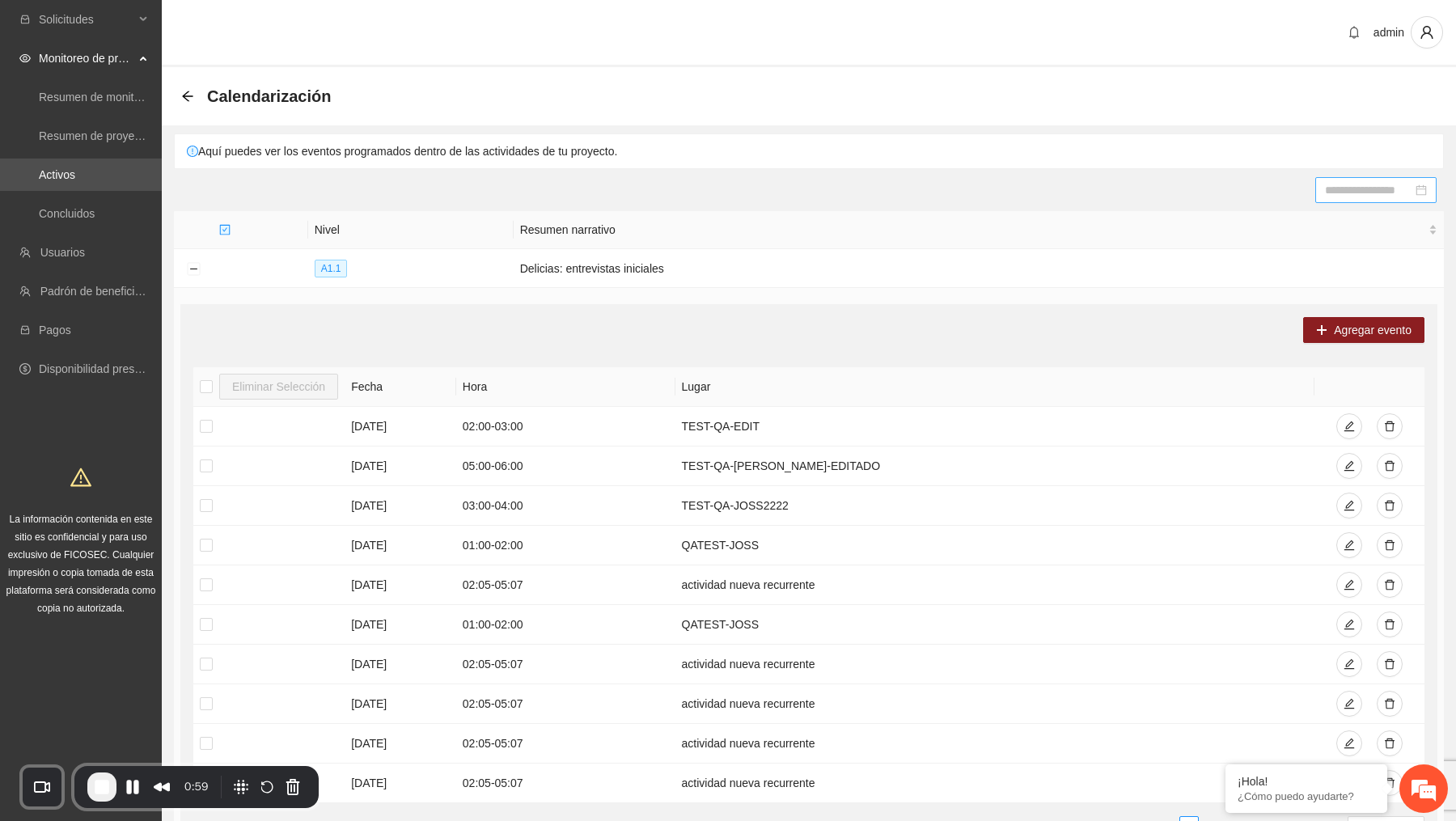 click at bounding box center [1369, 190] 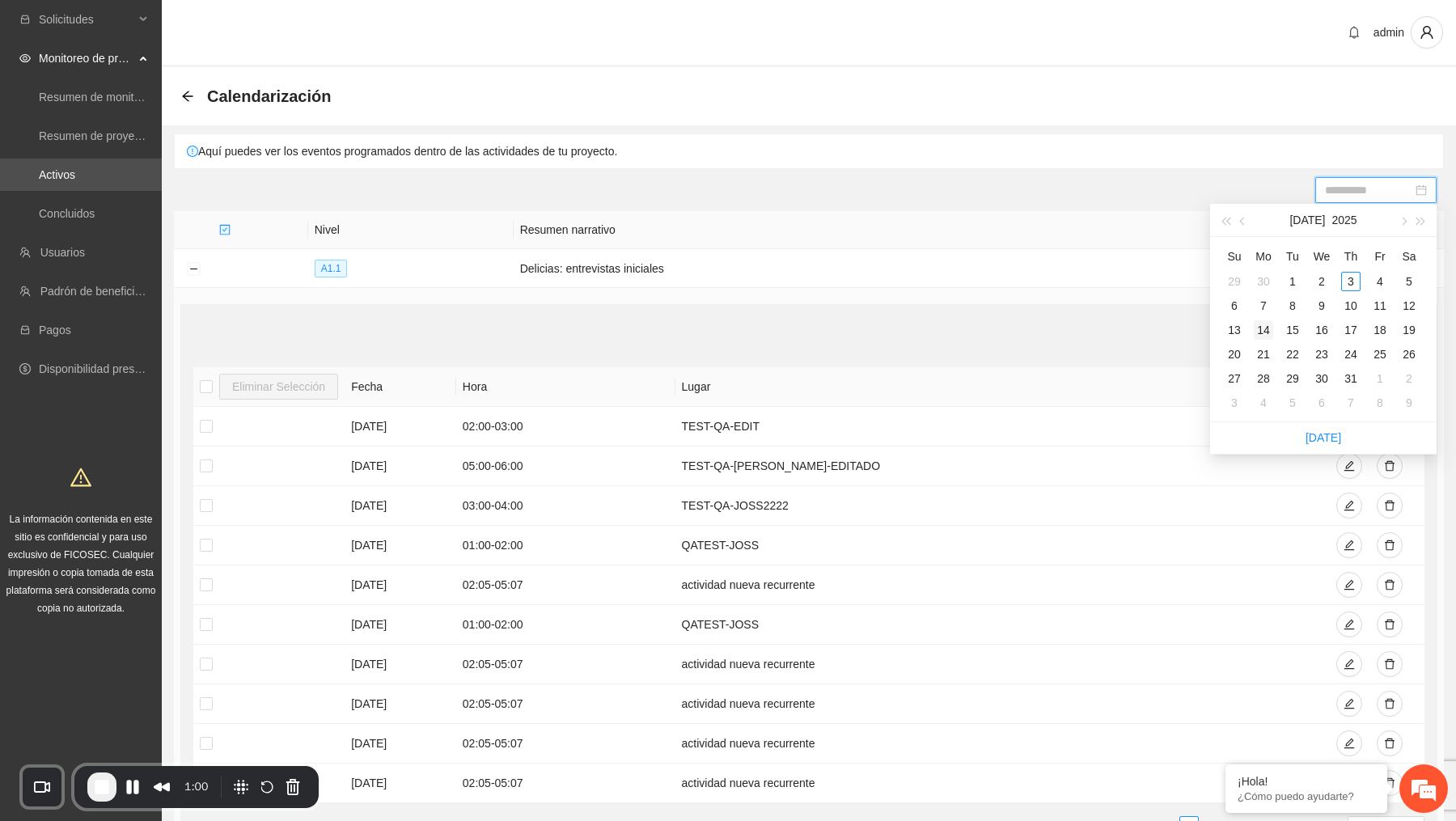 type on "**********" 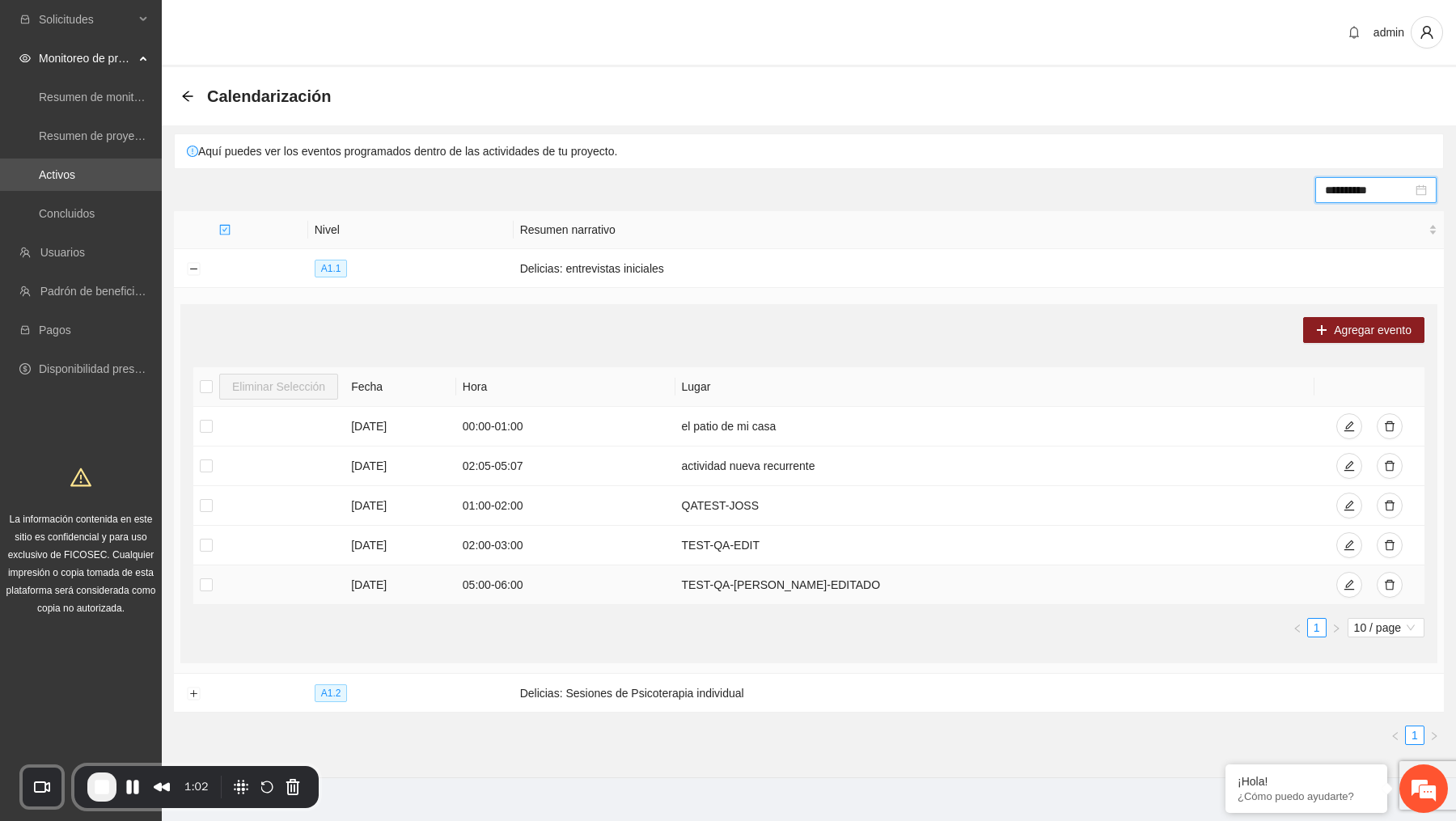 click on "TEST-QA-[PERSON_NAME]-EDITADO" at bounding box center [995, 585] 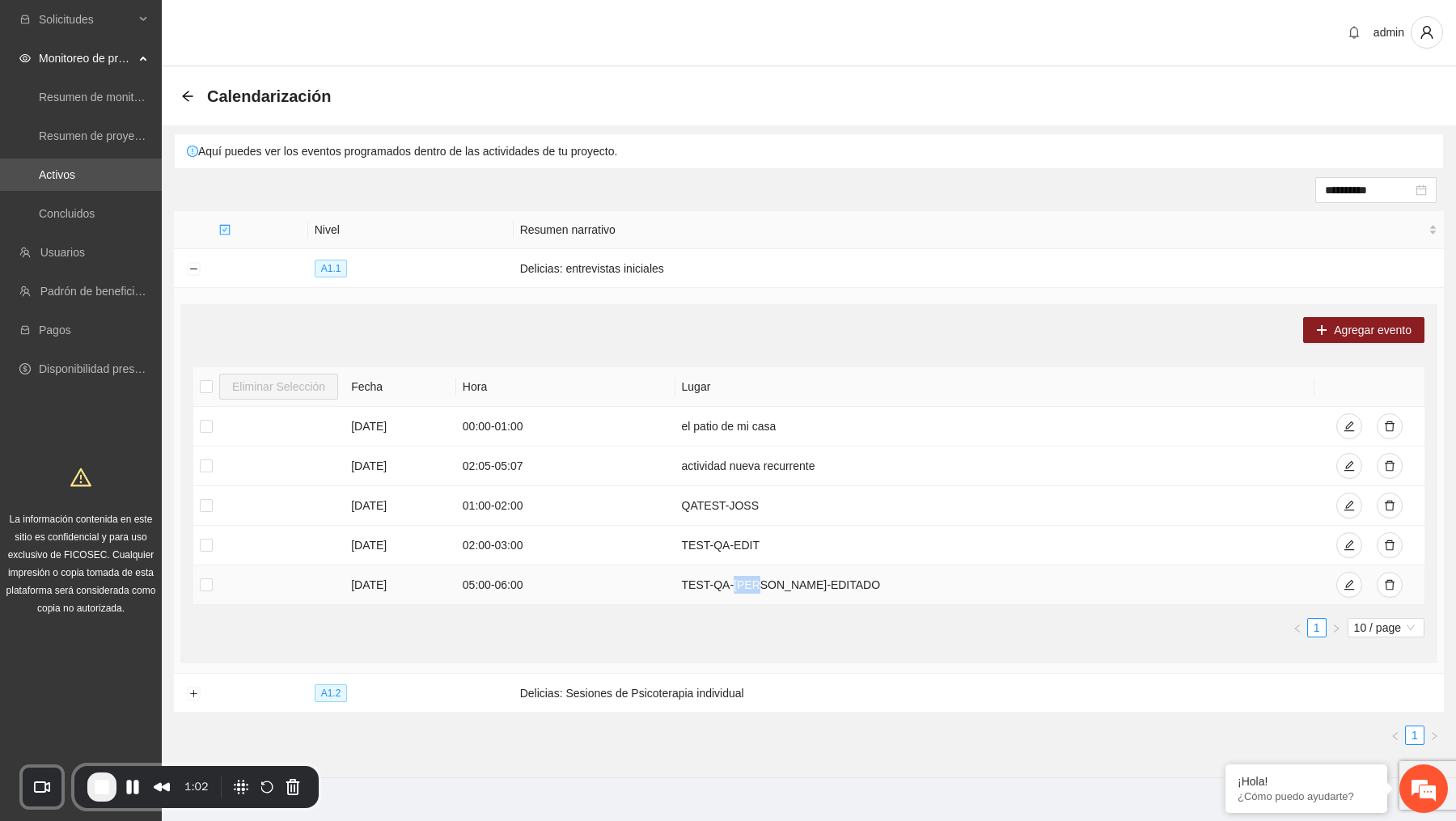 click on "TEST-QA-[PERSON_NAME]-EDITADO" at bounding box center (995, 585) 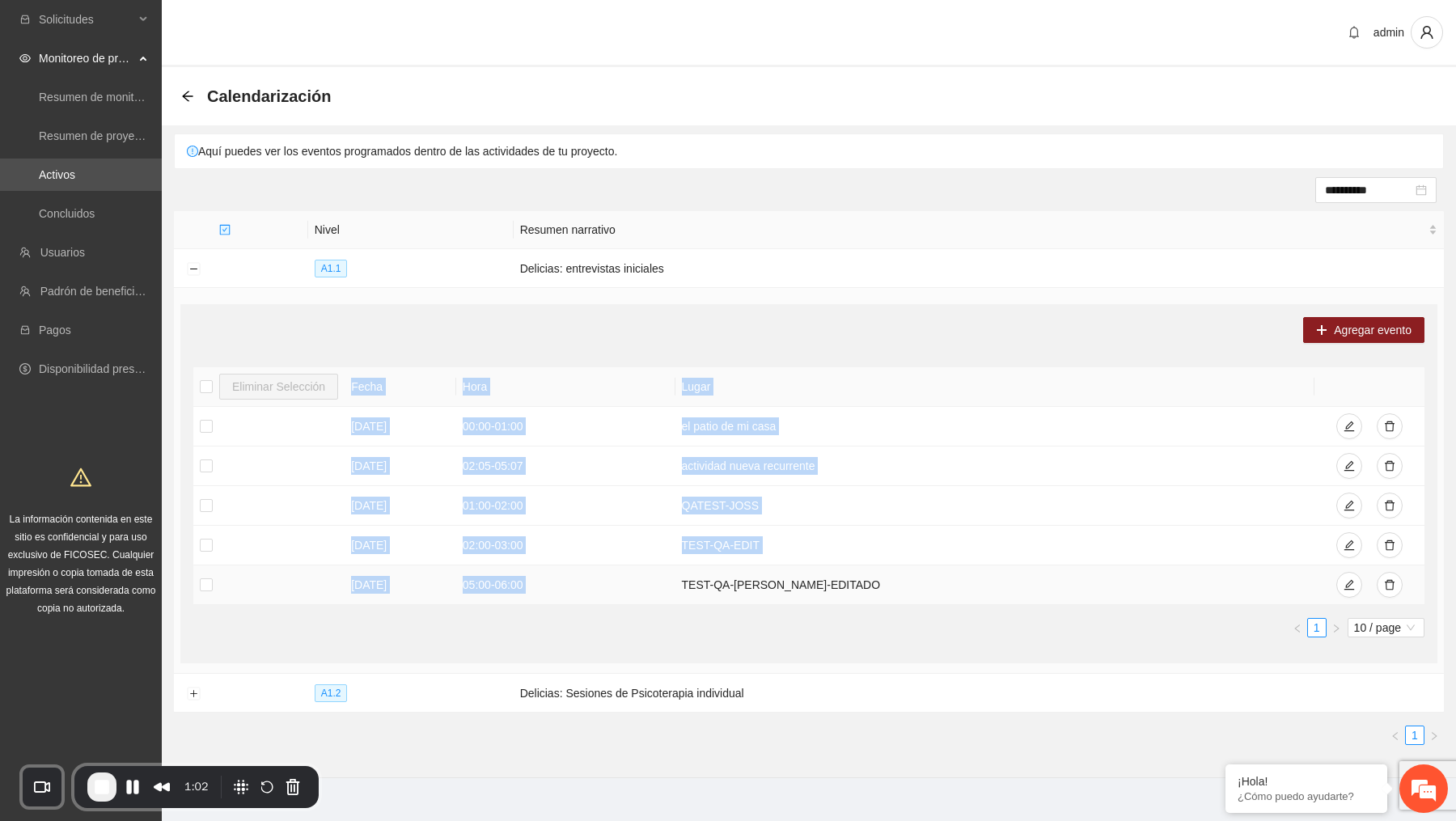 click on "TEST-QA-[PERSON_NAME]-EDITADO" at bounding box center (995, 585) 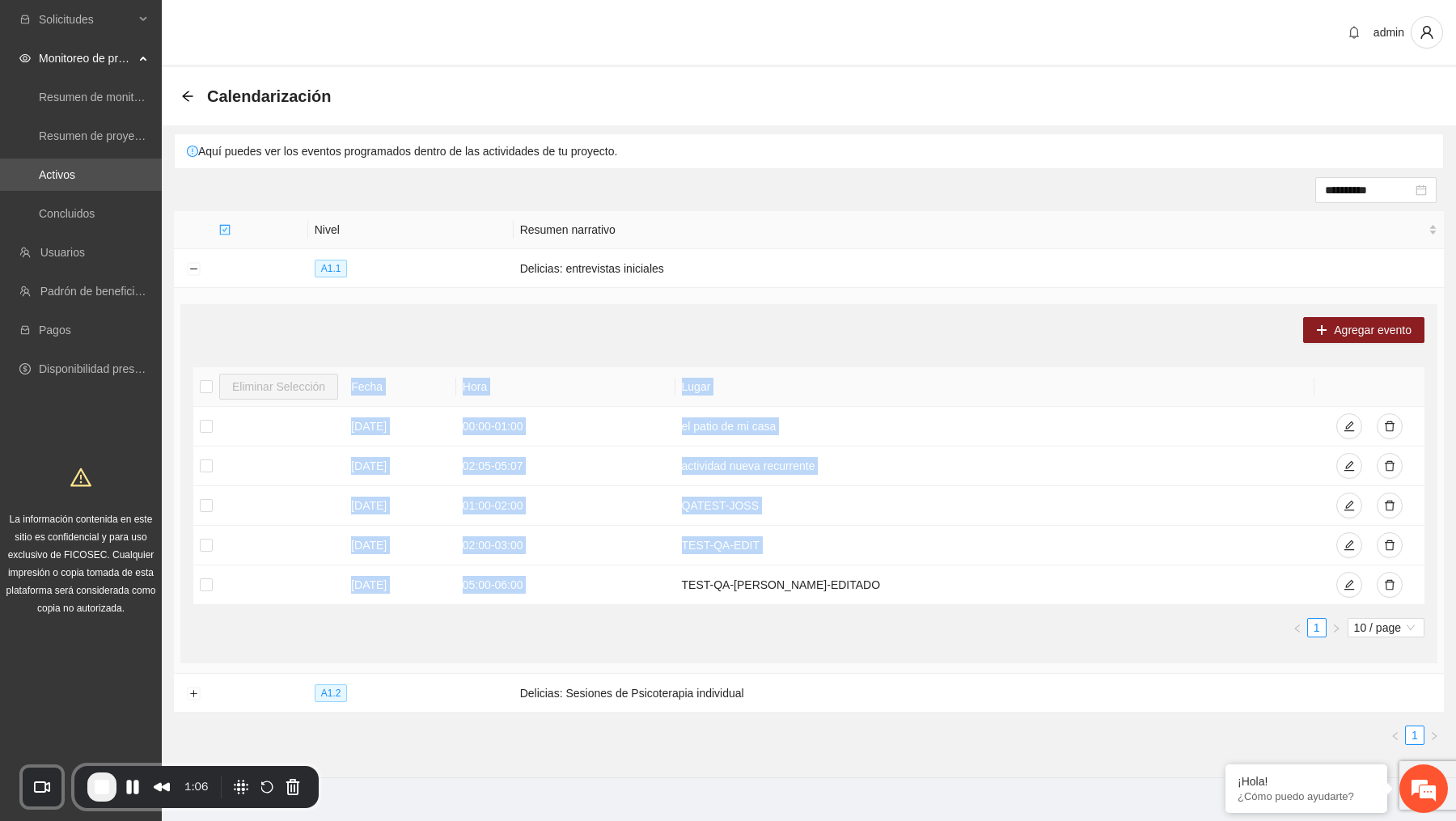 scroll, scrollTop: 15, scrollLeft: 0, axis: vertical 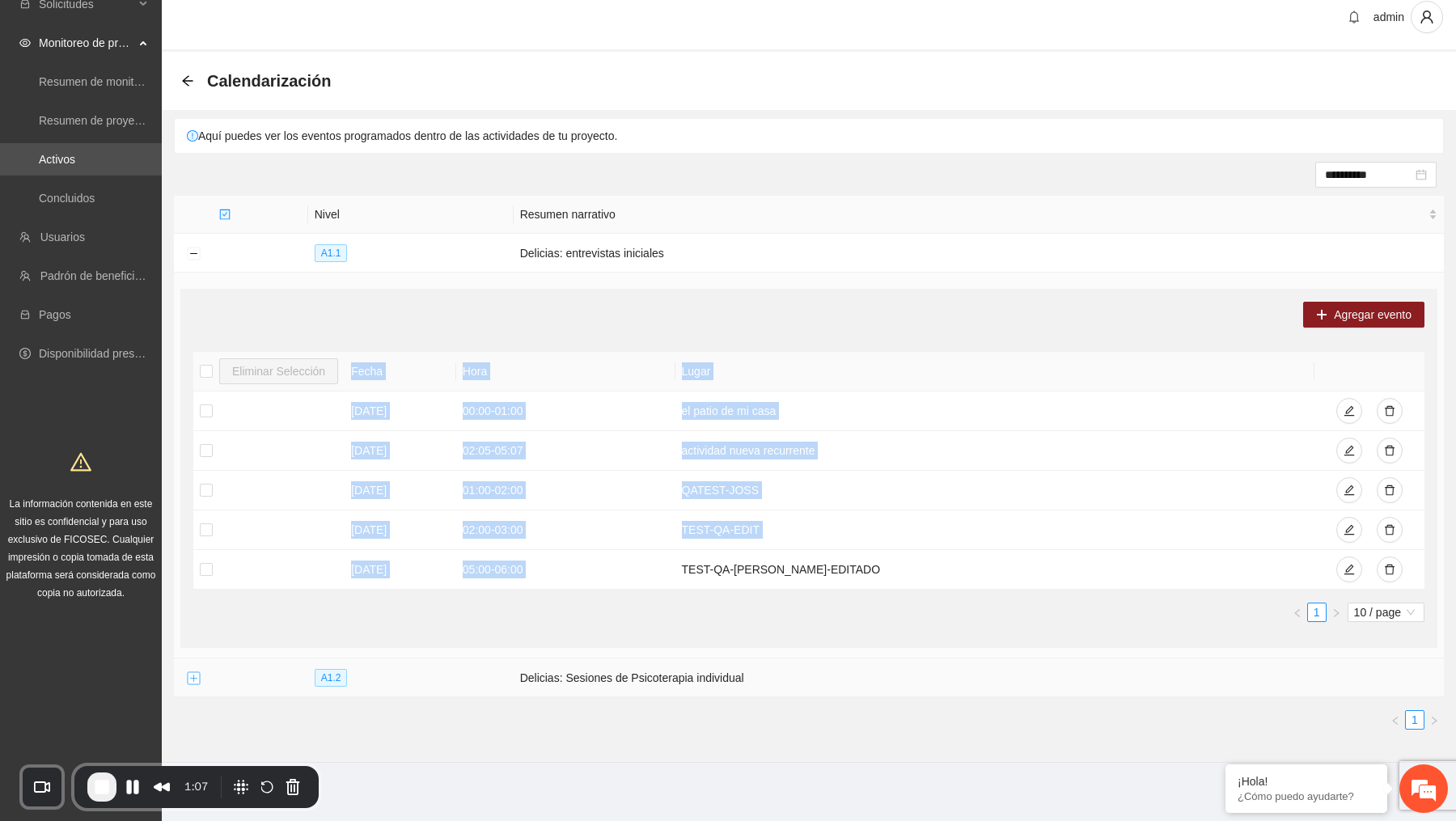 click at bounding box center (193, 679) 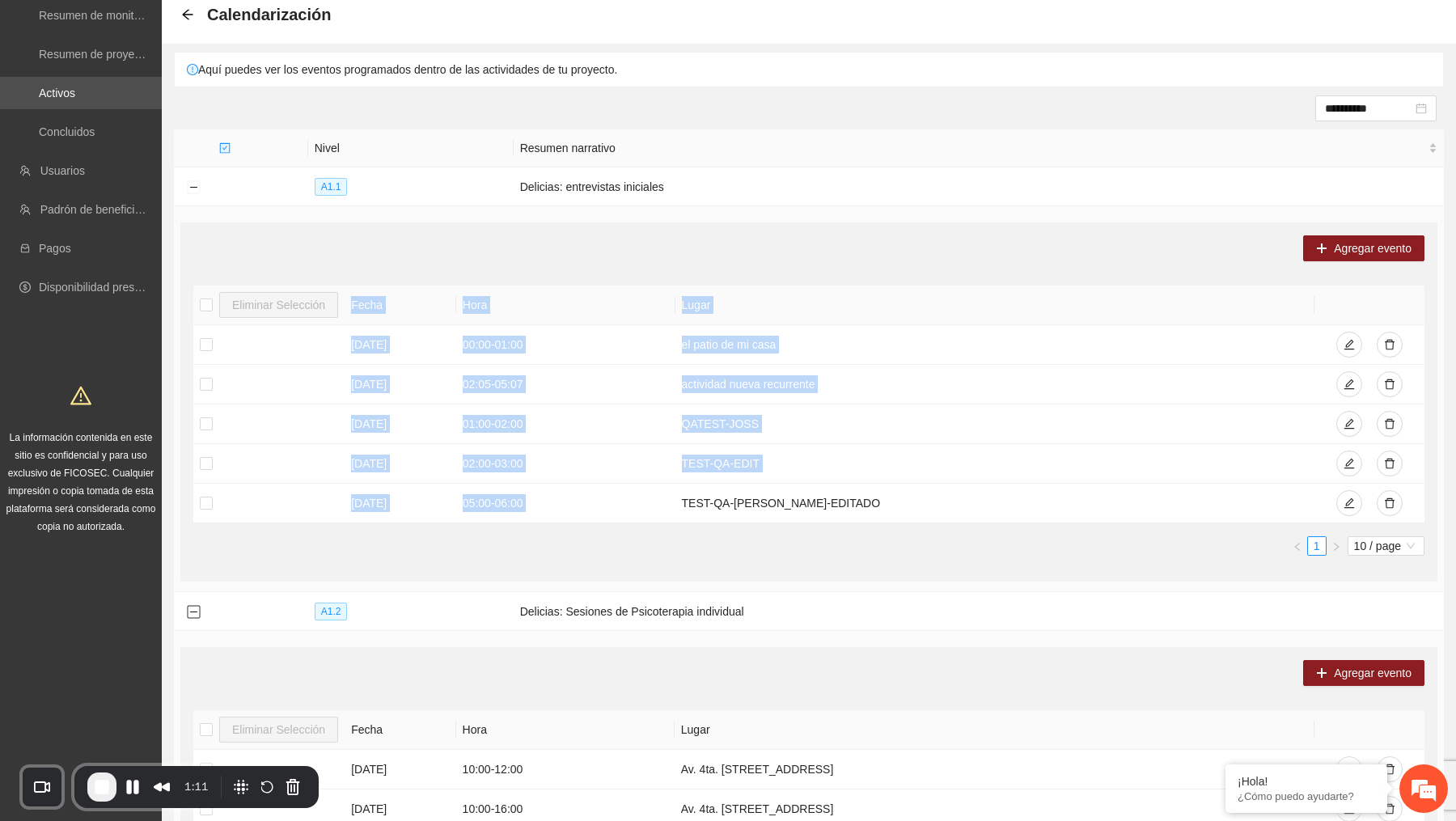 scroll, scrollTop: 79, scrollLeft: 0, axis: vertical 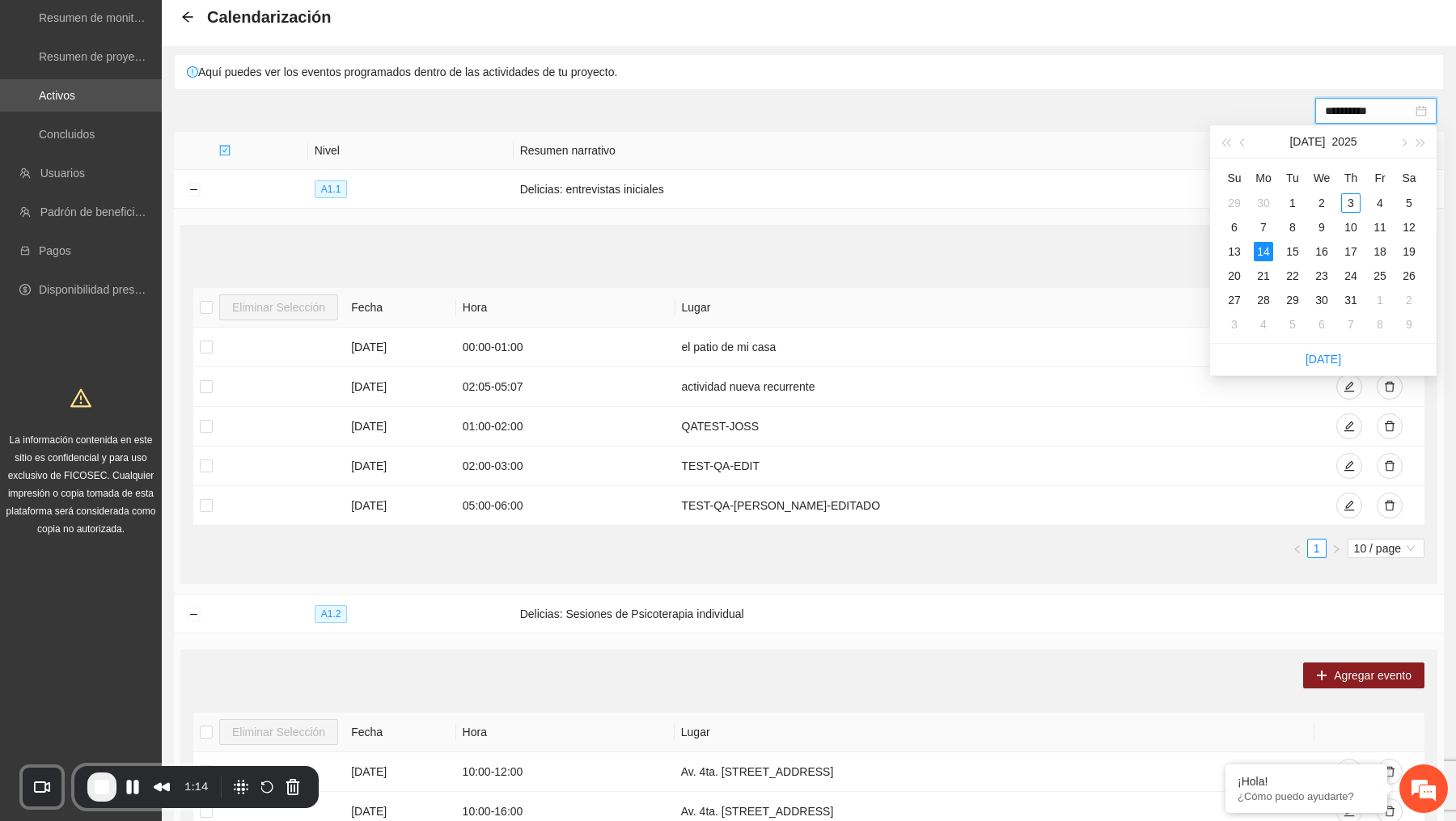 drag, startPoint x: 1381, startPoint y: 108, endPoint x: 1309, endPoint y: 108, distance: 72 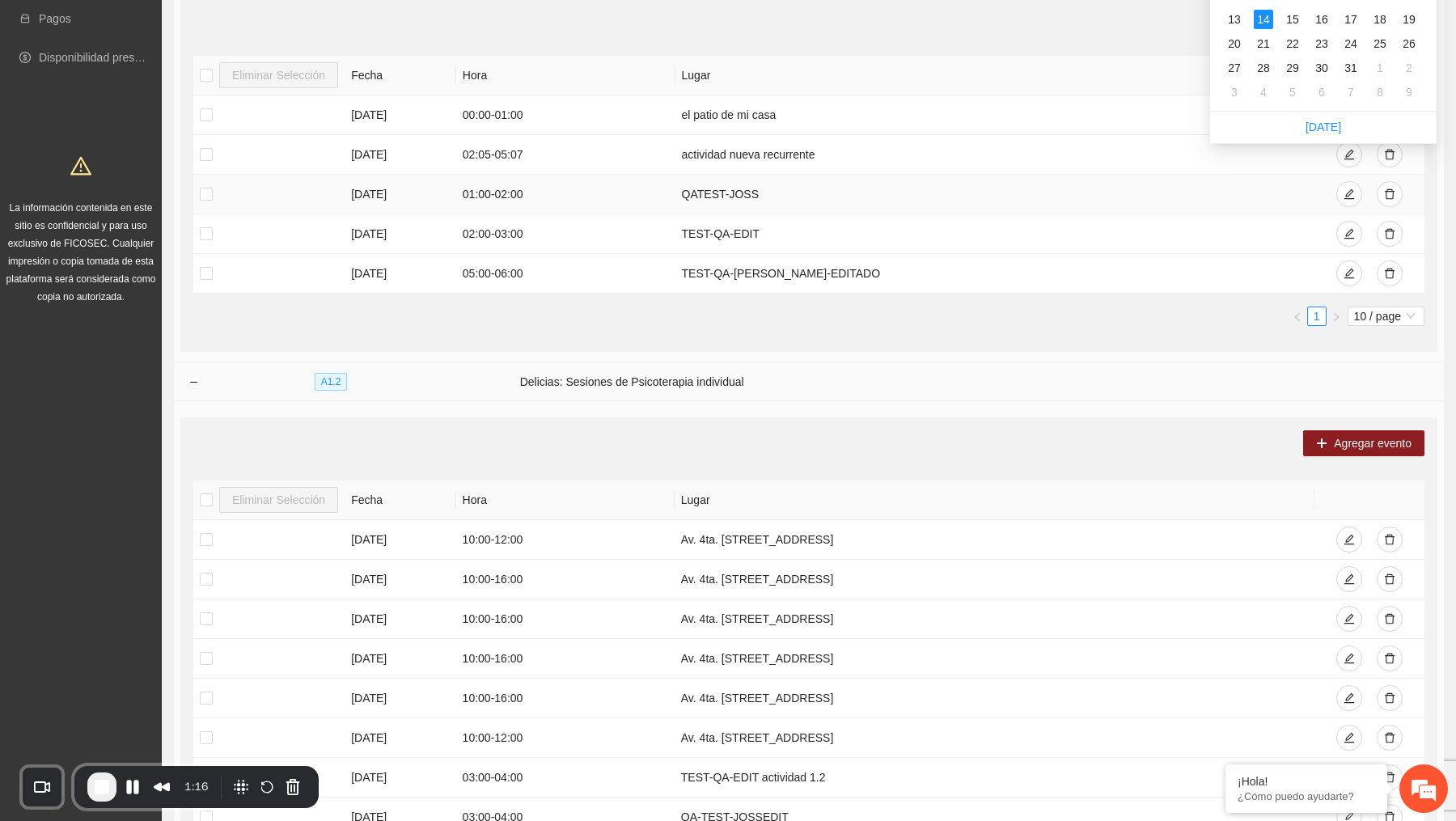 scroll, scrollTop: 373, scrollLeft: 0, axis: vertical 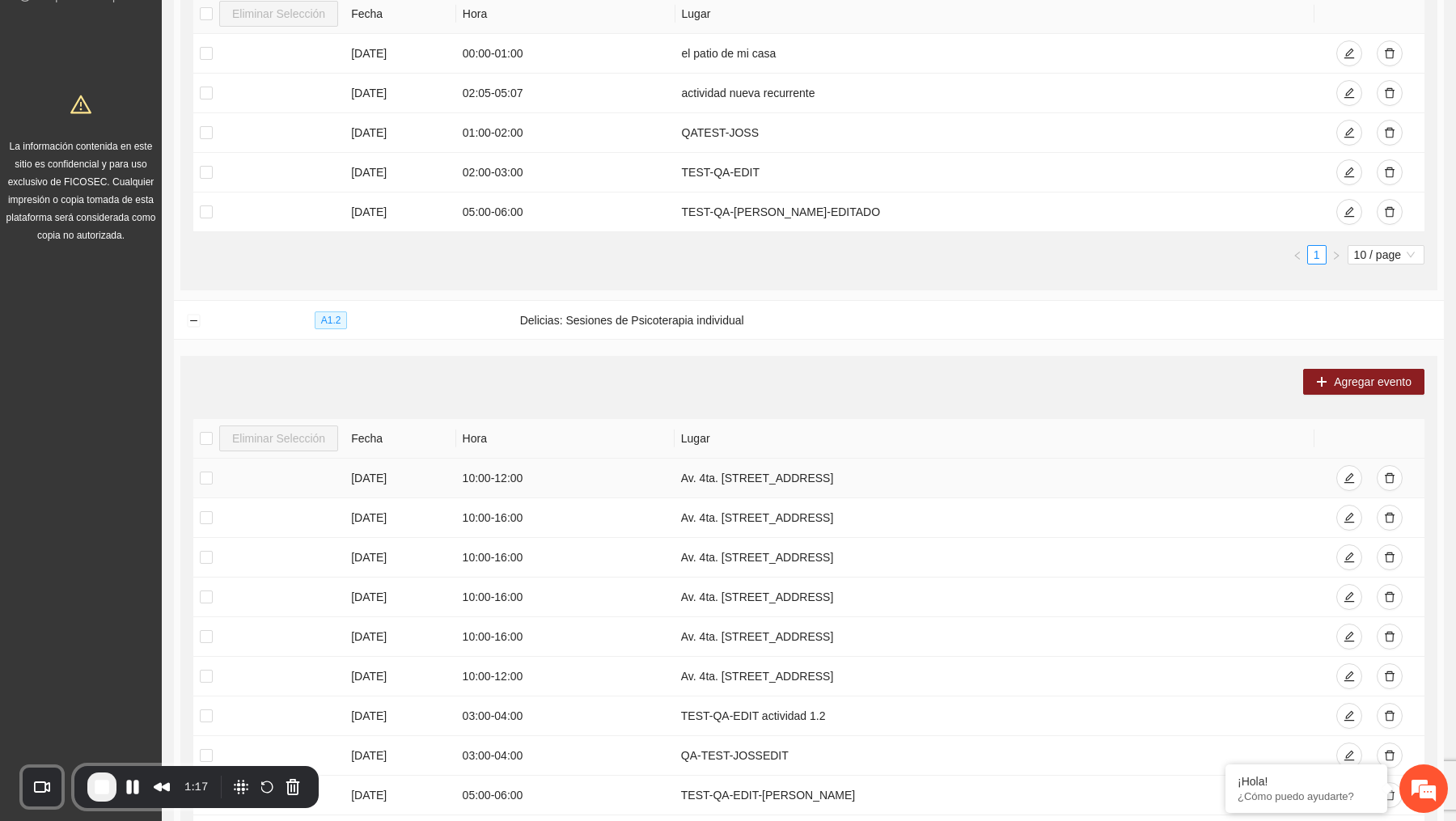 drag, startPoint x: 353, startPoint y: 472, endPoint x: 452, endPoint y: 470, distance: 99.0202 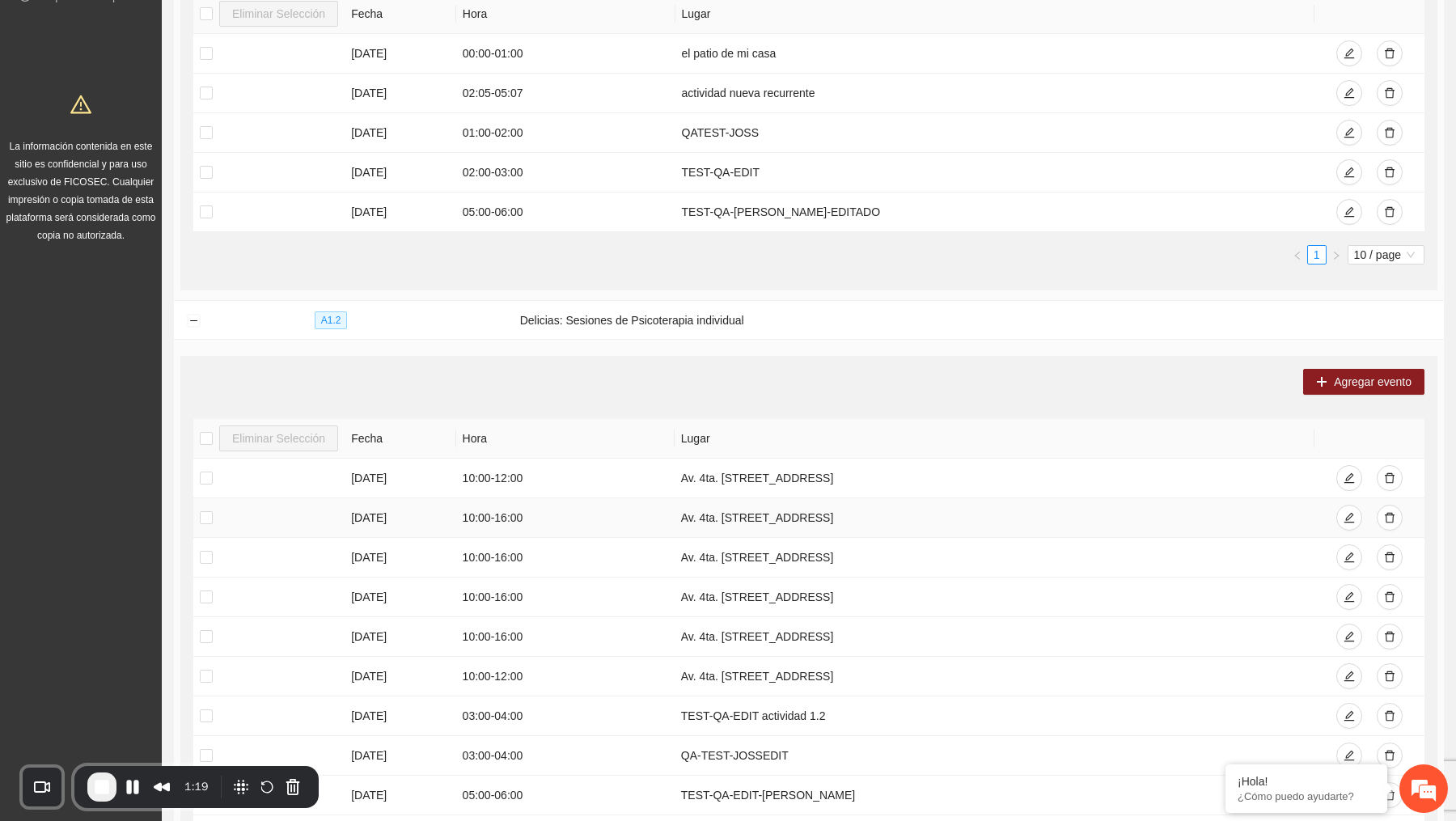 drag, startPoint x: 349, startPoint y: 515, endPoint x: 472, endPoint y: 530, distance: 123.91126 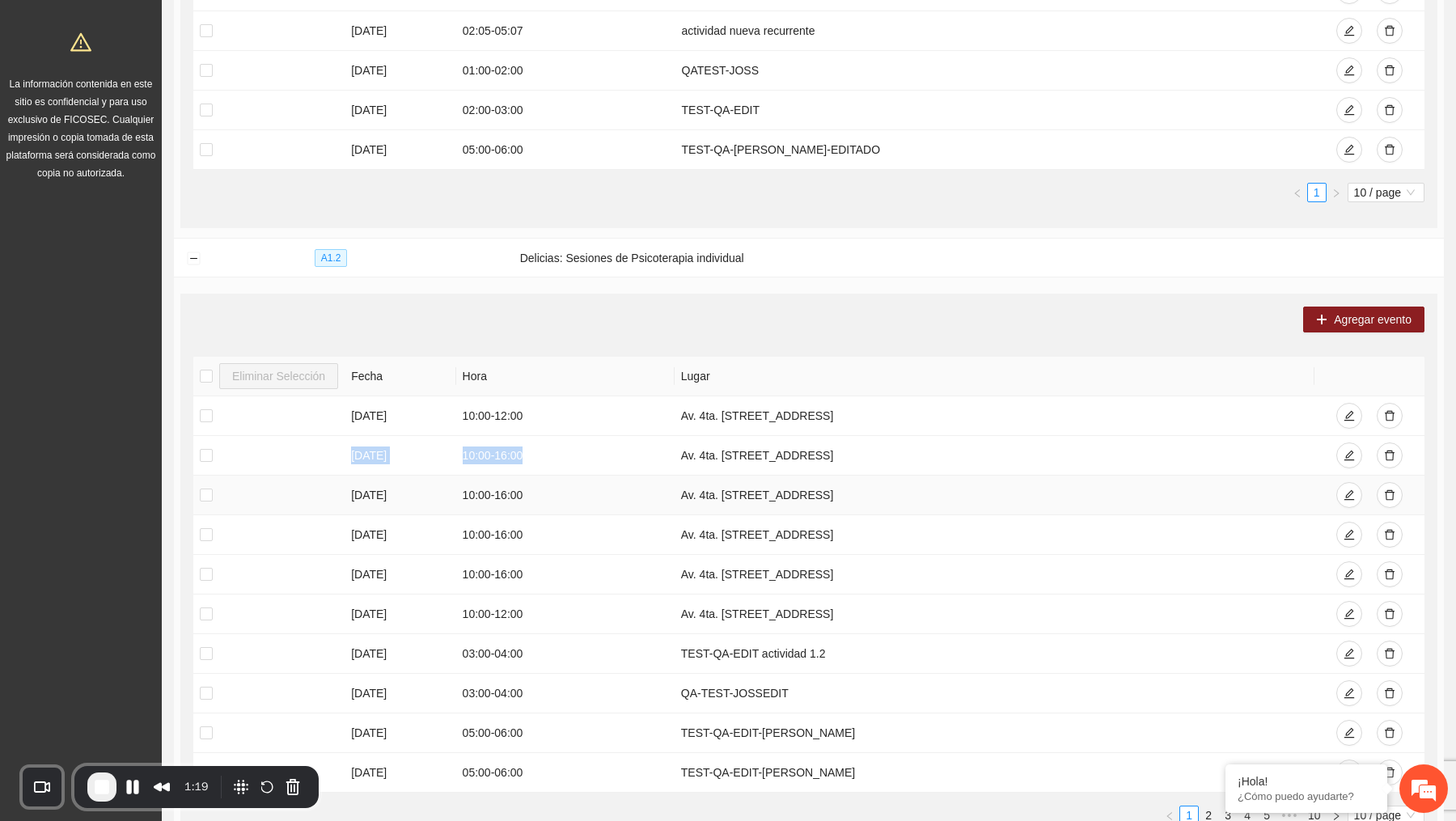 scroll, scrollTop: 463, scrollLeft: 0, axis: vertical 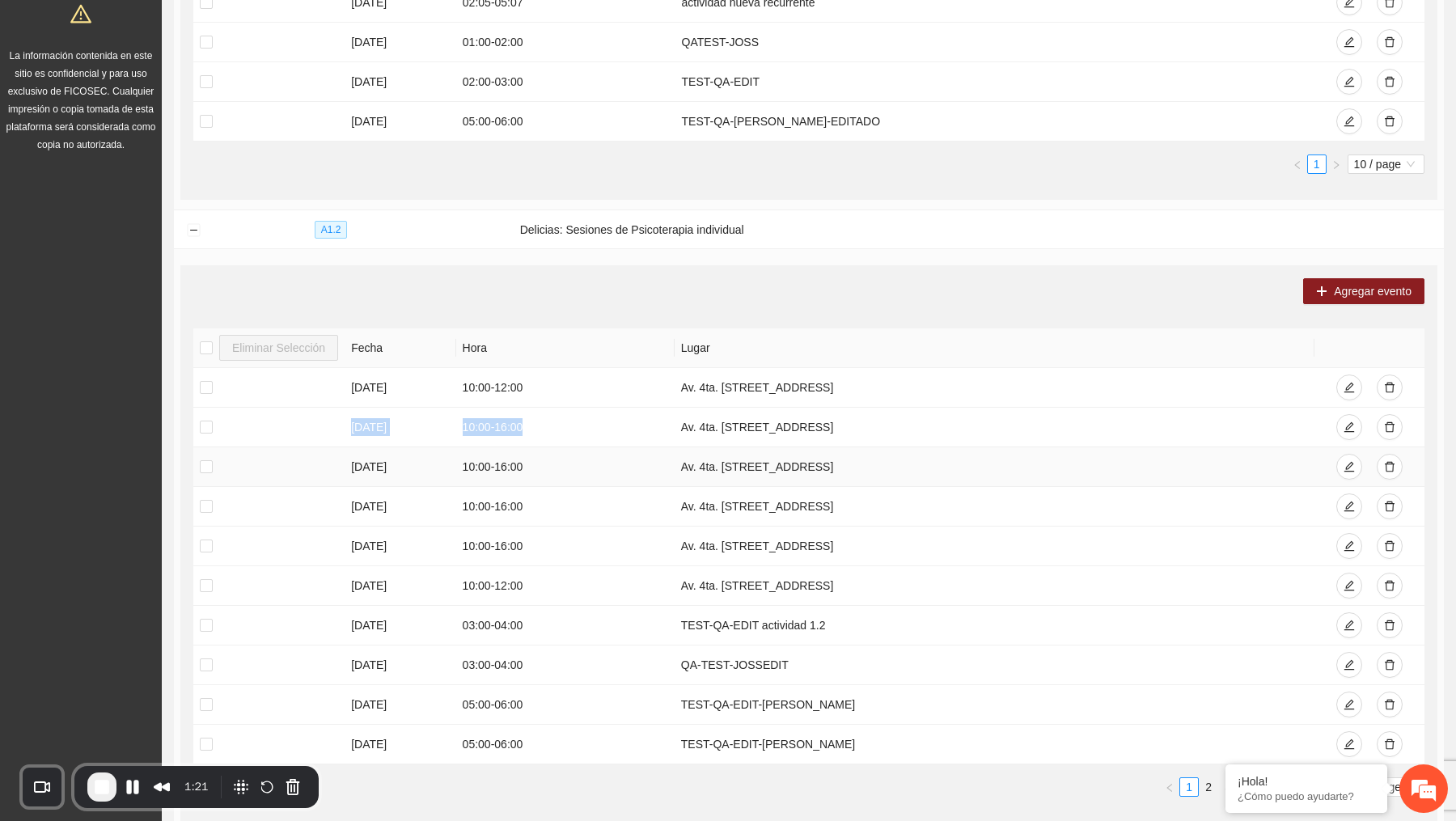 drag, startPoint x: 349, startPoint y: 460, endPoint x: 431, endPoint y: 477, distance: 83.74366 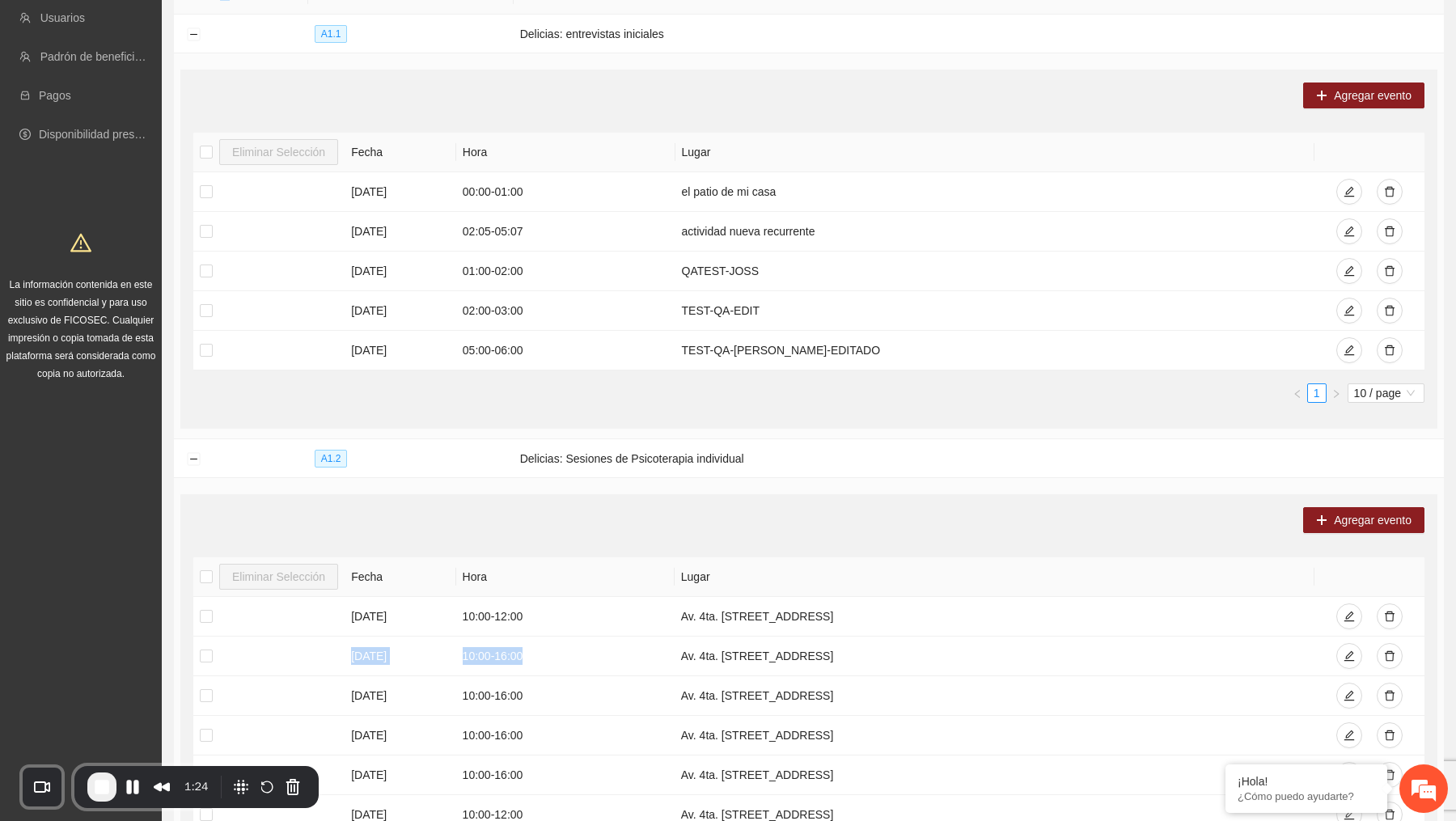 scroll, scrollTop: 0, scrollLeft: 0, axis: both 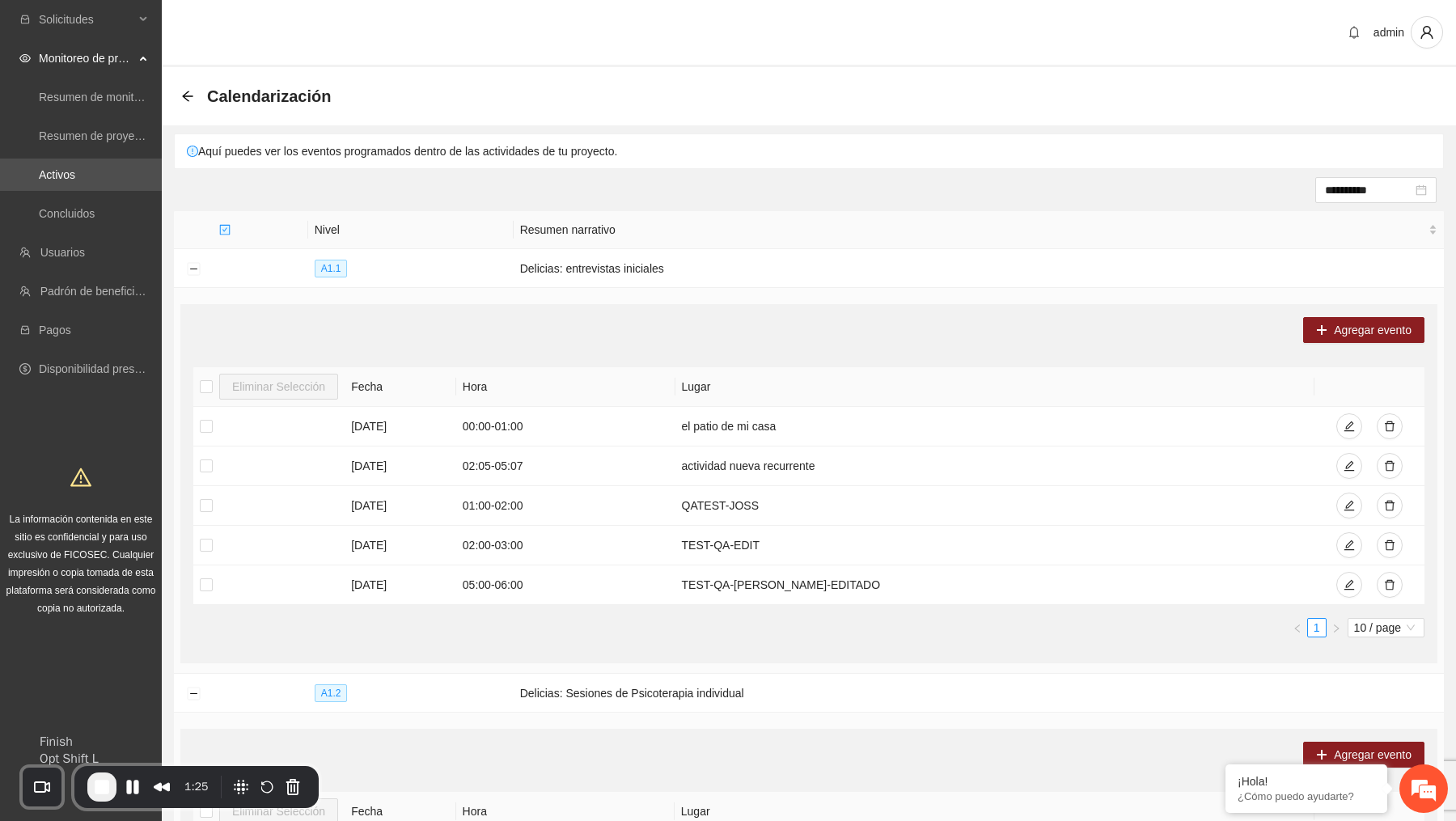 click at bounding box center [102, 787] 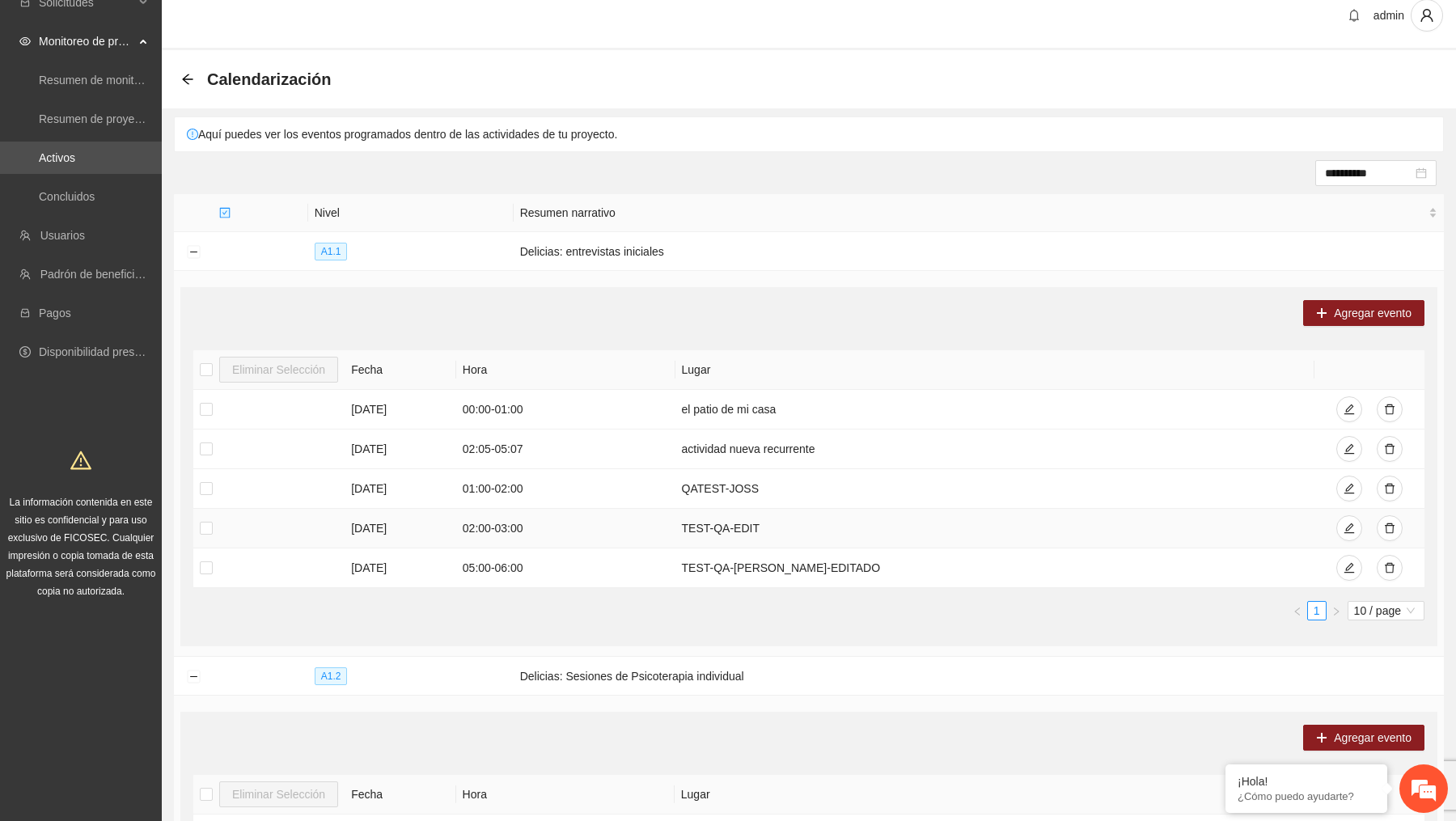 scroll, scrollTop: 16, scrollLeft: 0, axis: vertical 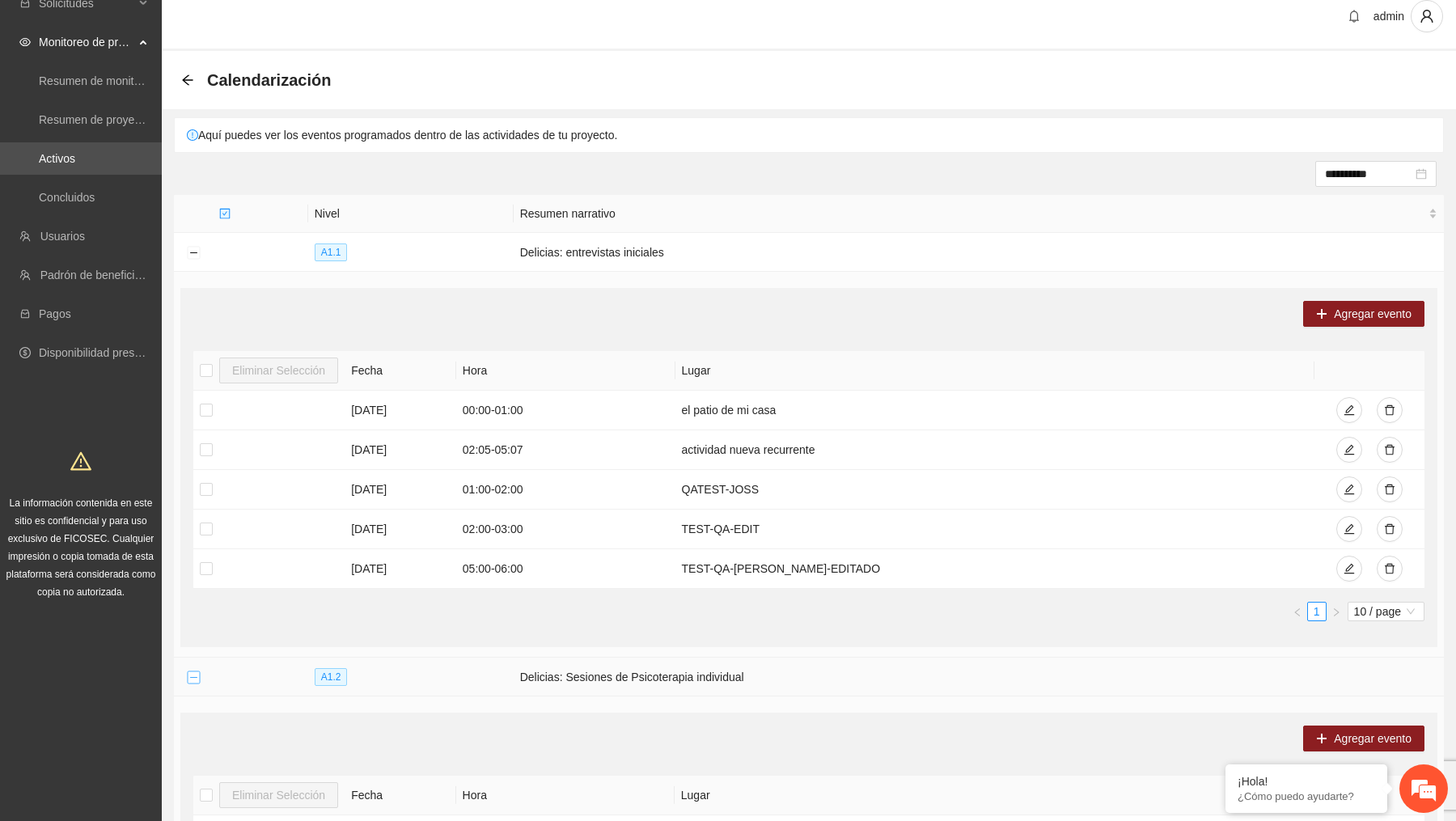 click at bounding box center (193, 678) 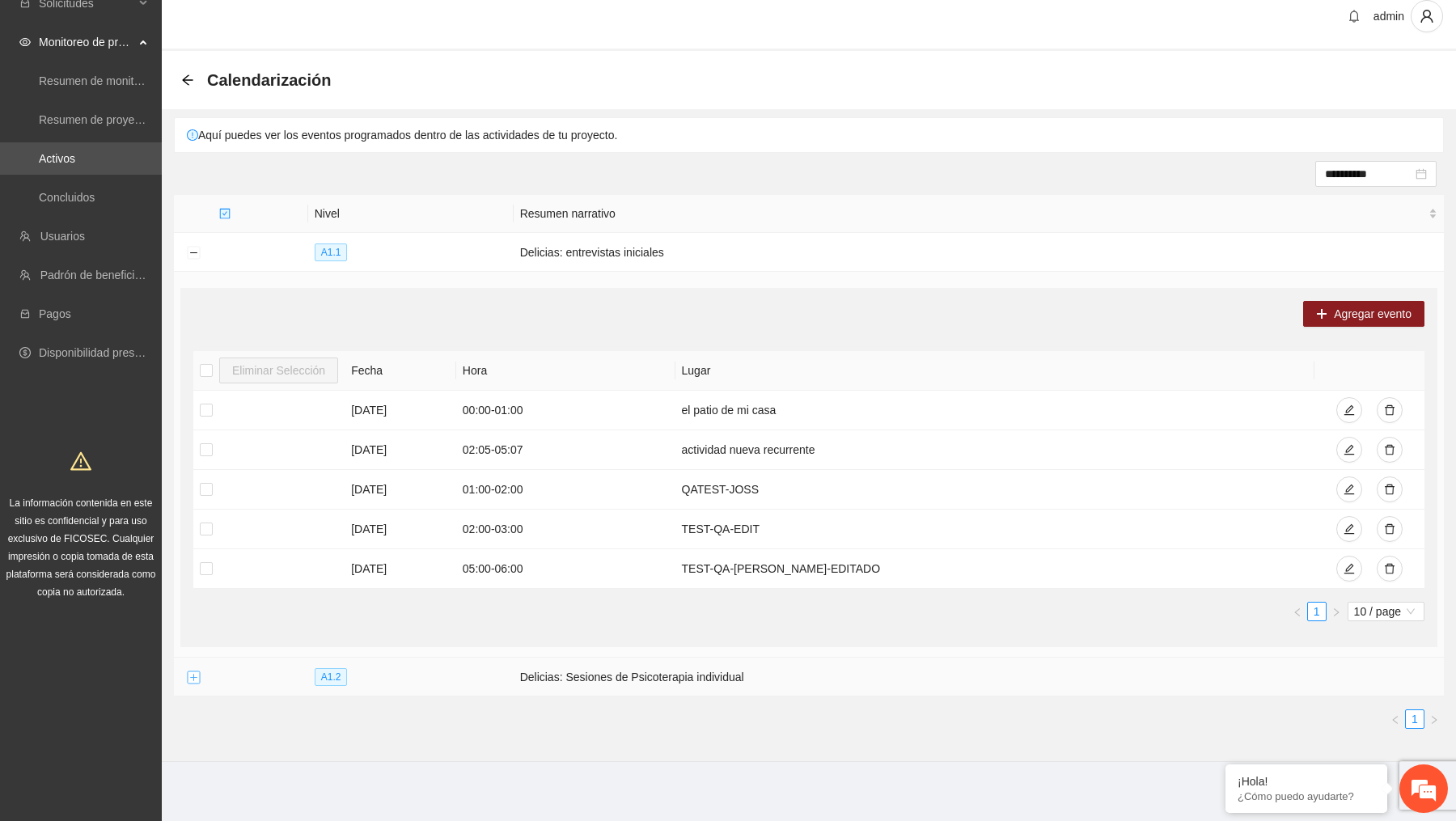 scroll, scrollTop: 15, scrollLeft: 0, axis: vertical 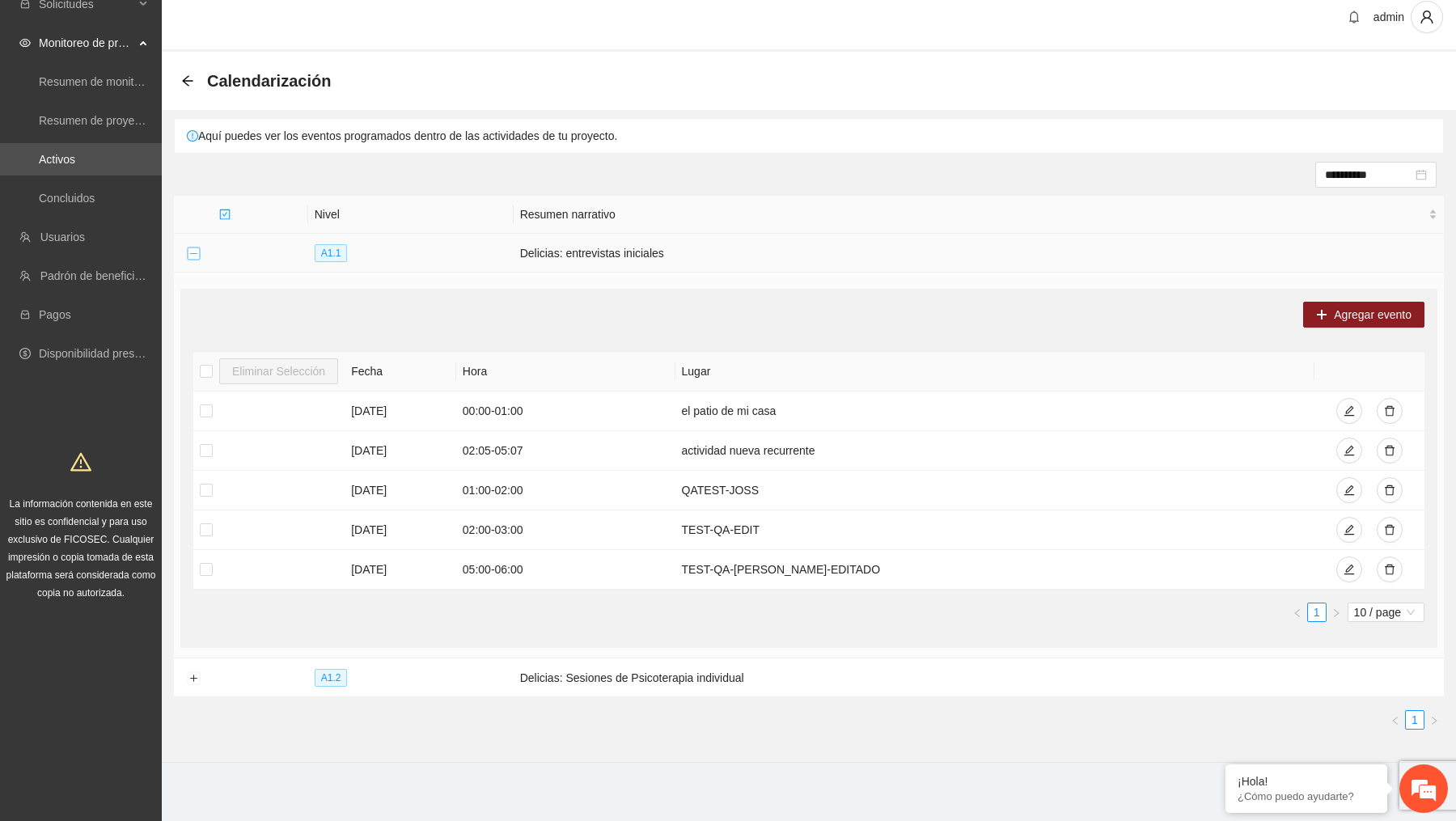 click at bounding box center [193, 254] 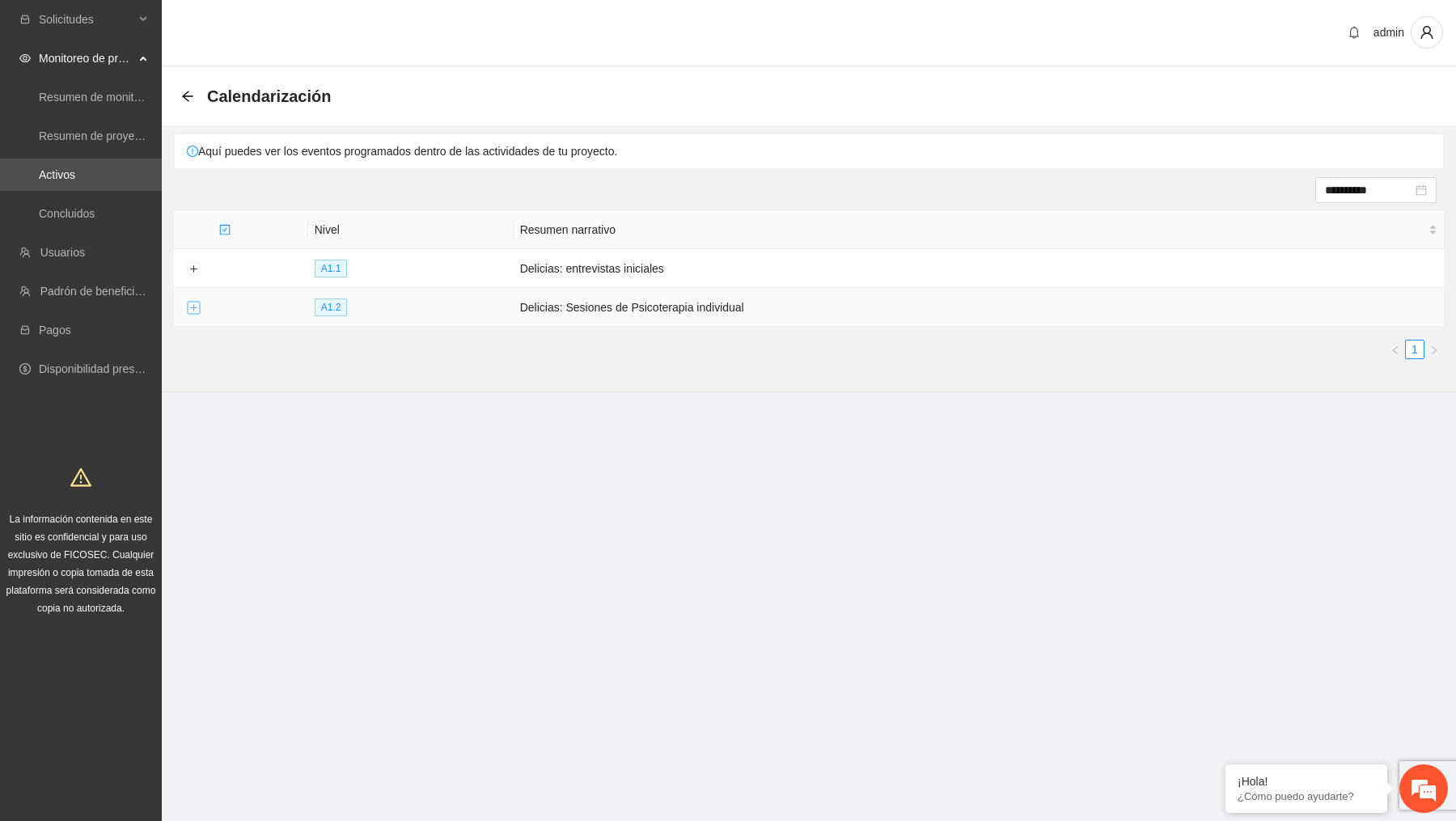 click at bounding box center [193, 308] 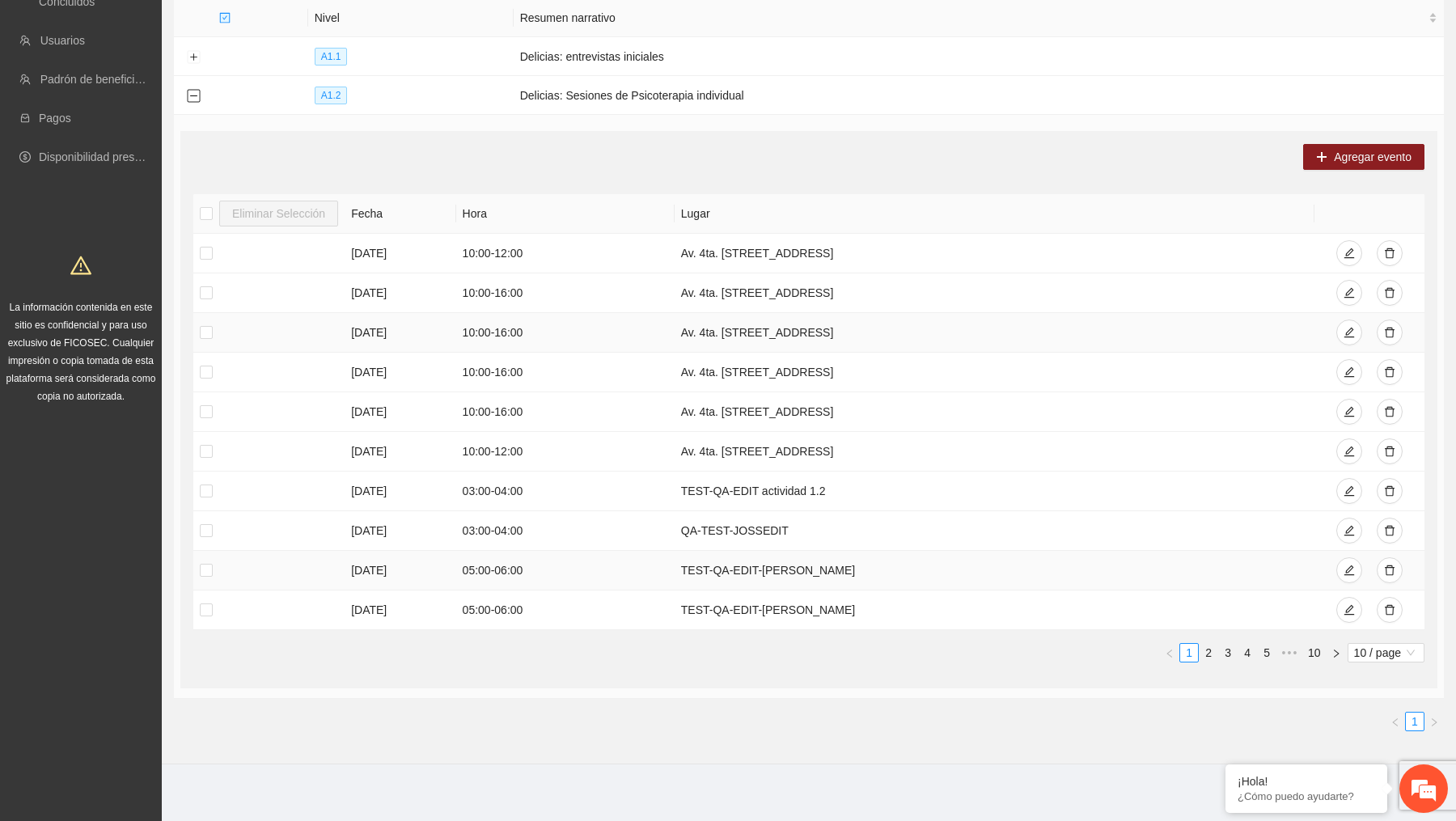 scroll, scrollTop: 0, scrollLeft: 0, axis: both 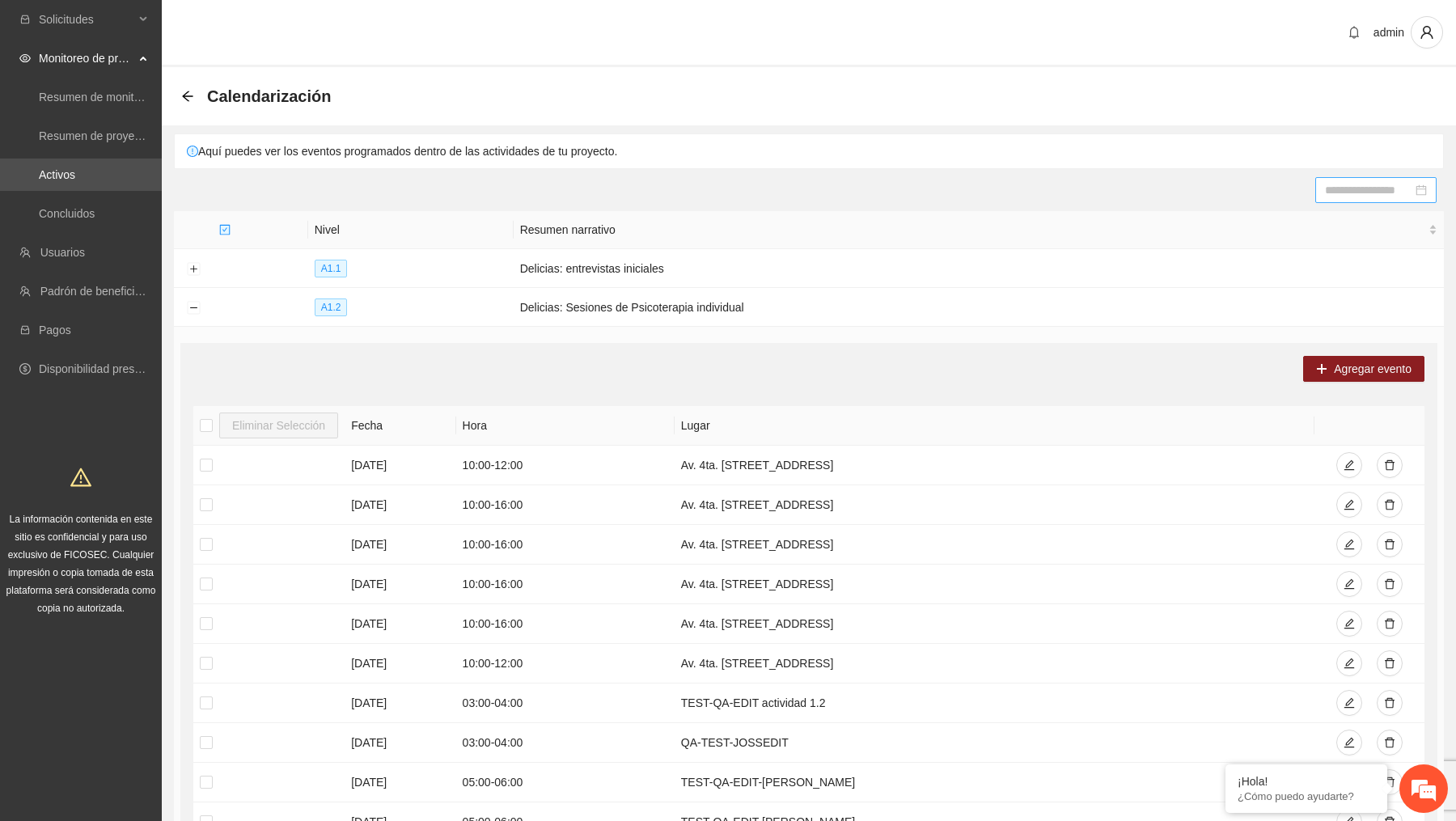 click at bounding box center [1369, 190] 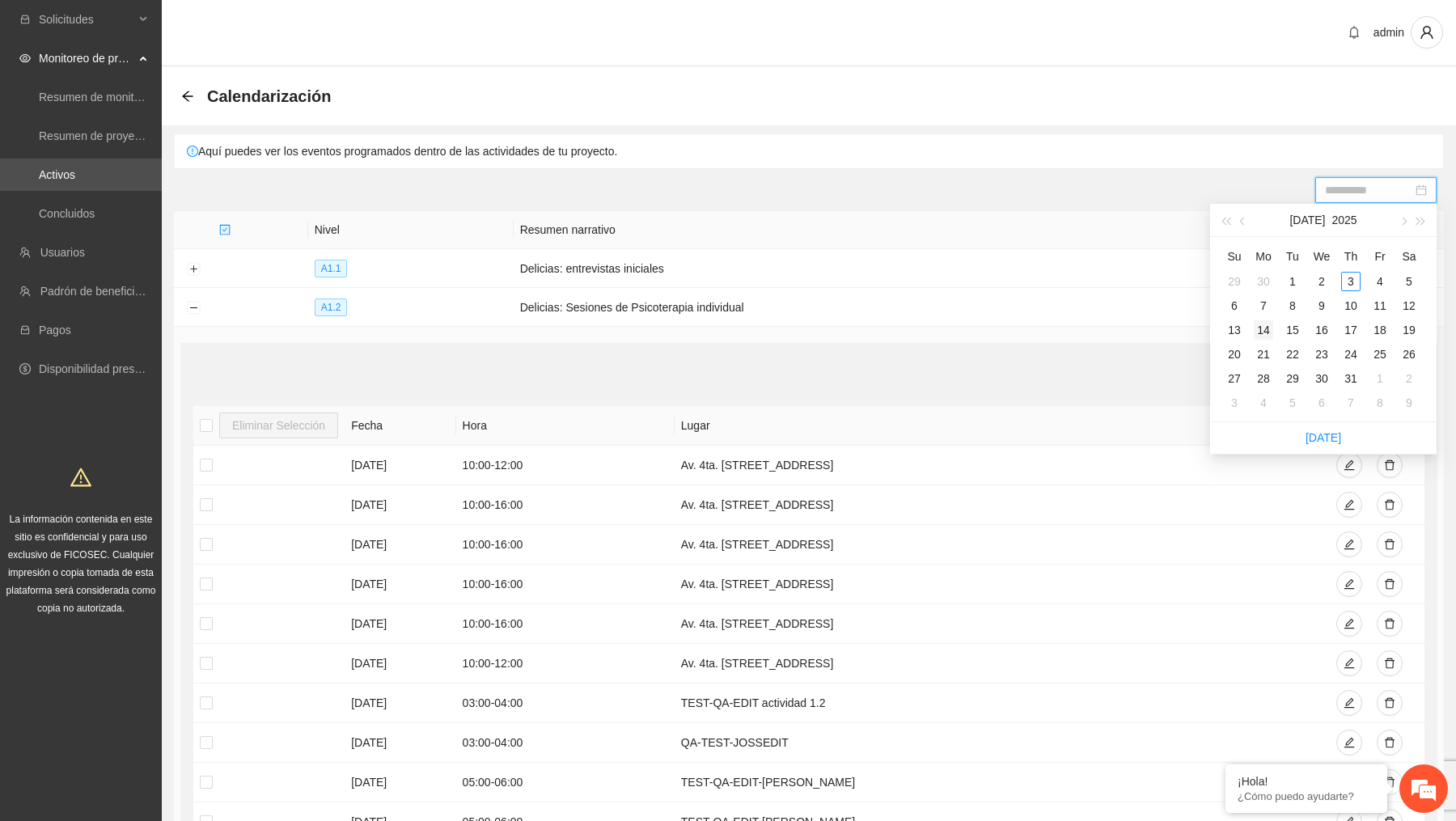 type on "**********" 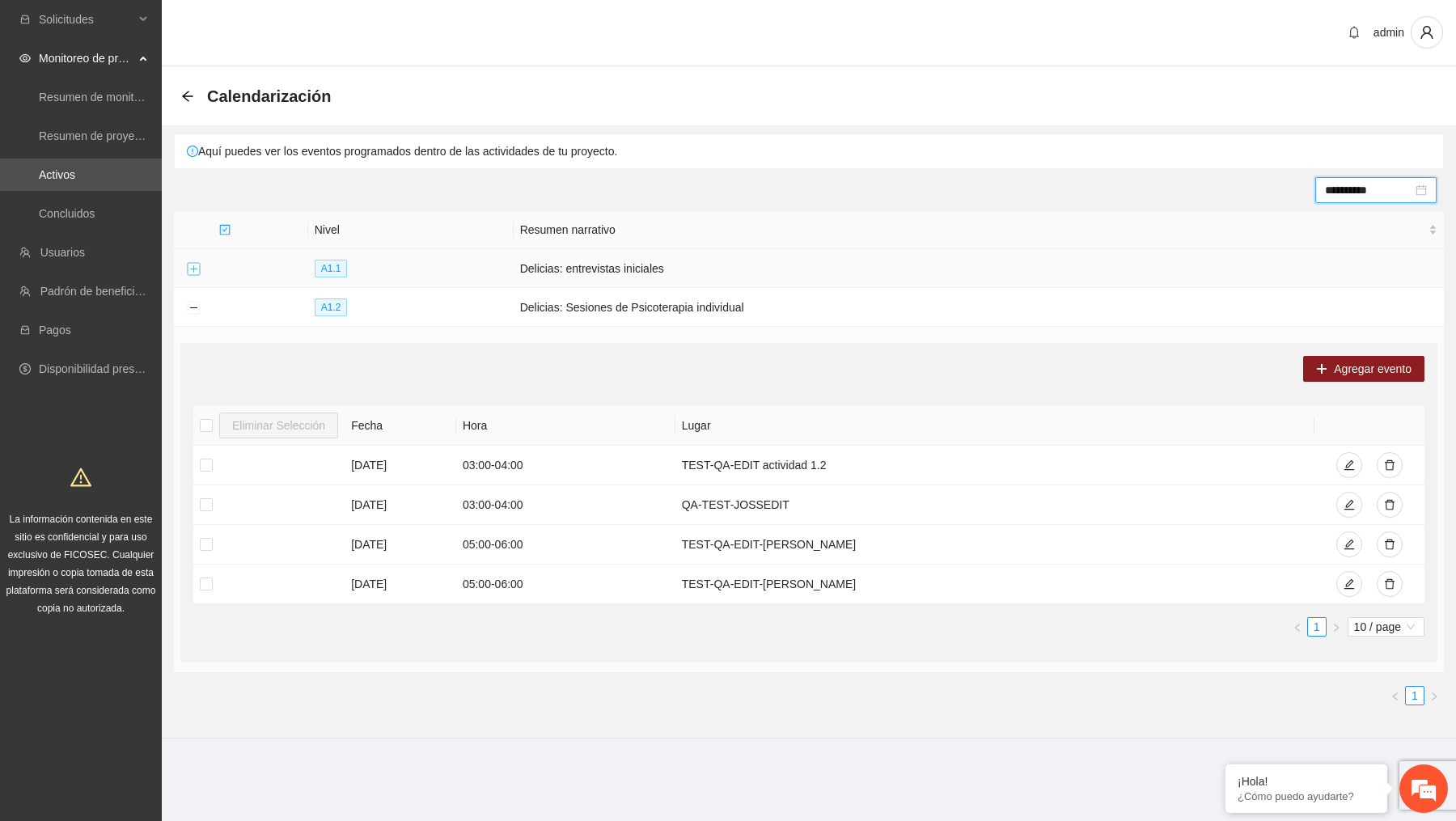 click at bounding box center (193, 269) 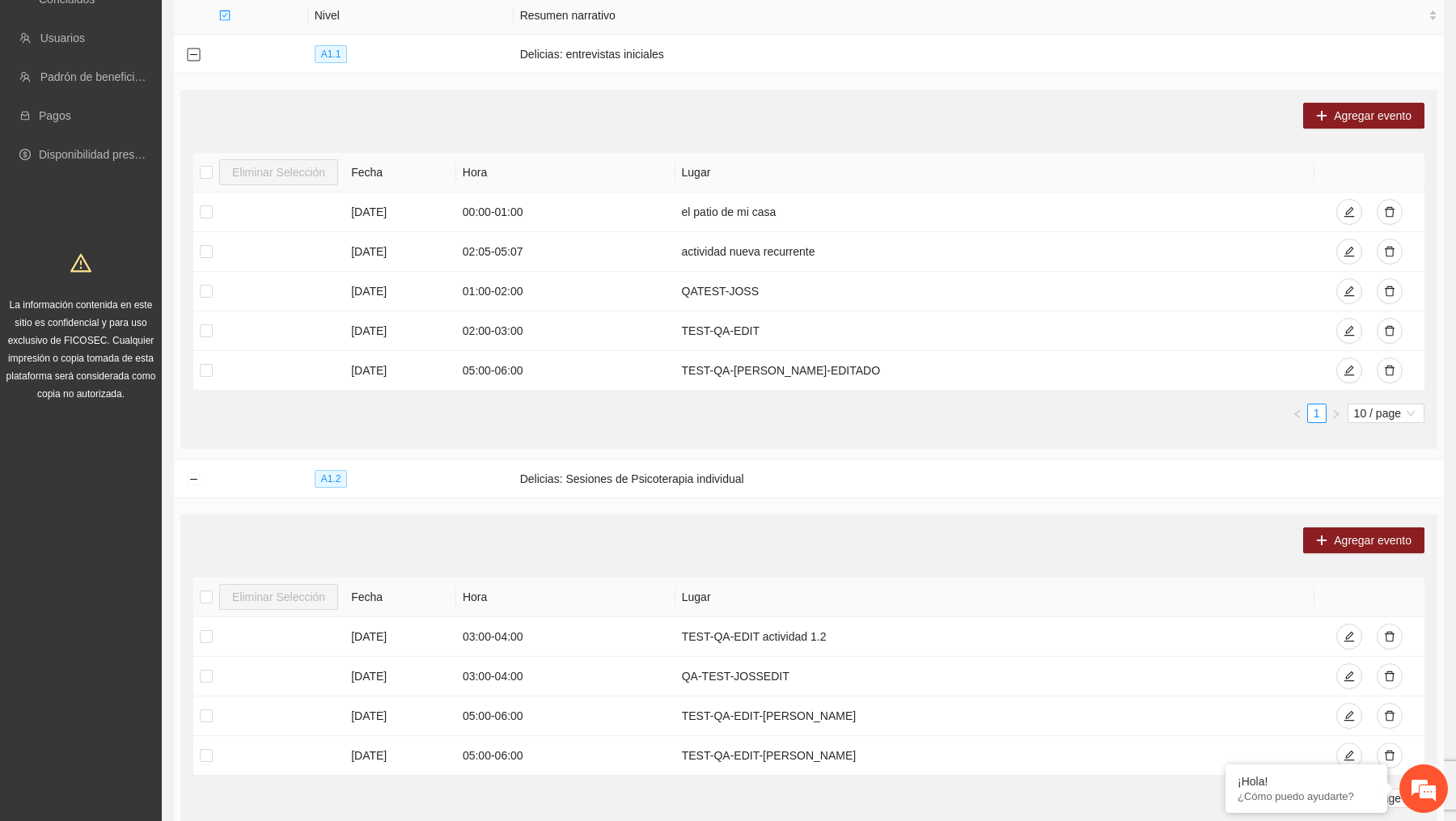 scroll, scrollTop: 209, scrollLeft: 0, axis: vertical 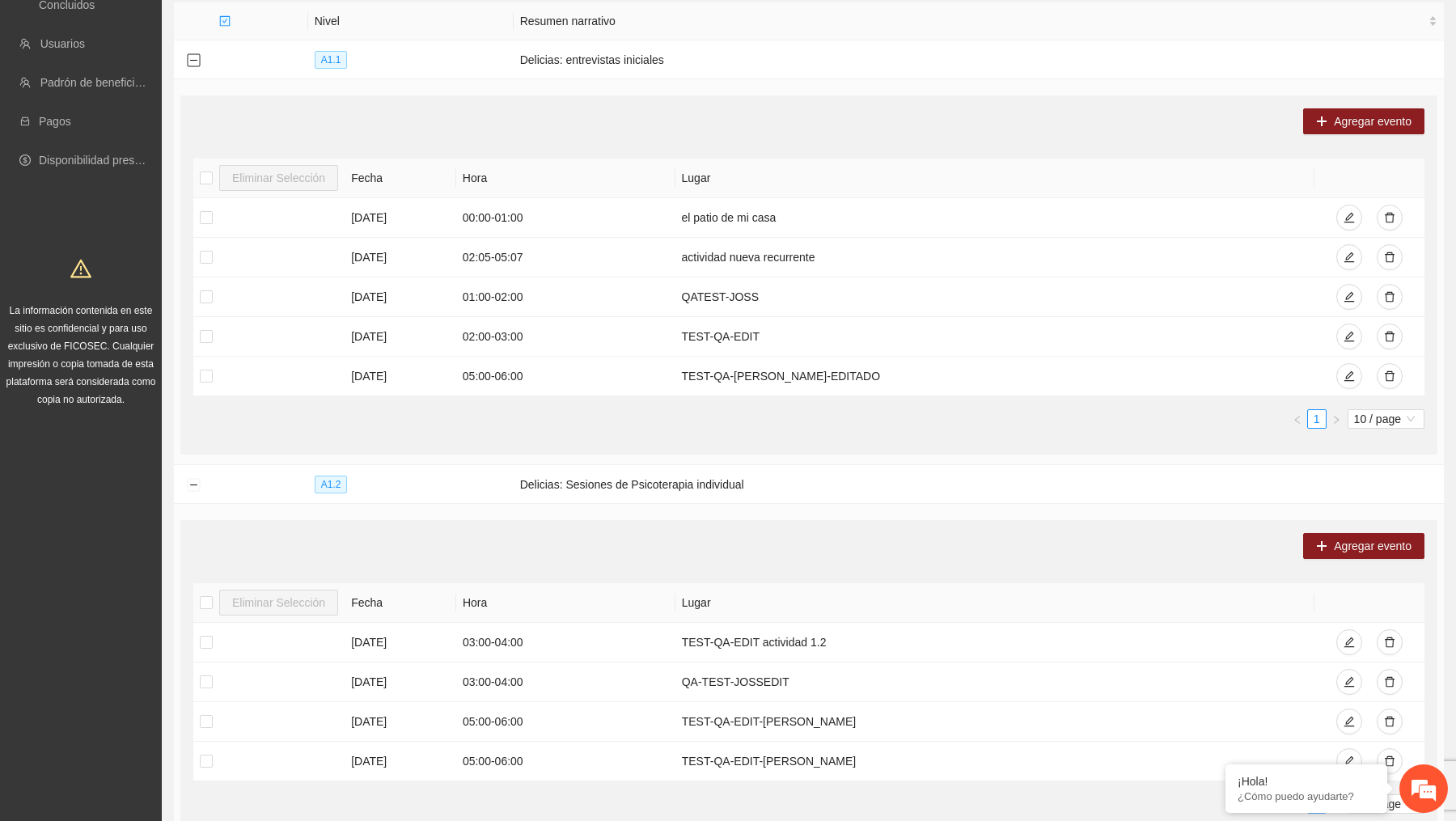 type 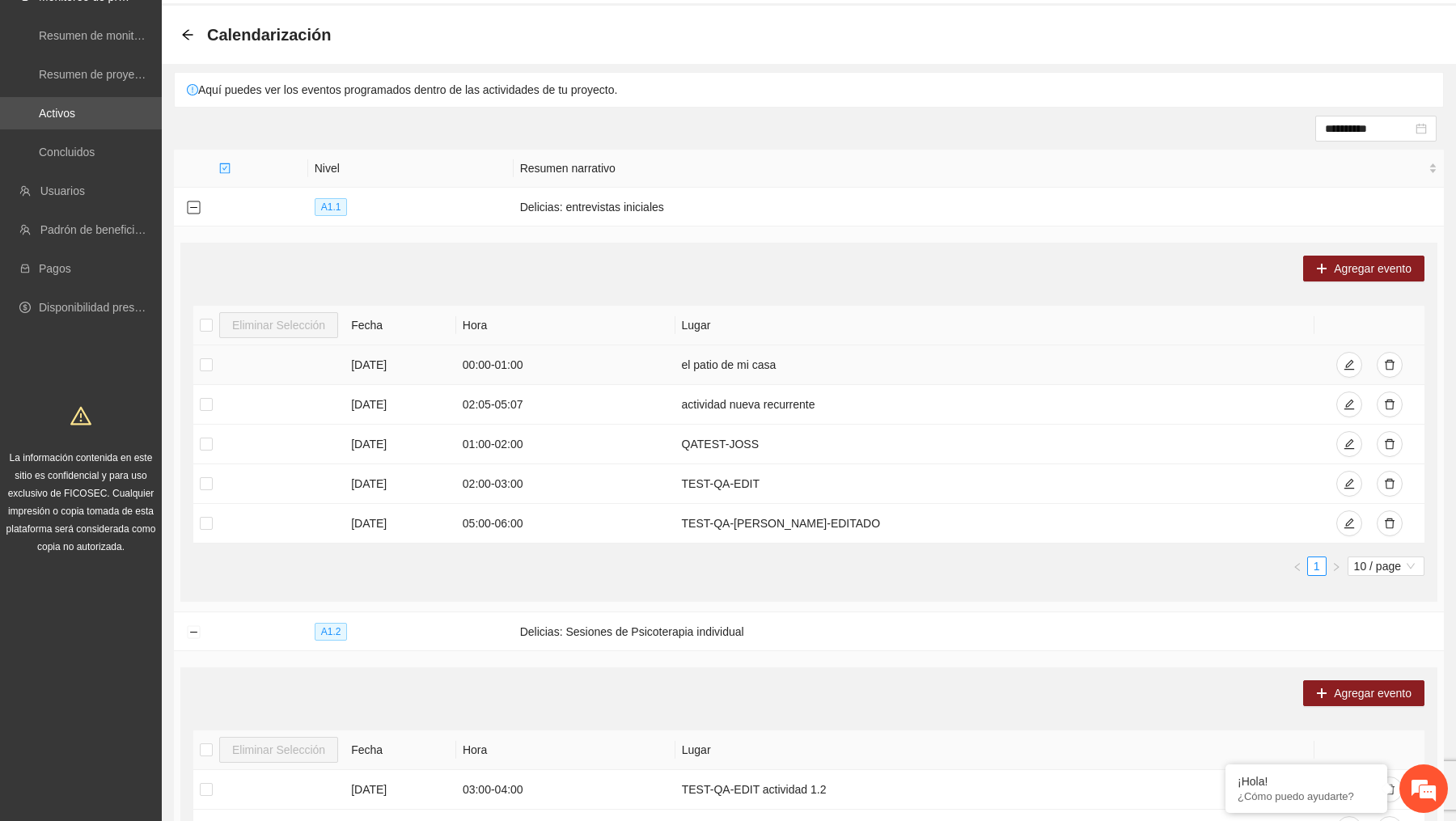 scroll, scrollTop: 0, scrollLeft: 0, axis: both 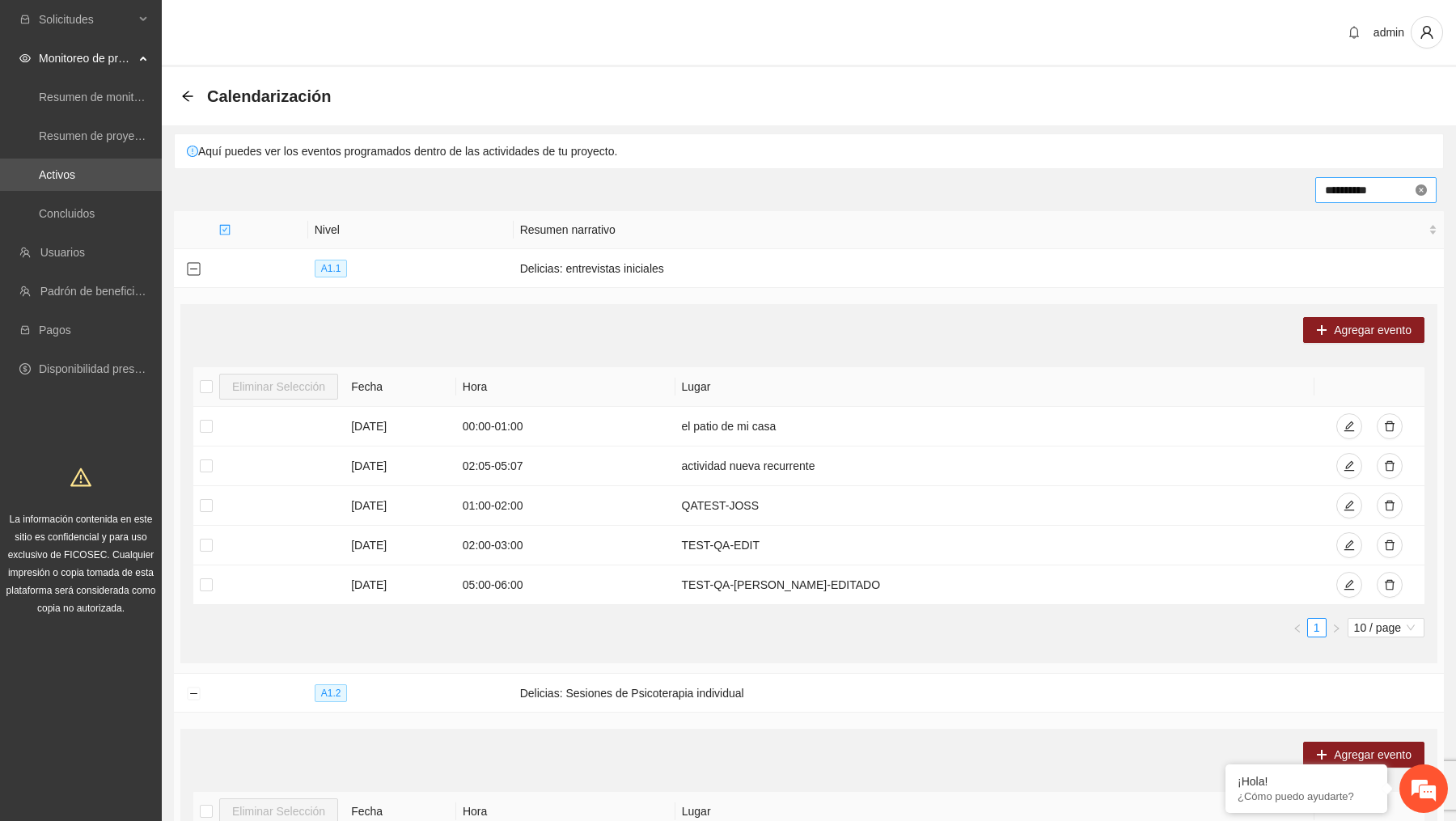 type 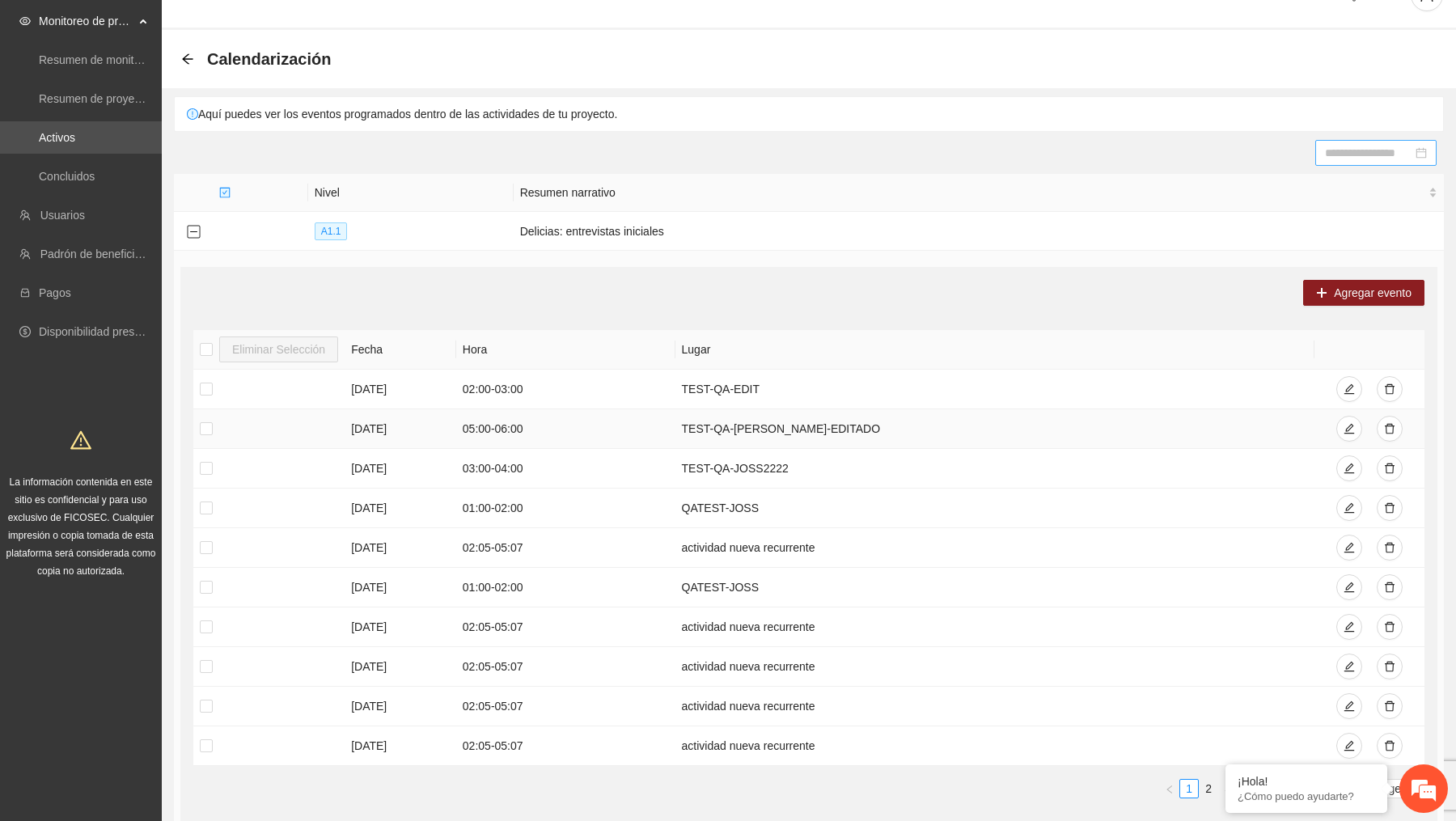 scroll, scrollTop: 73, scrollLeft: 0, axis: vertical 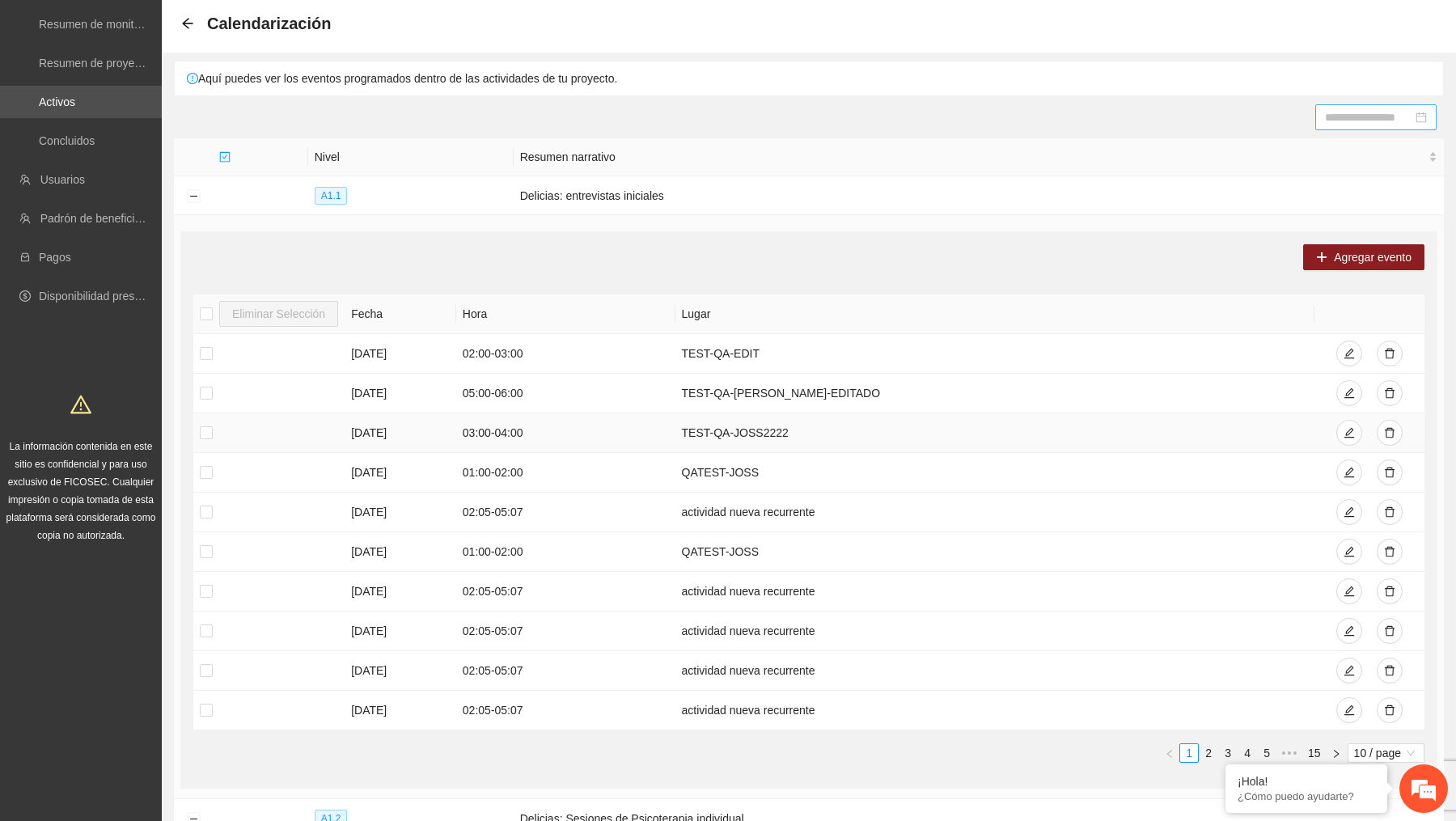 click on "TEST-QA-JOSS2222" at bounding box center [995, 433] 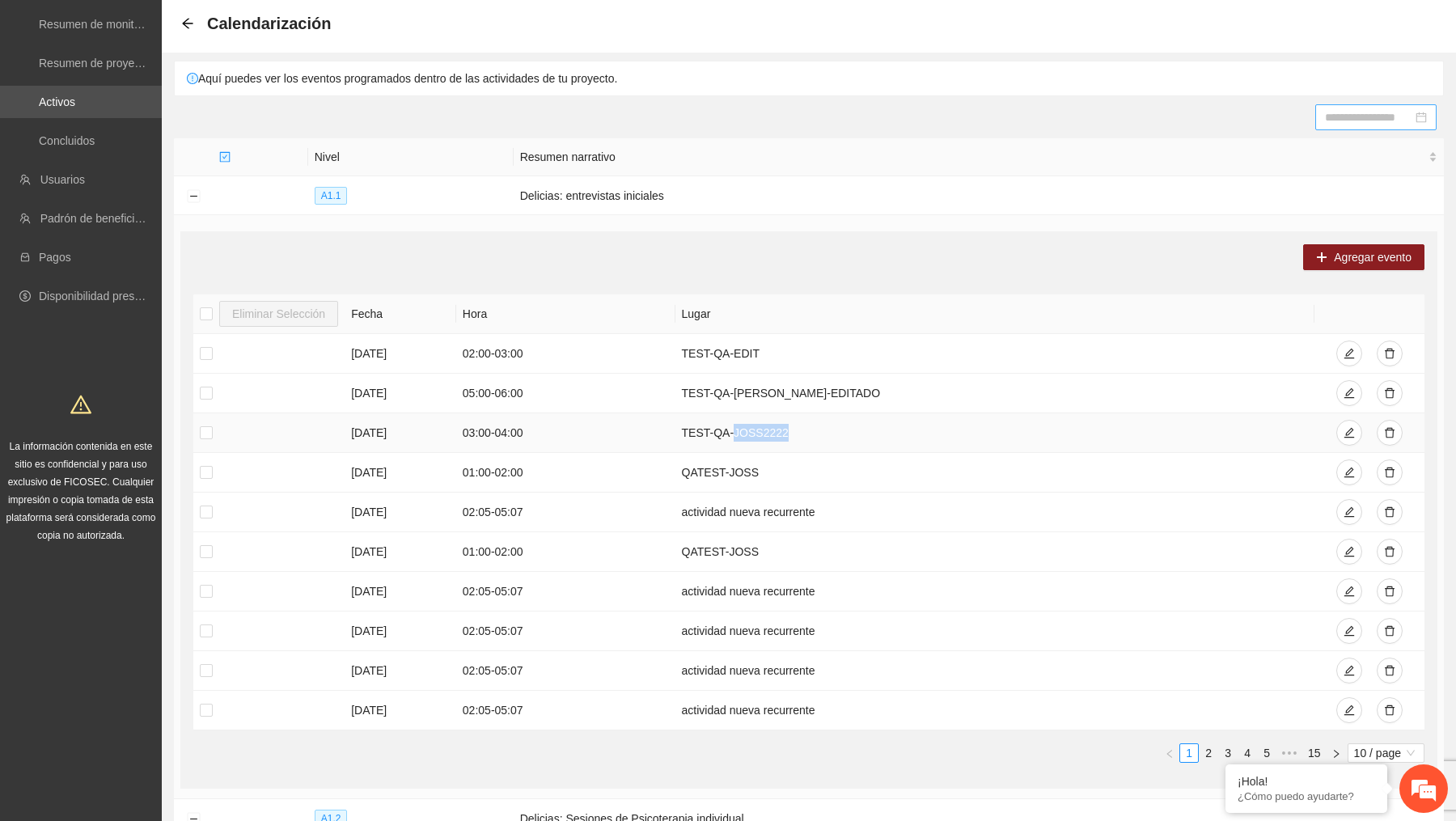 click on "TEST-QA-JOSS2222" at bounding box center [995, 433] 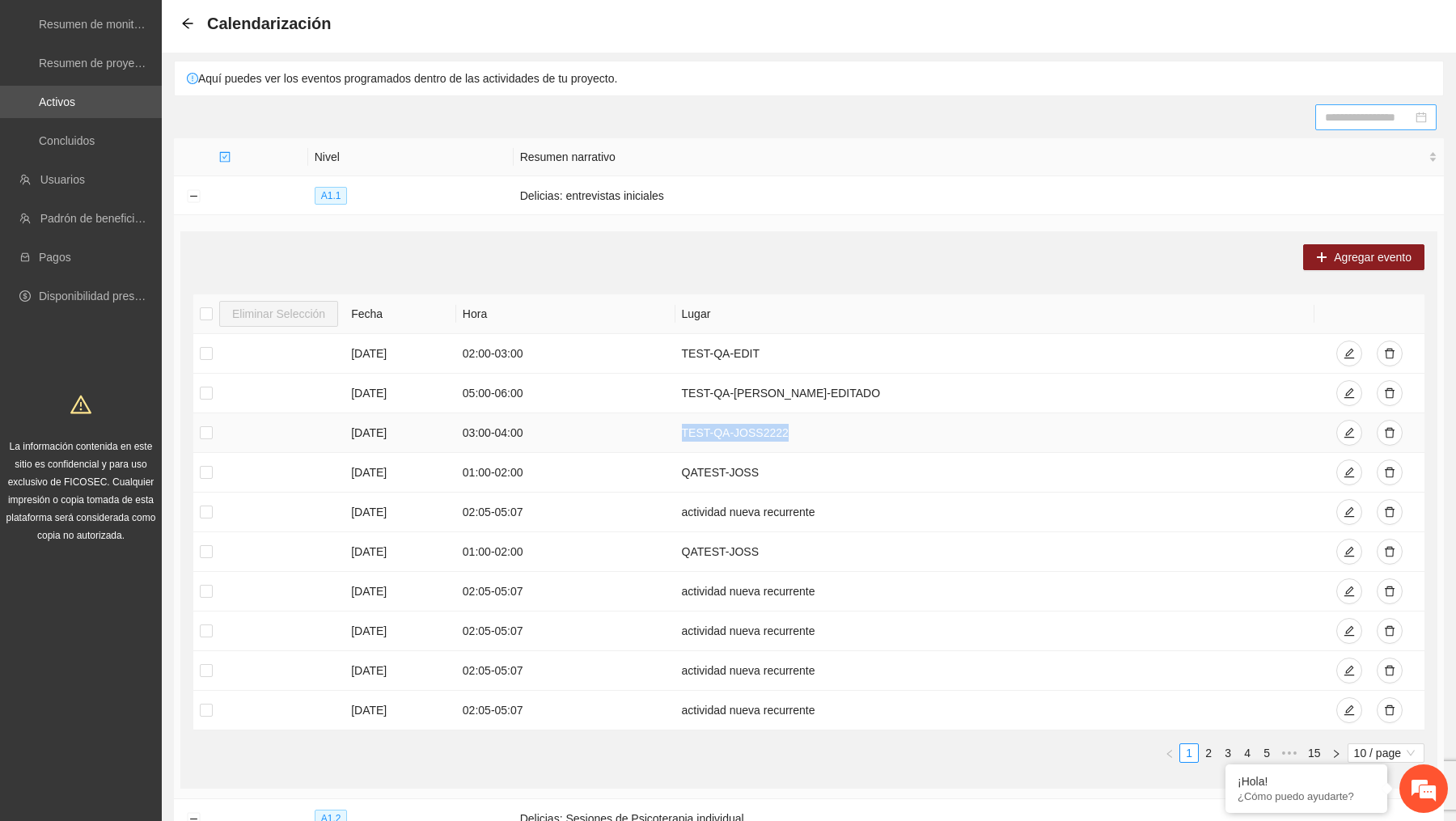 click on "TEST-QA-JOSS2222" at bounding box center (995, 433) 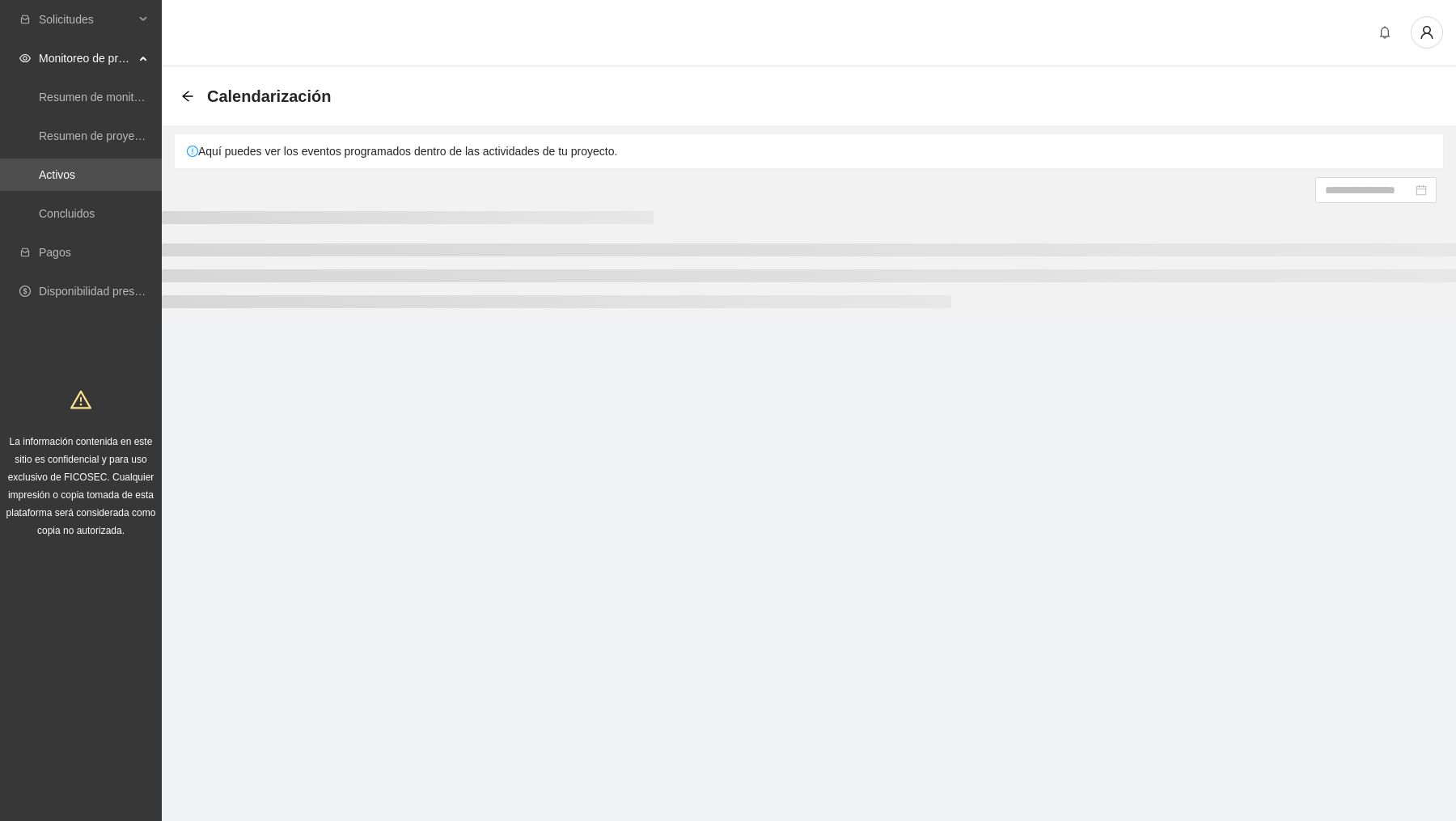 scroll, scrollTop: 0, scrollLeft: 0, axis: both 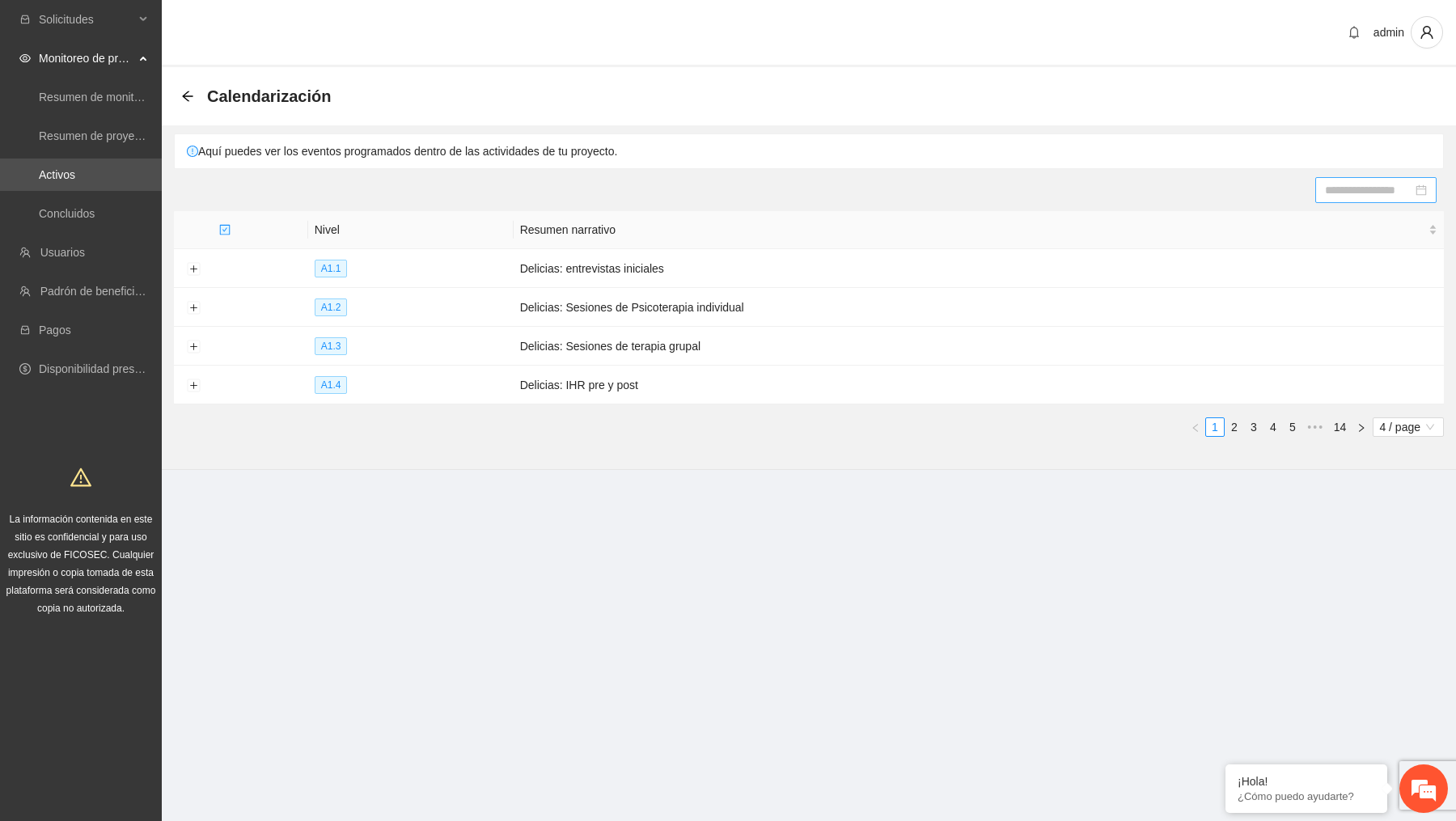 click at bounding box center [1369, 190] 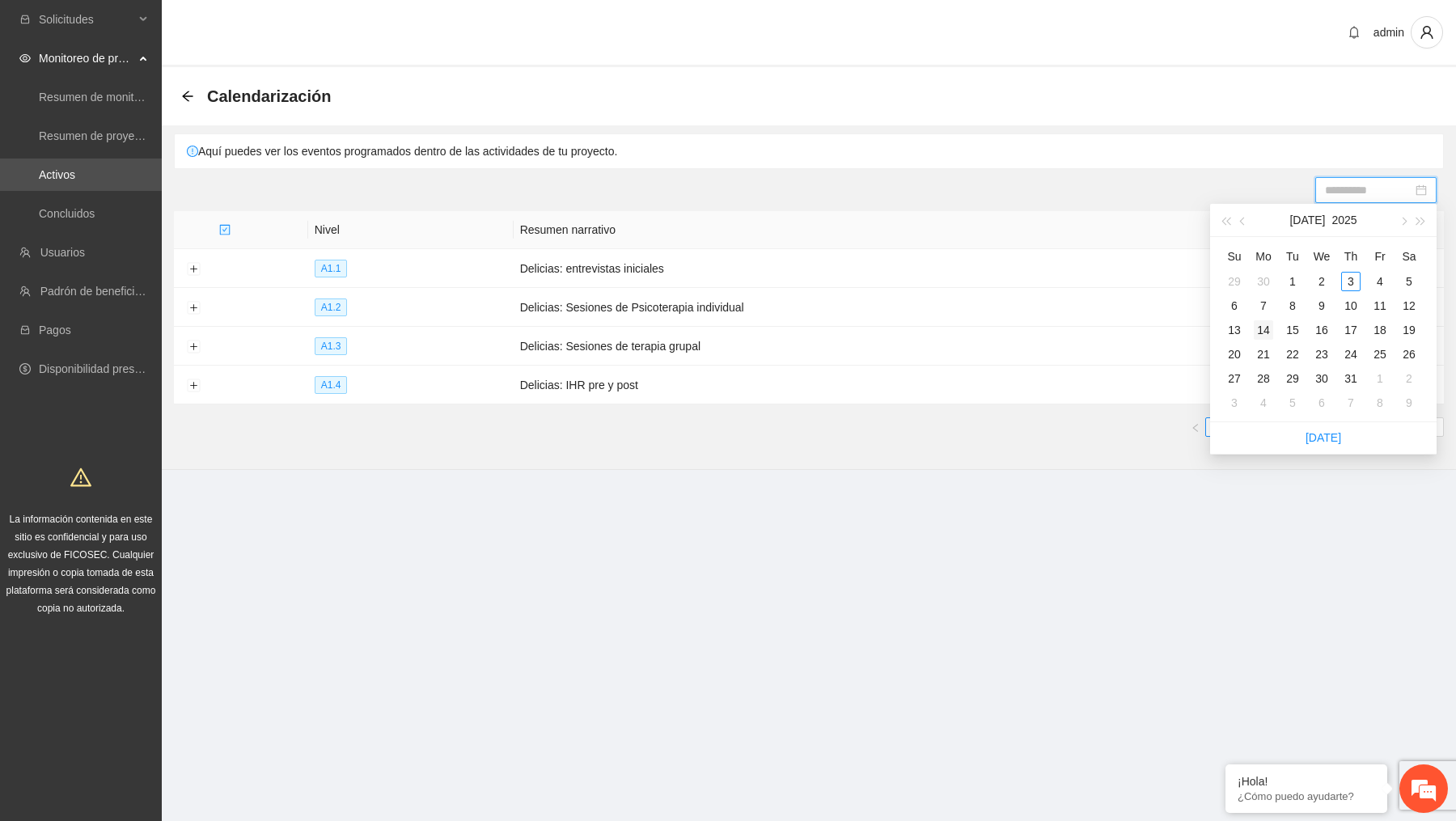 type on "**********" 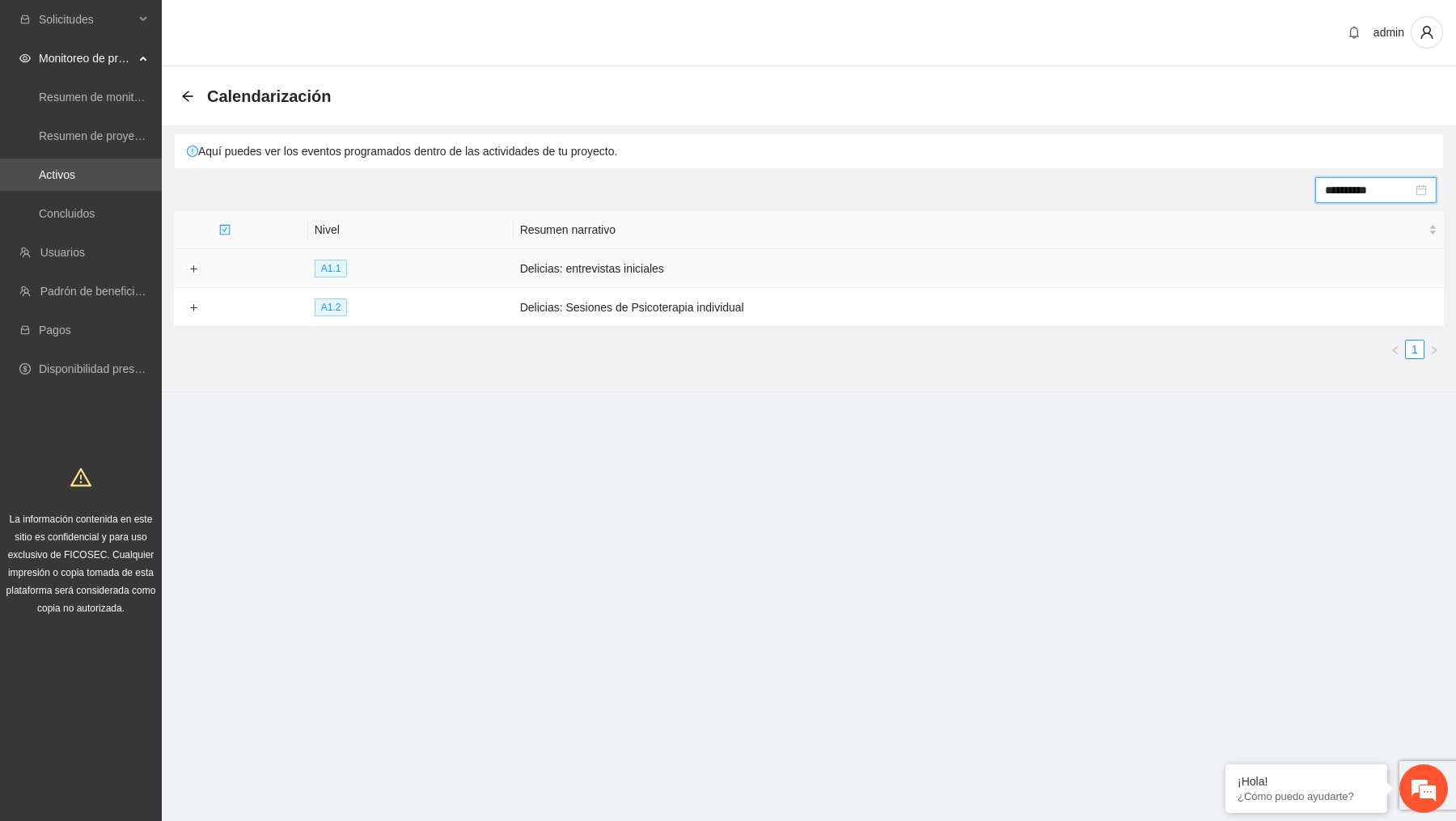 click at bounding box center [193, 269] 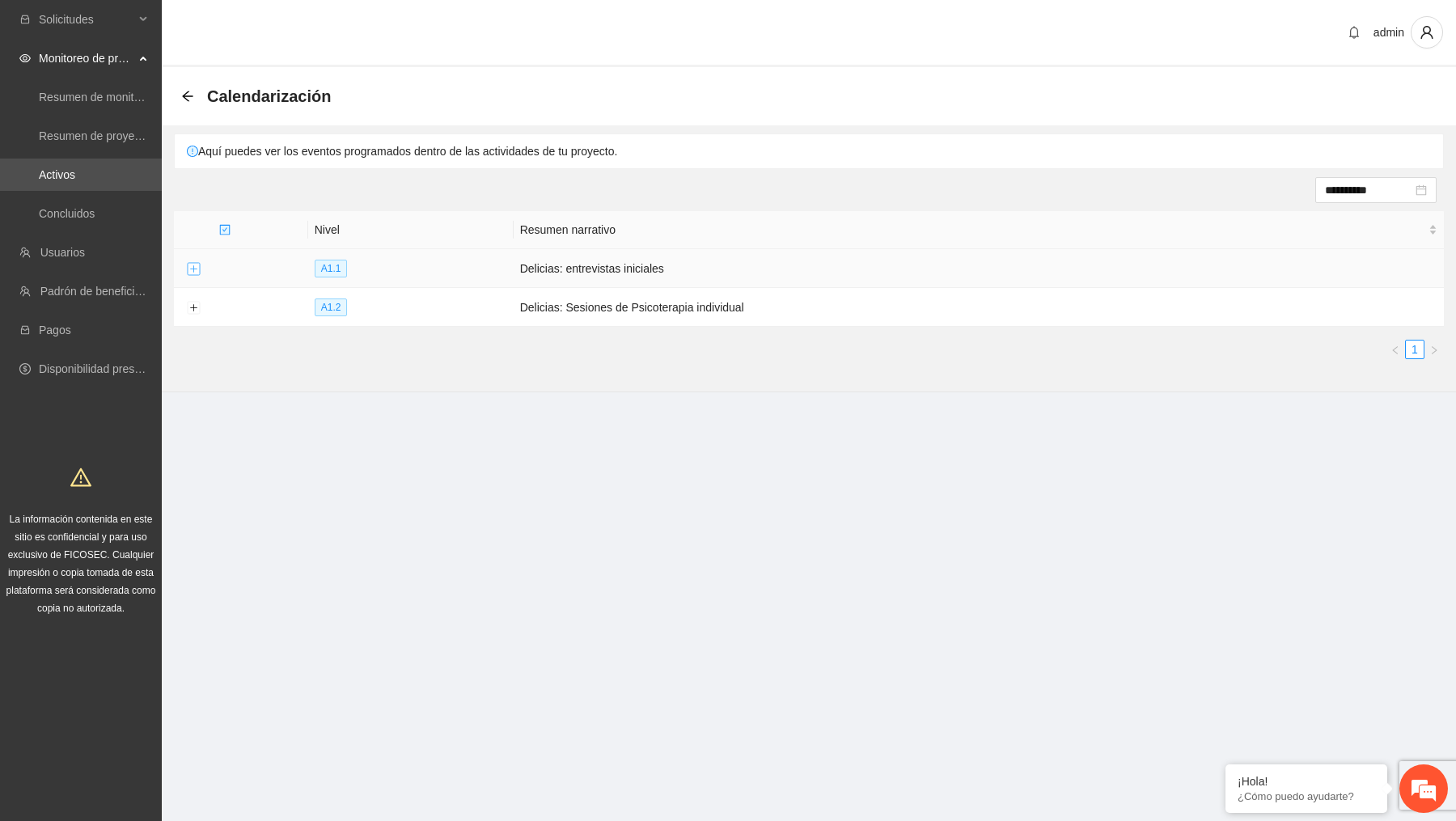 click at bounding box center [193, 269] 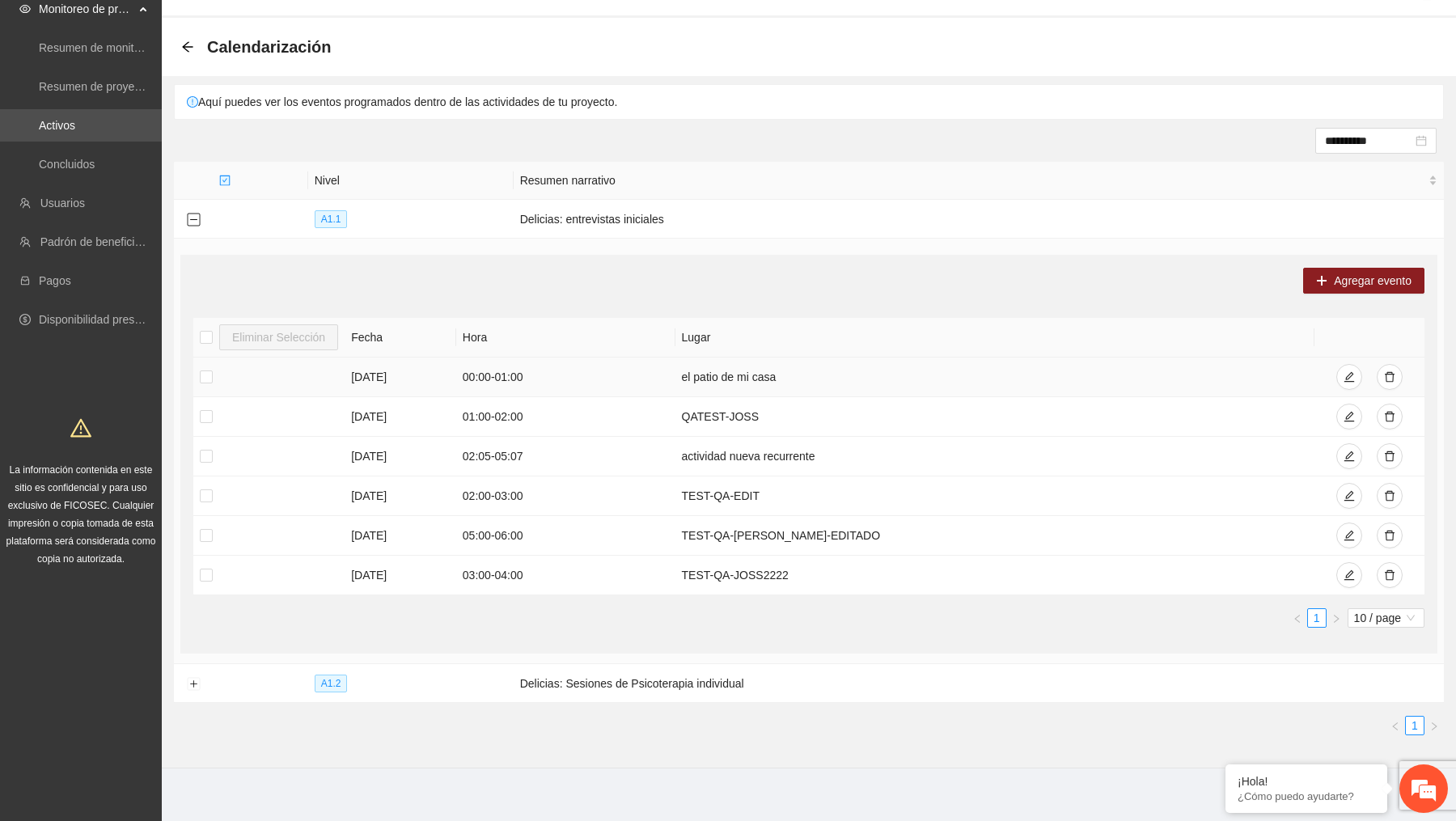 scroll, scrollTop: 55, scrollLeft: 0, axis: vertical 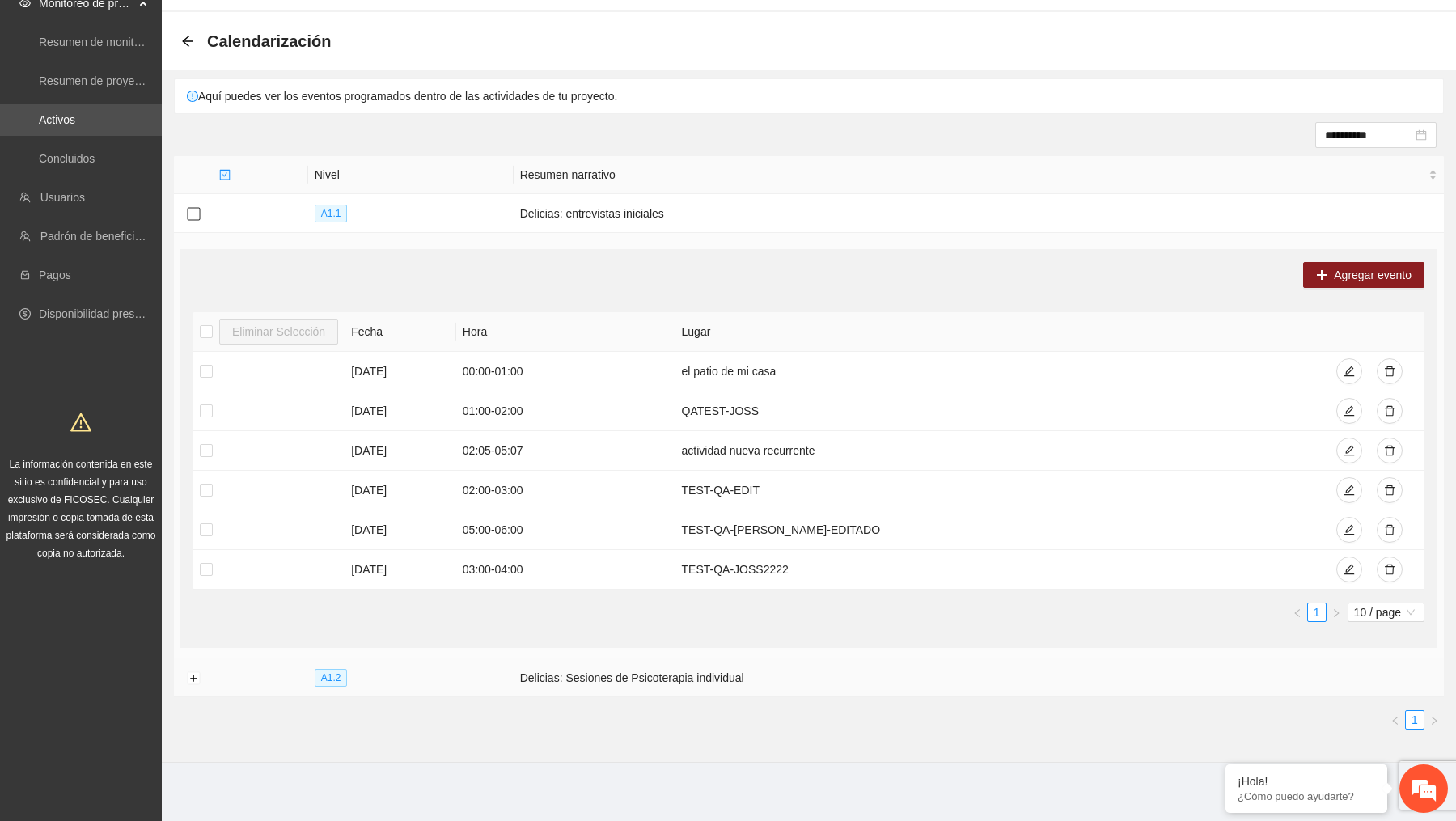 type 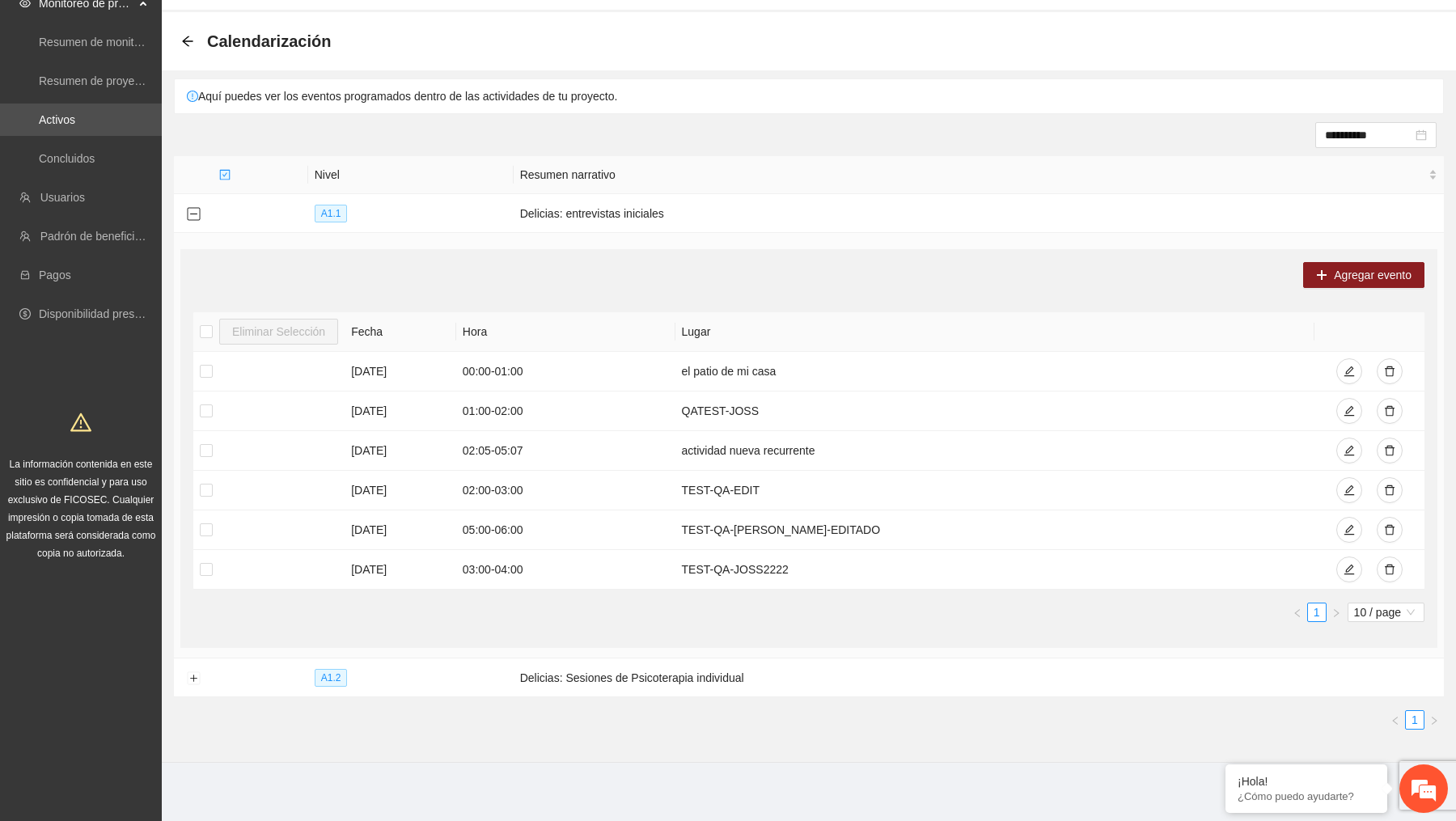 scroll, scrollTop: 0, scrollLeft: 0, axis: both 